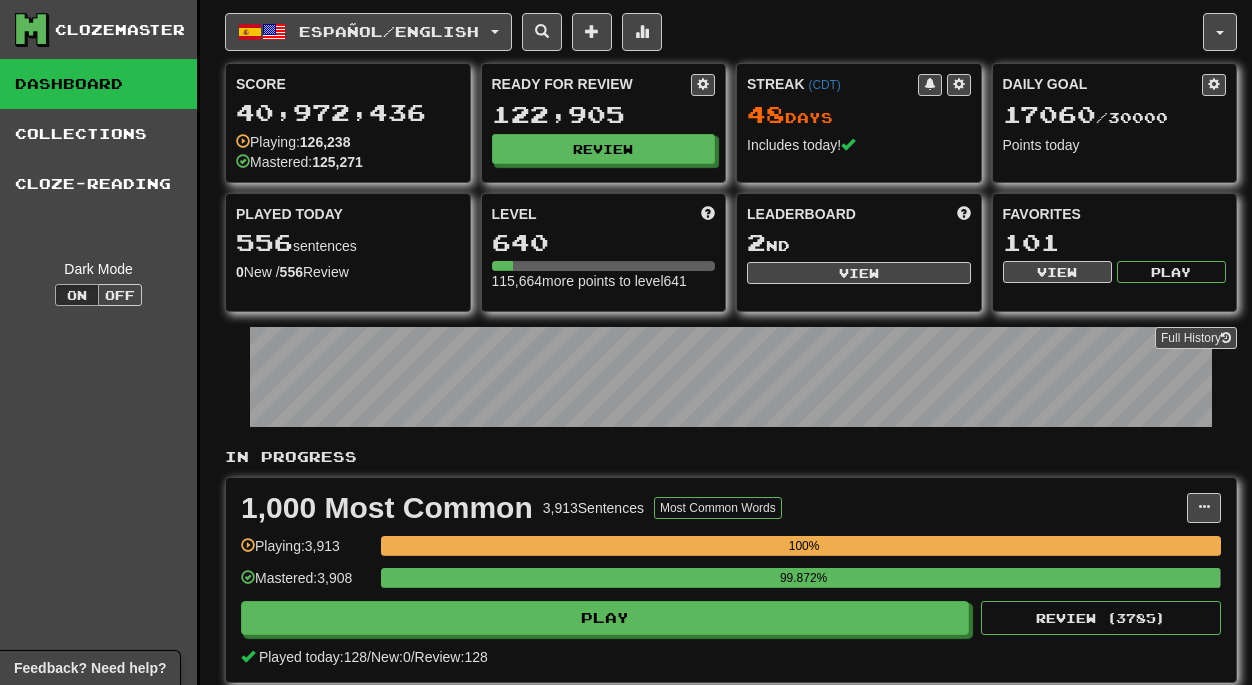 scroll, scrollTop: 0, scrollLeft: 0, axis: both 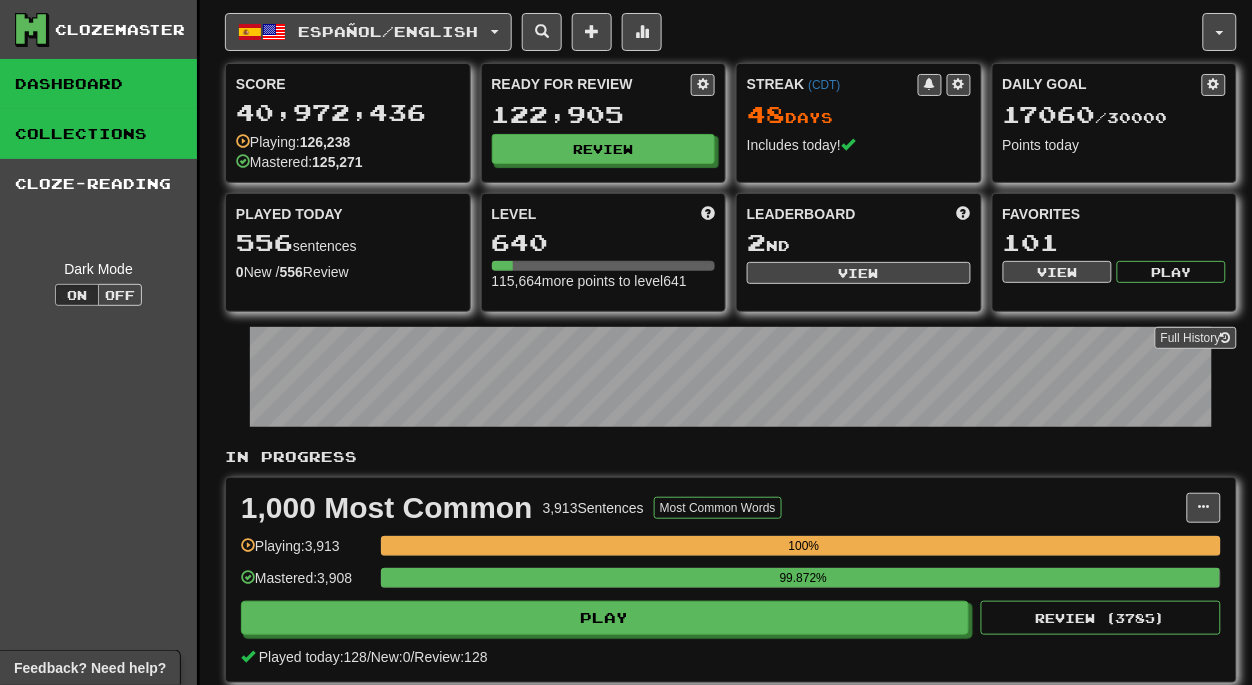 click on "Collections" at bounding box center (98, 134) 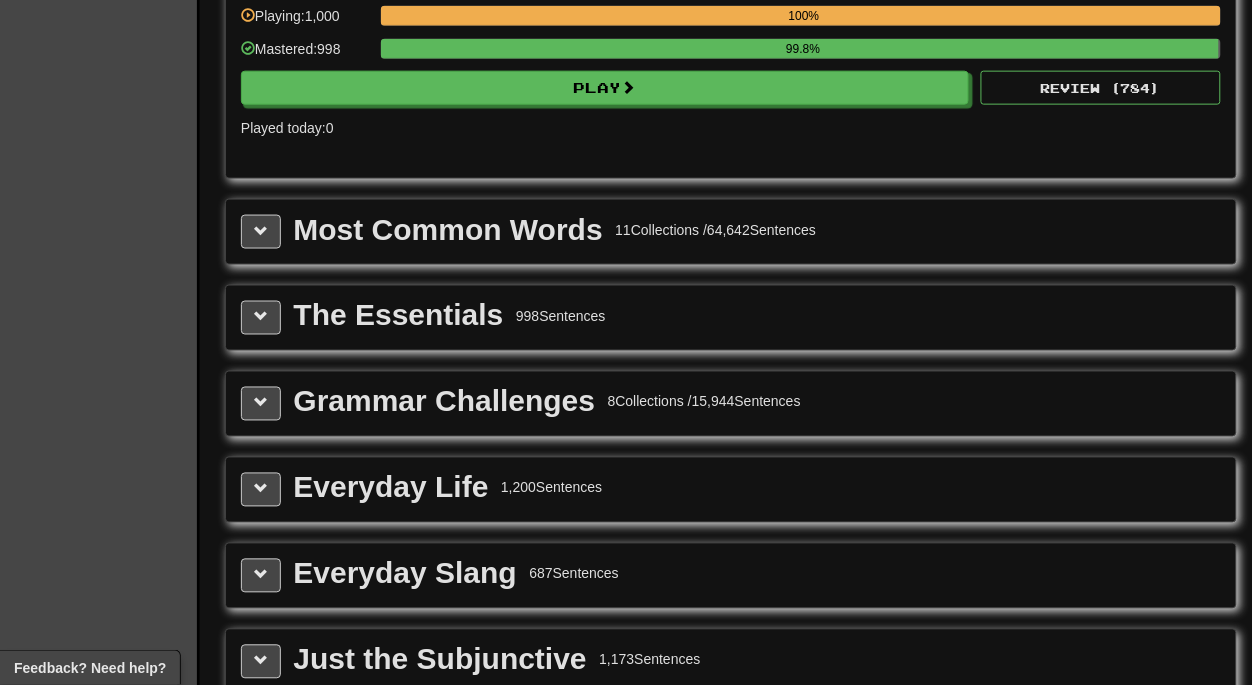 scroll, scrollTop: 2263, scrollLeft: 0, axis: vertical 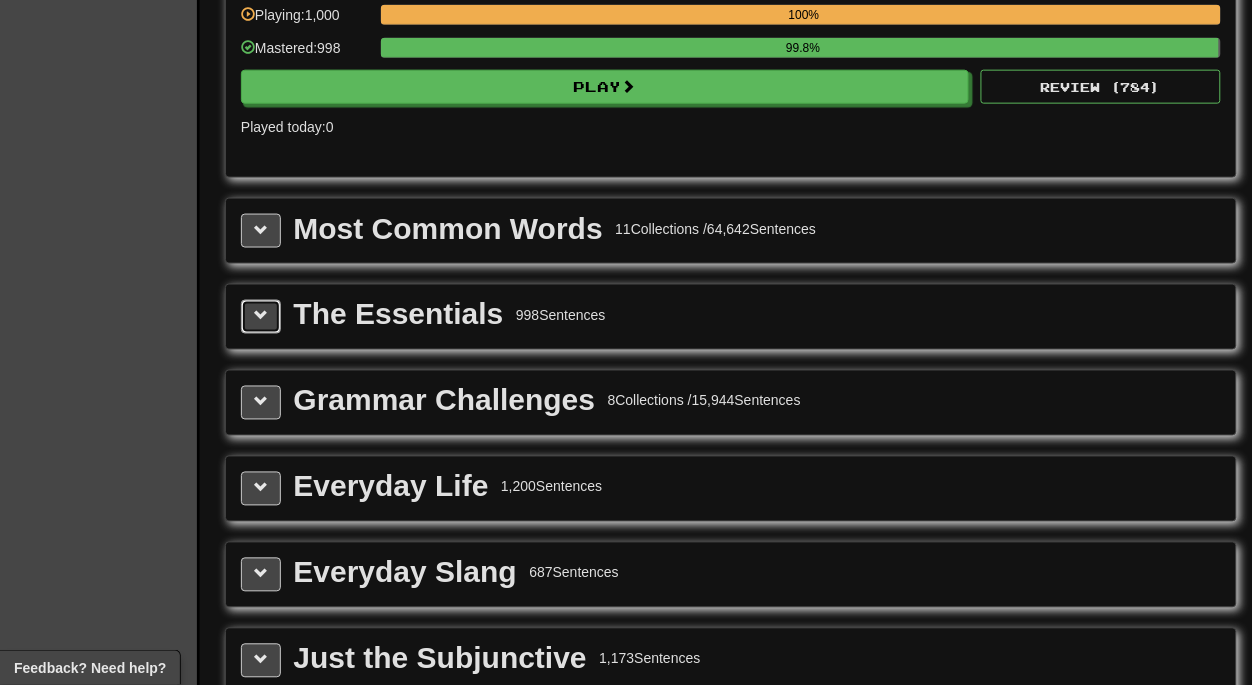 click at bounding box center (261, 316) 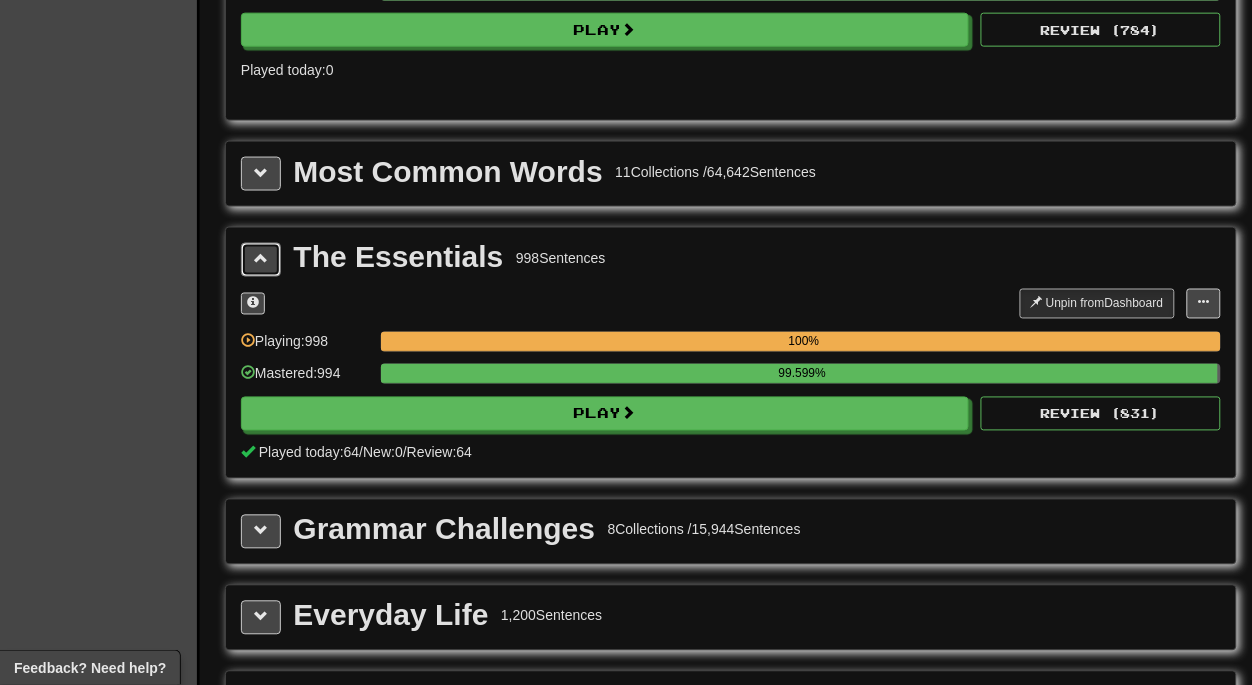 scroll, scrollTop: 2321, scrollLeft: 0, axis: vertical 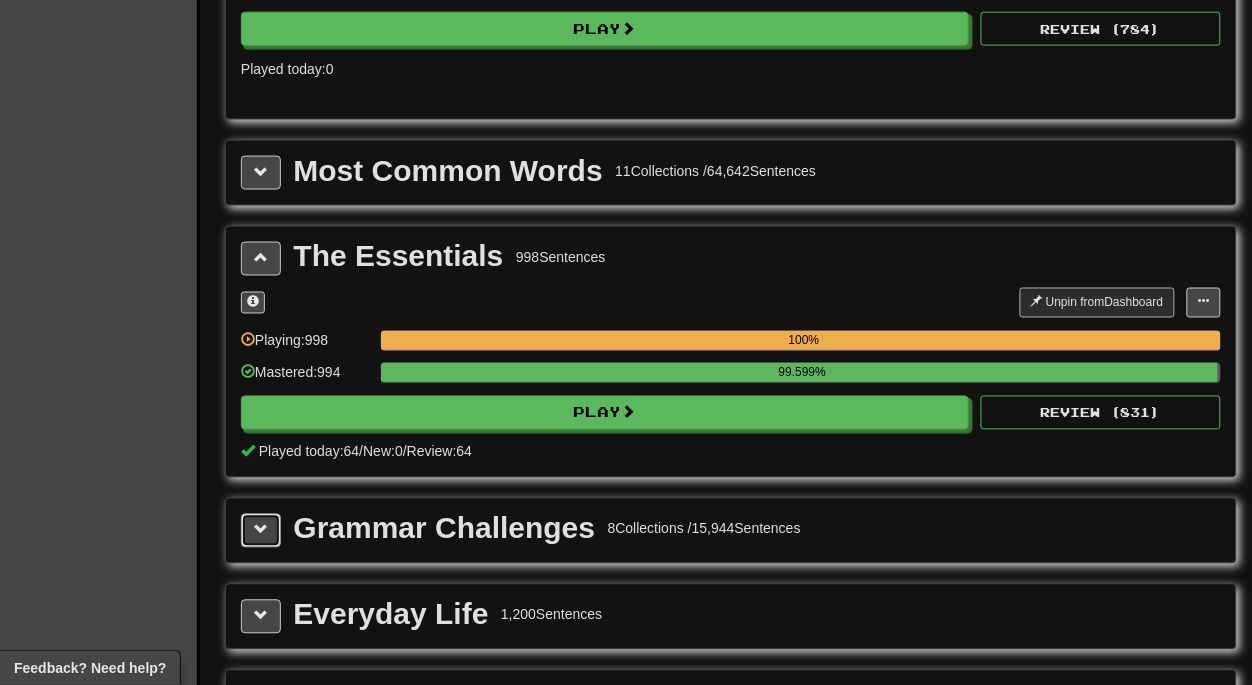 click at bounding box center (261, 530) 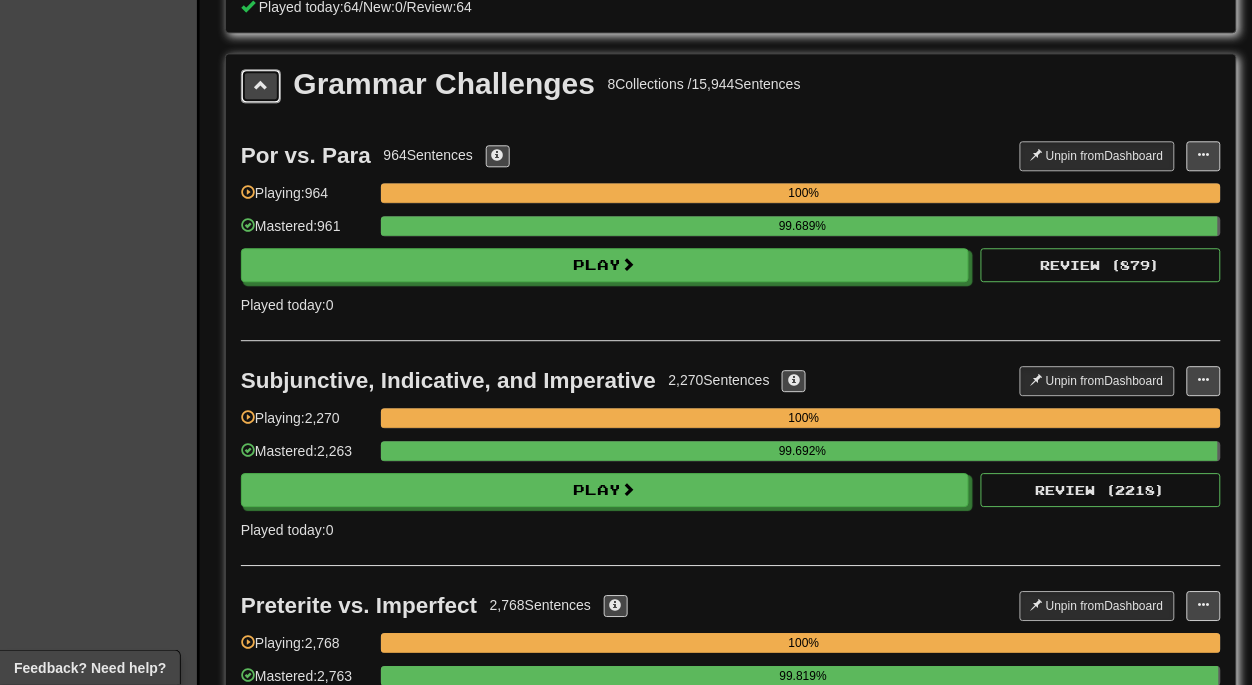 scroll, scrollTop: 2768, scrollLeft: 0, axis: vertical 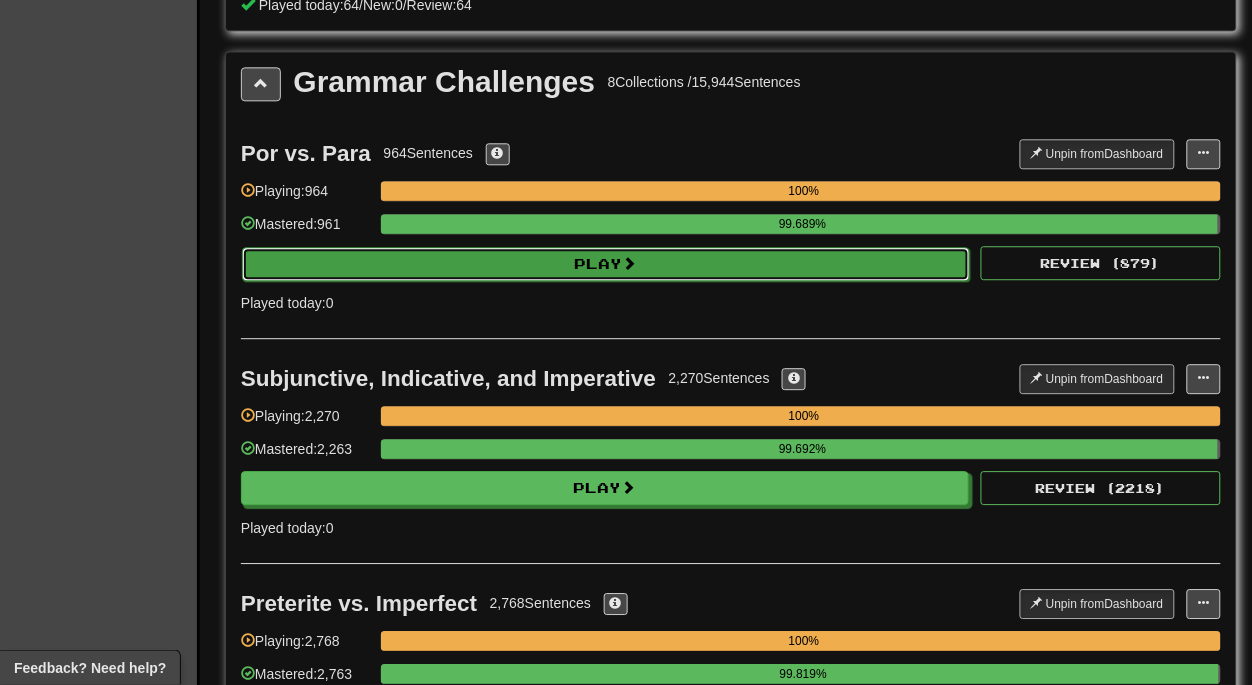 click on "Play" at bounding box center (606, 264) 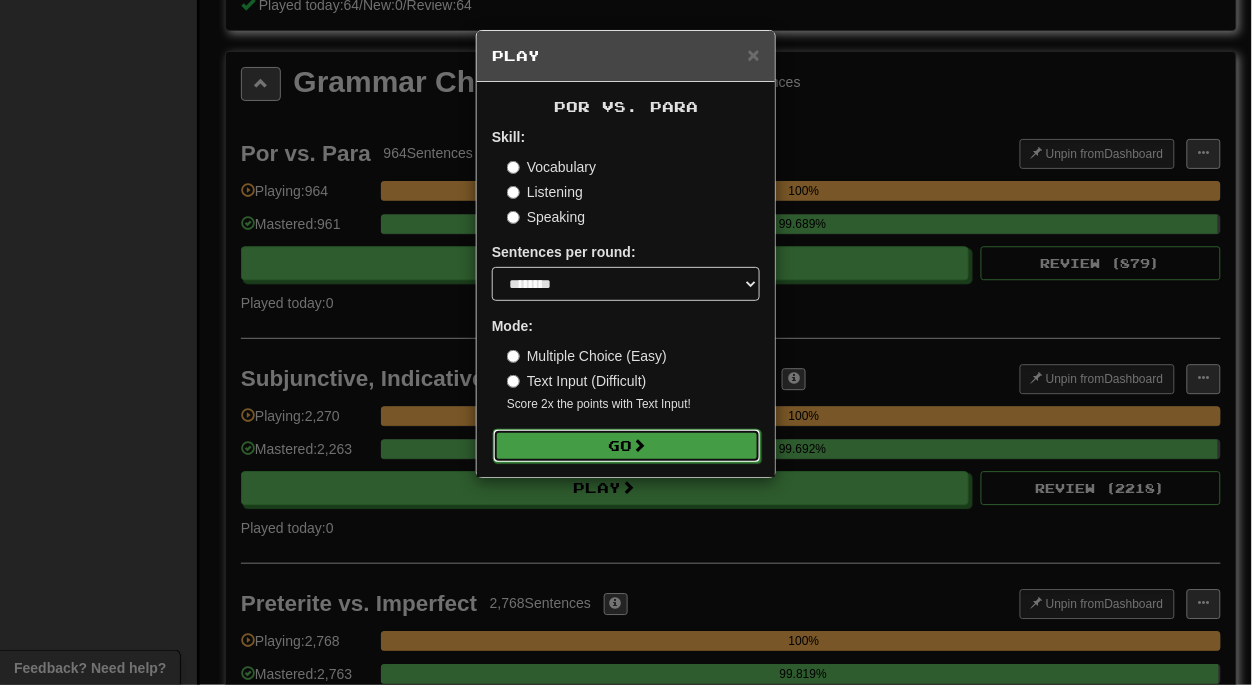 click on "Go" at bounding box center (627, 446) 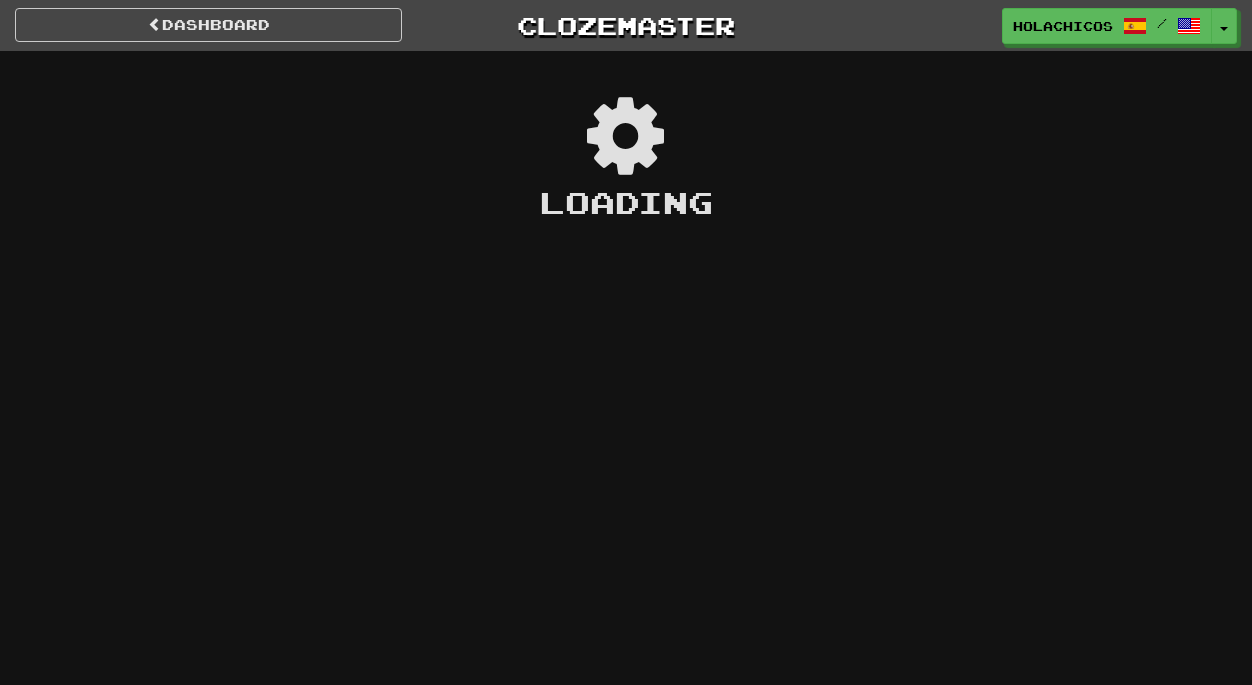 scroll, scrollTop: 0, scrollLeft: 0, axis: both 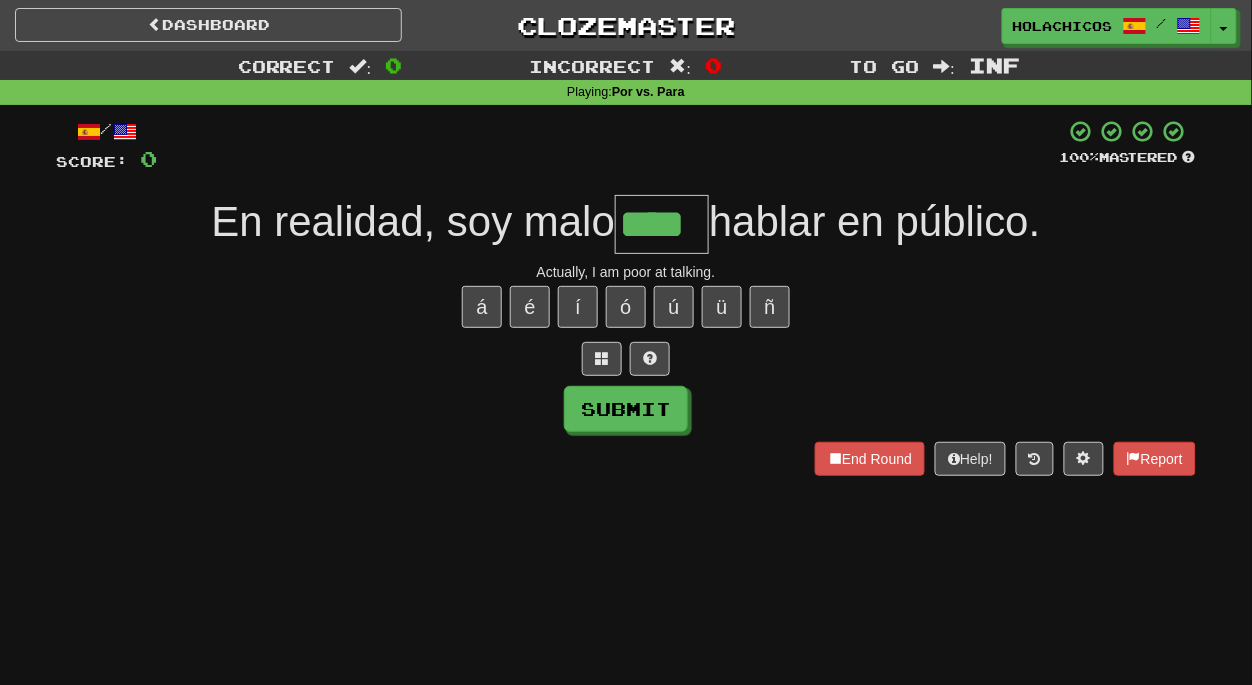 type on "****" 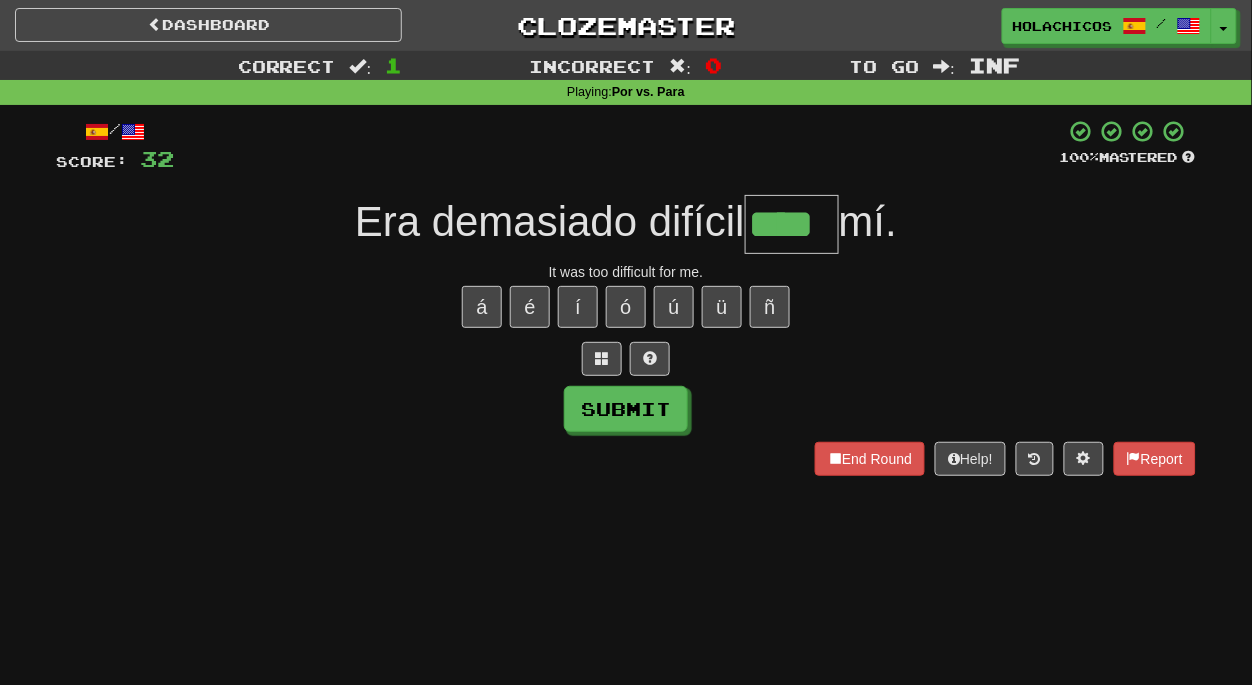 type on "****" 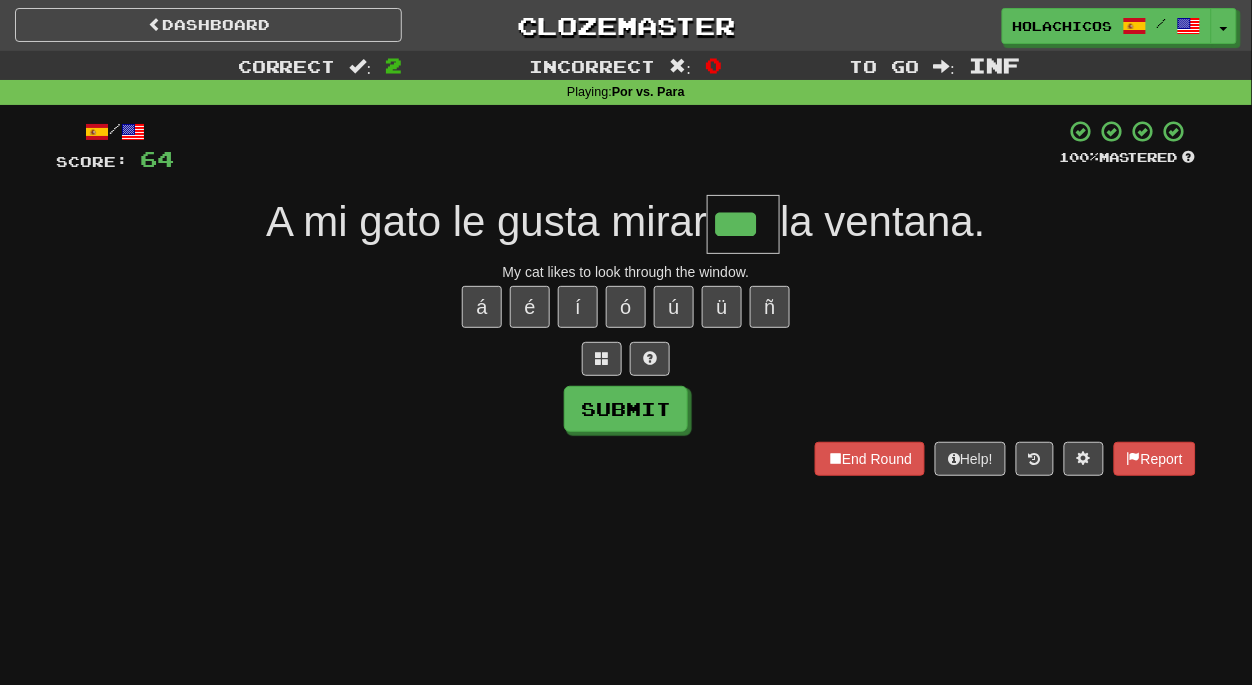 type on "***" 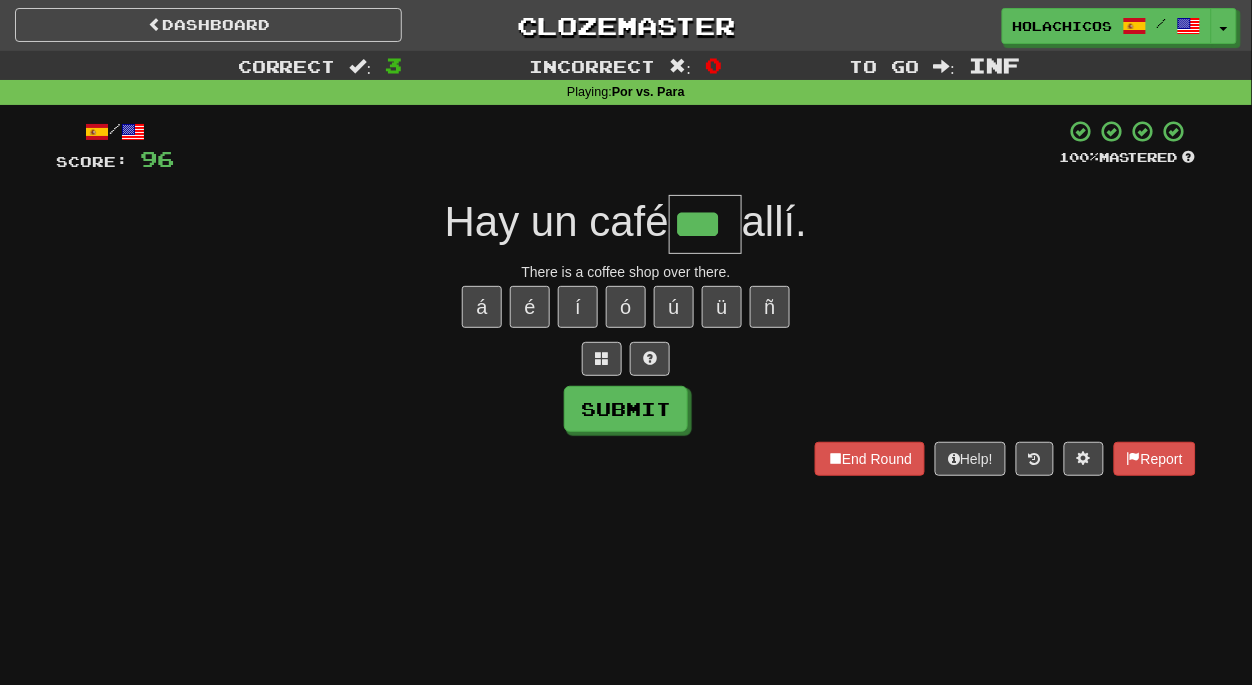 type on "***" 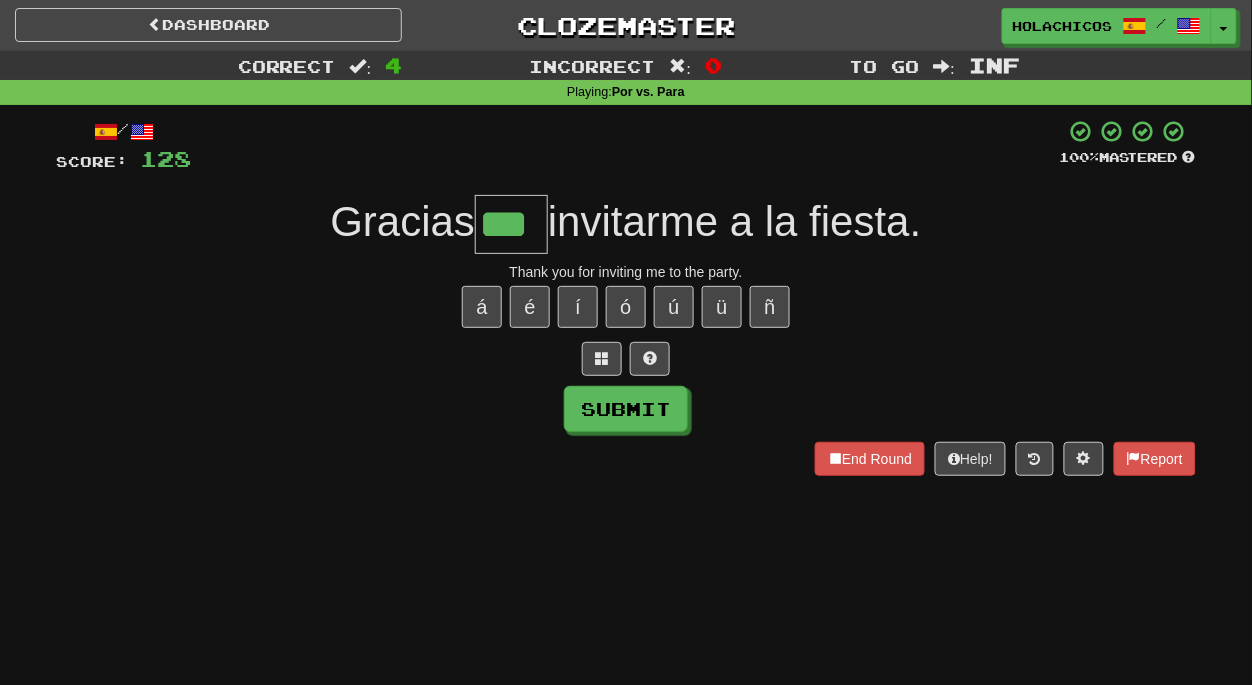 type on "***" 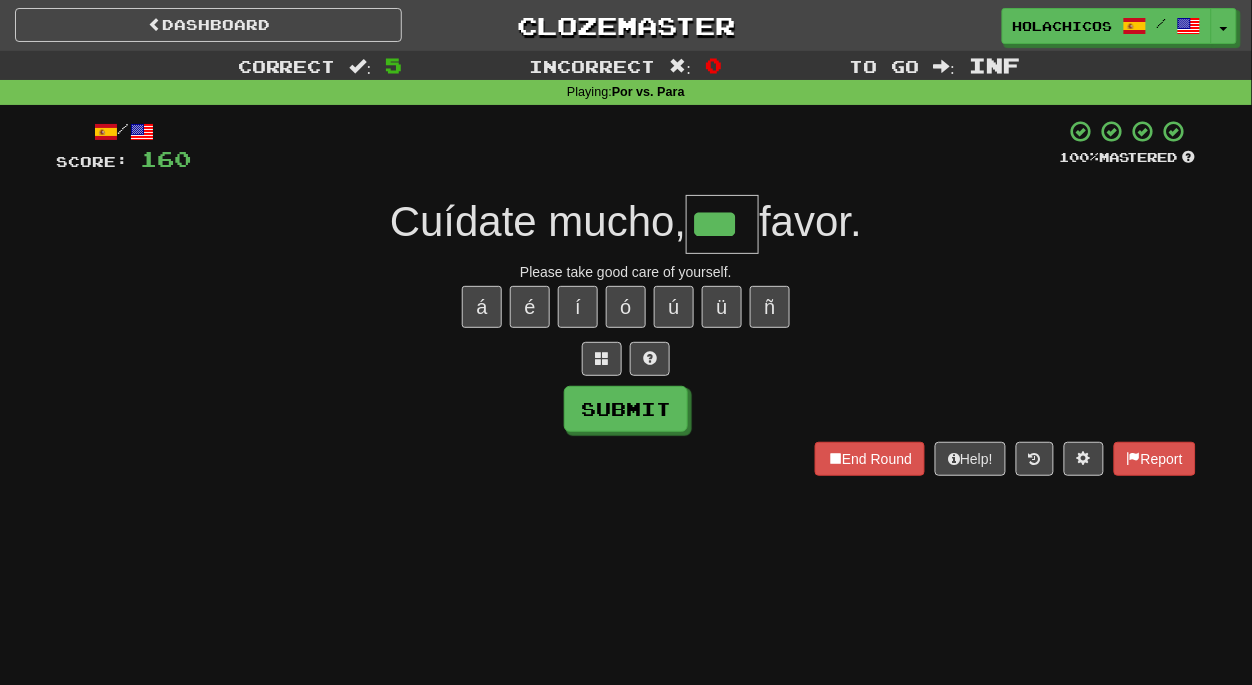 type on "***" 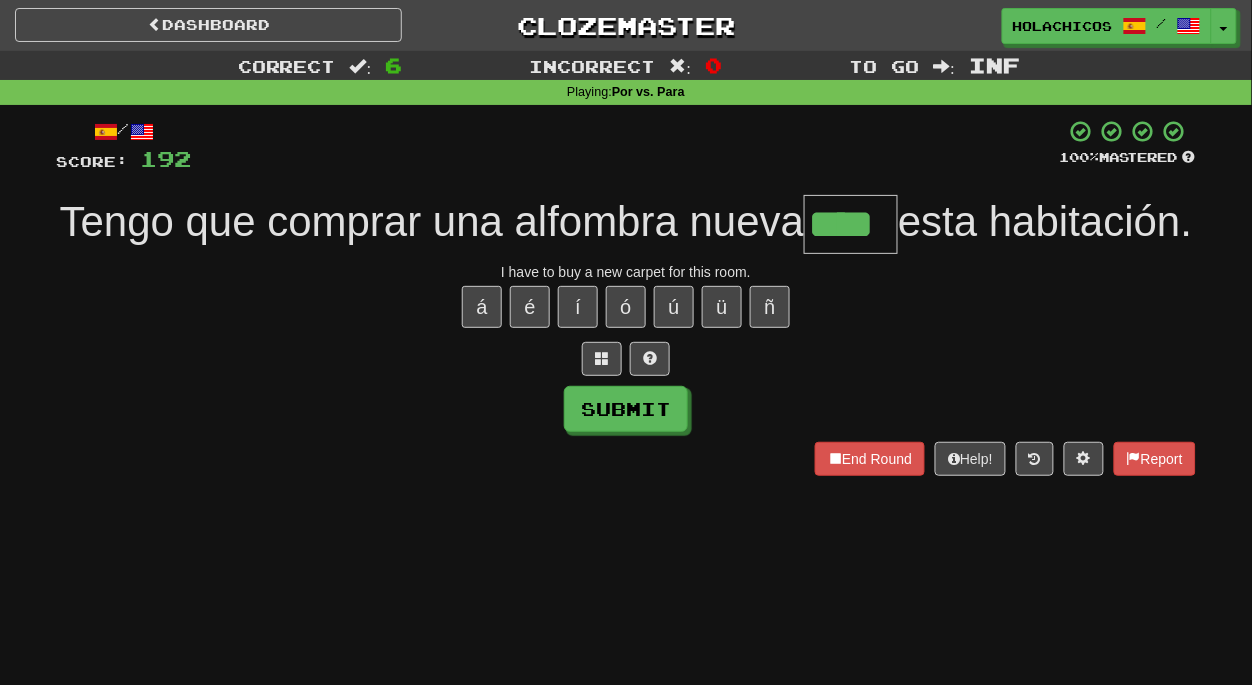 type on "****" 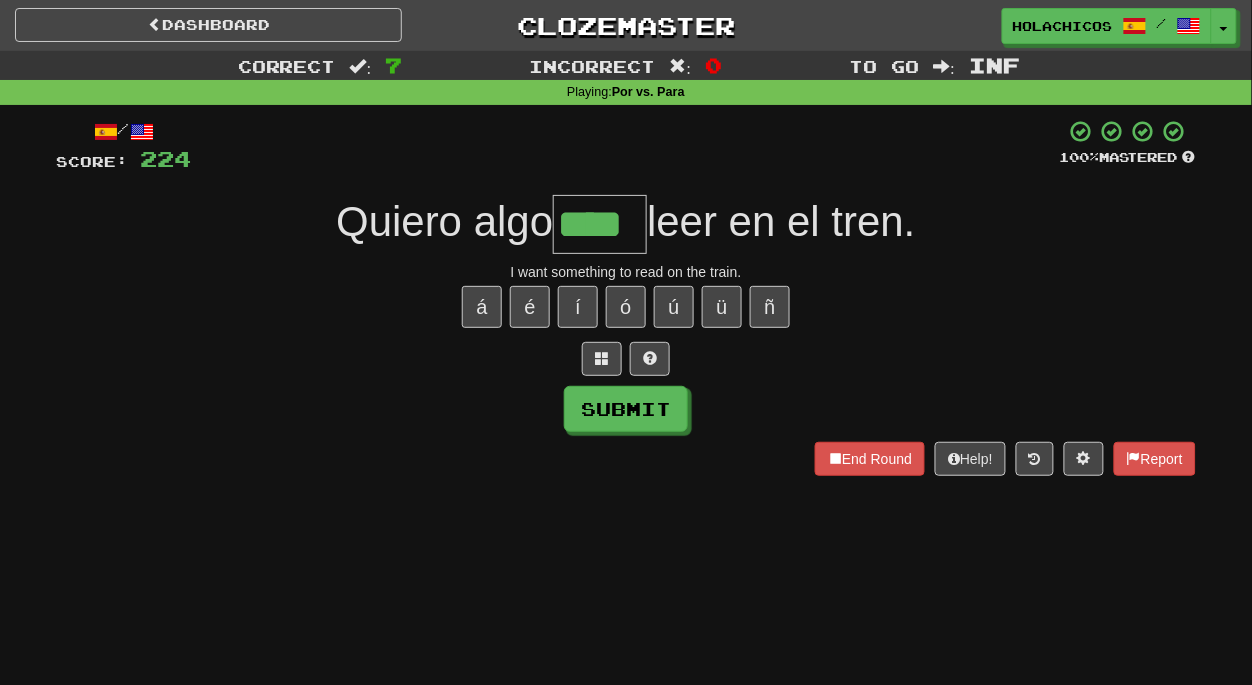 type on "****" 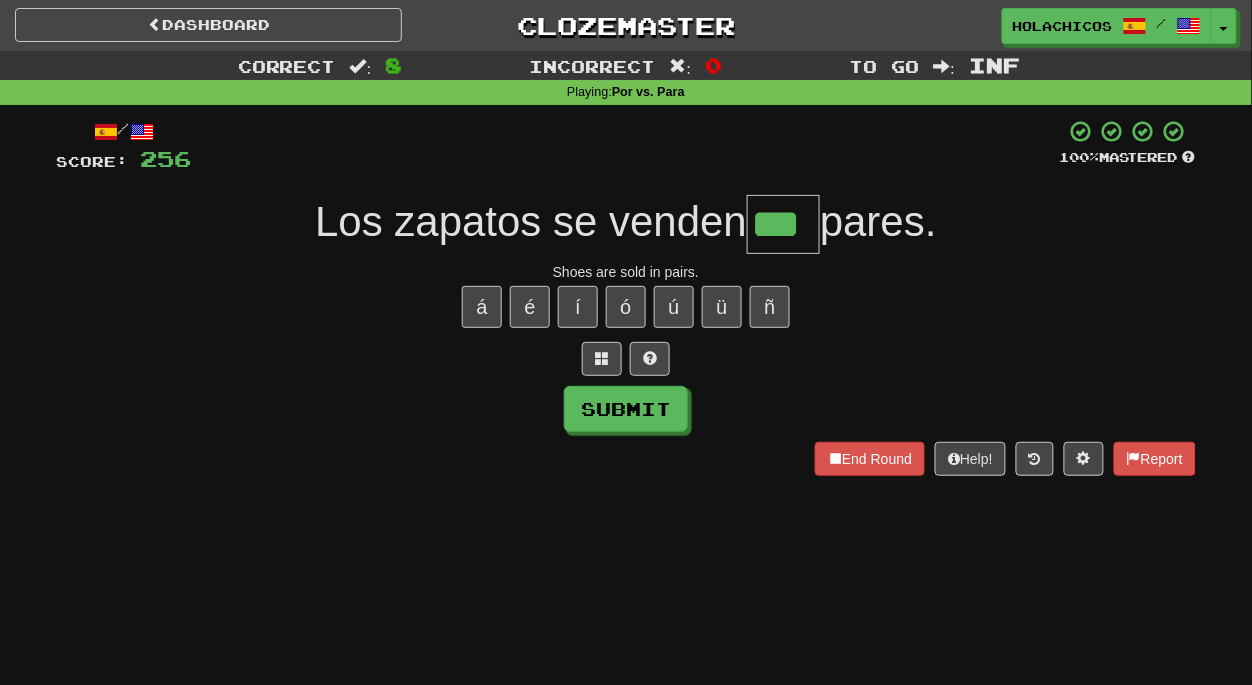 type on "***" 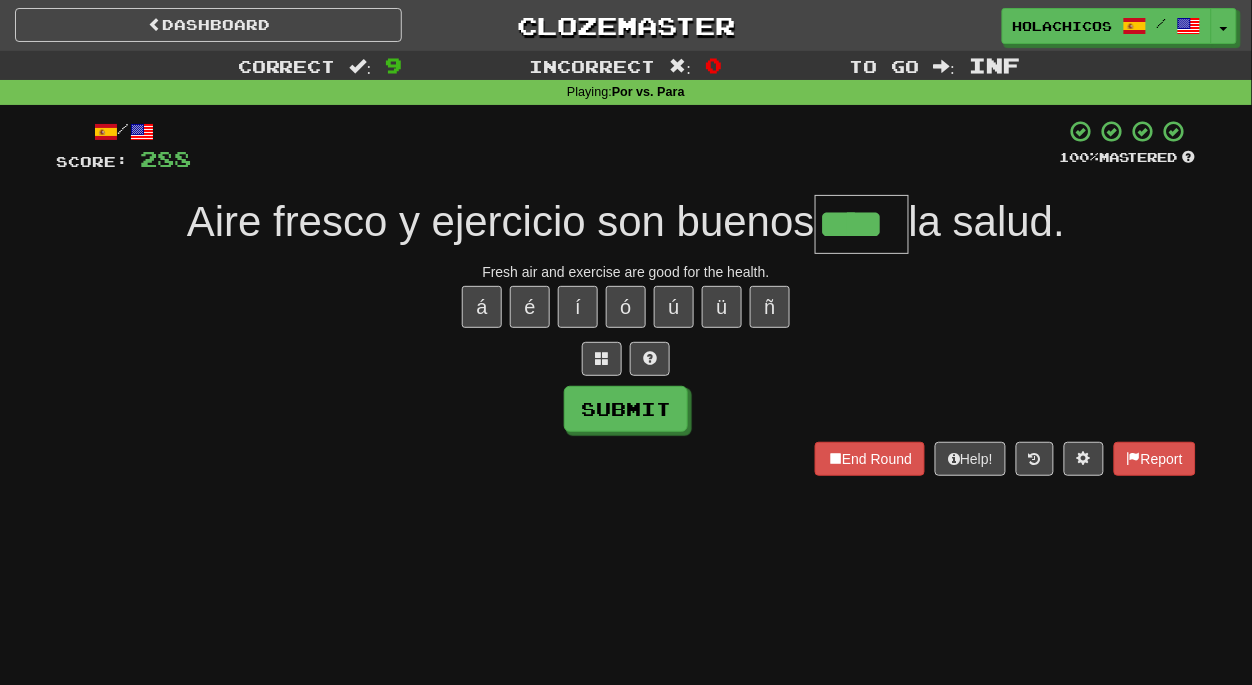 type on "****" 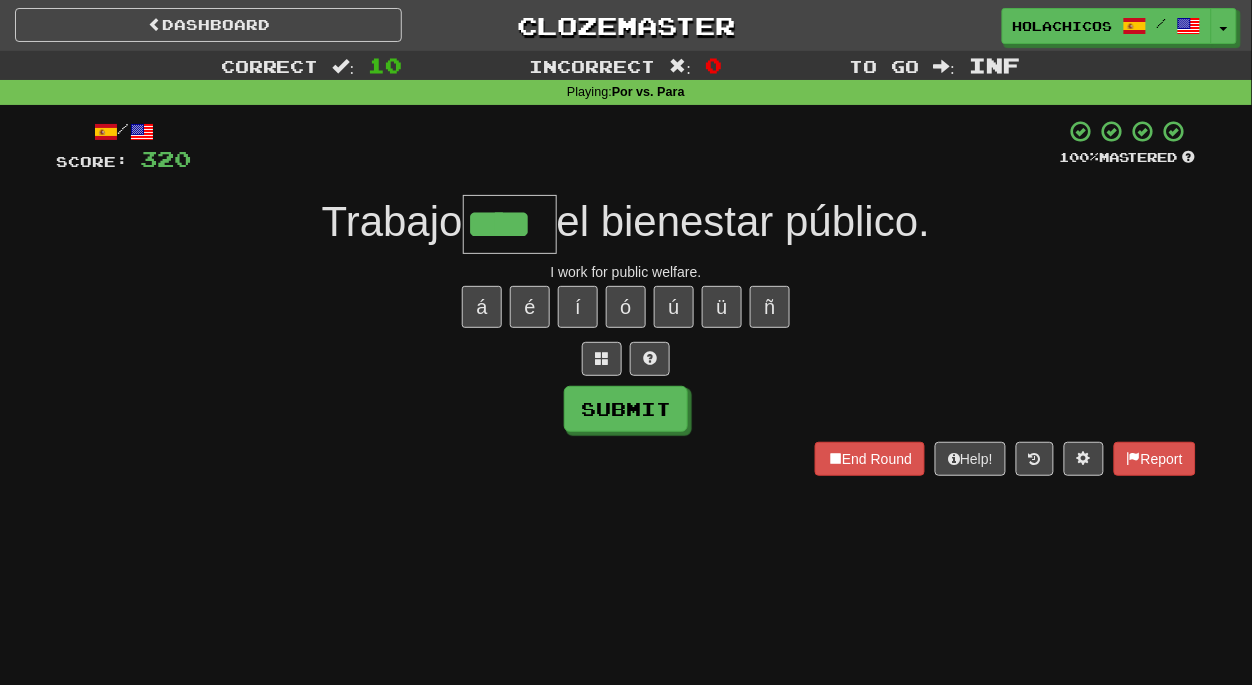 type on "****" 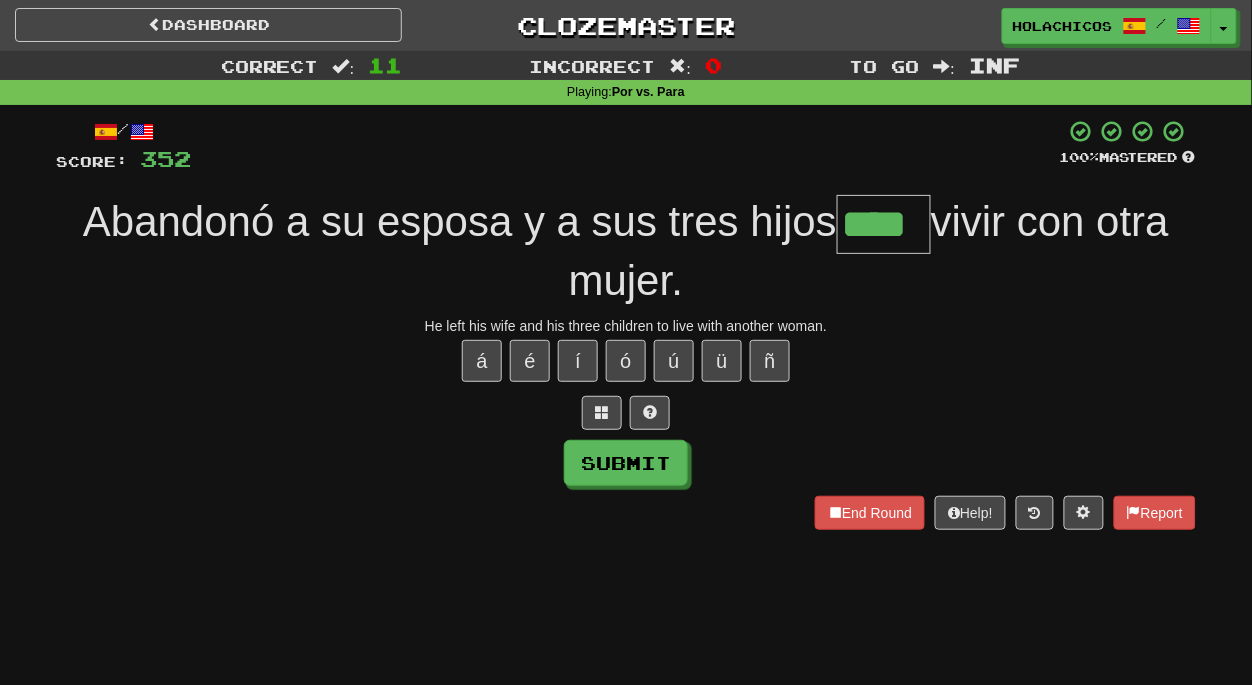 type on "****" 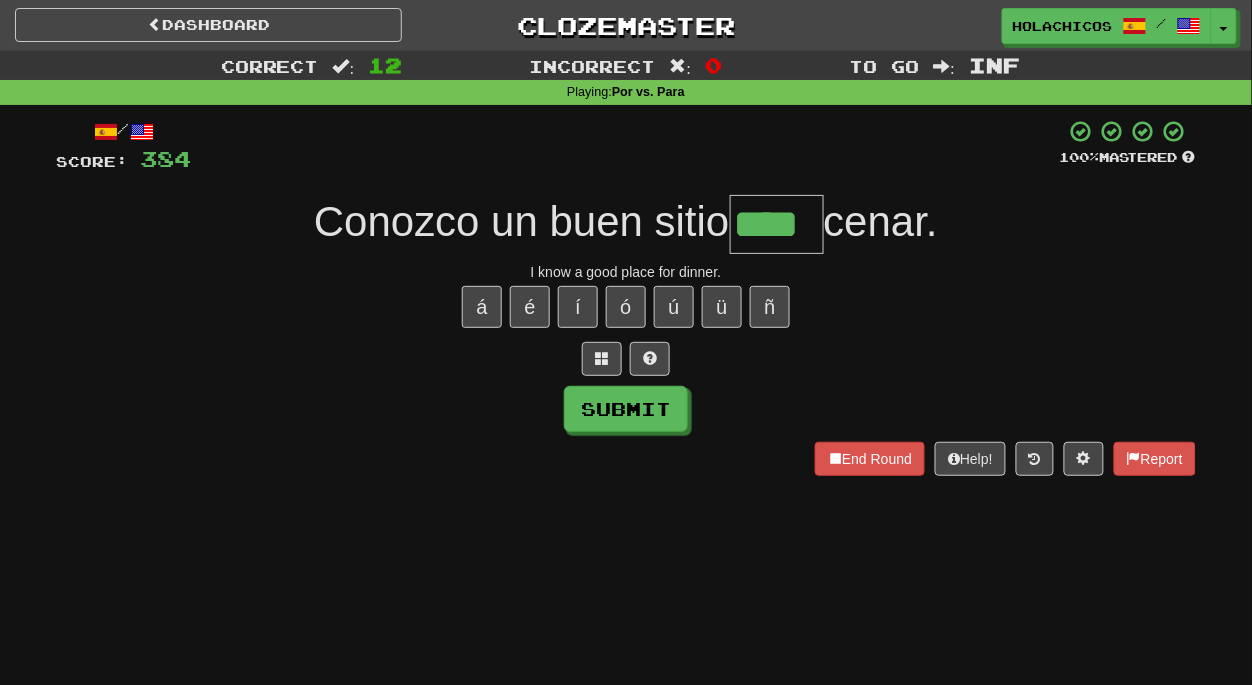 type on "****" 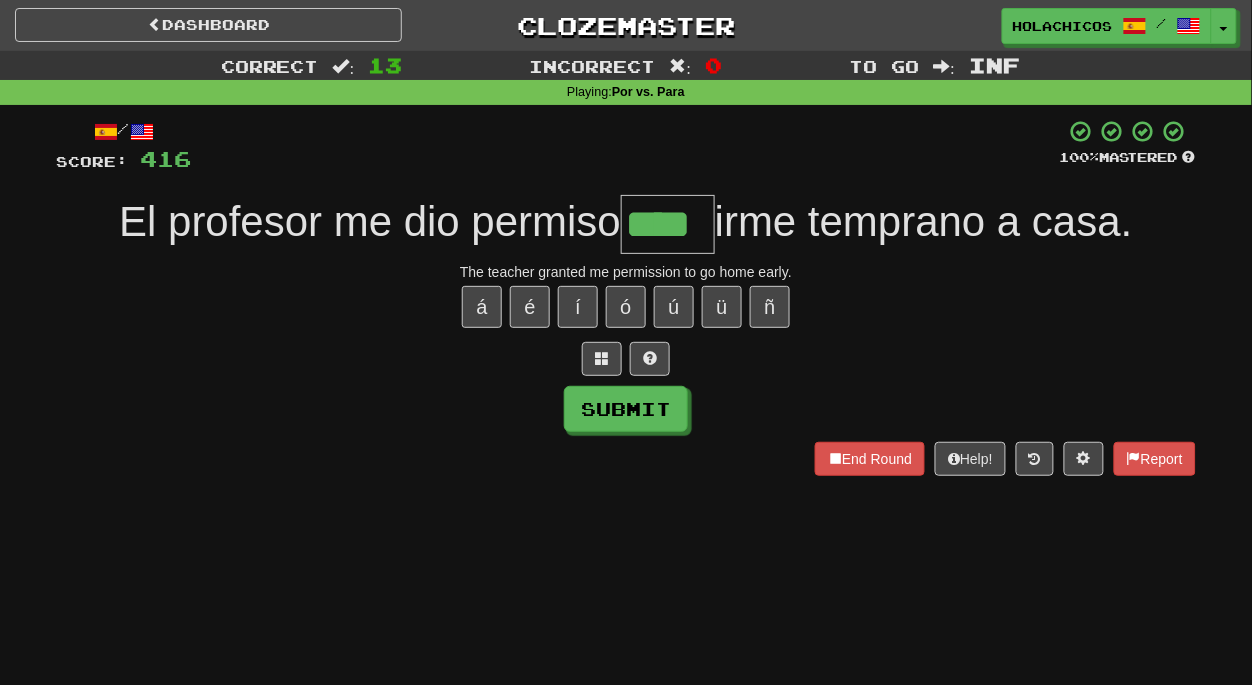 type on "****" 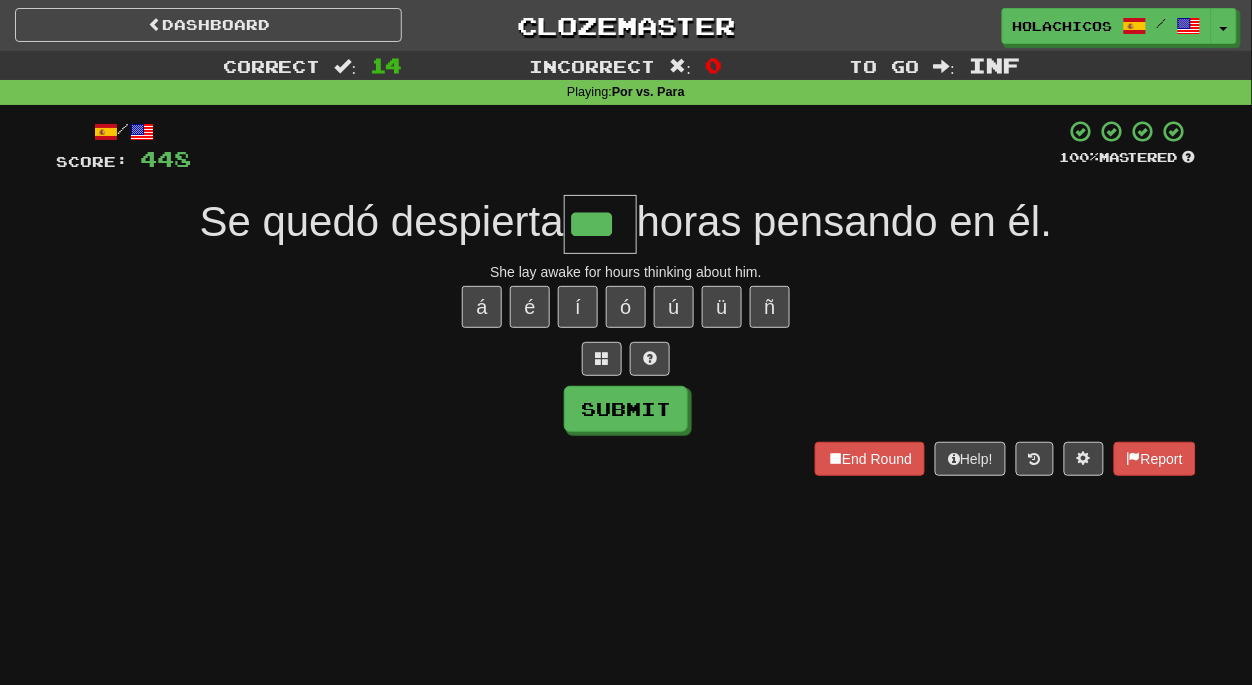 type on "***" 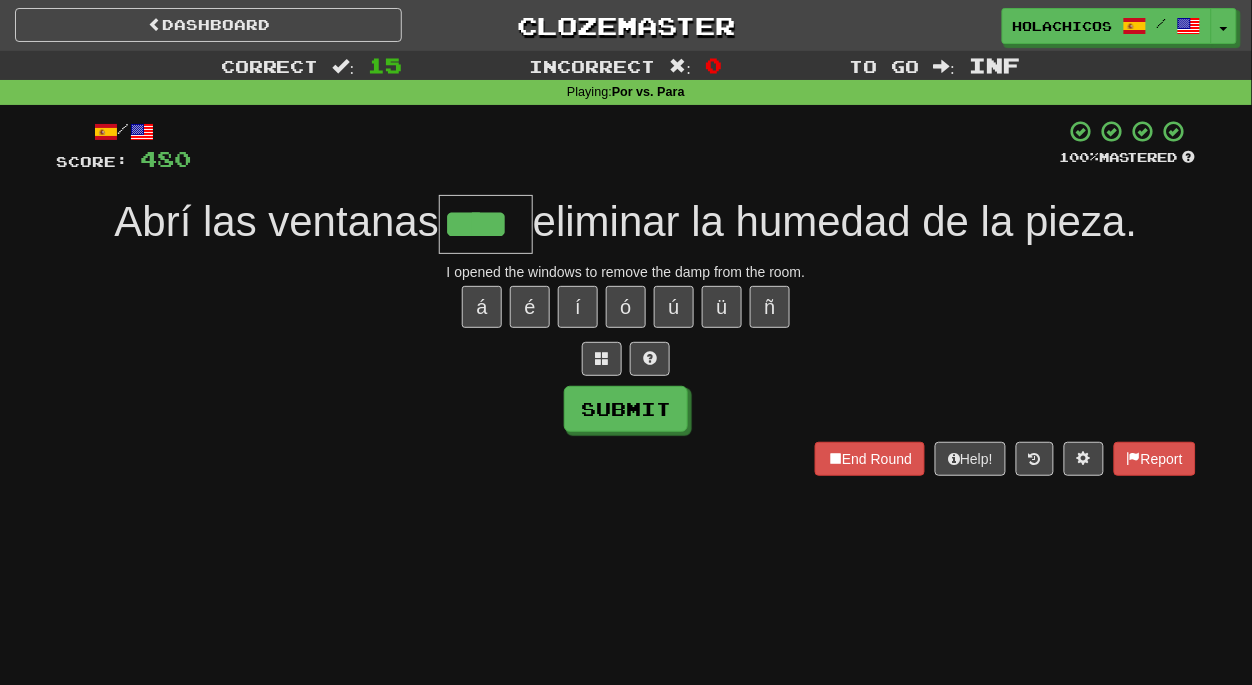 type on "****" 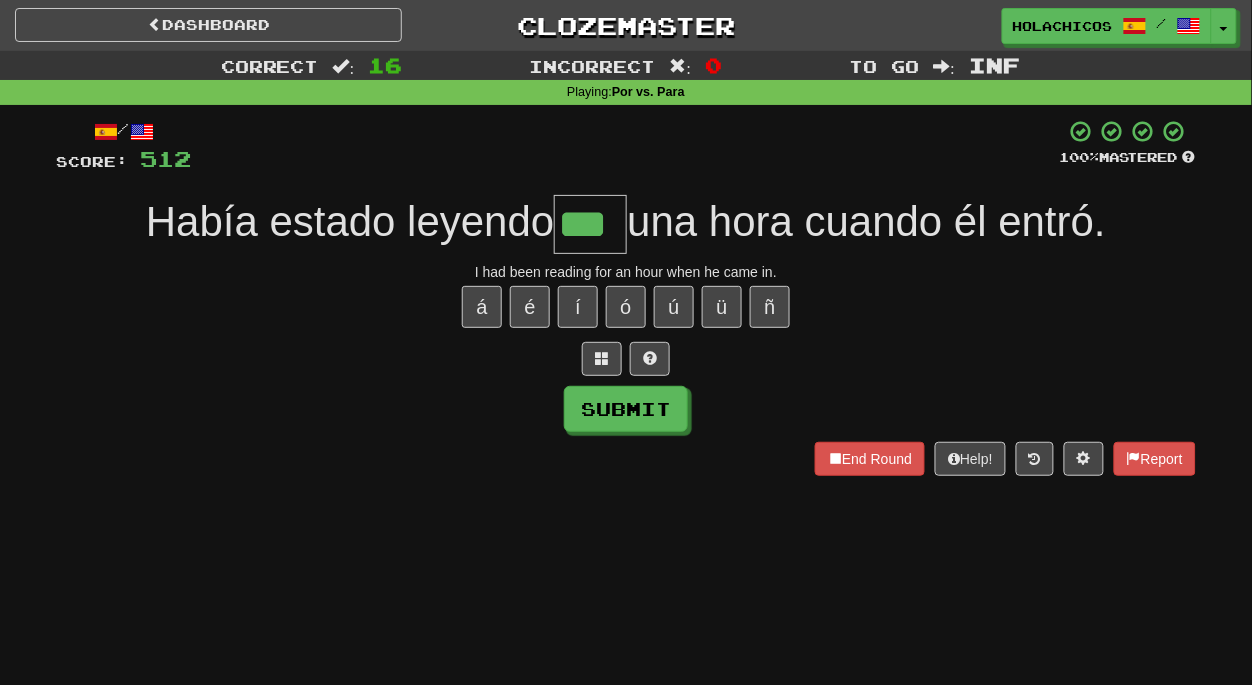 type on "***" 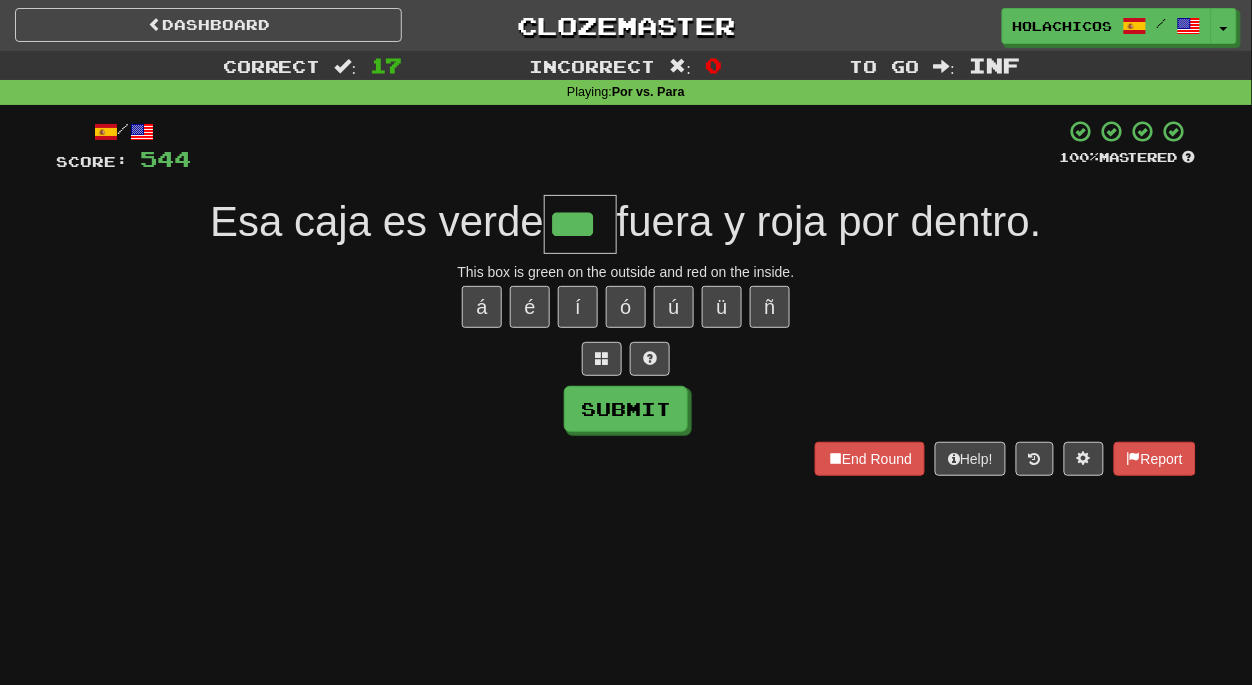 type on "***" 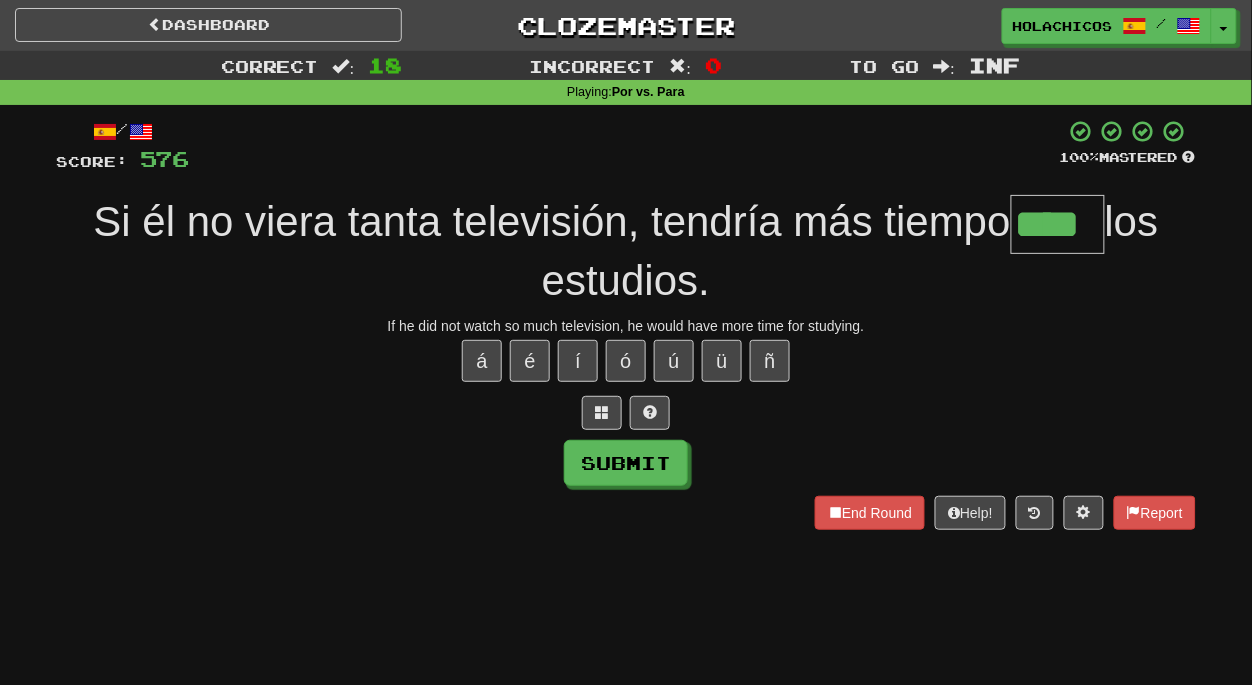 type on "****" 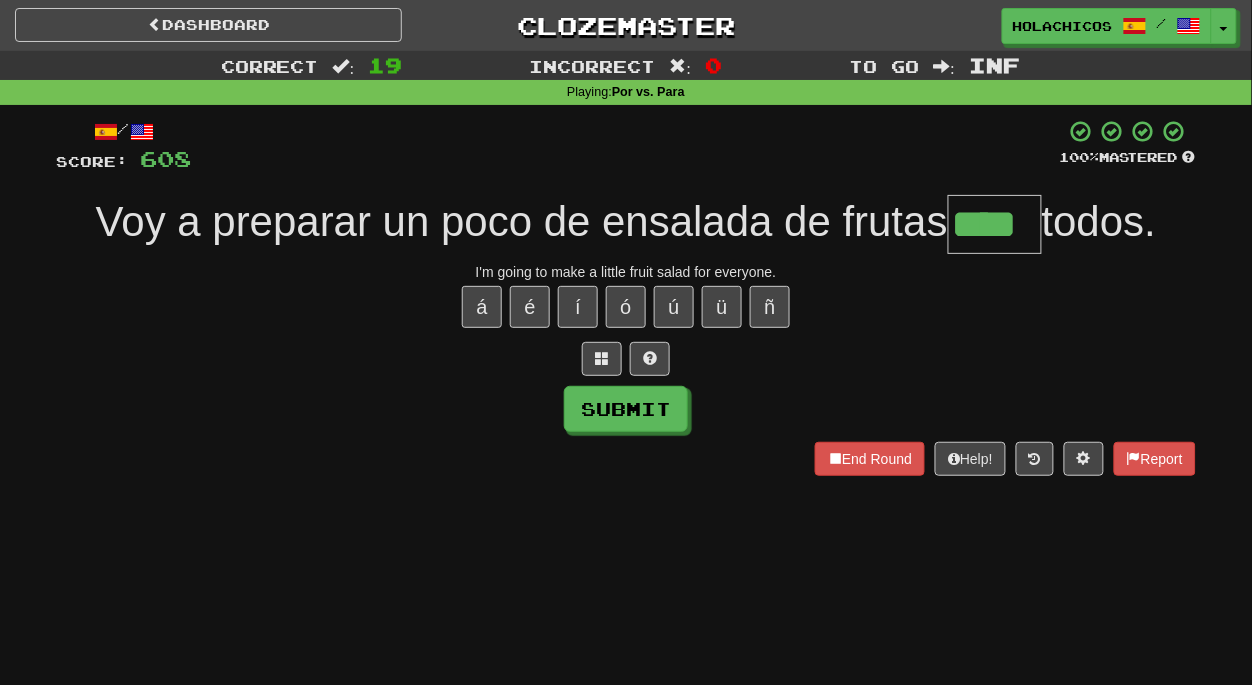 type on "****" 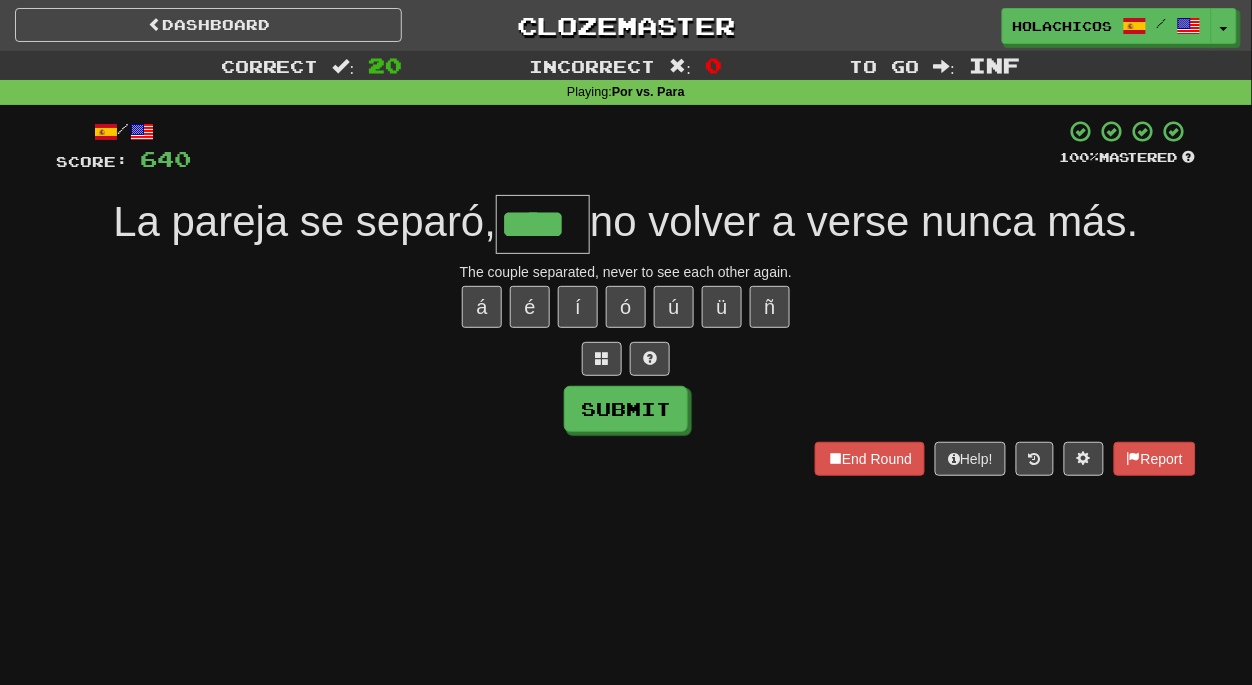 type on "****" 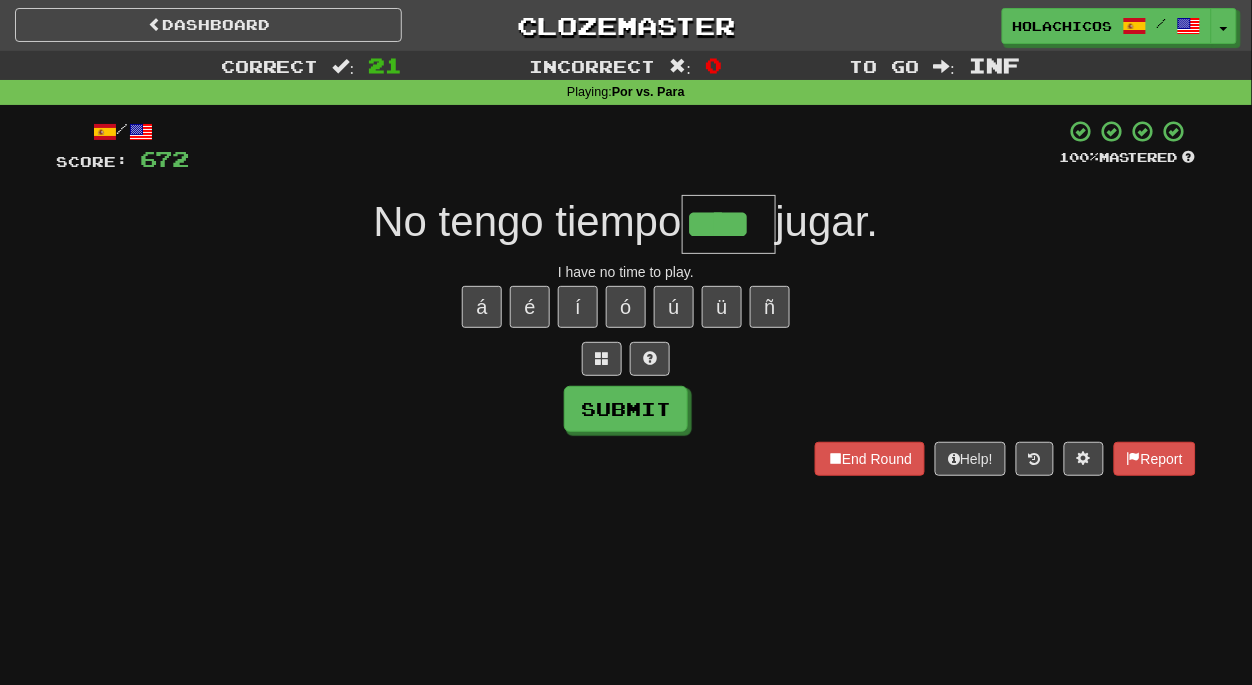 type on "****" 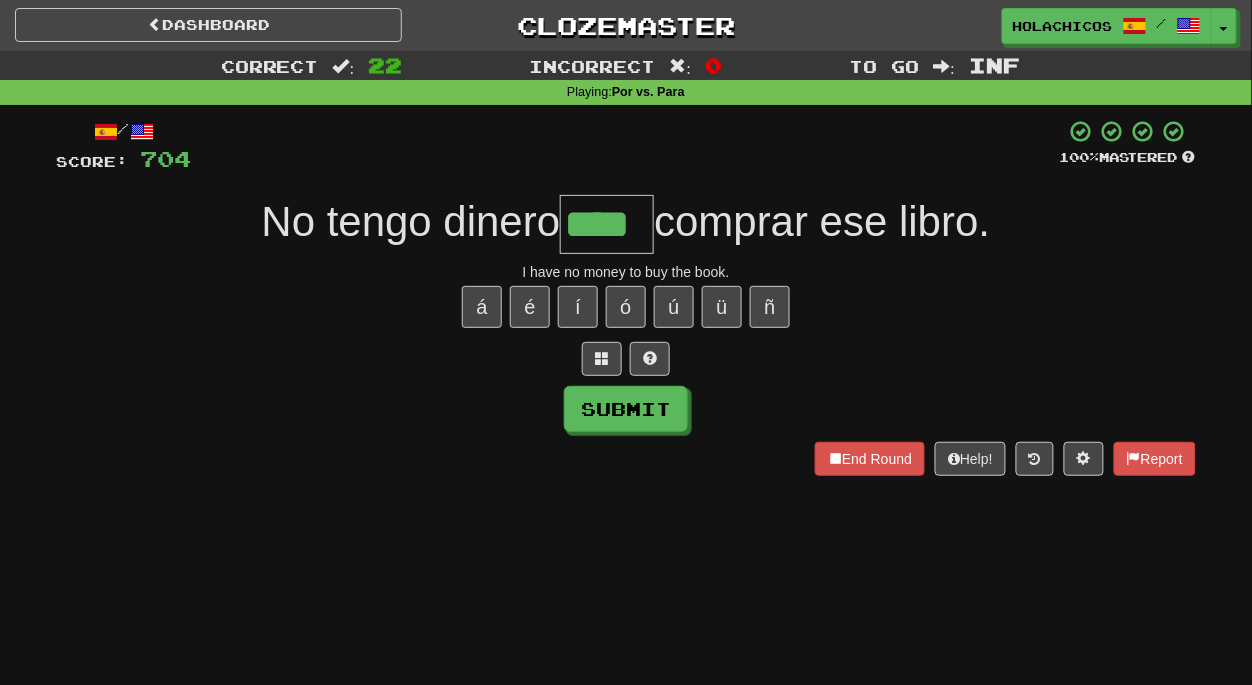 type on "****" 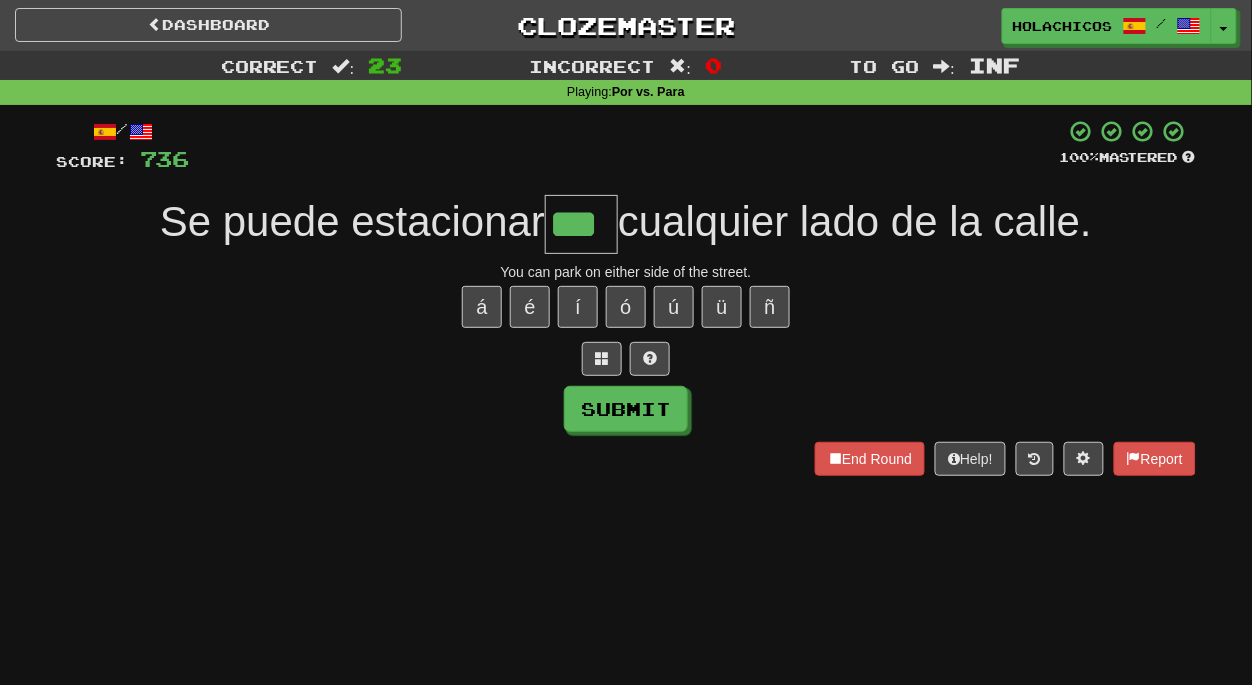 type on "***" 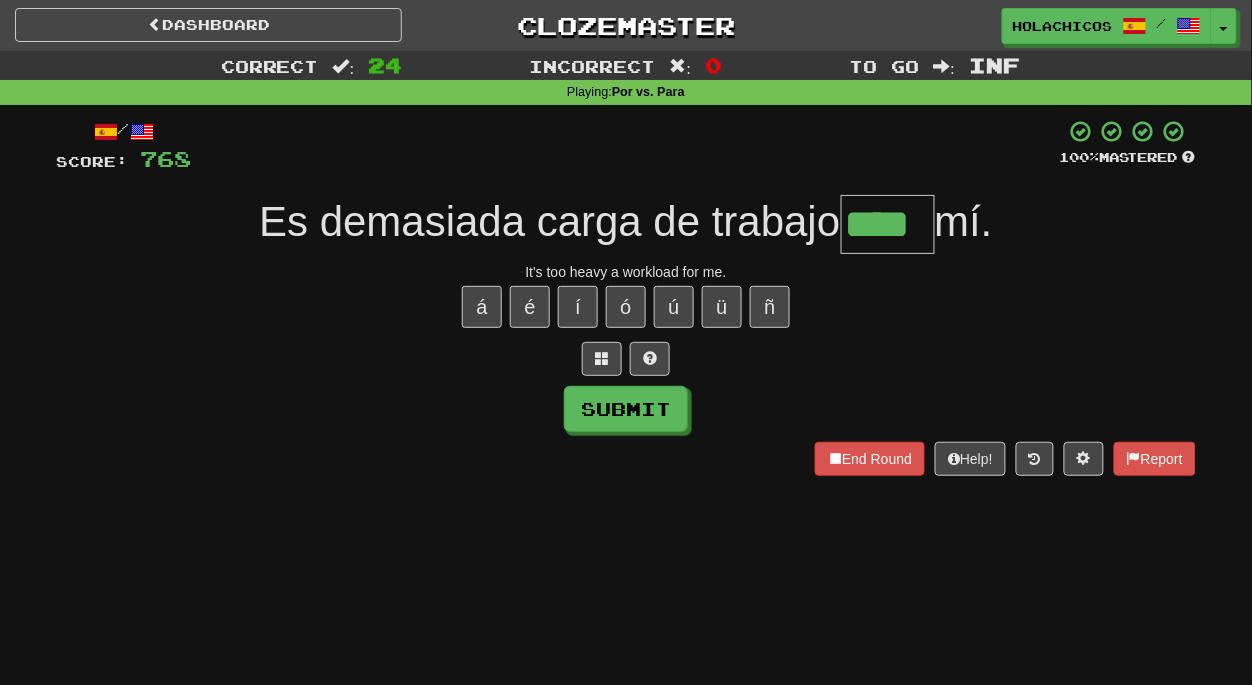 type on "****" 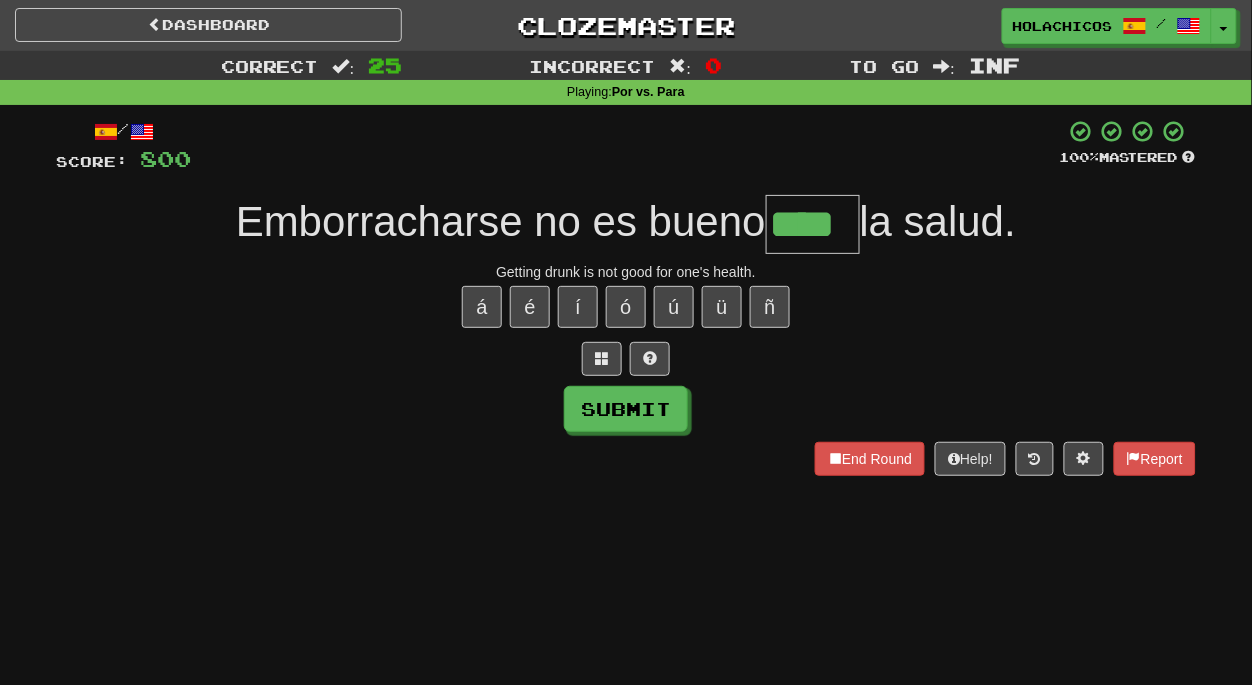 type on "****" 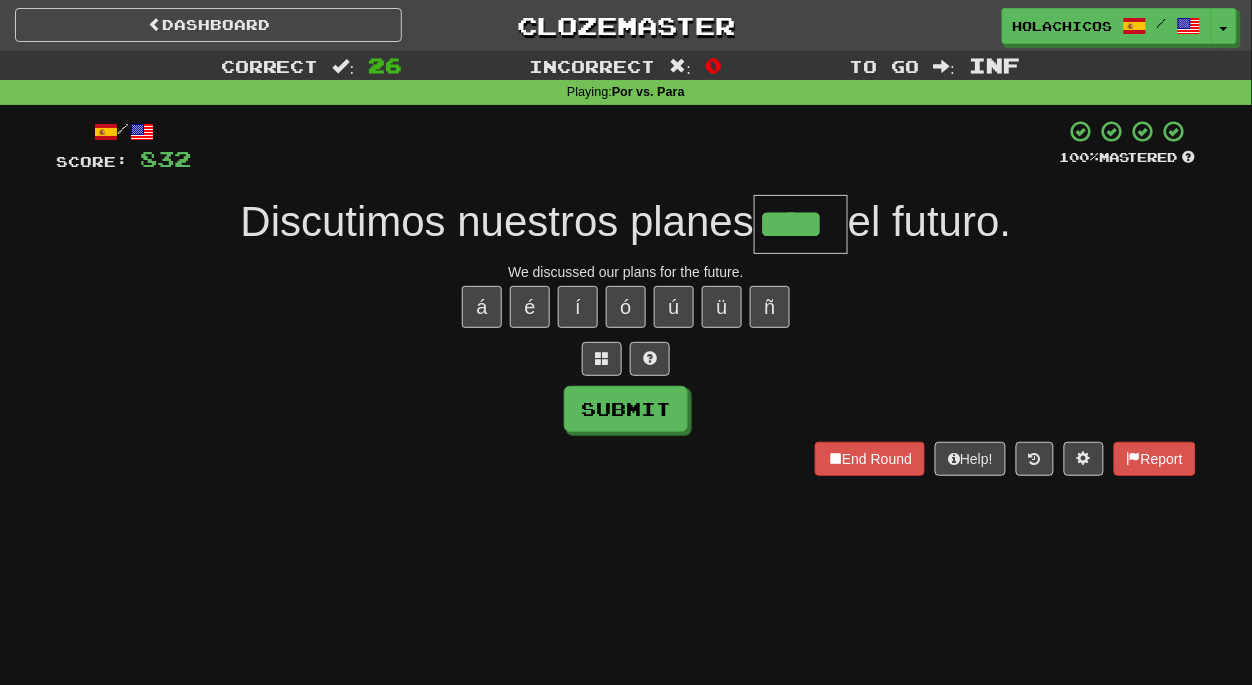 type on "****" 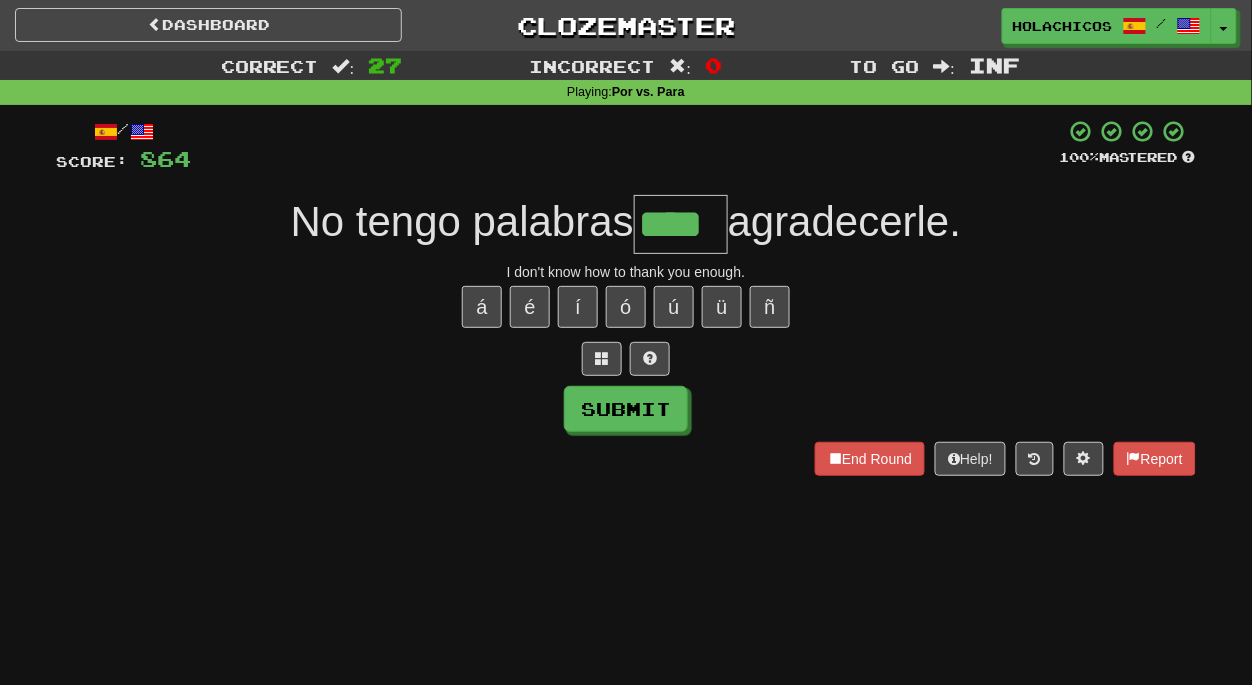 type on "****" 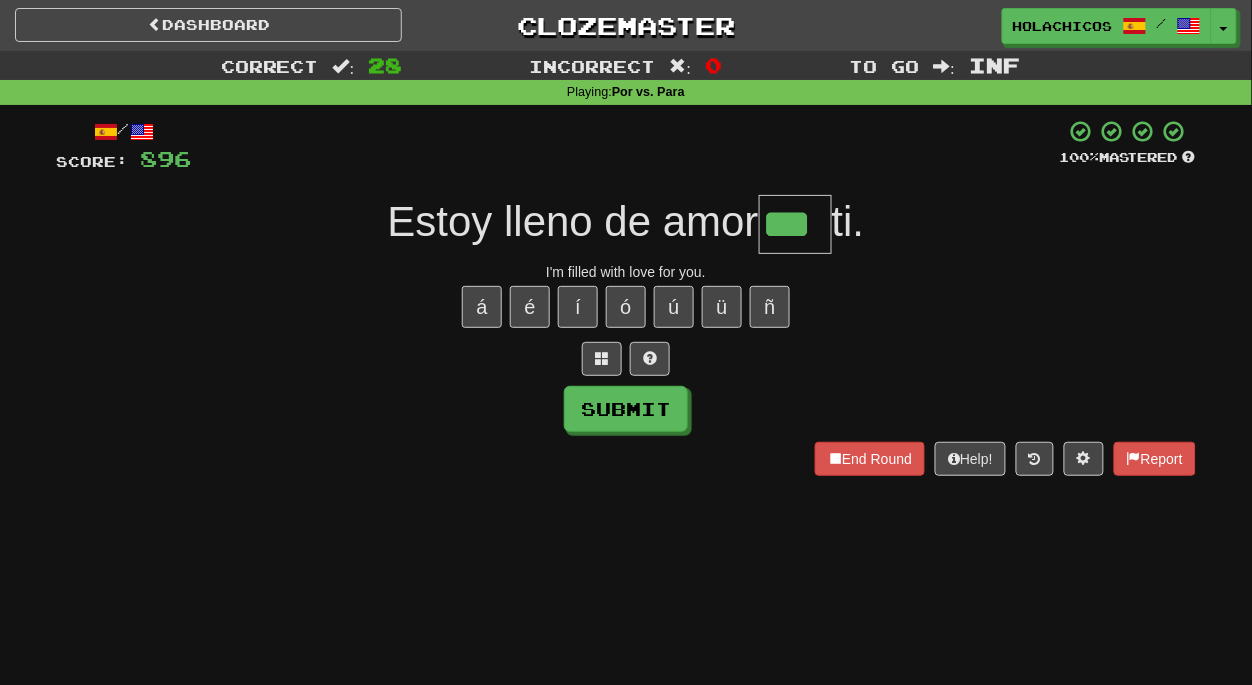 type on "***" 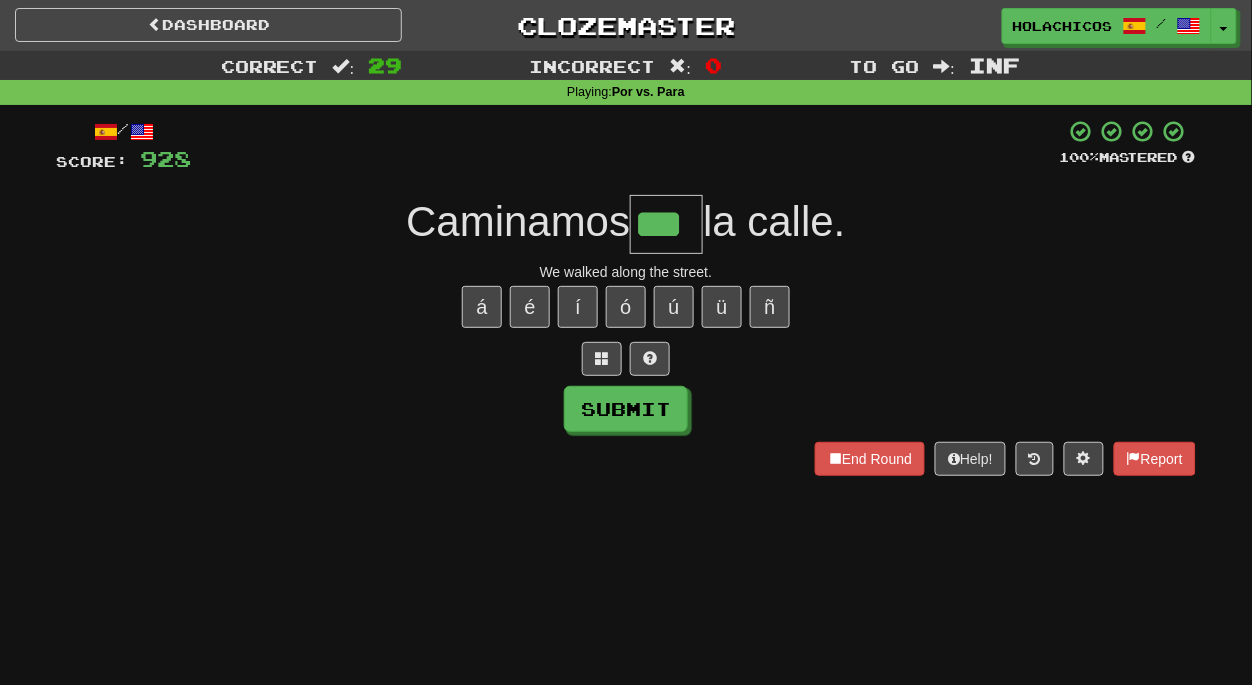 type on "***" 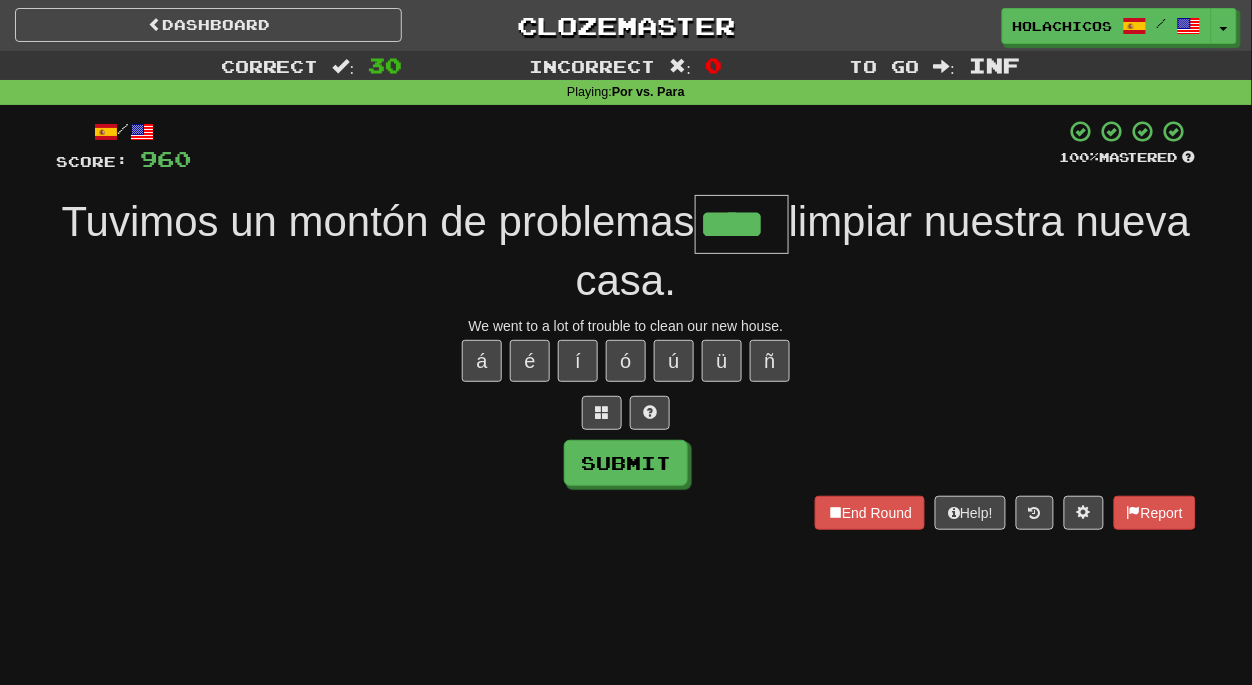 type on "****" 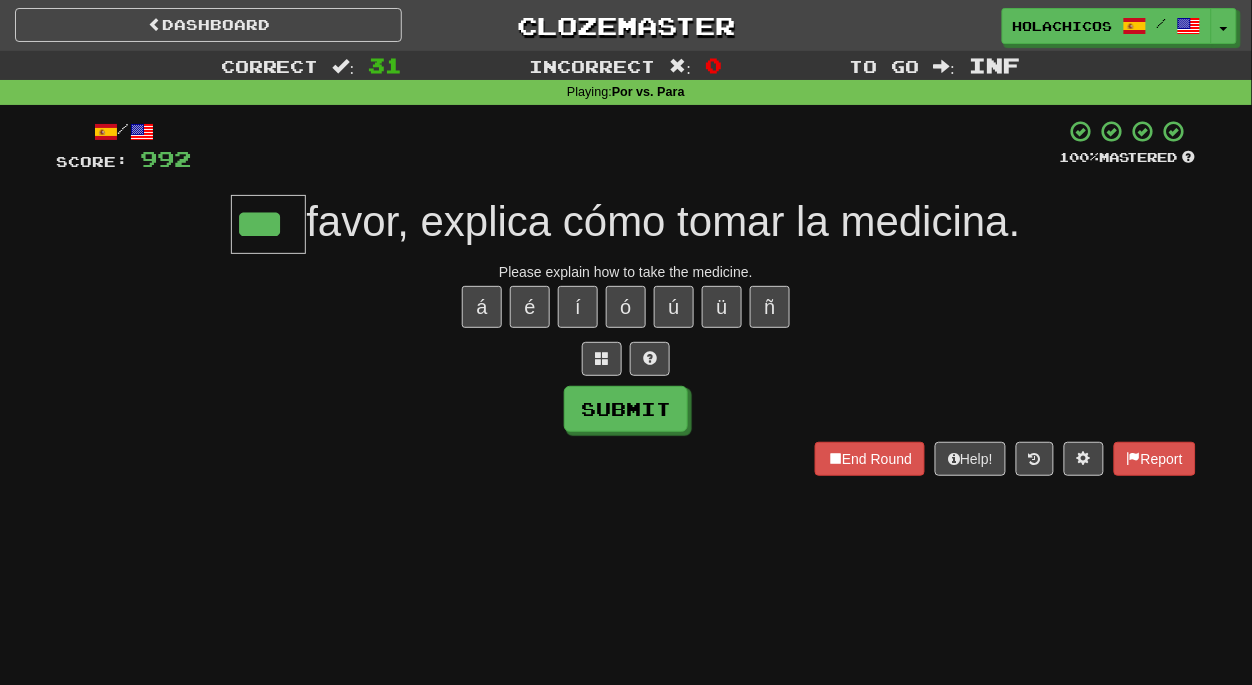 type on "***" 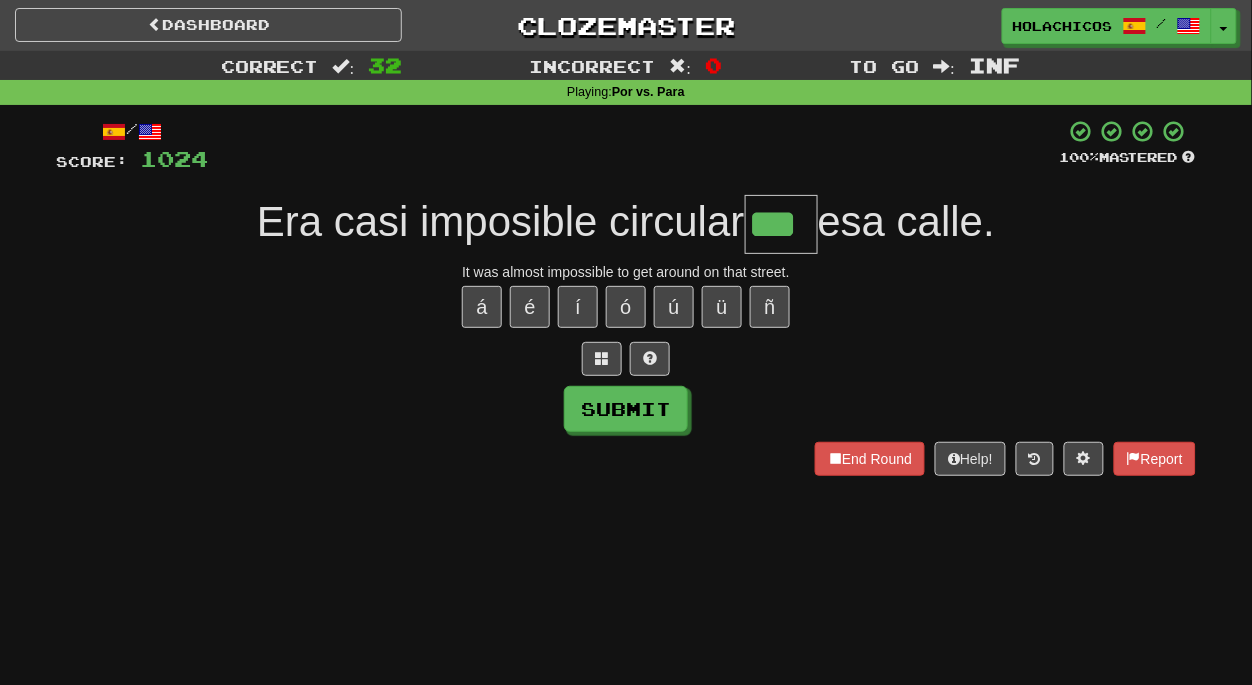 type on "***" 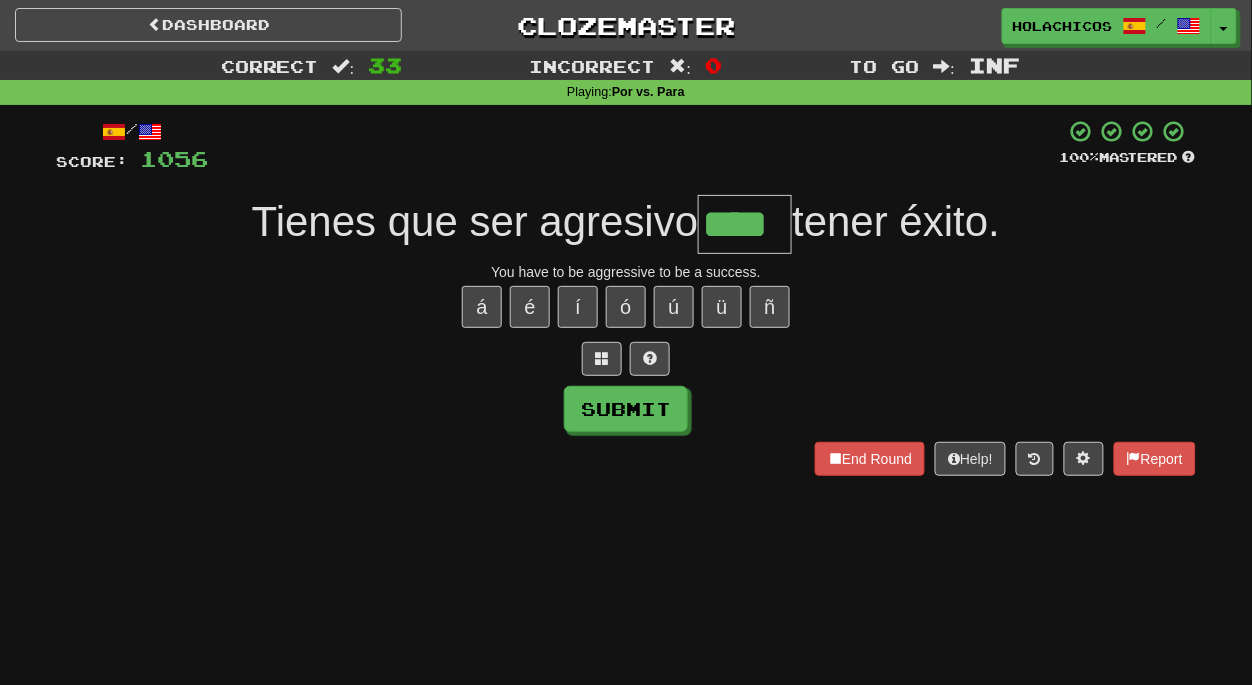 type on "****" 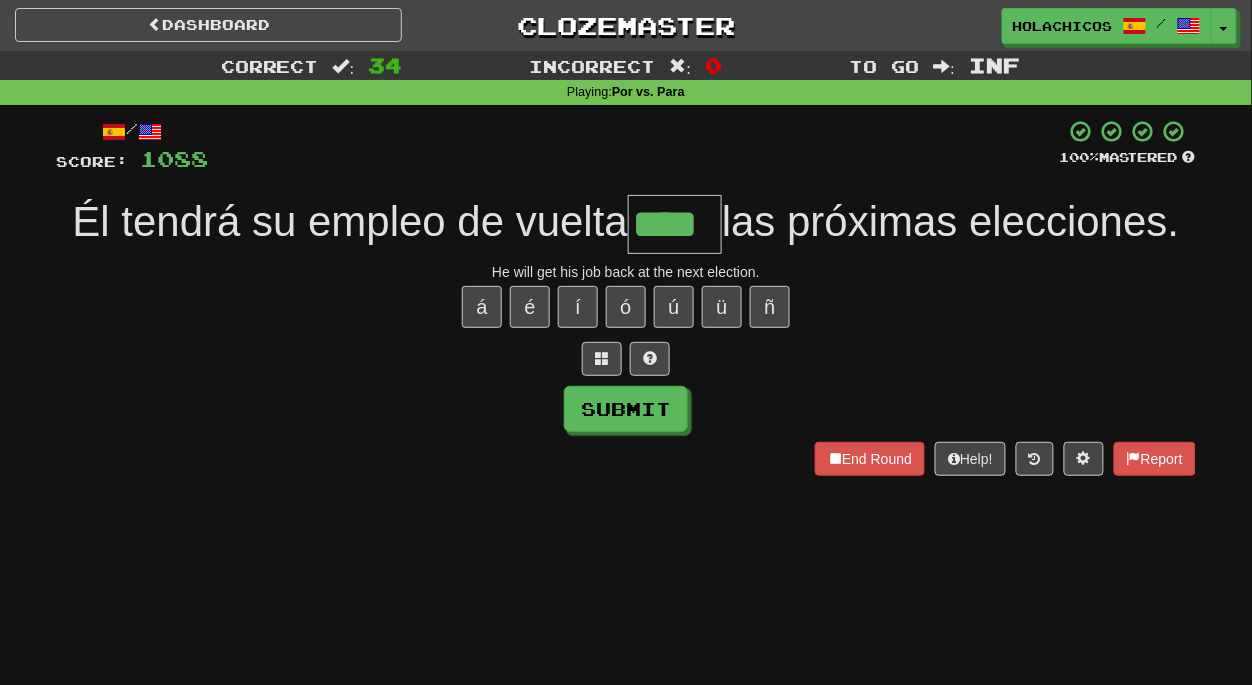type on "****" 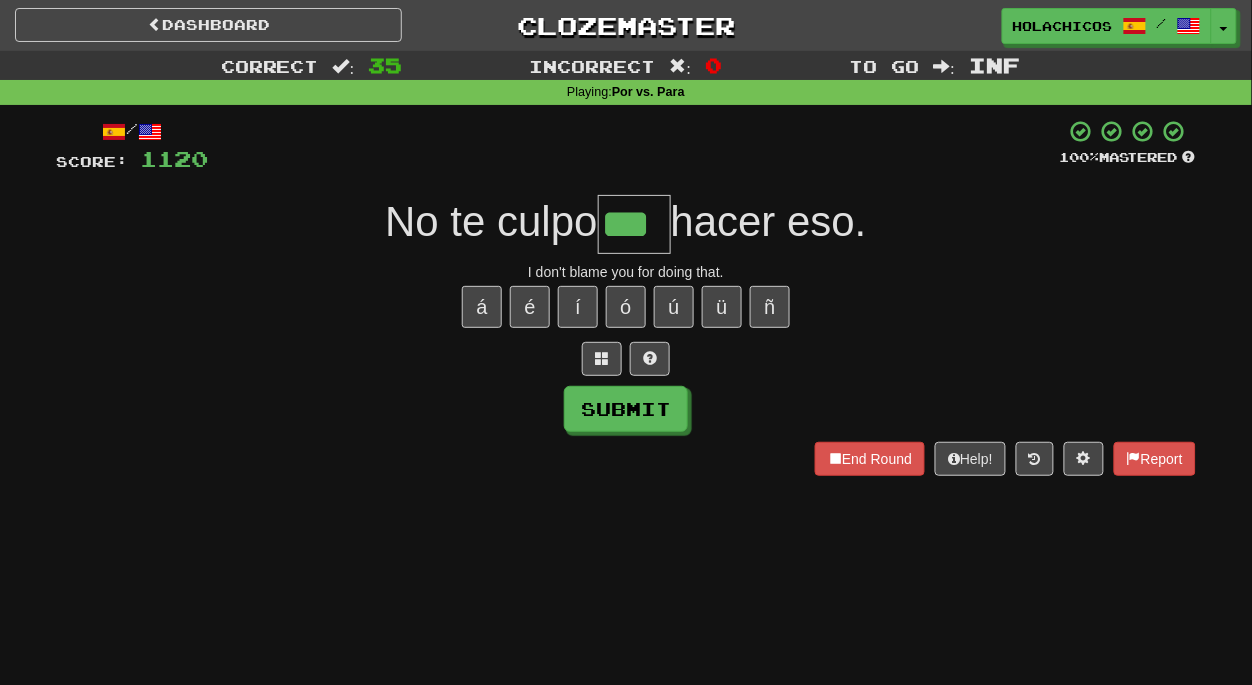 type on "***" 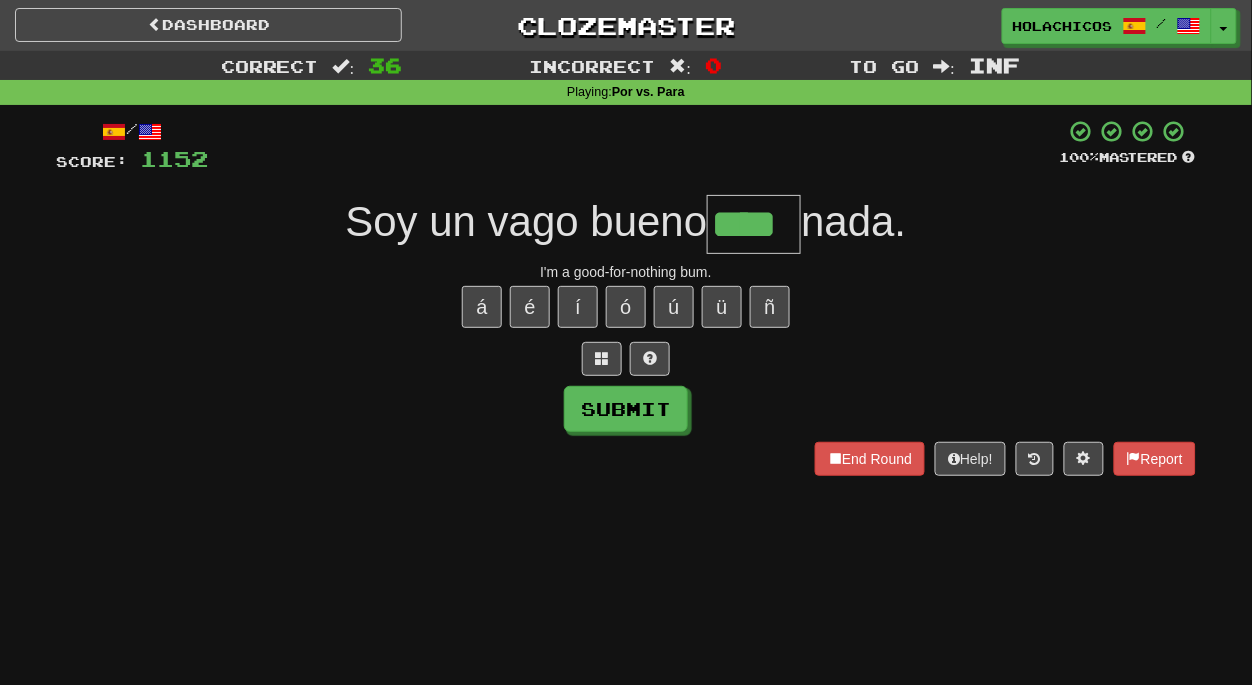 type on "****" 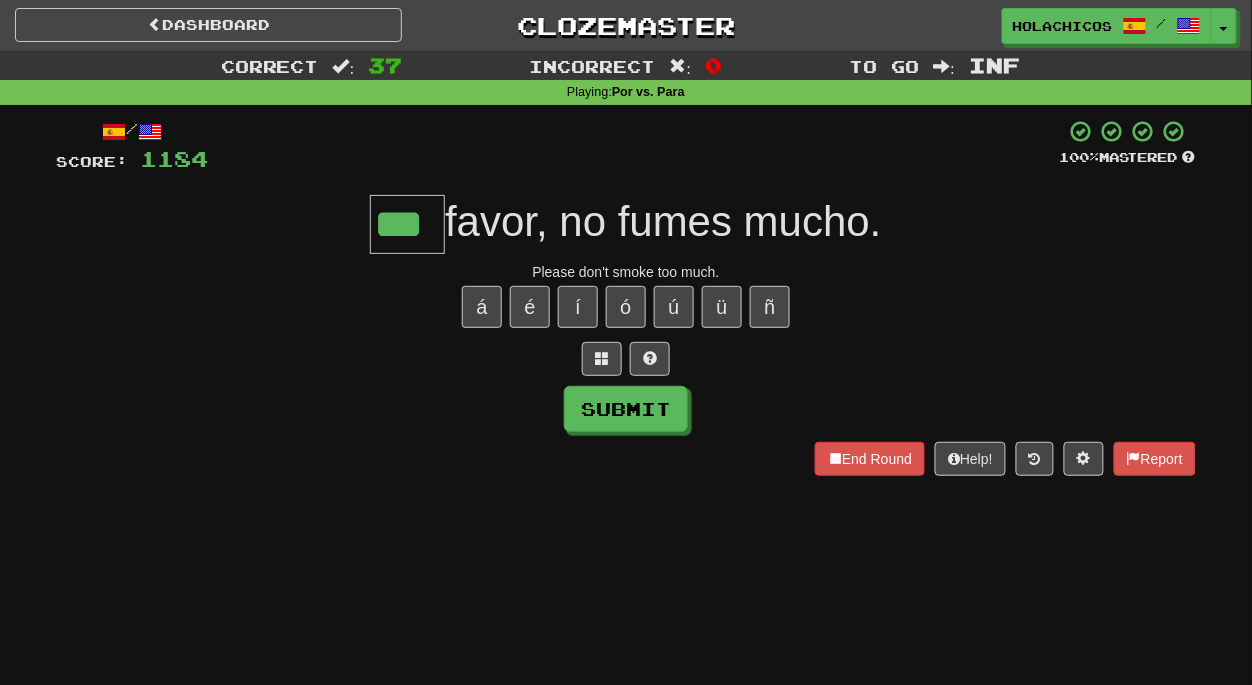 type on "***" 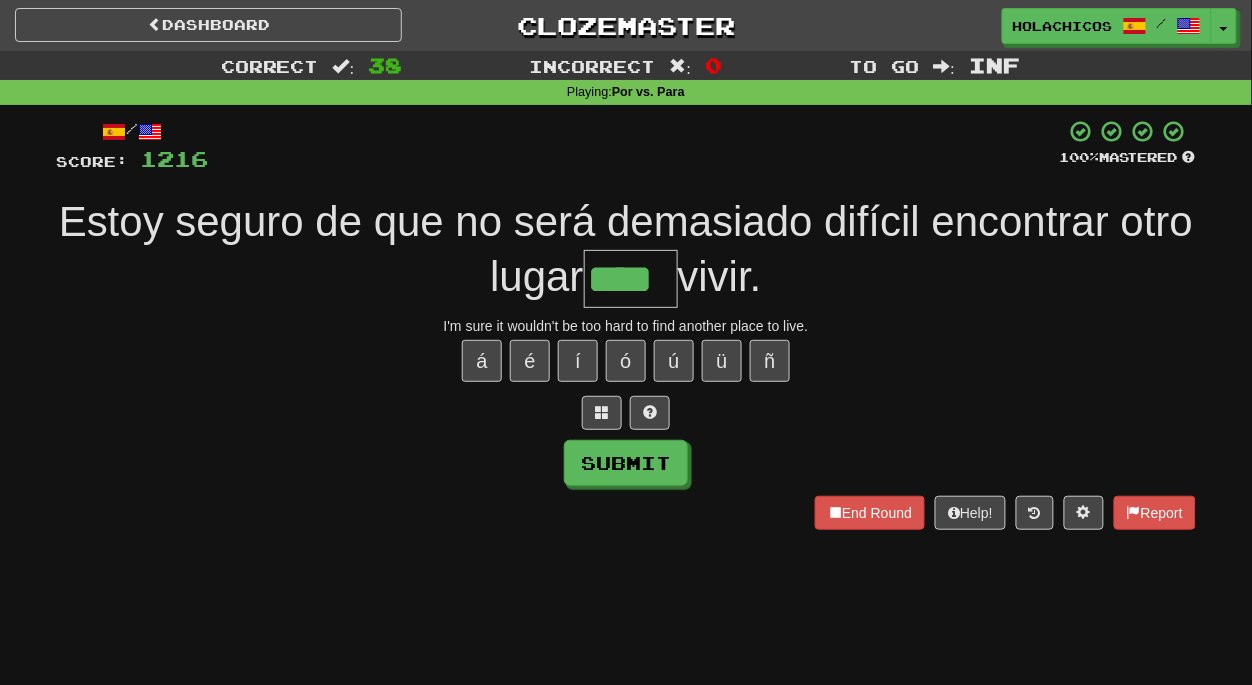 type on "****" 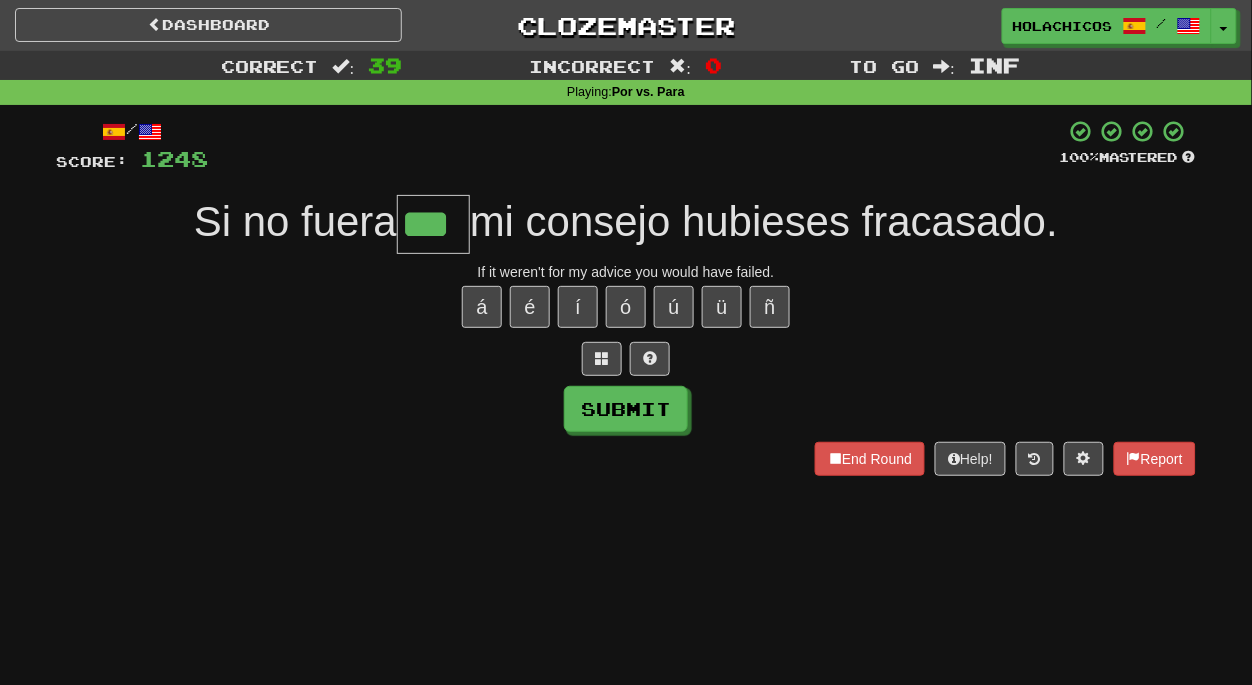 type on "***" 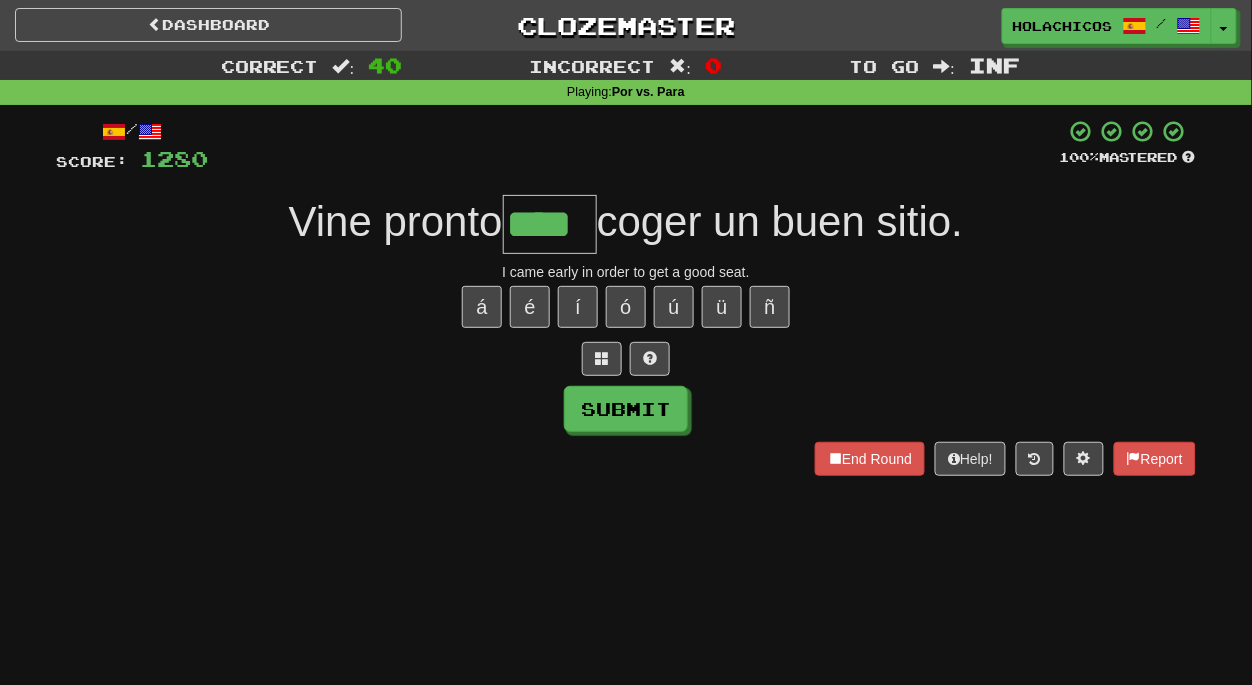 type on "****" 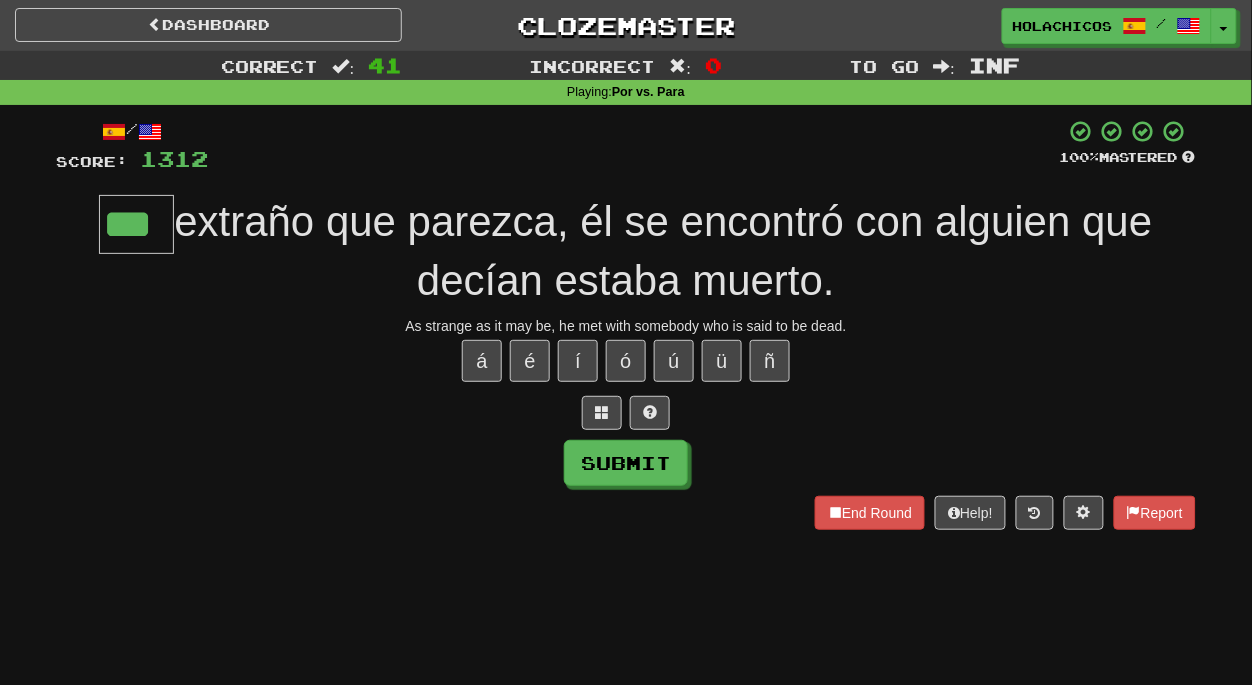 type on "***" 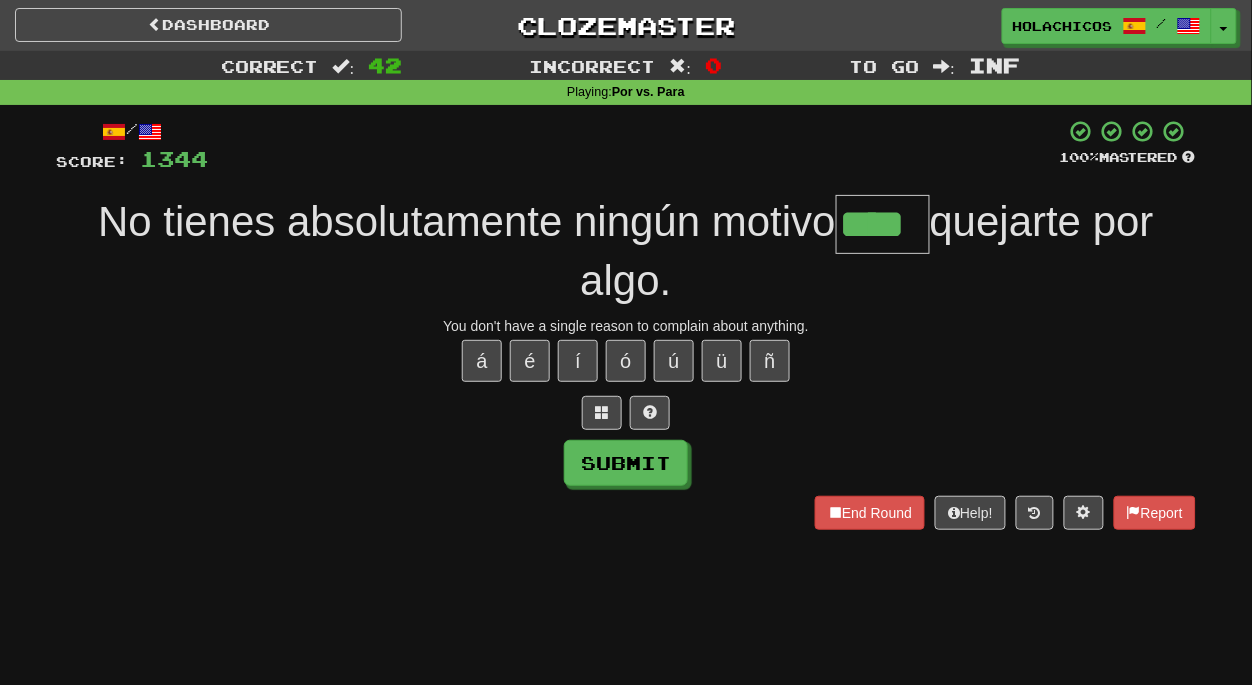 type on "****" 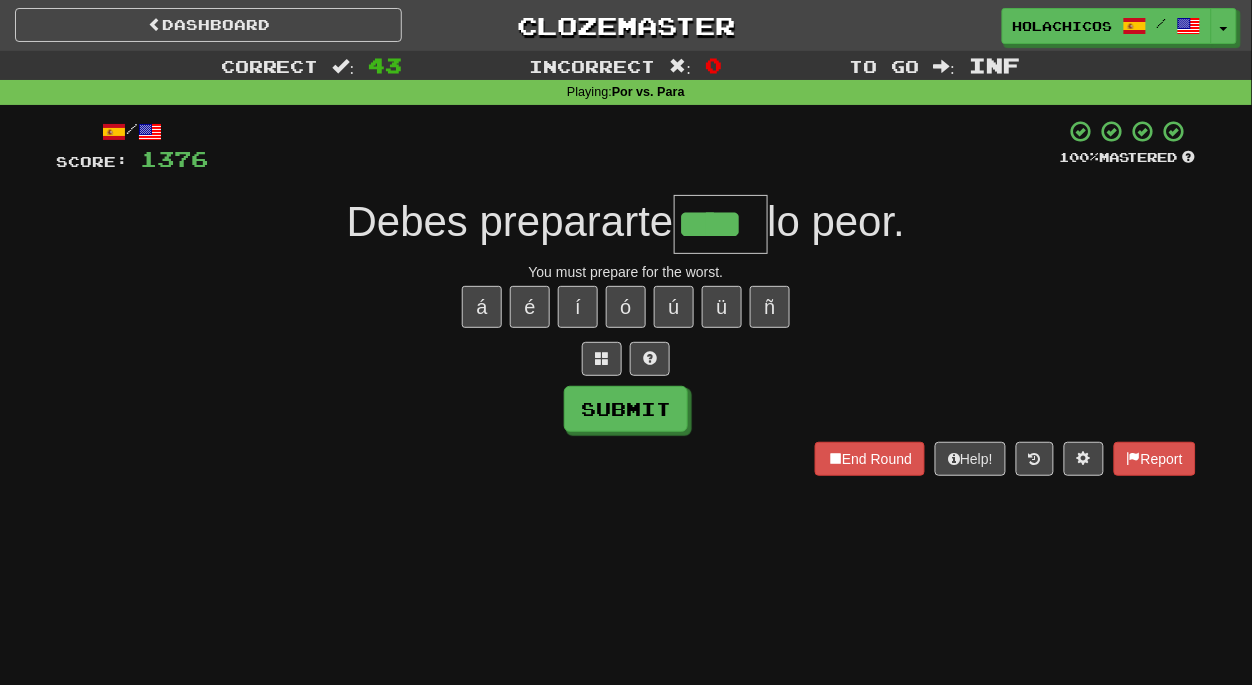 type on "****" 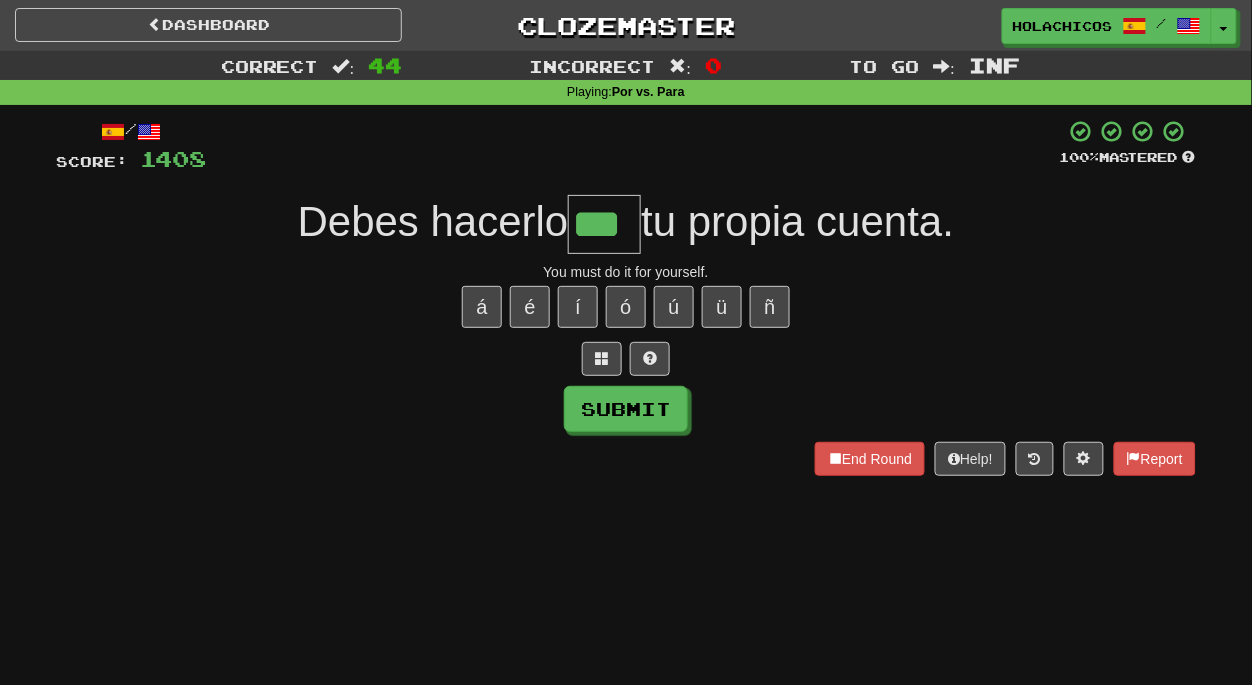 type on "***" 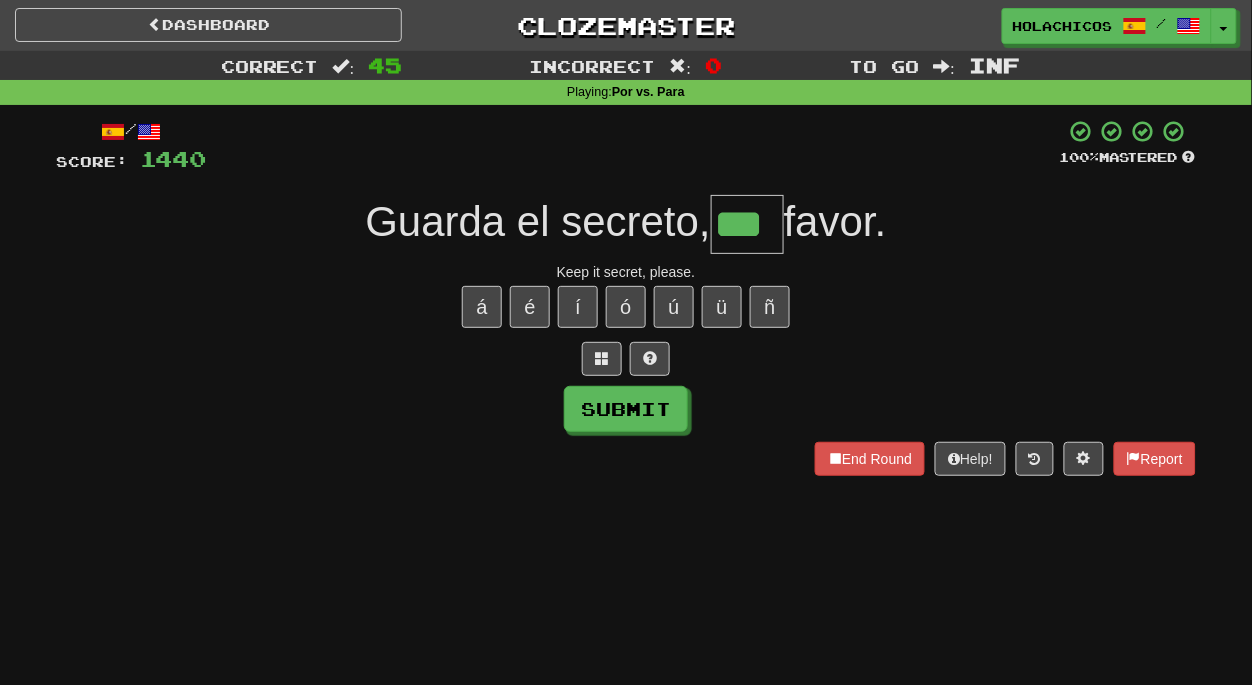 type on "***" 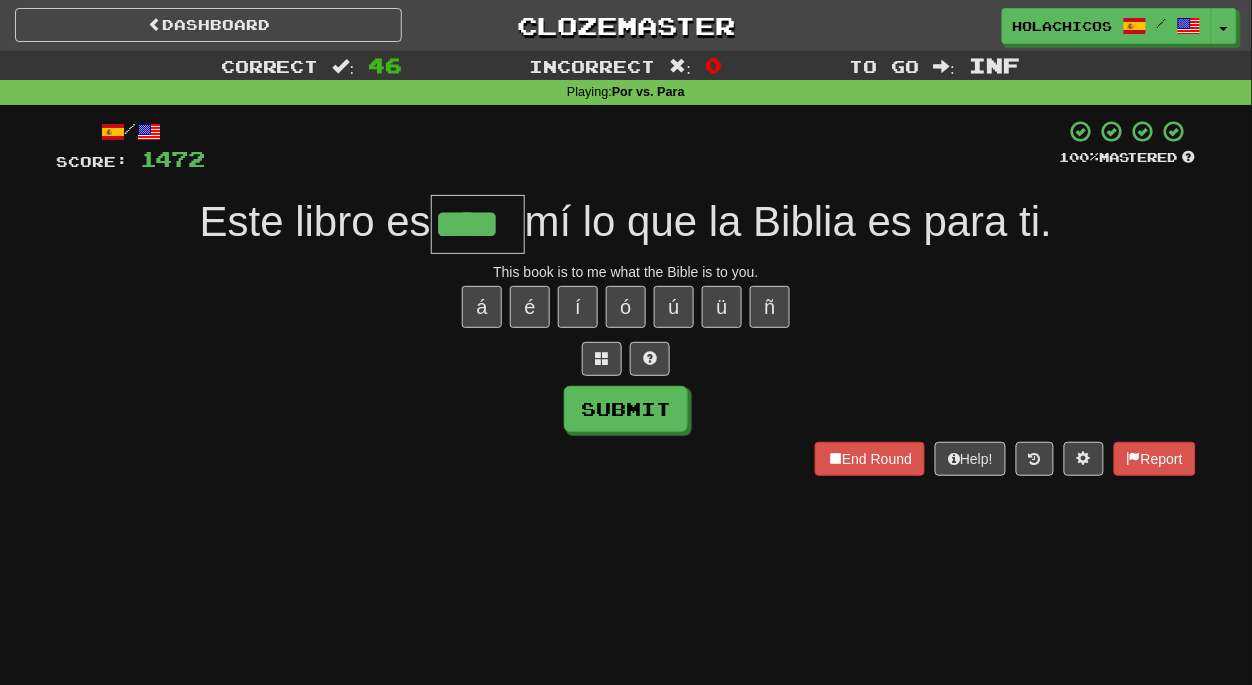 type on "****" 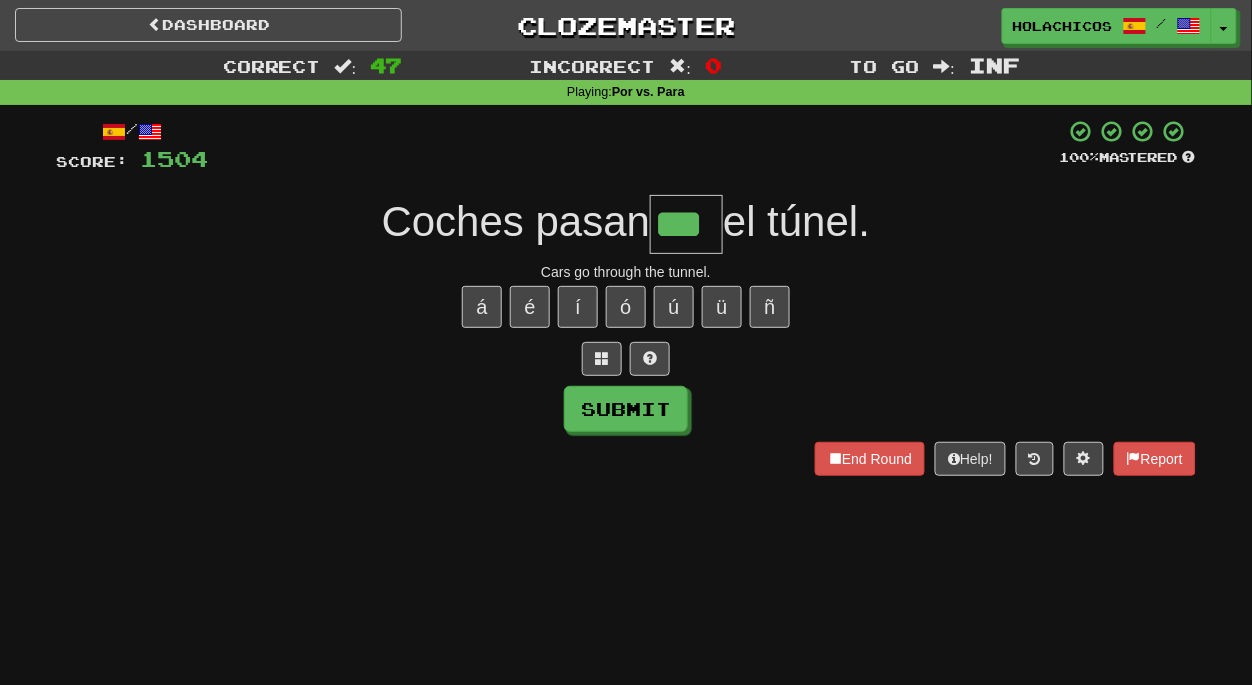 type on "***" 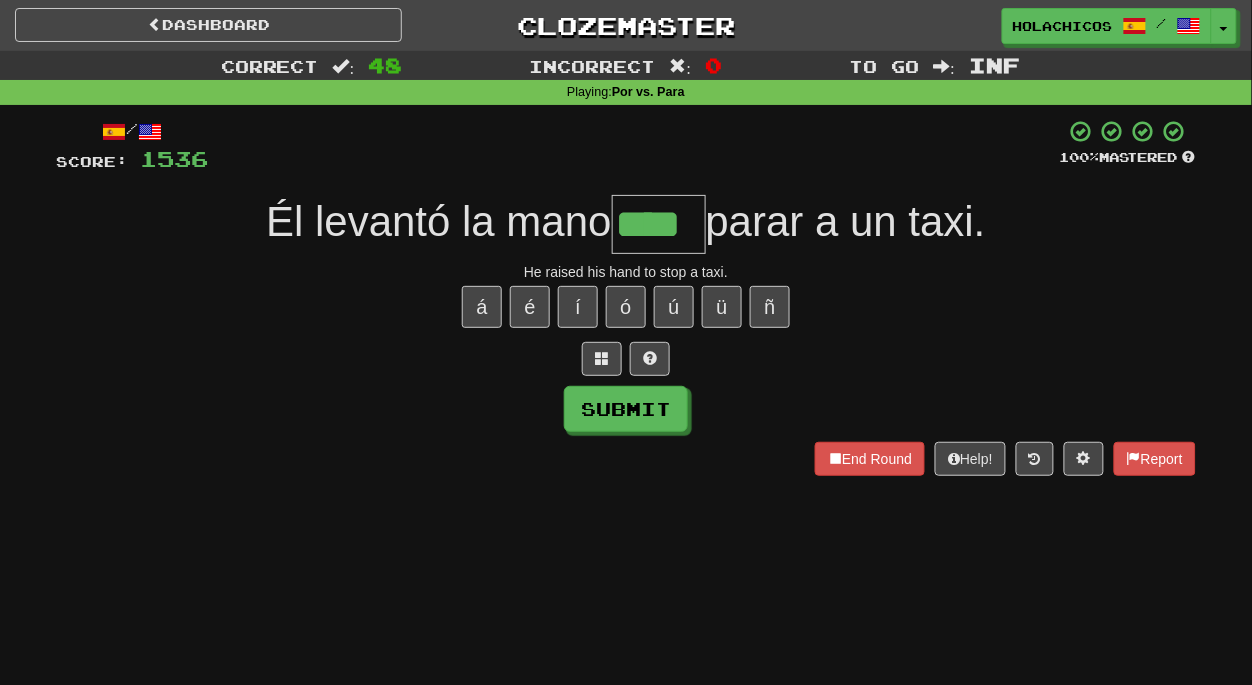 type on "****" 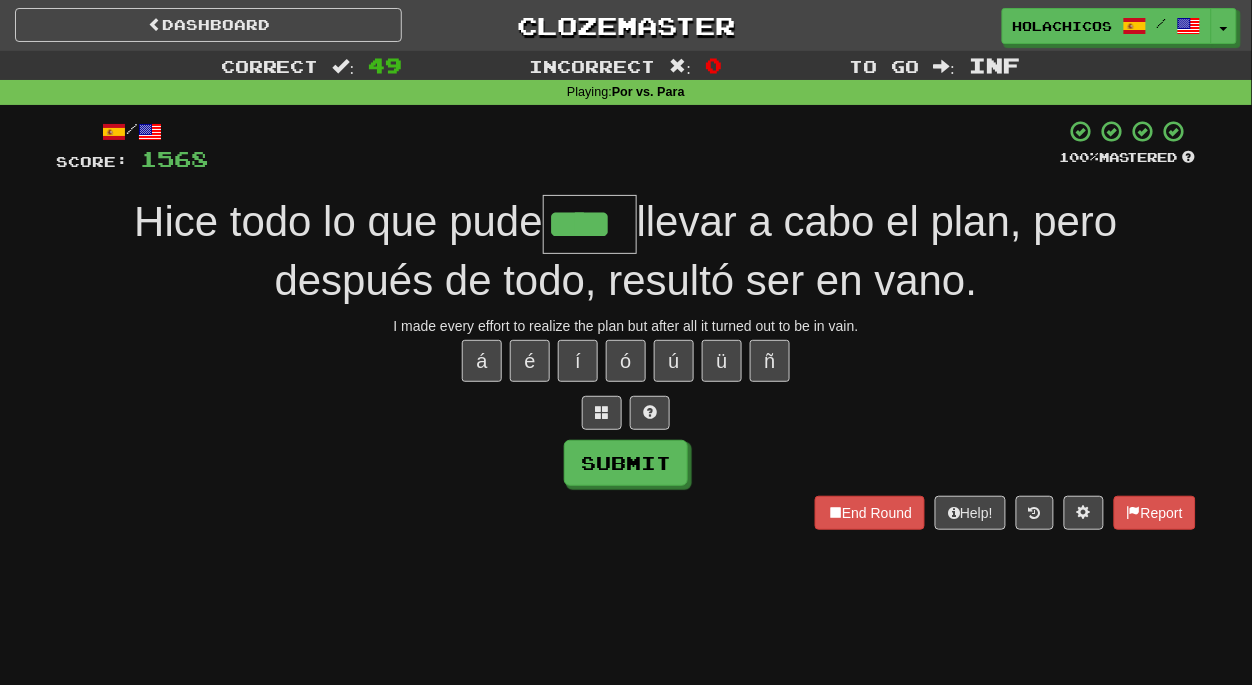 type on "****" 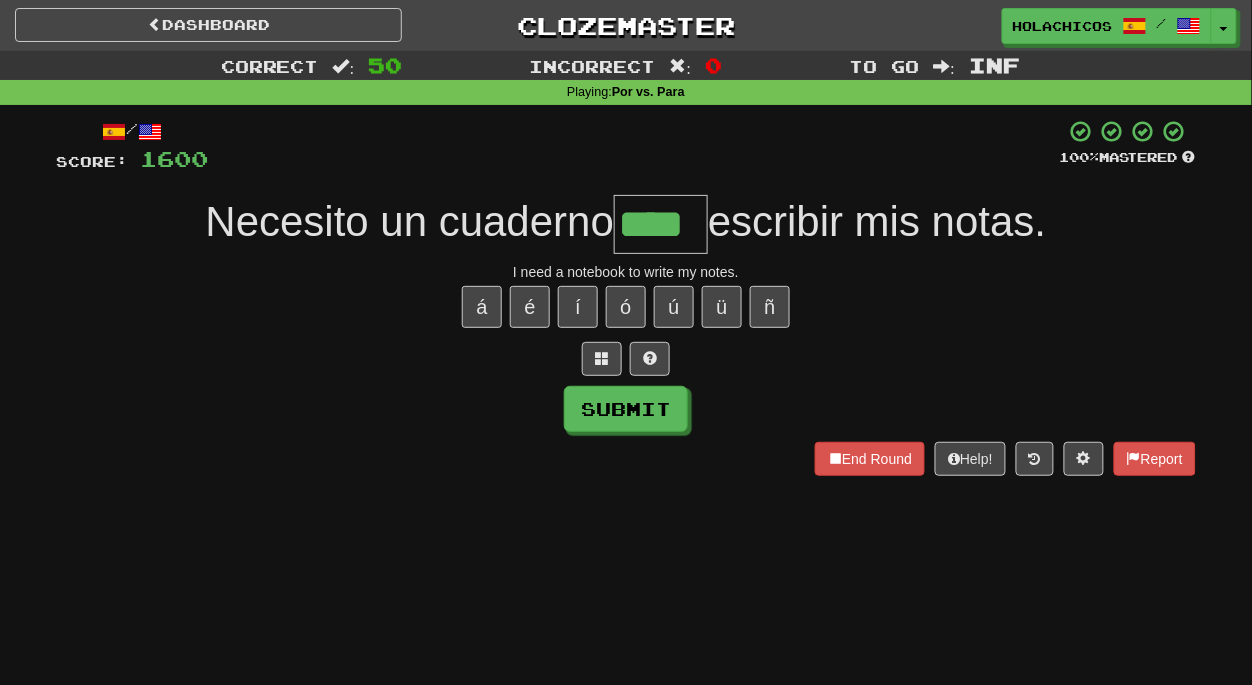 type on "****" 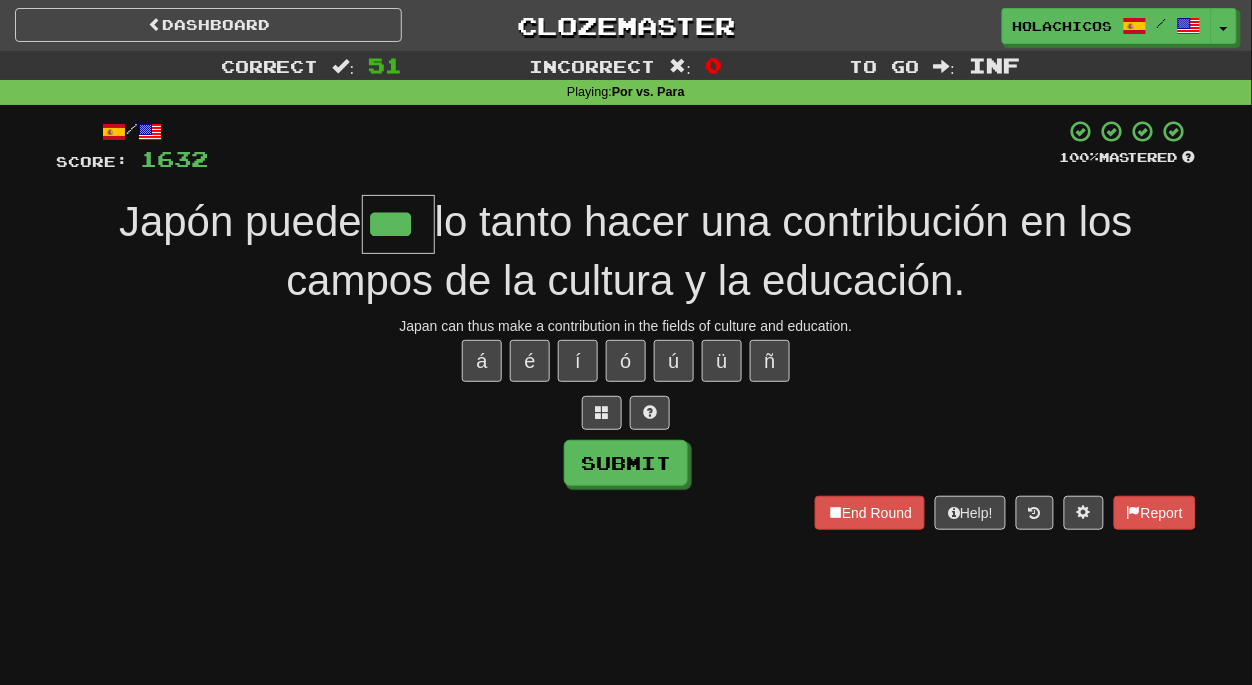 type on "***" 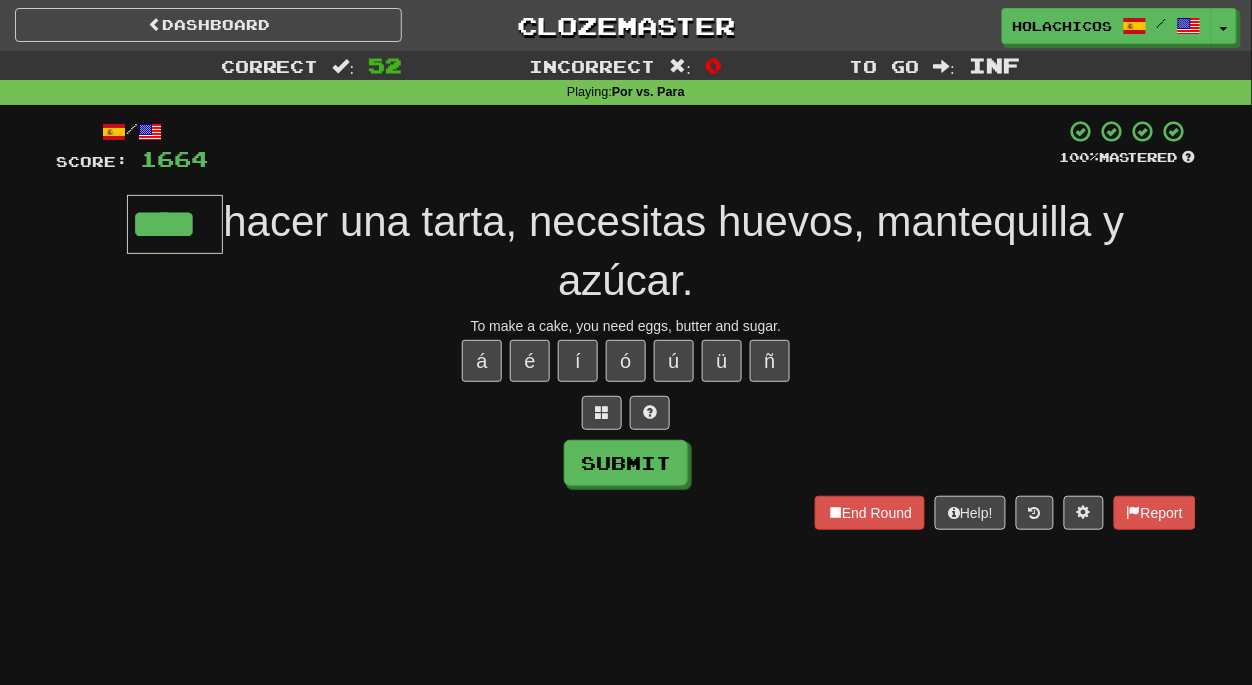type on "****" 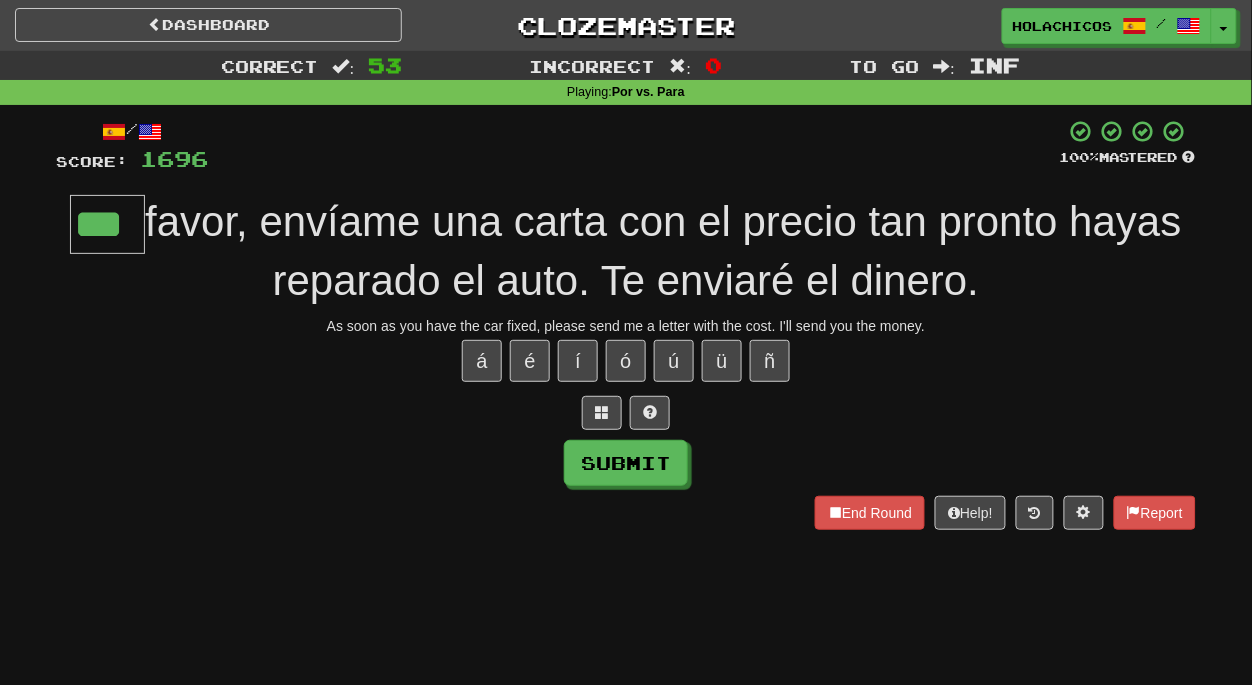 type on "***" 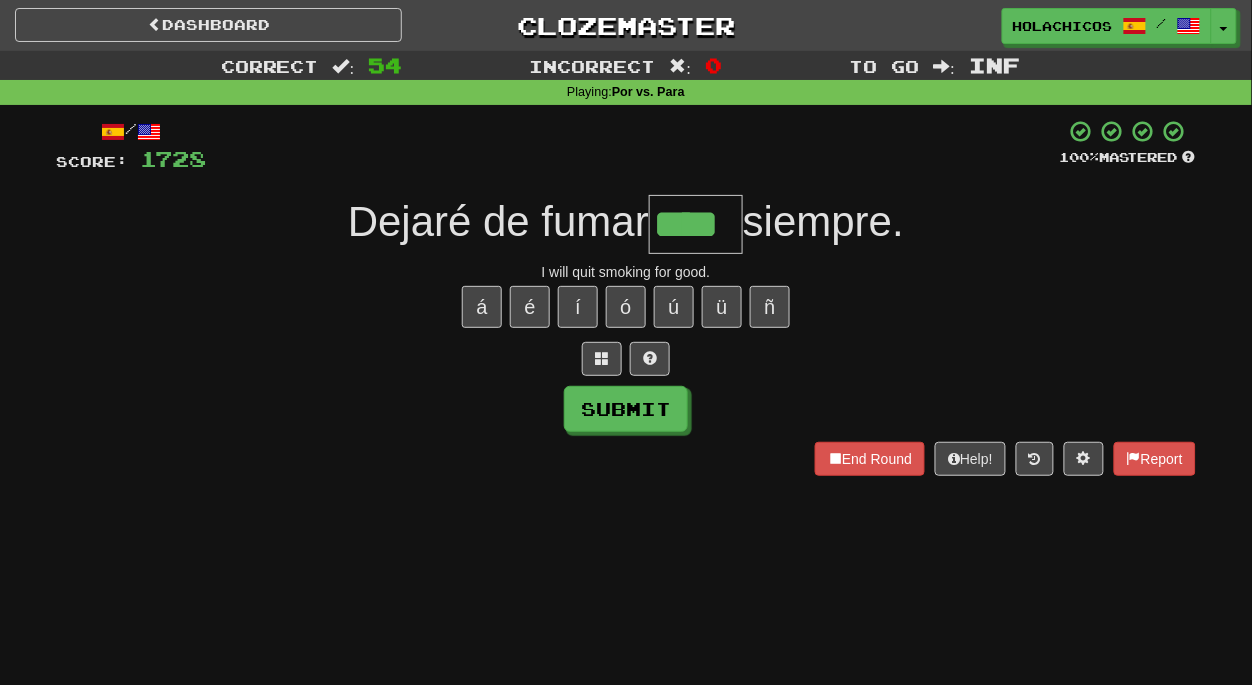 type on "****" 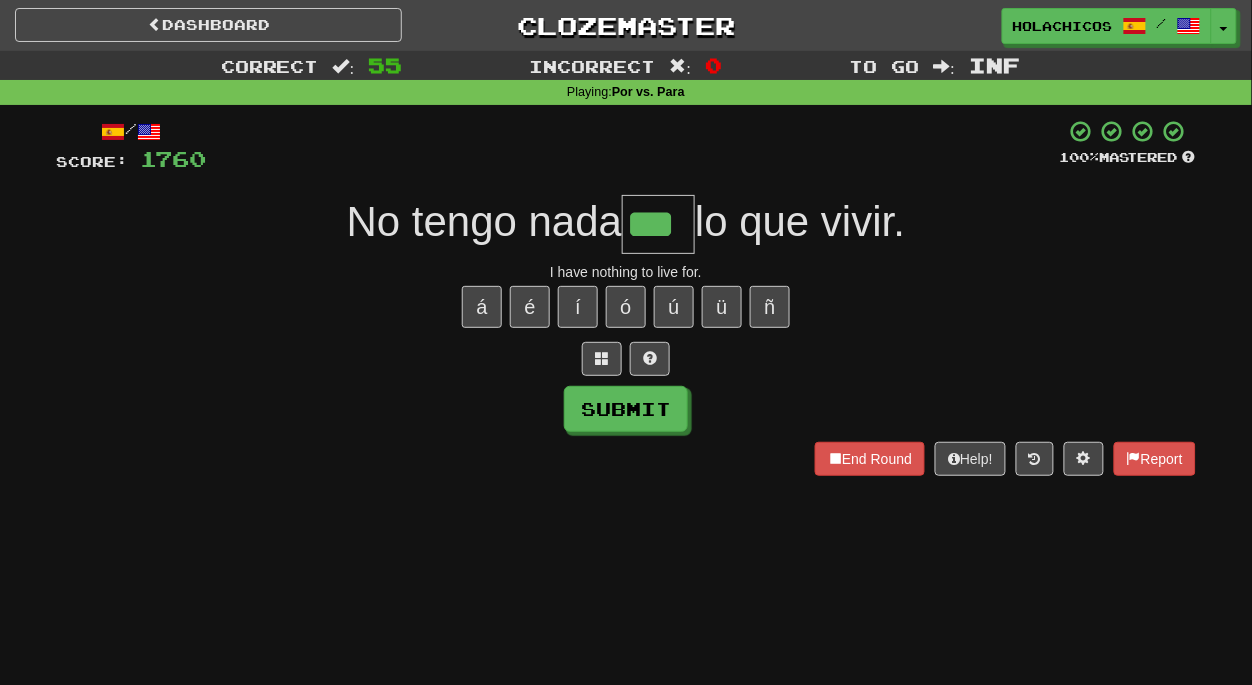 type on "***" 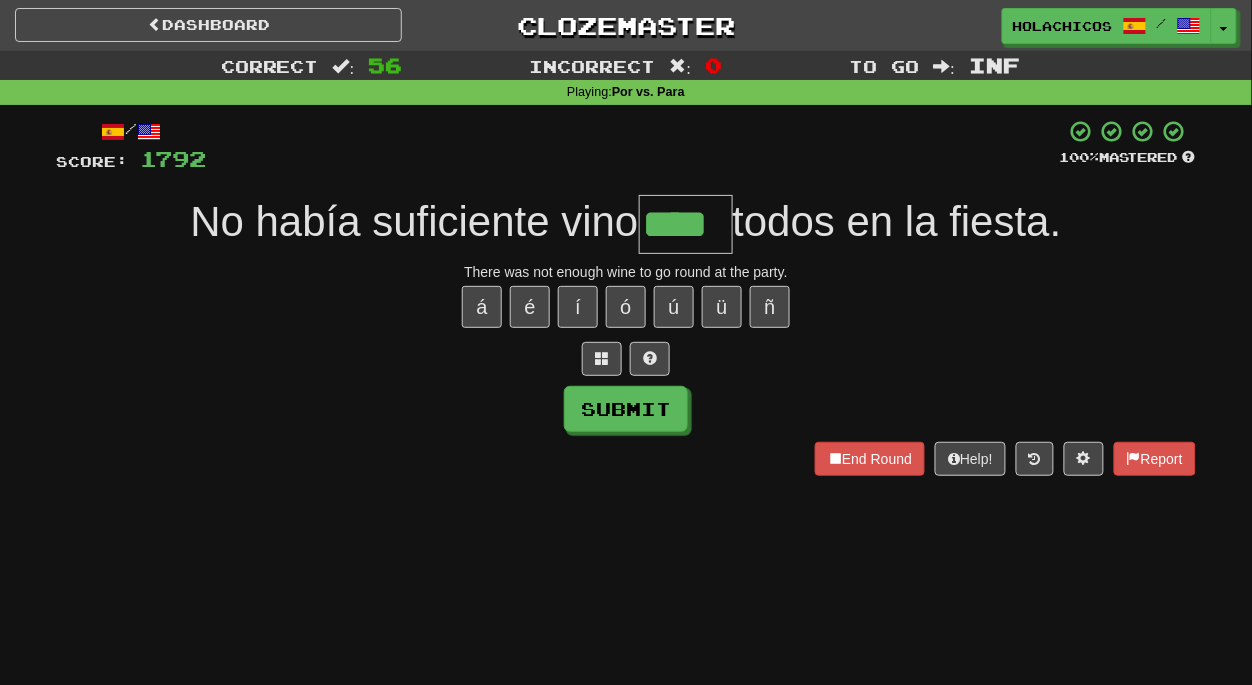 type on "****" 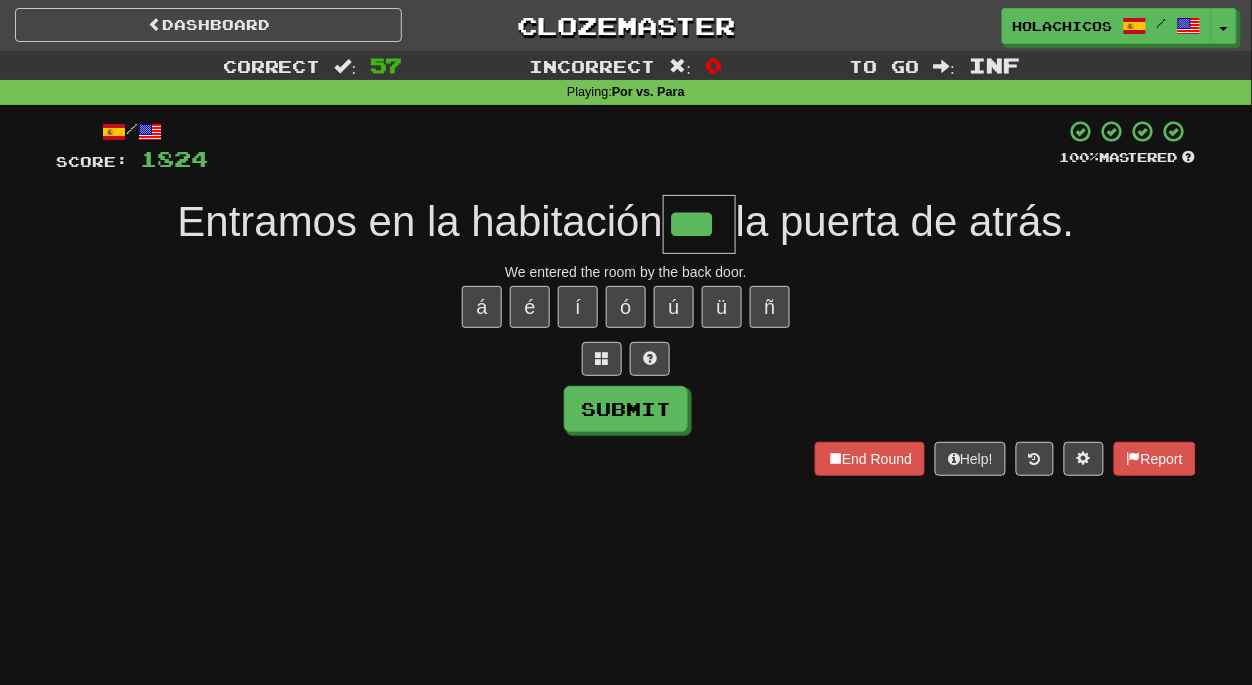 type on "***" 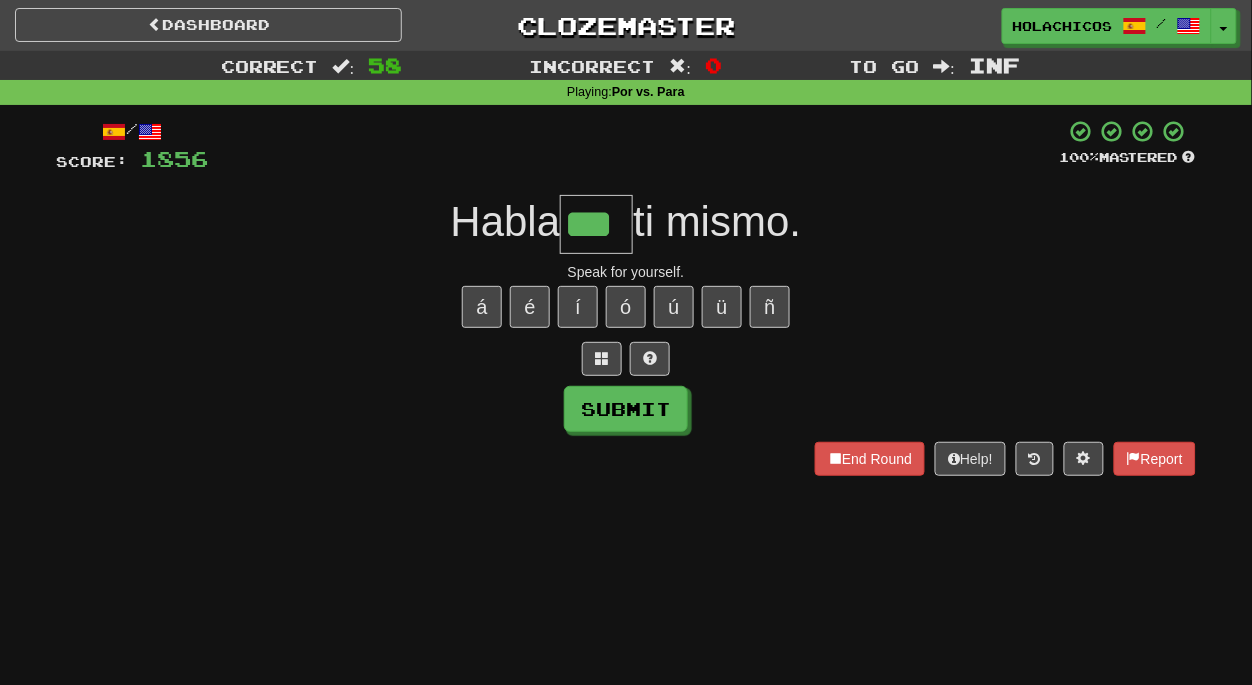 type on "***" 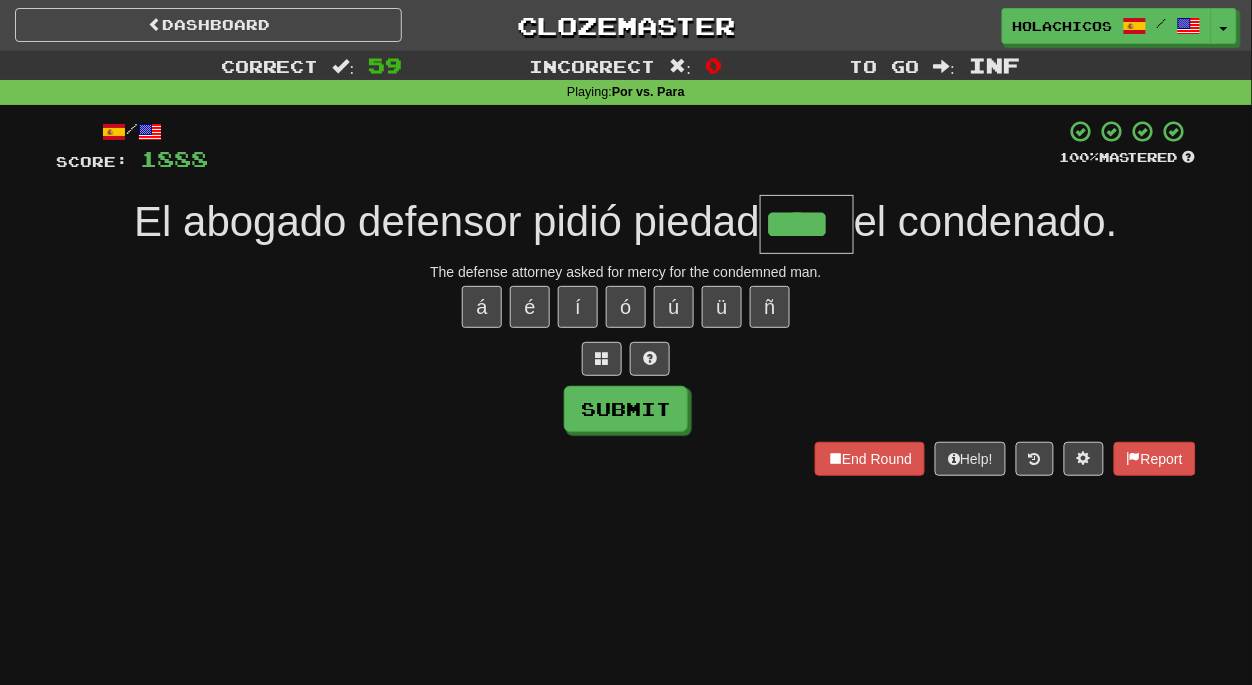 type on "****" 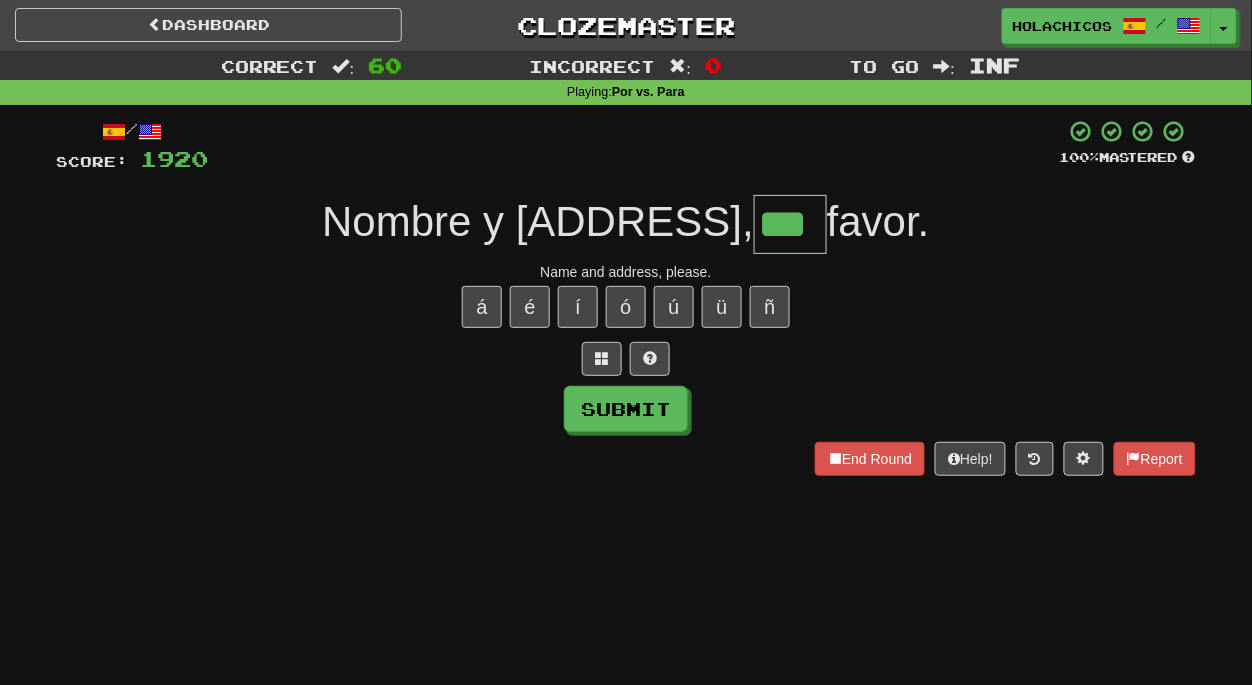type on "***" 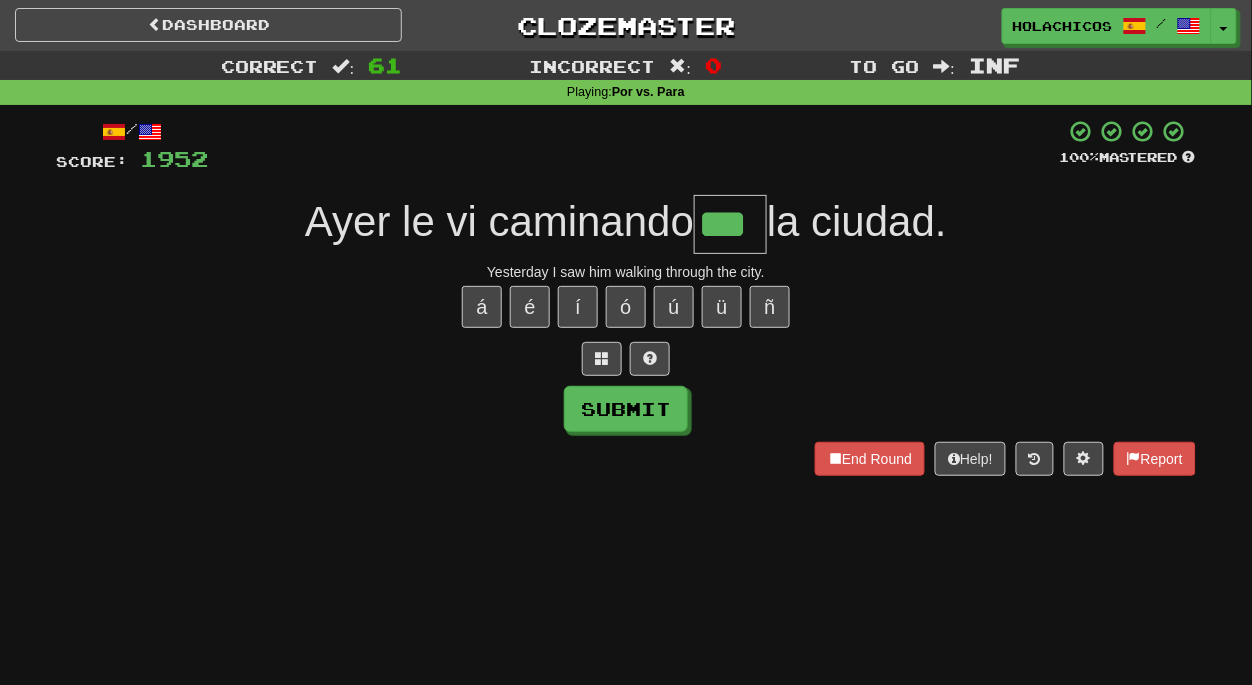 type on "***" 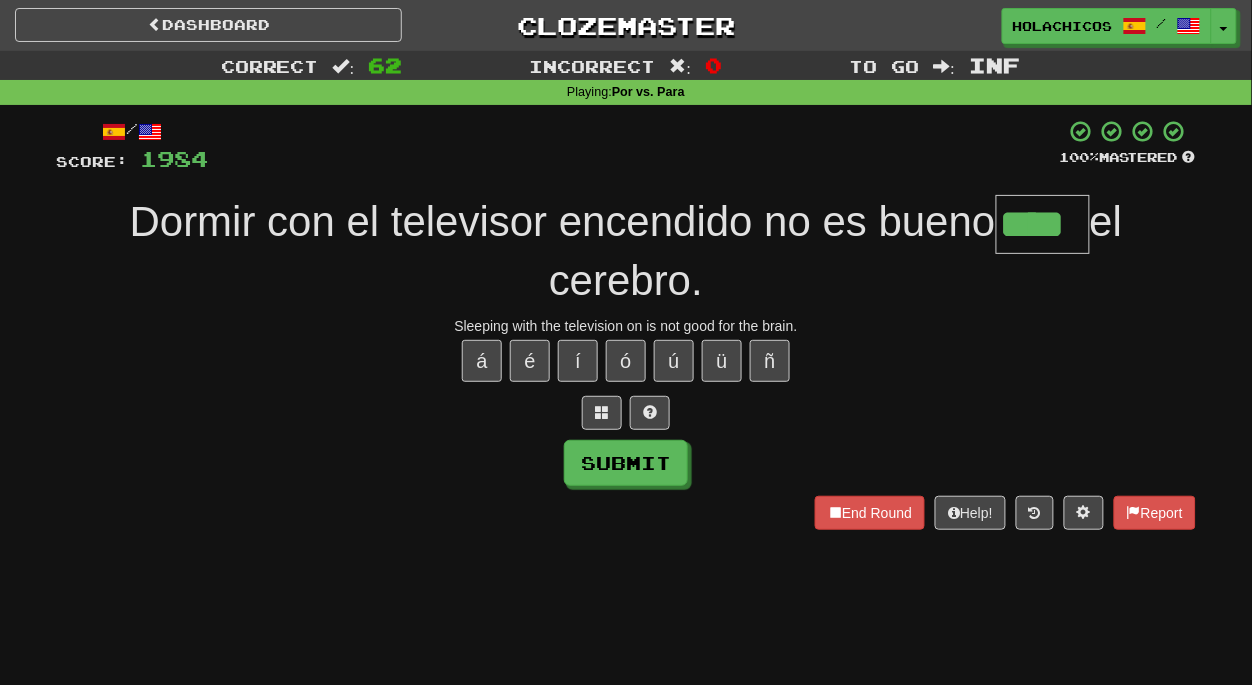 type on "****" 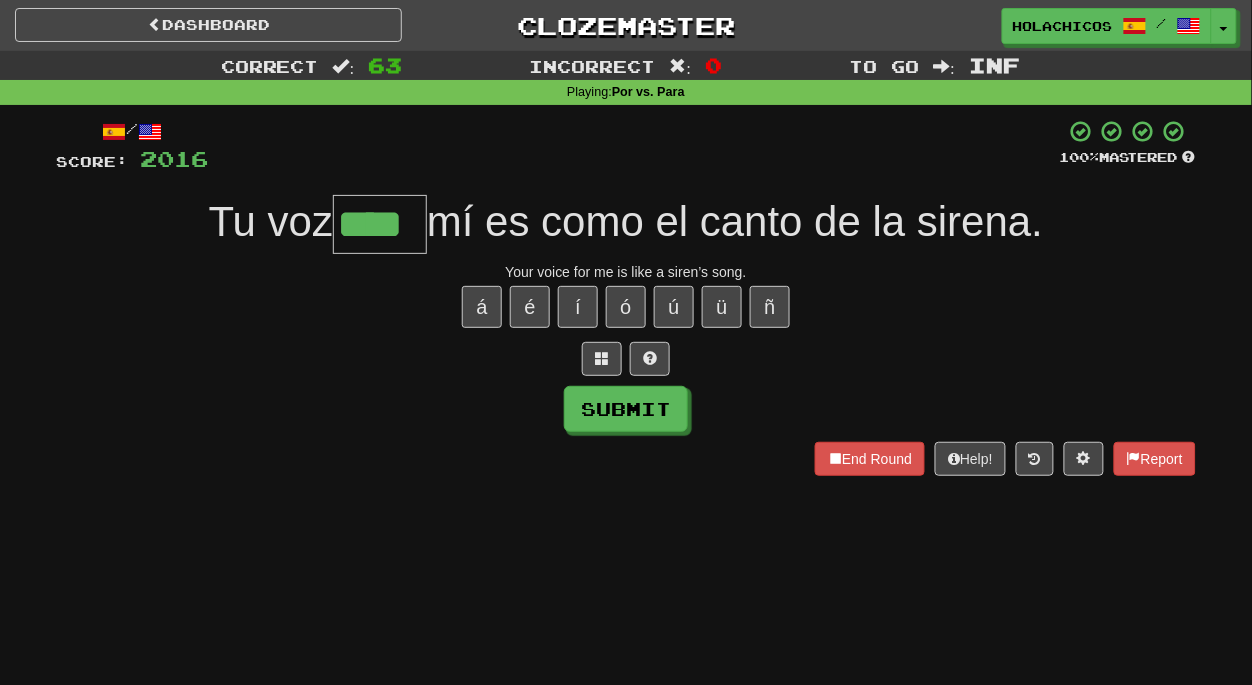 type on "****" 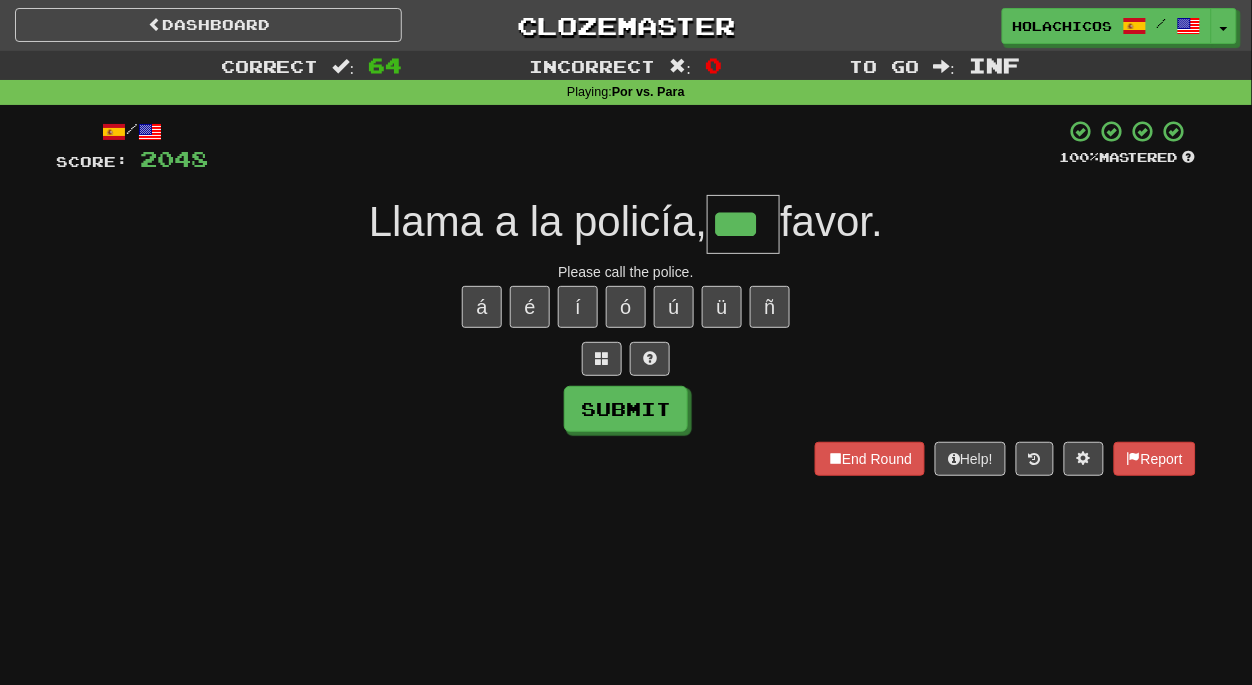 type on "***" 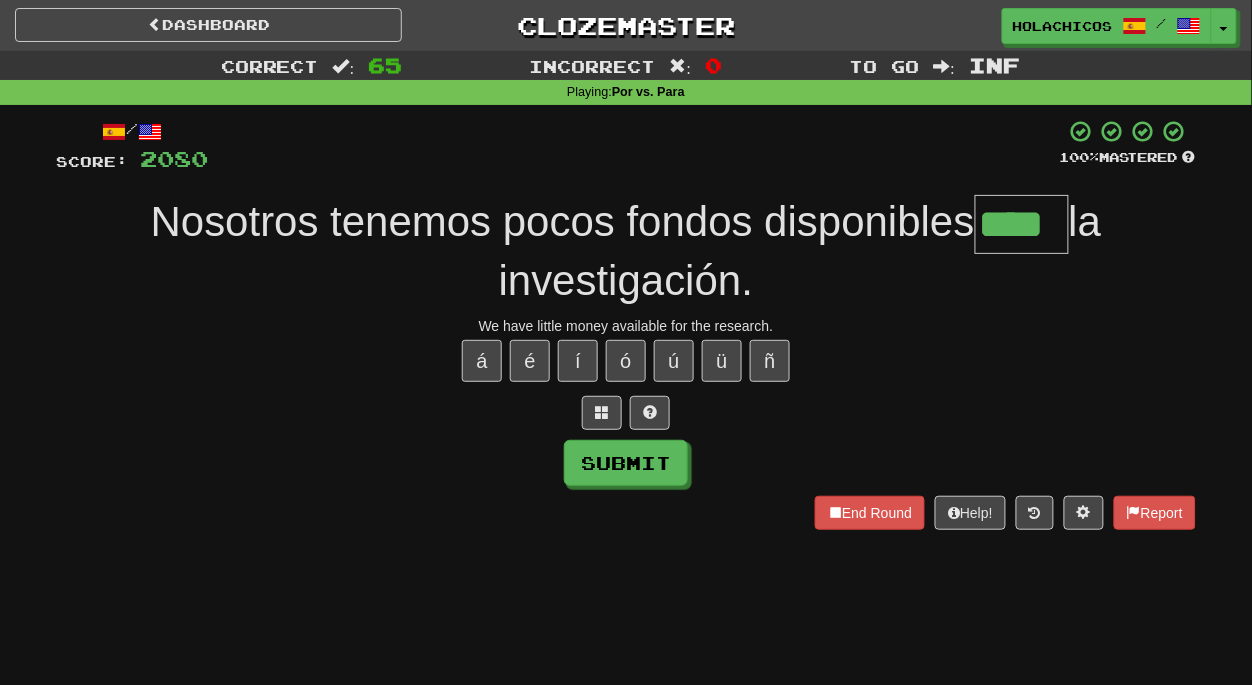 type on "****" 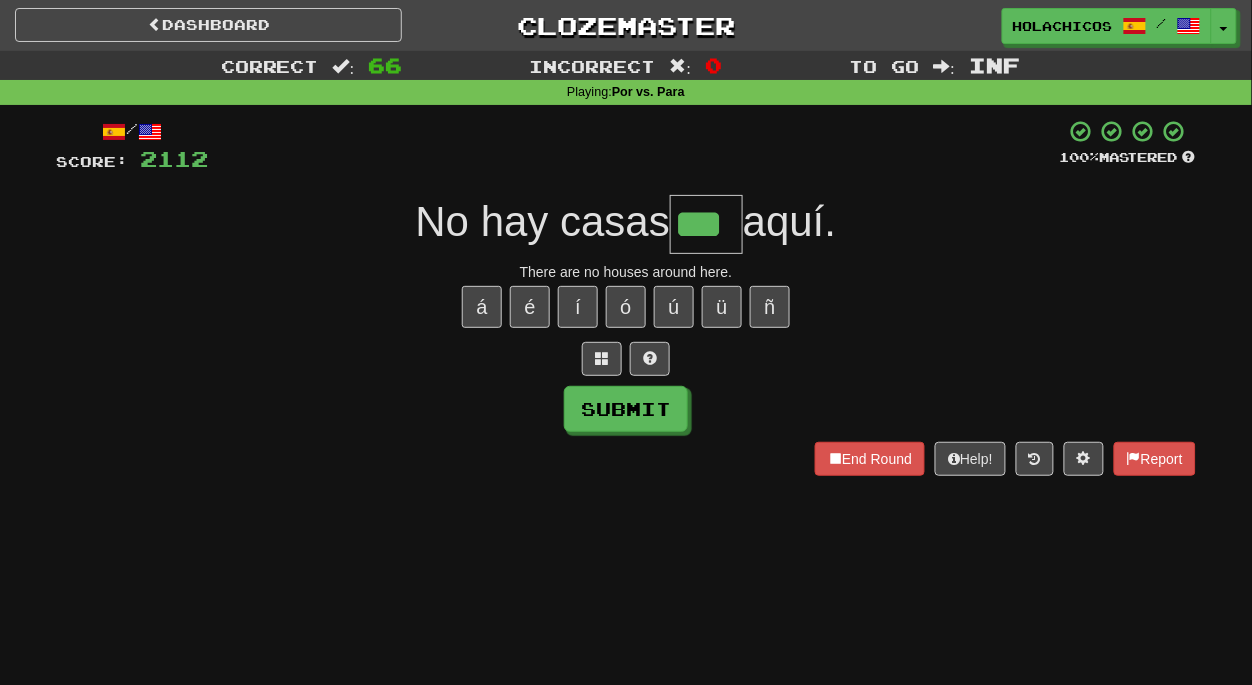 type on "***" 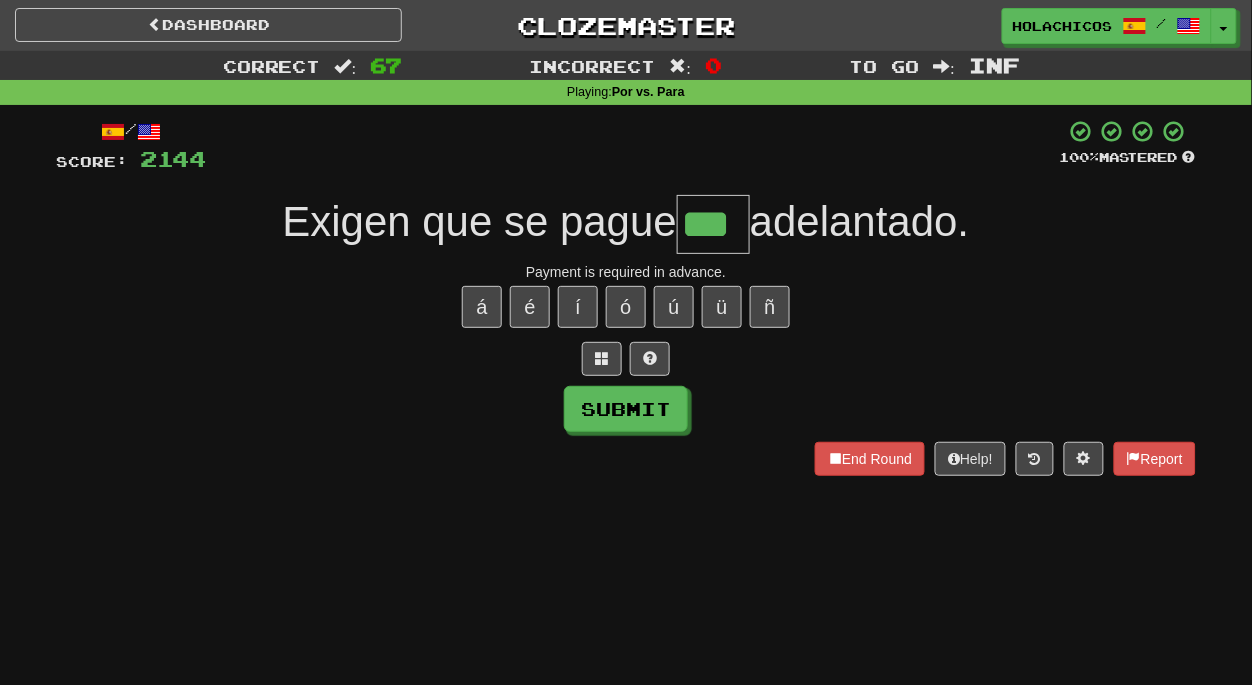type on "***" 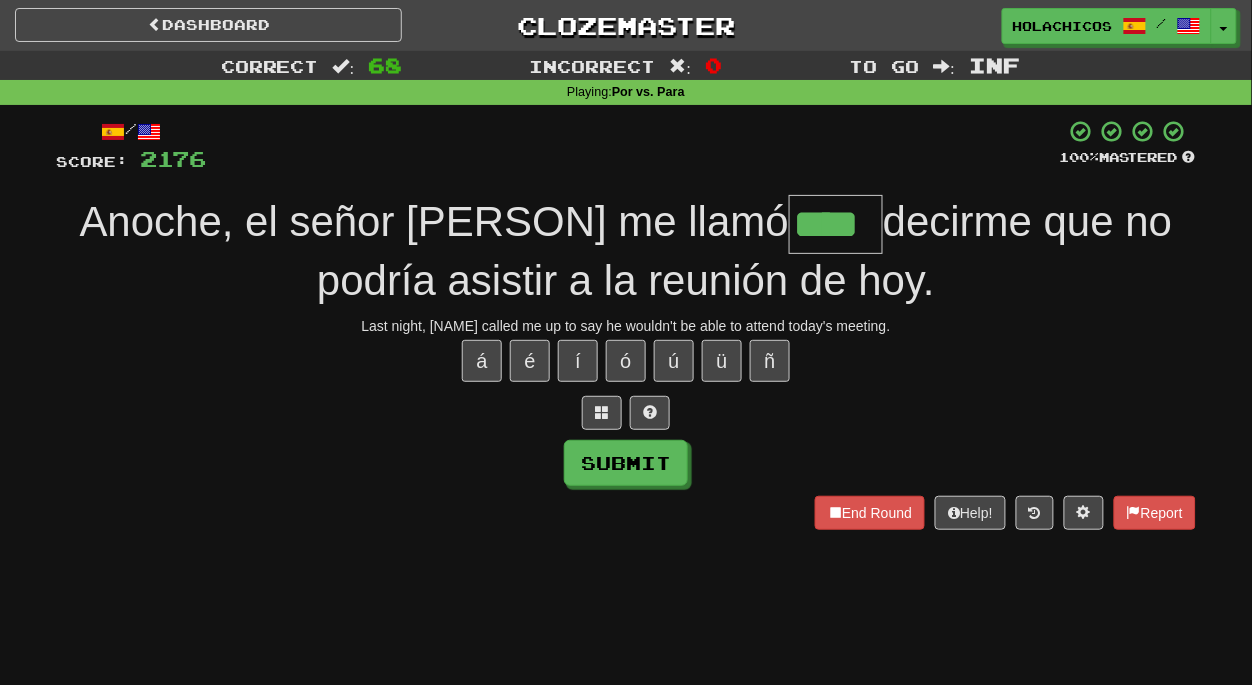 type on "****" 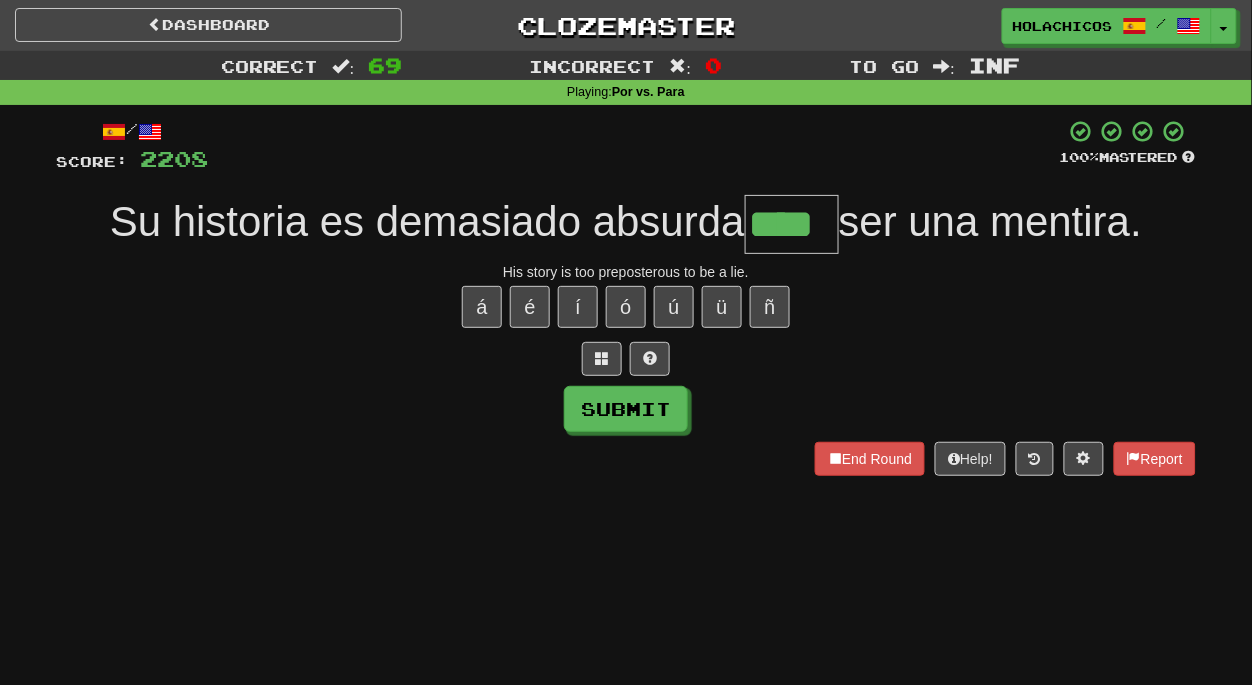 type on "****" 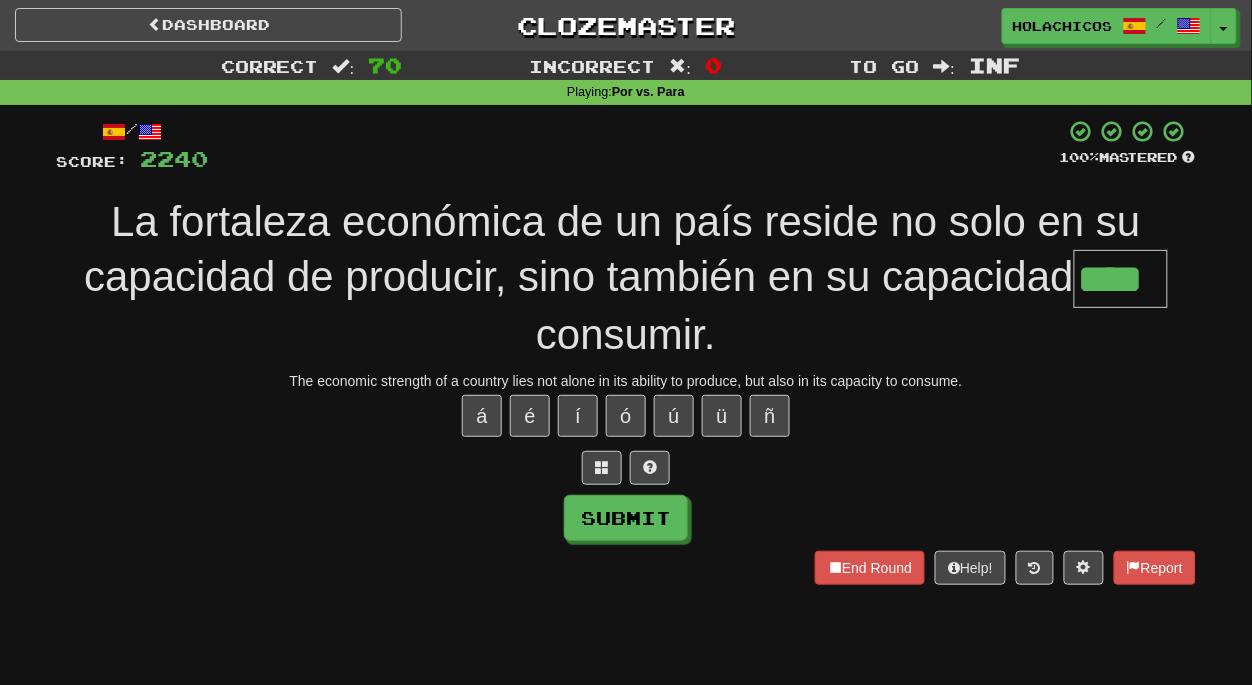 type on "****" 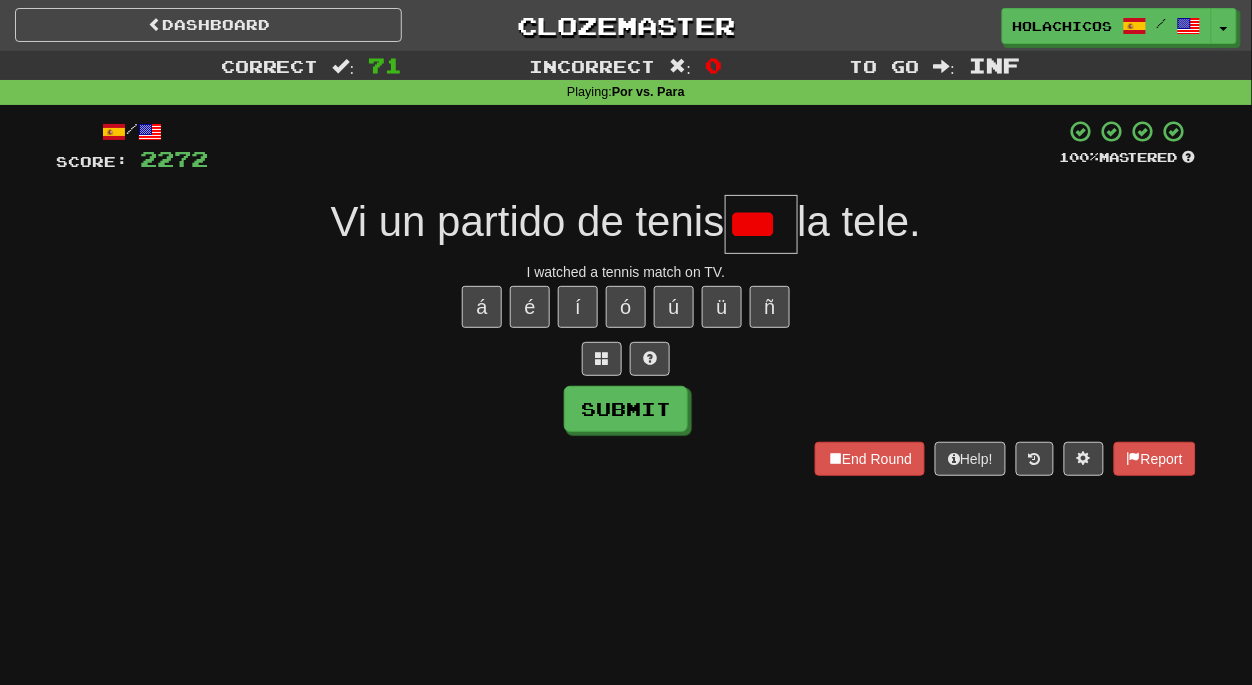 scroll, scrollTop: 0, scrollLeft: 0, axis: both 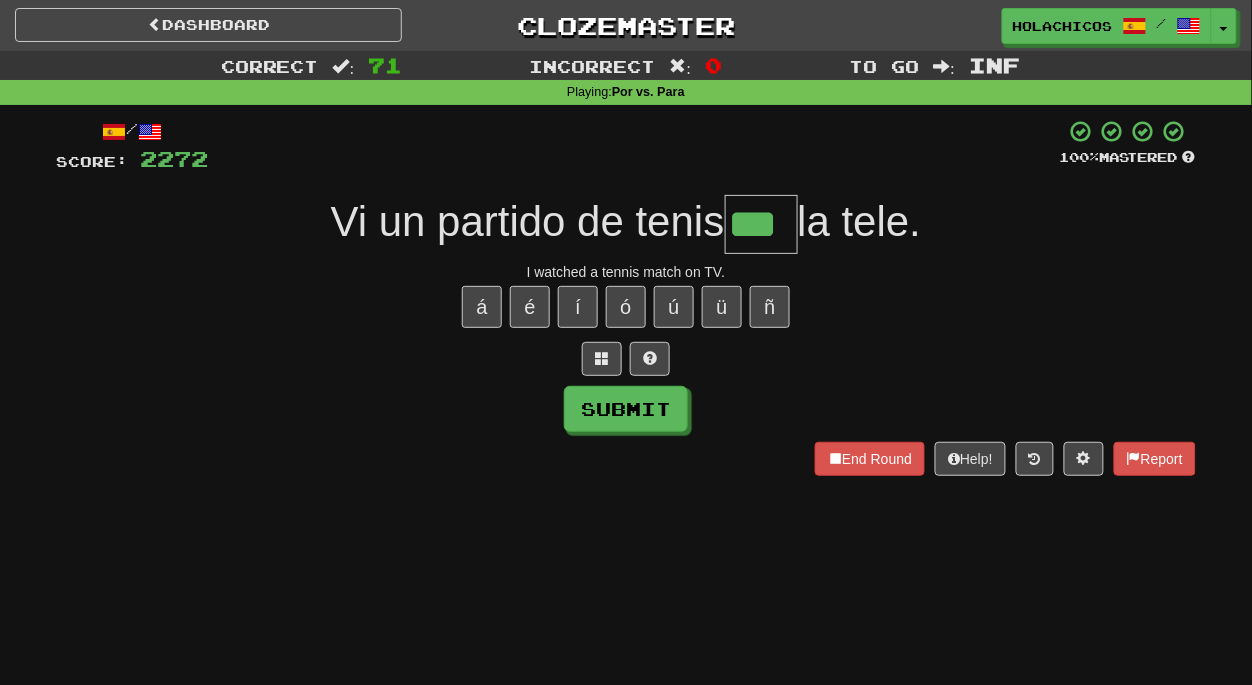 type on "***" 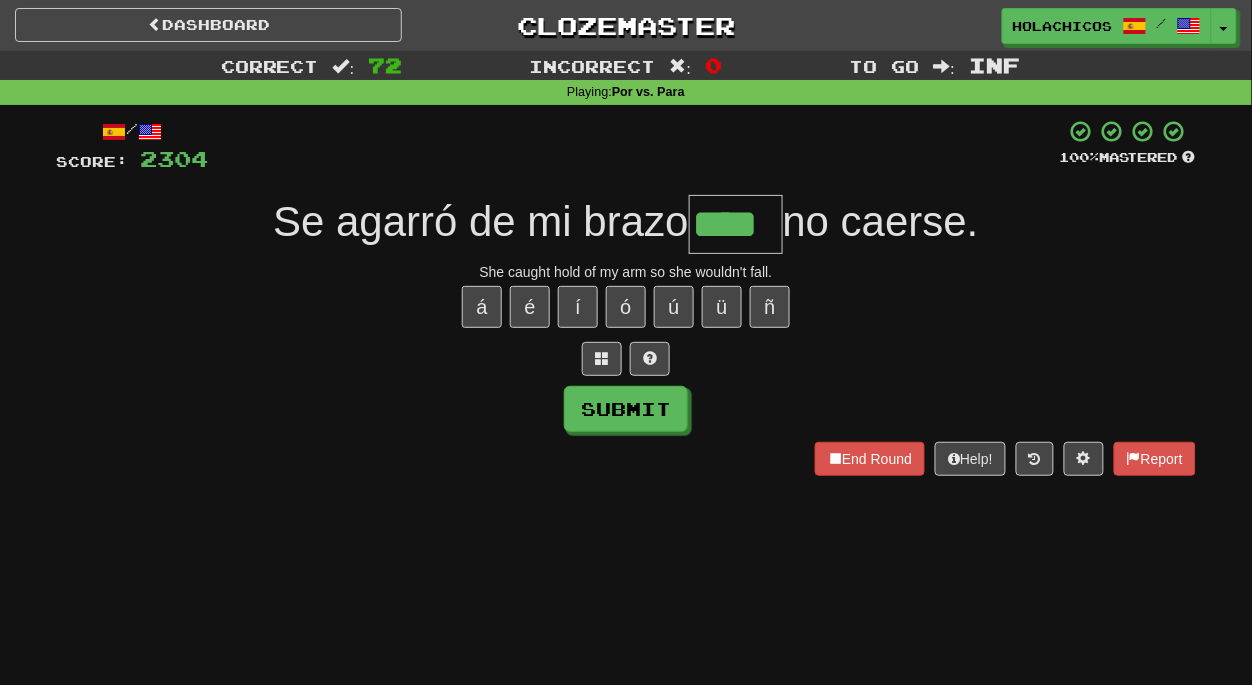 type on "****" 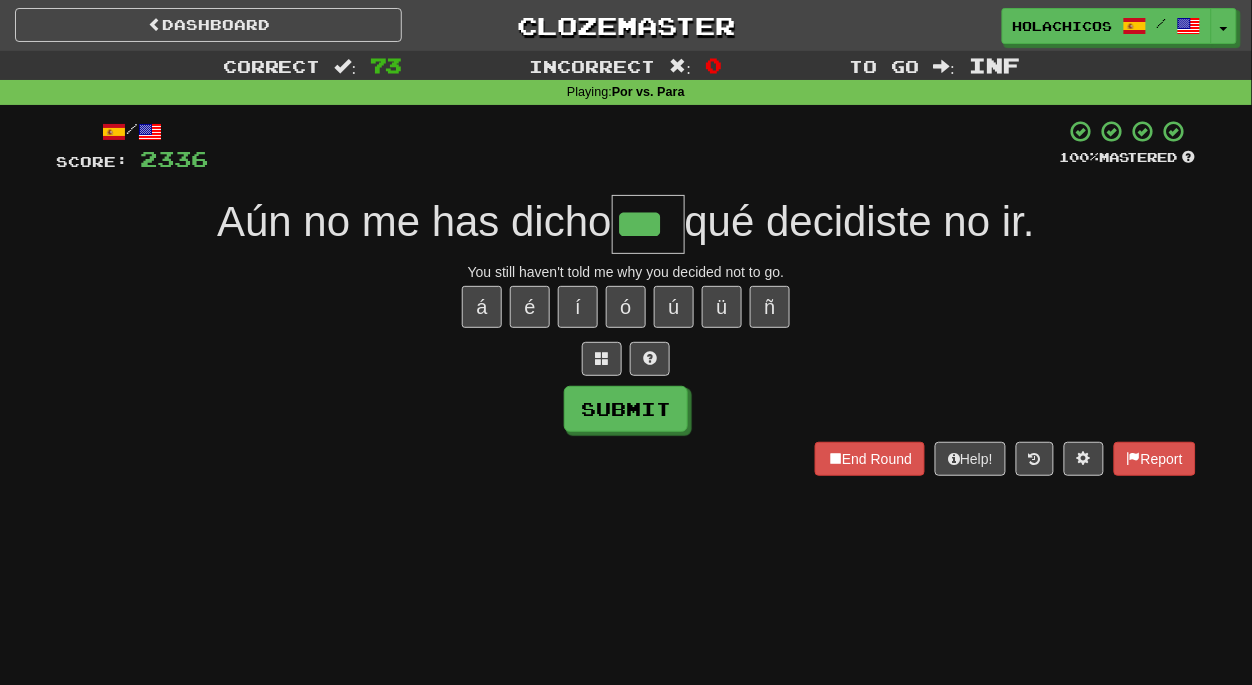 type on "***" 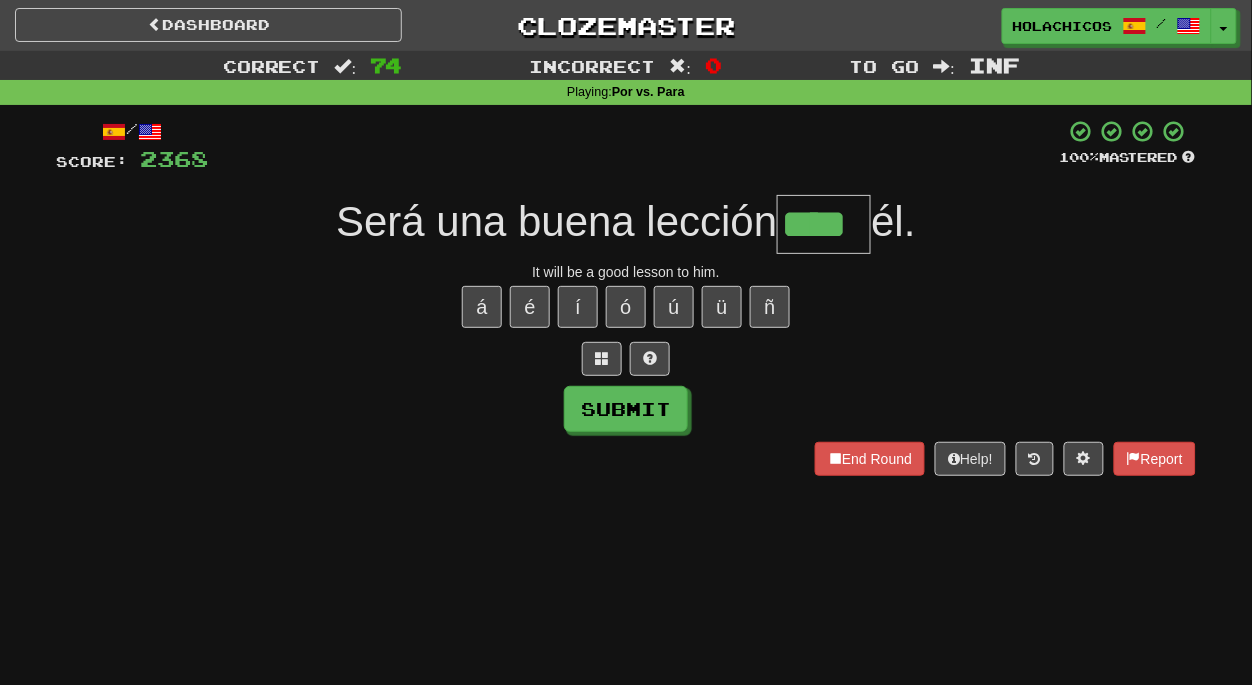 type on "****" 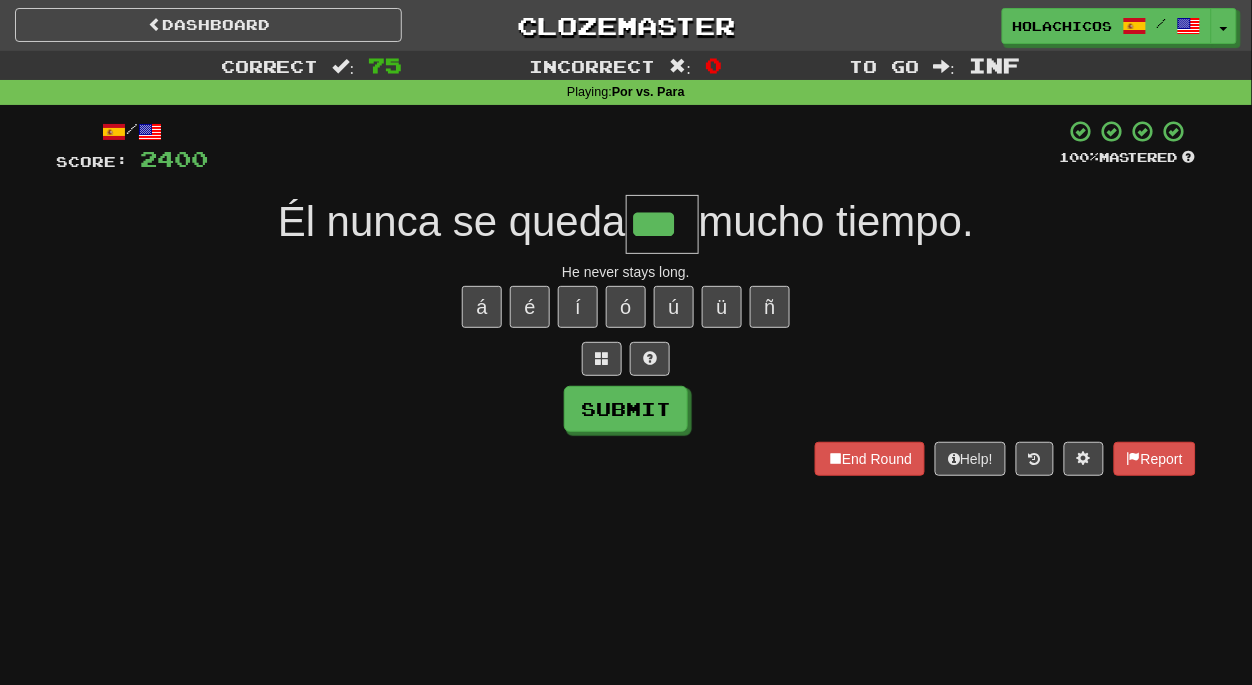type on "***" 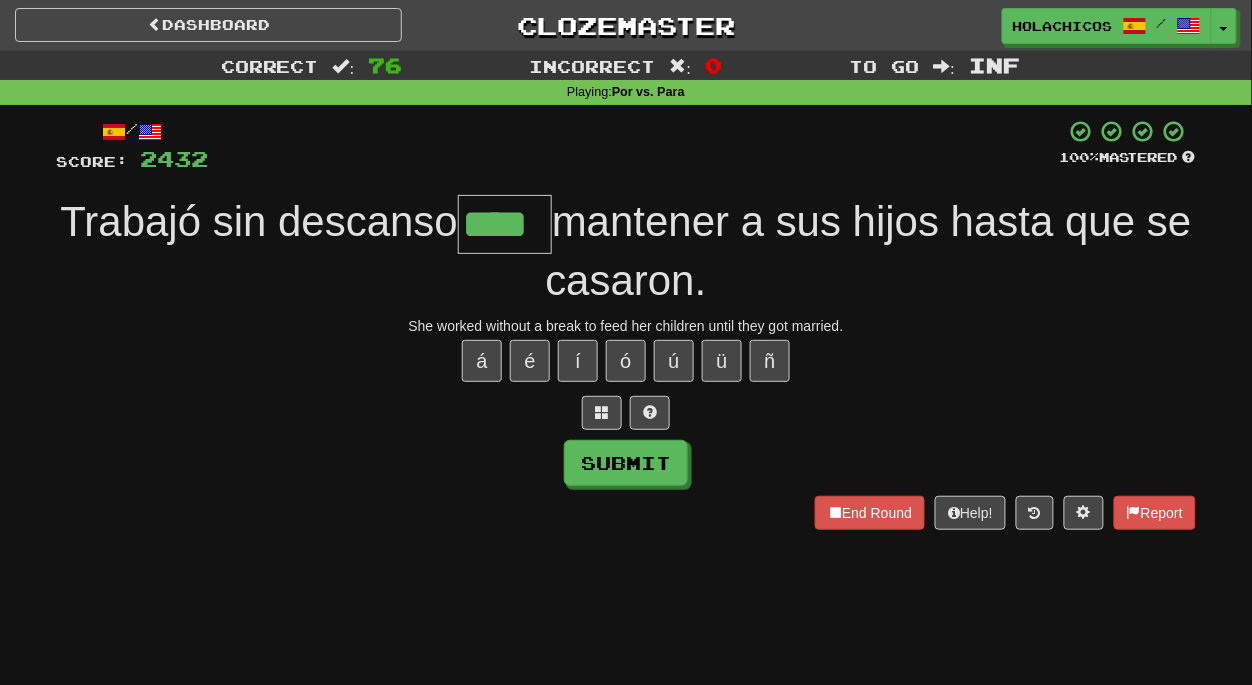 type on "****" 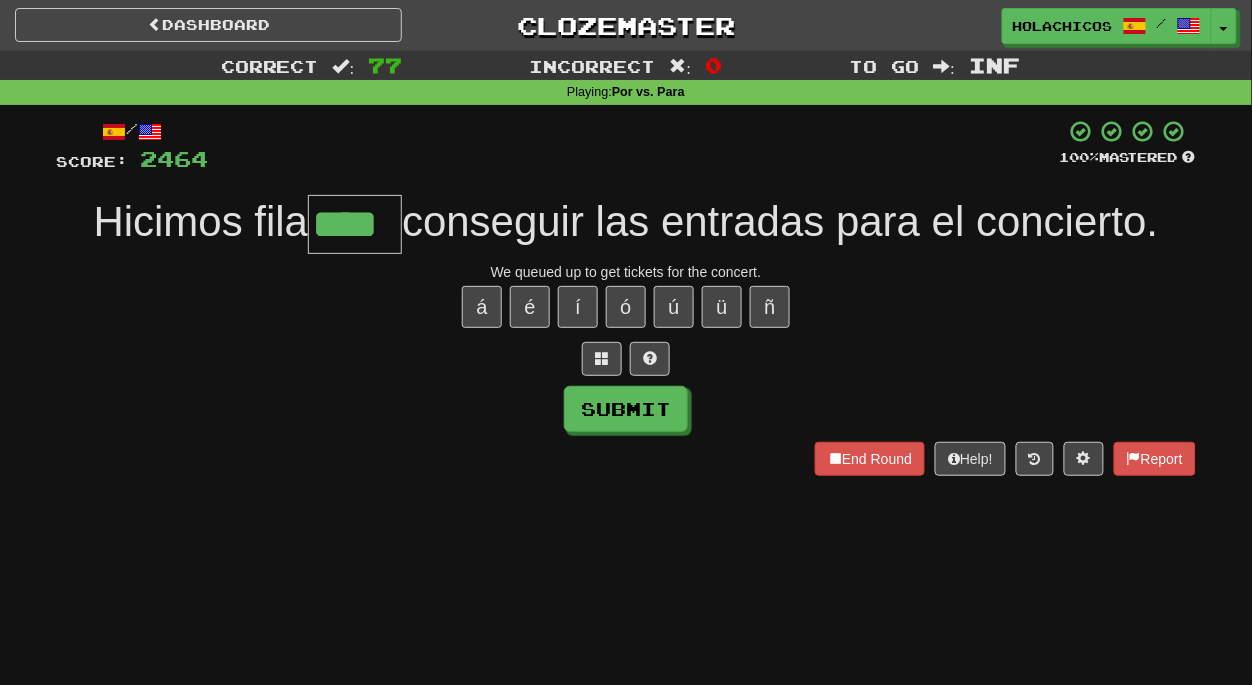 type on "****" 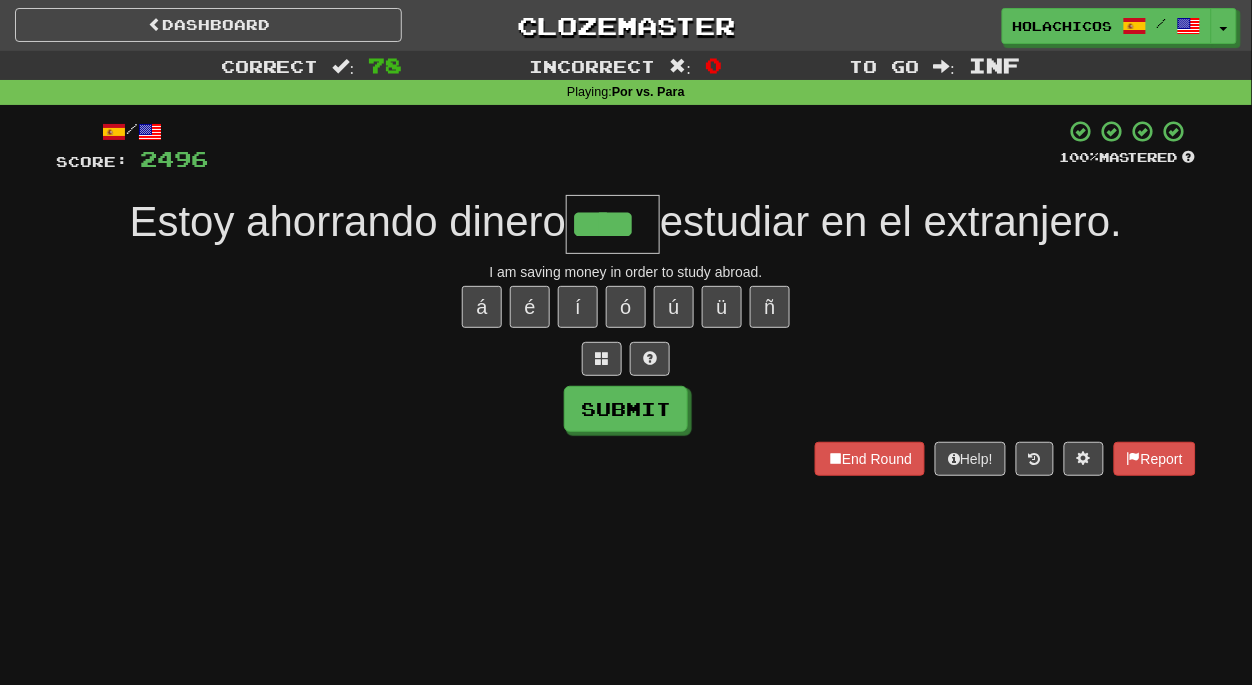 type on "****" 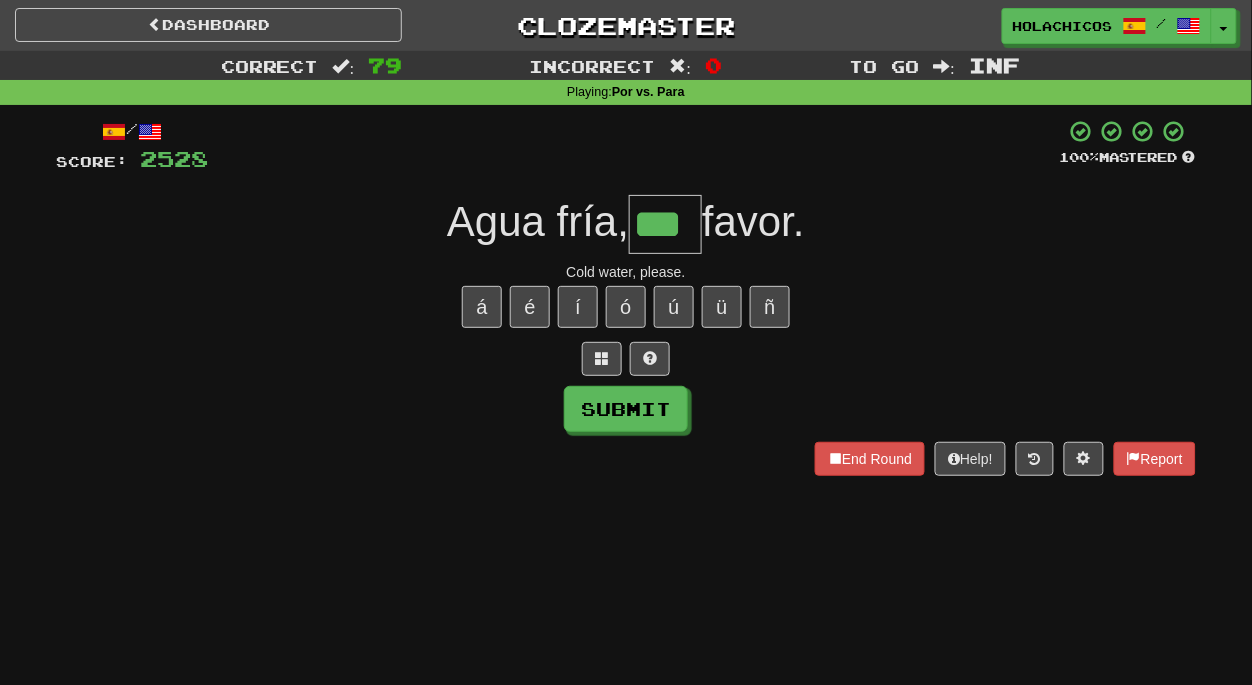 type on "***" 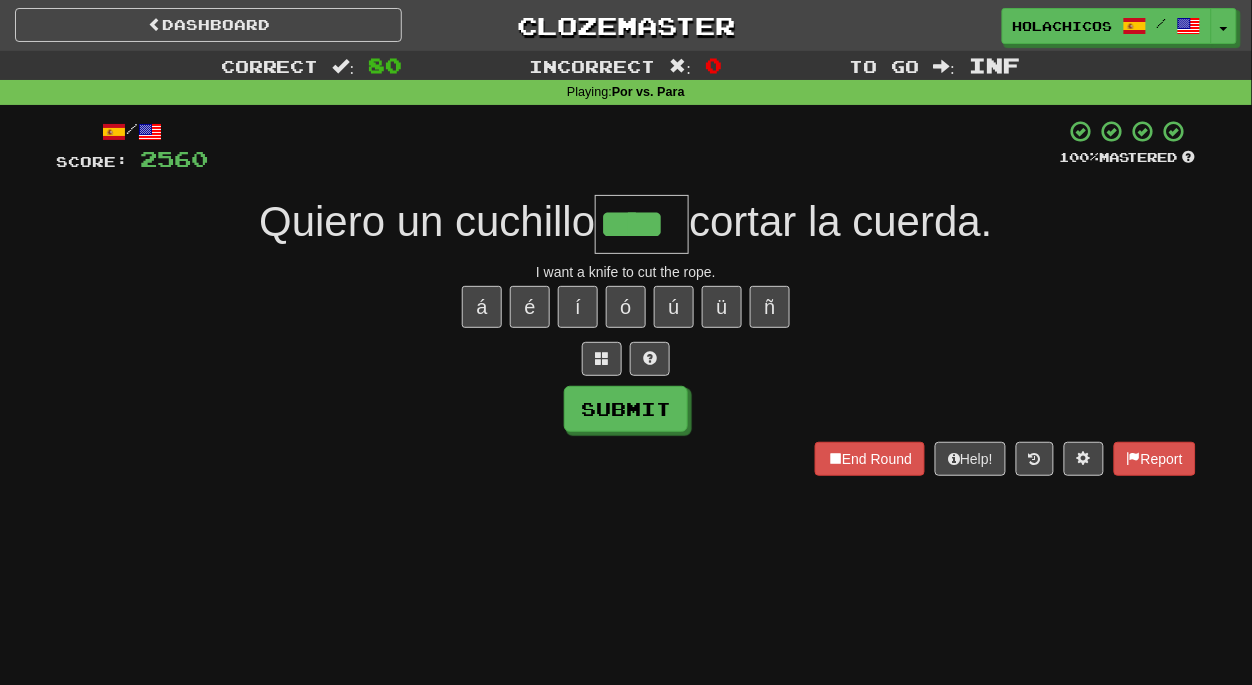 type on "****" 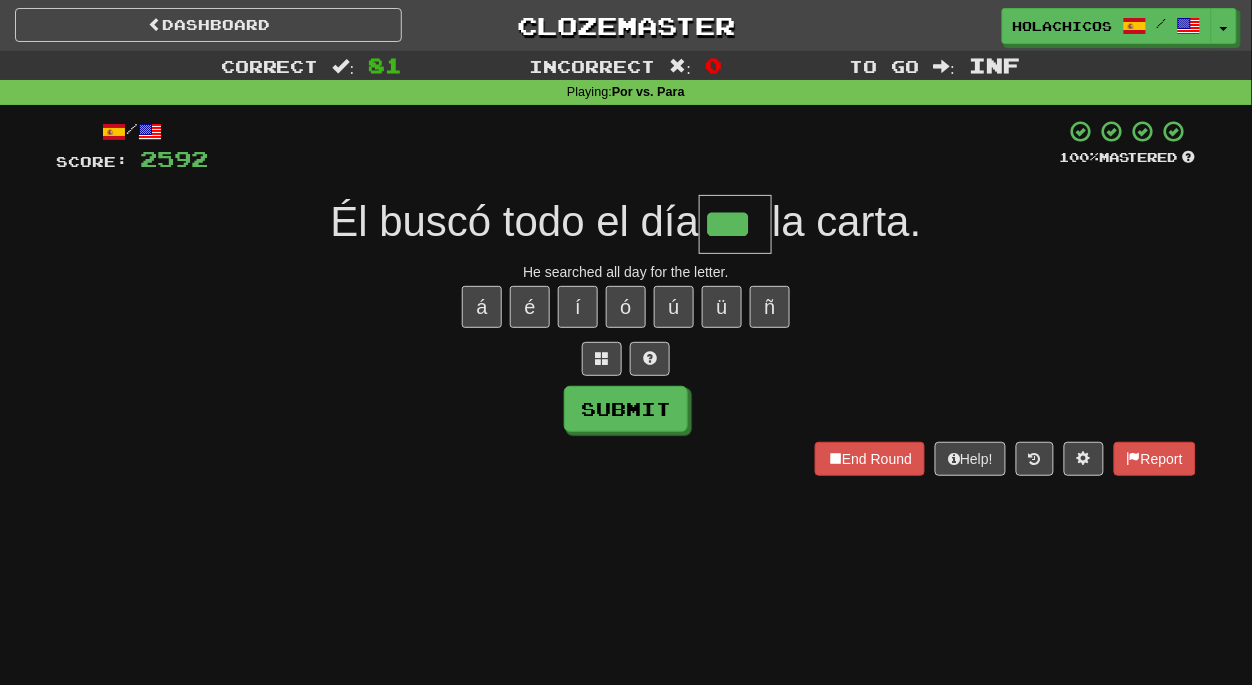type on "***" 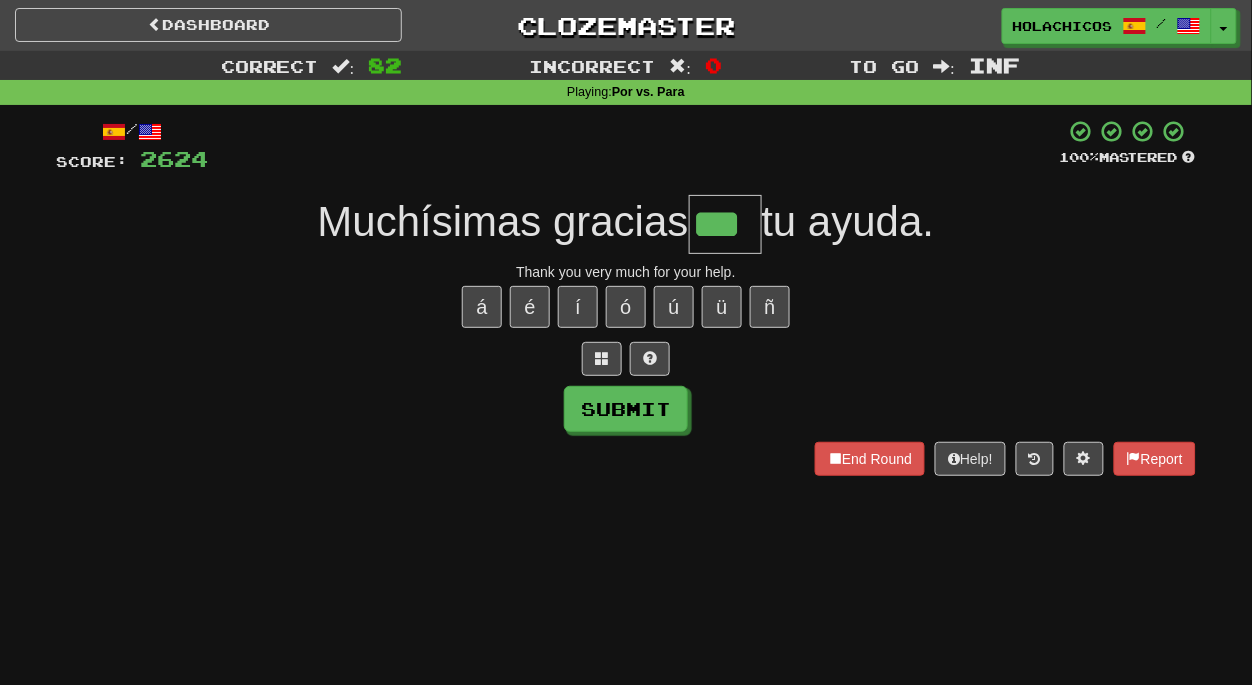type on "***" 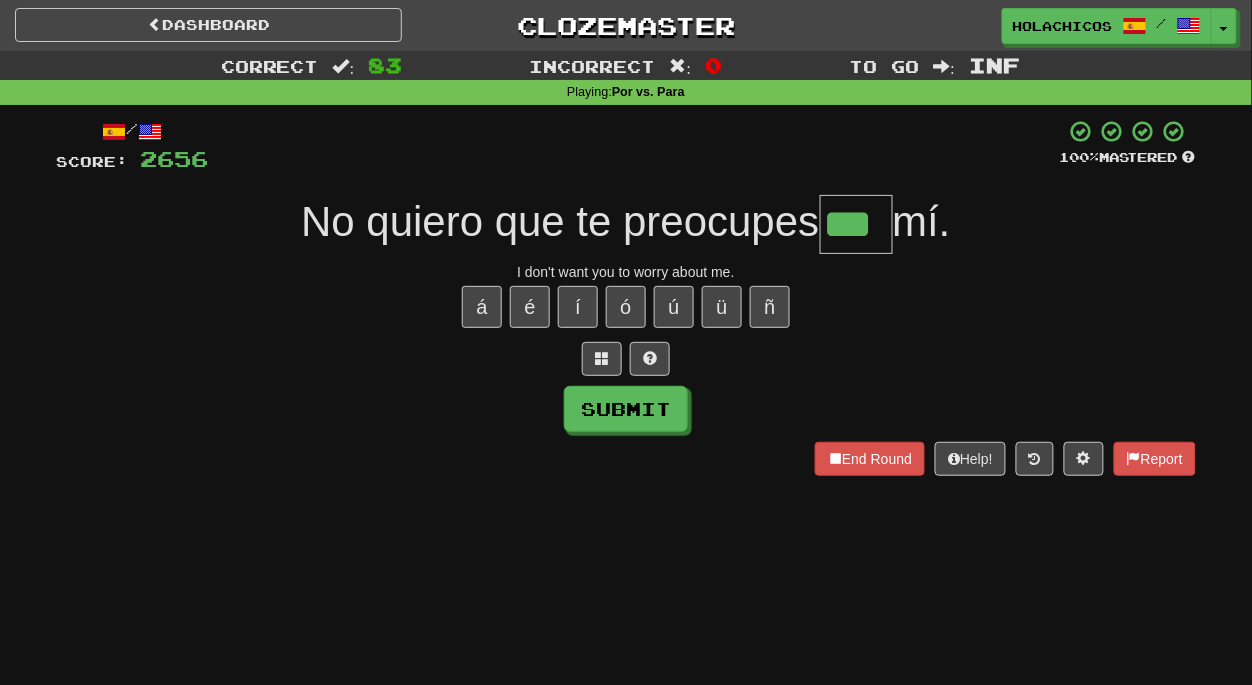 type on "***" 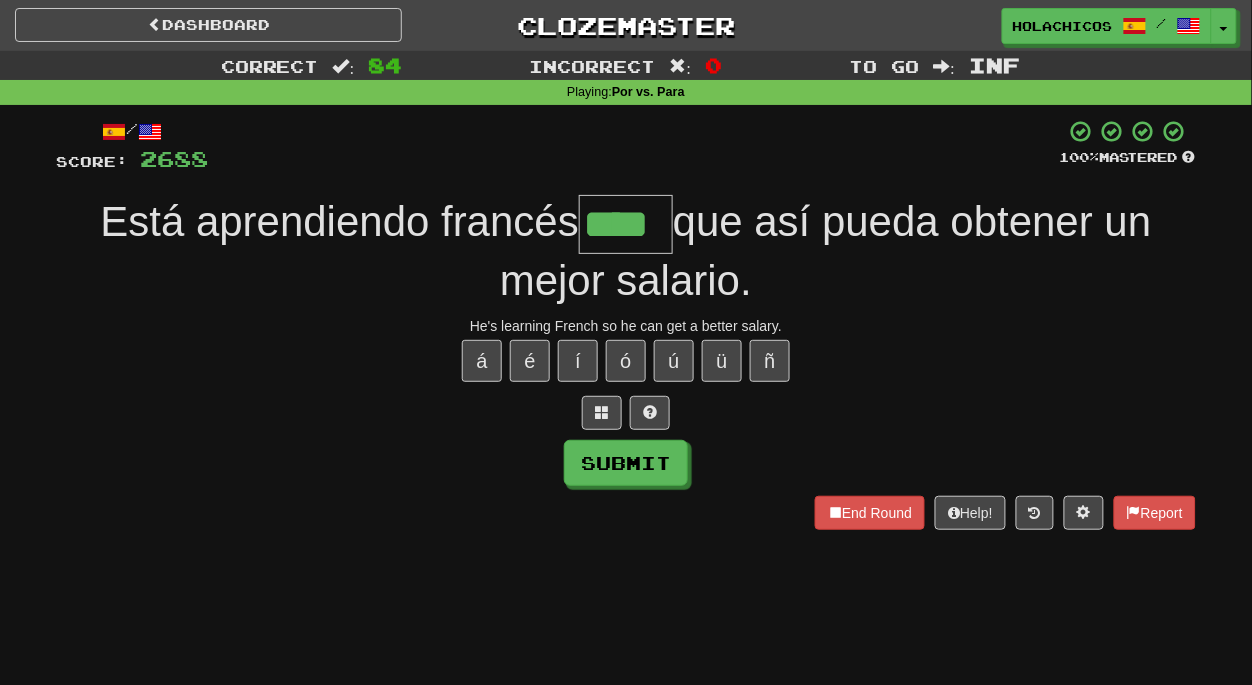 type on "****" 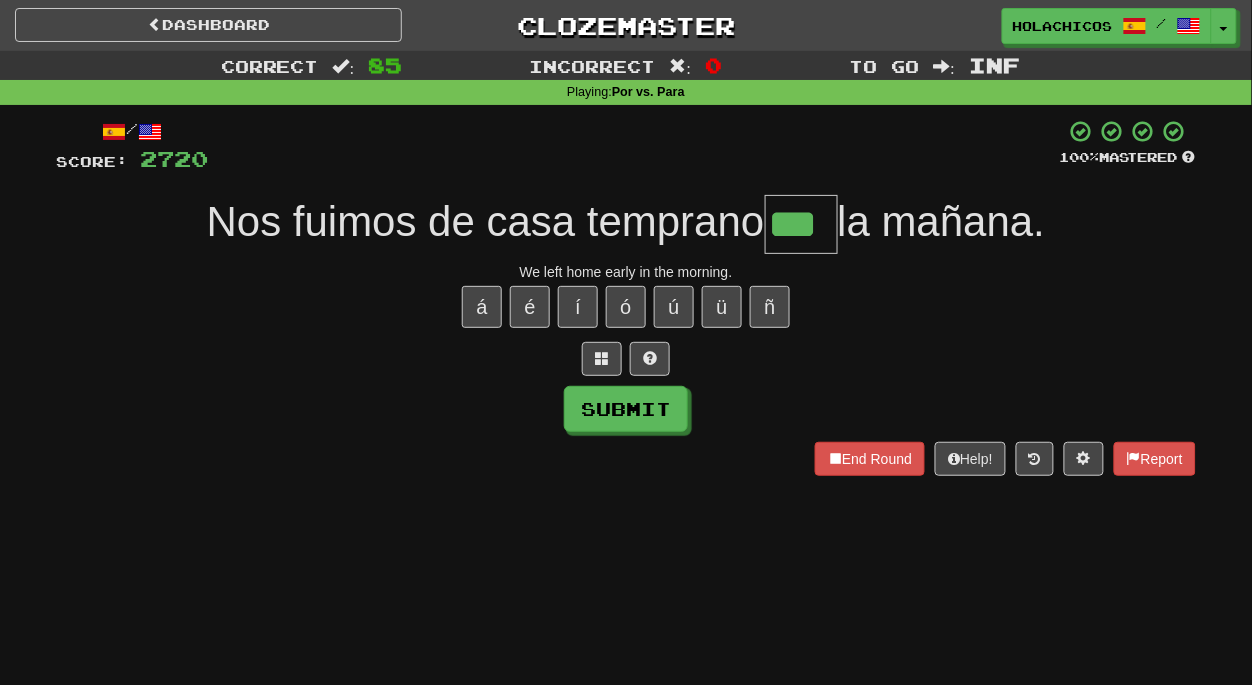type on "***" 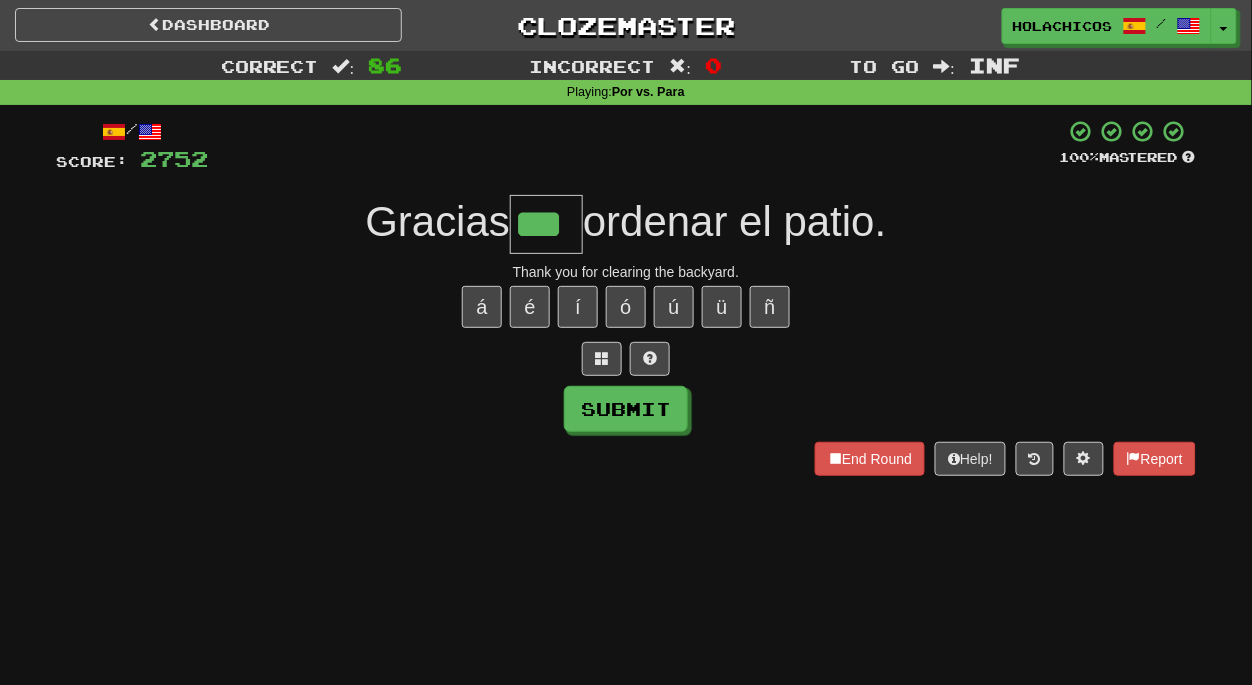 type on "***" 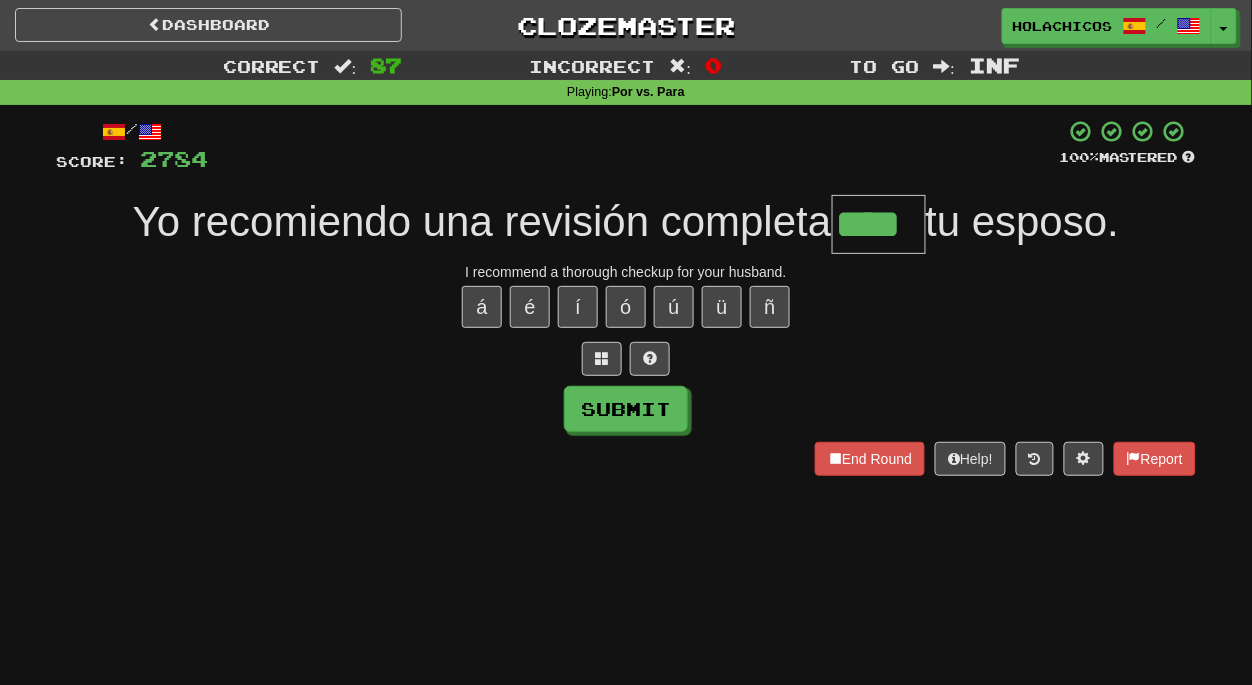 type on "****" 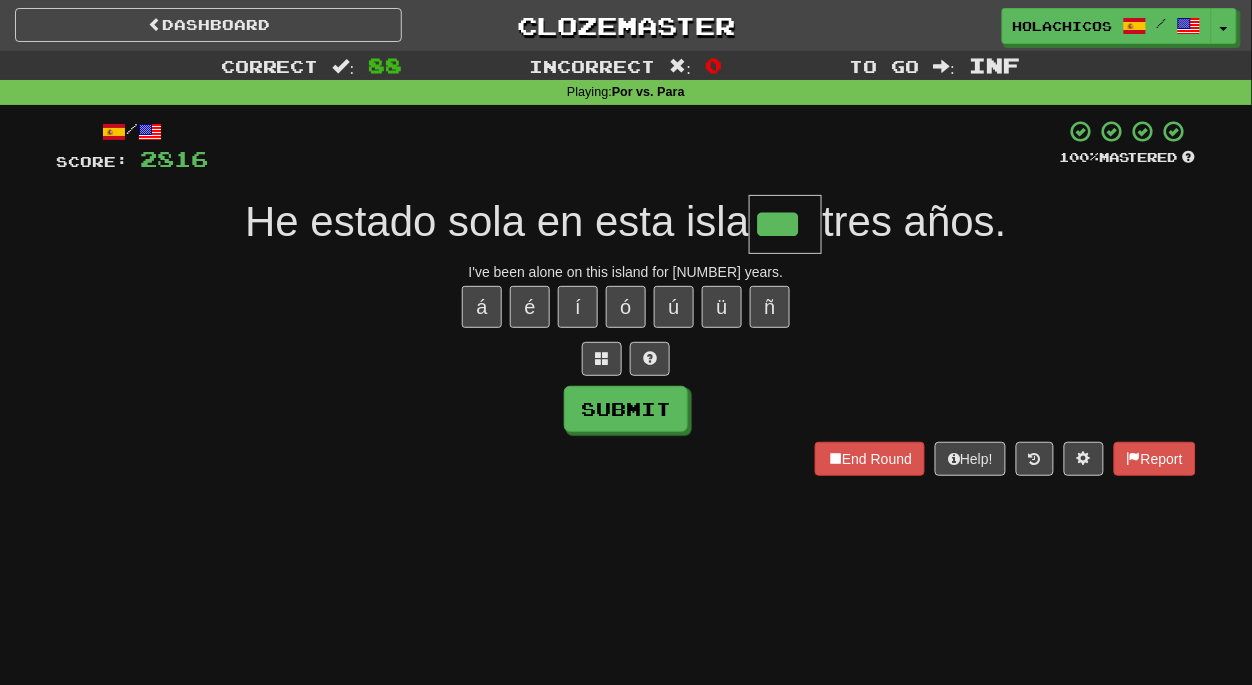 type on "***" 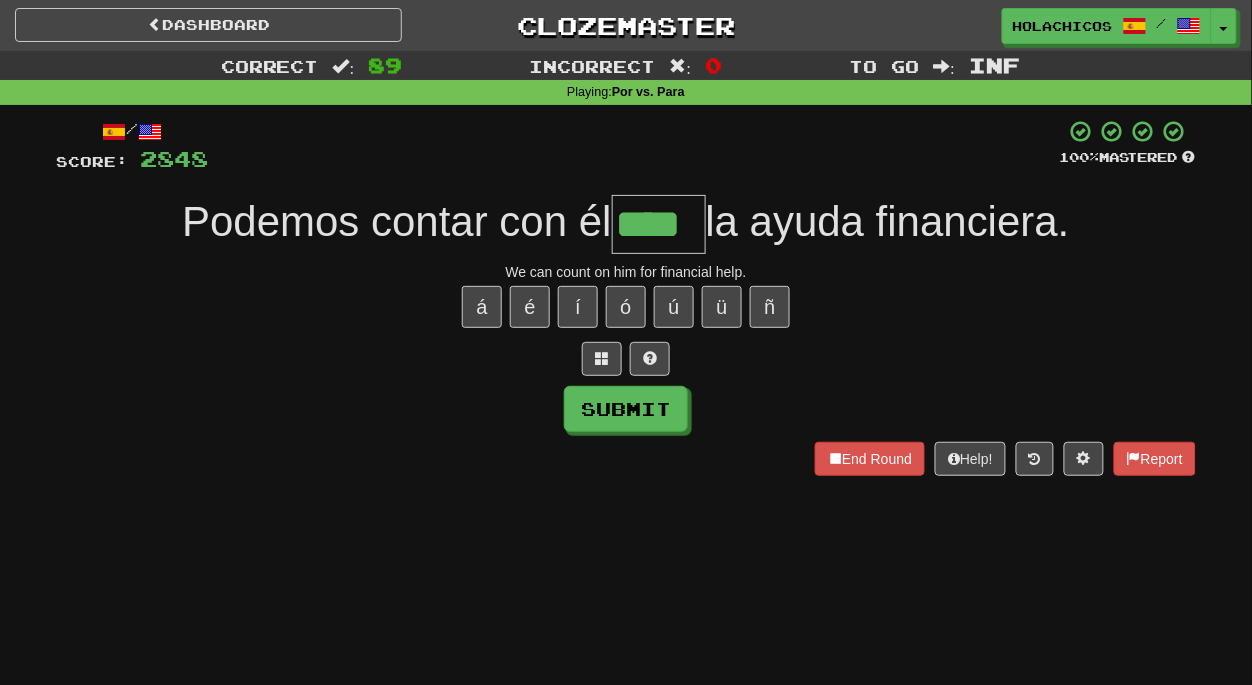 type on "****" 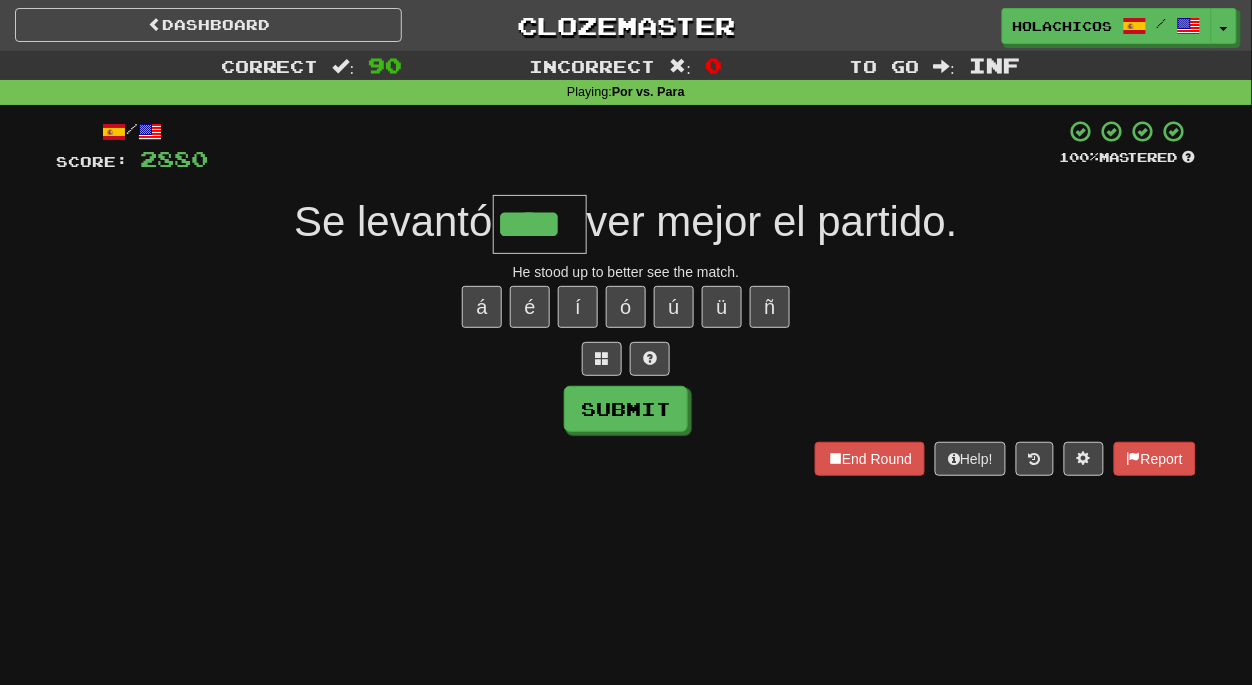 type on "****" 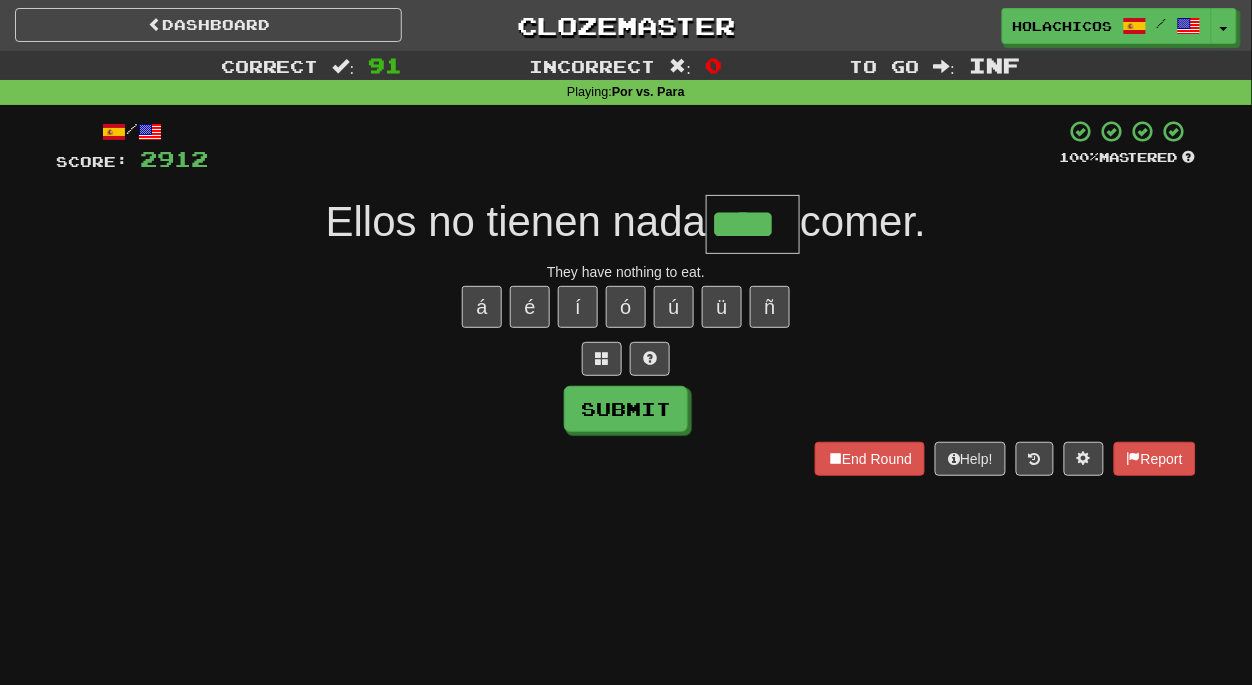 type on "****" 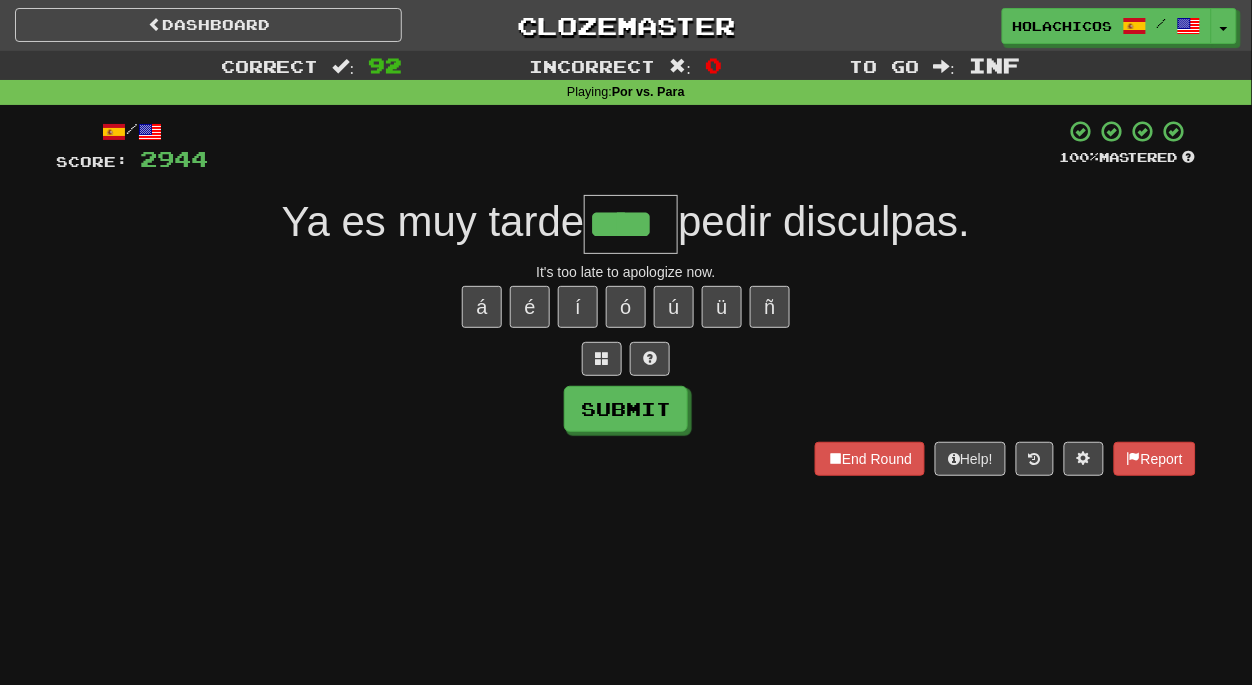 type on "****" 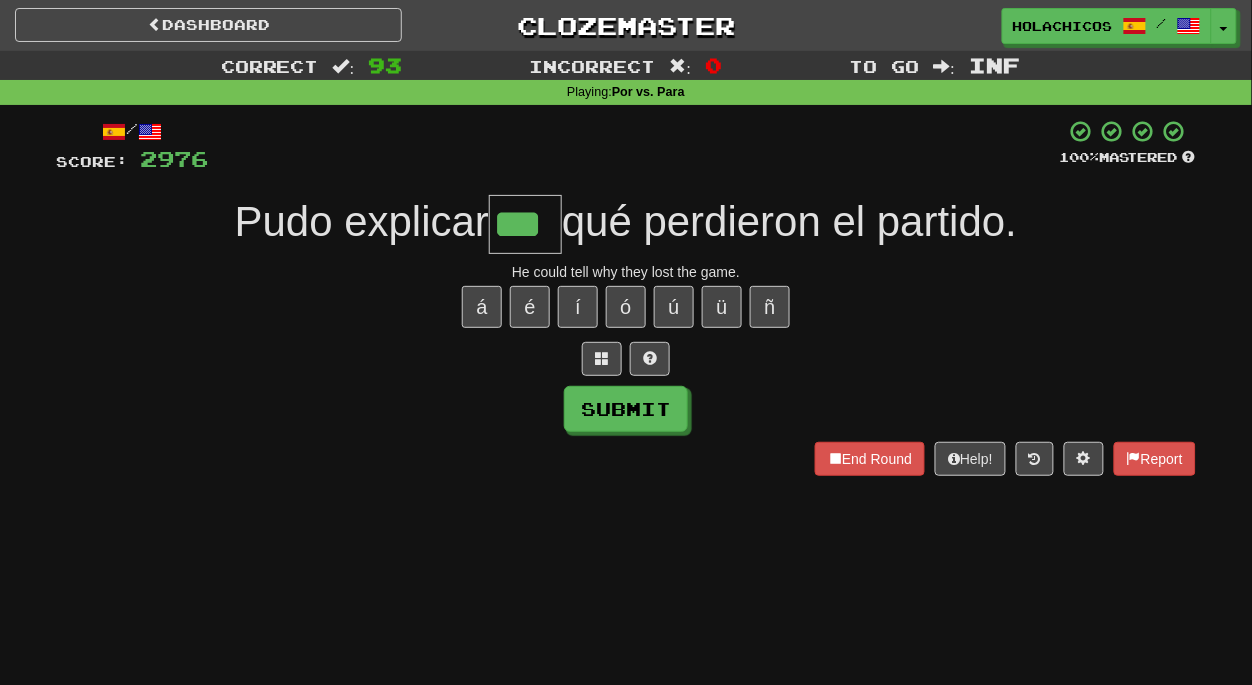 type on "***" 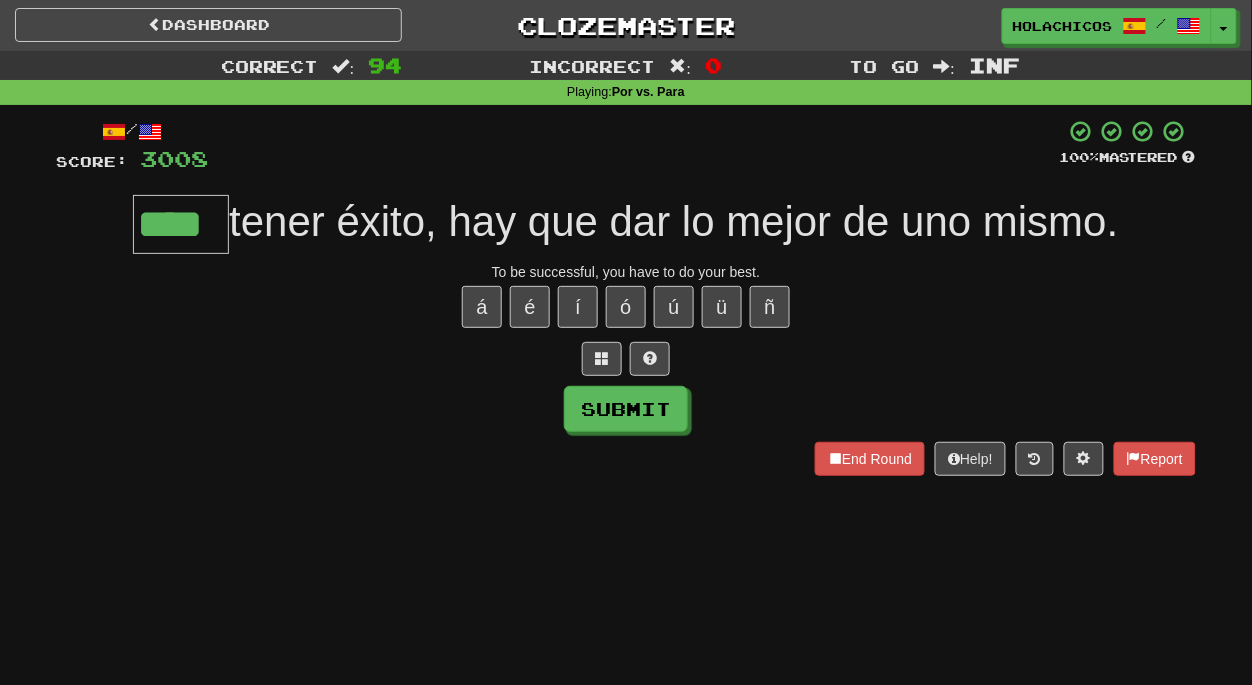 type on "****" 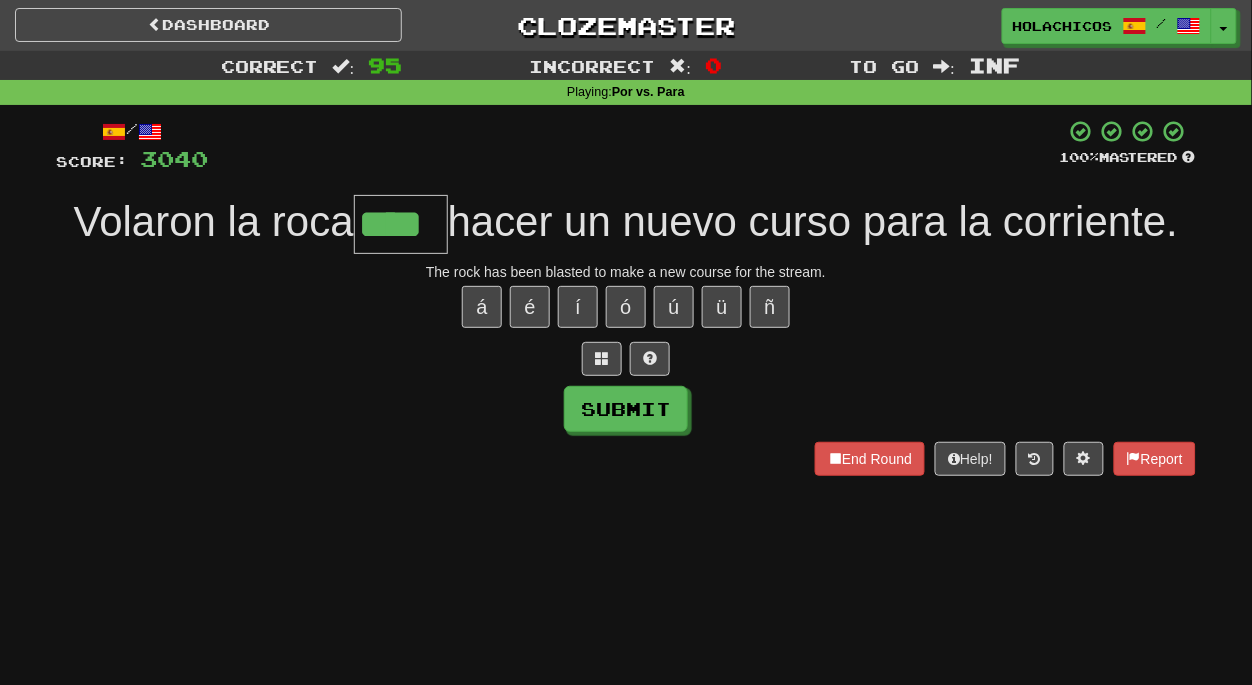 type on "****" 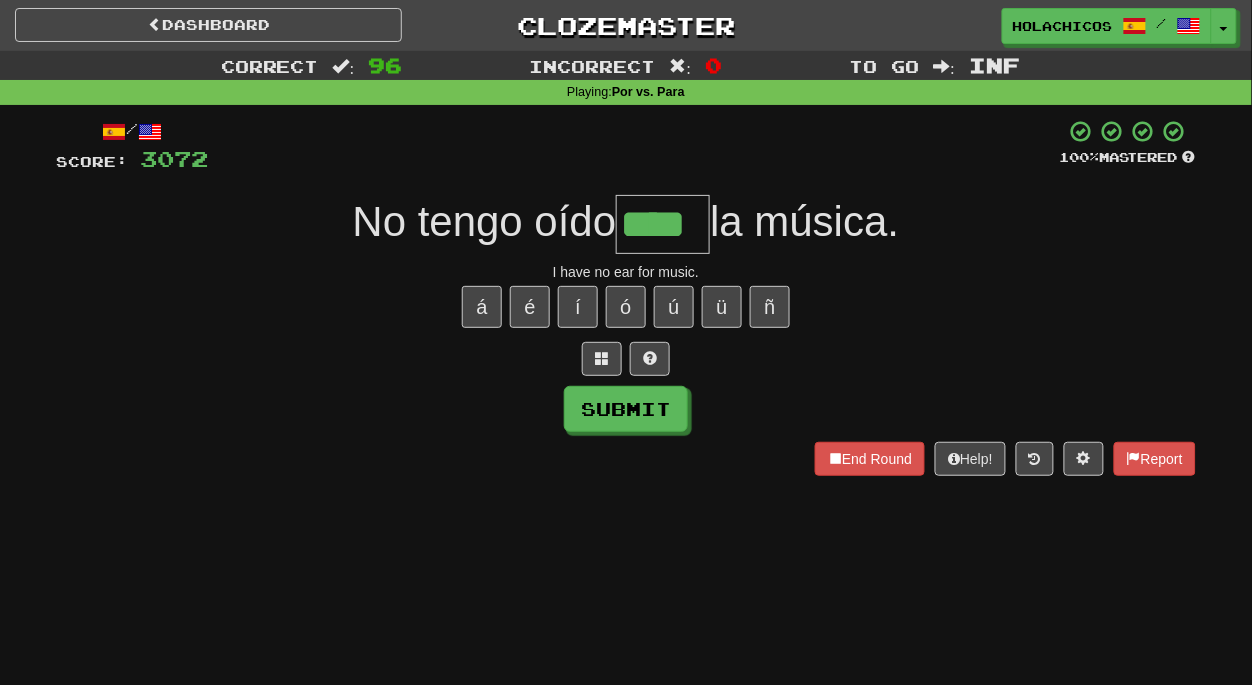 type on "****" 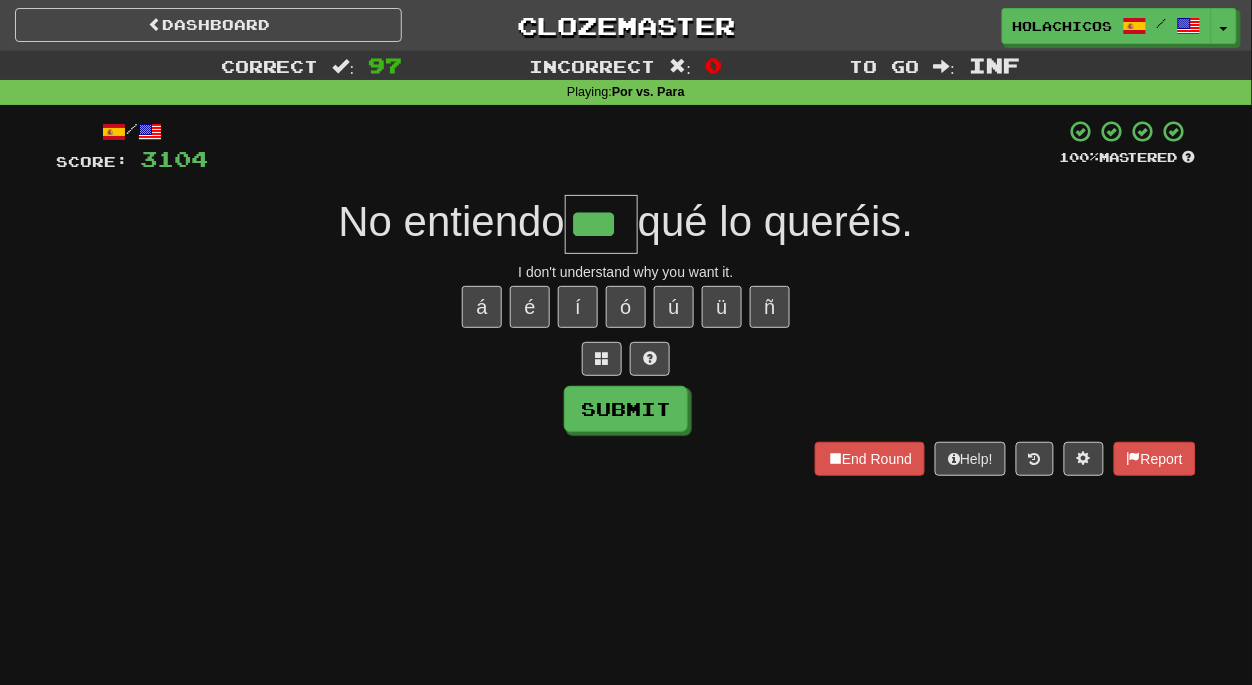 type on "***" 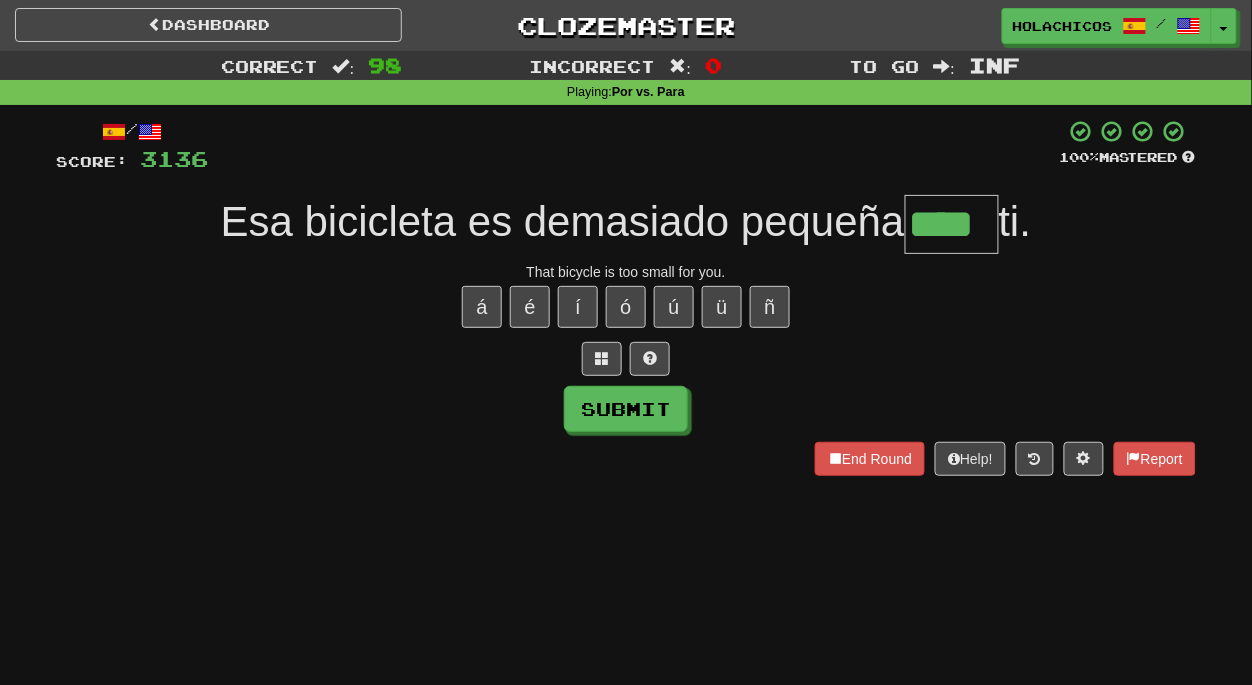 type on "****" 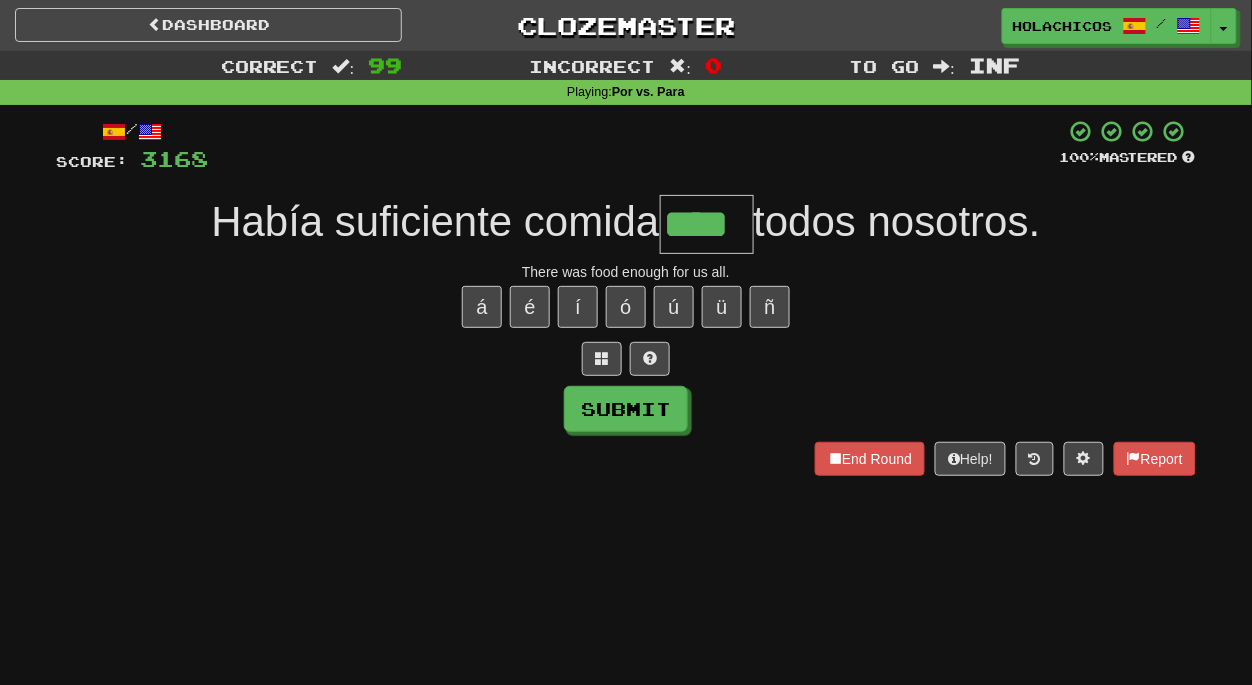 type on "****" 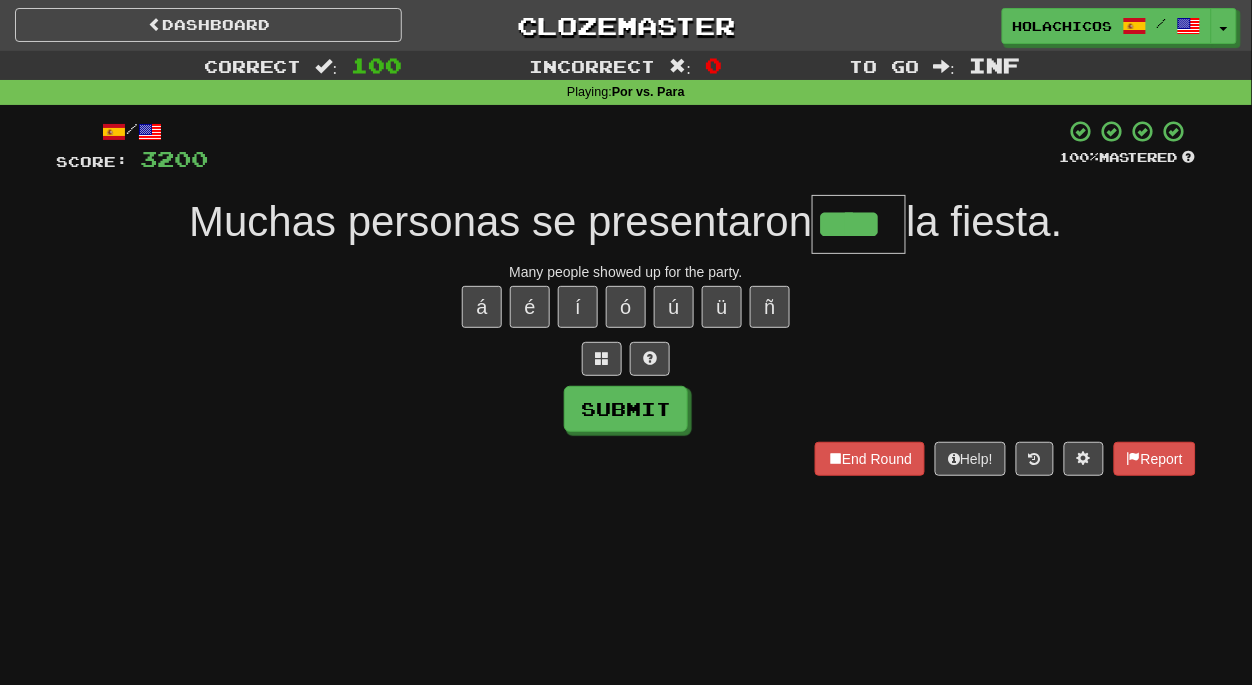 type on "****" 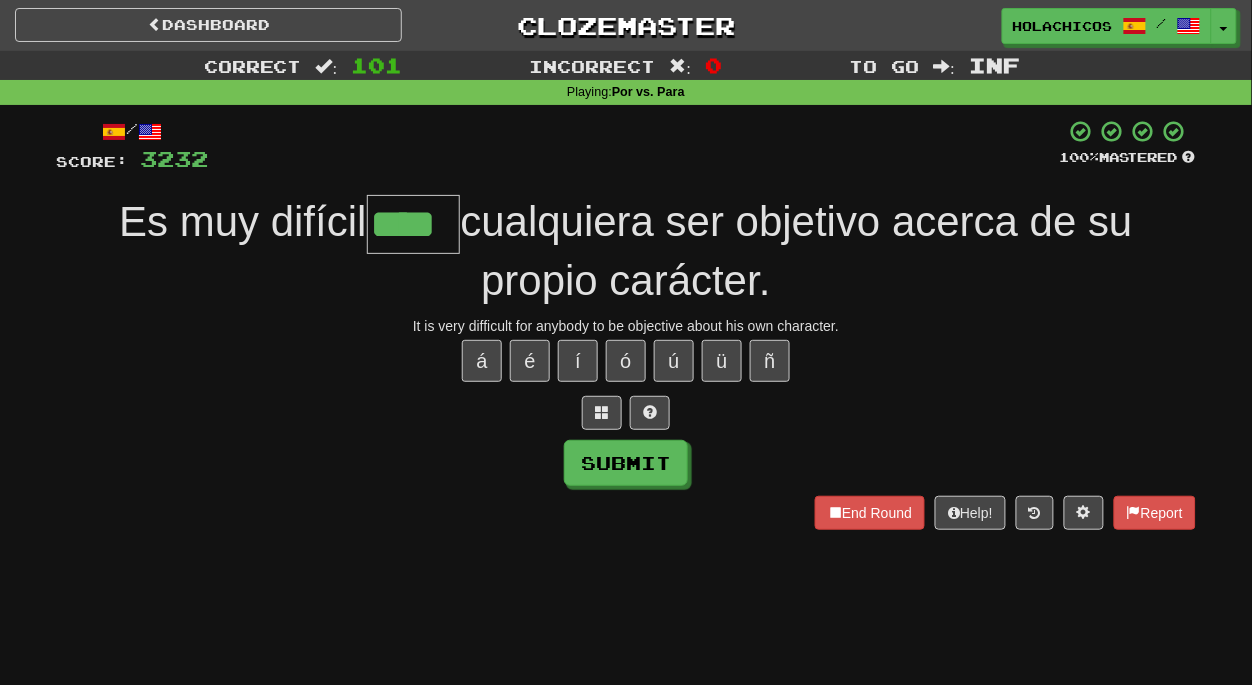 type on "****" 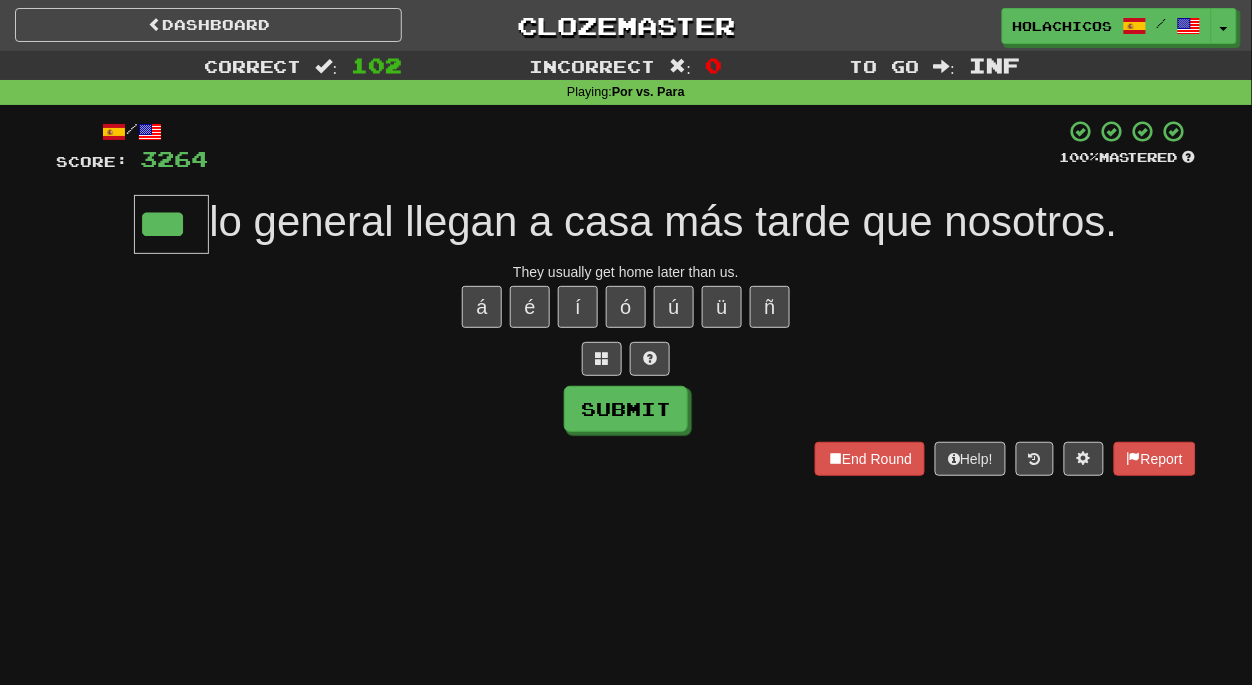 type on "***" 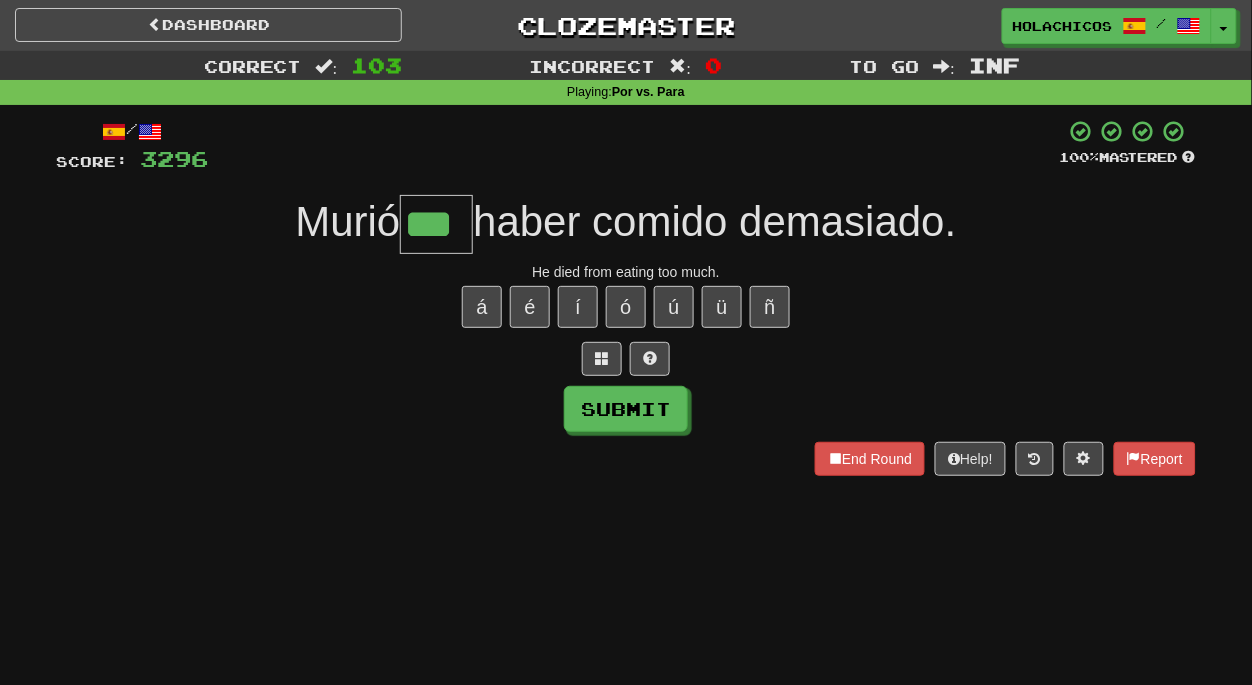 type on "***" 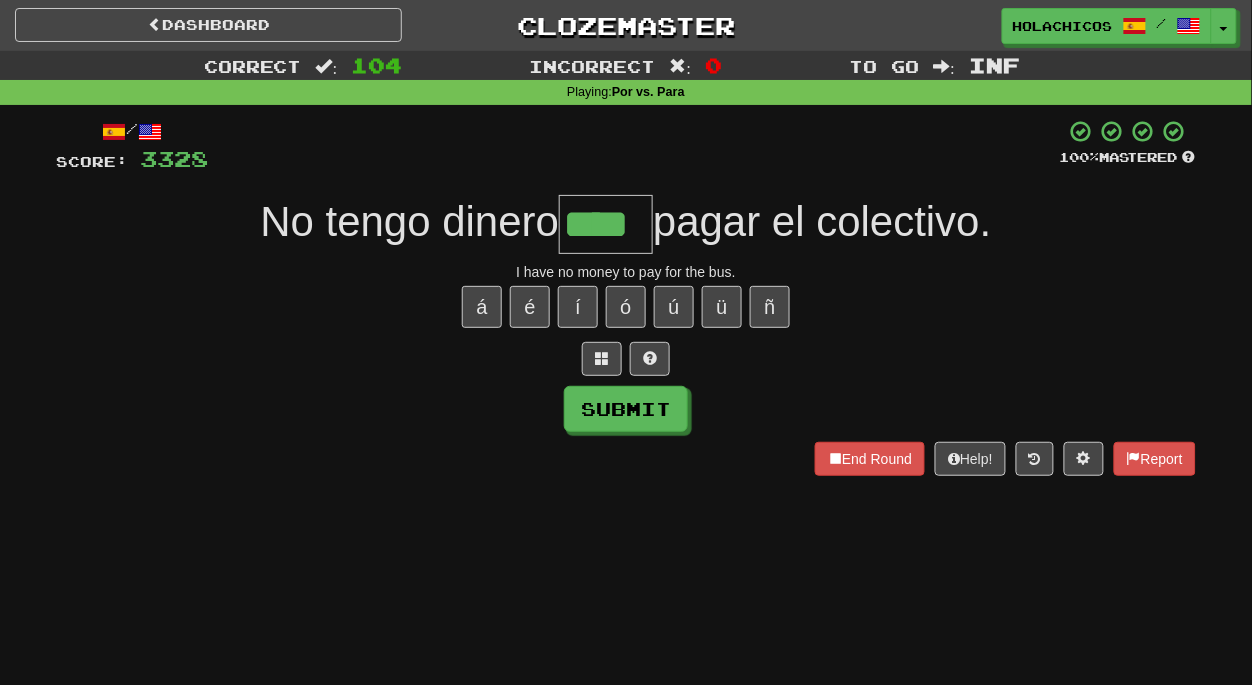 type on "****" 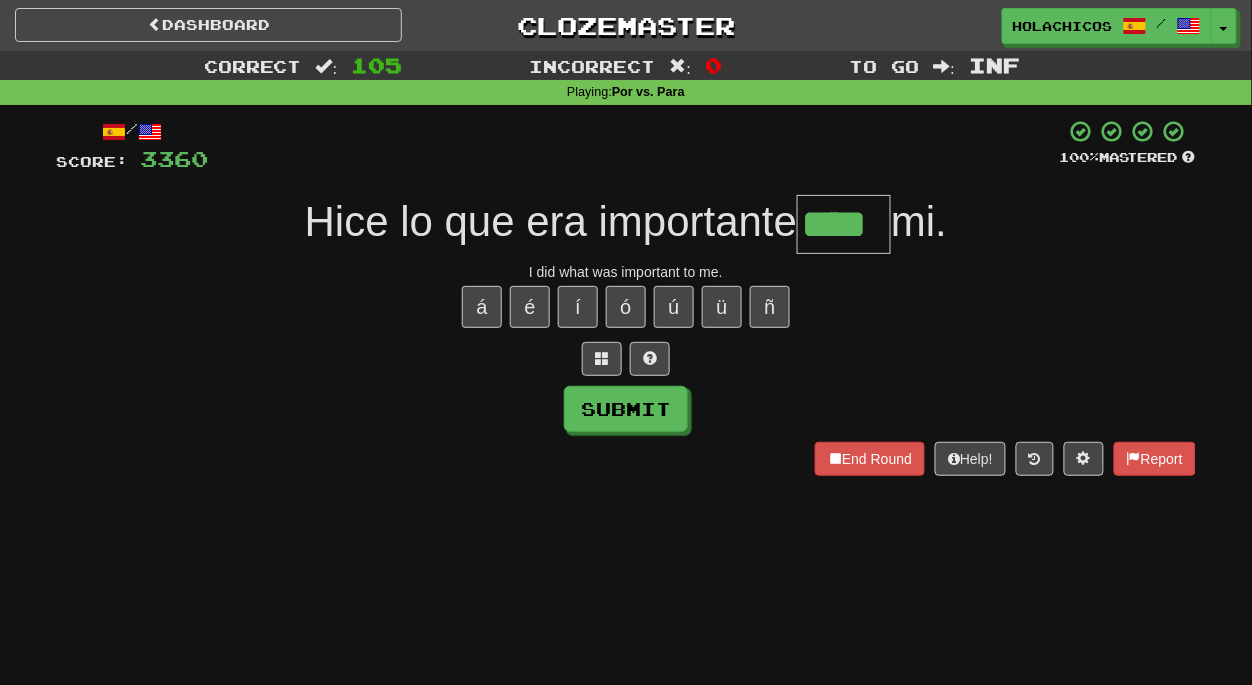 type on "****" 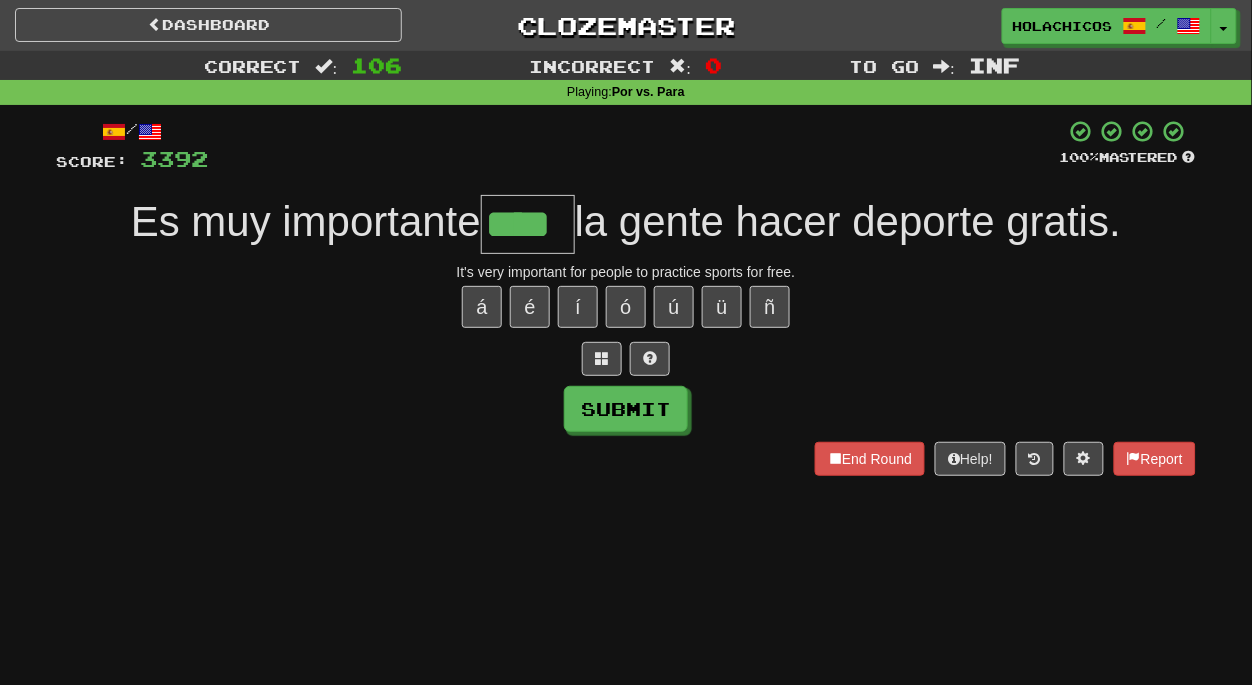 type on "****" 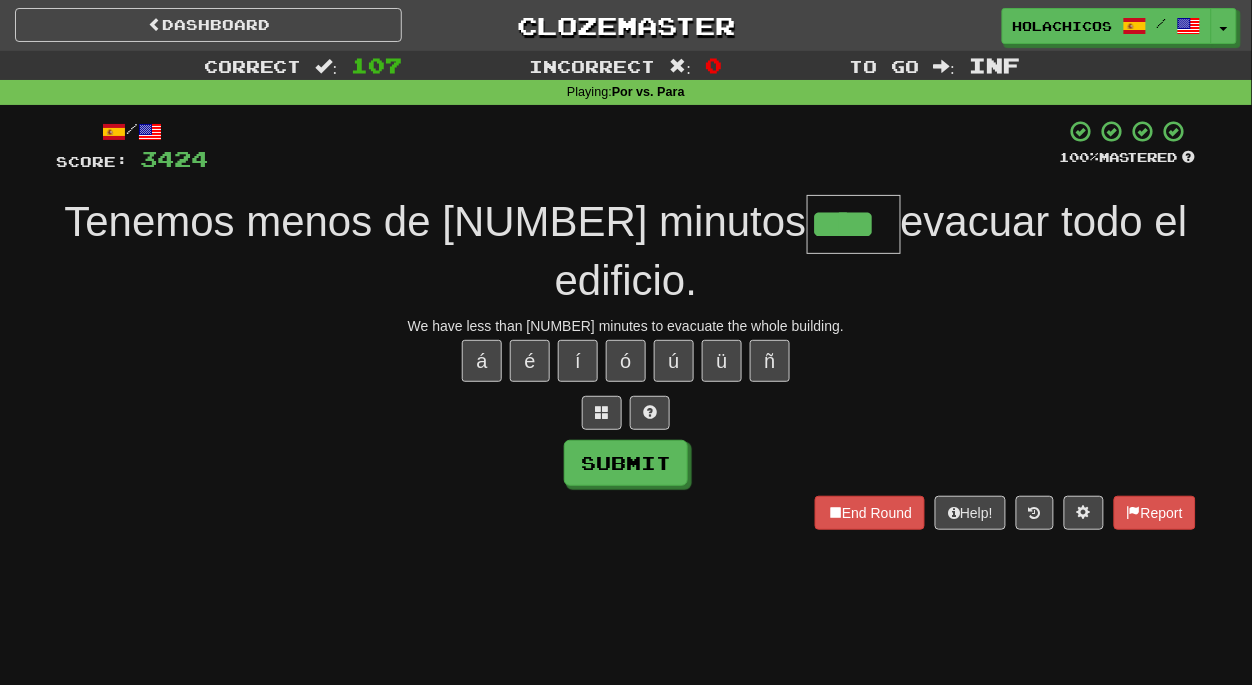 type on "****" 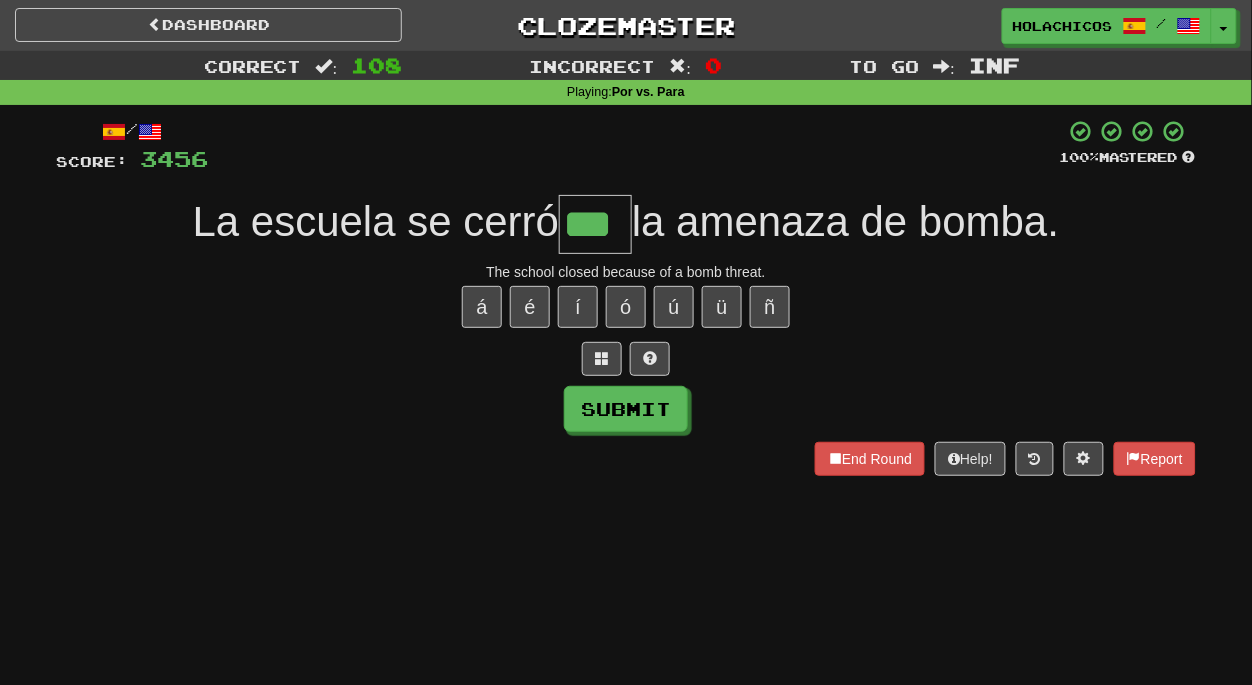 type on "***" 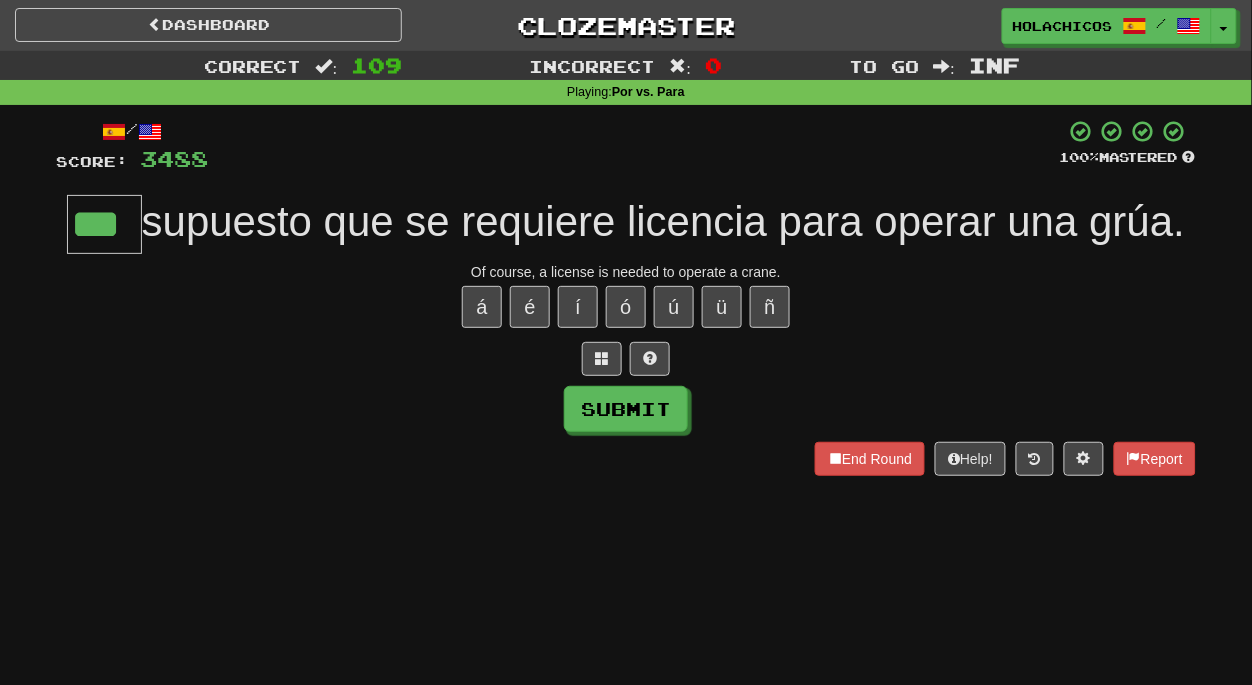 type on "***" 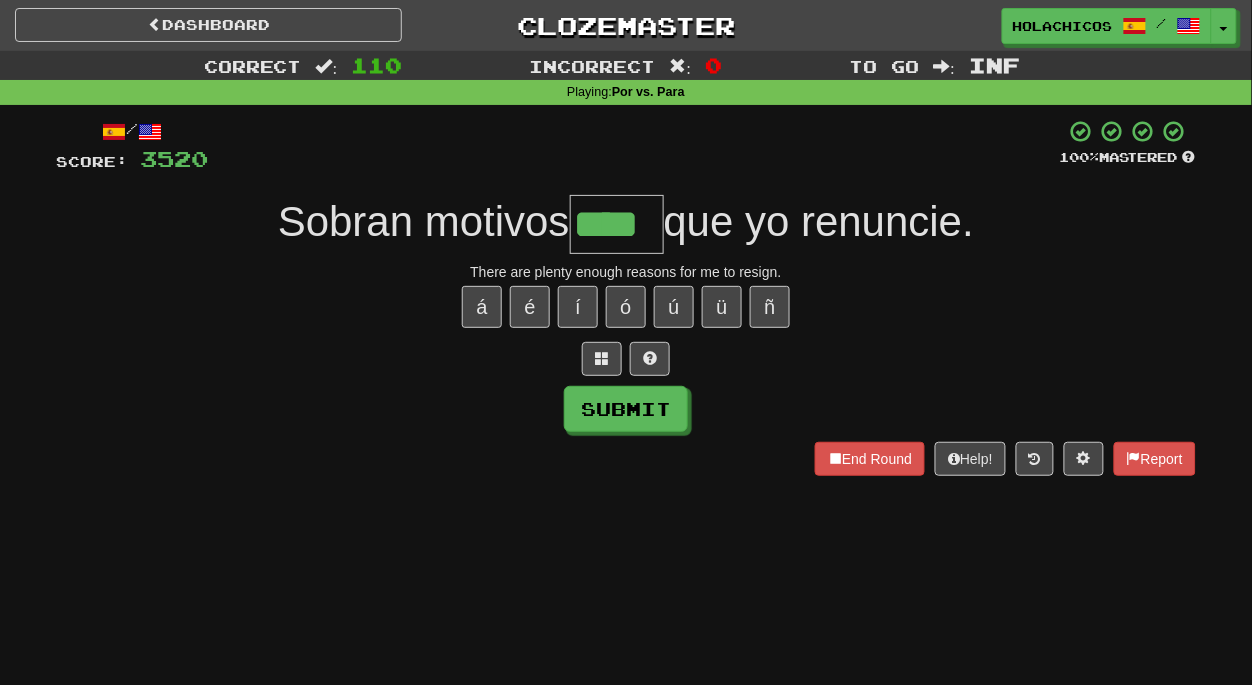type on "****" 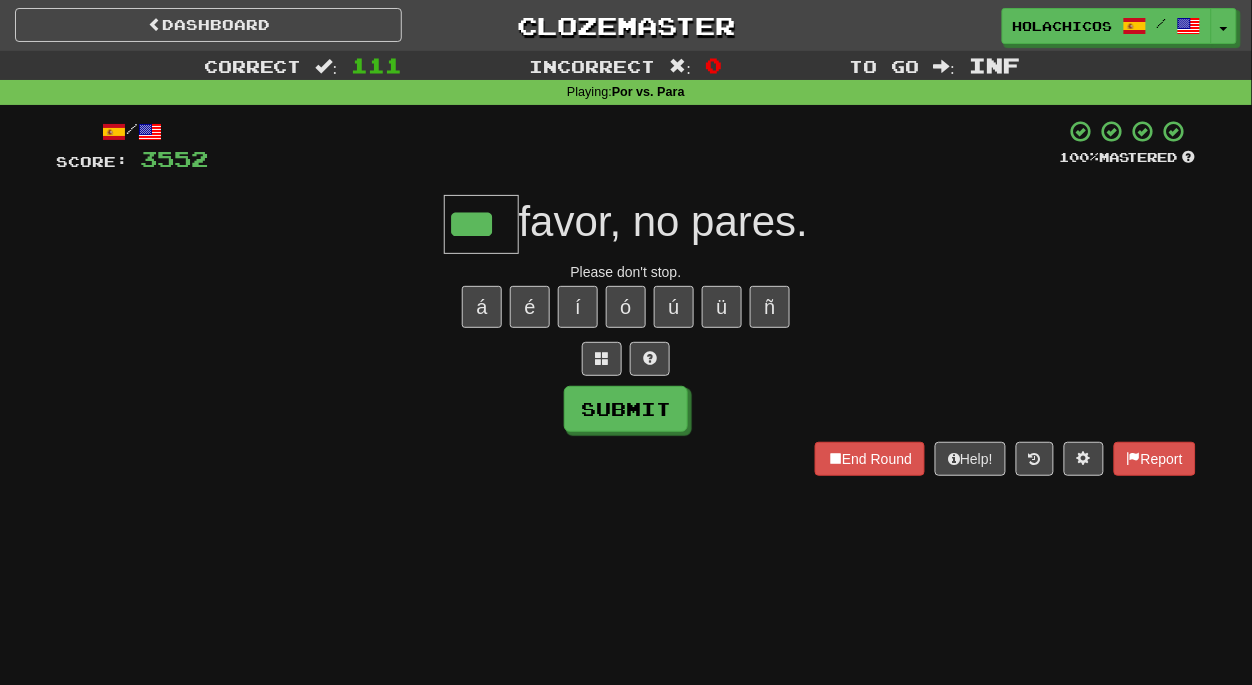 type on "***" 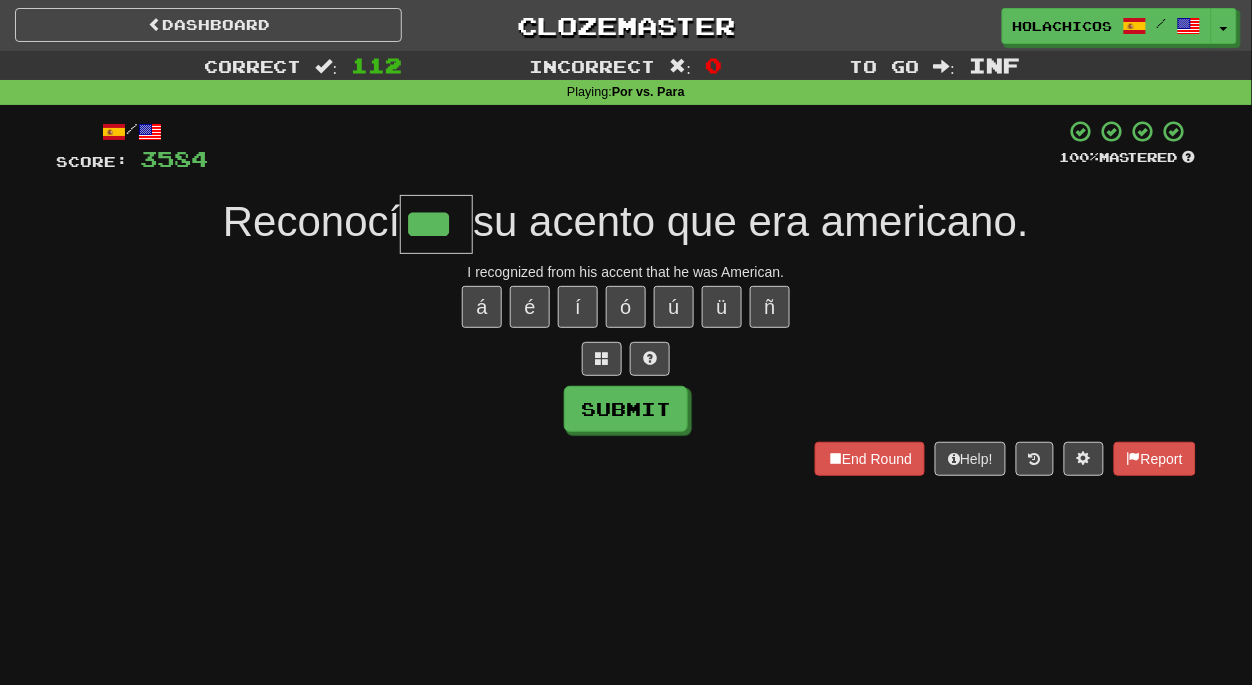 type on "***" 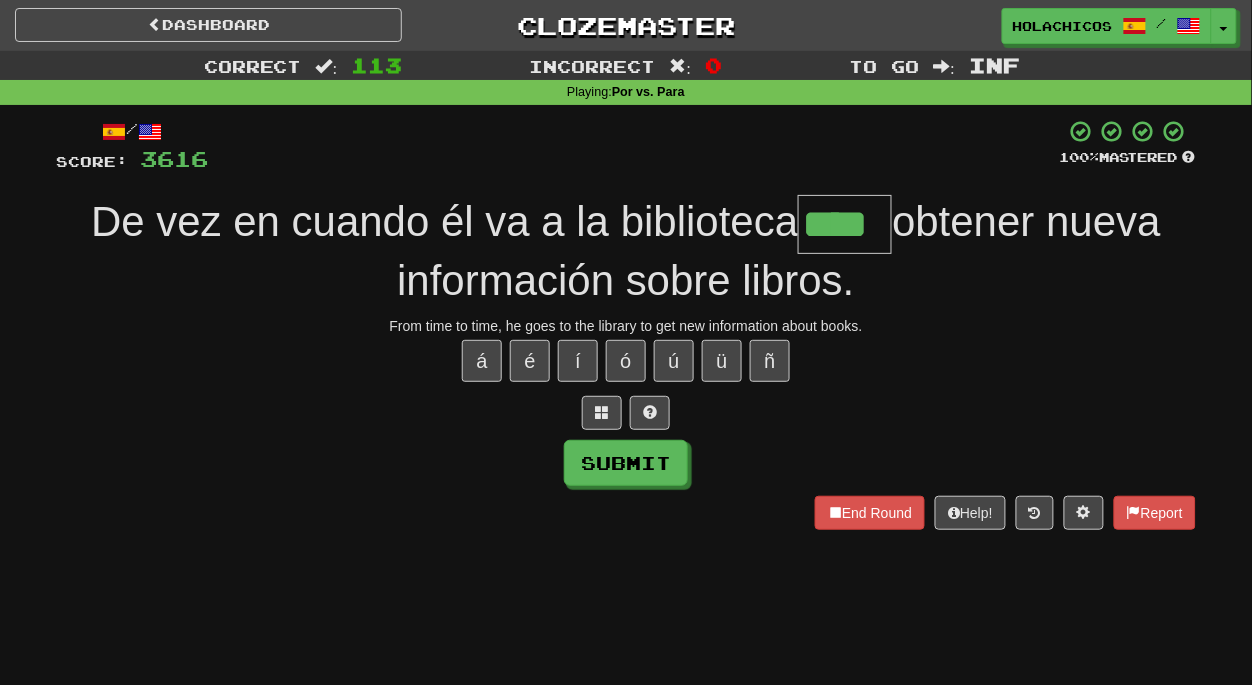 type on "****" 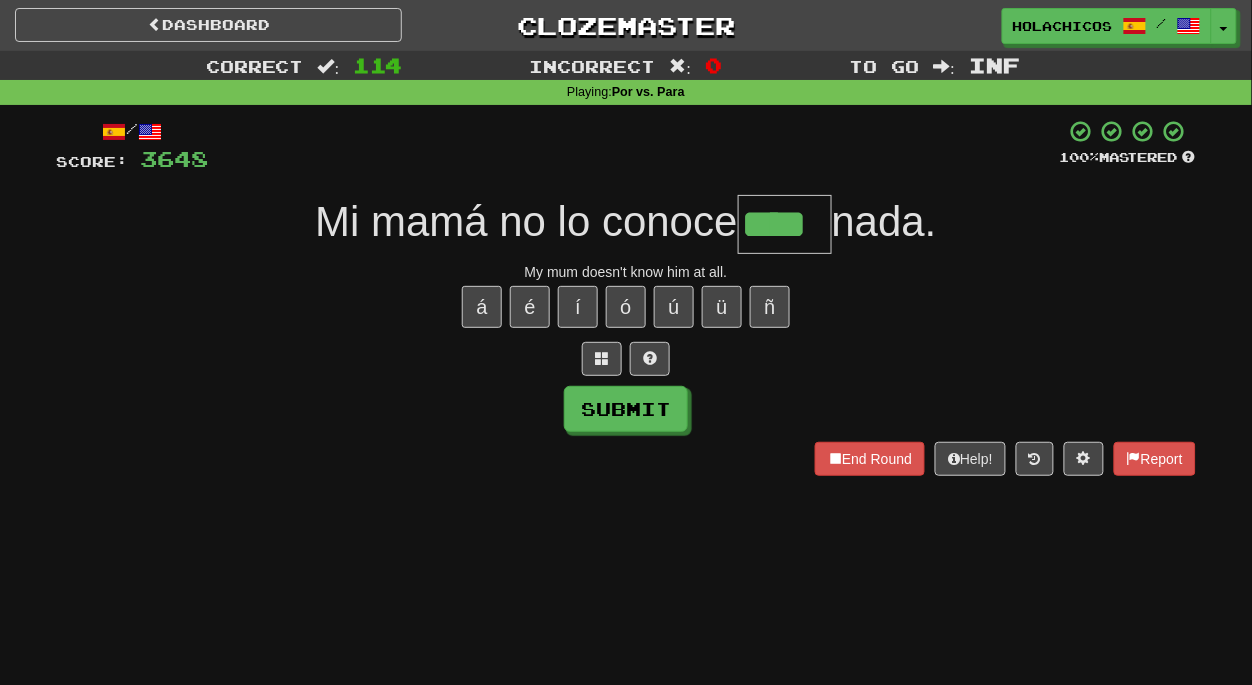 type on "****" 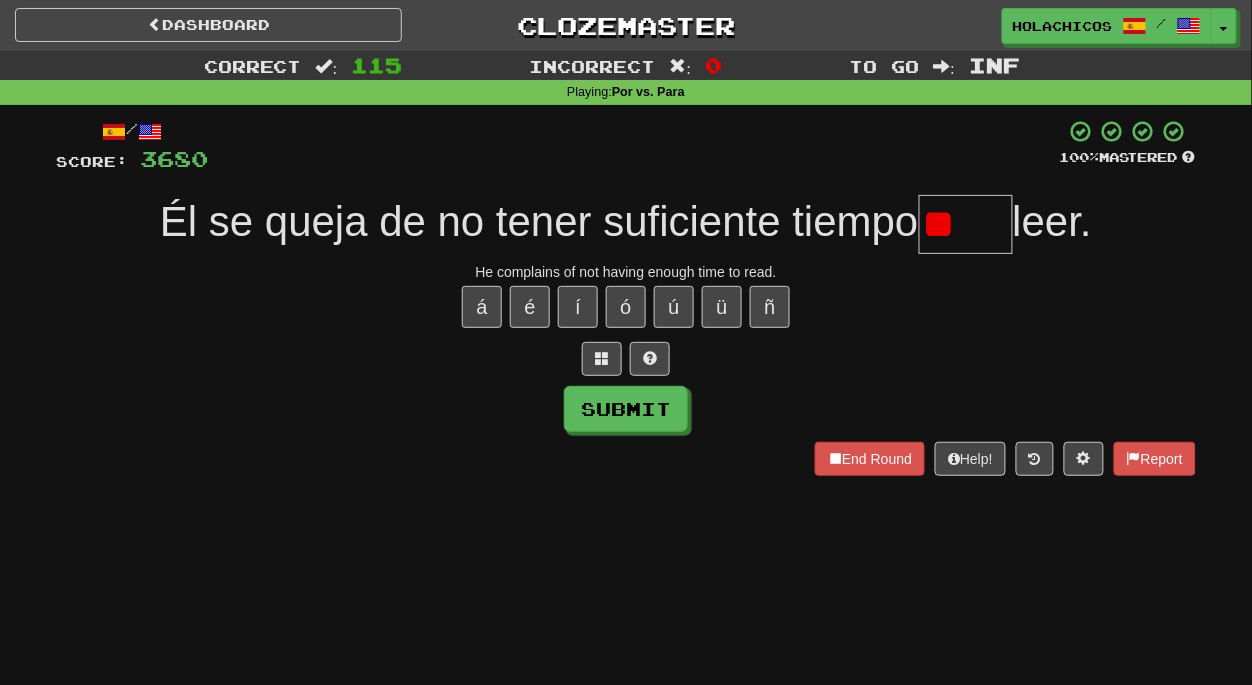 type on "*" 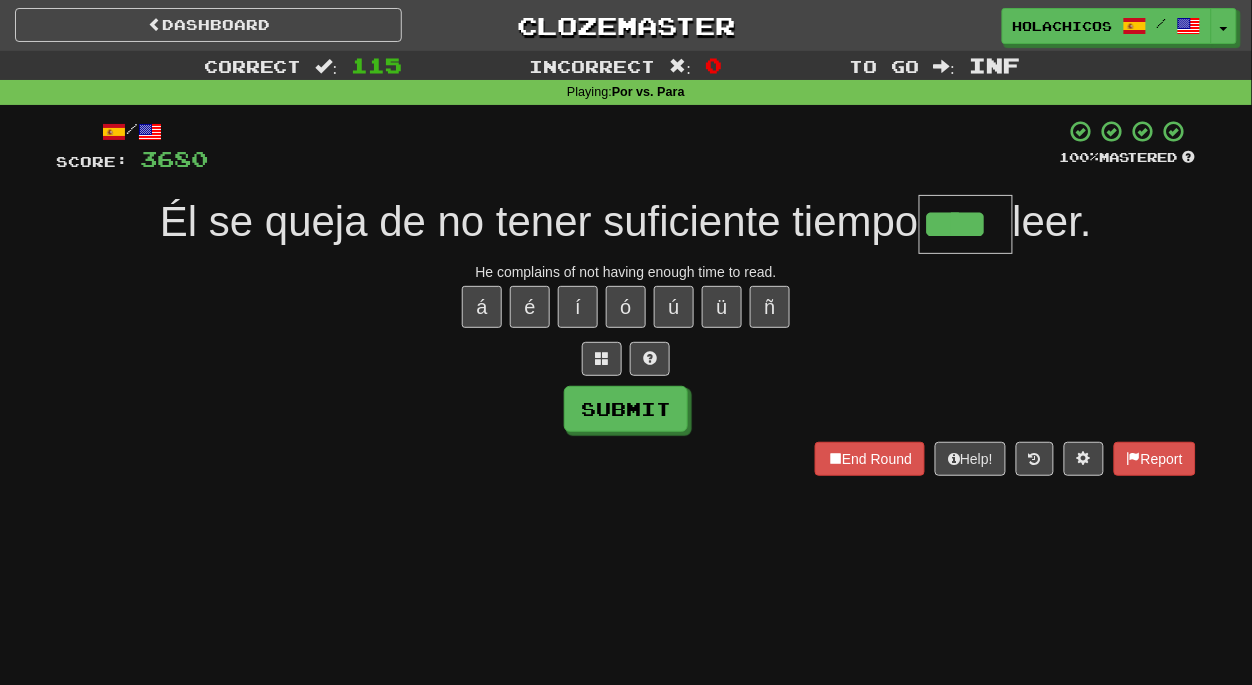 type on "****" 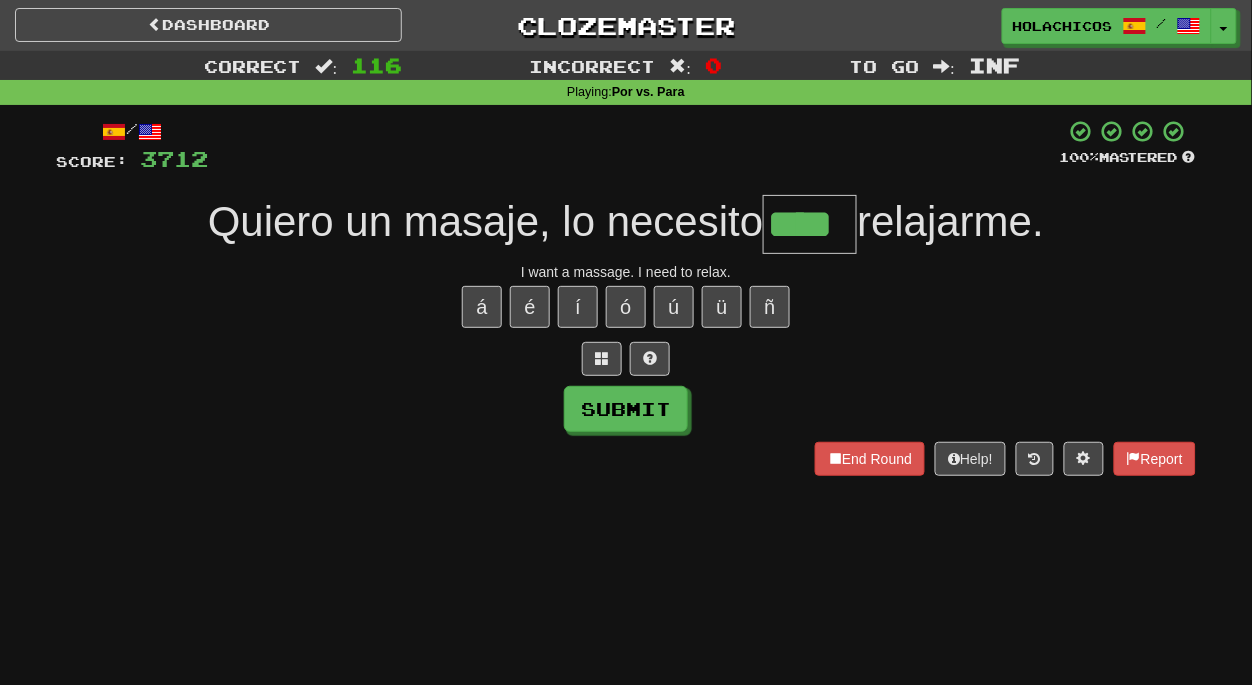 type on "****" 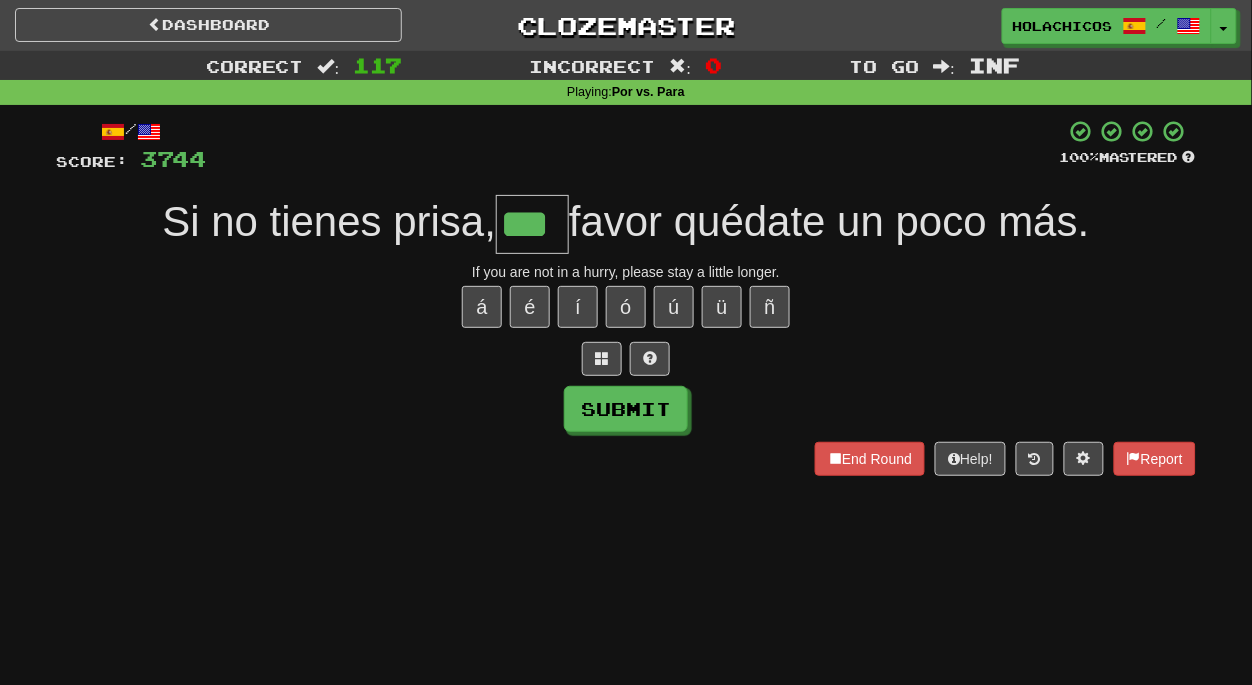 type on "***" 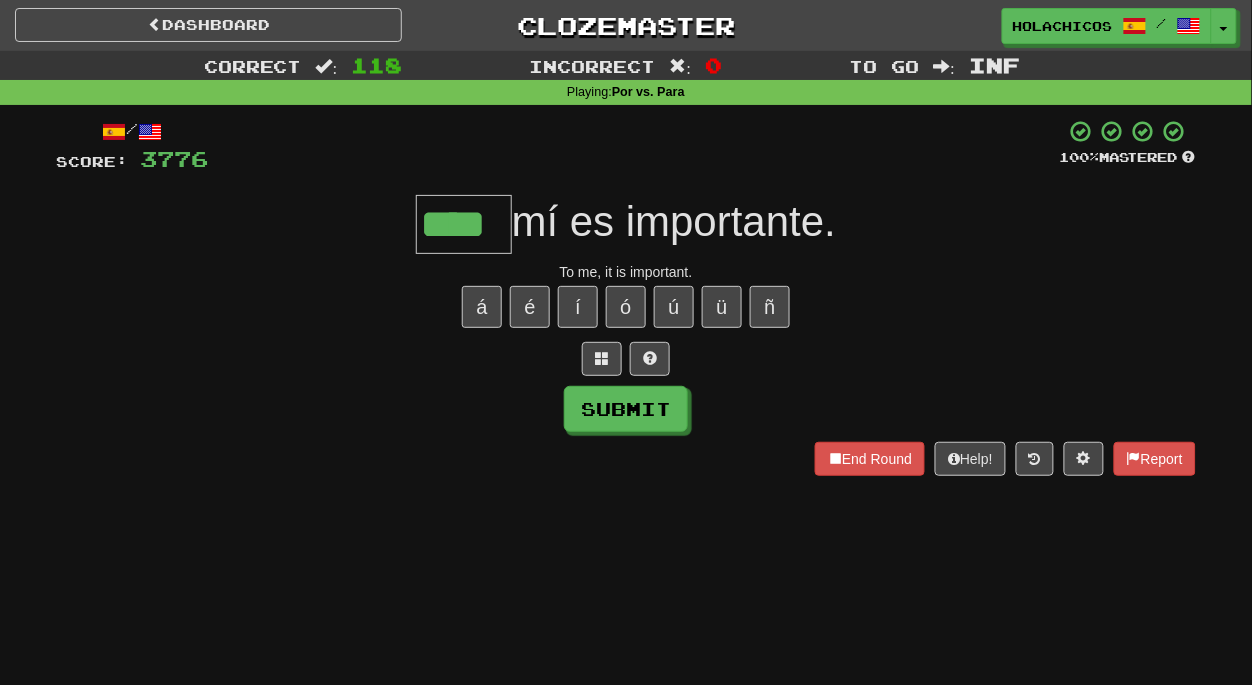 type on "****" 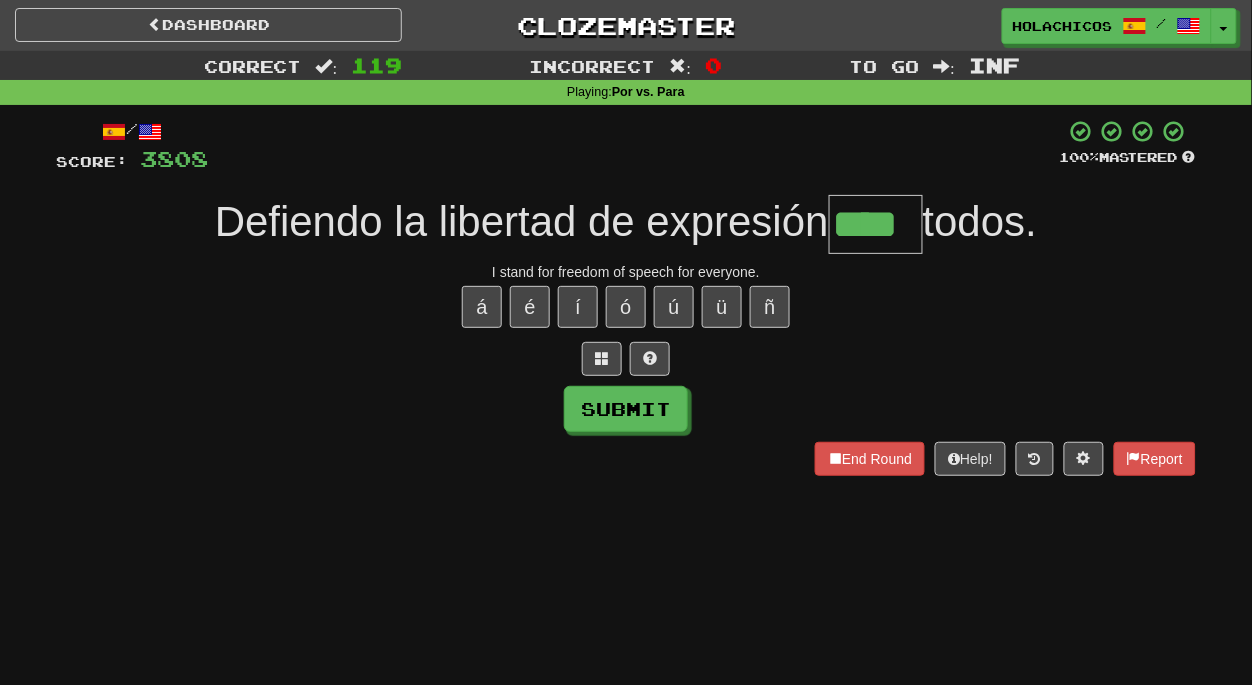 type on "****" 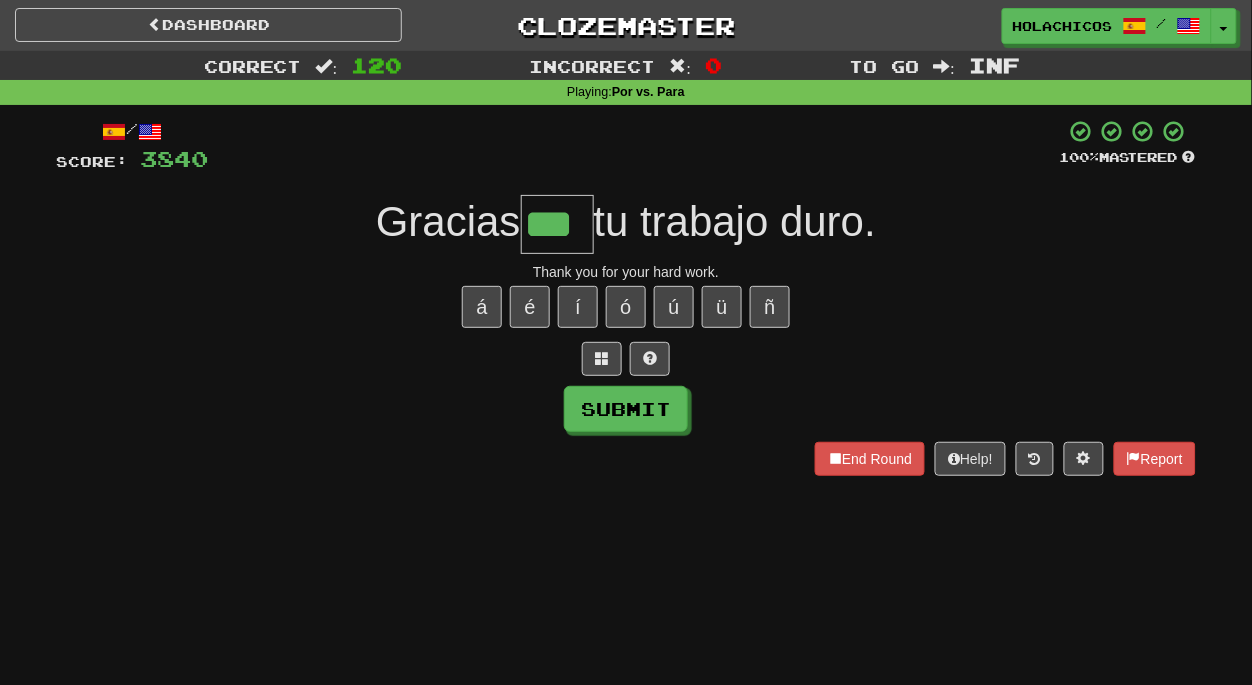 type on "***" 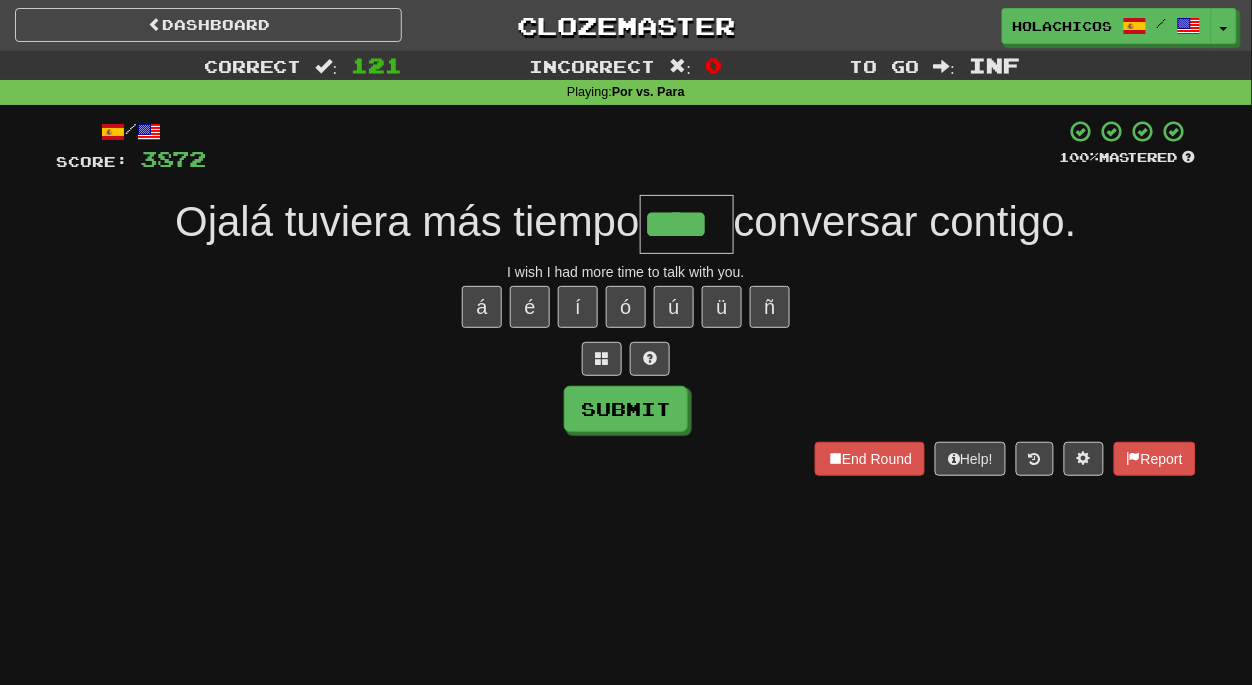 type on "****" 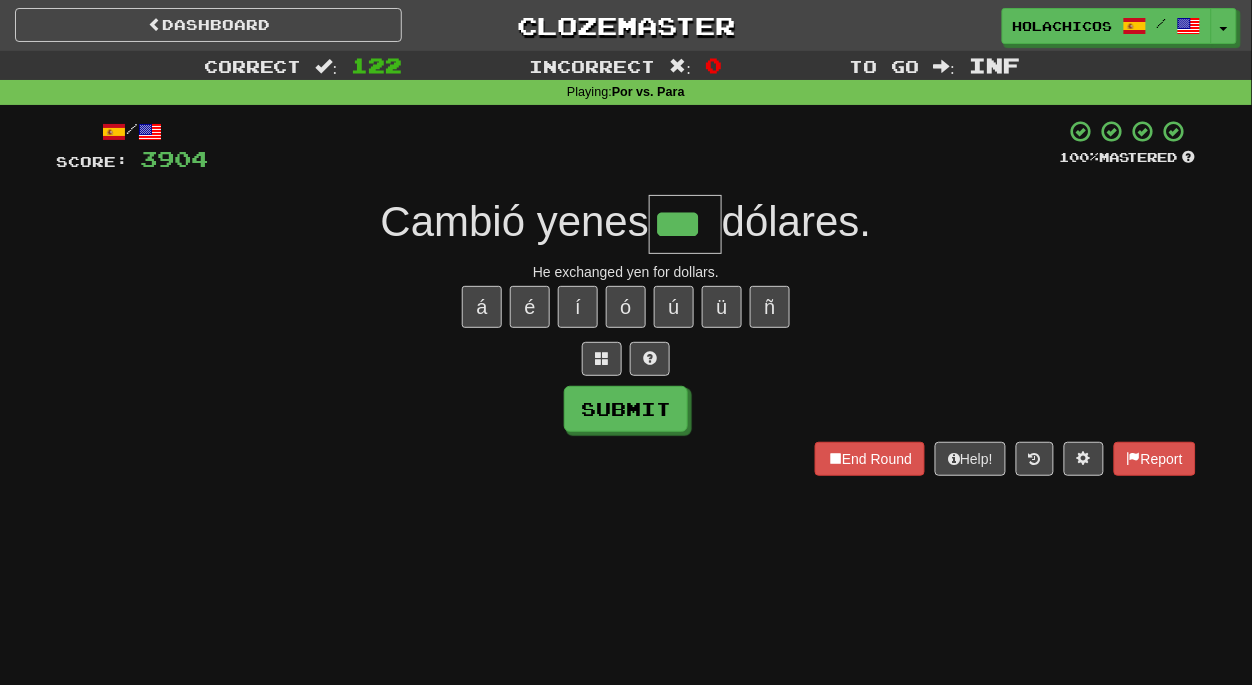 type on "***" 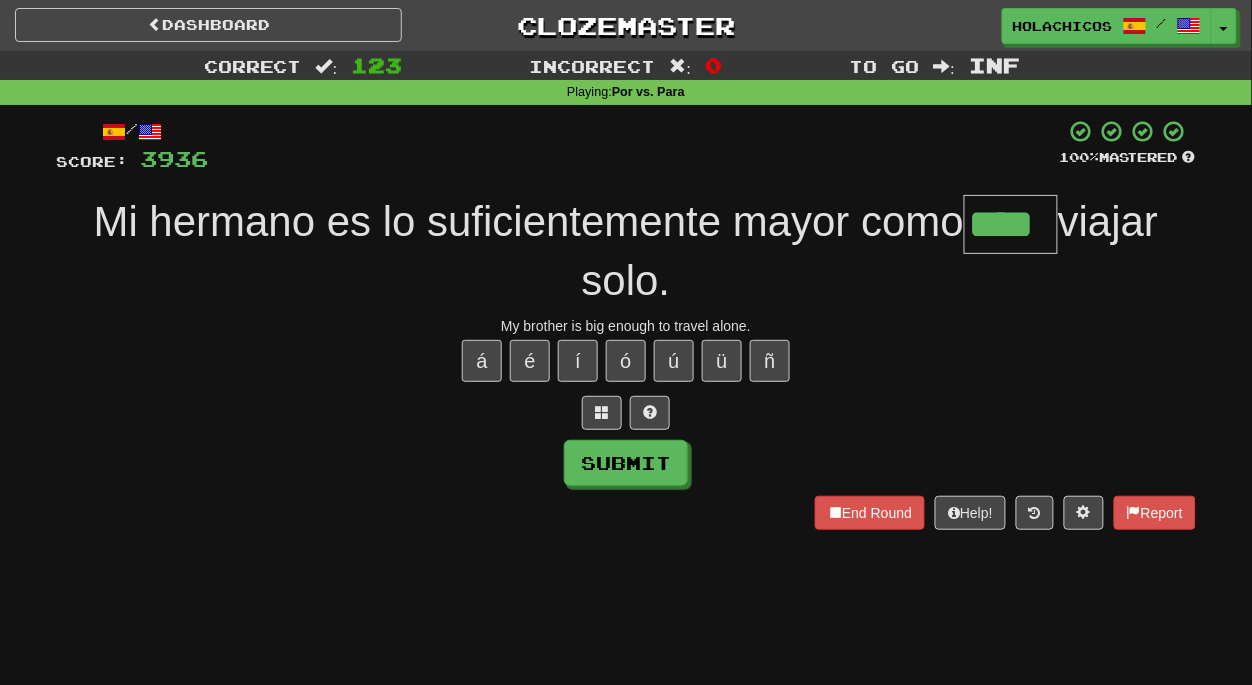 type on "****" 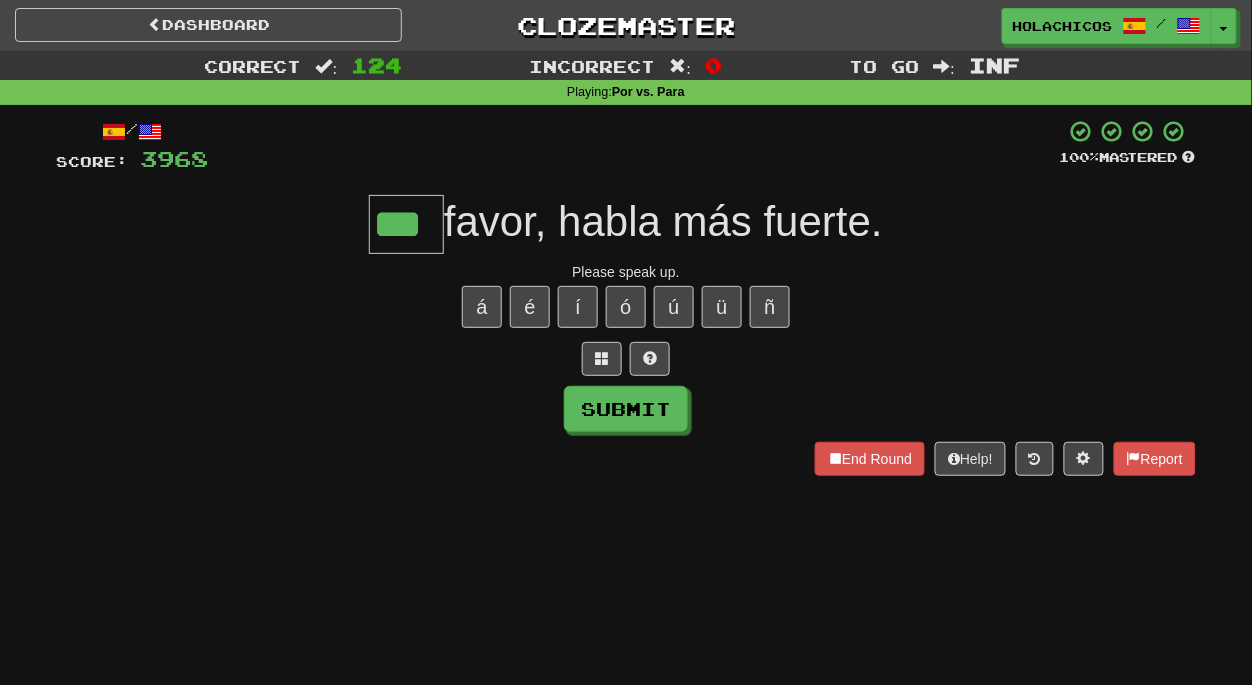 type on "***" 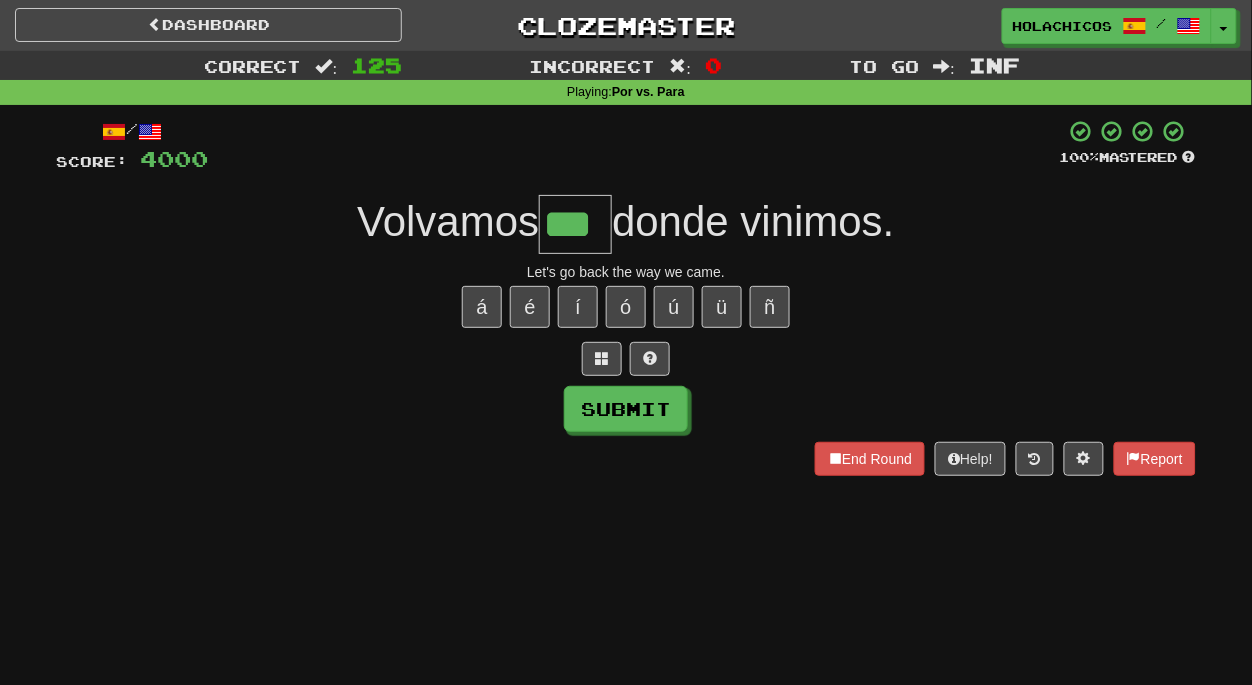 type on "***" 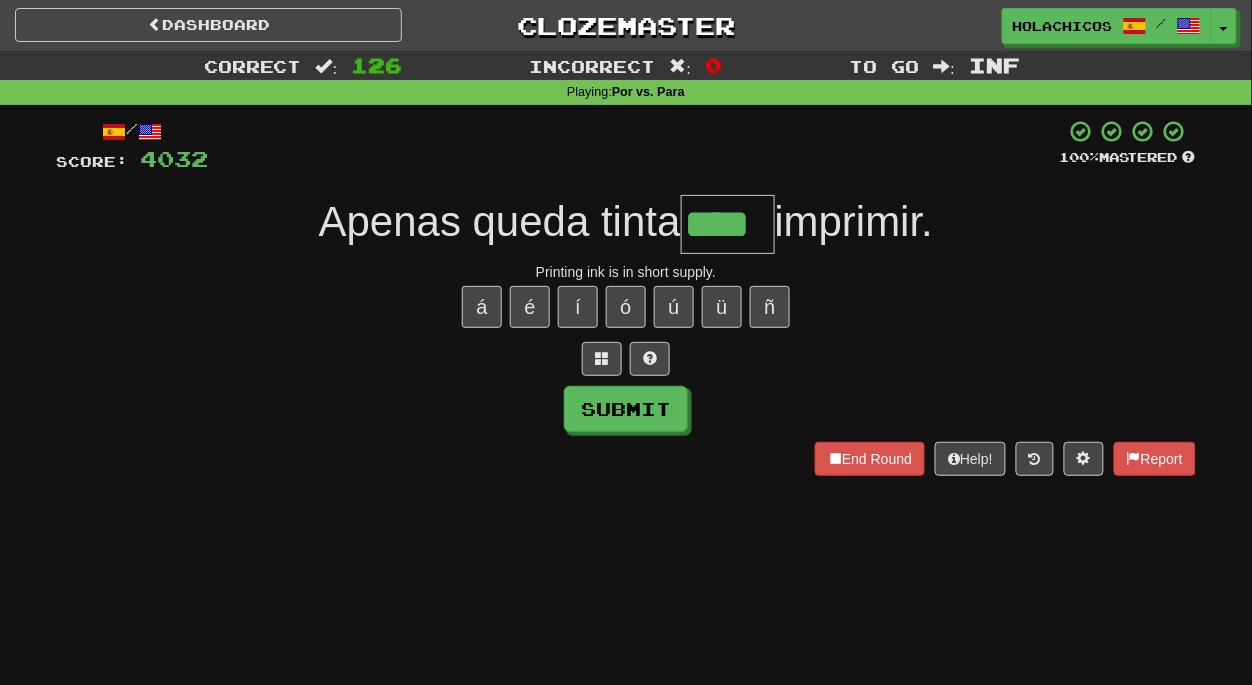 type on "****" 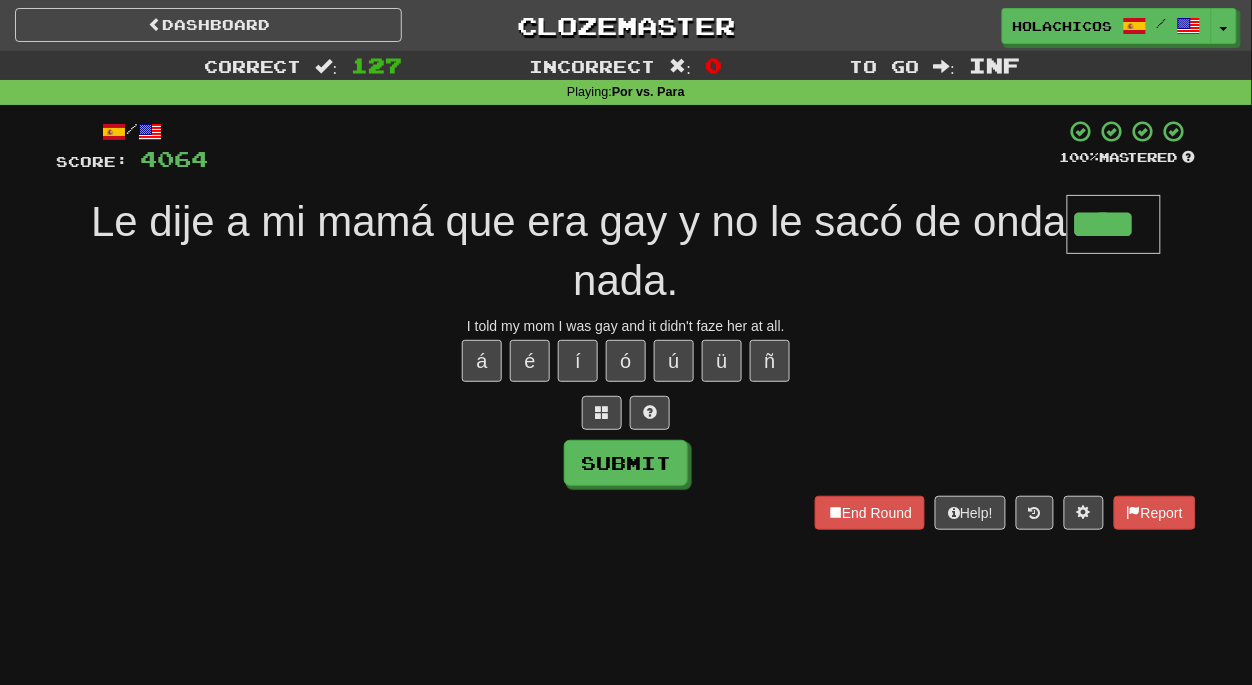 type on "****" 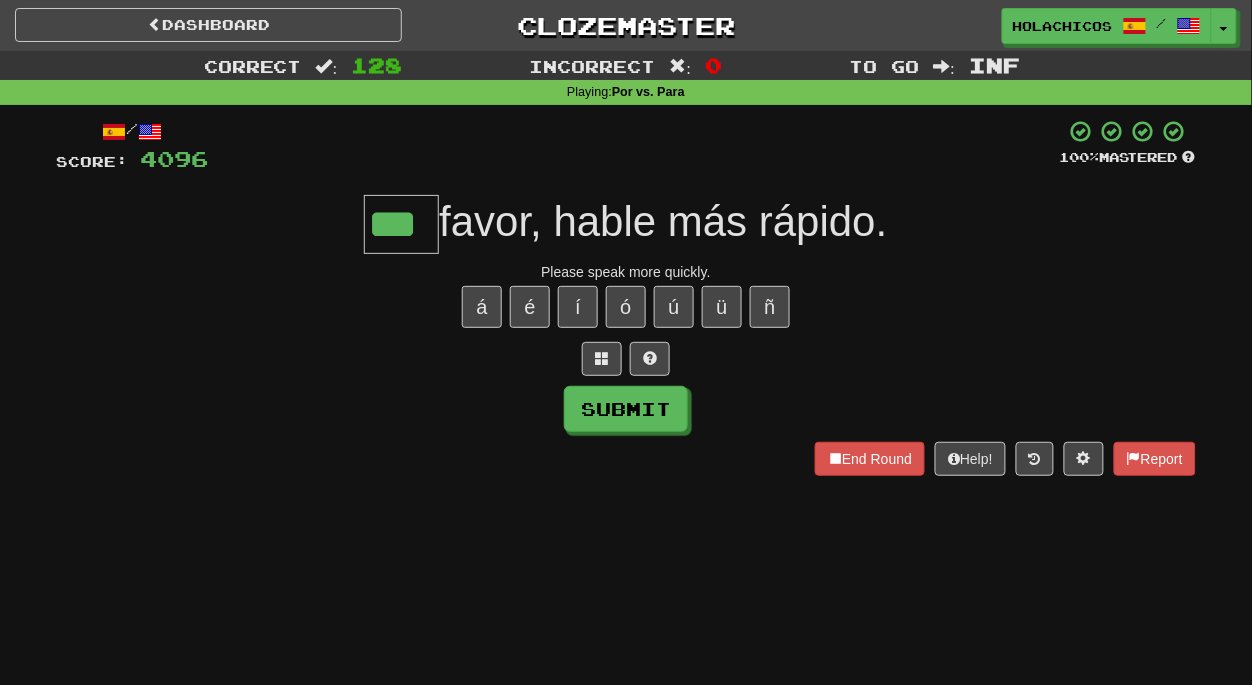 type on "***" 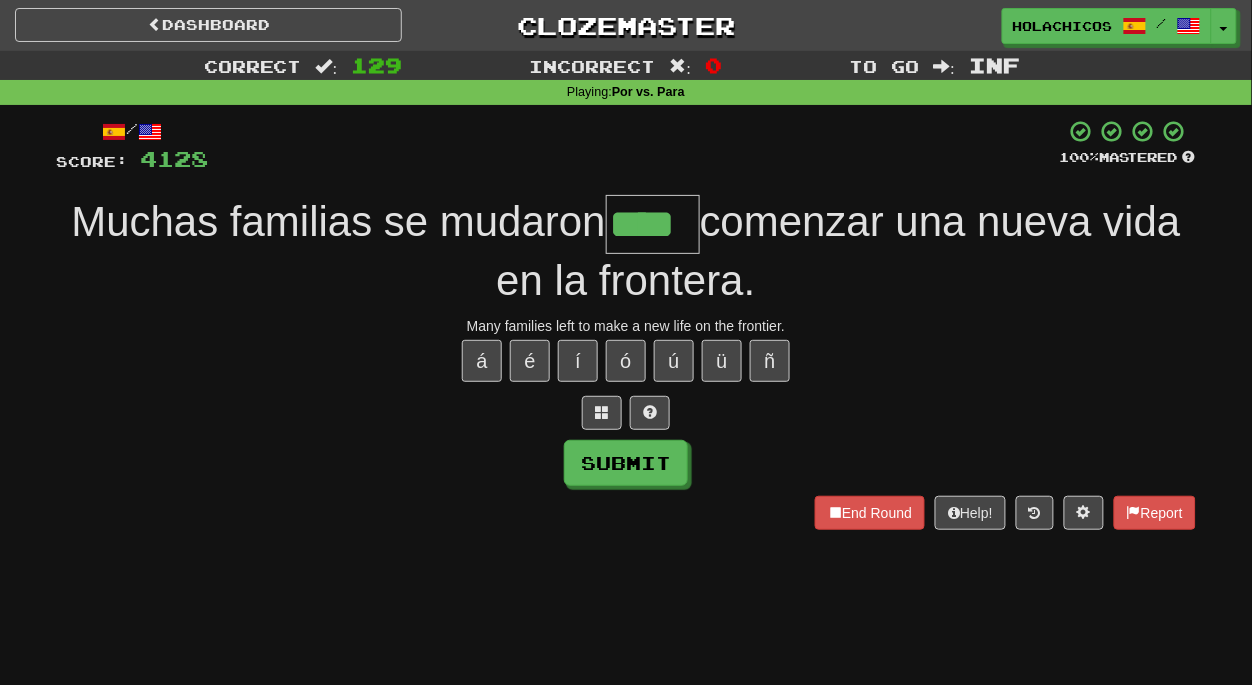 type on "****" 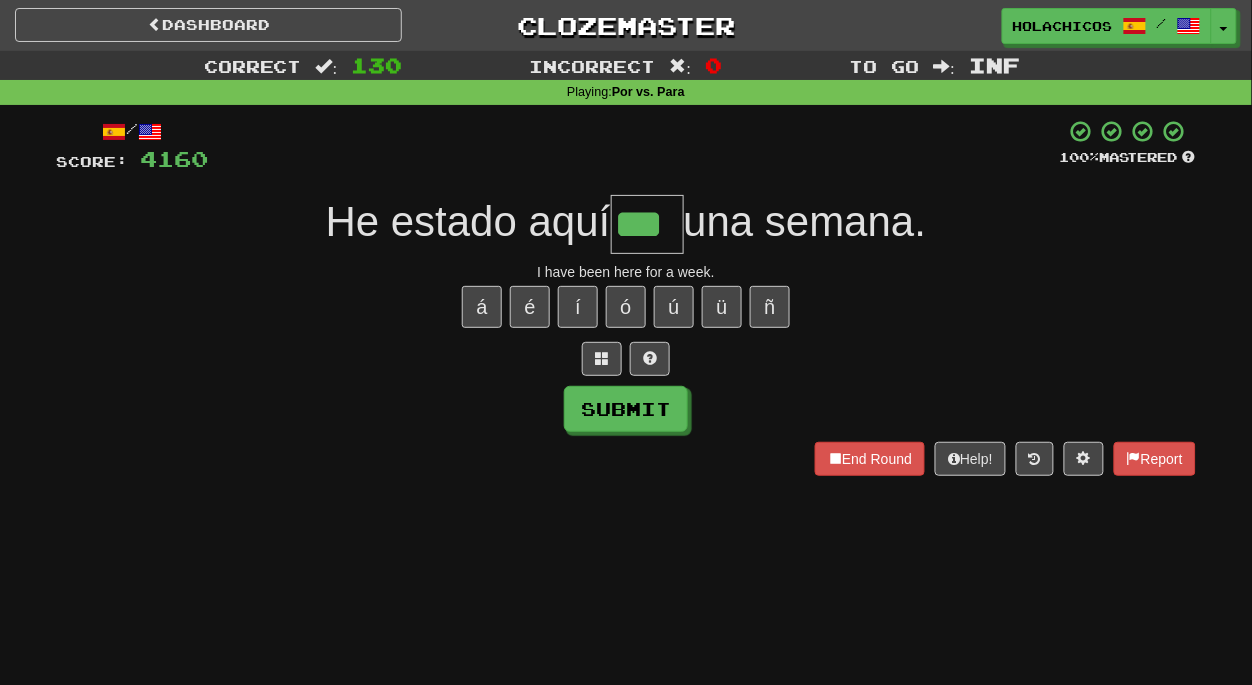 type on "***" 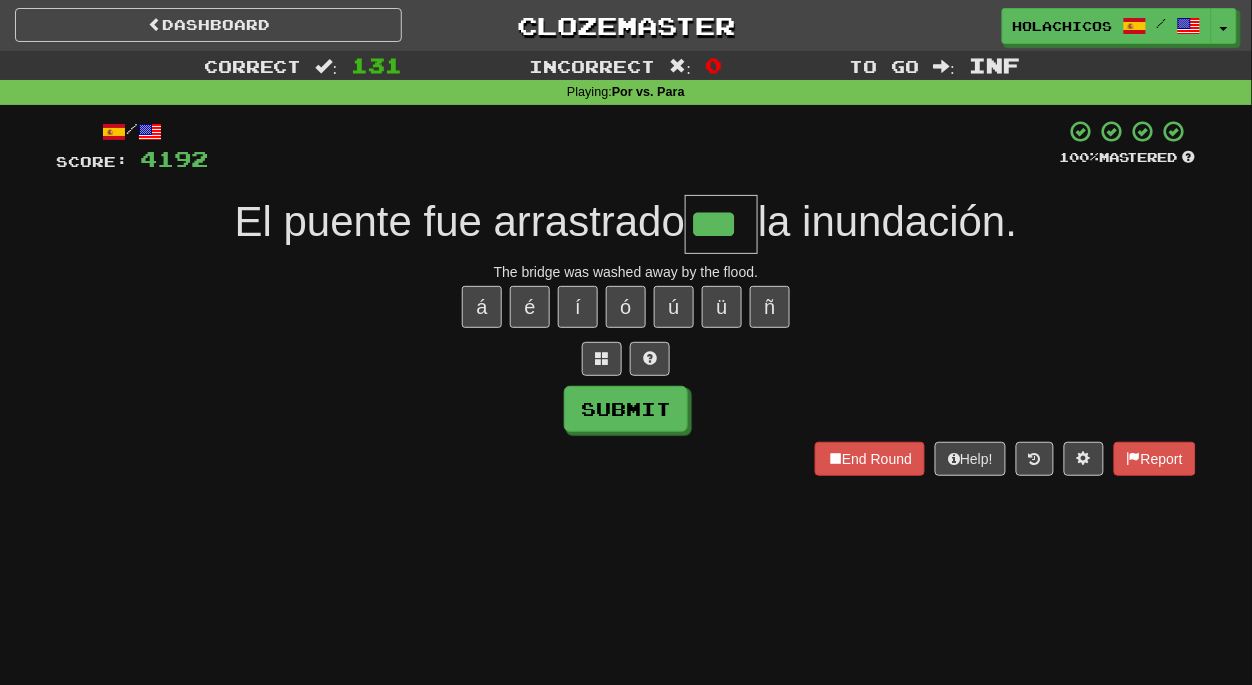 type on "***" 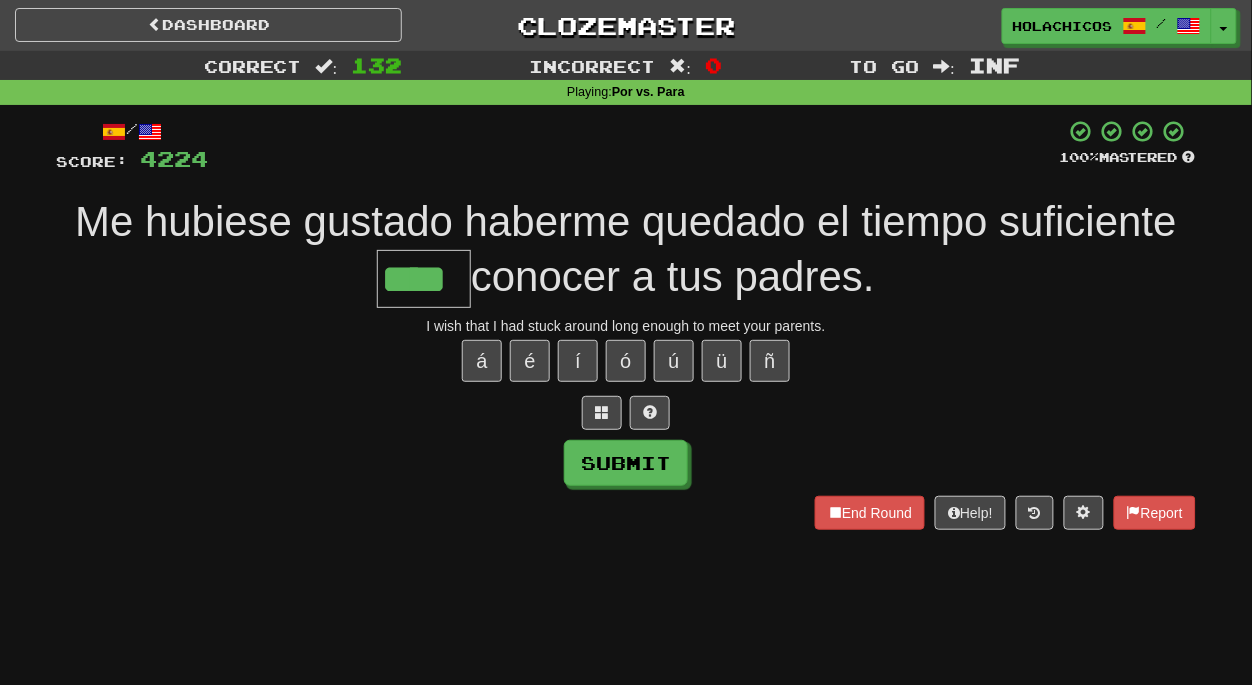 type on "****" 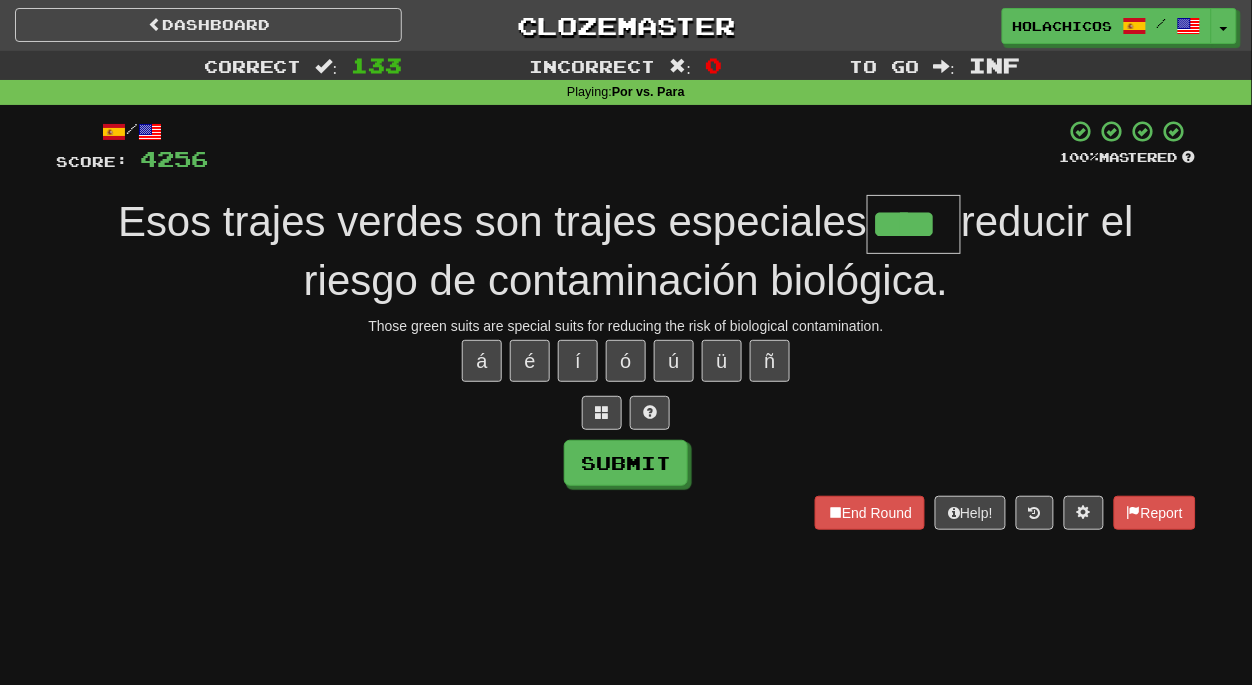 type on "****" 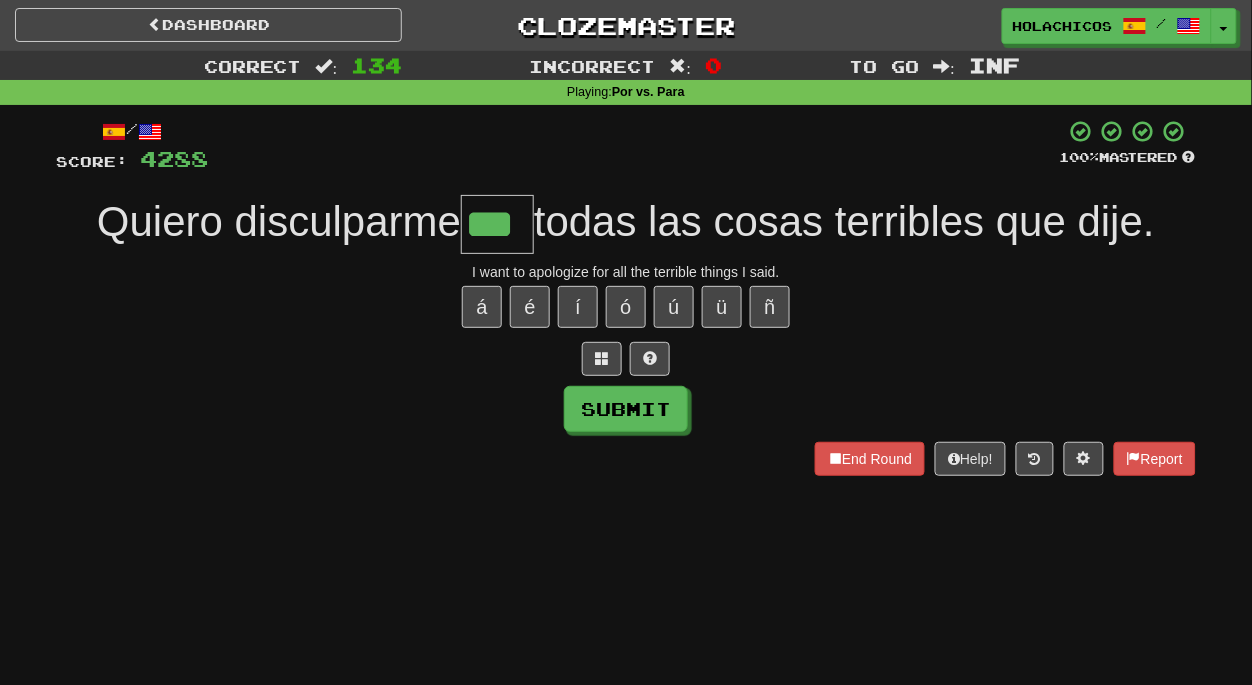 type on "***" 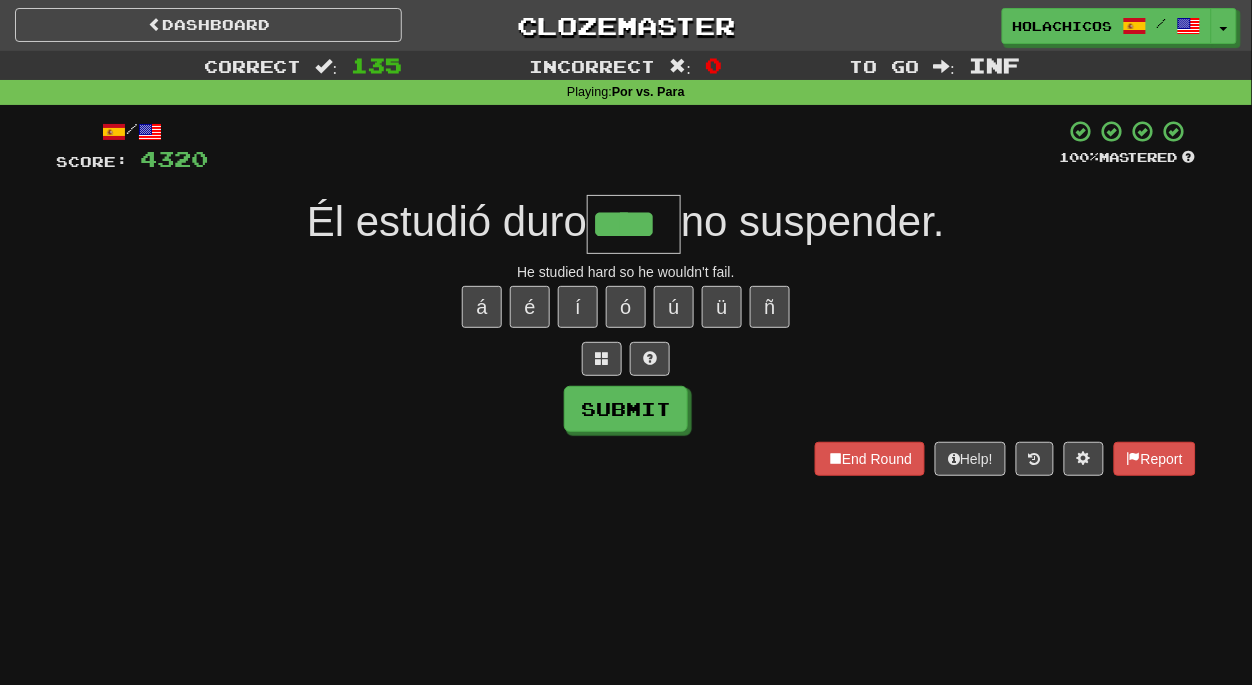 type on "****" 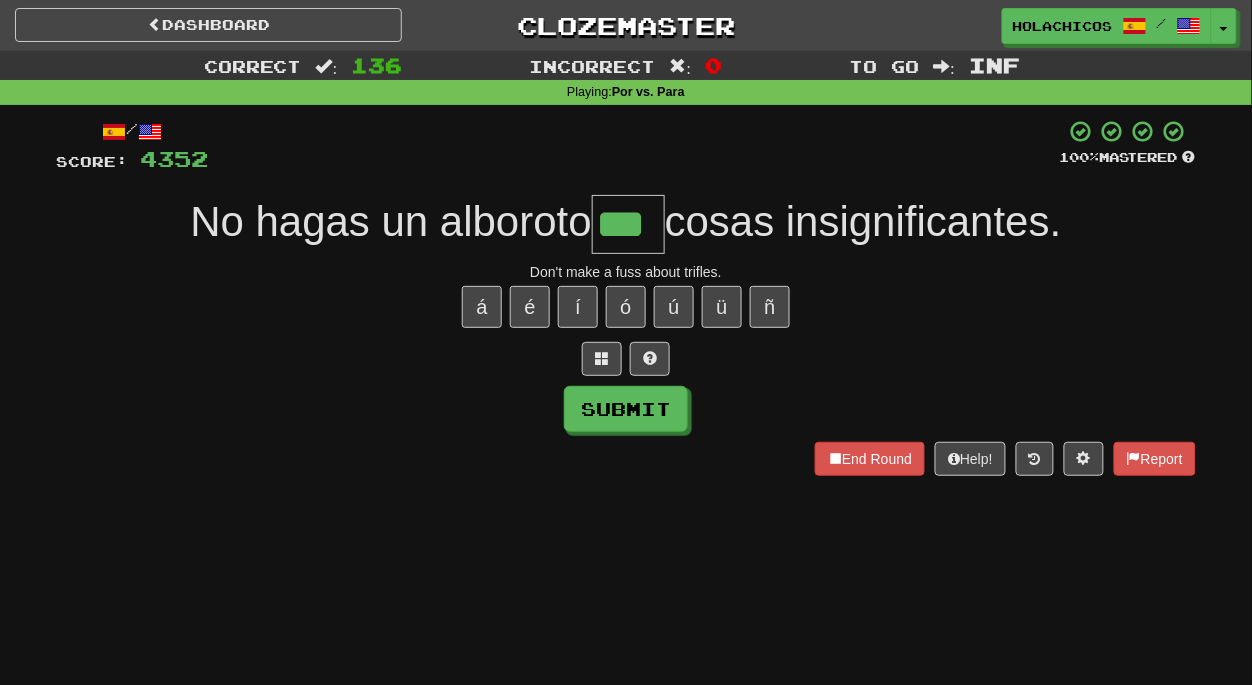 type on "***" 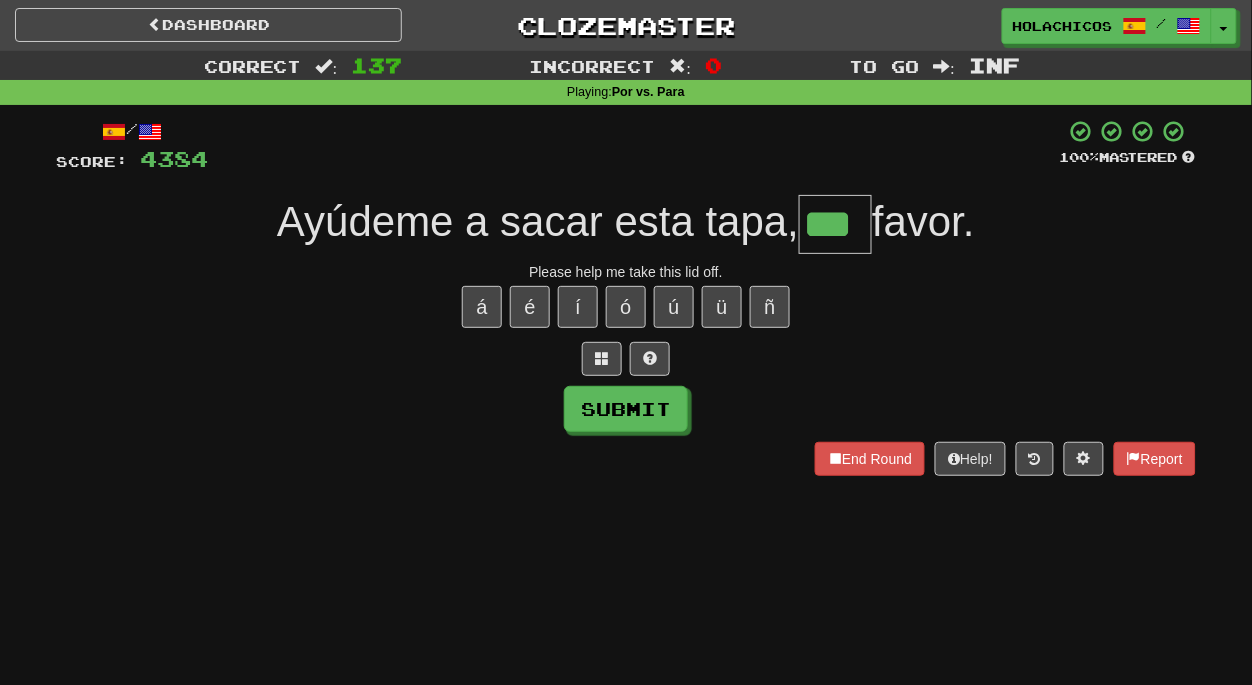 type on "***" 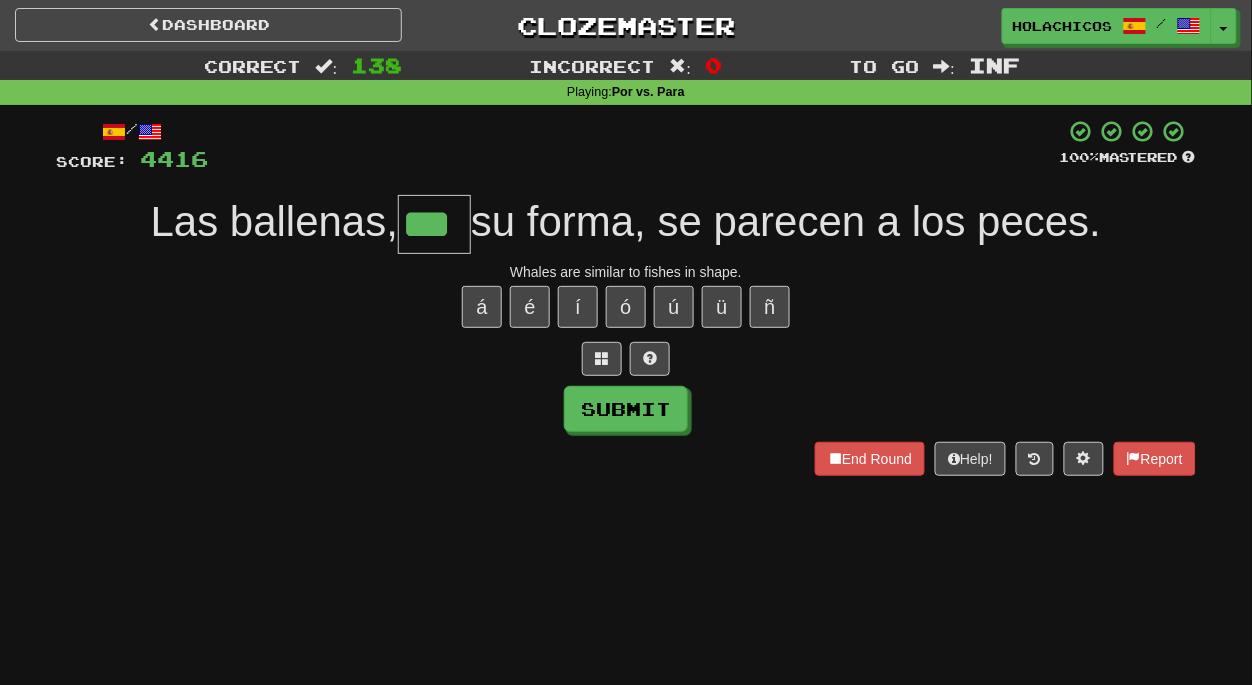 type on "***" 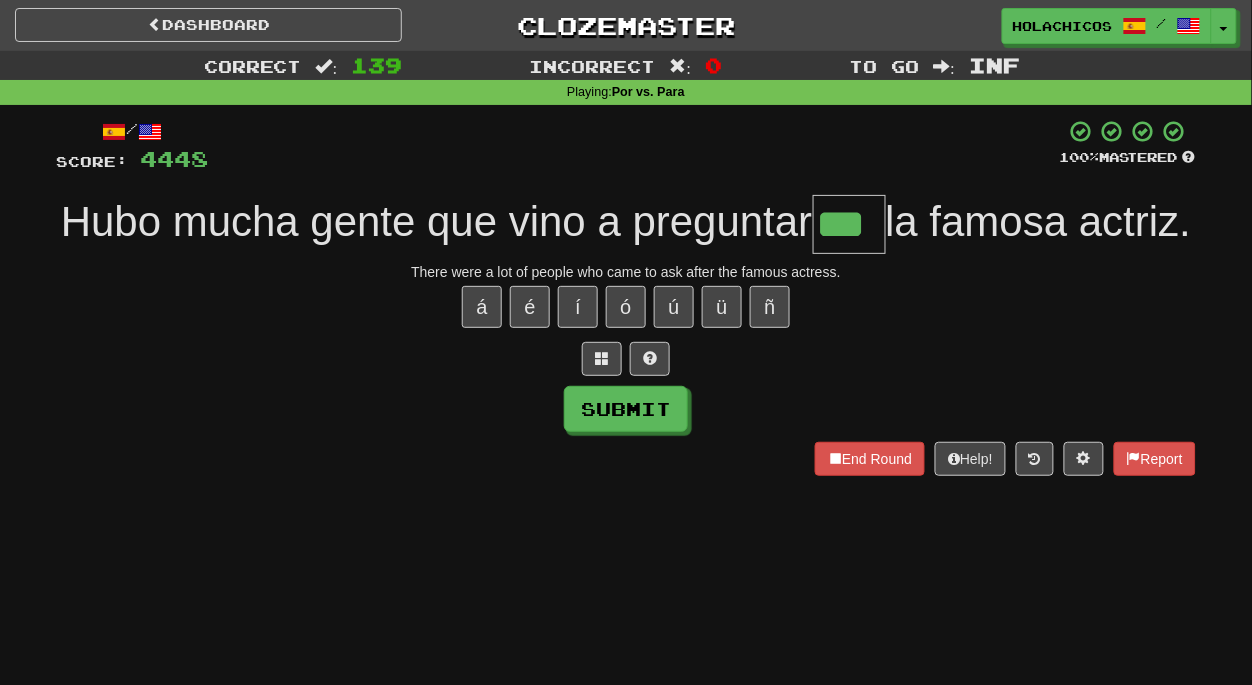 type on "***" 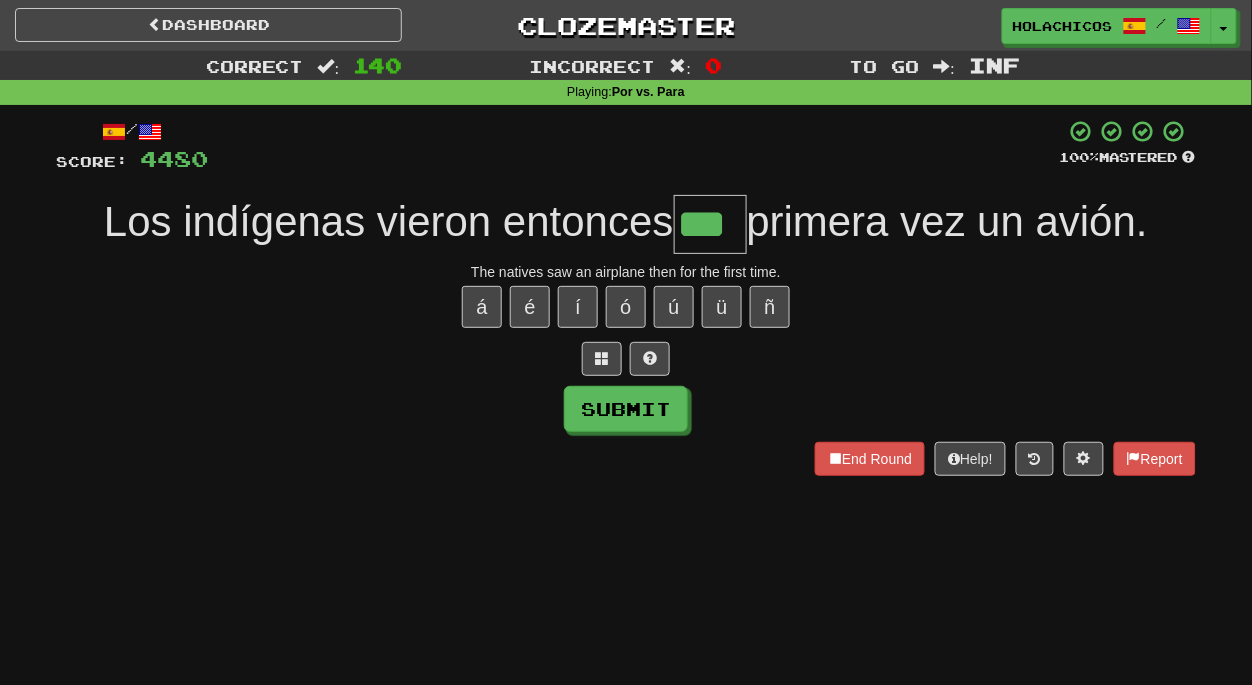 type on "***" 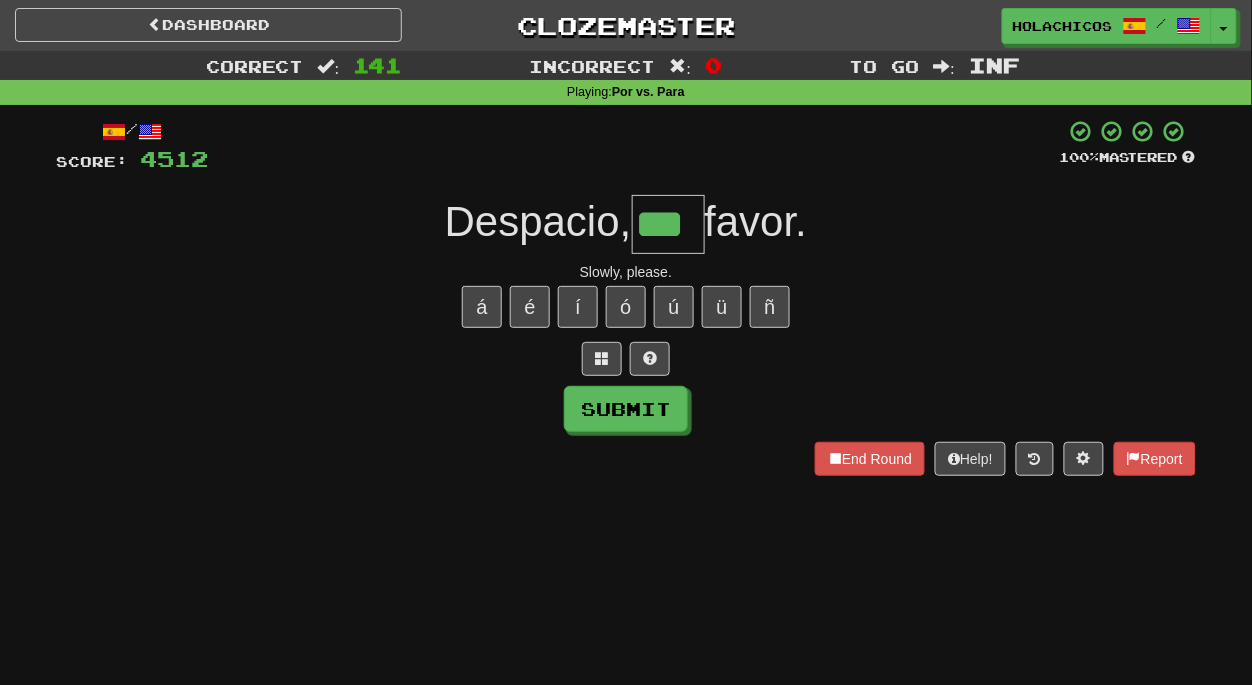 type on "***" 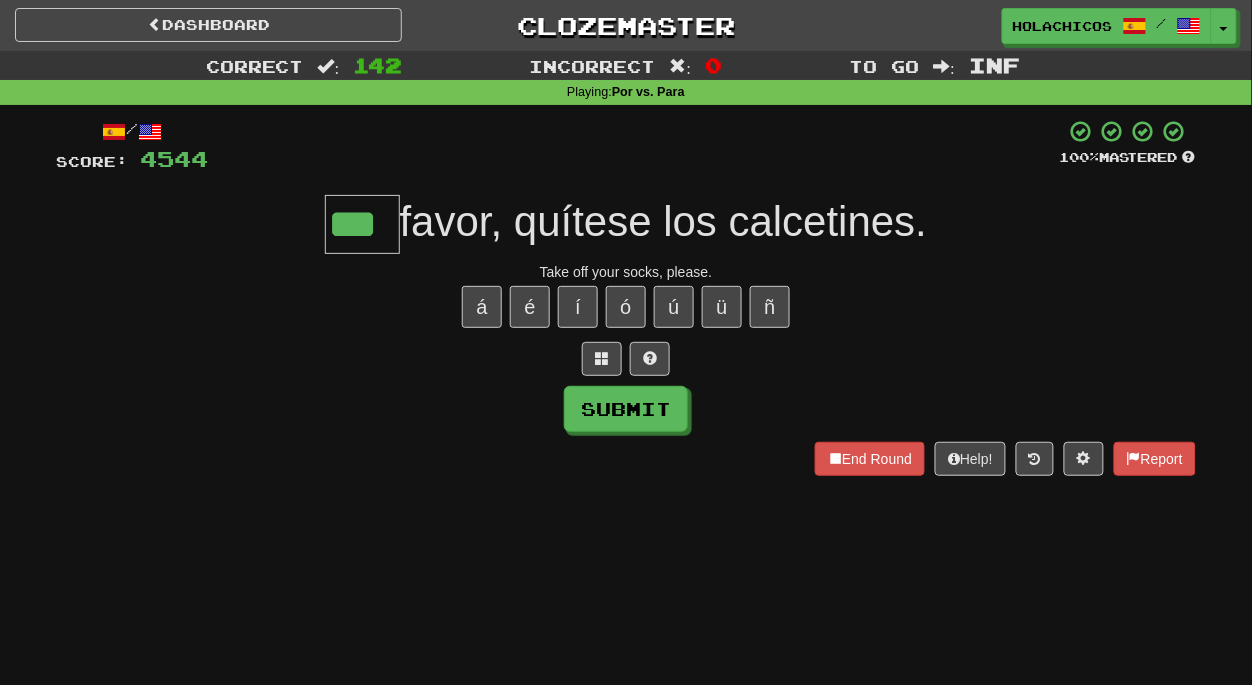 type on "***" 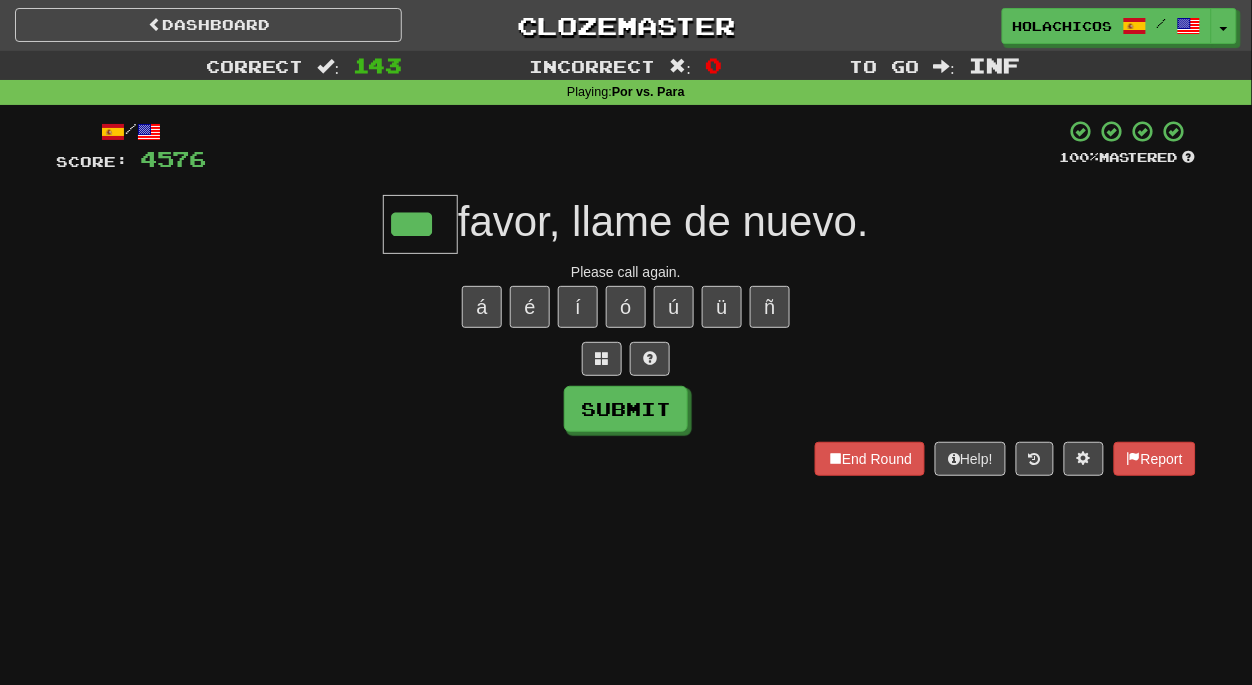 type on "***" 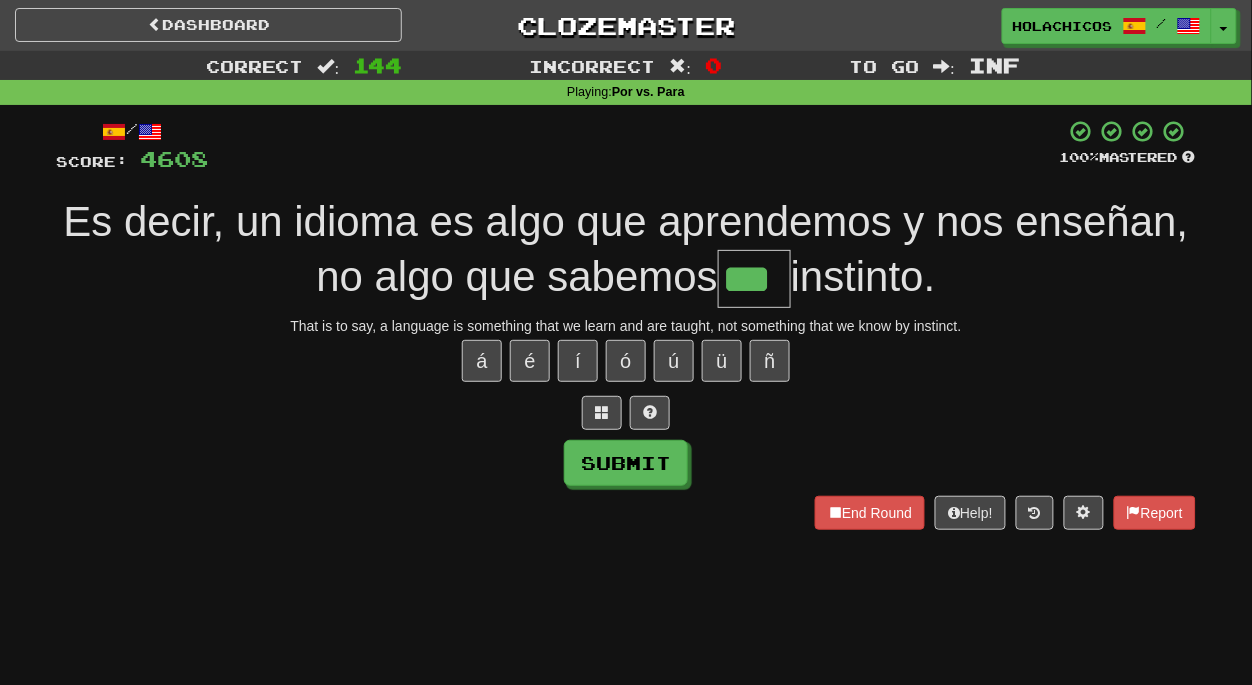 type on "***" 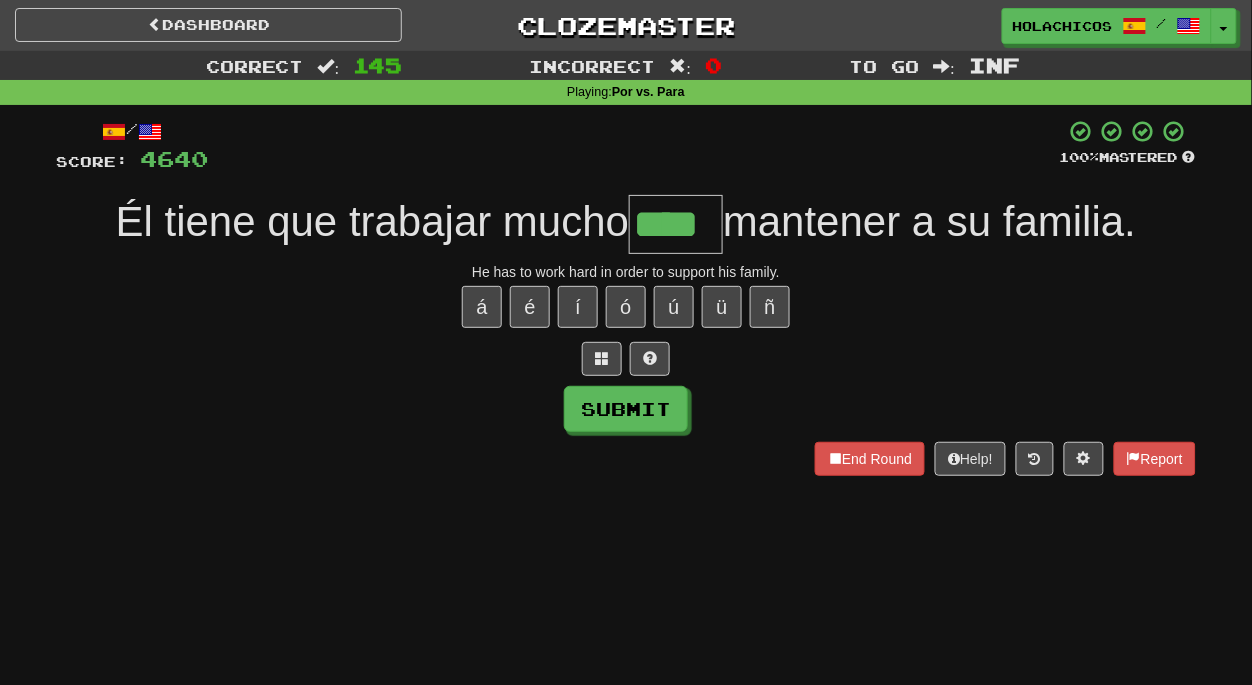 type on "****" 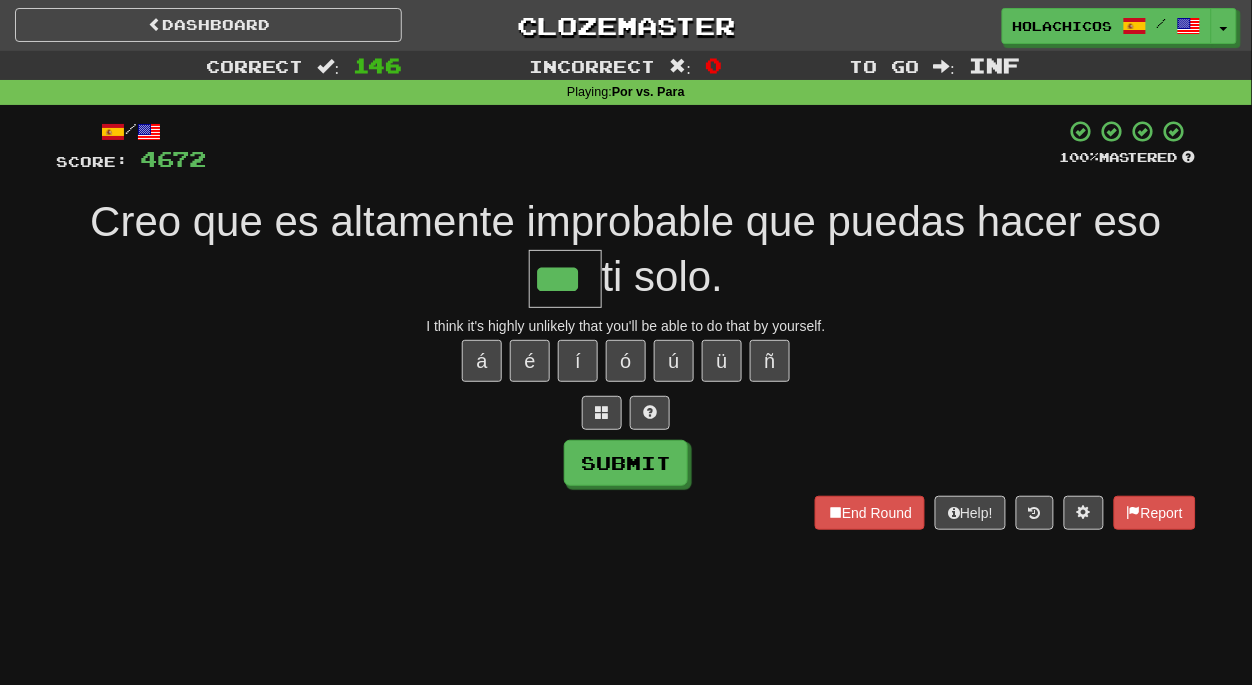 type on "***" 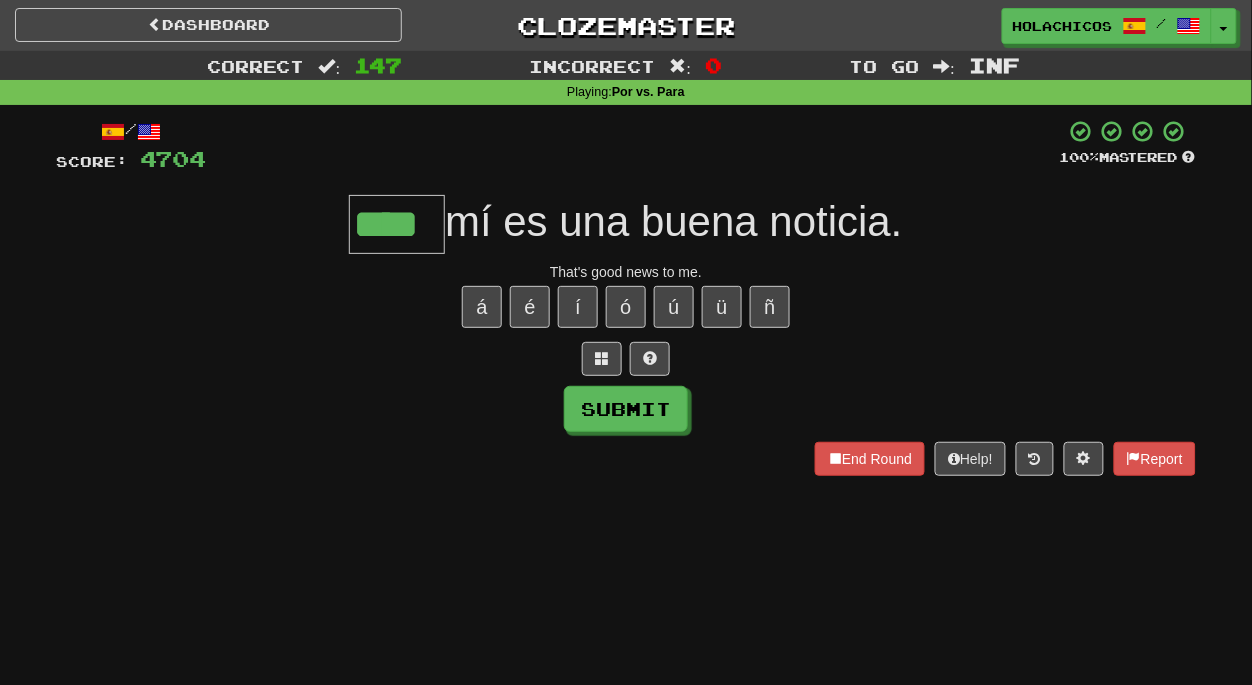 type on "****" 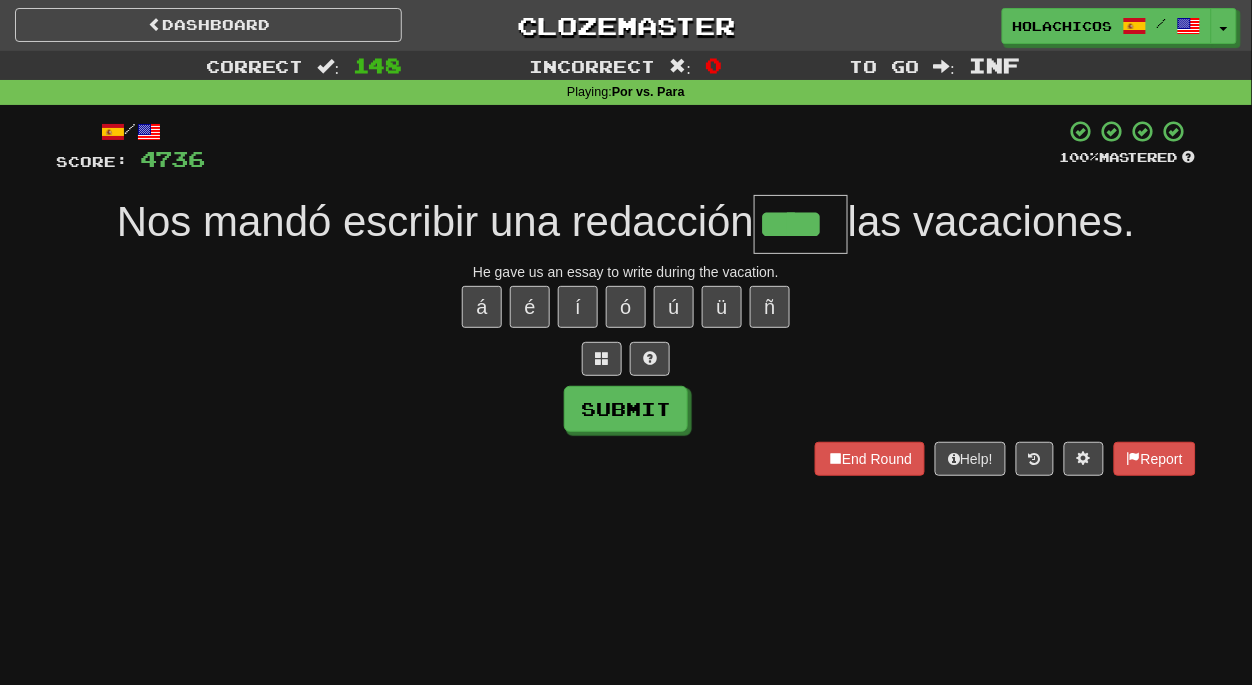 type on "****" 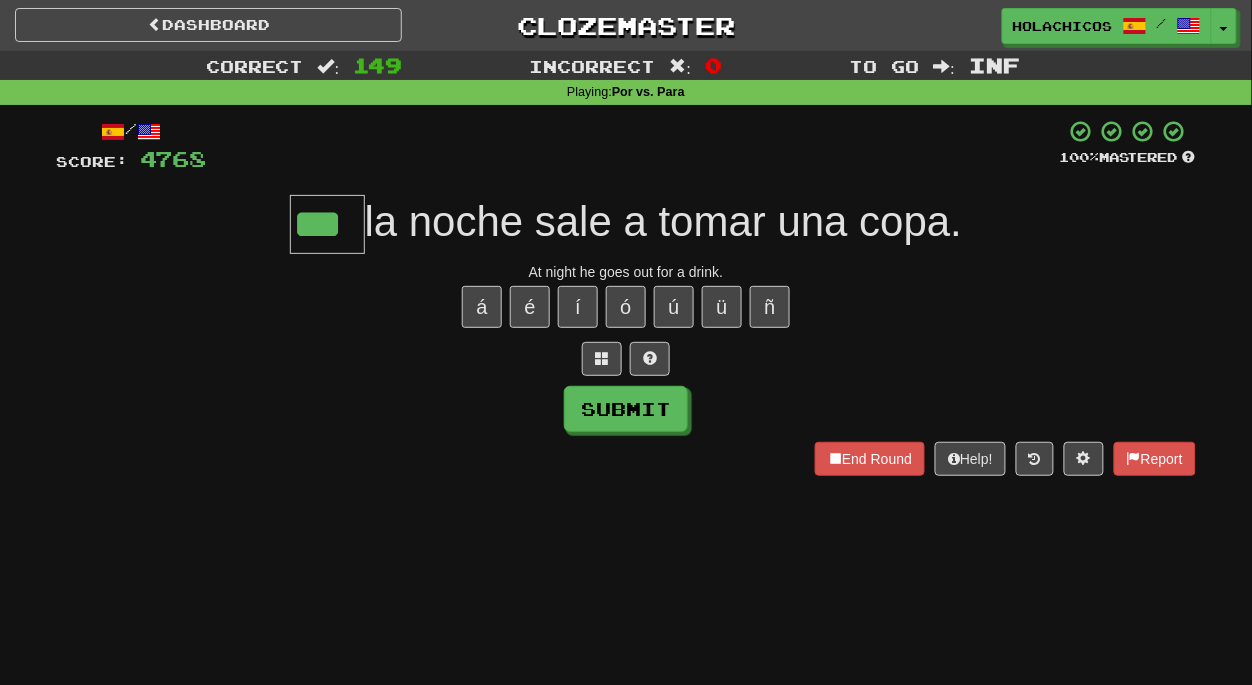 type on "***" 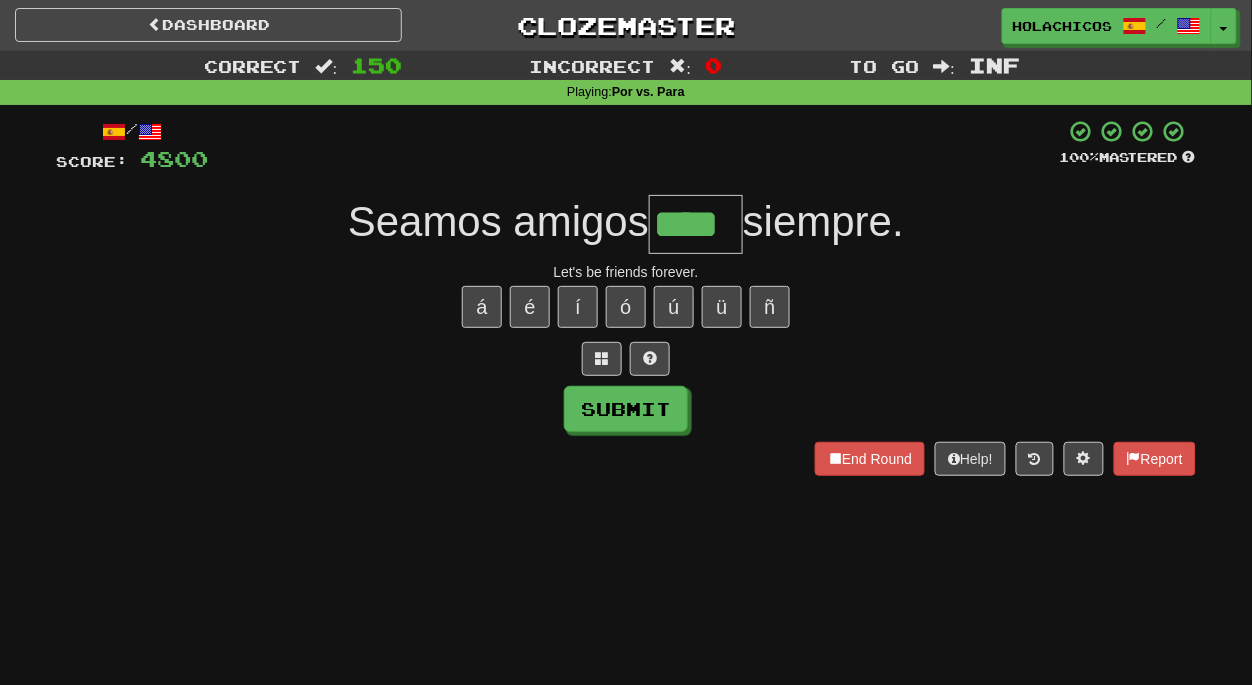type on "****" 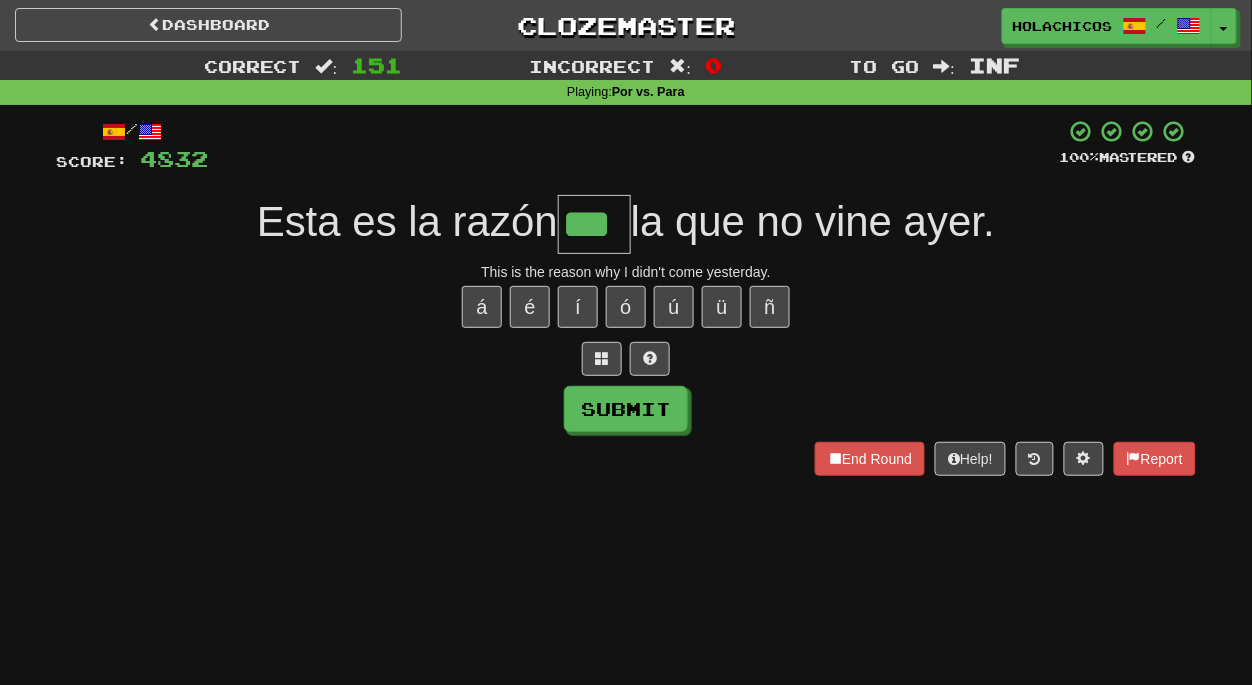 type on "***" 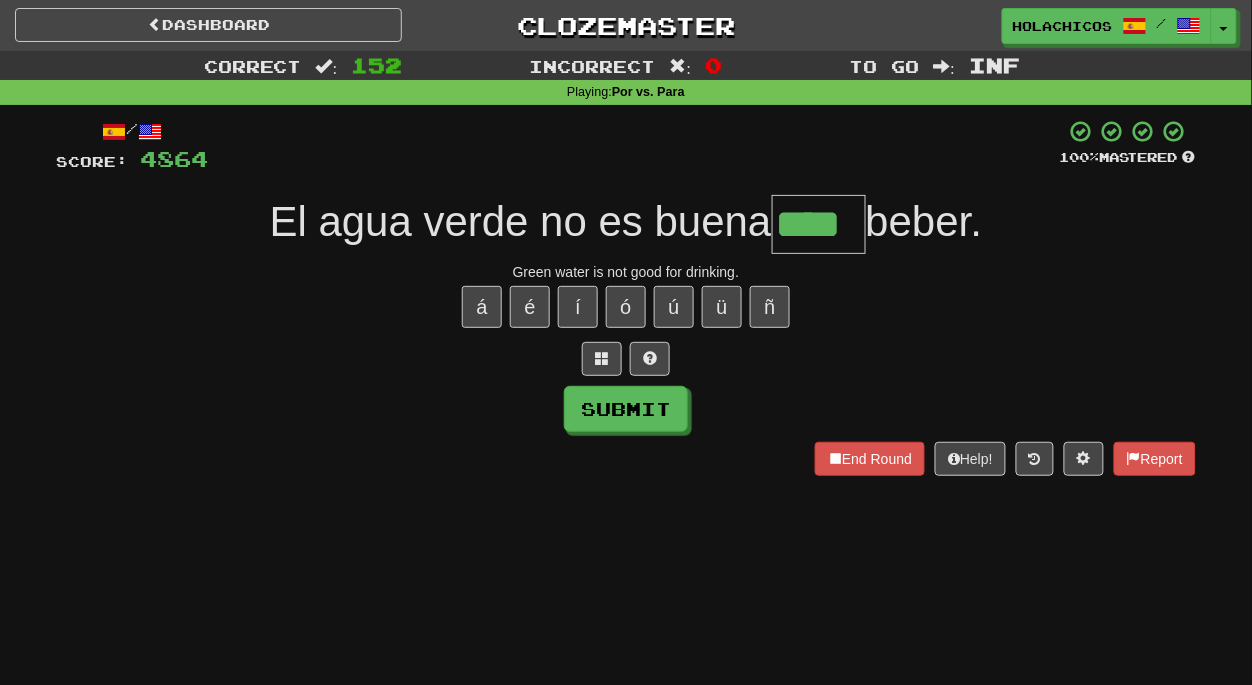 type on "****" 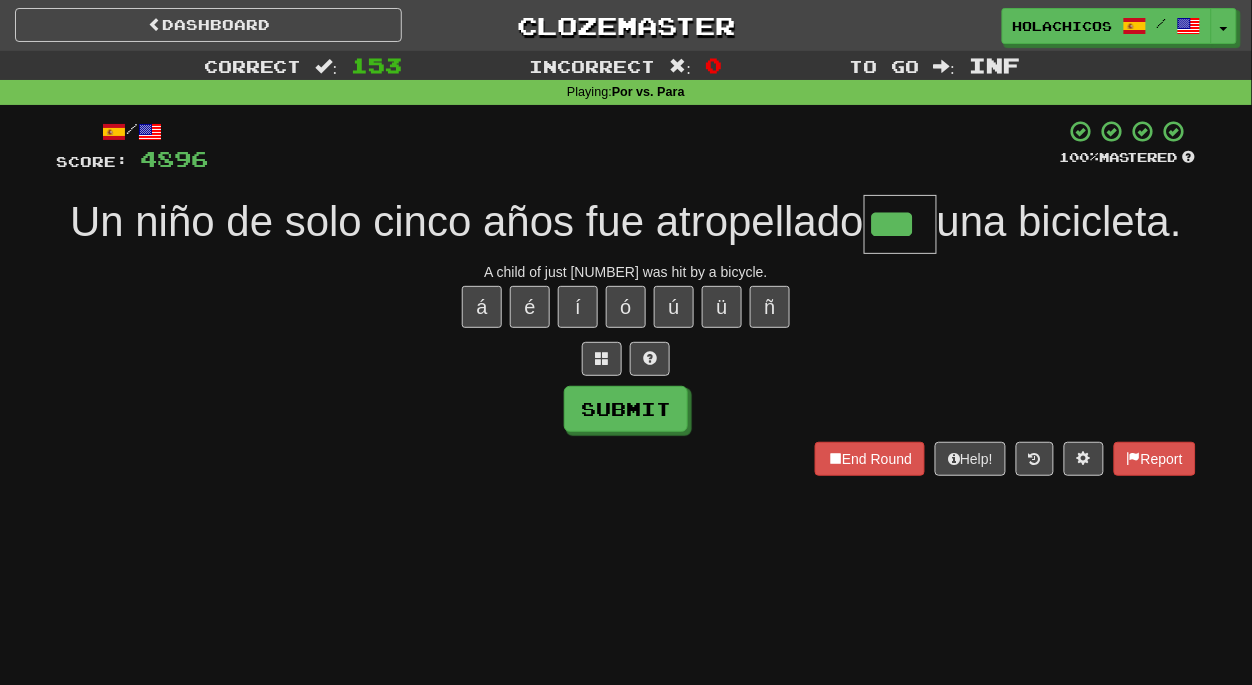 type on "***" 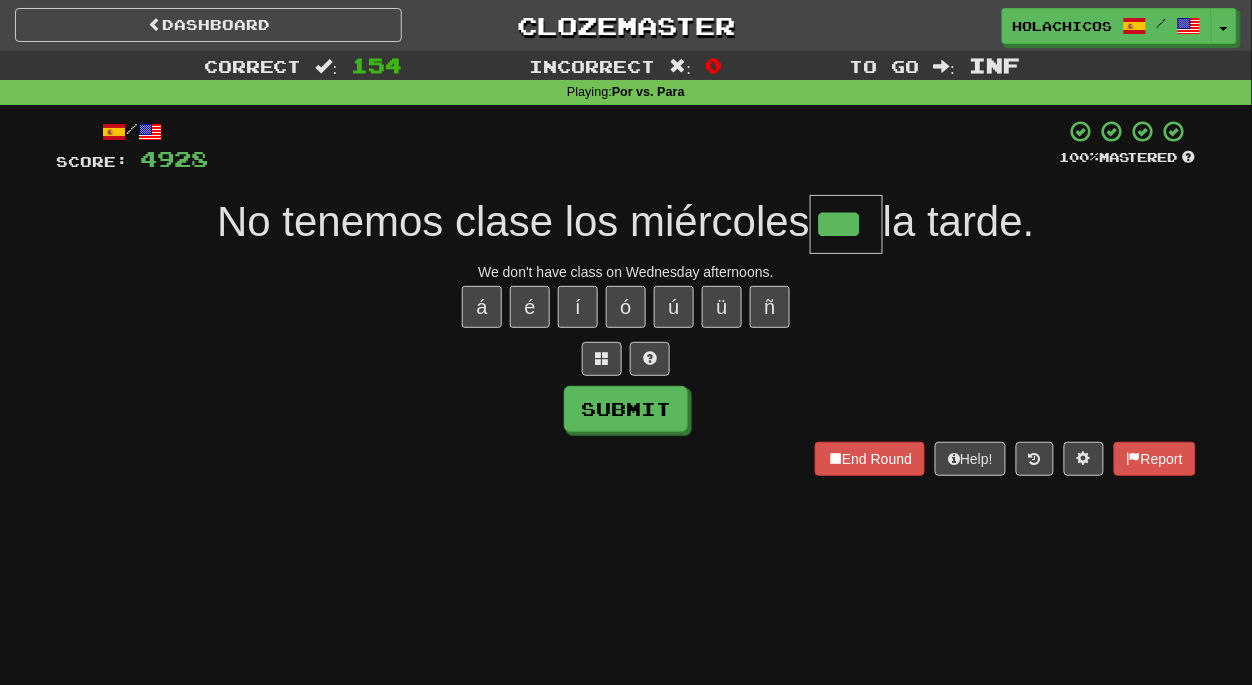 type on "***" 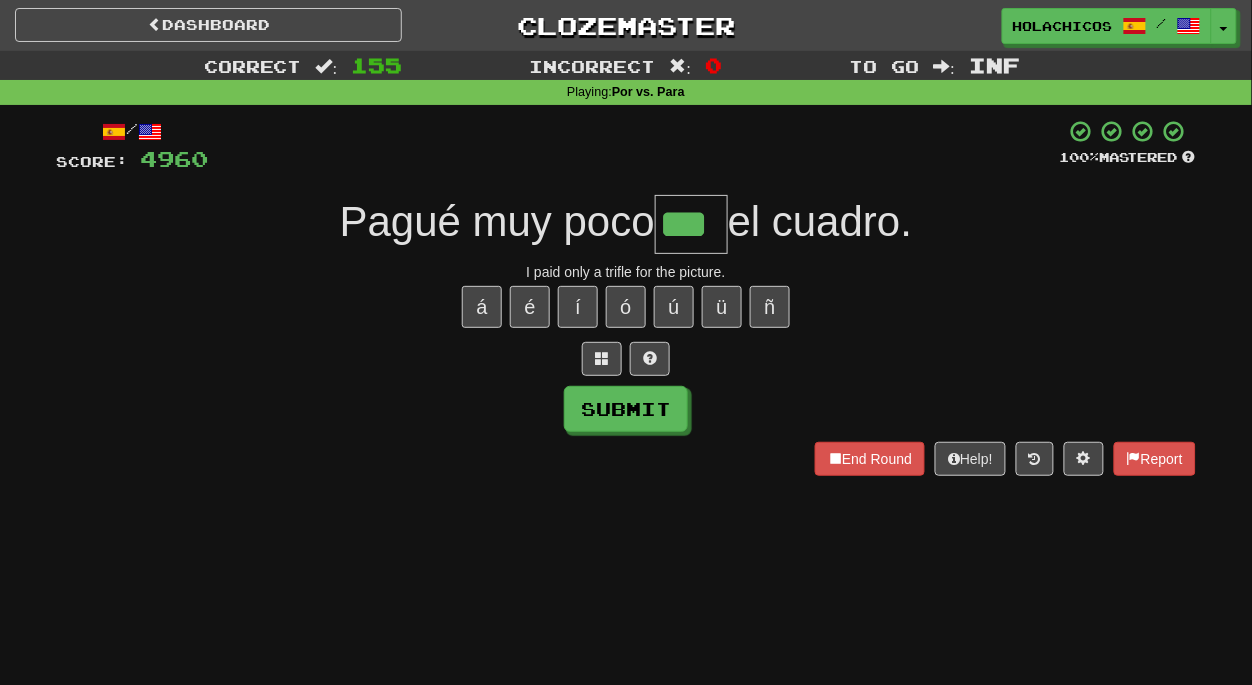 type on "***" 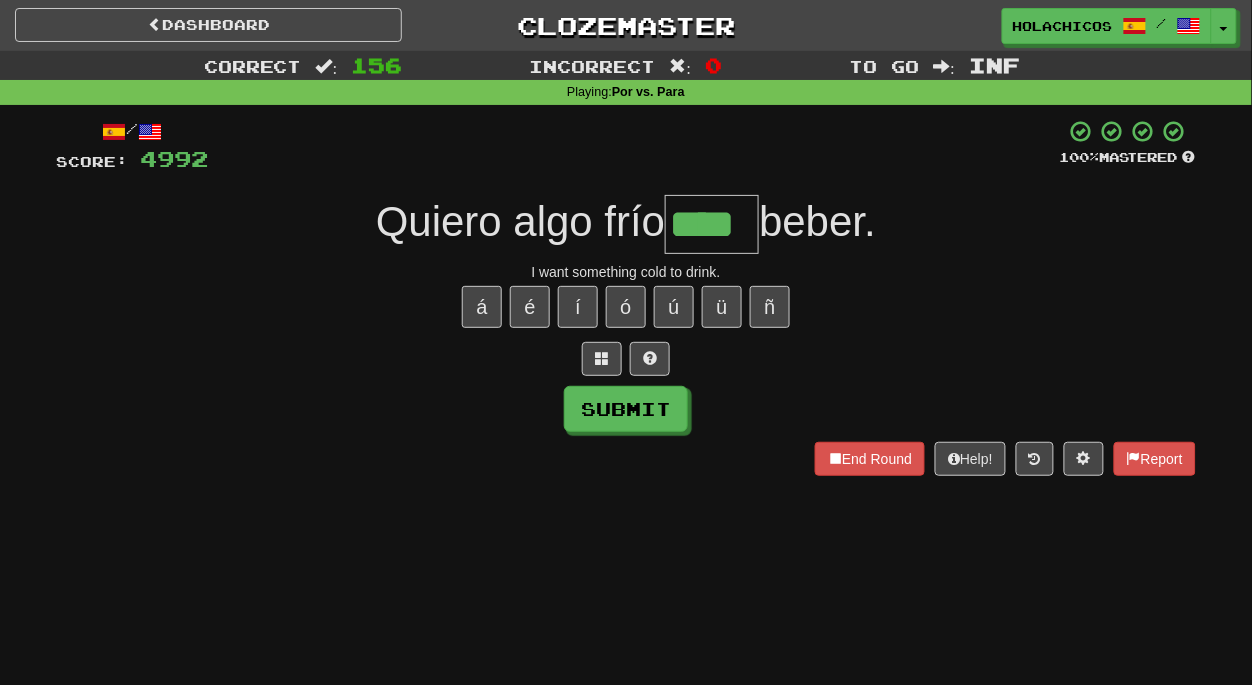 type on "****" 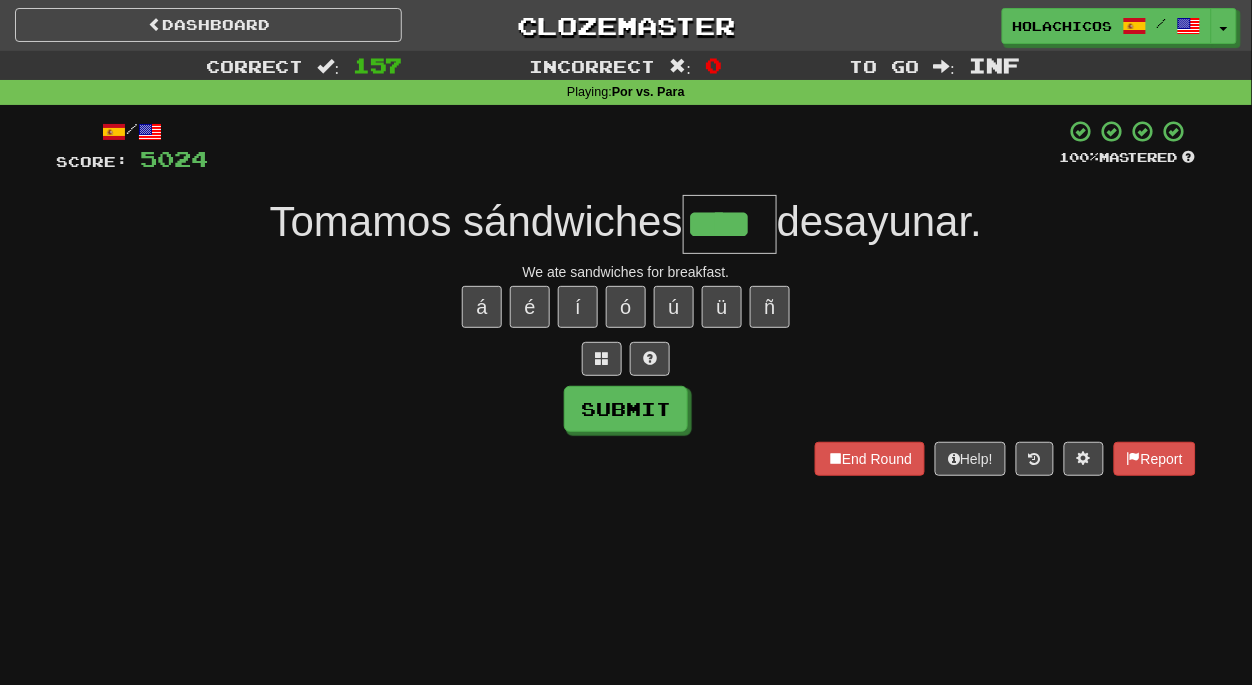 type on "****" 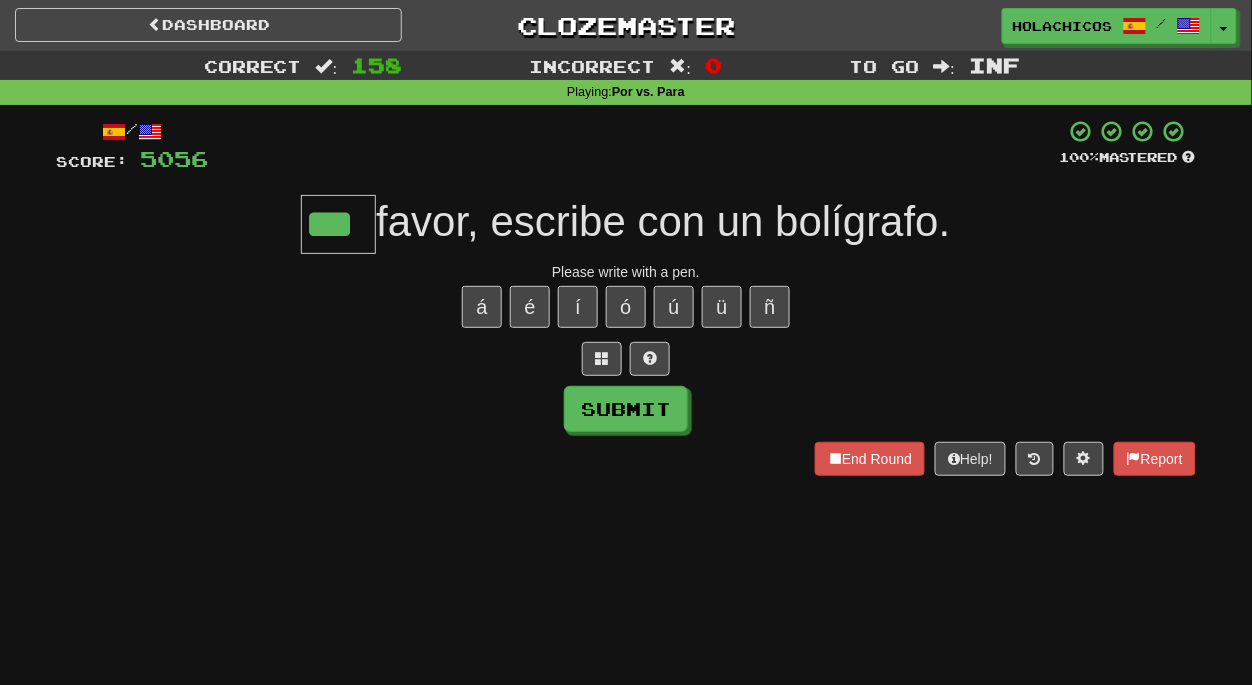 type on "***" 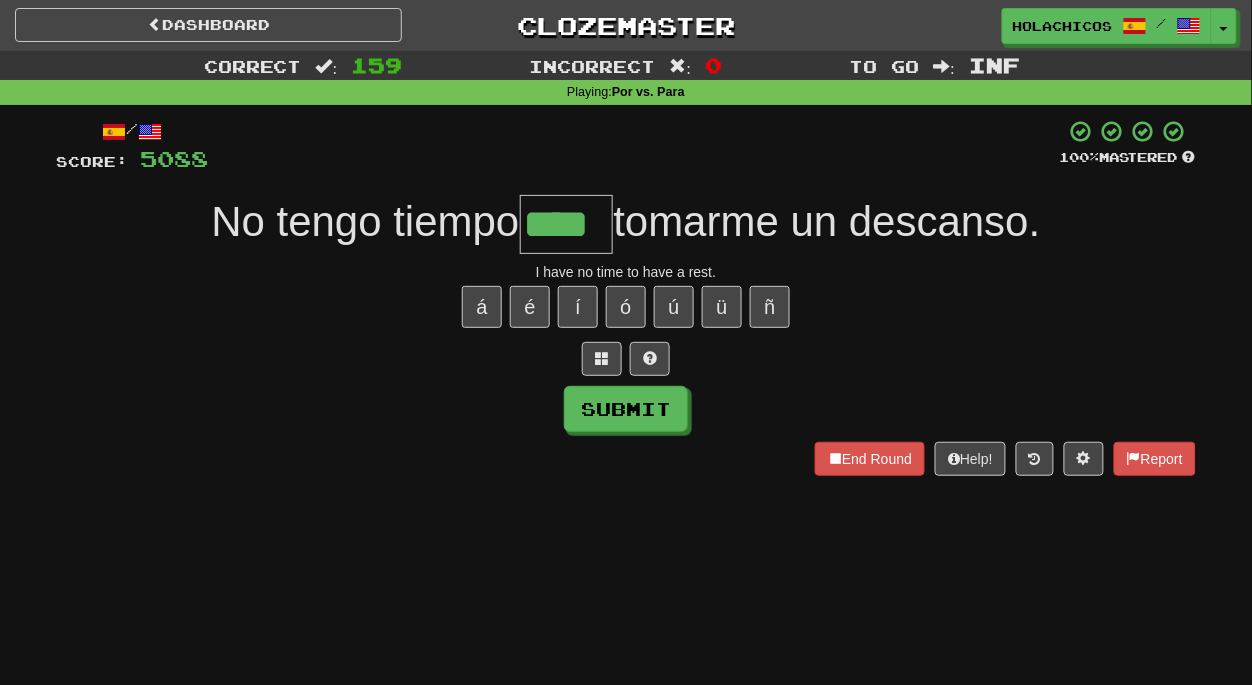 type on "****" 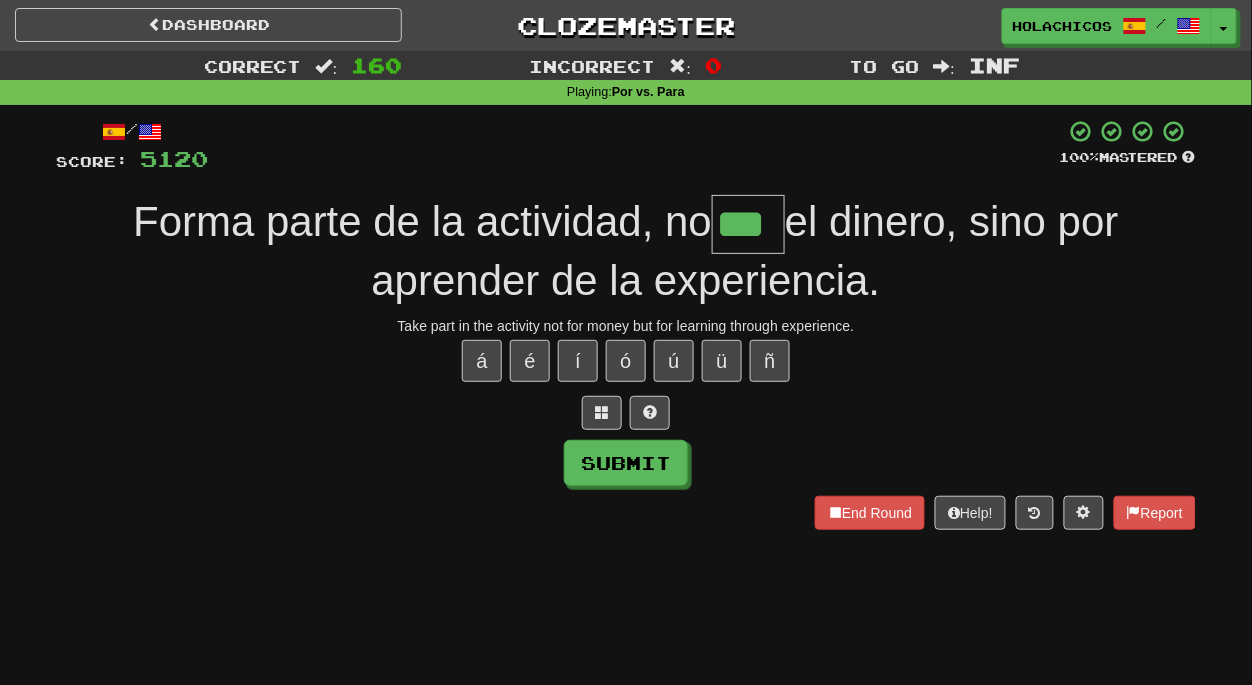 type on "***" 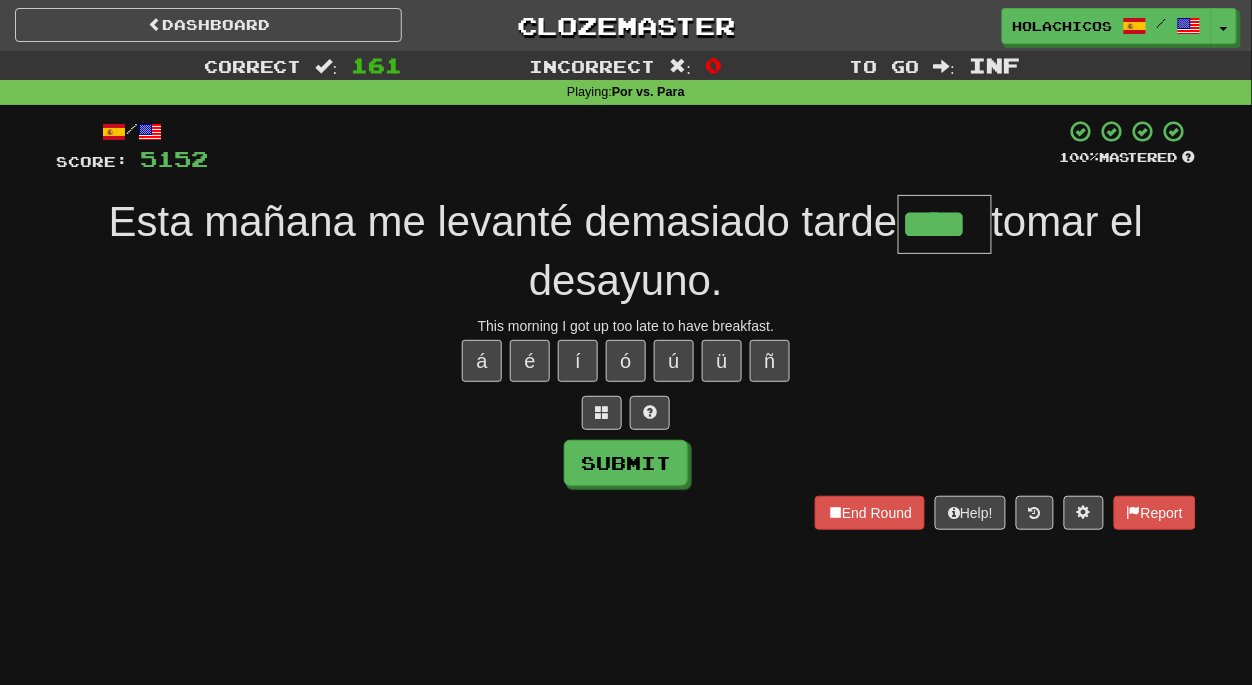 type on "****" 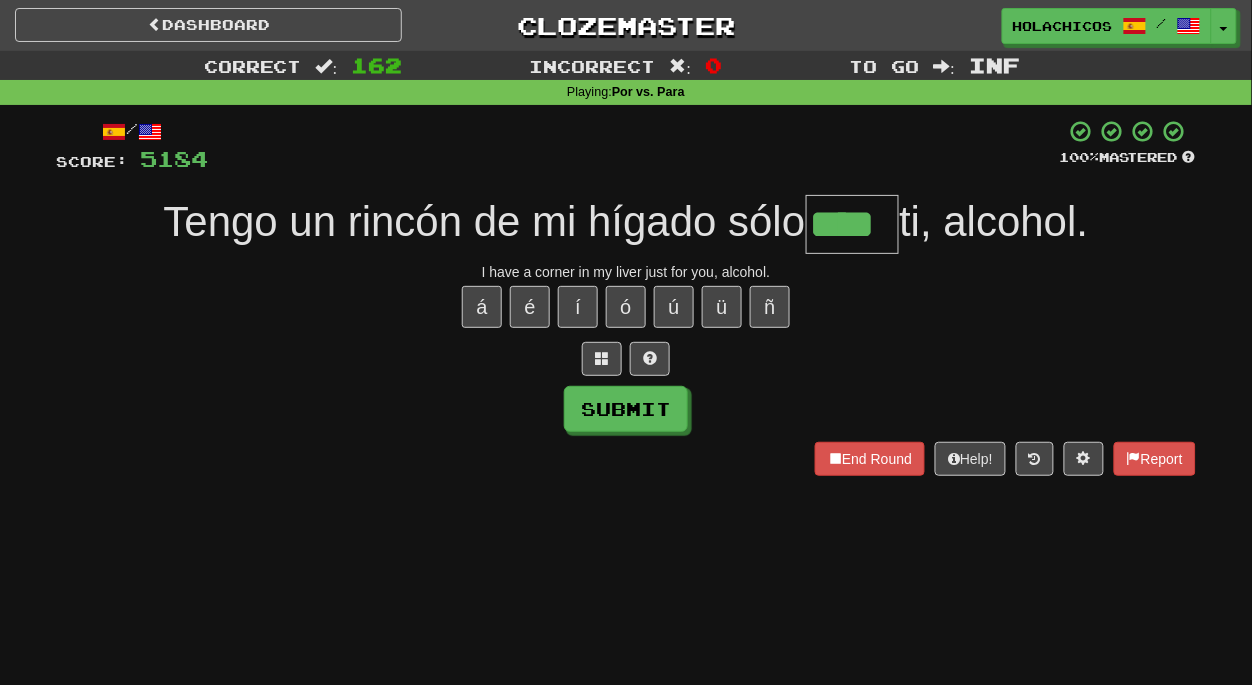 type on "****" 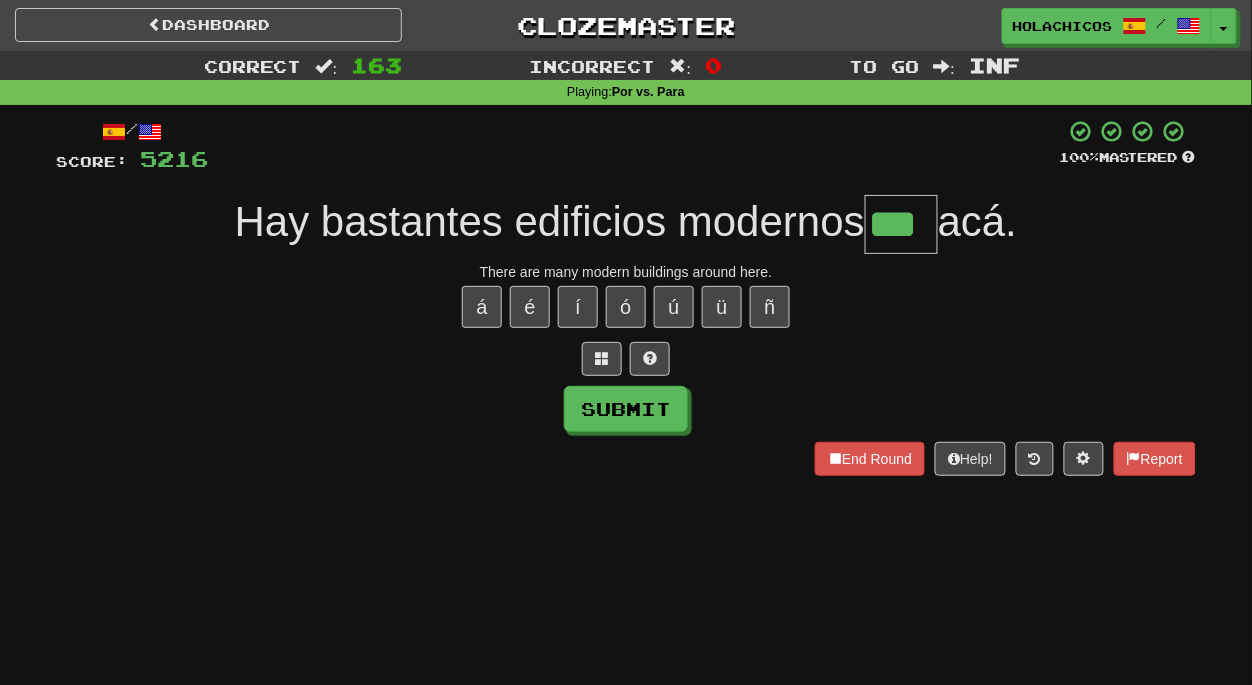 type on "***" 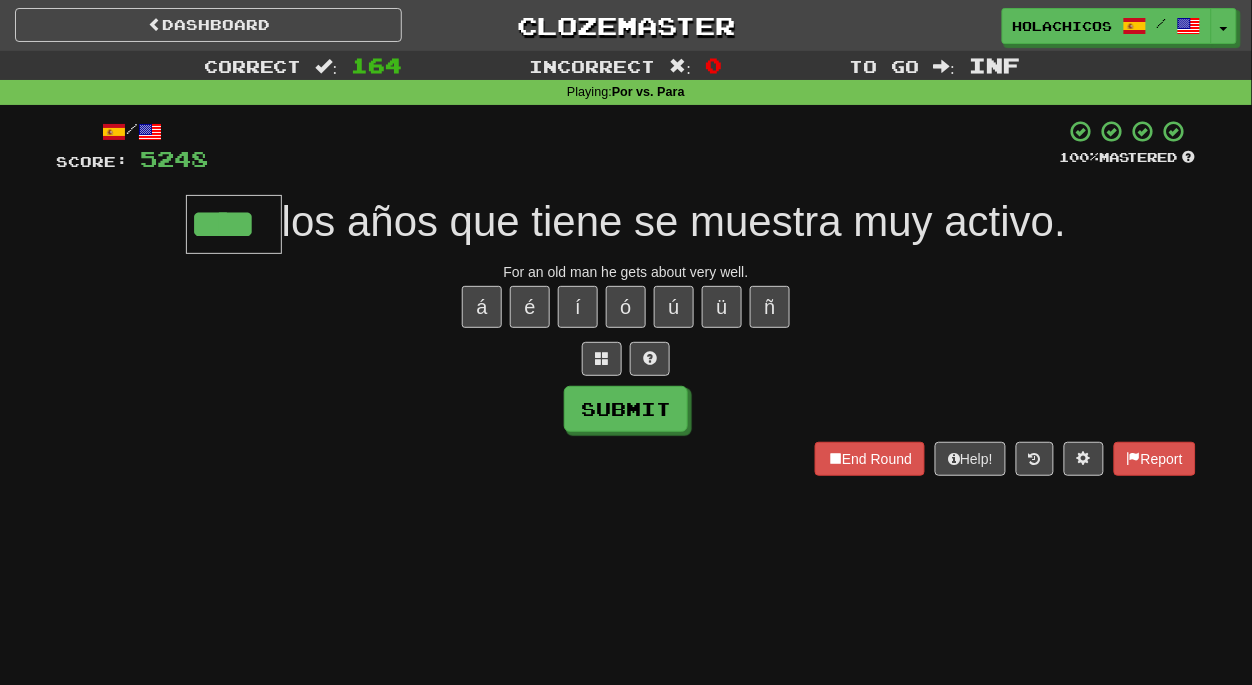 type on "****" 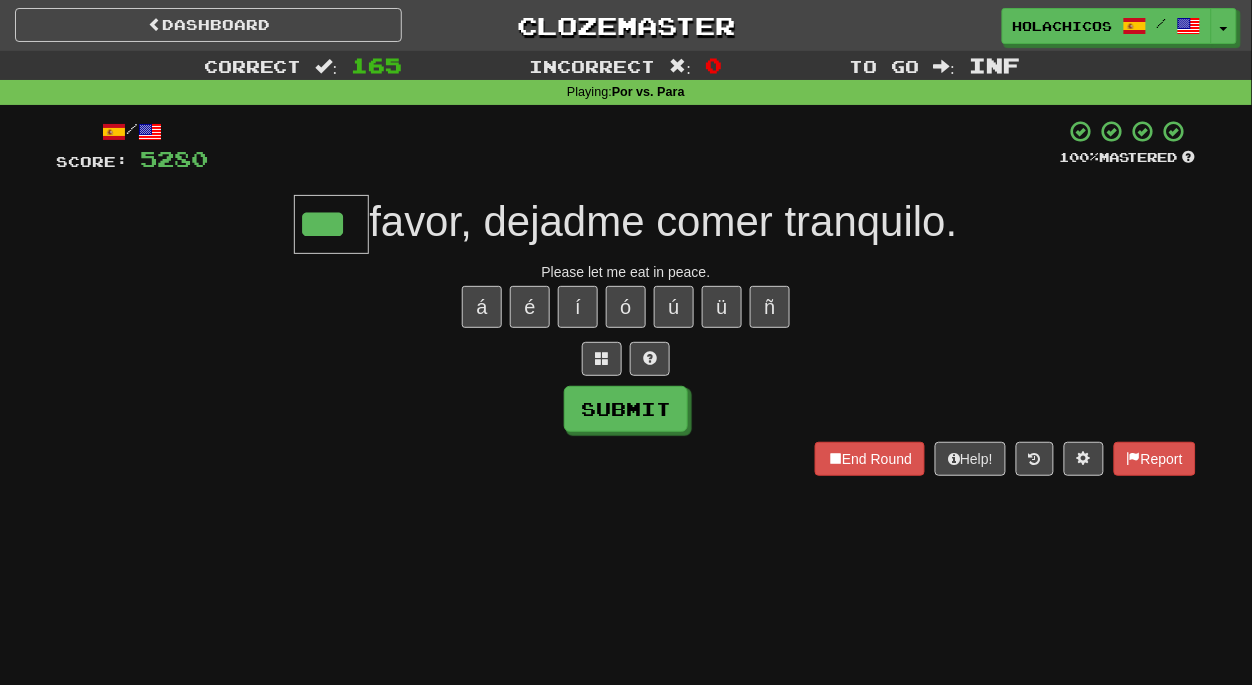 type on "***" 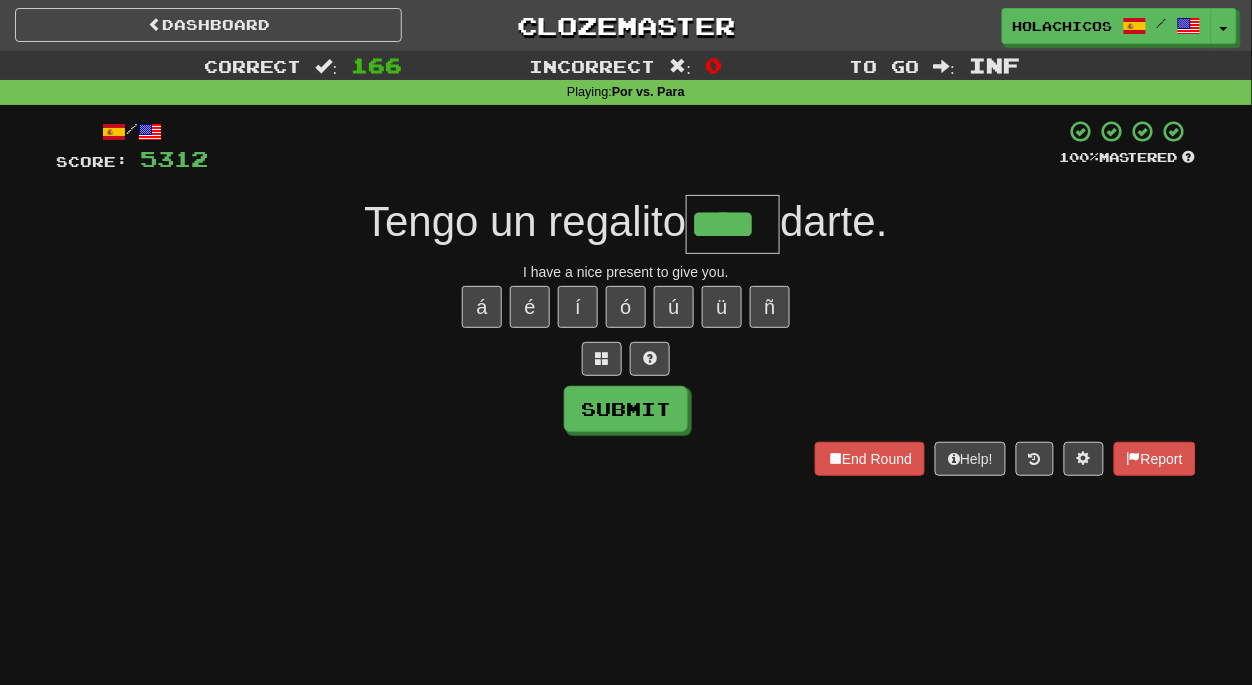 type on "****" 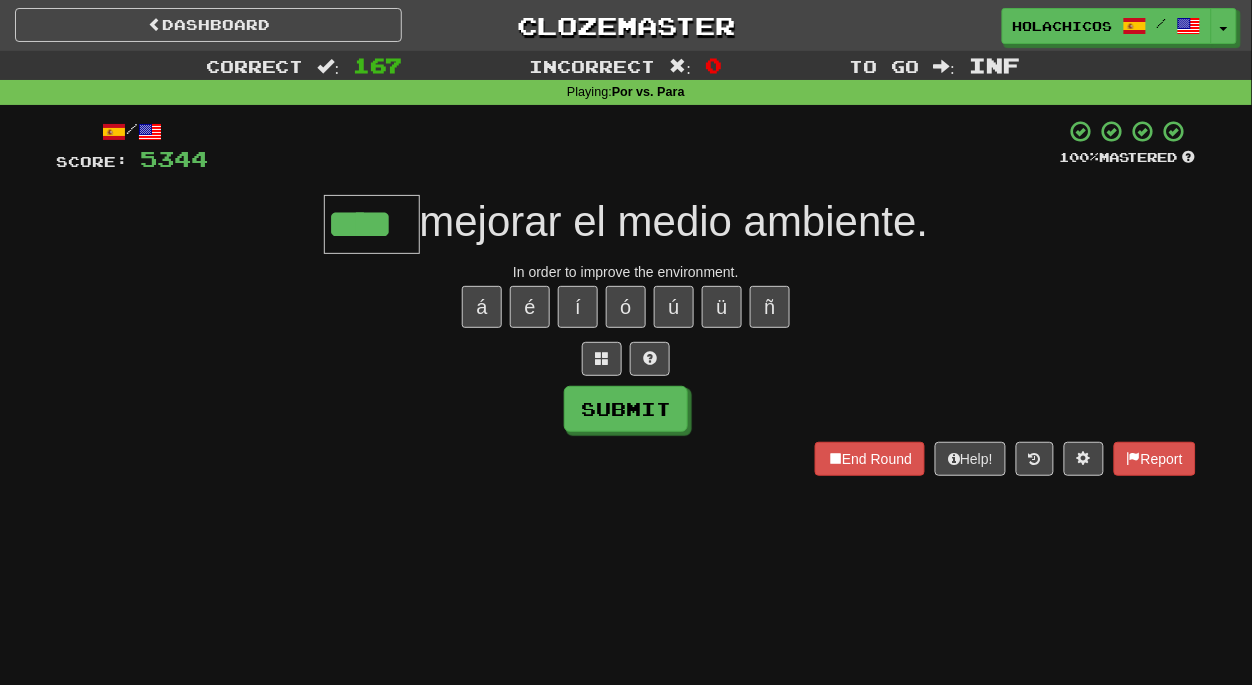 type on "****" 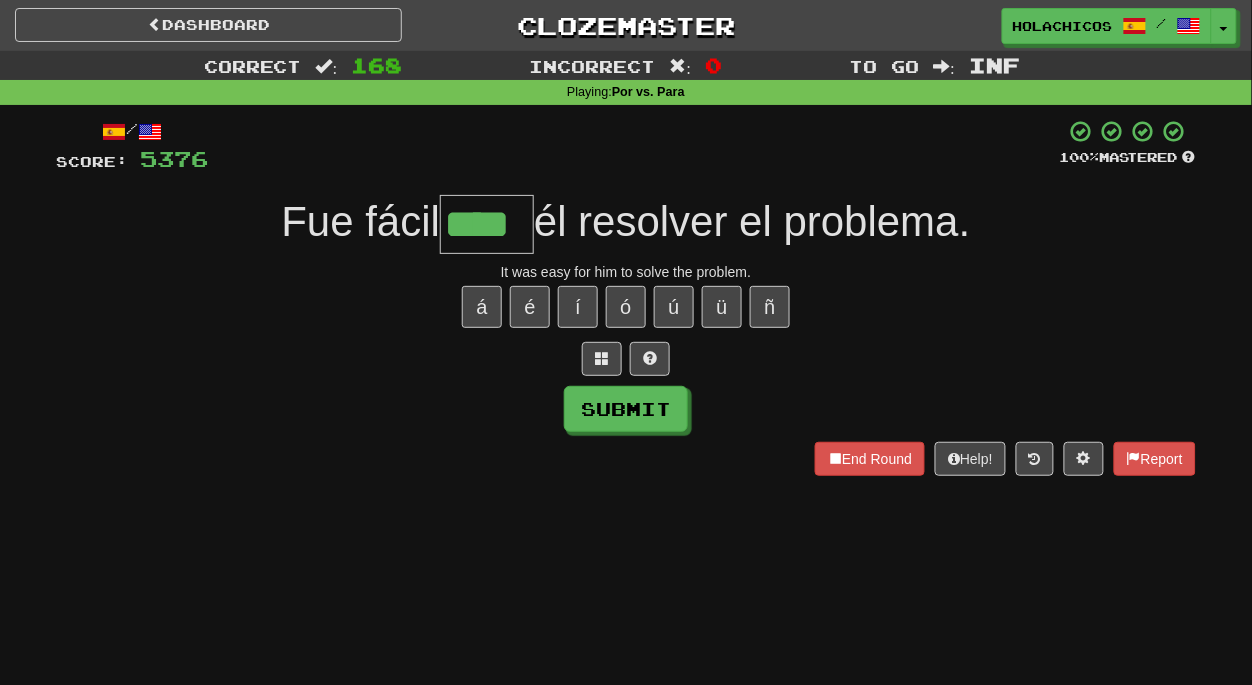 type on "****" 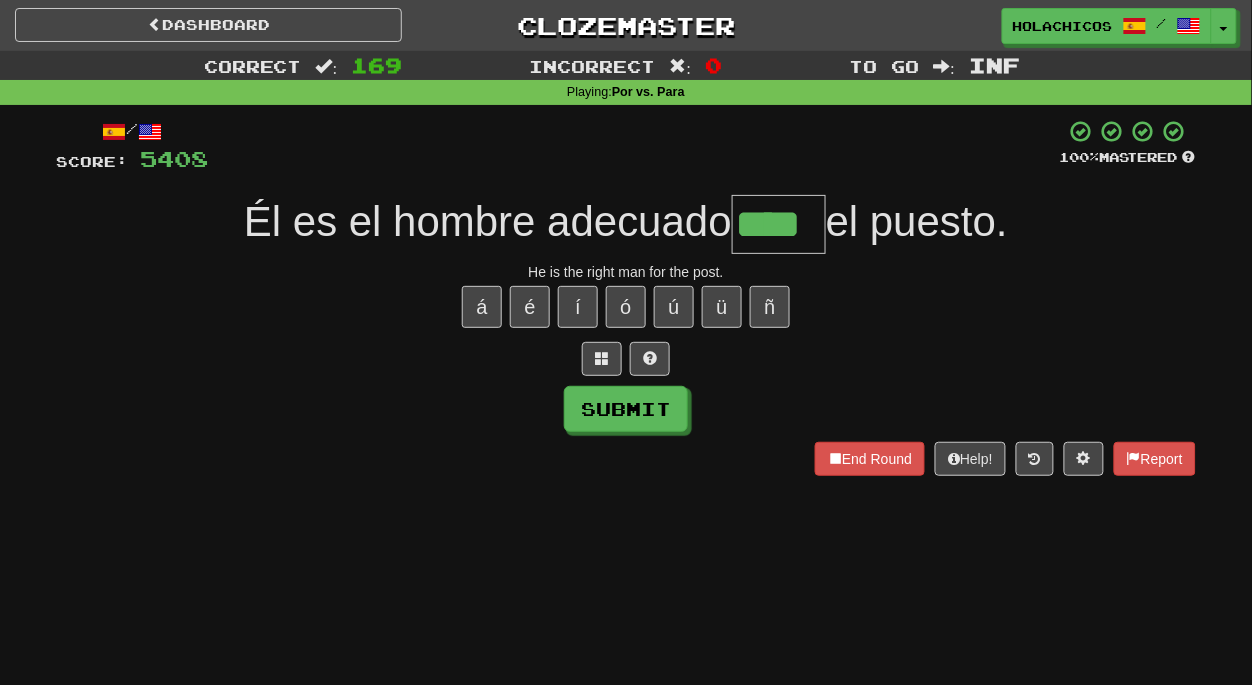 type on "****" 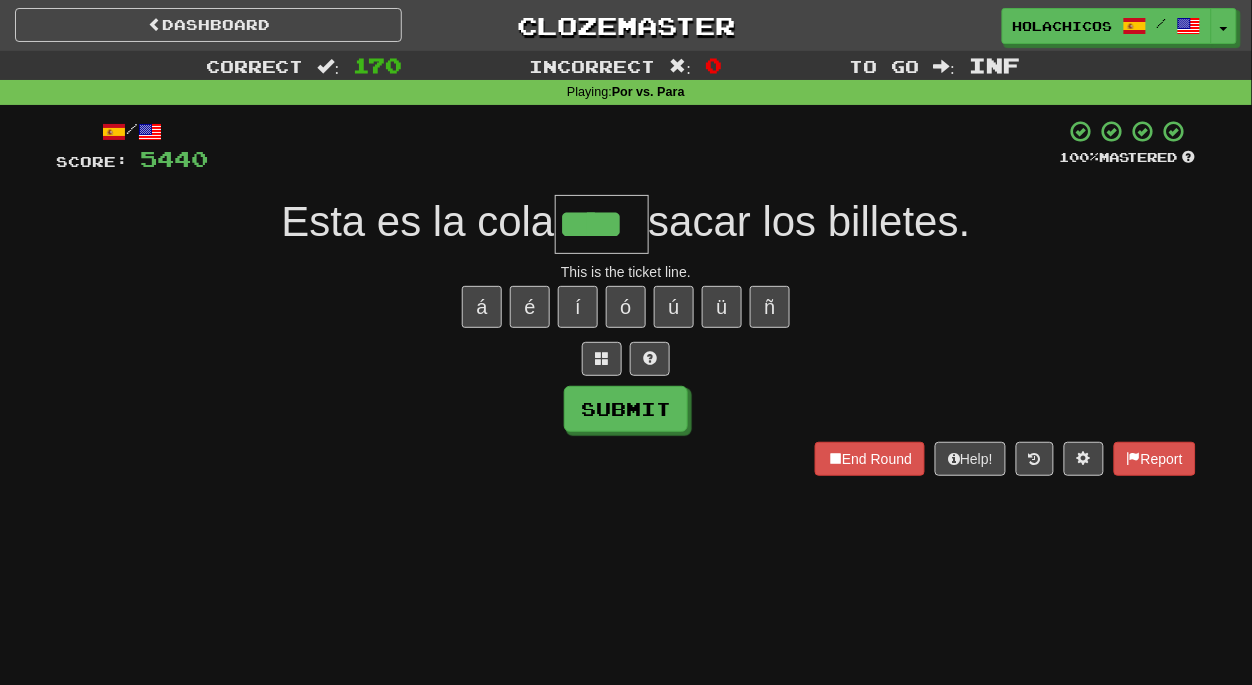 type on "****" 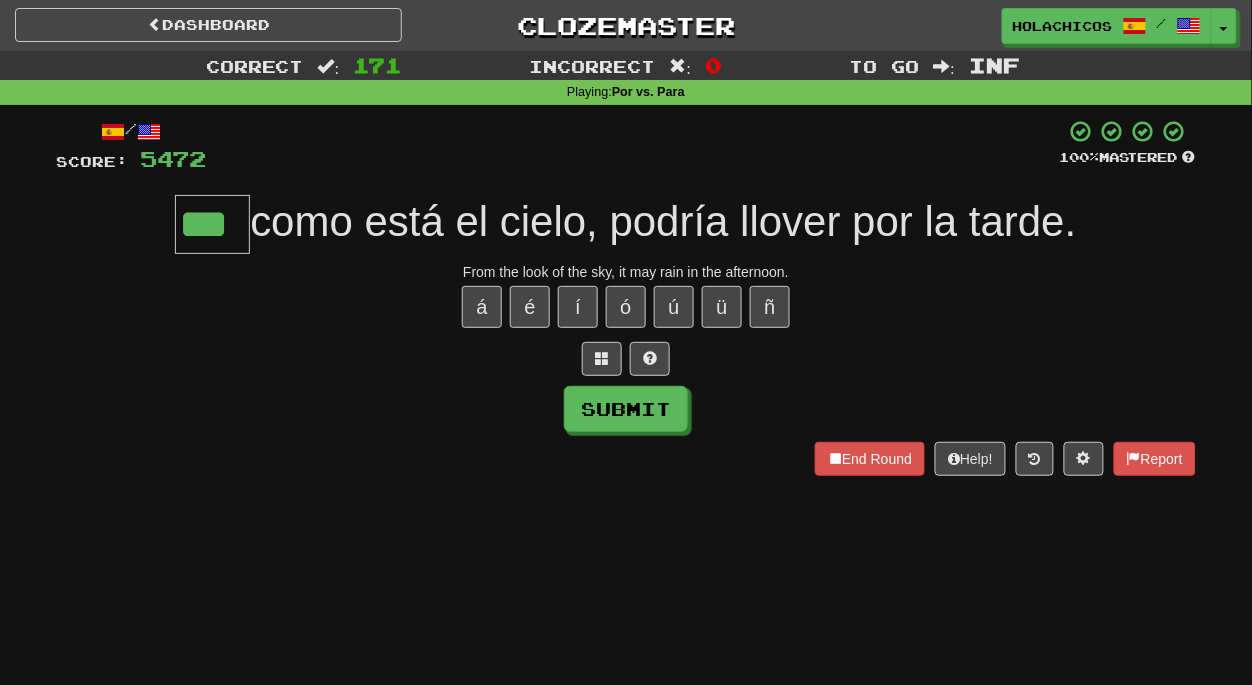 type on "***" 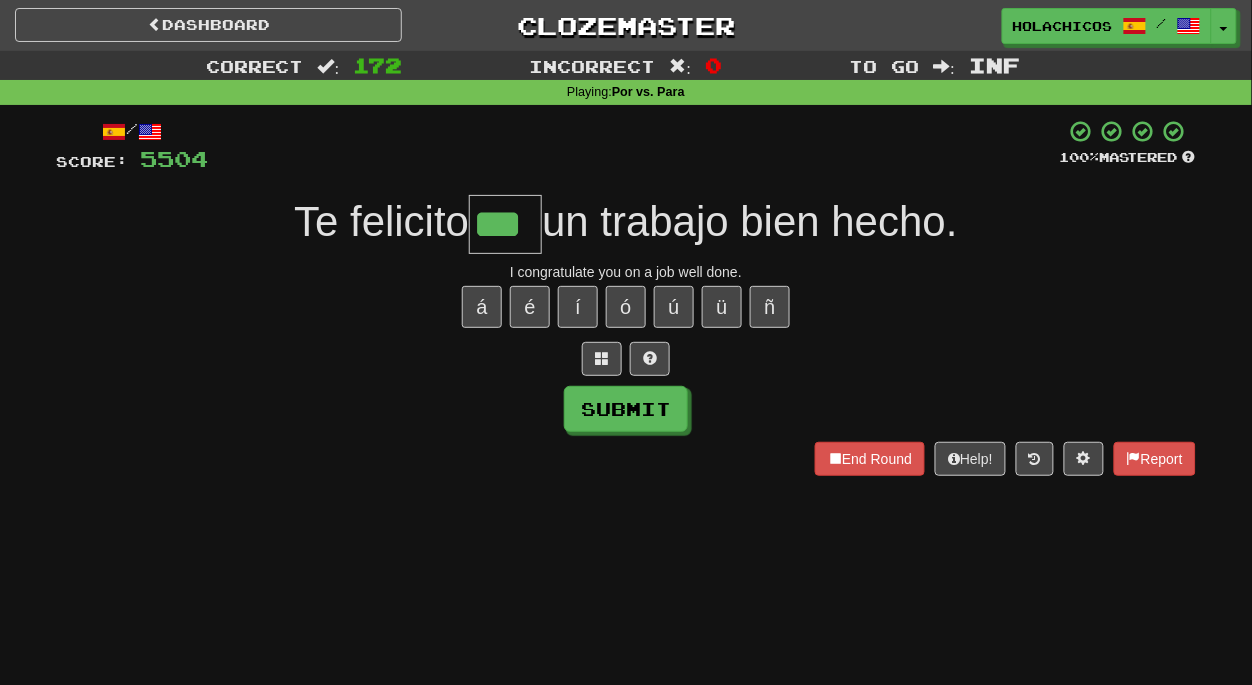 type on "***" 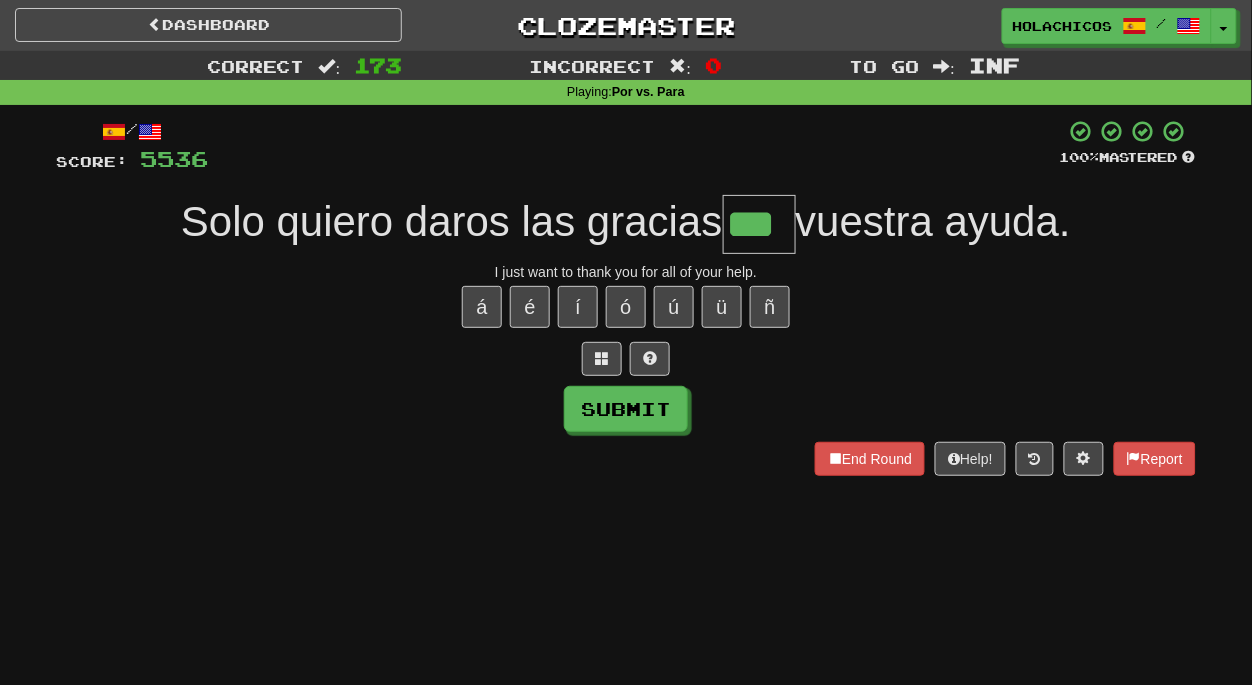 type on "***" 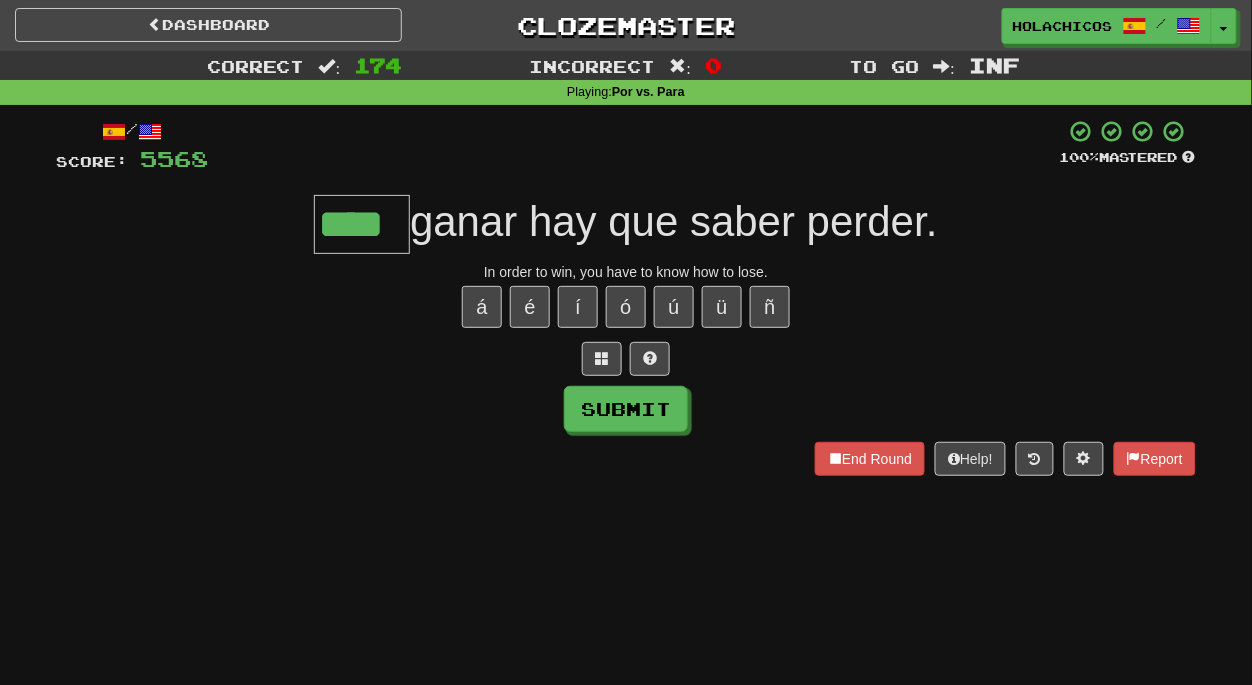 type on "****" 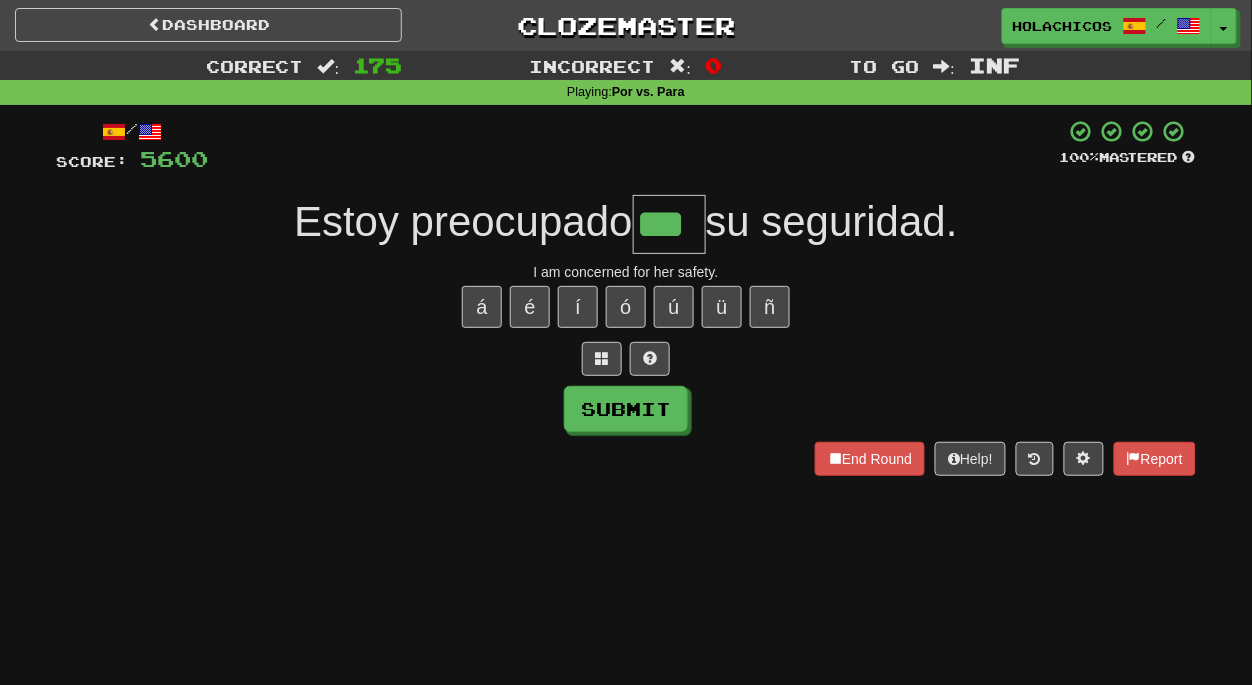 type on "***" 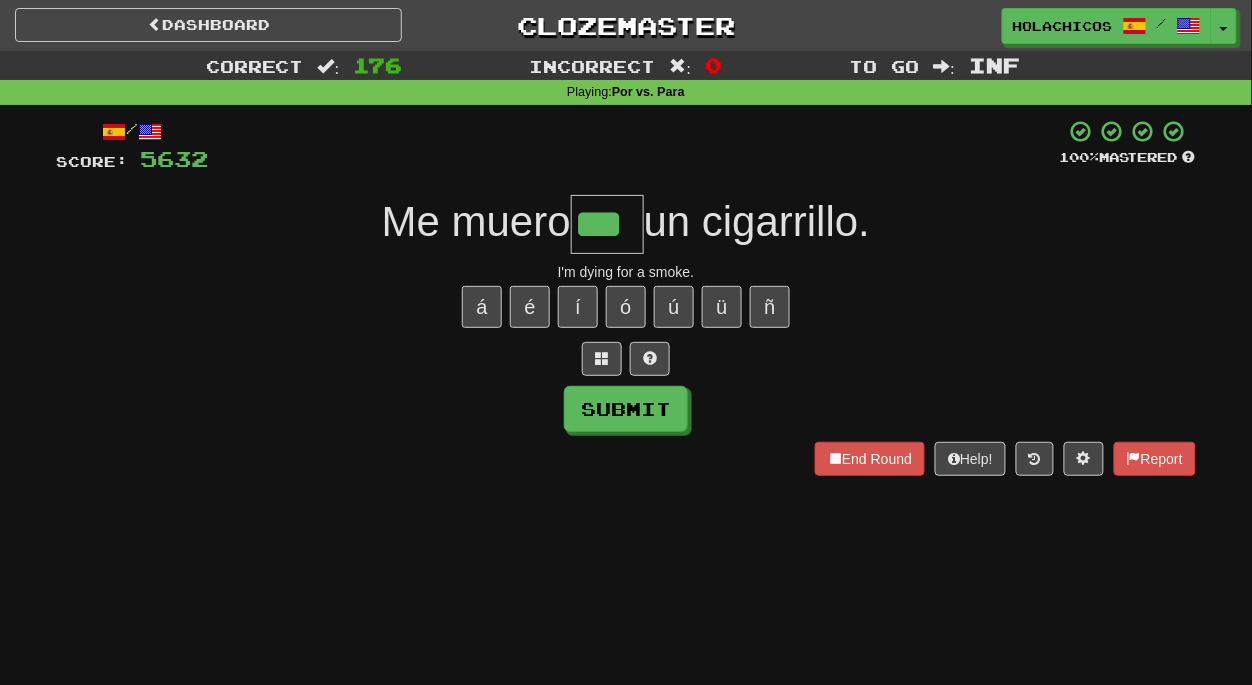type on "***" 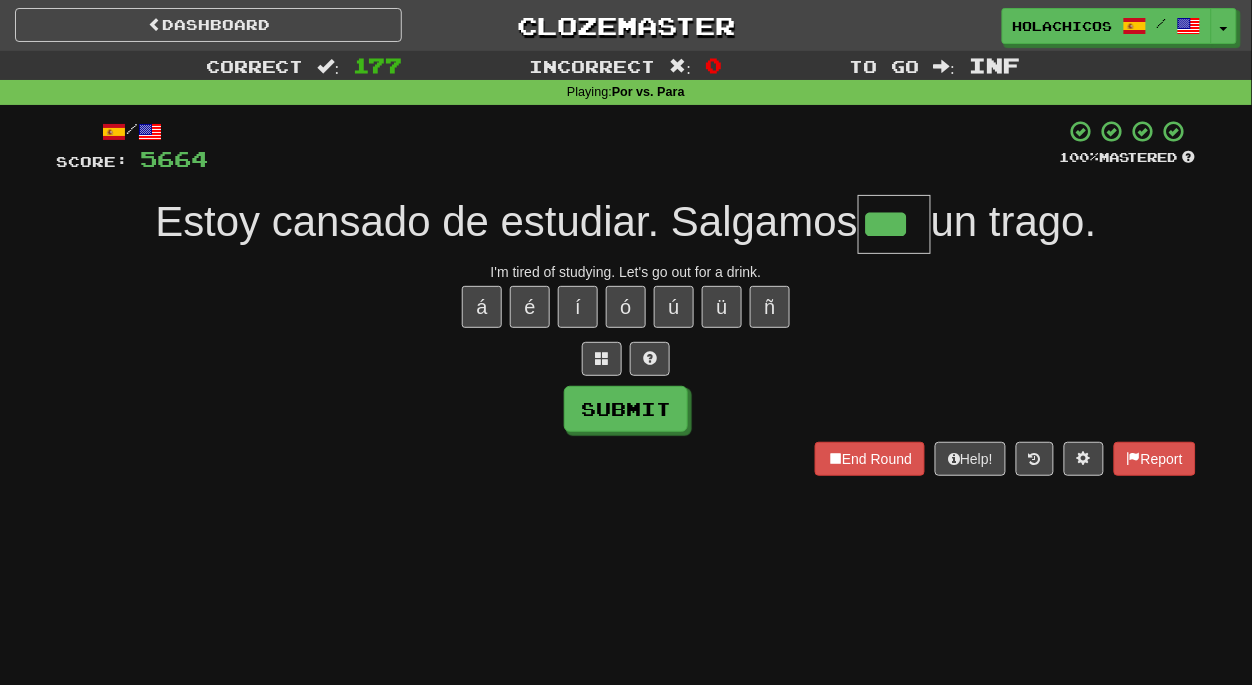 type on "***" 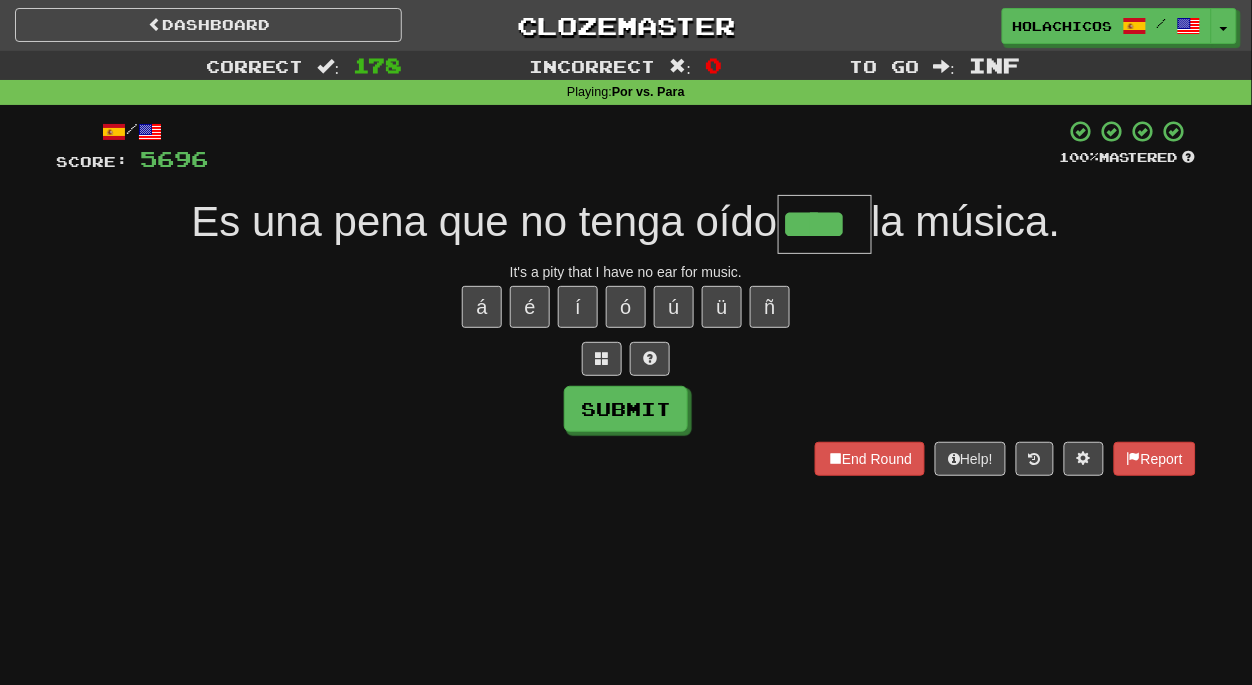 type on "****" 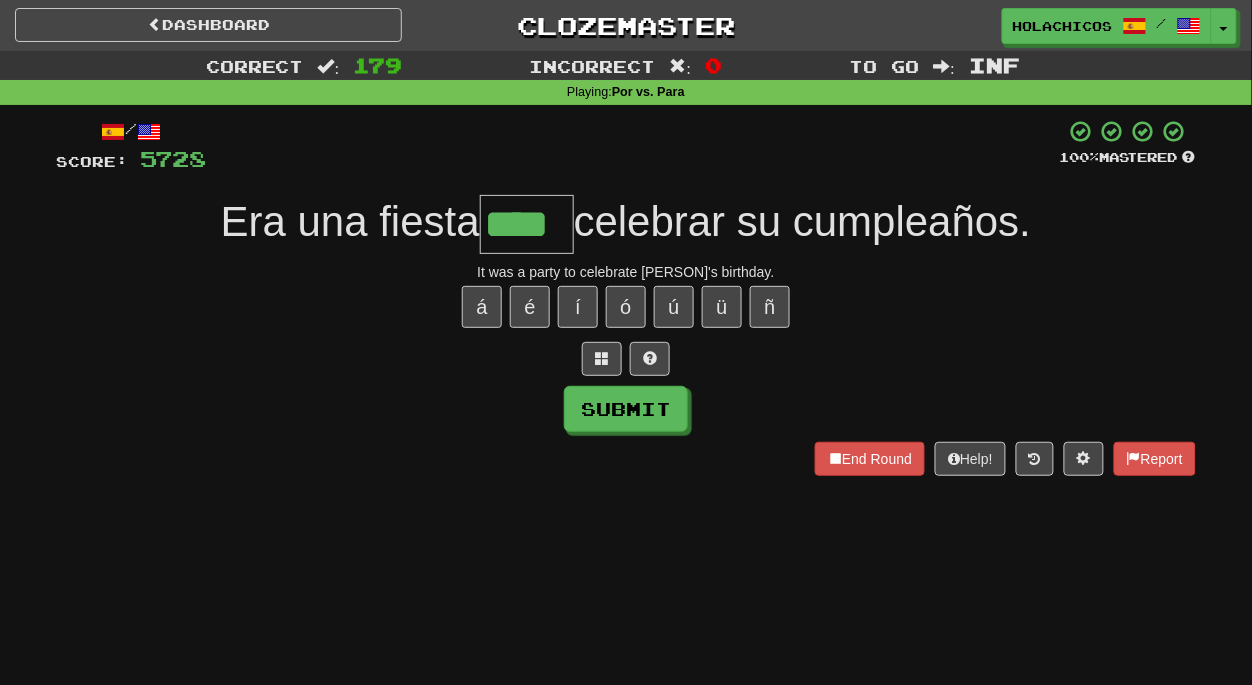type on "****" 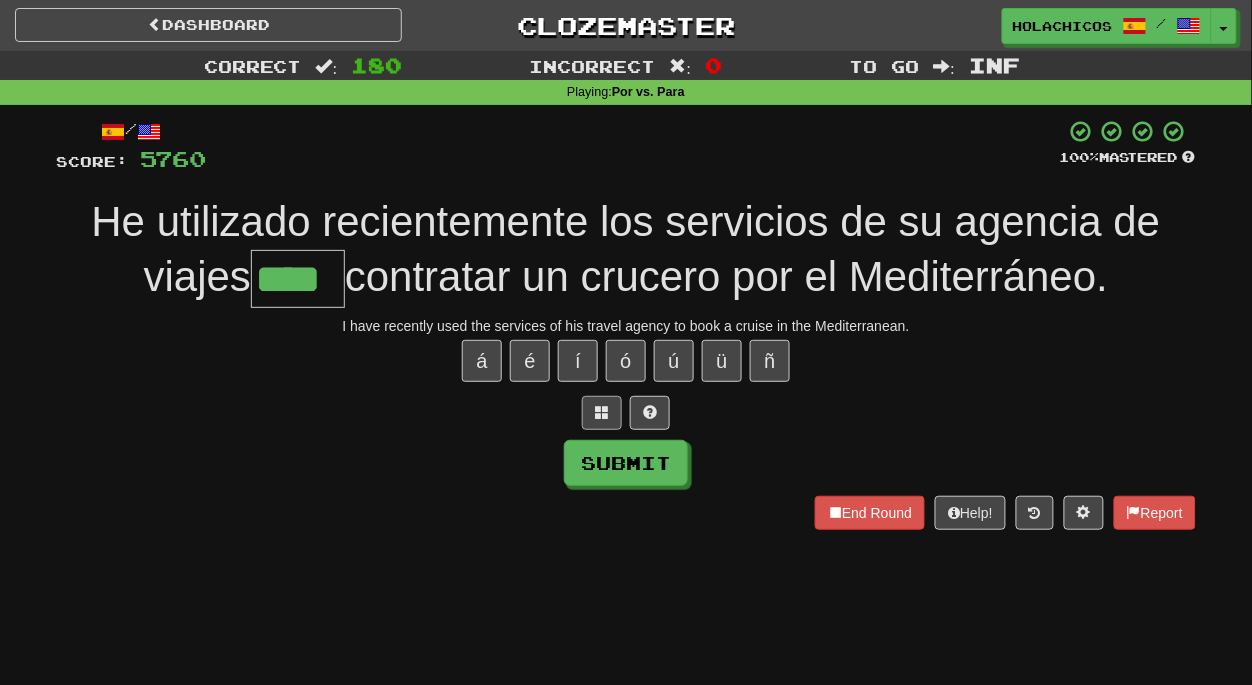 type on "****" 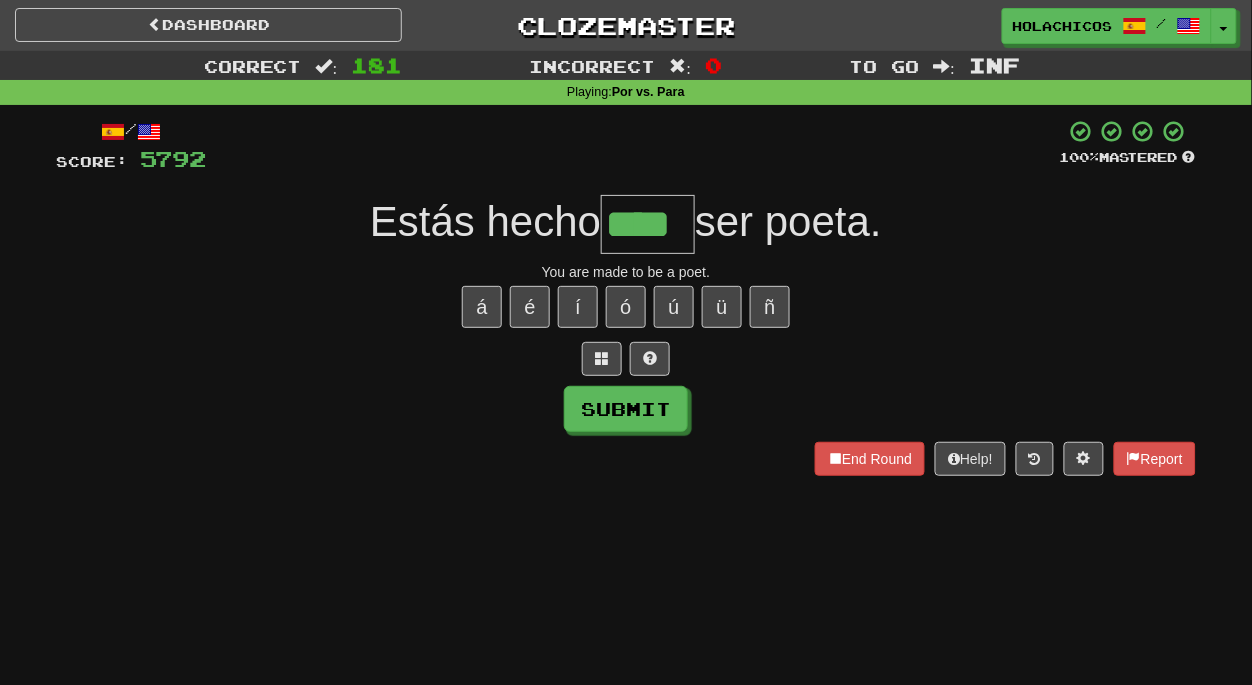 type on "****" 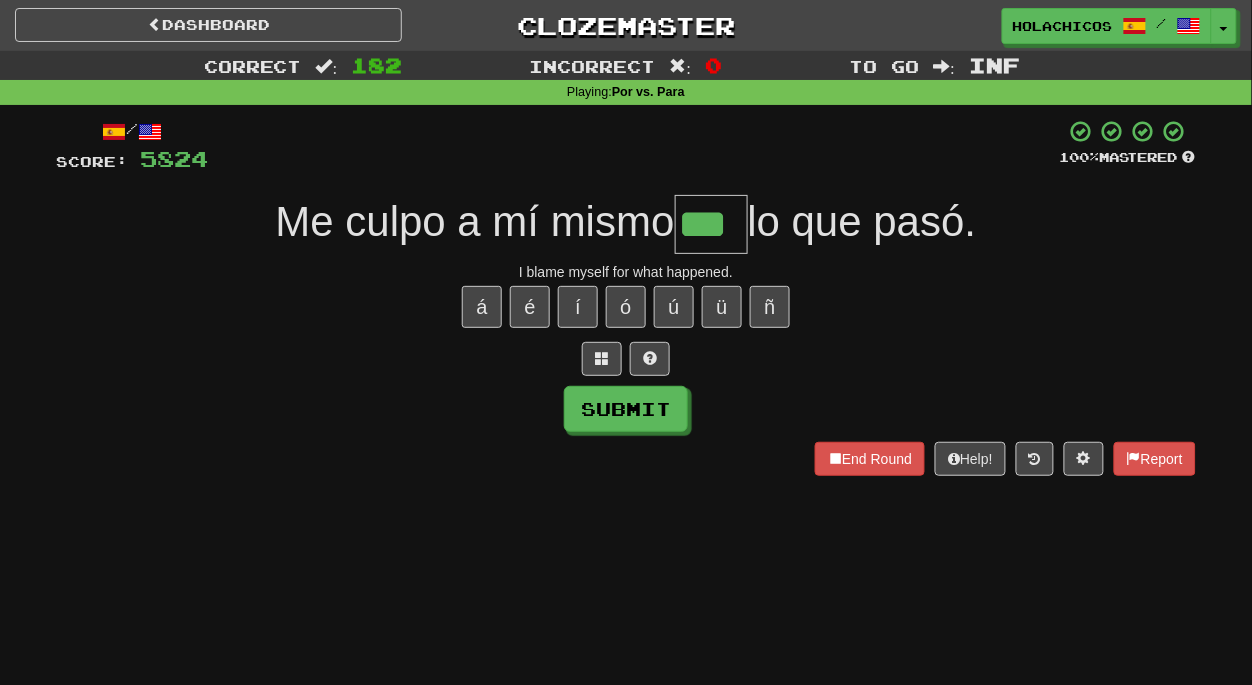 type on "***" 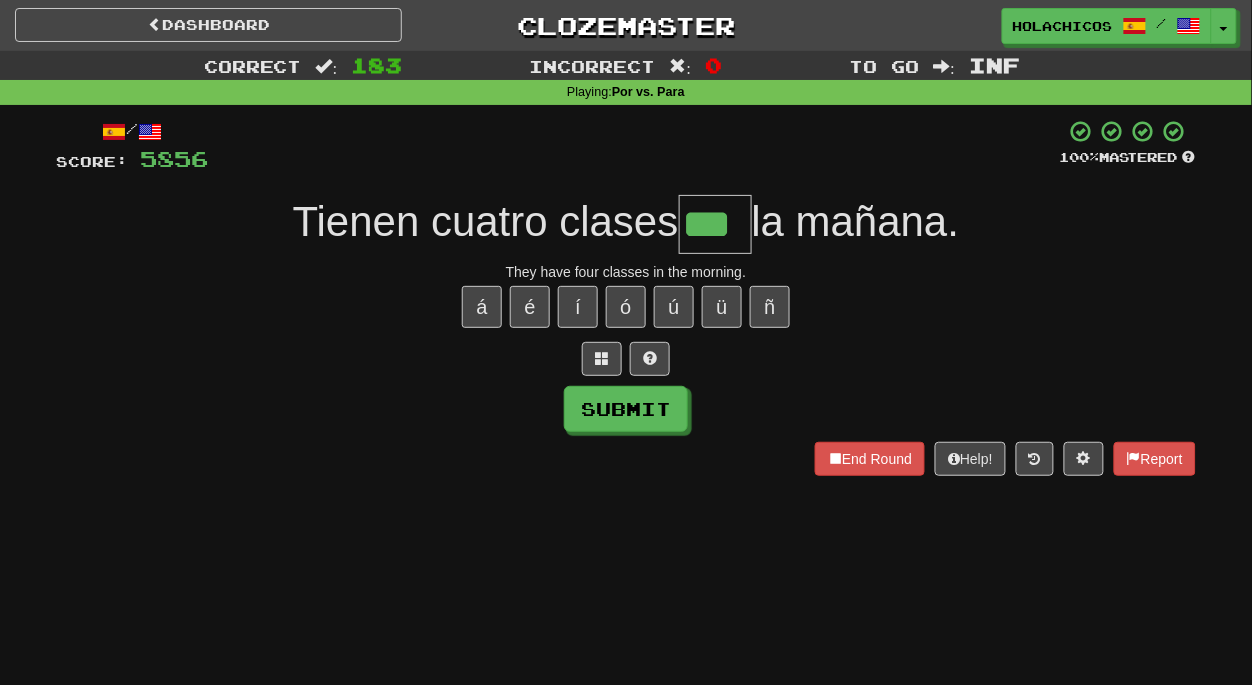 type on "***" 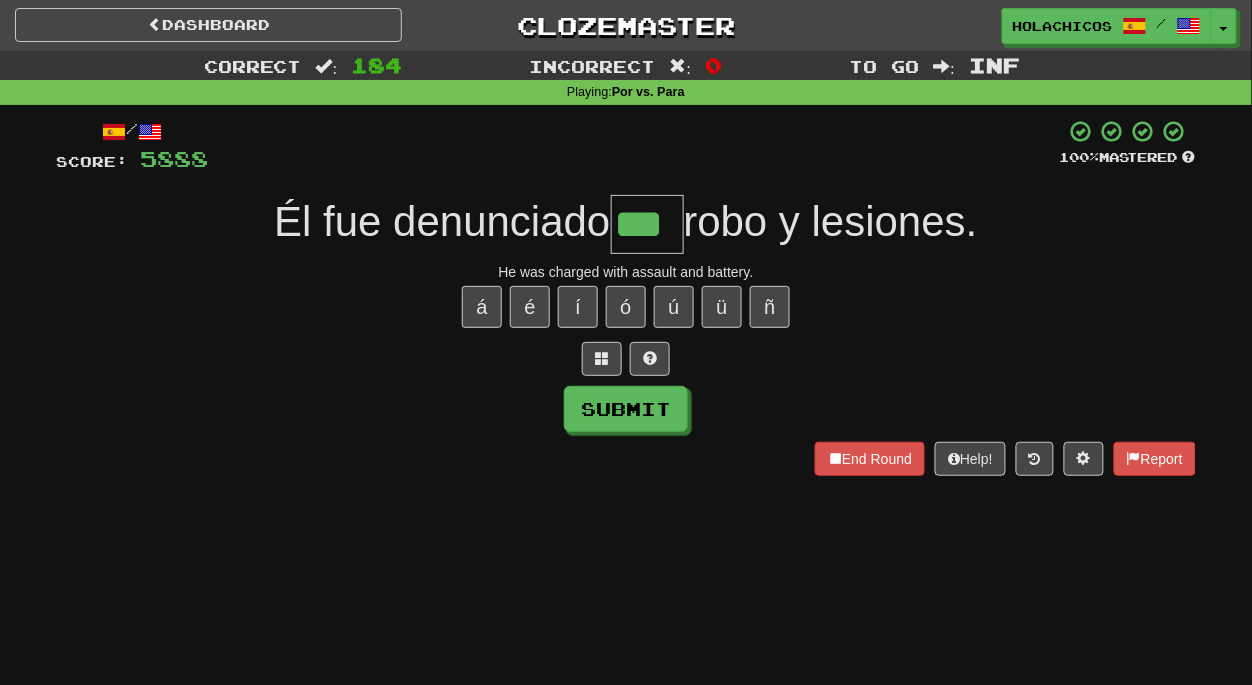 type on "***" 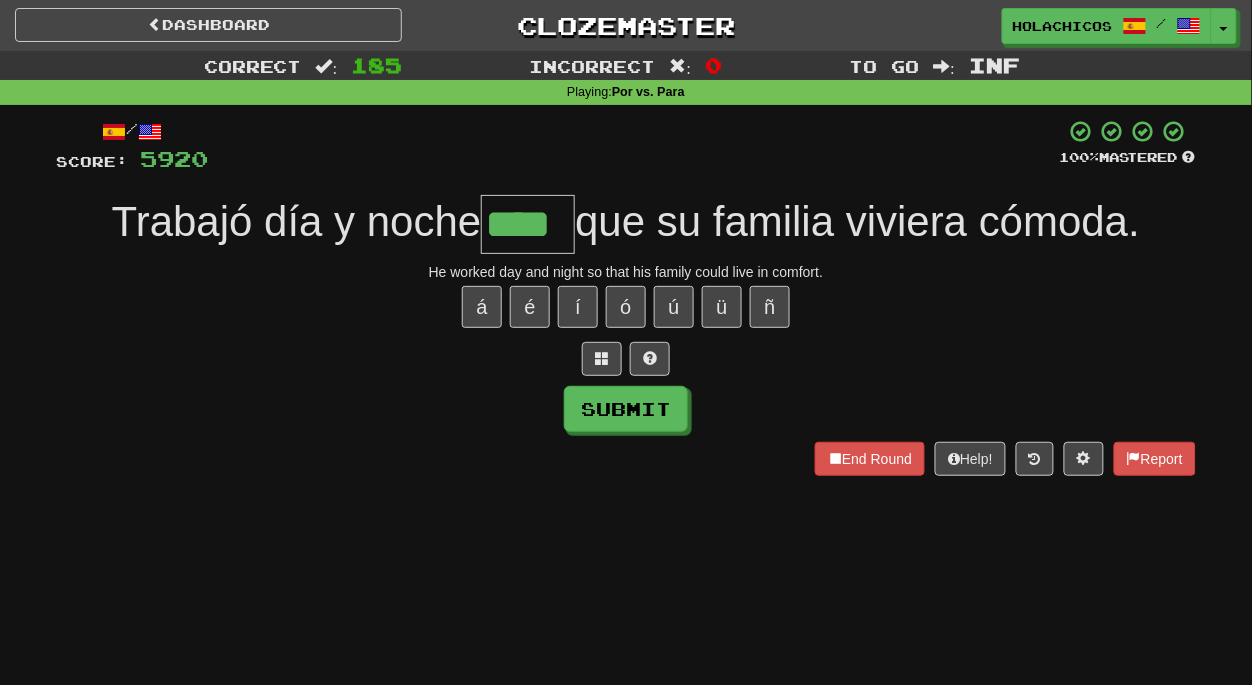 type on "****" 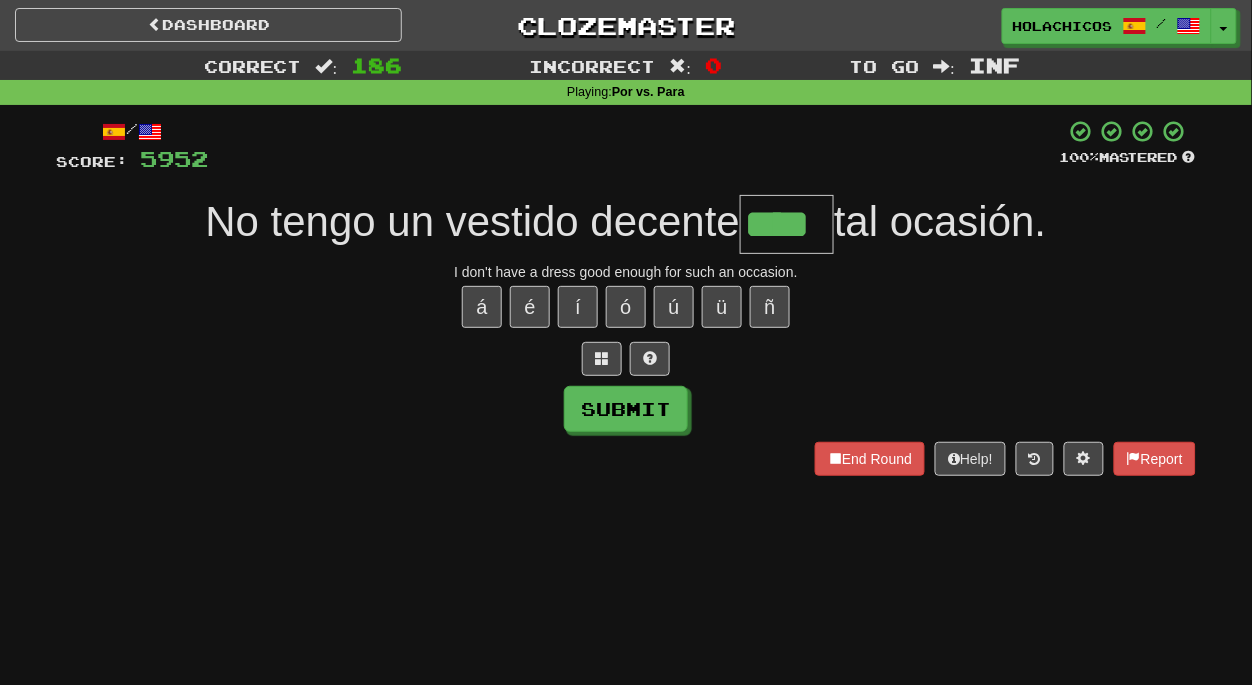type on "****" 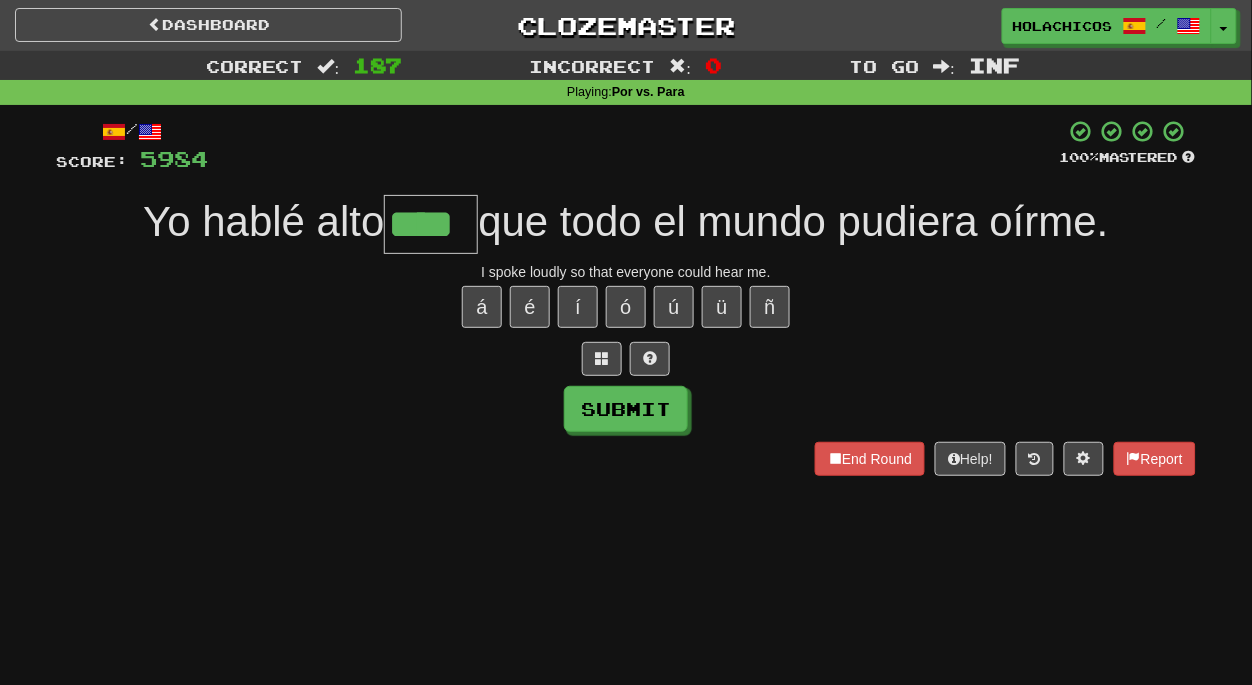 type on "****" 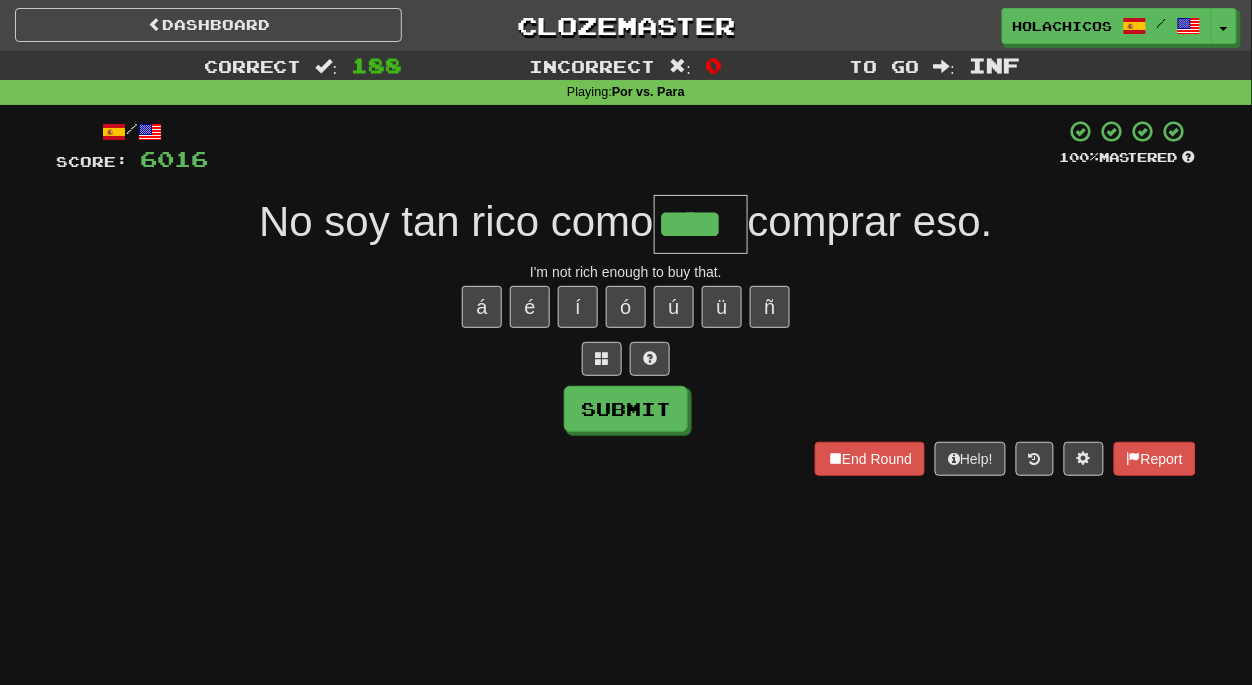 type on "****" 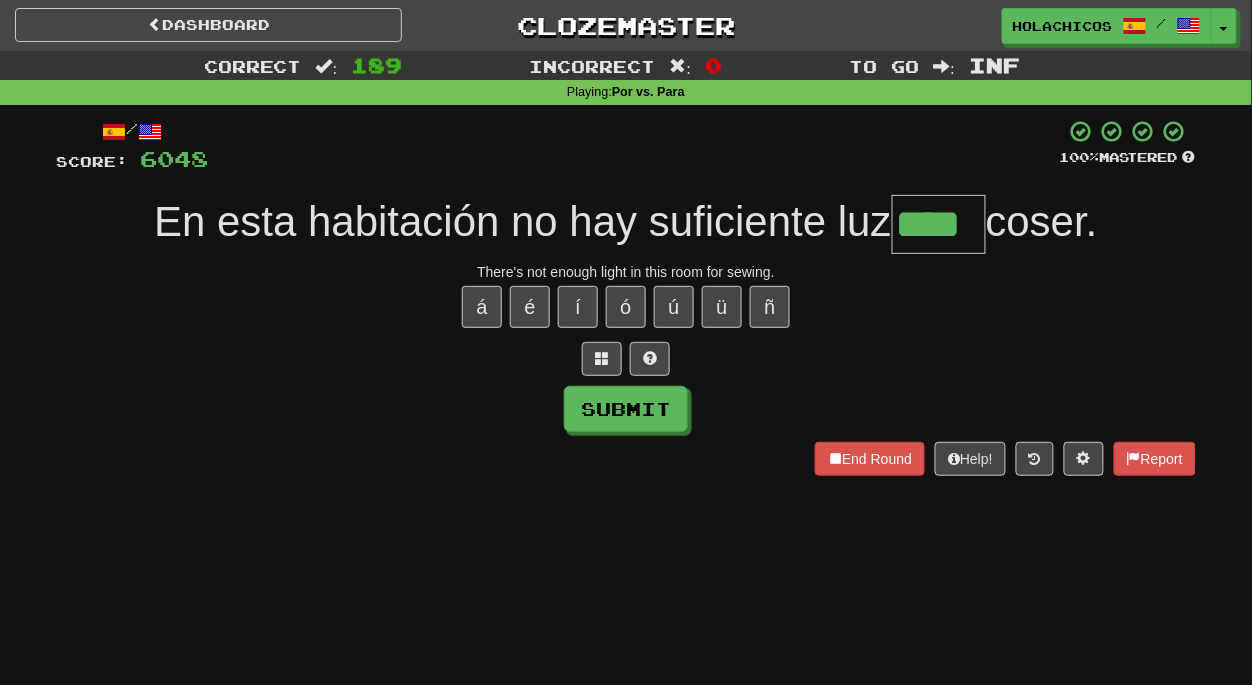 type on "****" 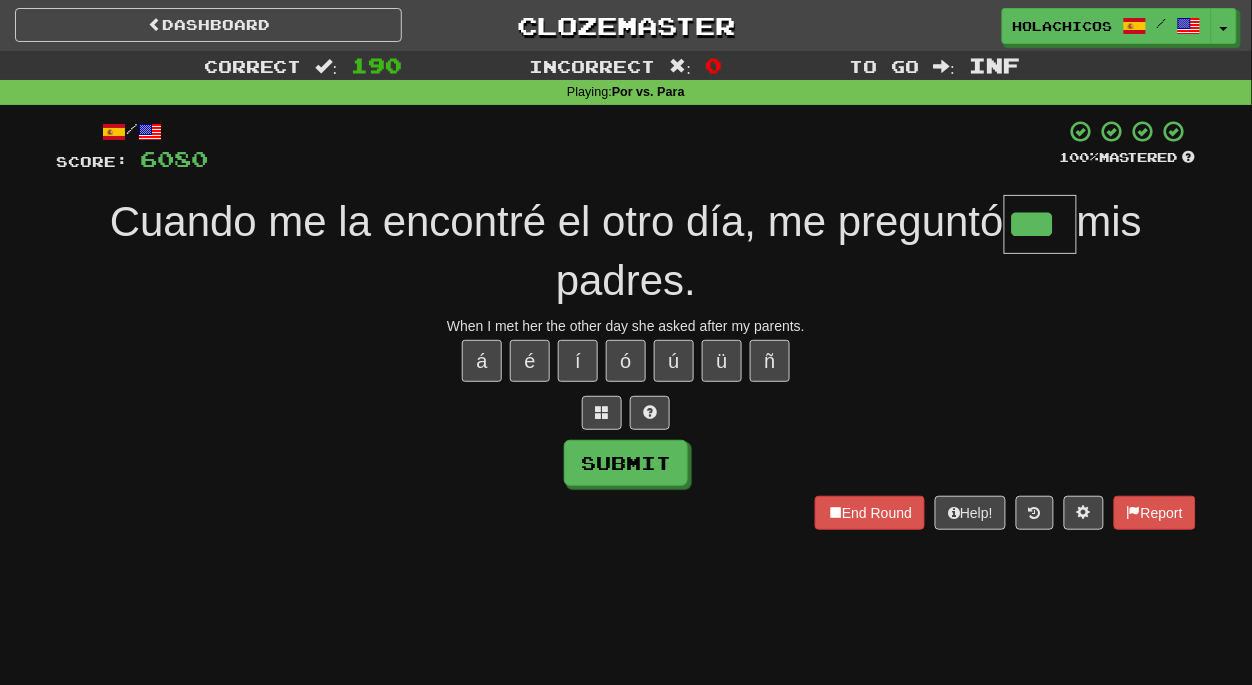 type on "***" 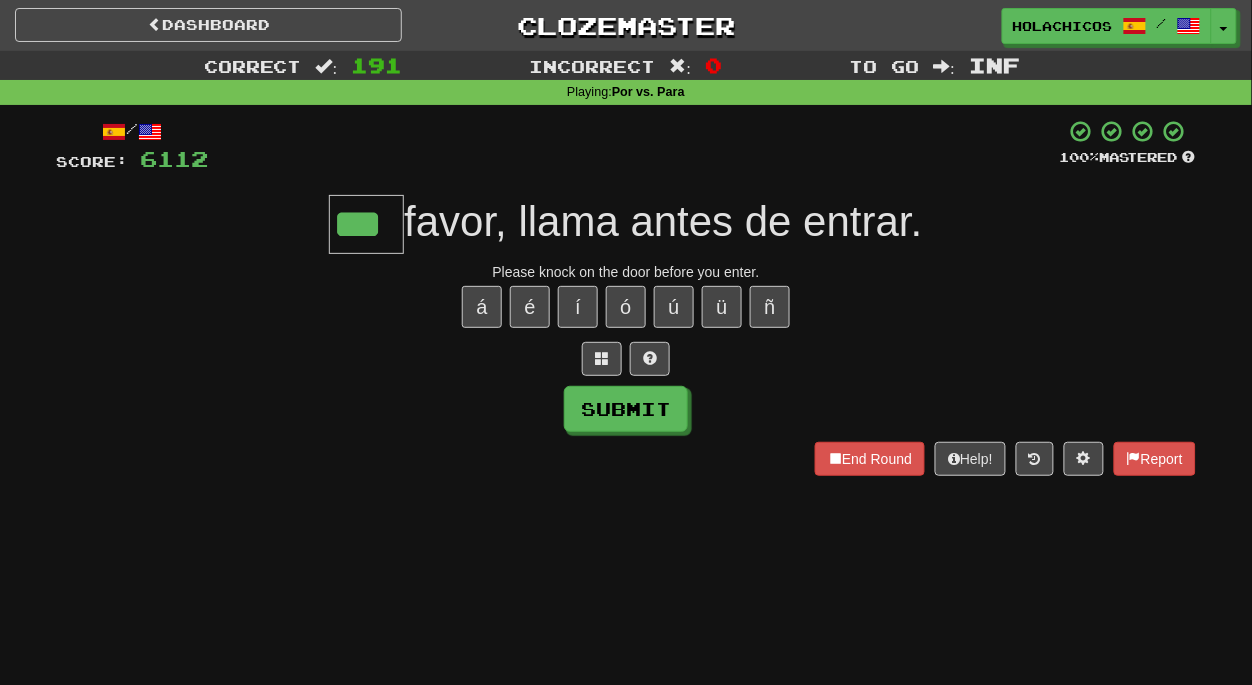 type on "***" 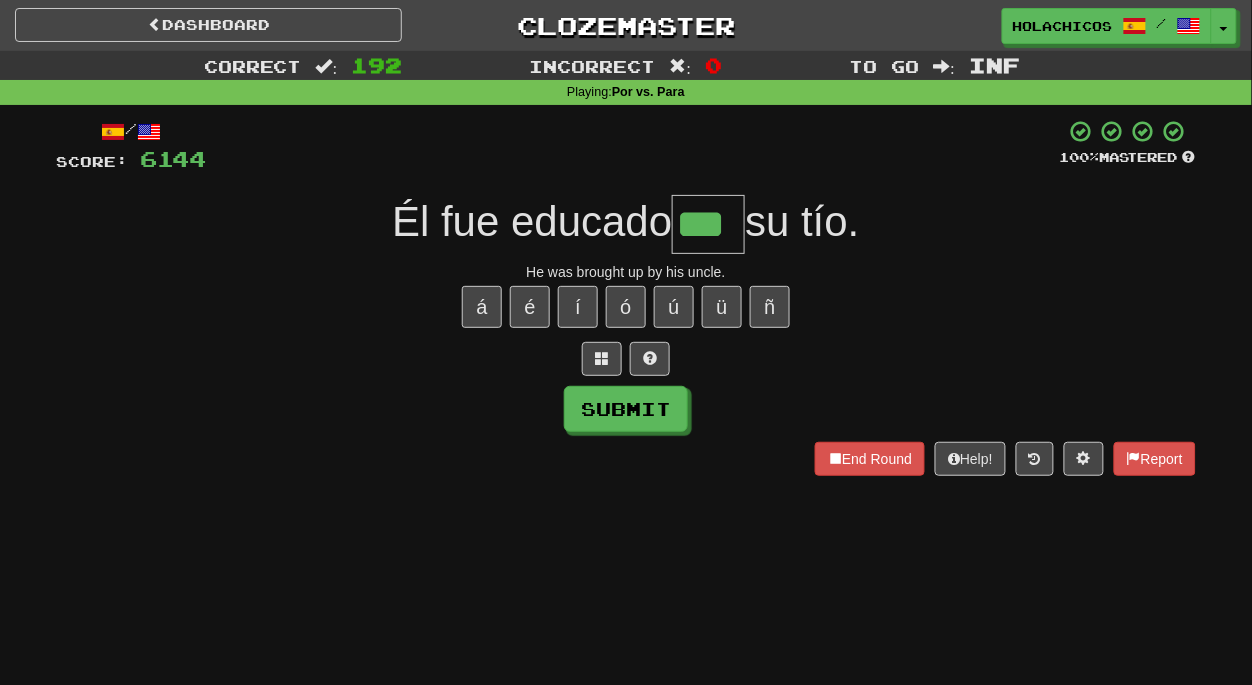 type on "***" 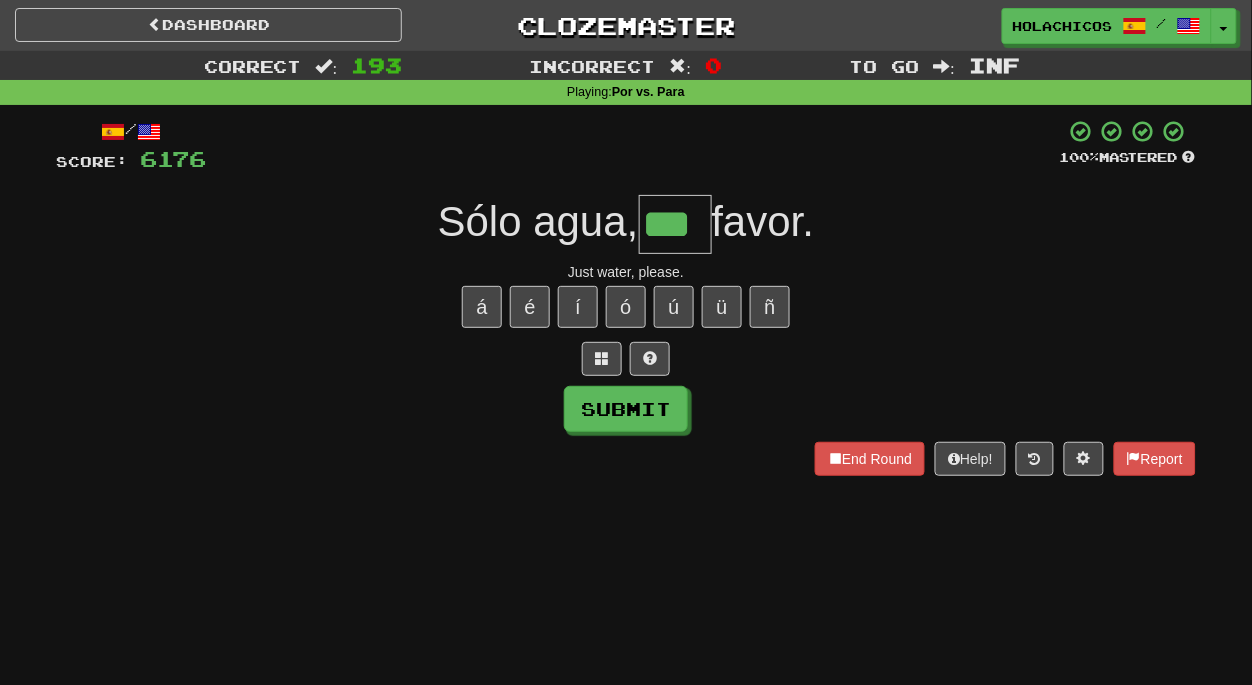 type on "***" 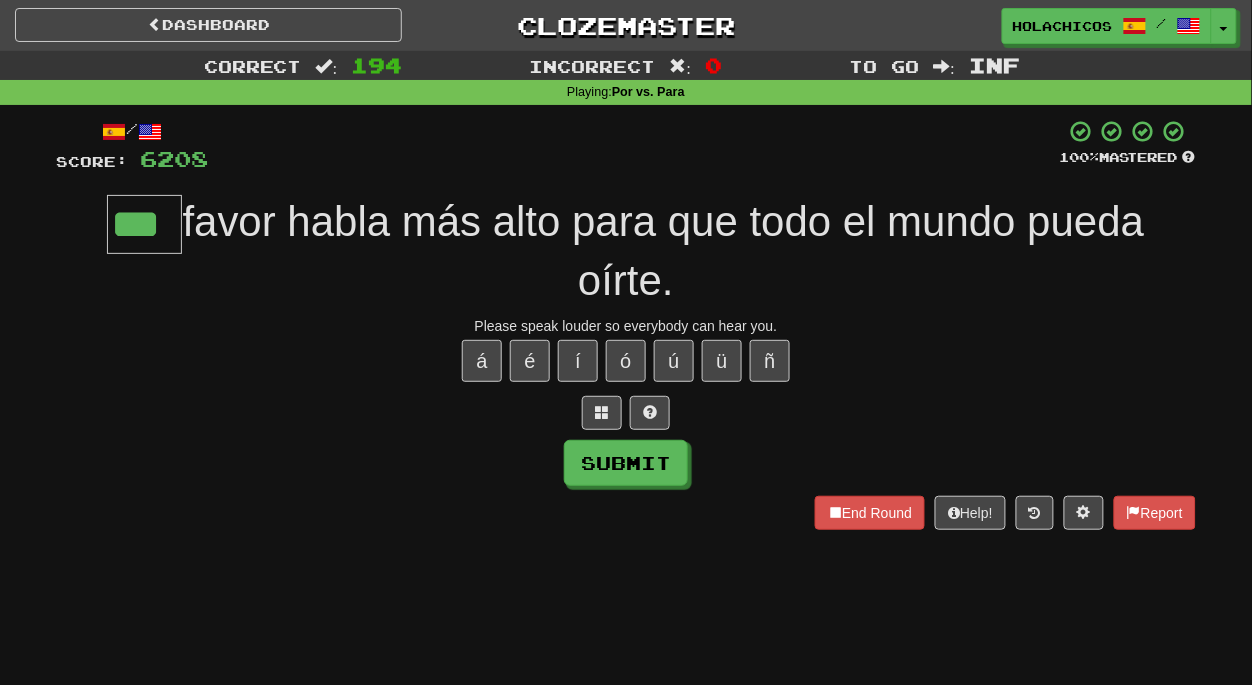 type on "***" 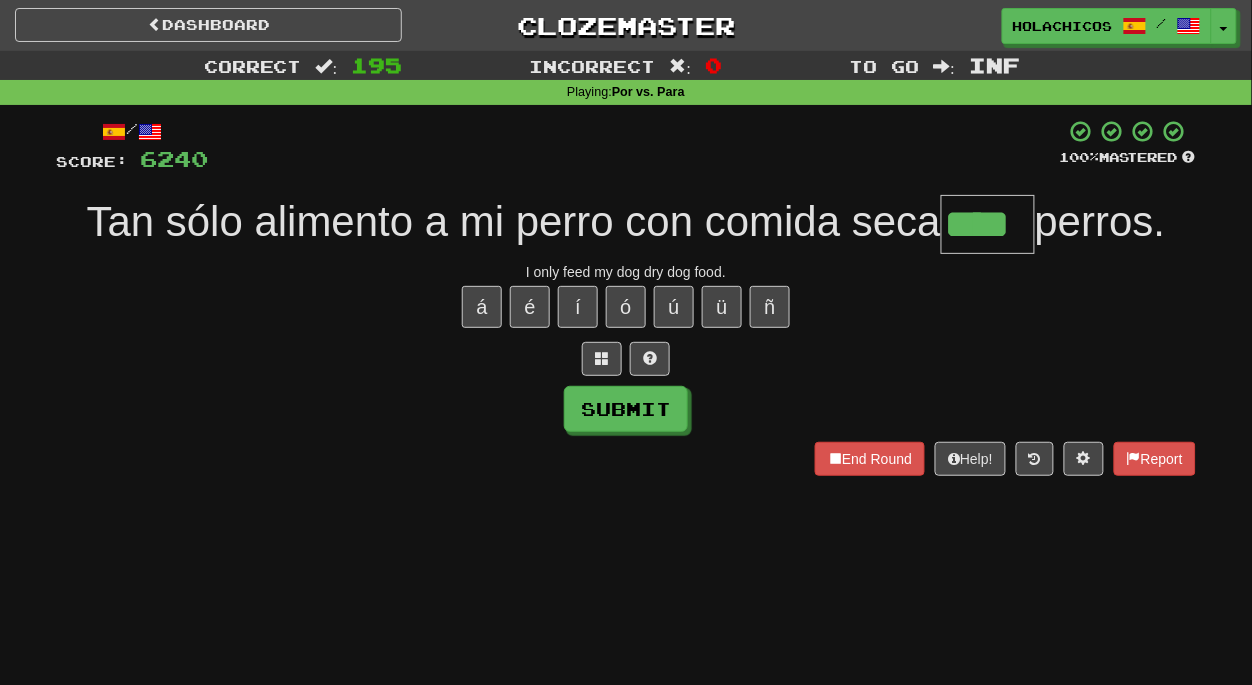 type on "****" 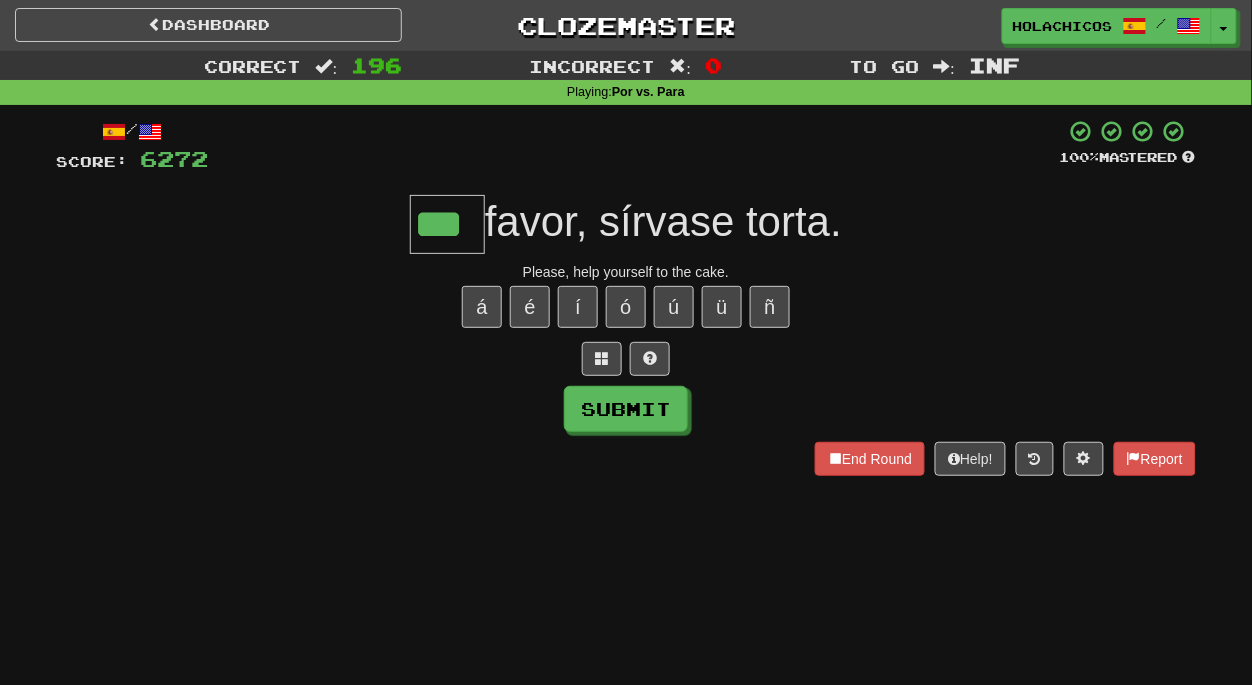 type on "***" 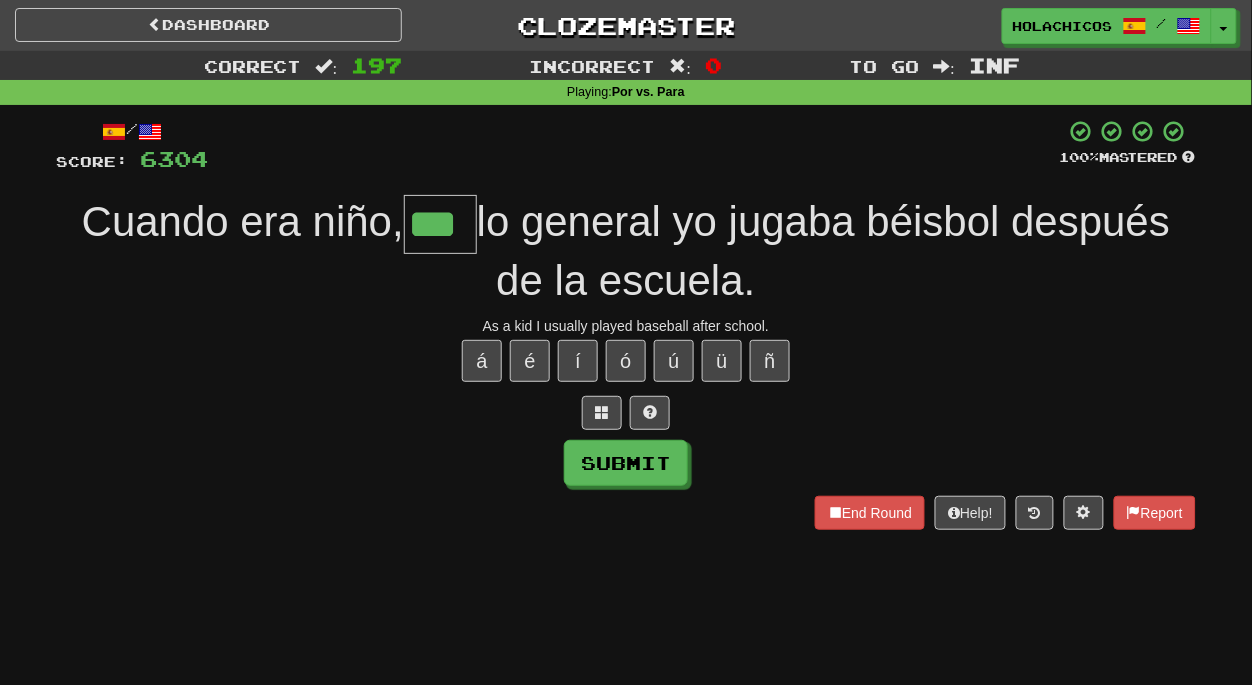 type on "***" 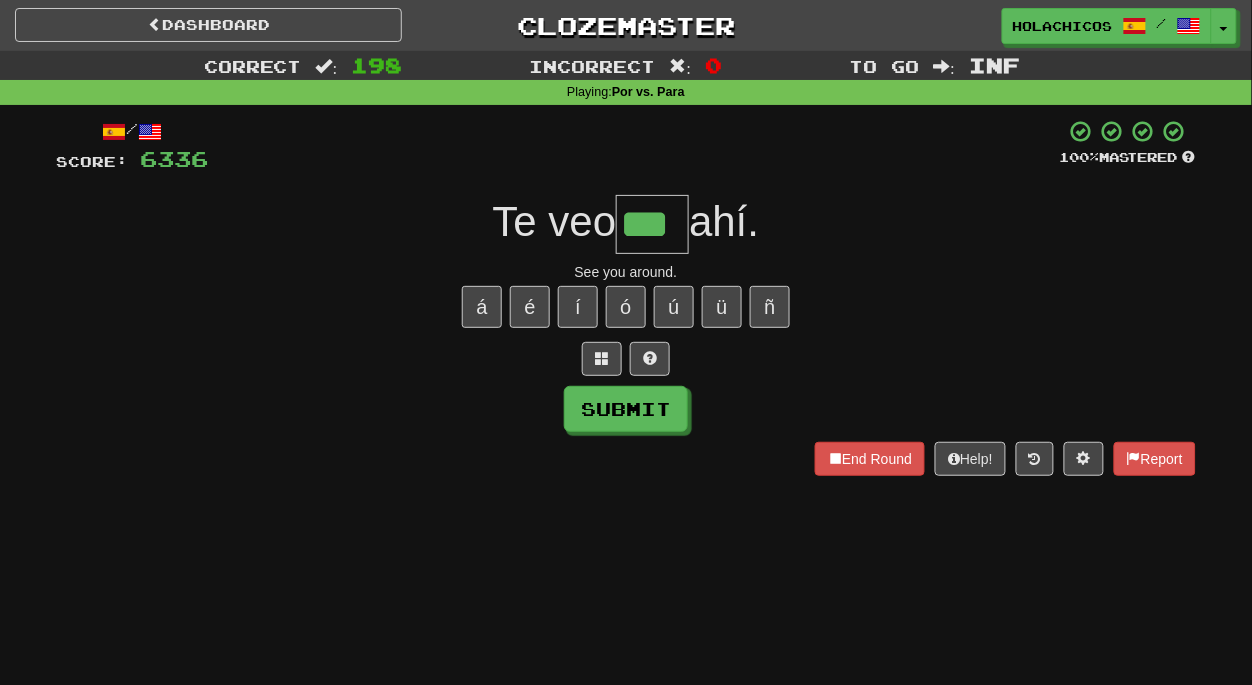 type on "***" 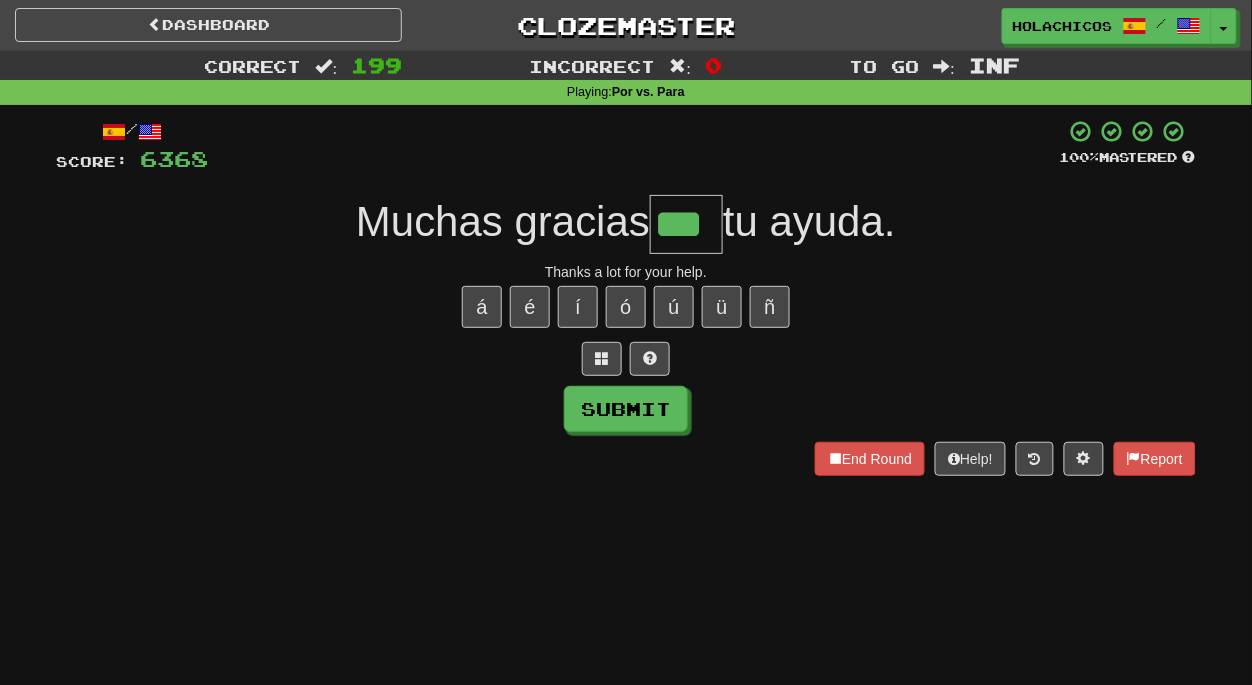 type 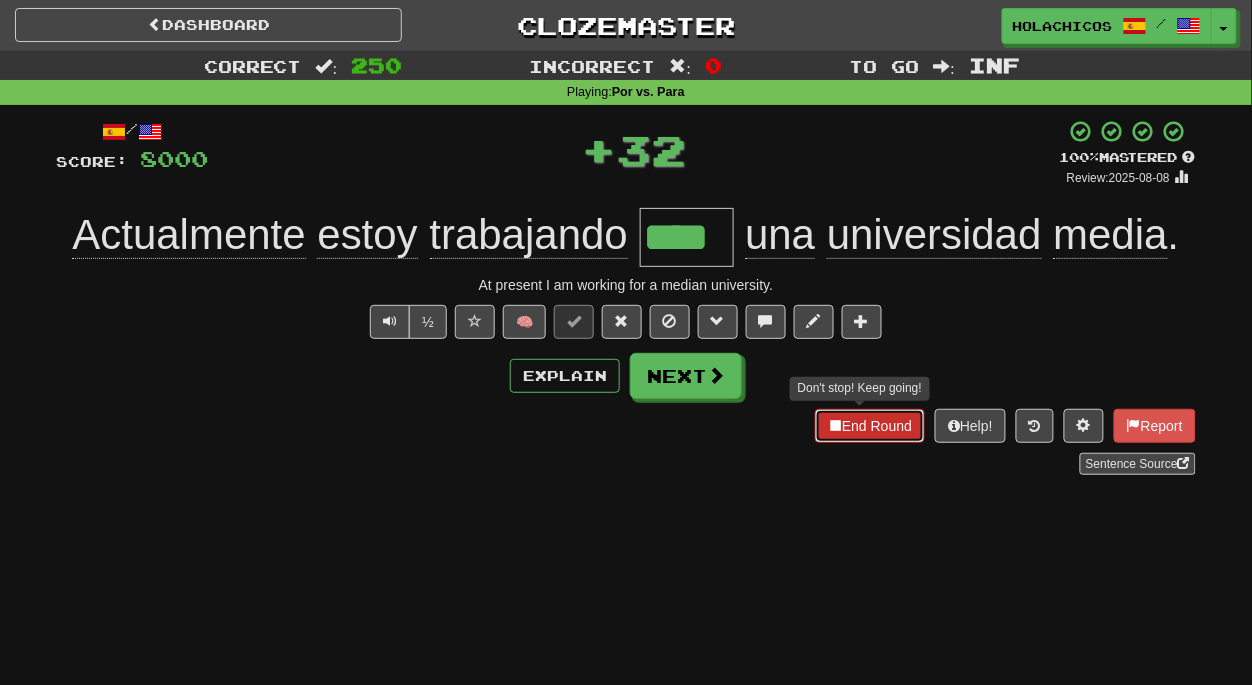 click on "End Round" at bounding box center [870, 426] 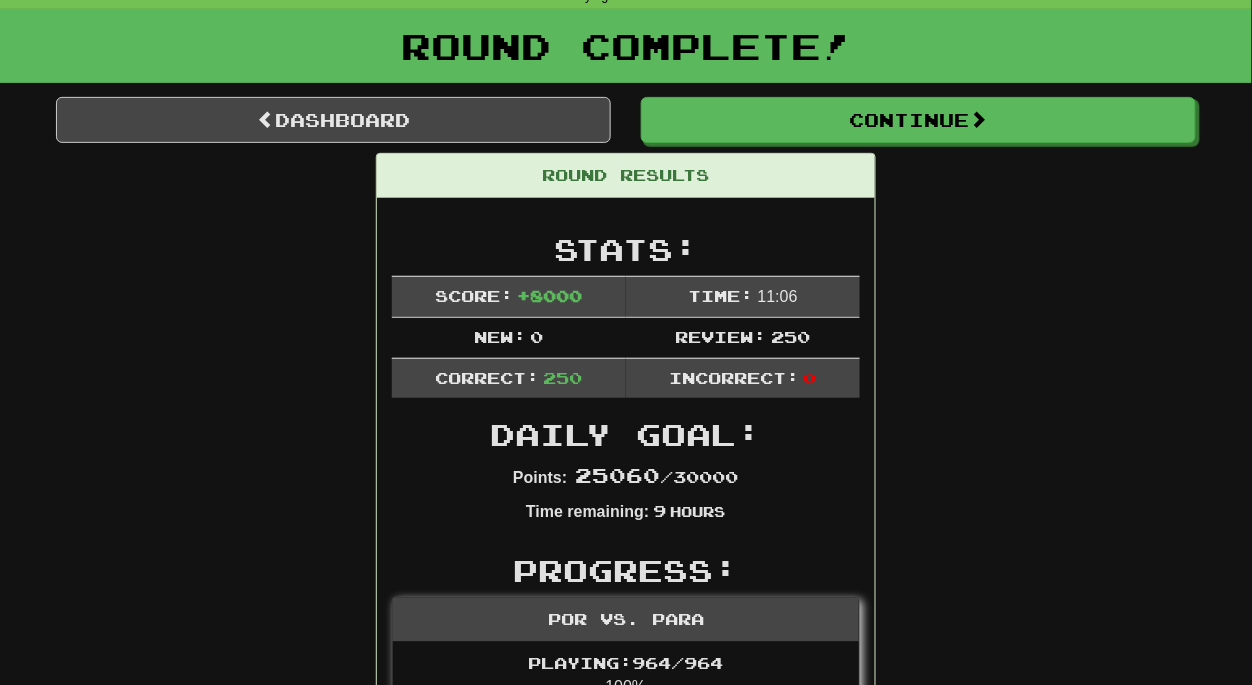 scroll, scrollTop: 95, scrollLeft: 0, axis: vertical 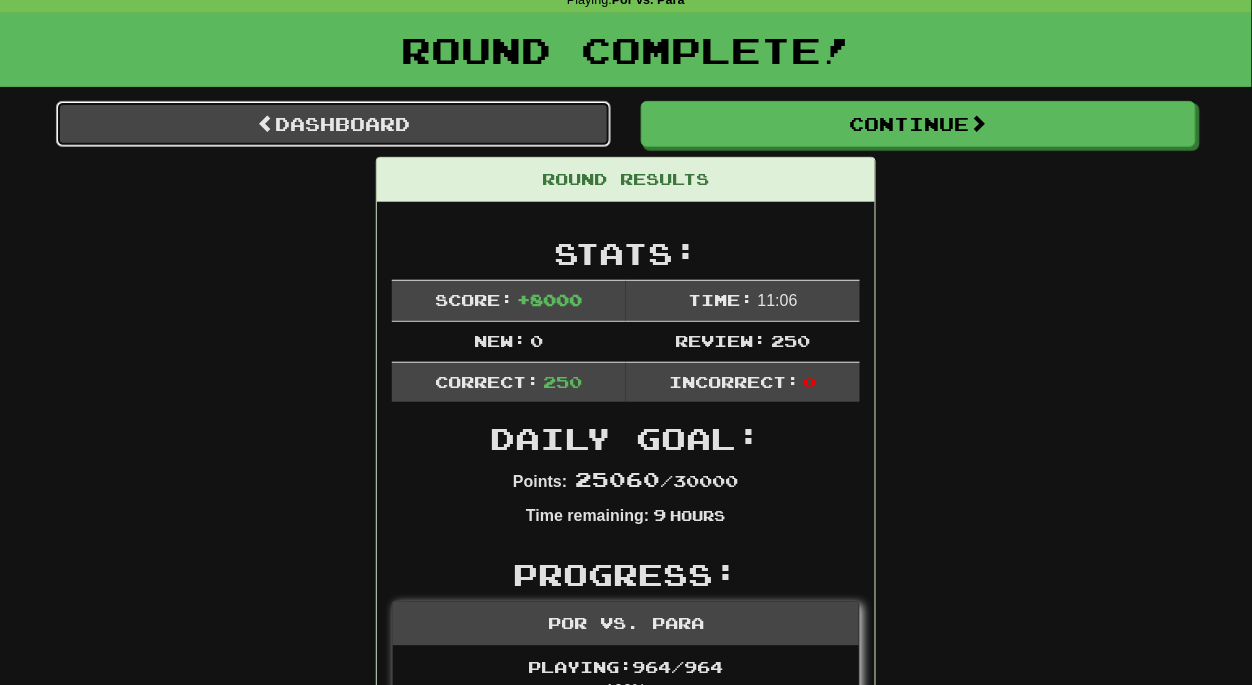 click on "Dashboard" at bounding box center (333, 124) 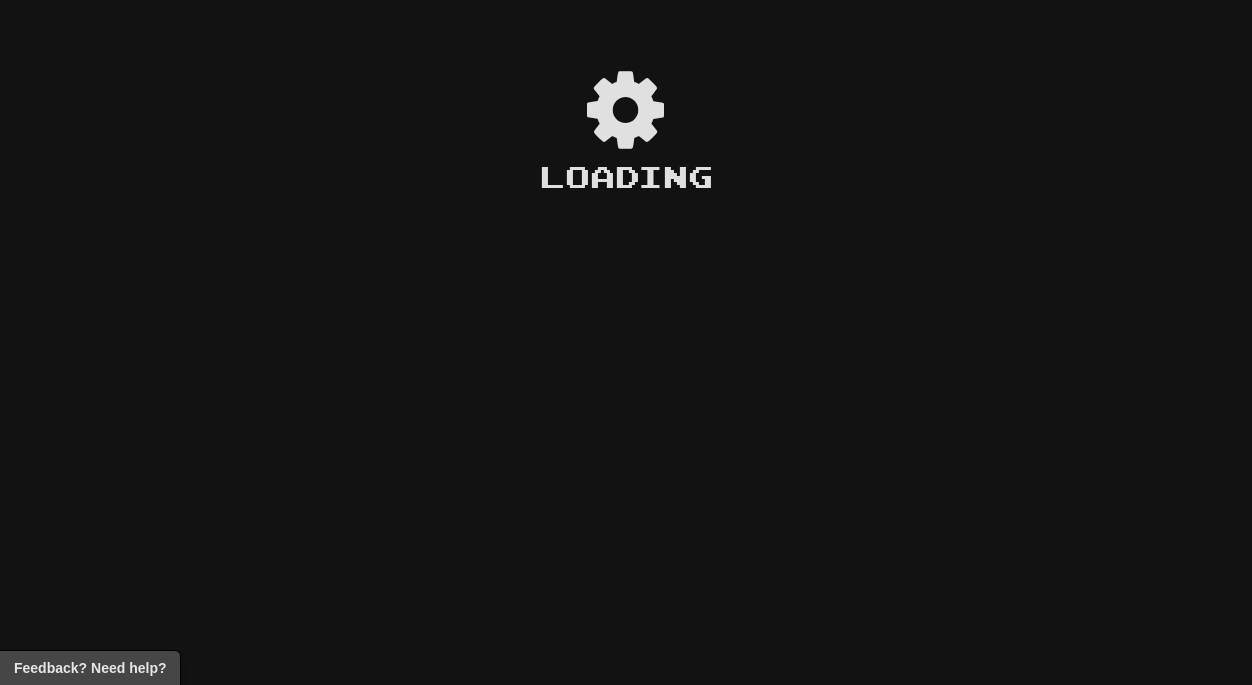 scroll, scrollTop: 0, scrollLeft: 0, axis: both 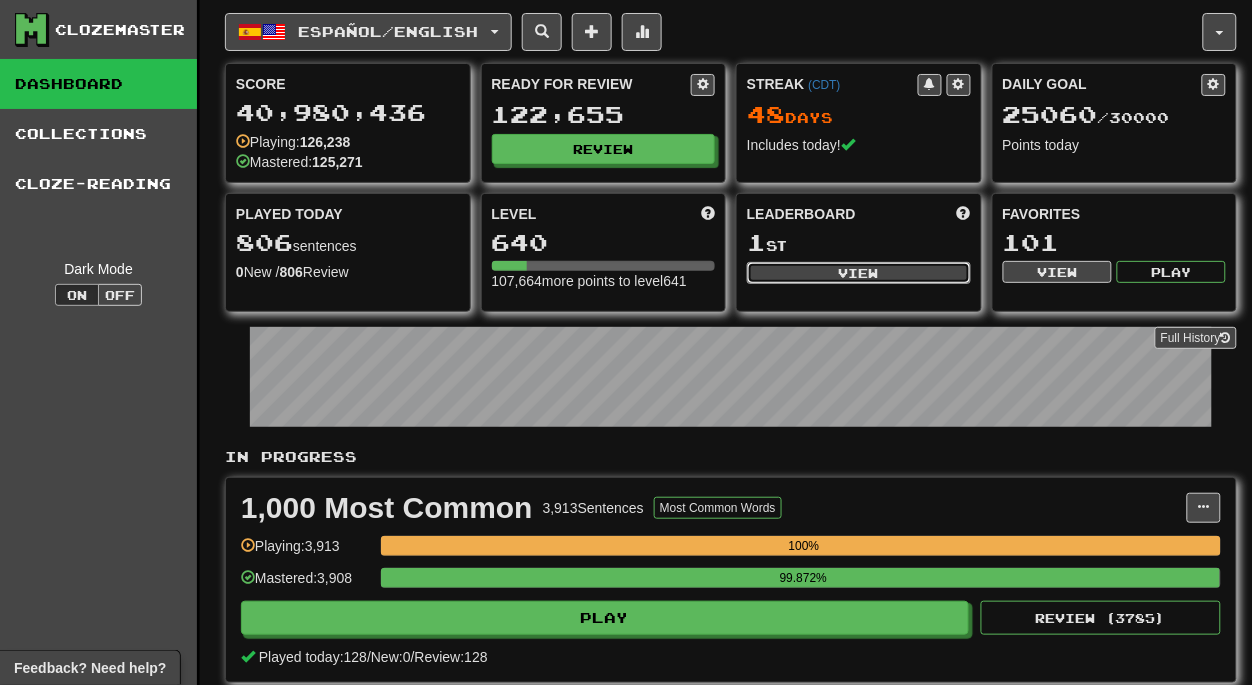 click on "View" at bounding box center (859, 273) 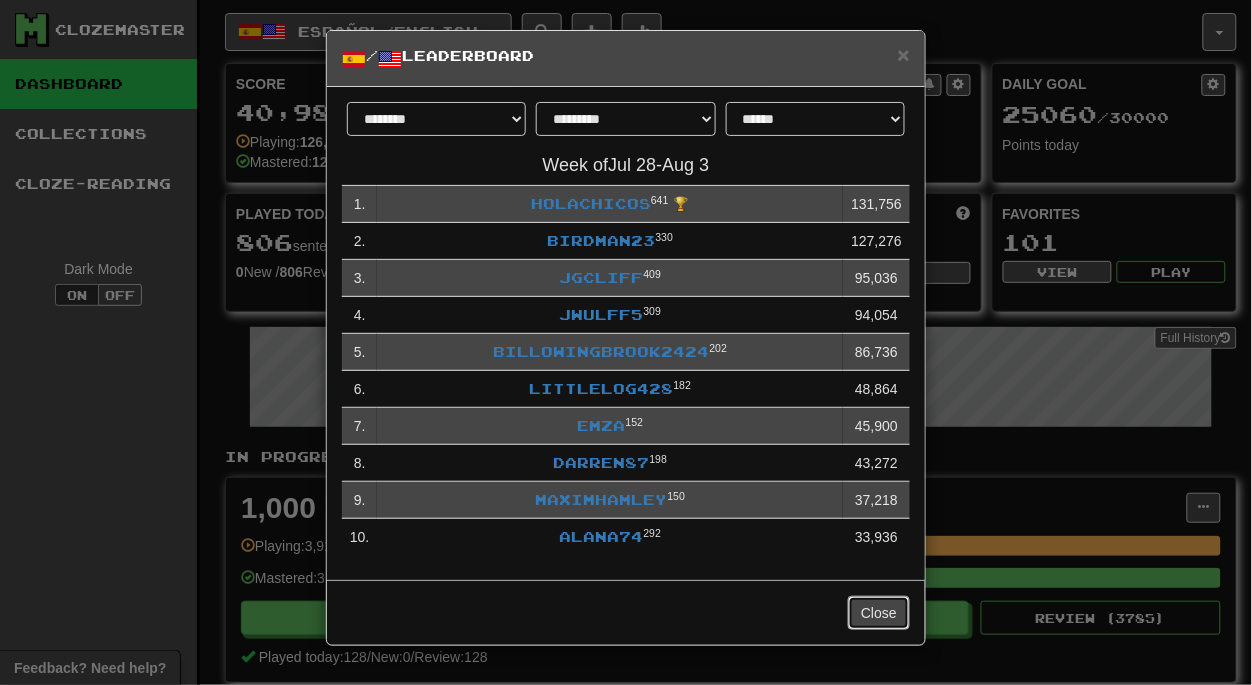 click on "Close" at bounding box center (879, 613) 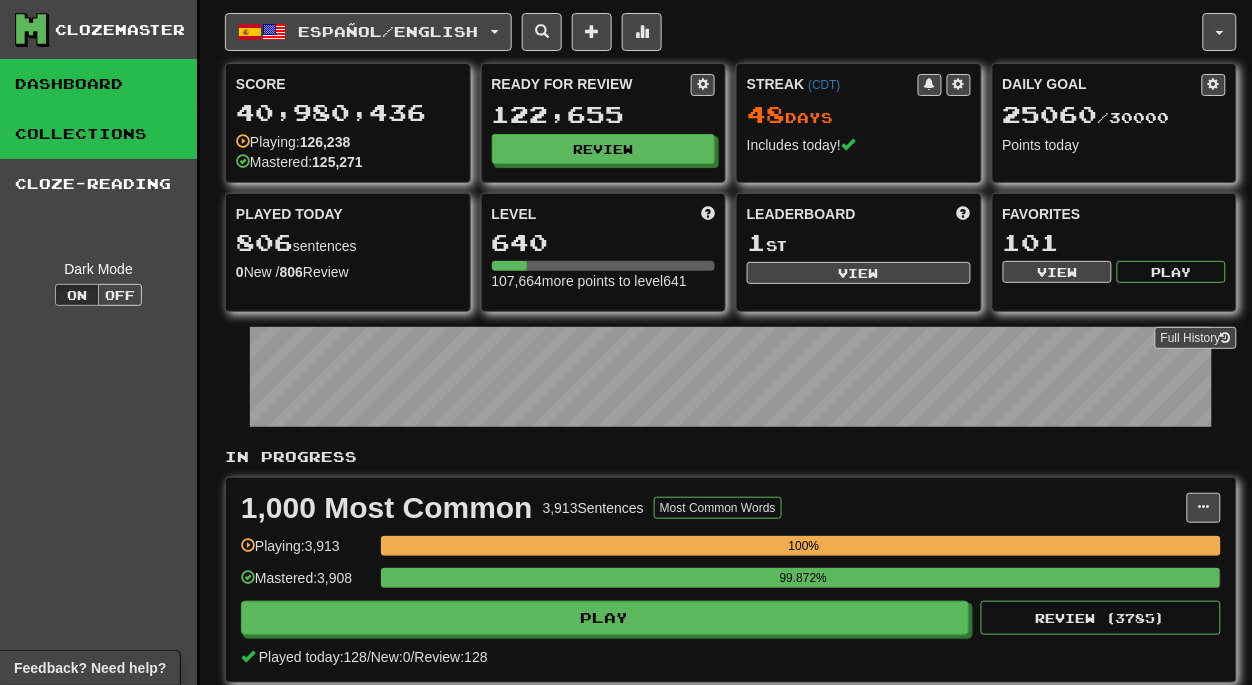 click on "Collections" at bounding box center (98, 134) 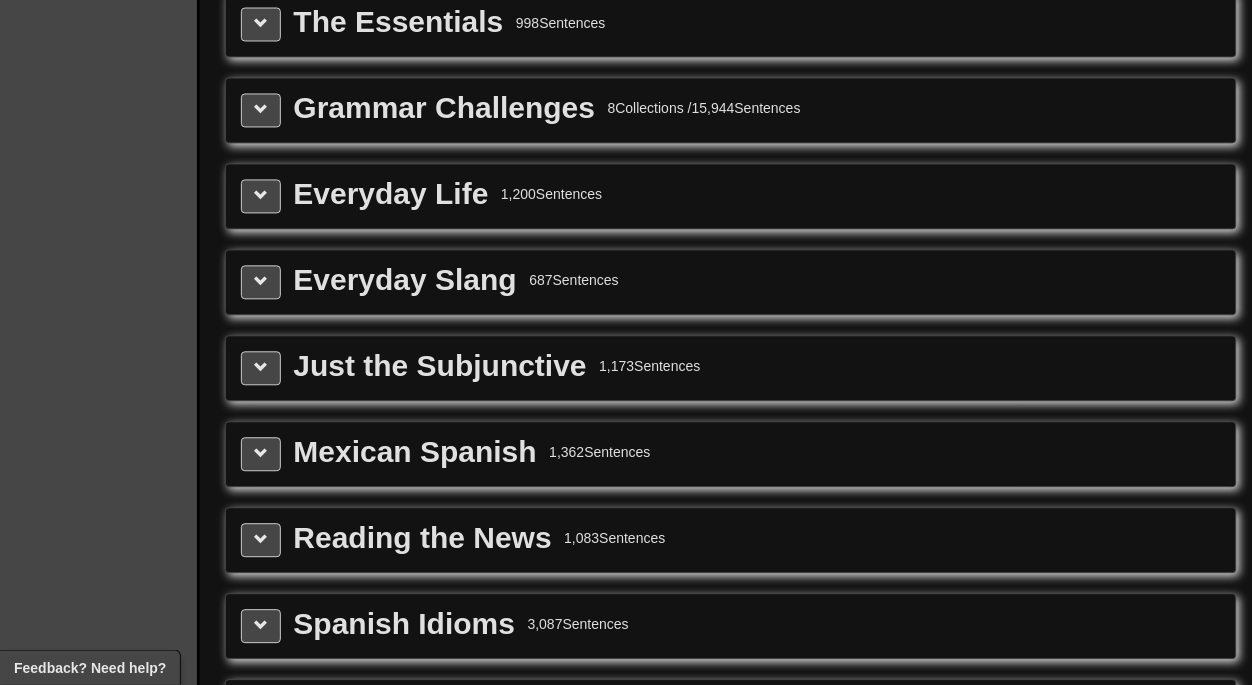 scroll, scrollTop: 2560, scrollLeft: 0, axis: vertical 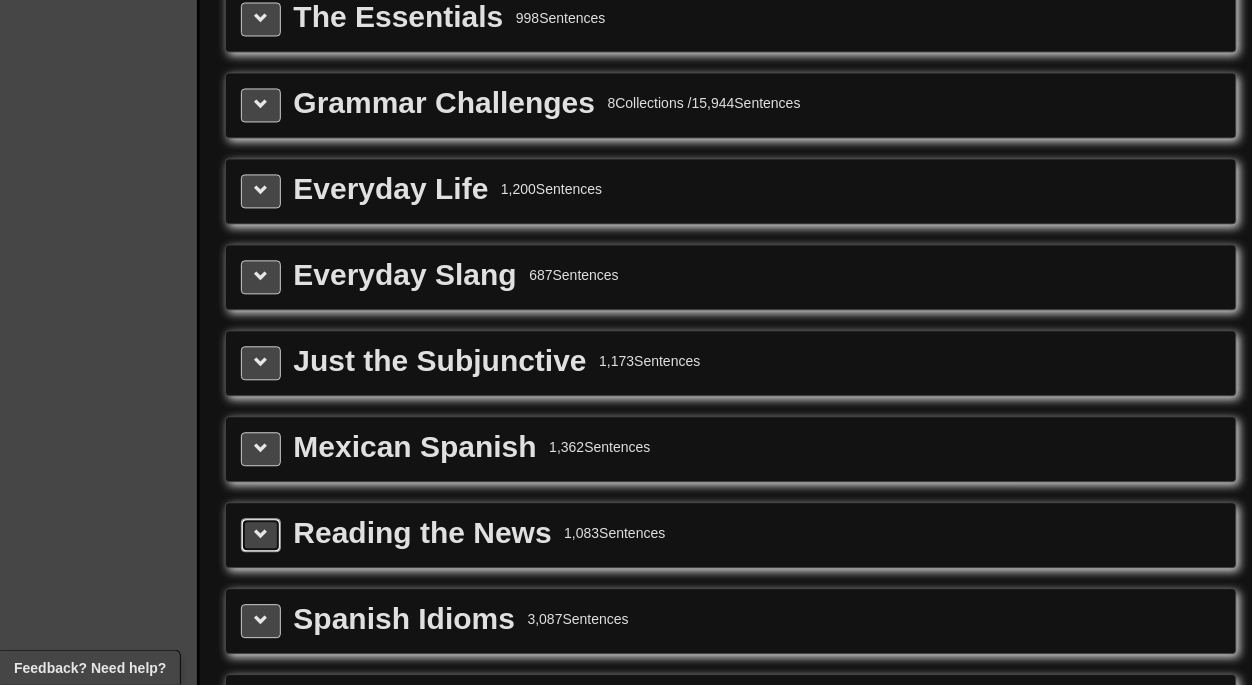 click at bounding box center (261, 535) 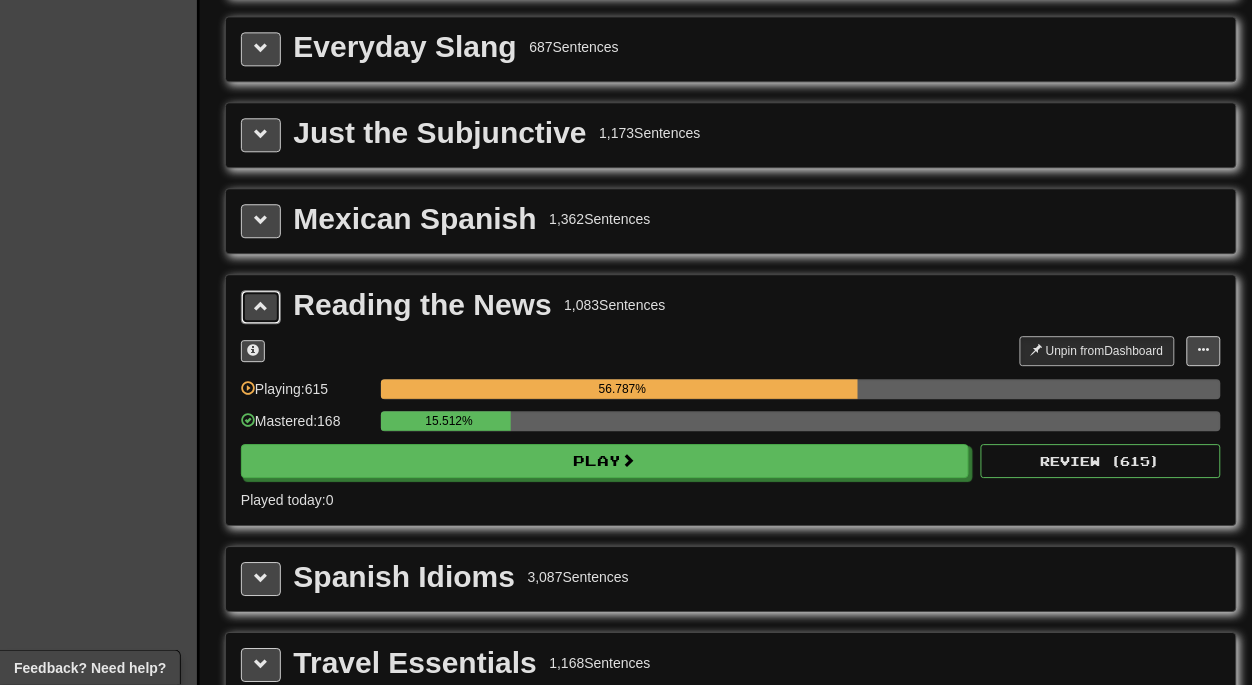scroll, scrollTop: 2804, scrollLeft: 0, axis: vertical 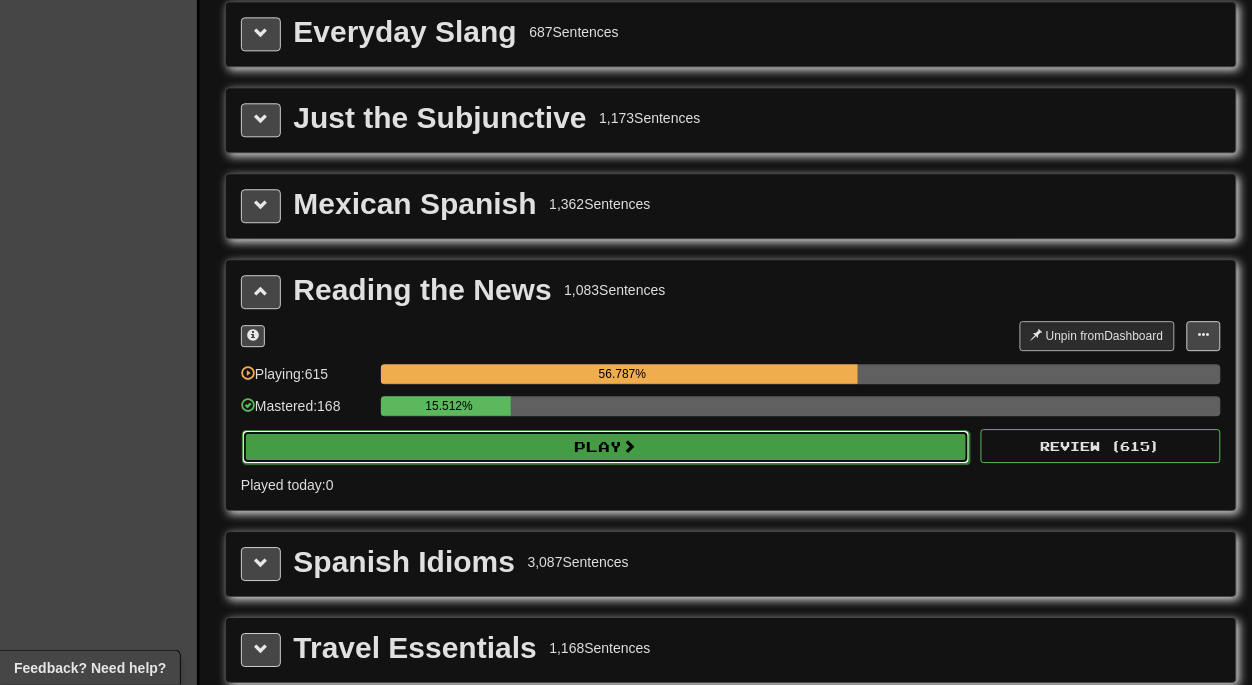 click on "Play" at bounding box center (606, 447) 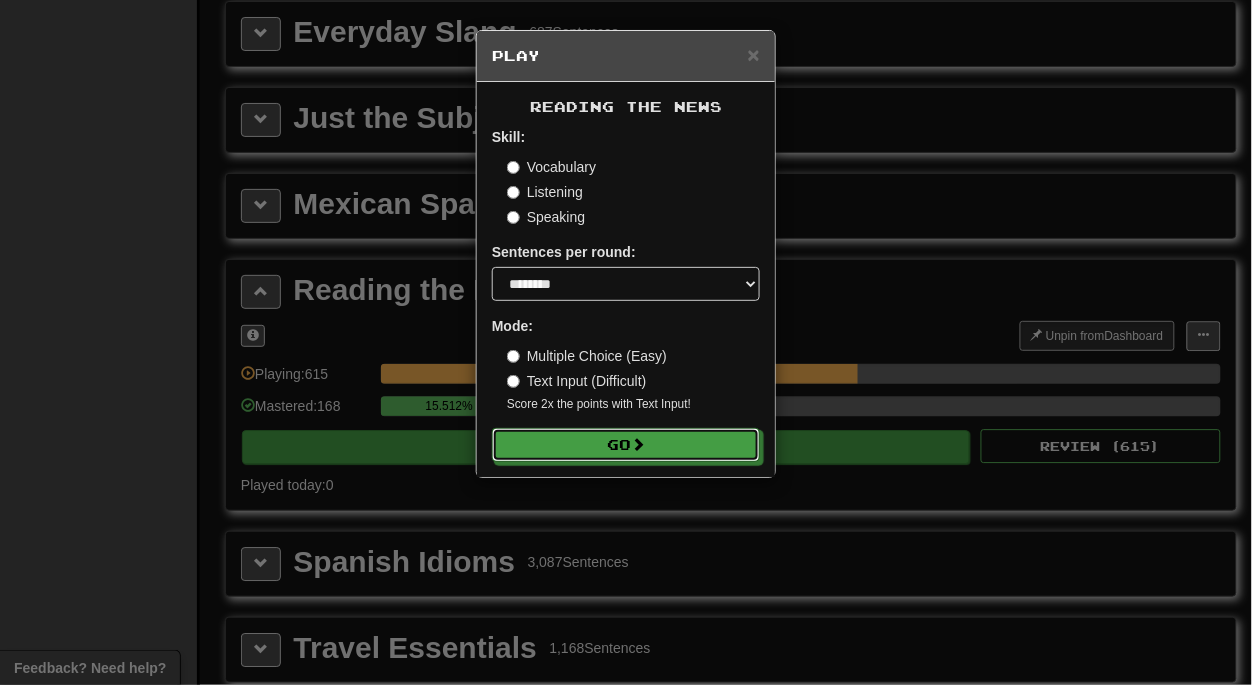click on "Go" at bounding box center [626, 445] 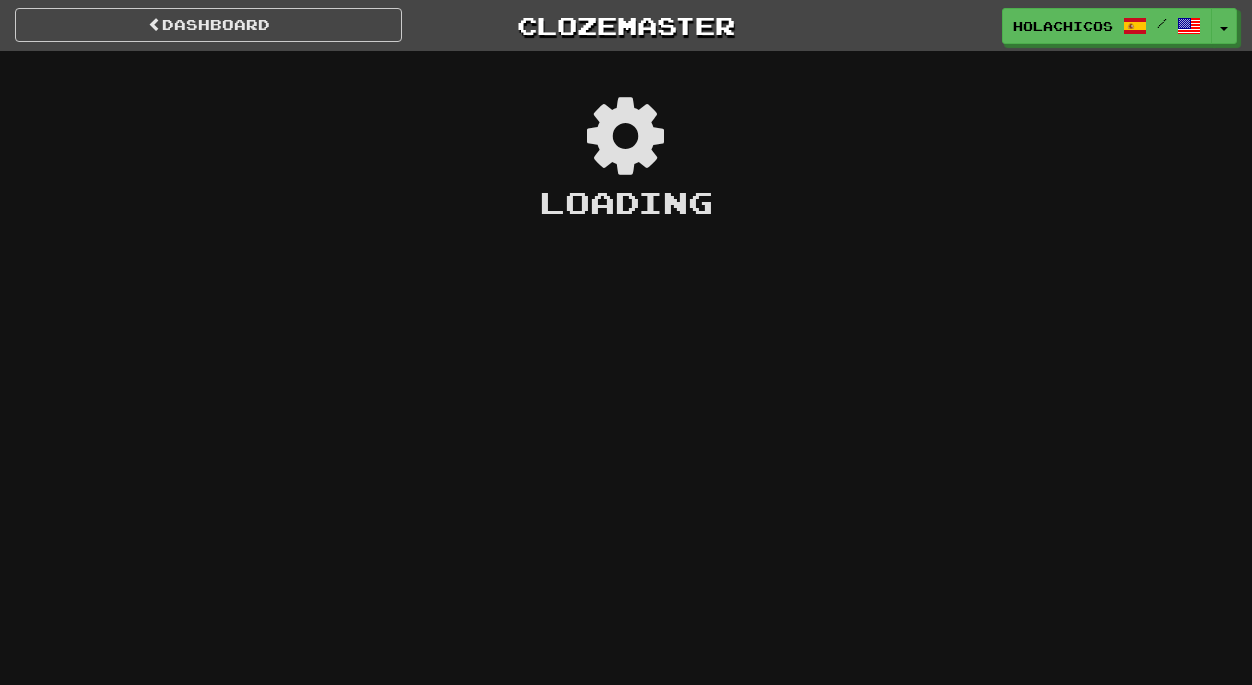 scroll, scrollTop: 0, scrollLeft: 0, axis: both 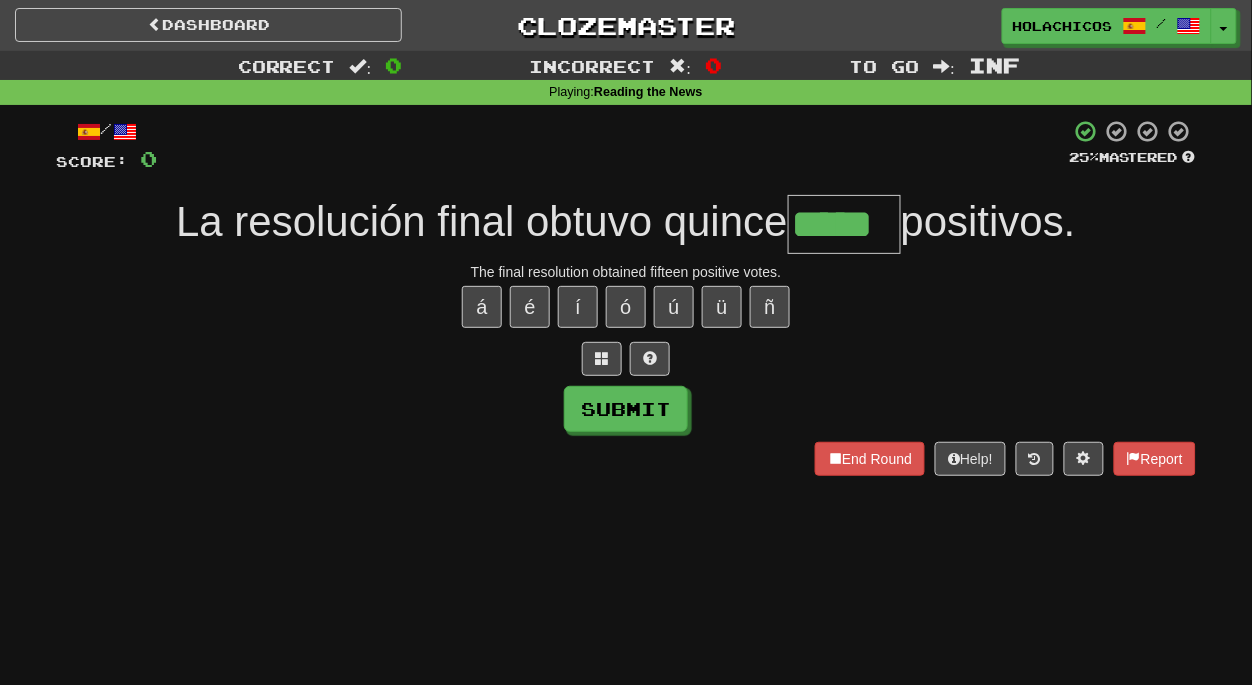 type on "*****" 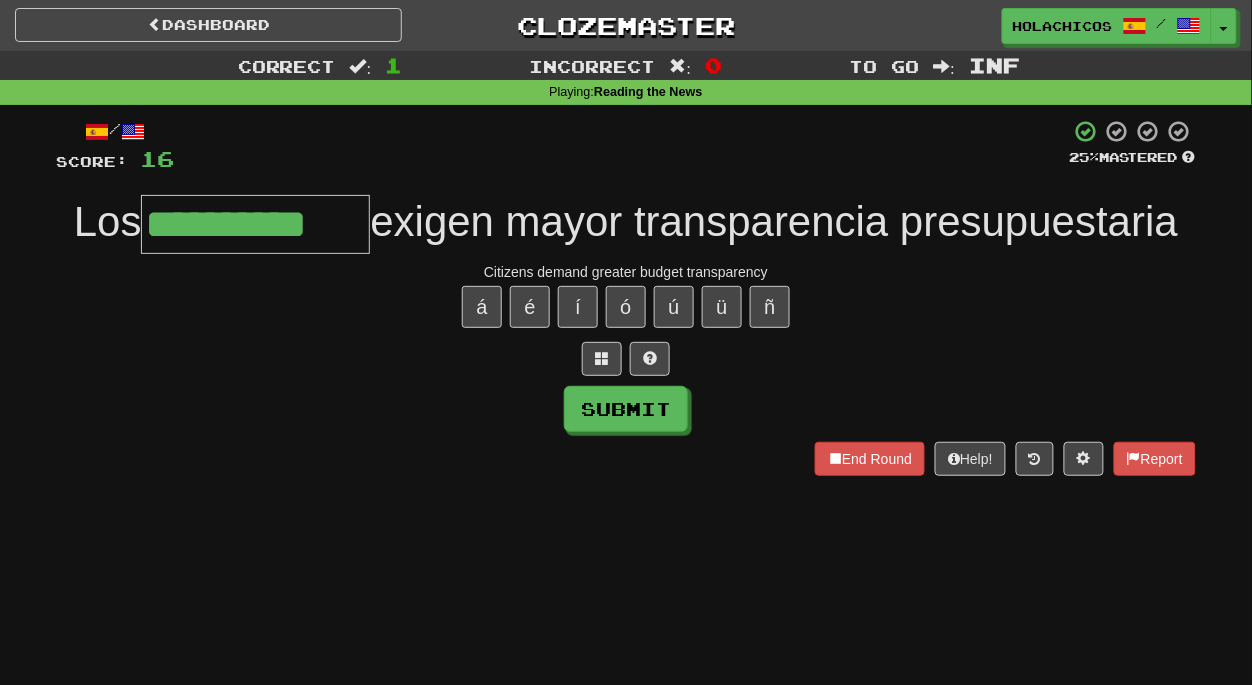 type on "**********" 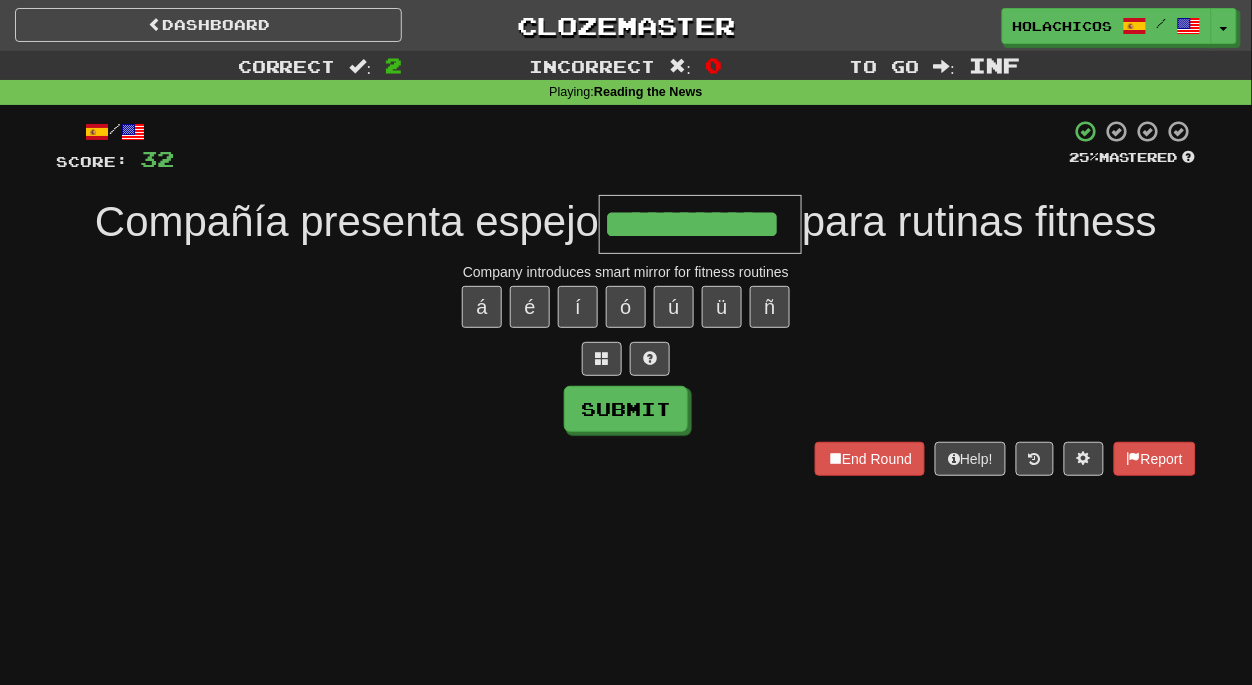 type on "**********" 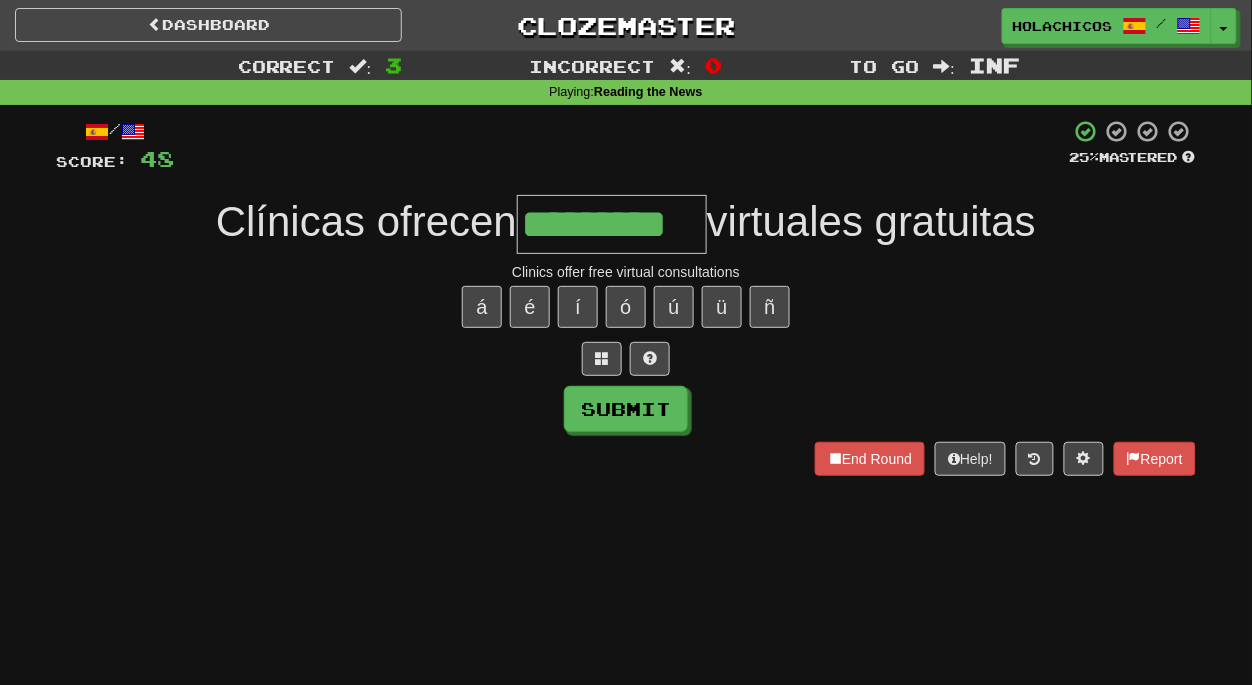 type on "*********" 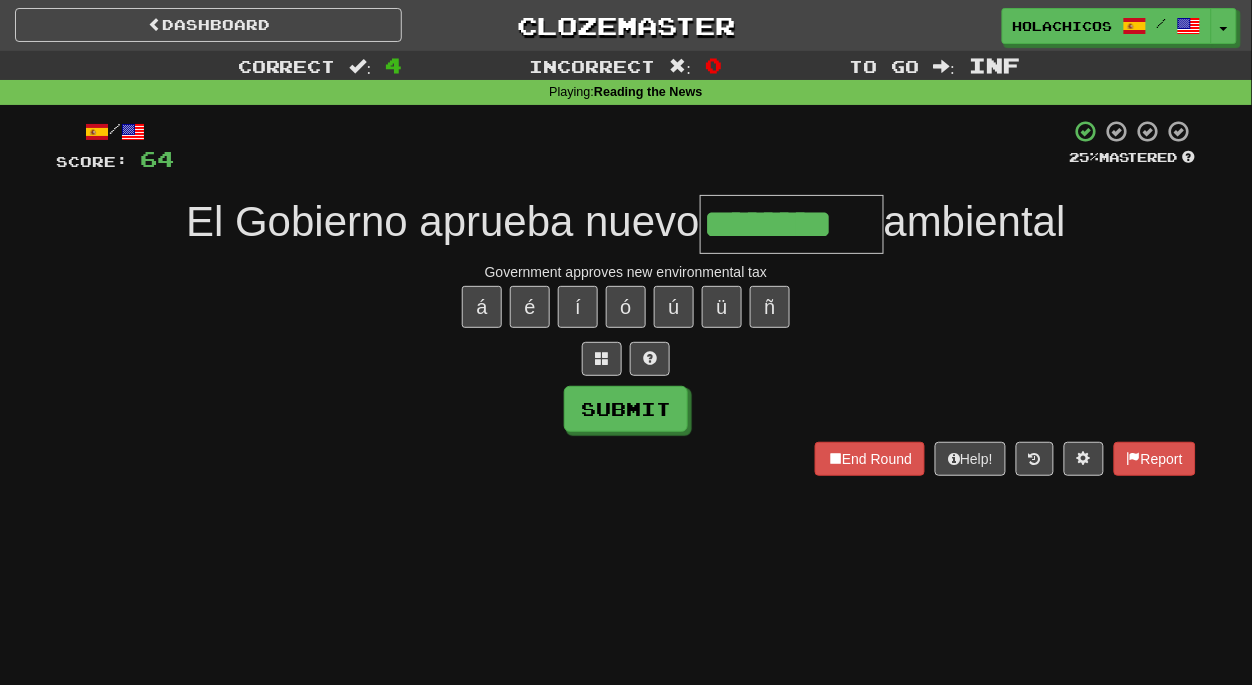 type on "********" 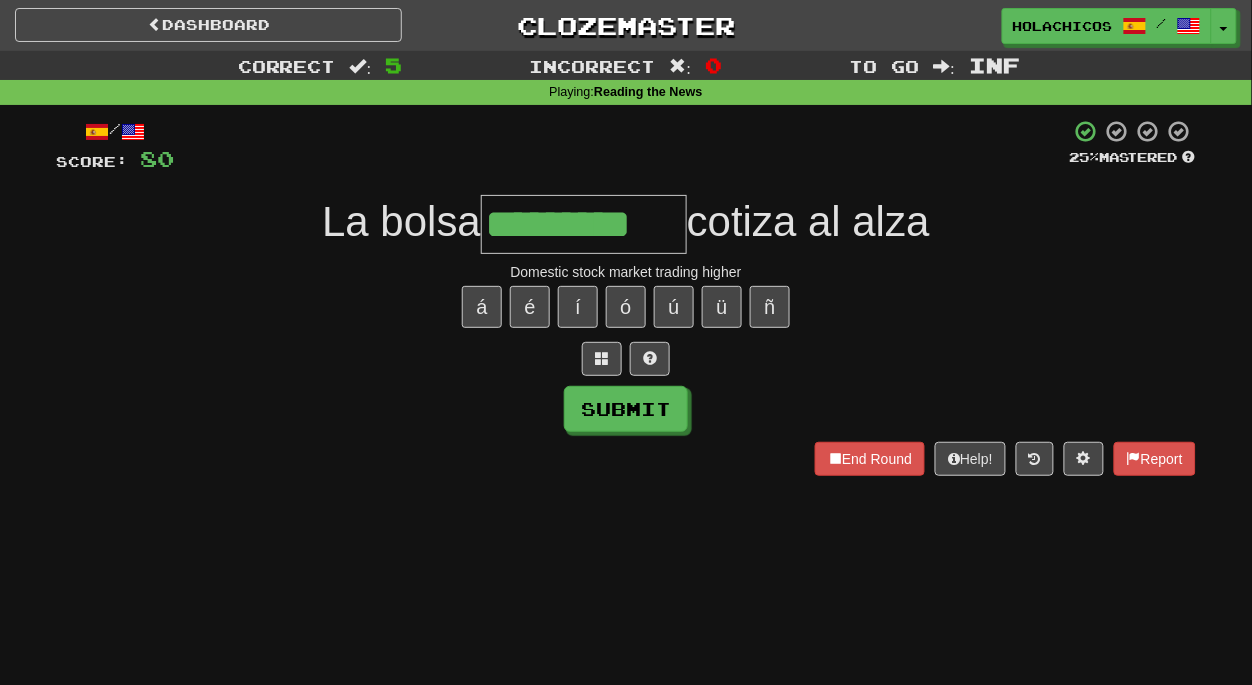 type on "*********" 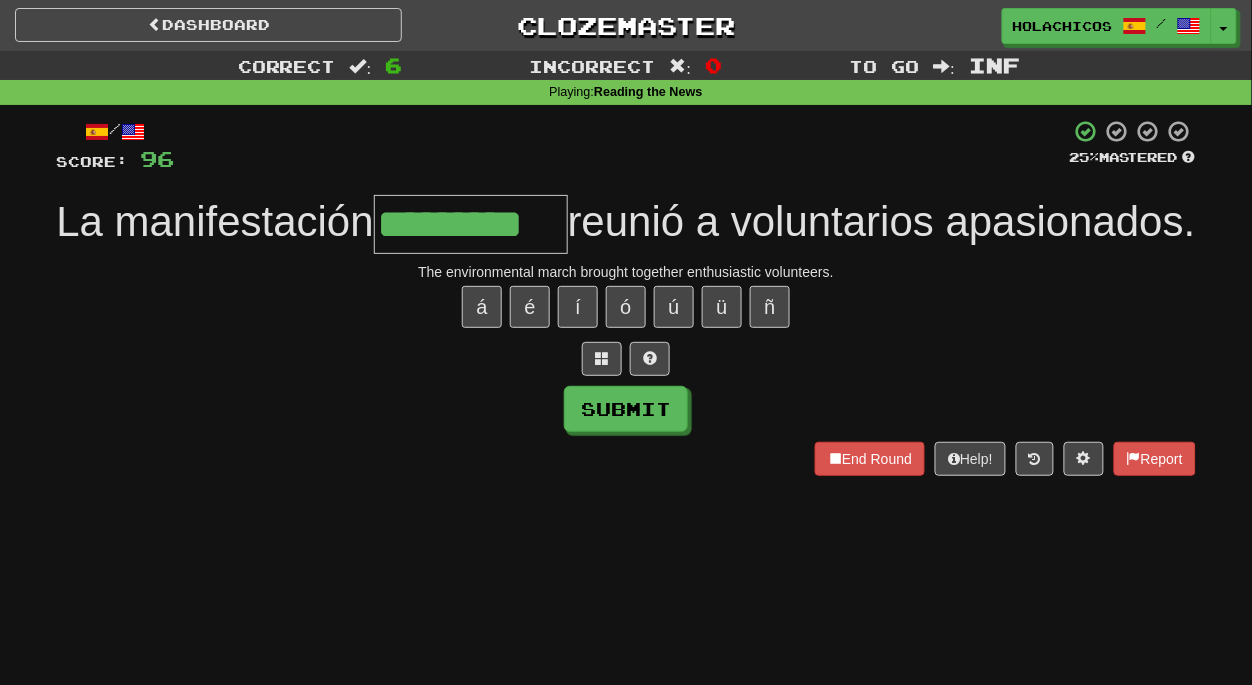 type on "*********" 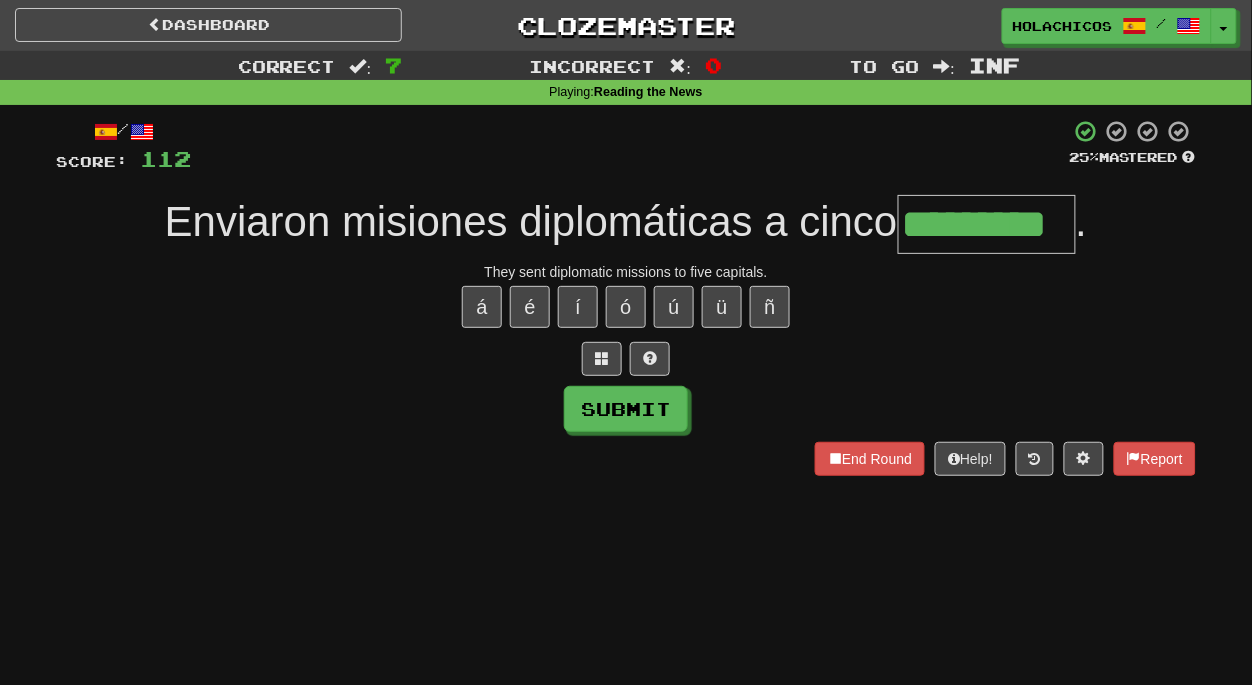type on "*********" 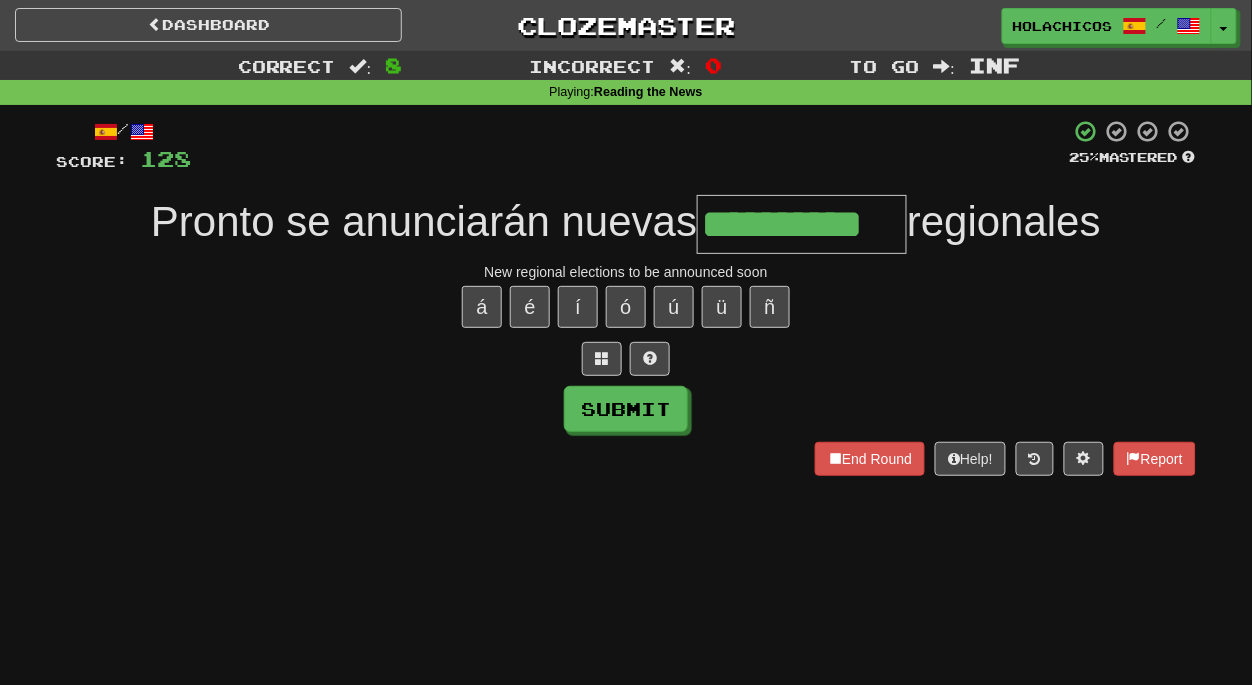 type on "**********" 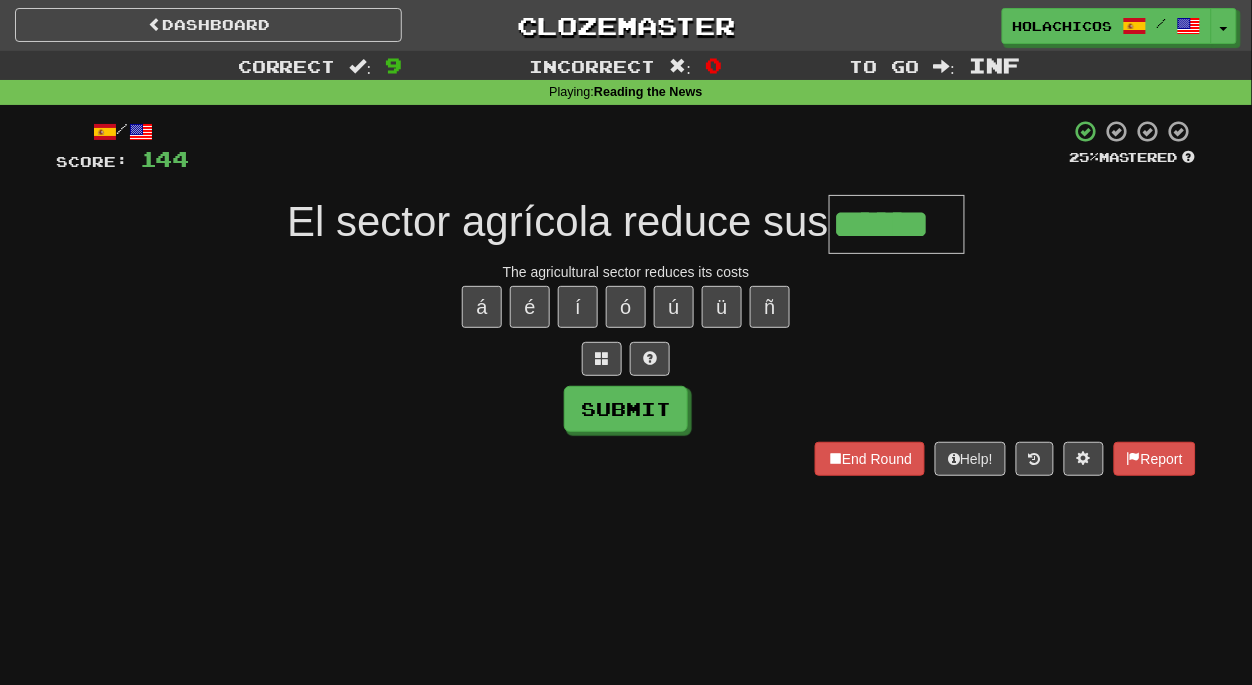 type on "******" 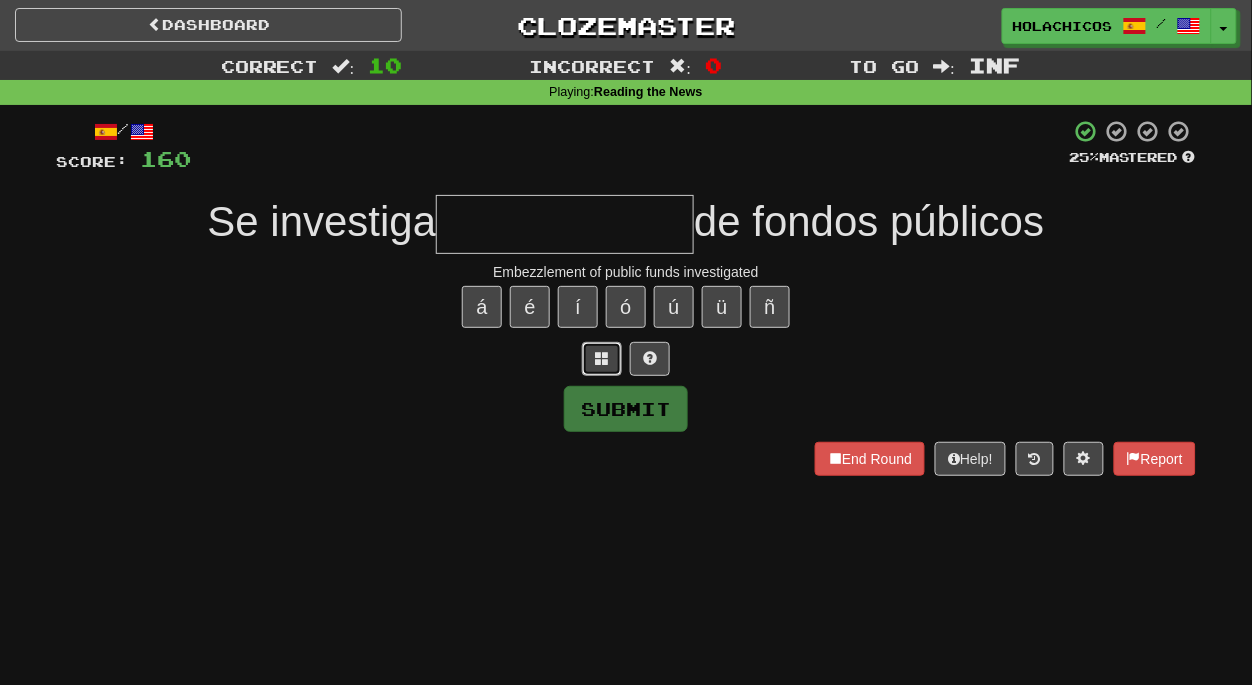 click at bounding box center [602, 358] 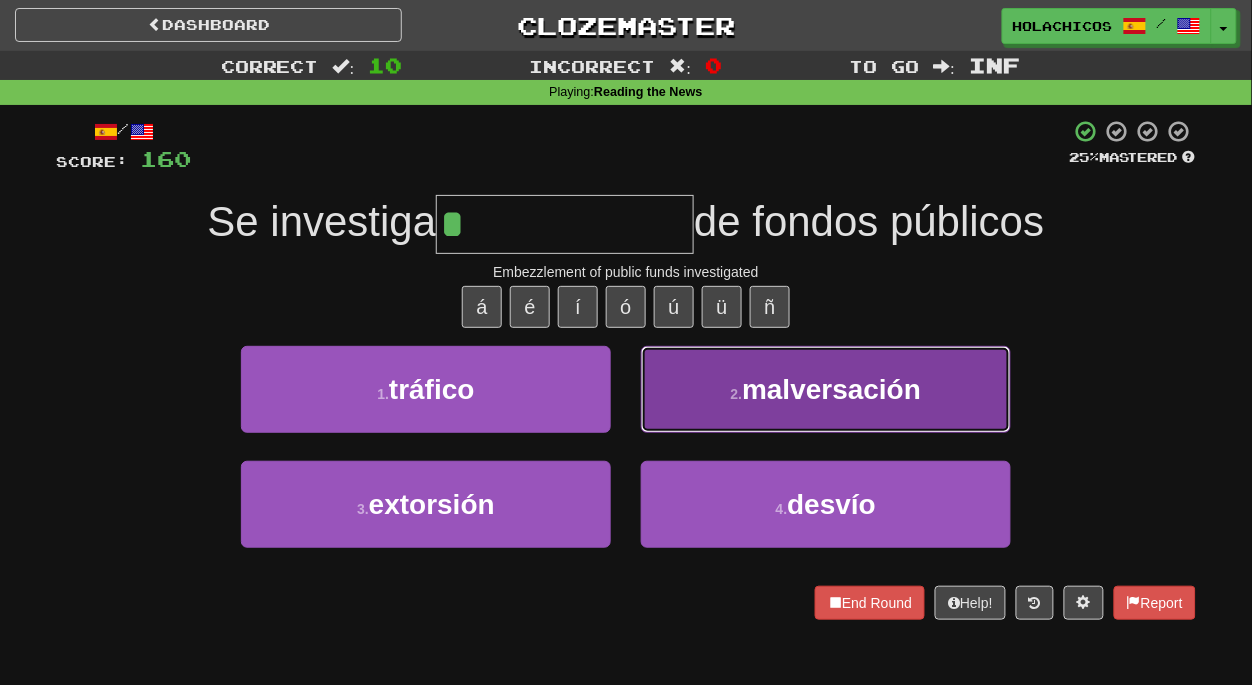 click on "malversación" at bounding box center [831, 389] 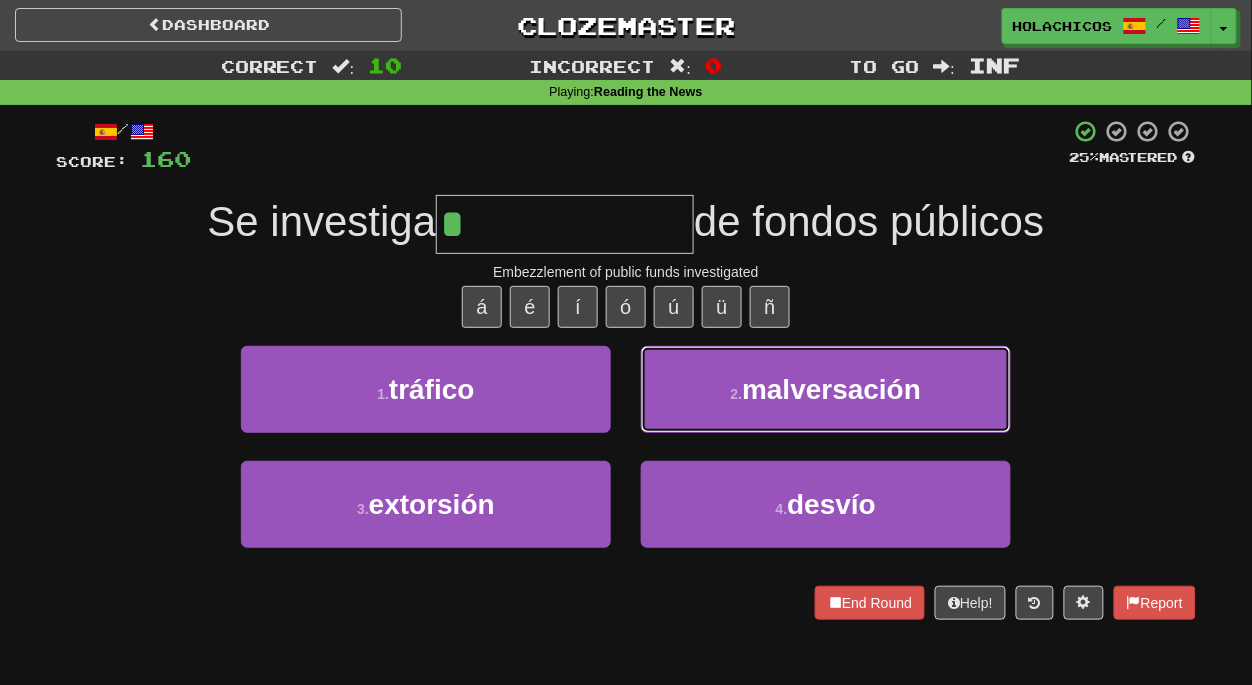 type on "**********" 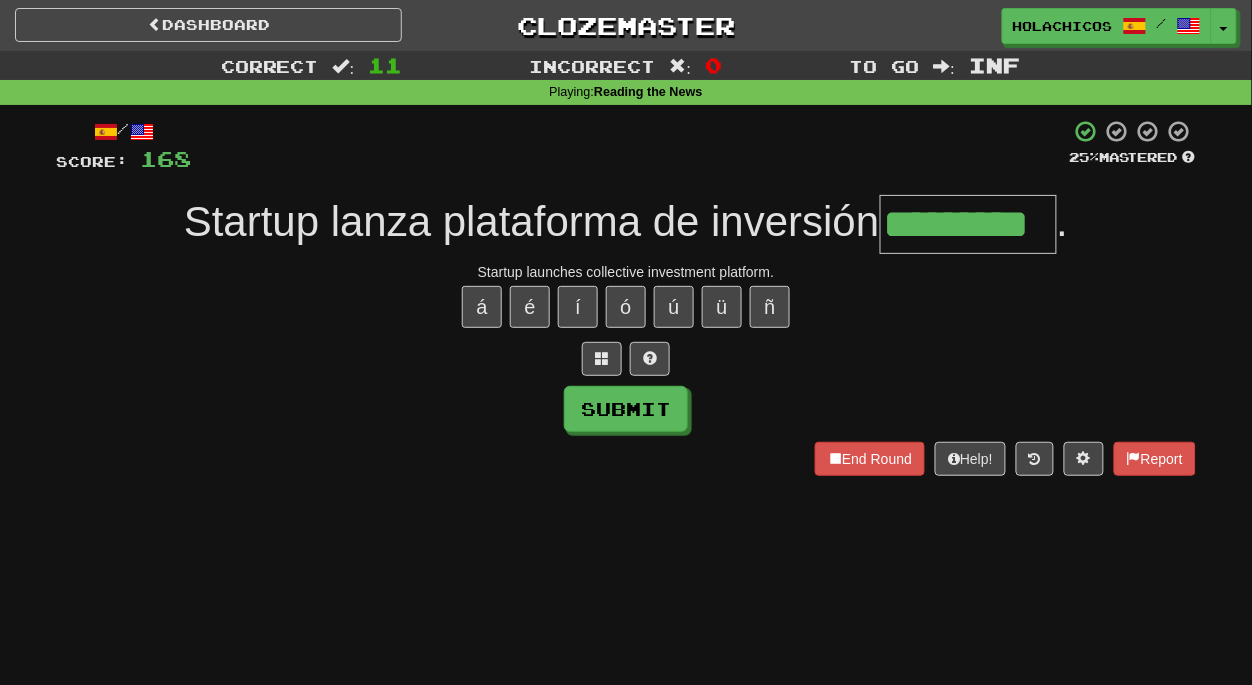 type on "*********" 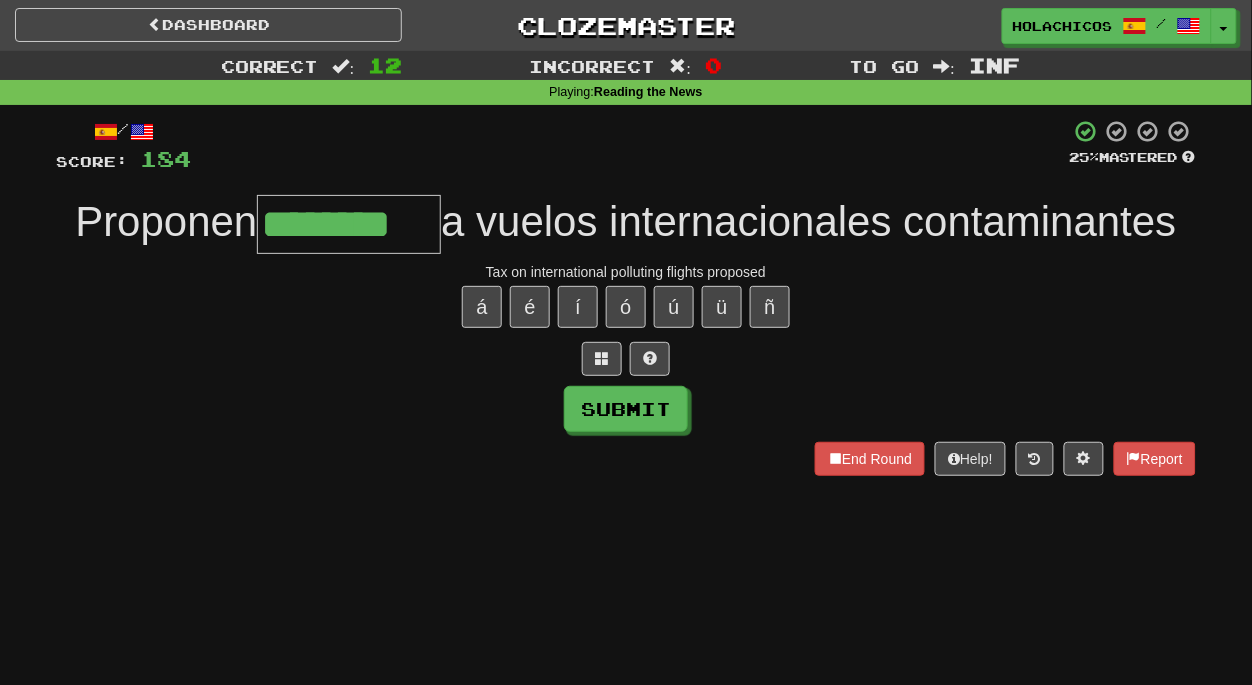 type on "********" 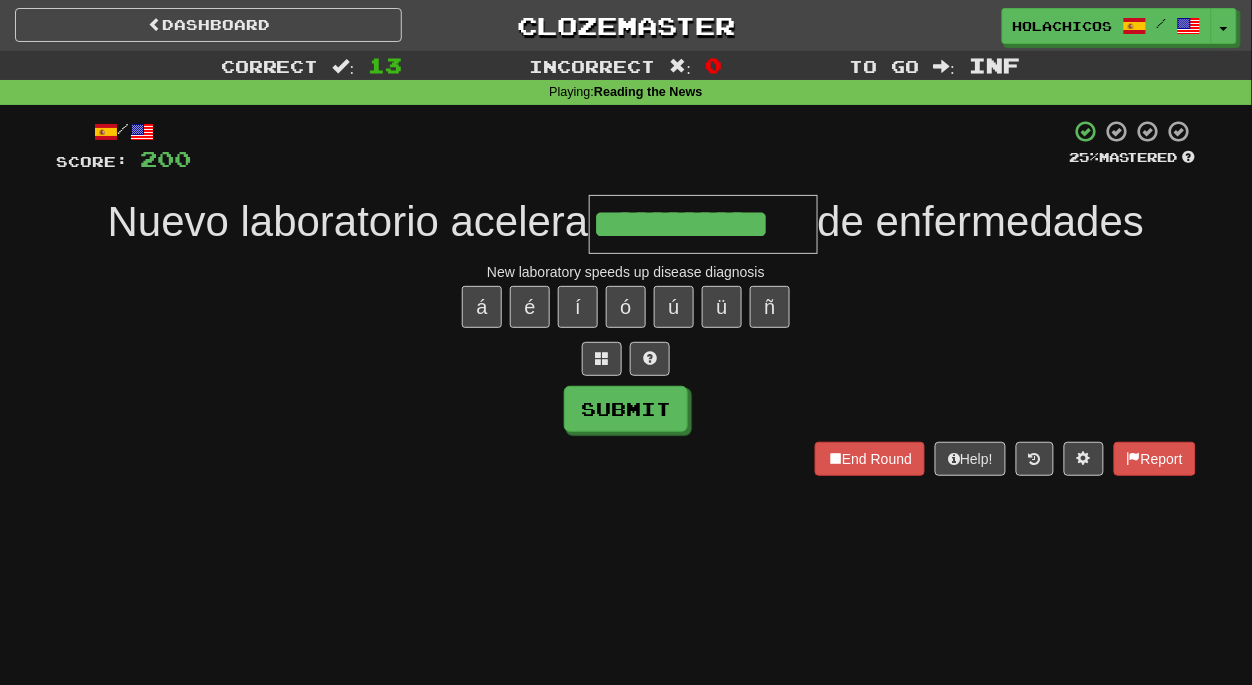type on "**********" 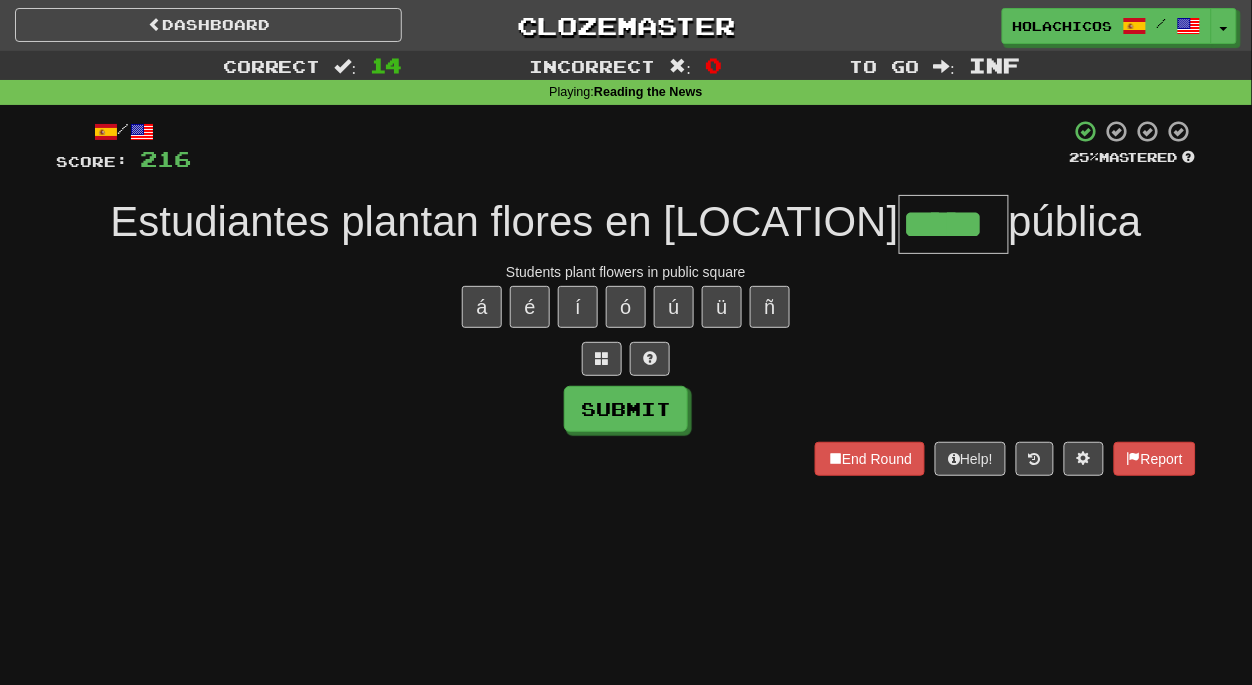 type on "*****" 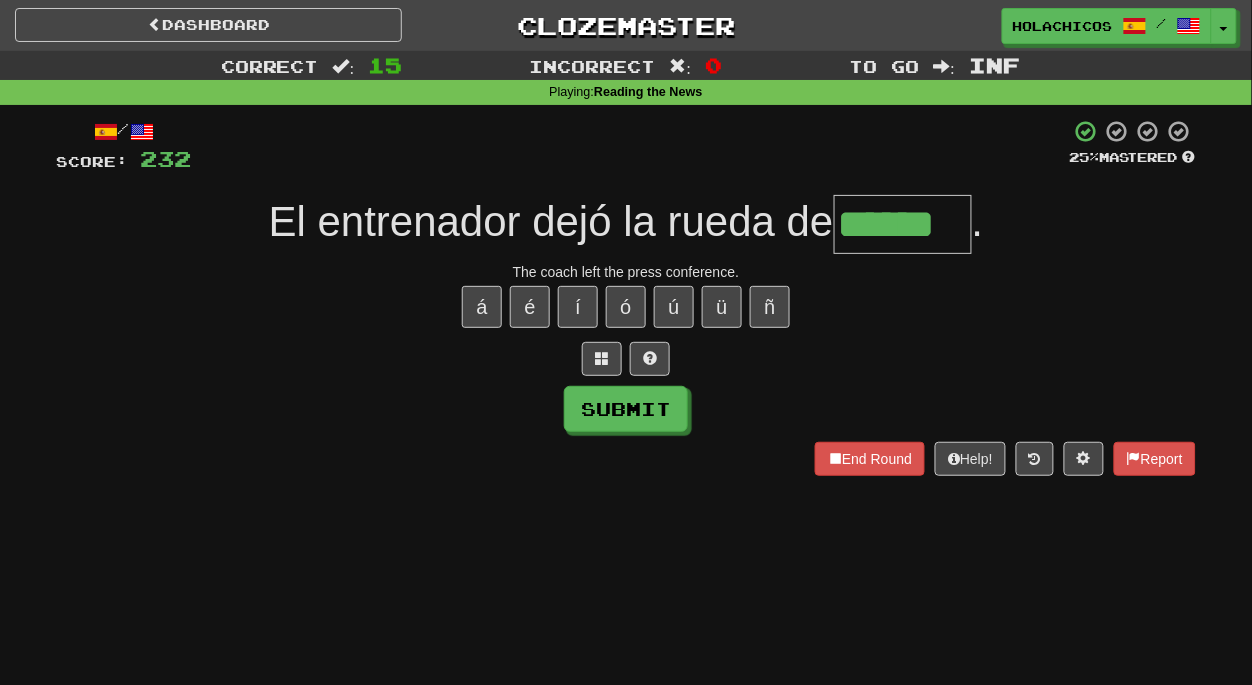 type on "******" 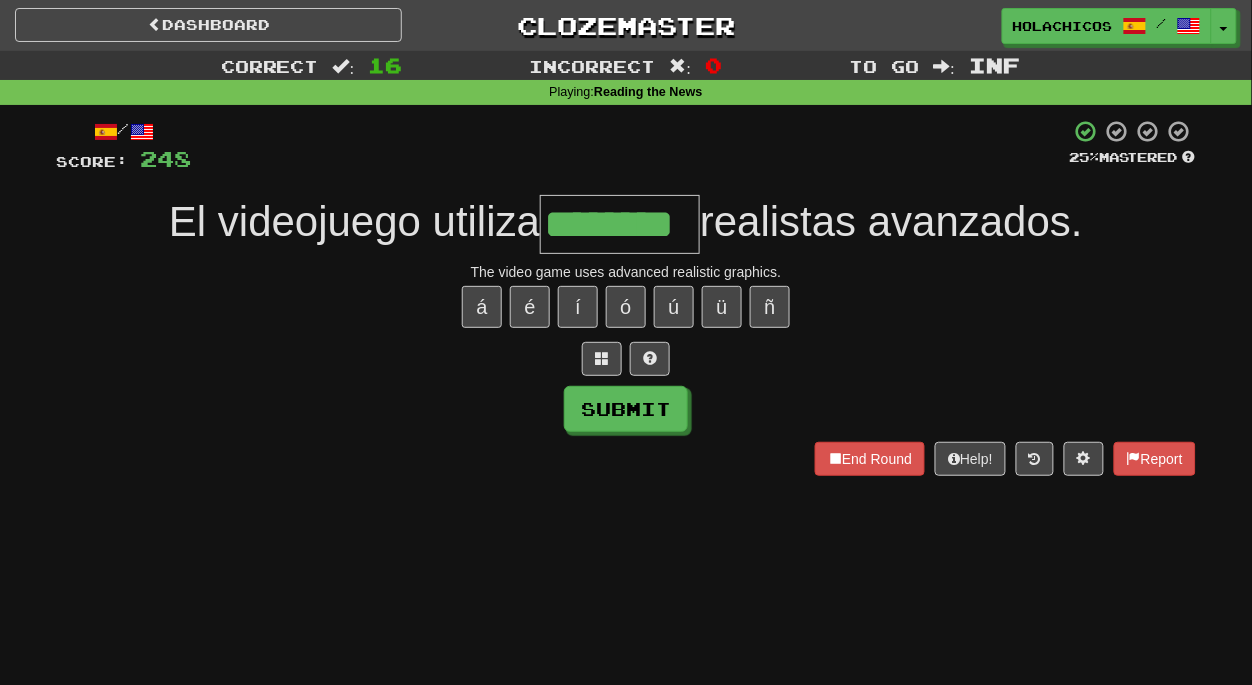 type on "********" 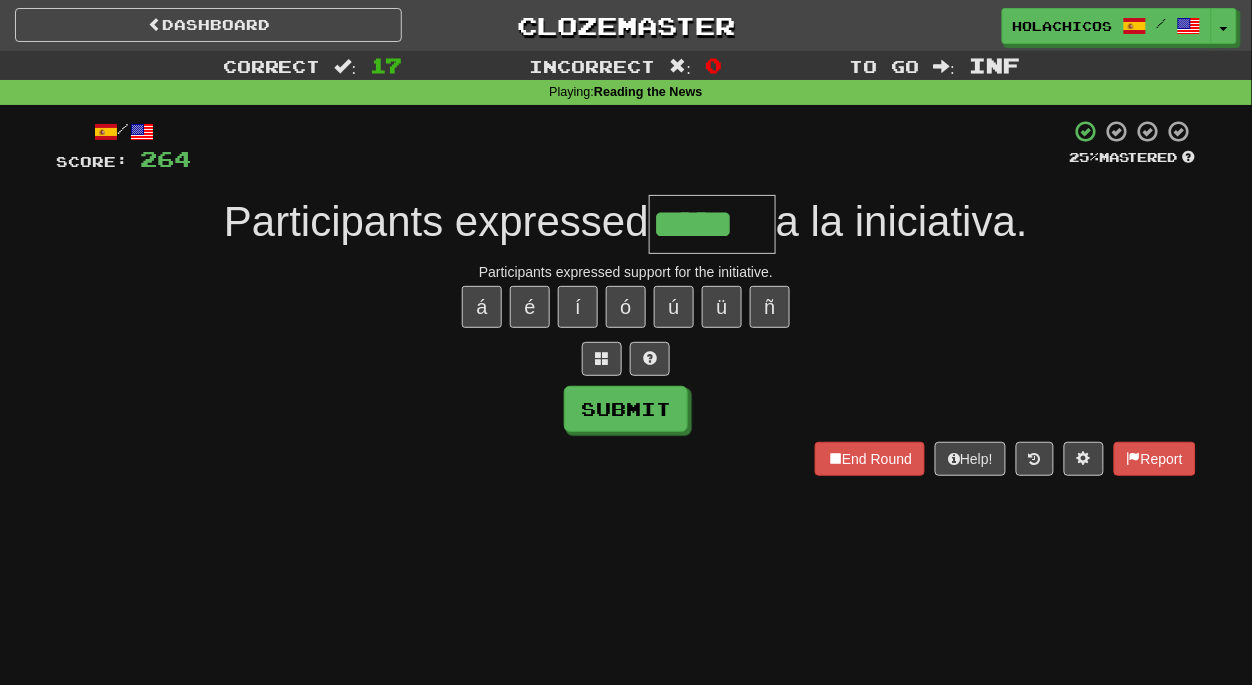 type on "*****" 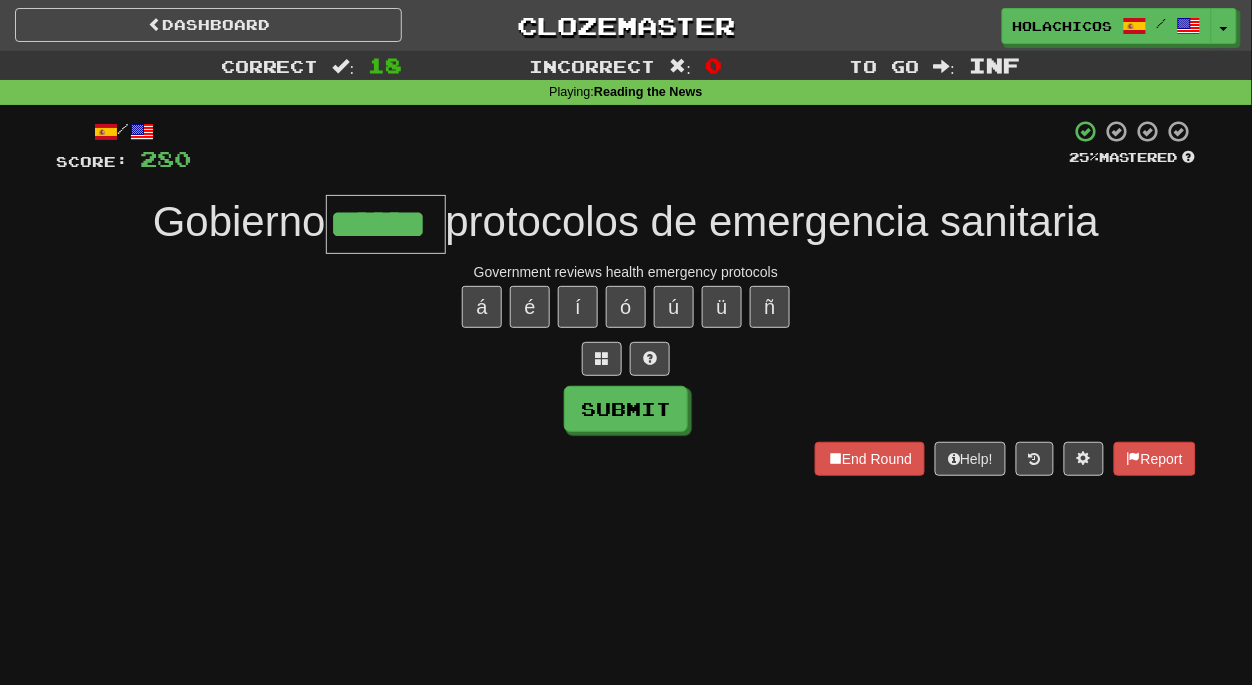 type on "******" 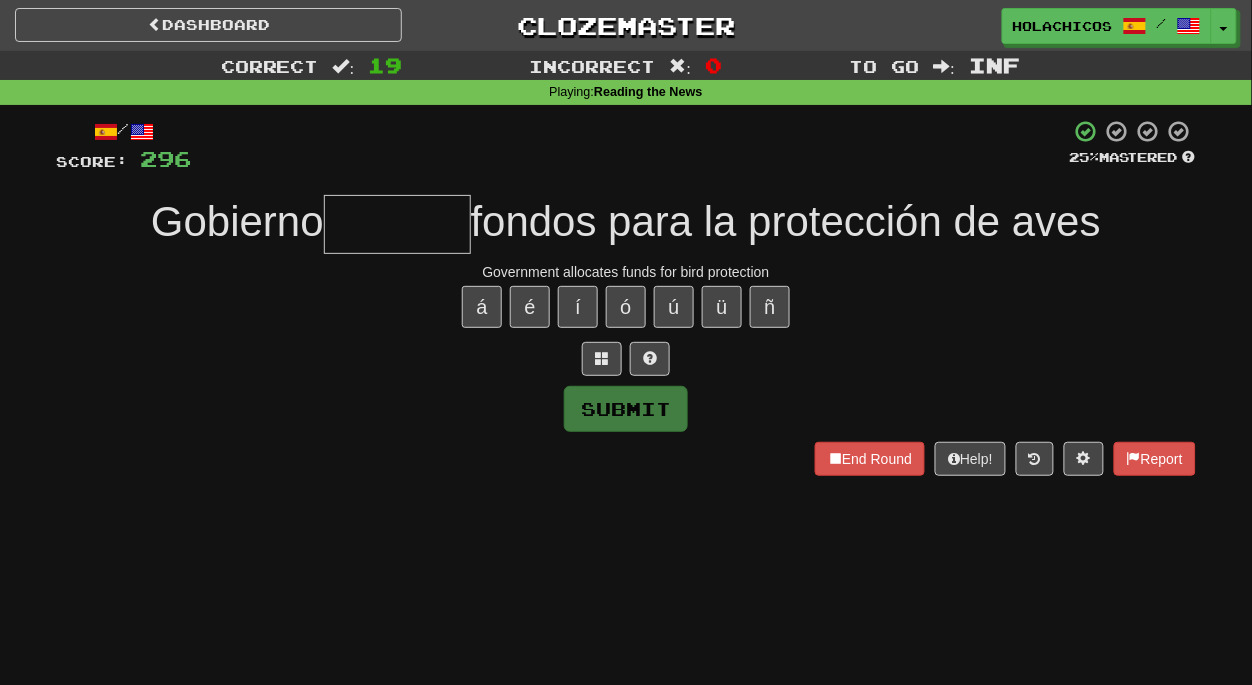 type on "*" 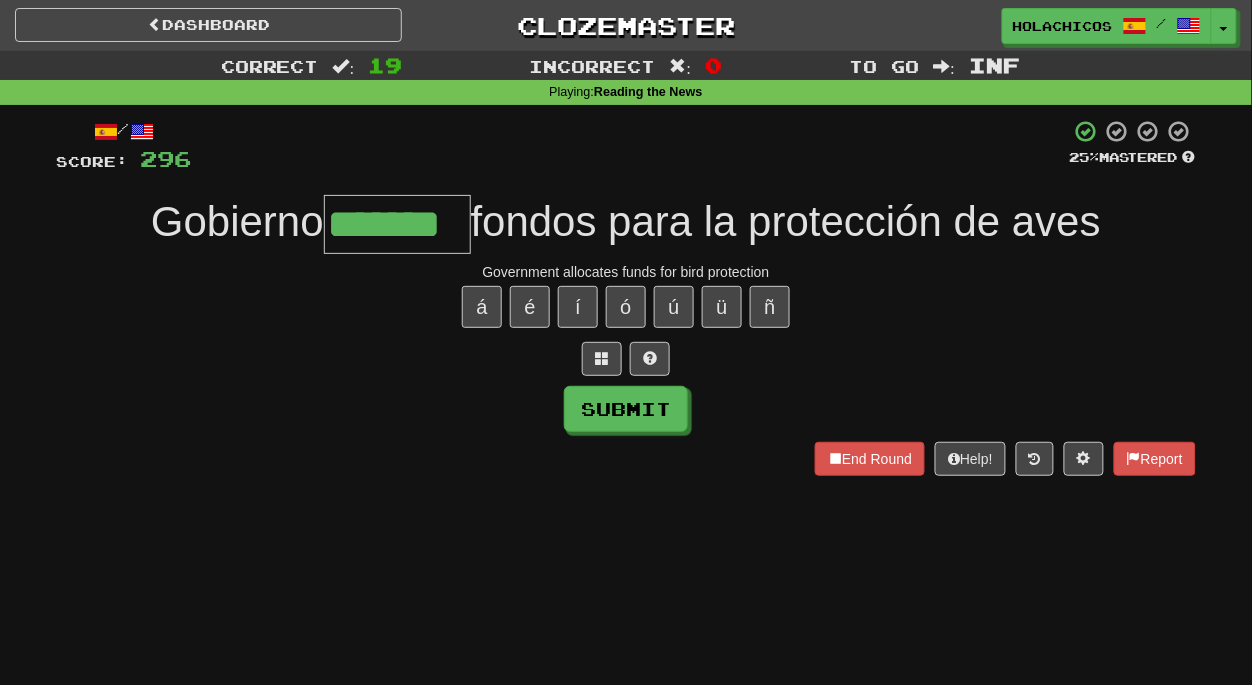 type on "*******" 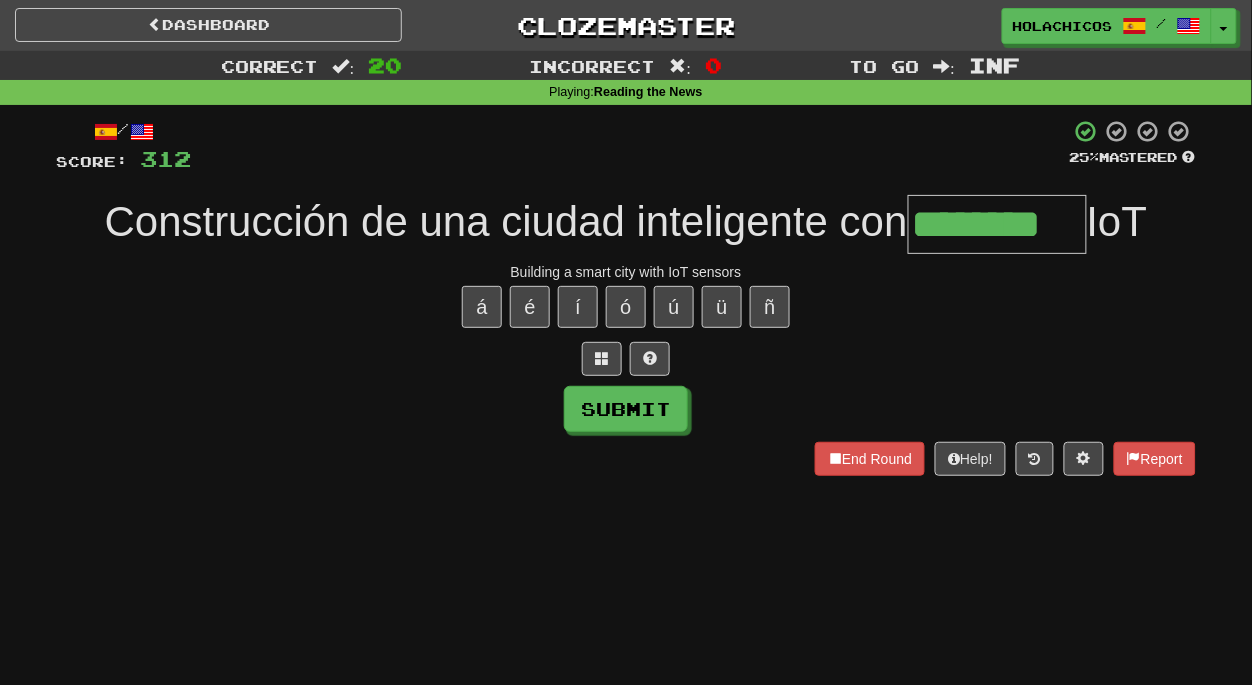 type on "********" 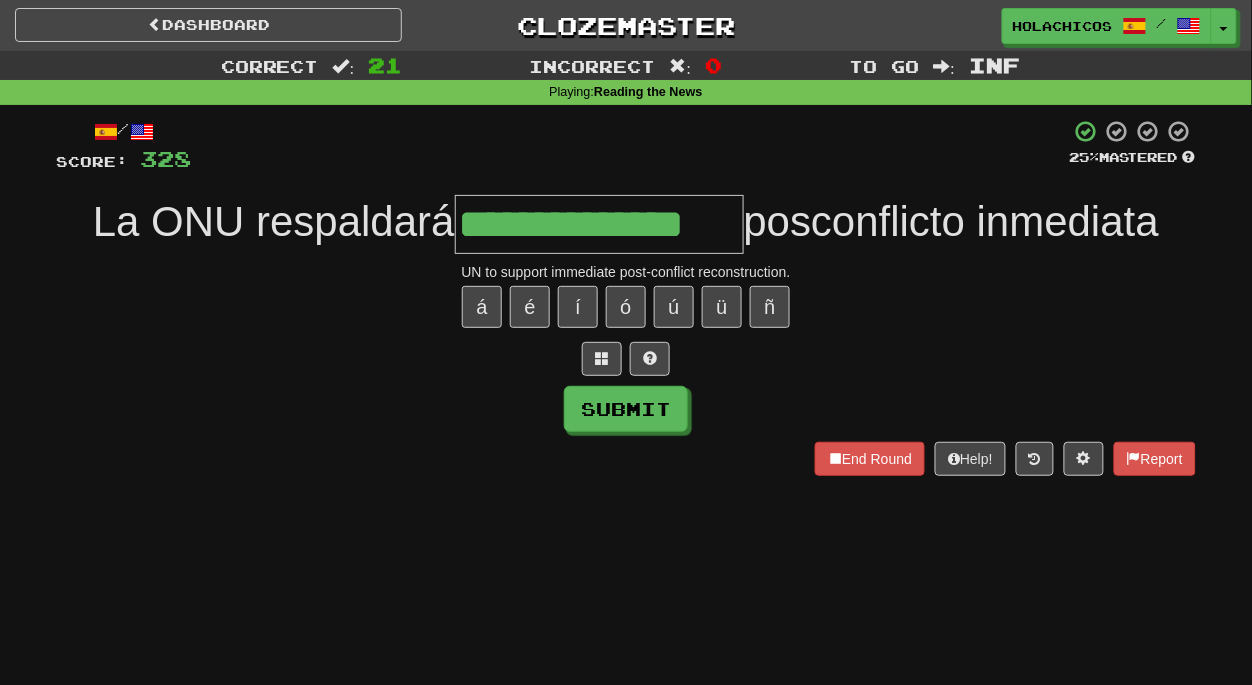 type on "**********" 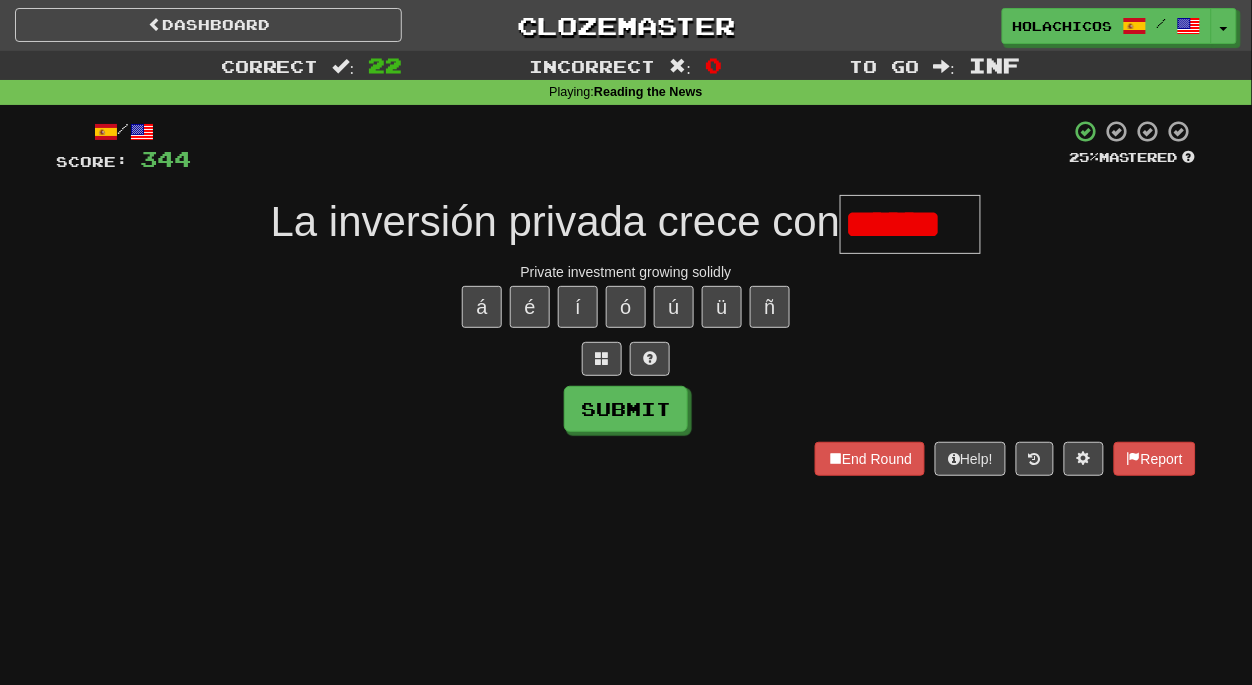 scroll, scrollTop: 0, scrollLeft: 0, axis: both 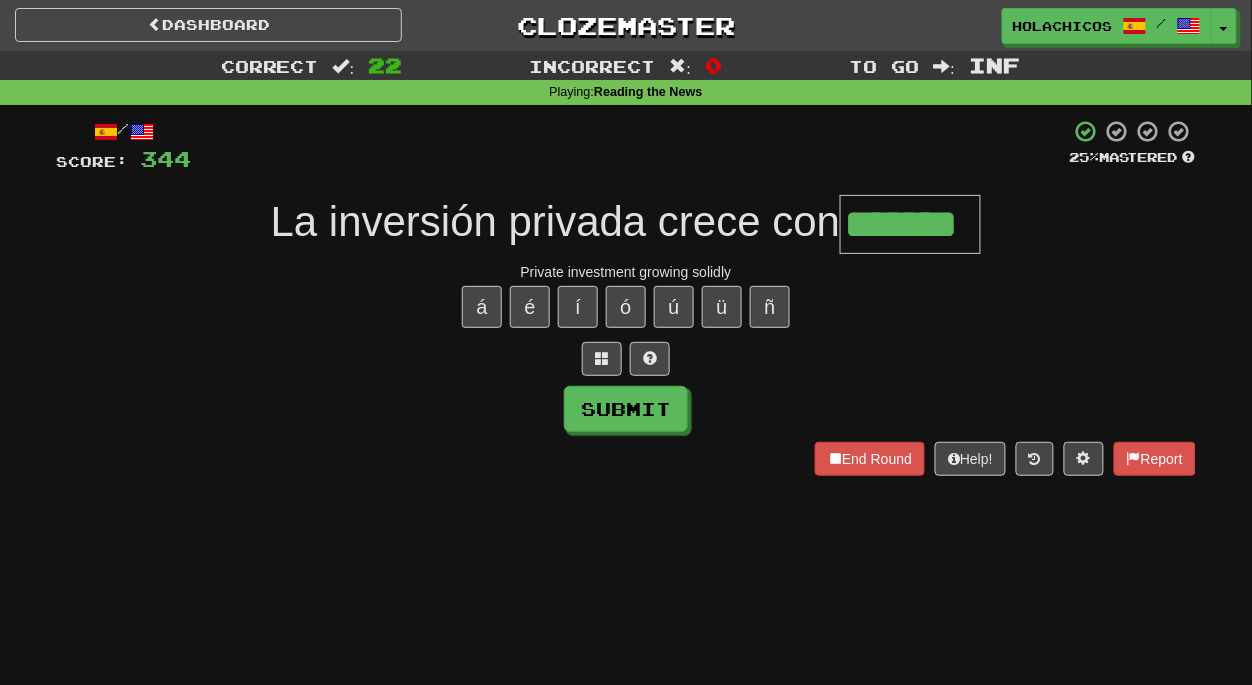 type on "*******" 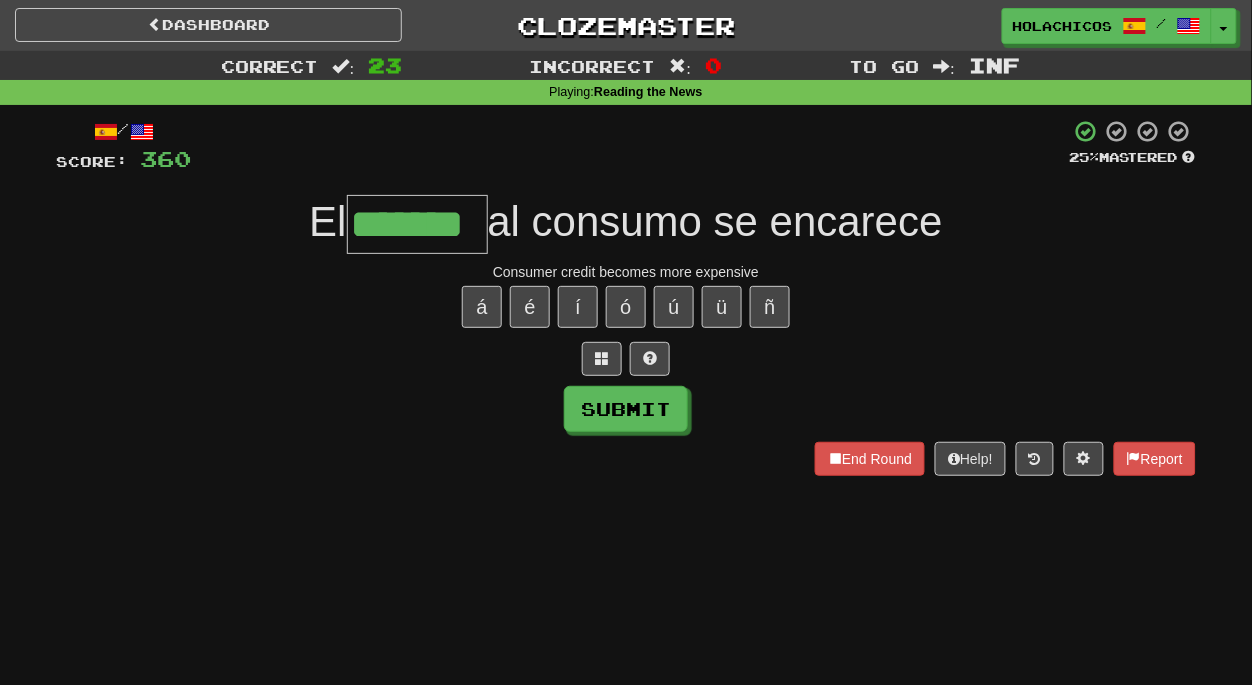 type on "*******" 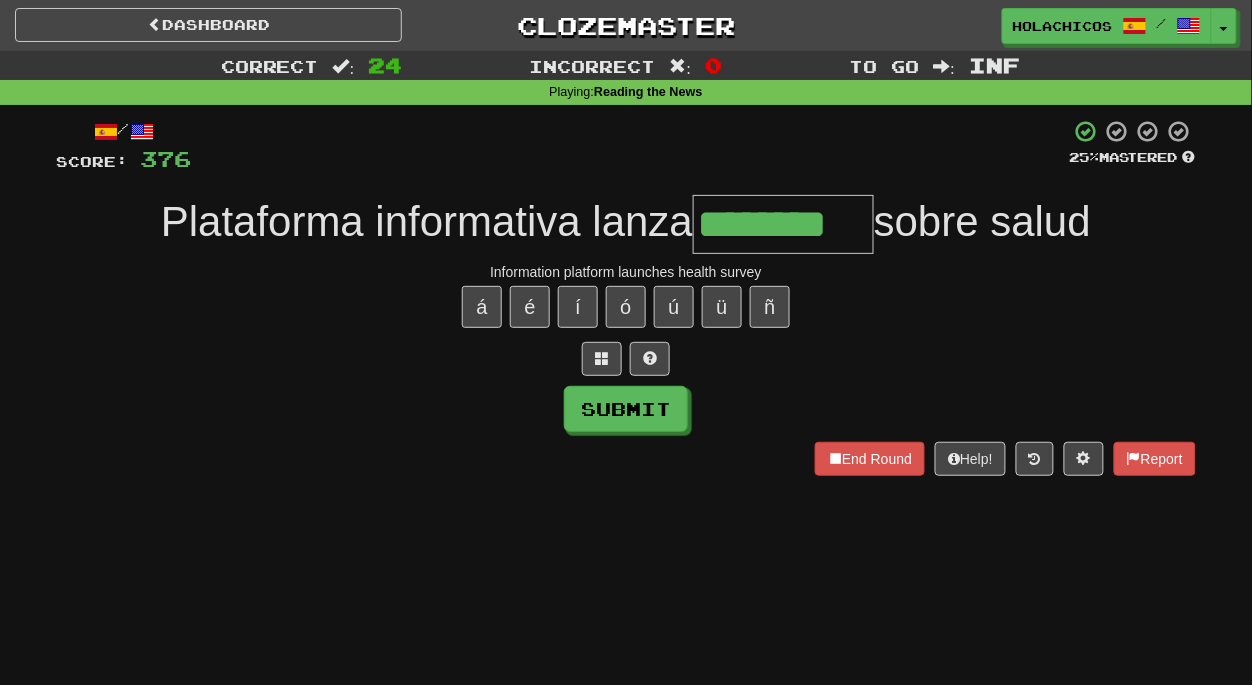 type on "********" 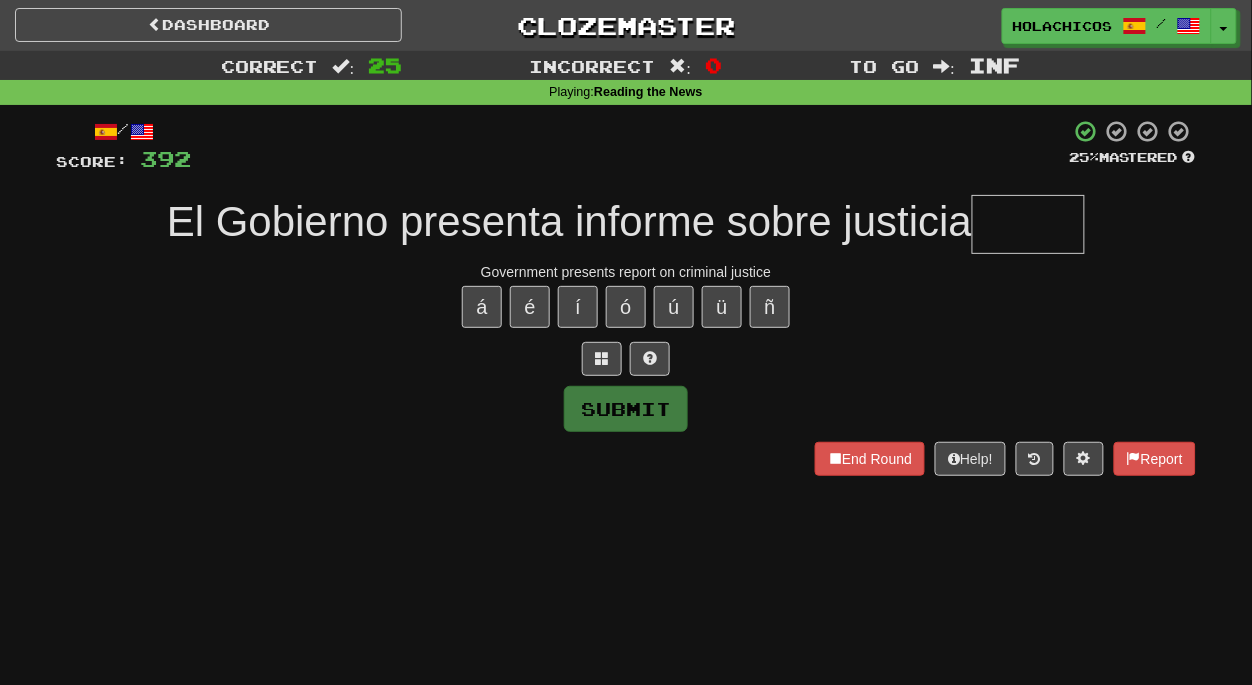type on "*" 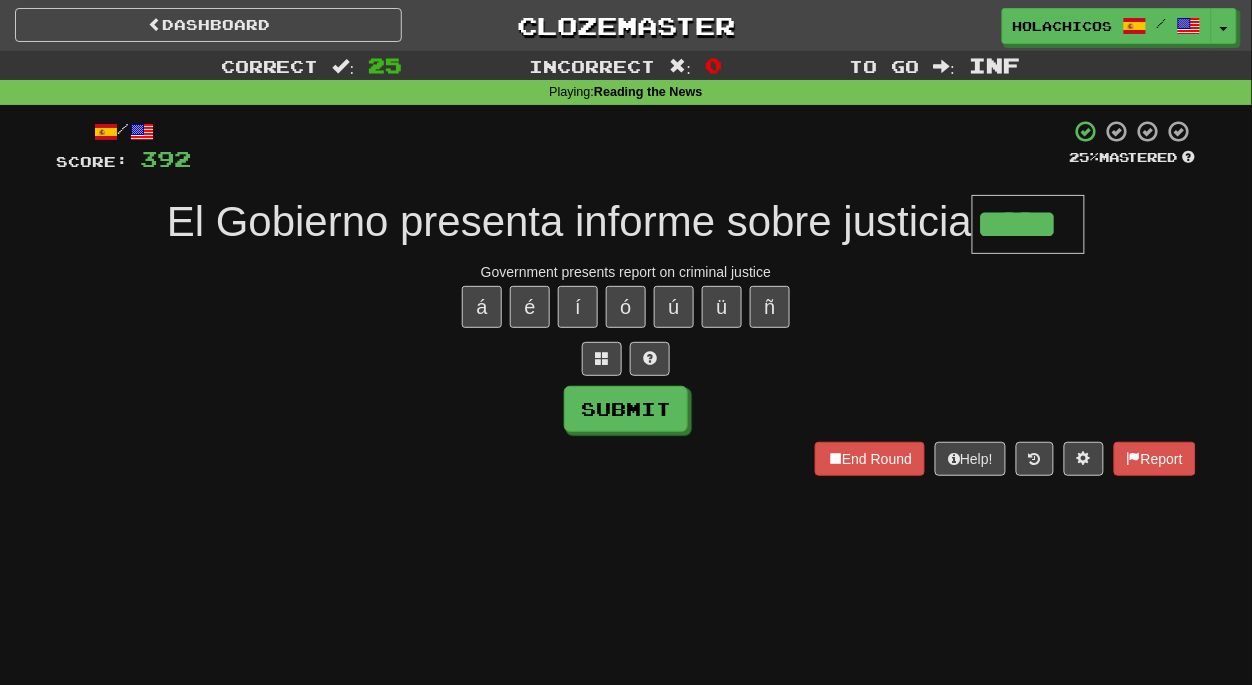type on "*****" 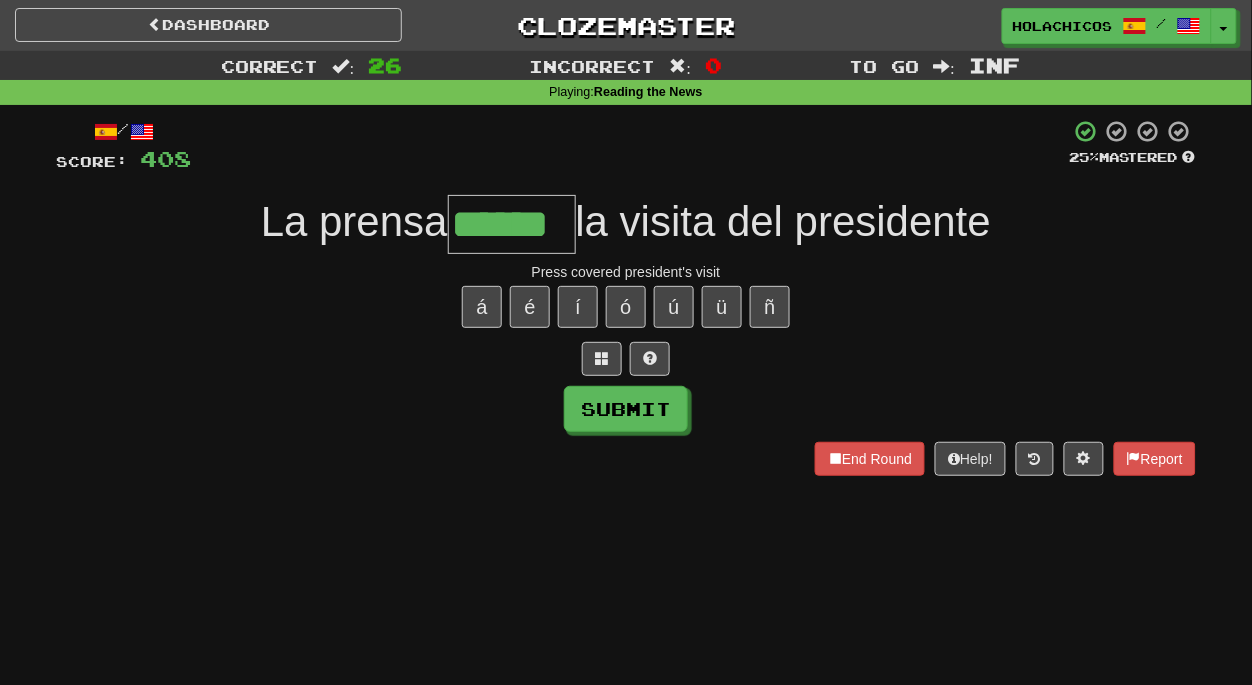 type on "******" 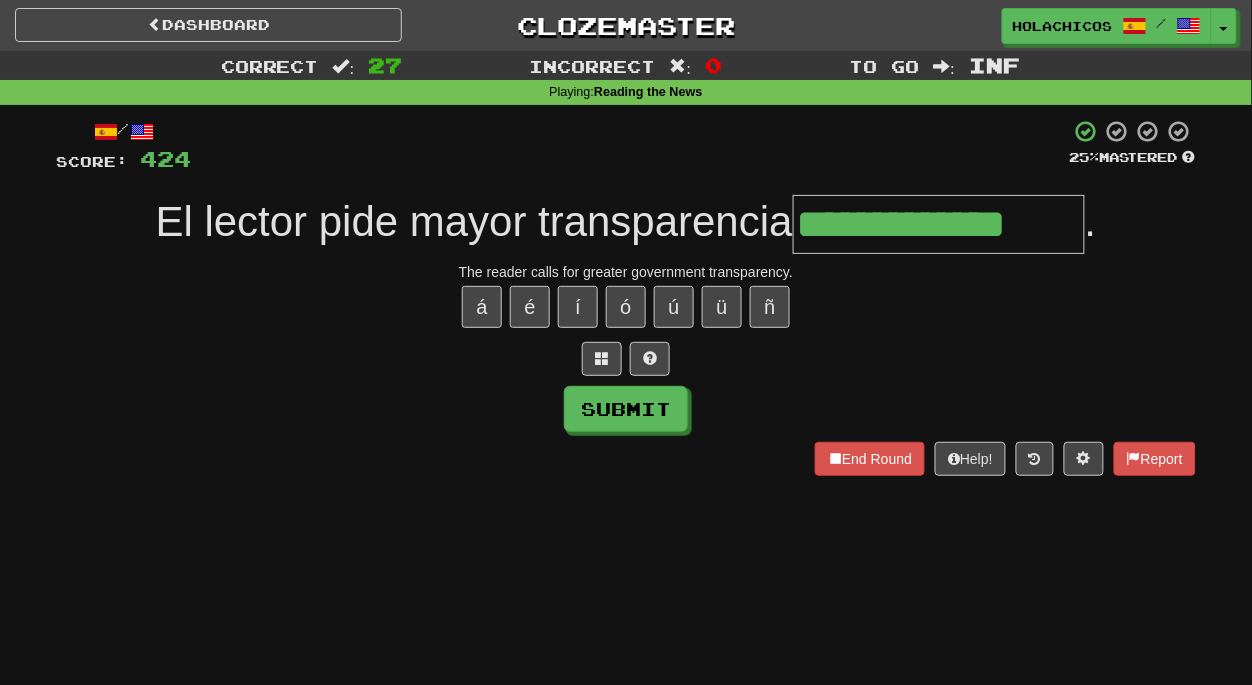 type on "**********" 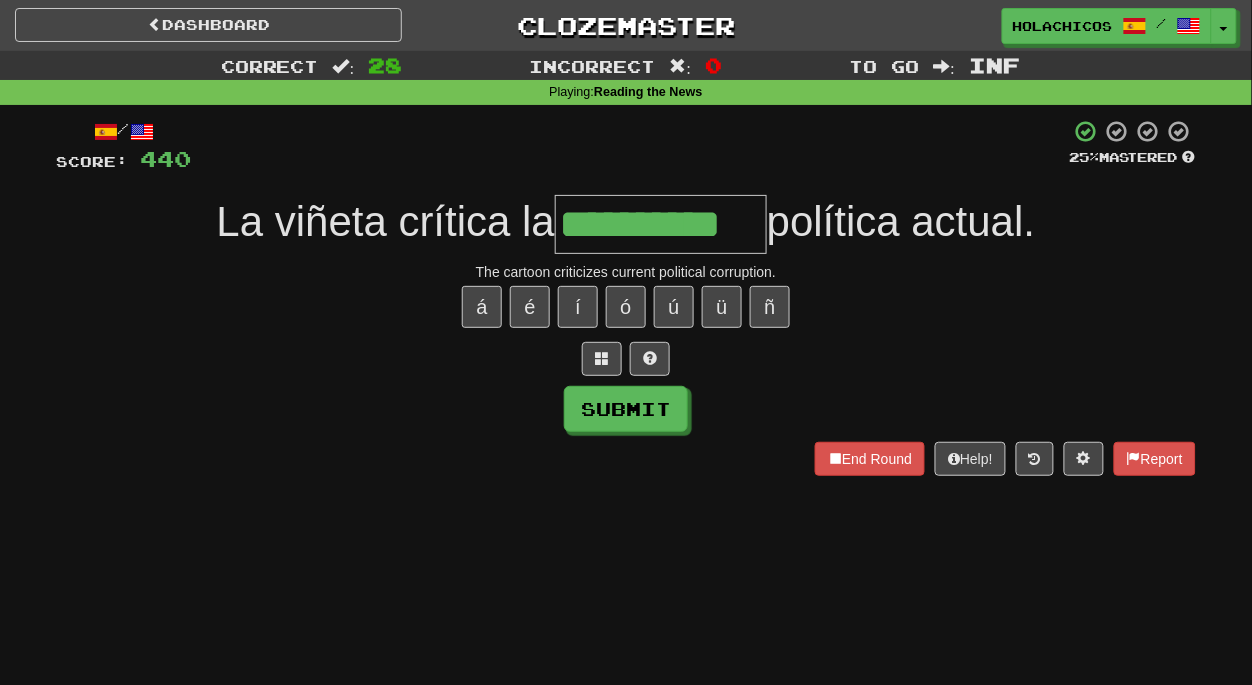 type on "**********" 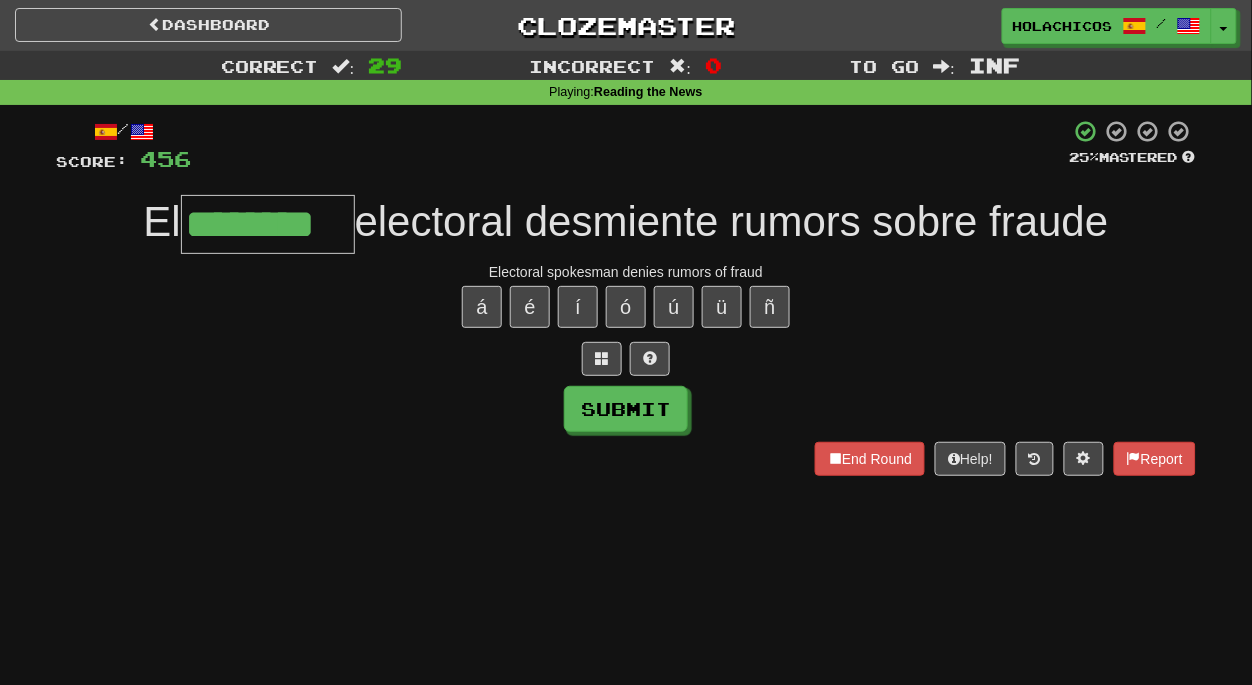 type on "********" 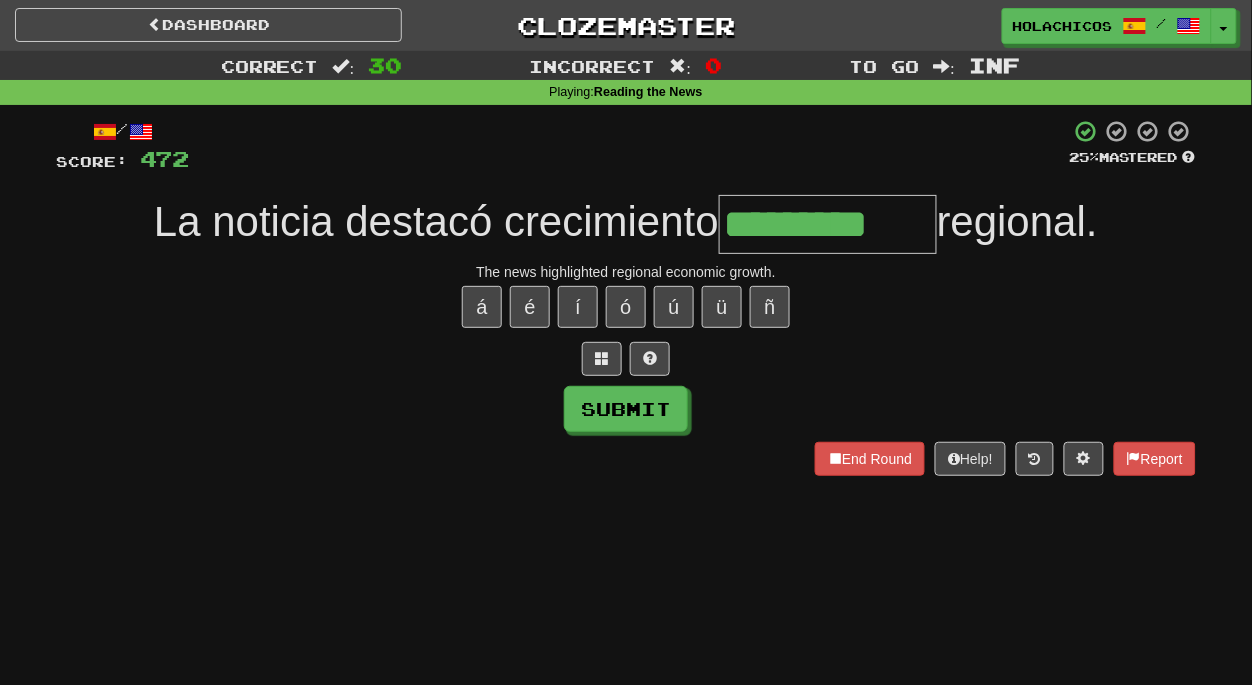 type on "*********" 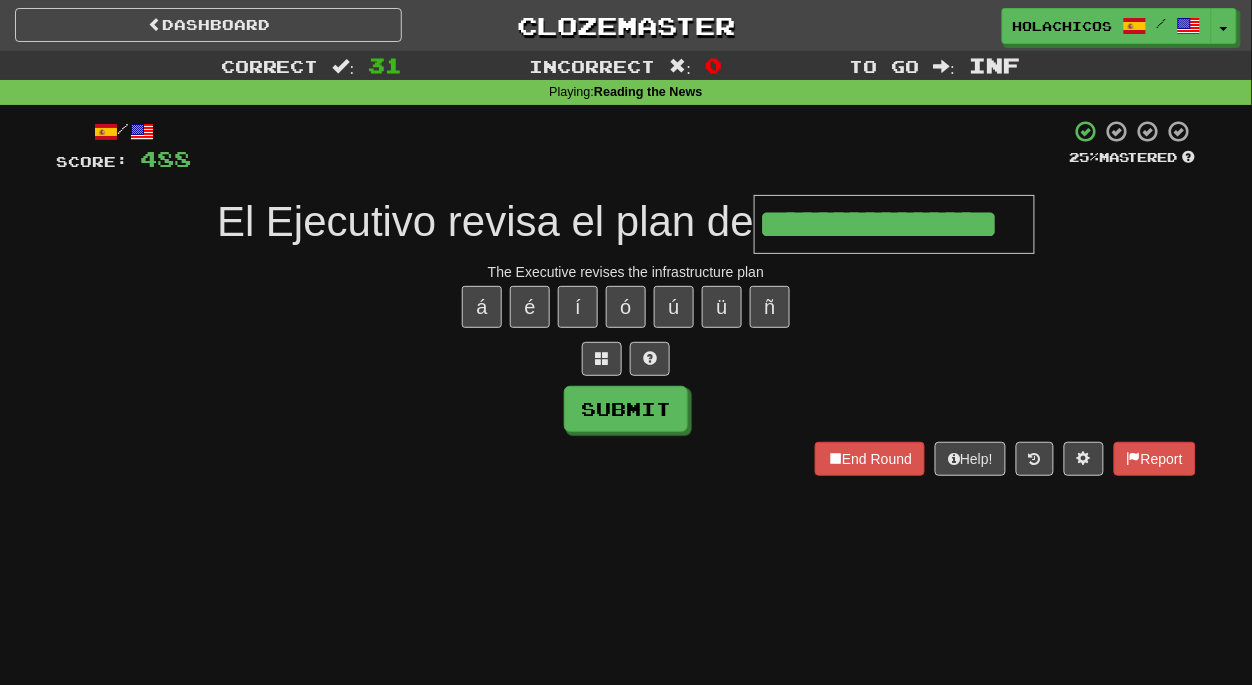 type on "**********" 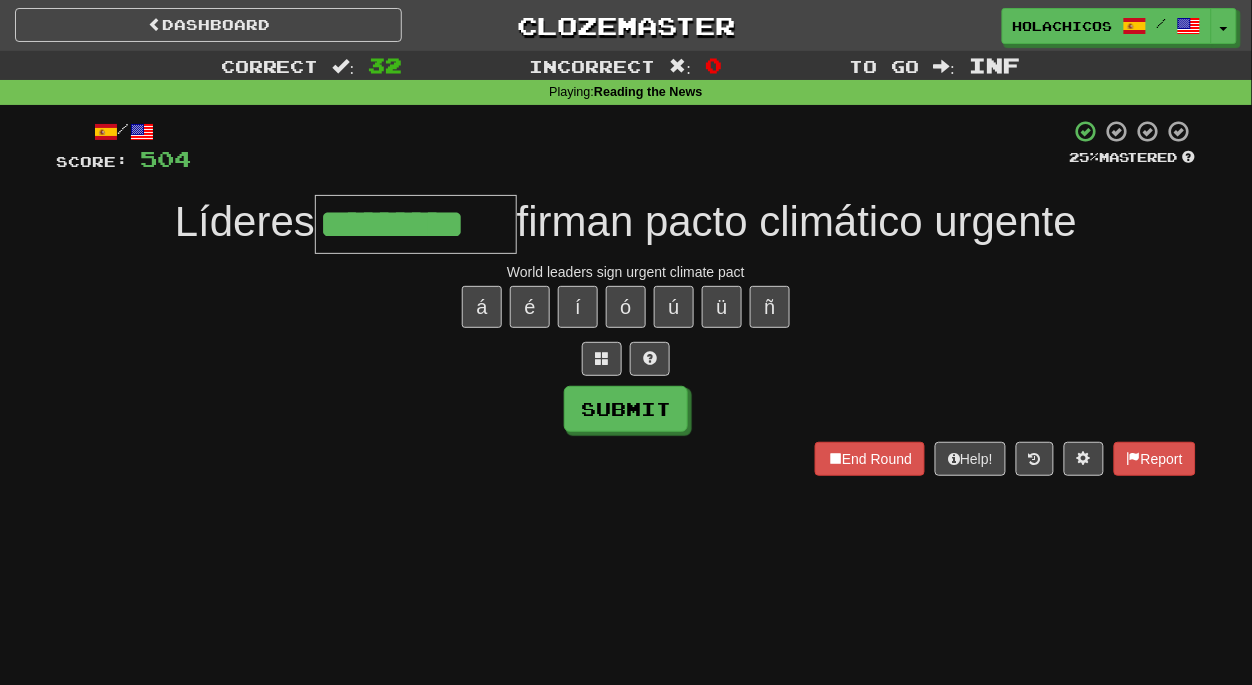 type on "*********" 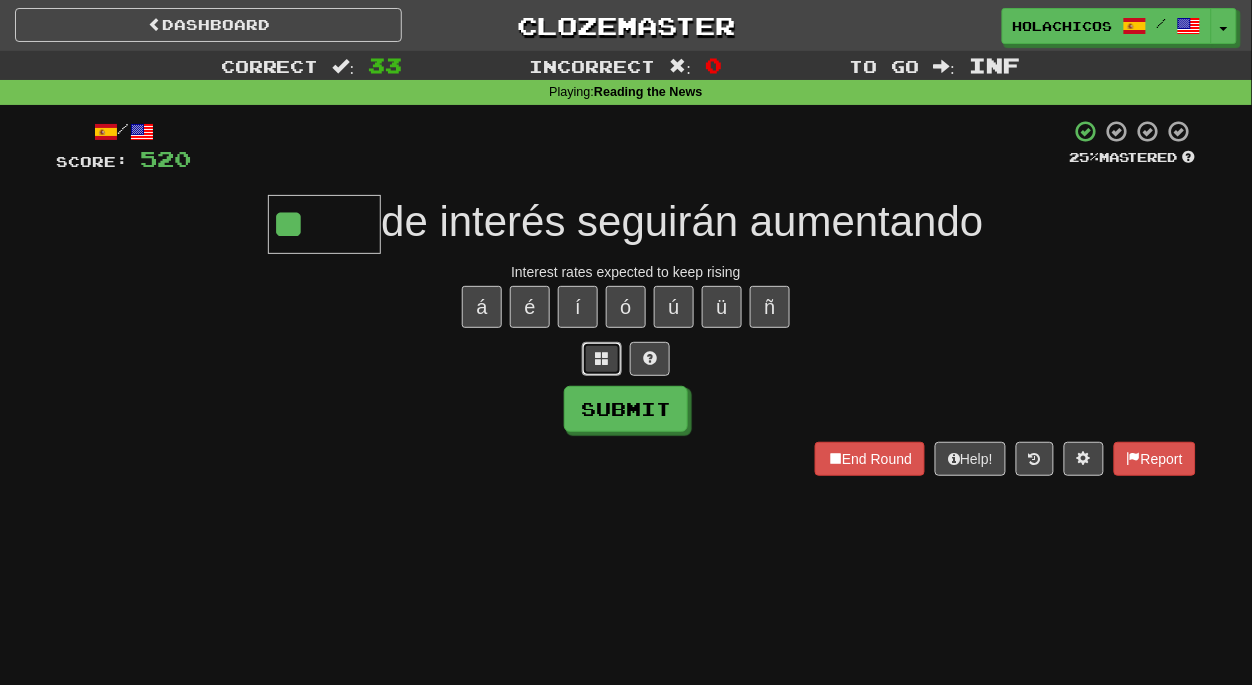 click at bounding box center [602, 358] 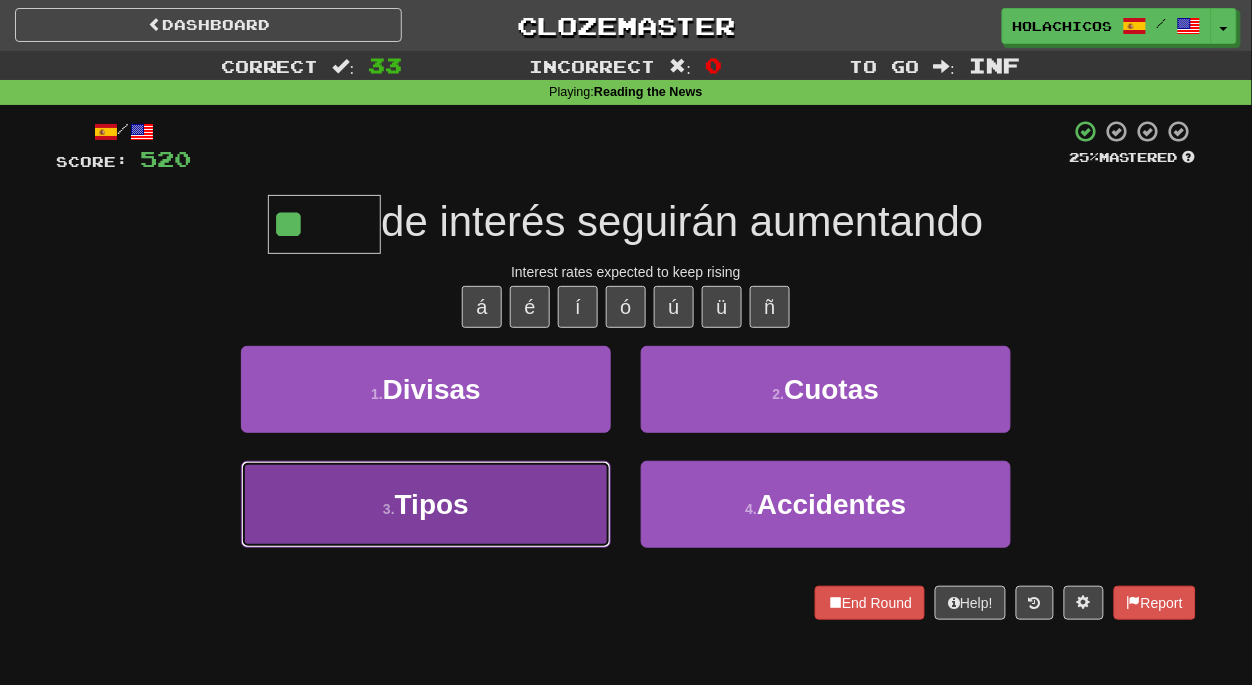 click on "3 .  Tipos" at bounding box center [426, 504] 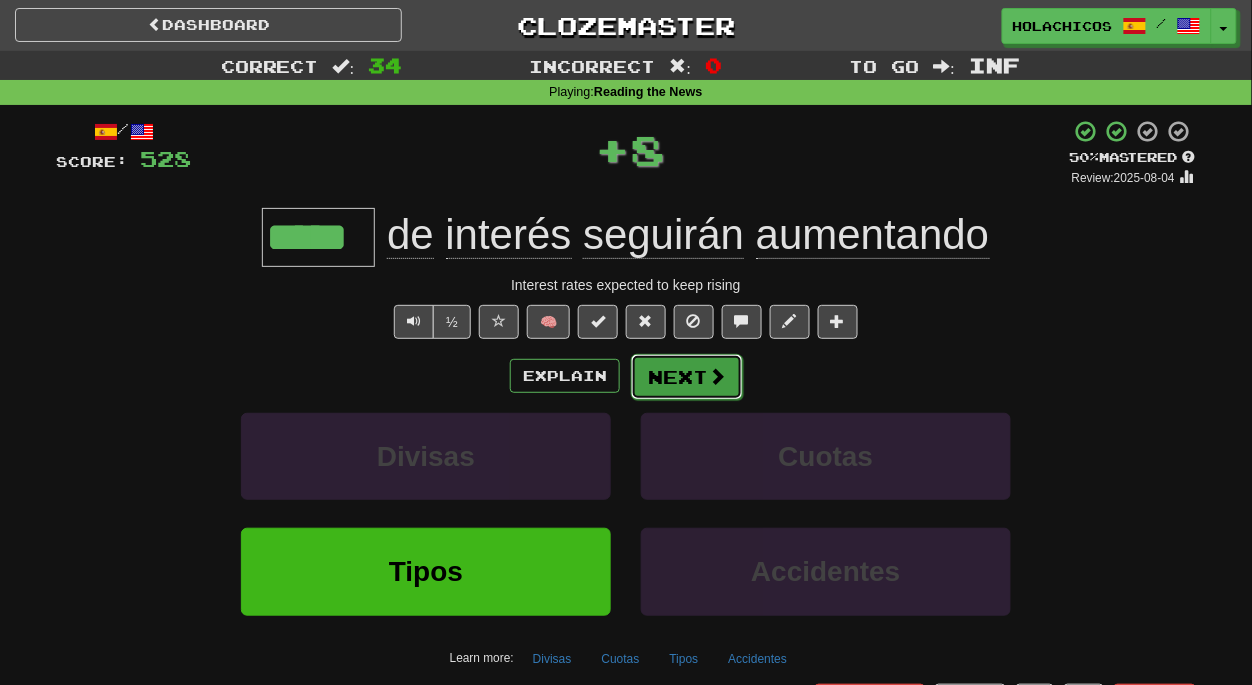 click on "Next" at bounding box center [687, 377] 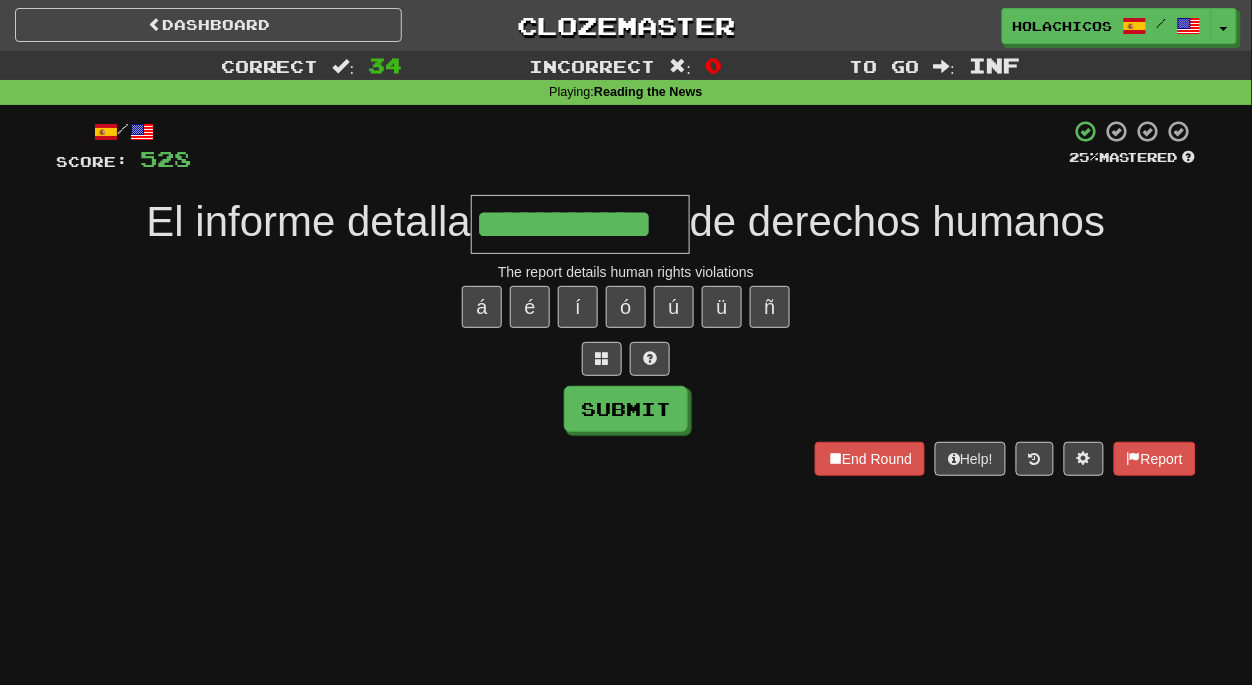 type on "**********" 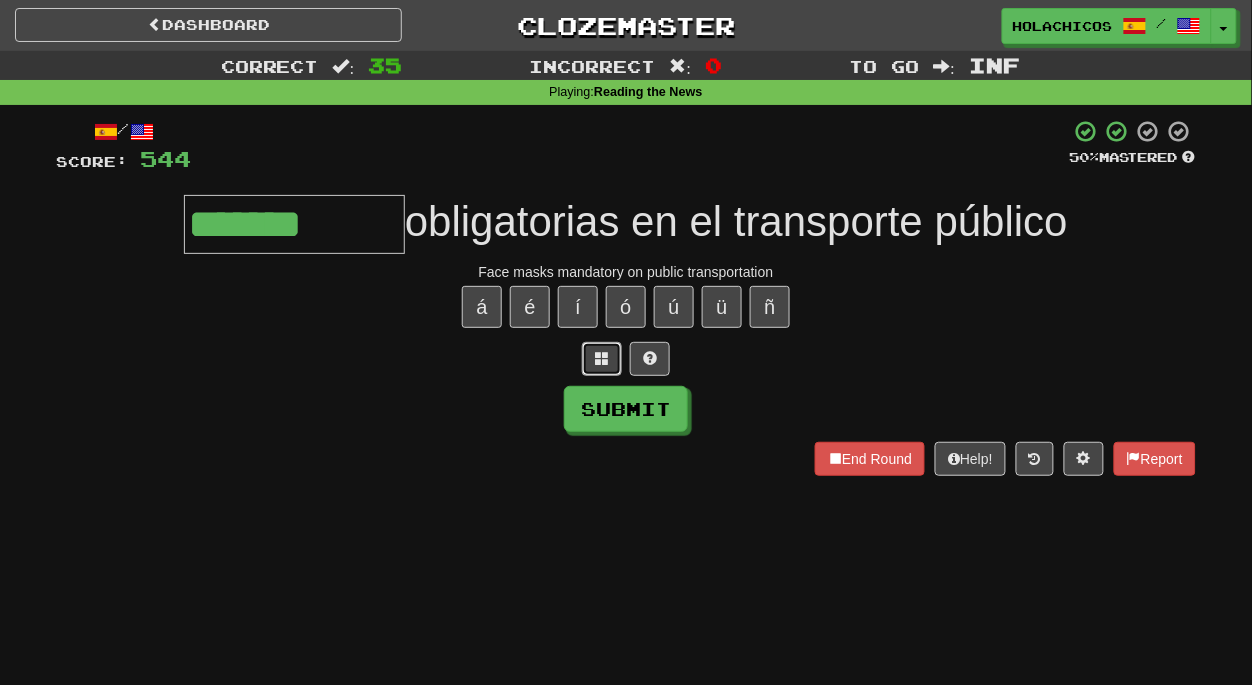 click at bounding box center [602, 359] 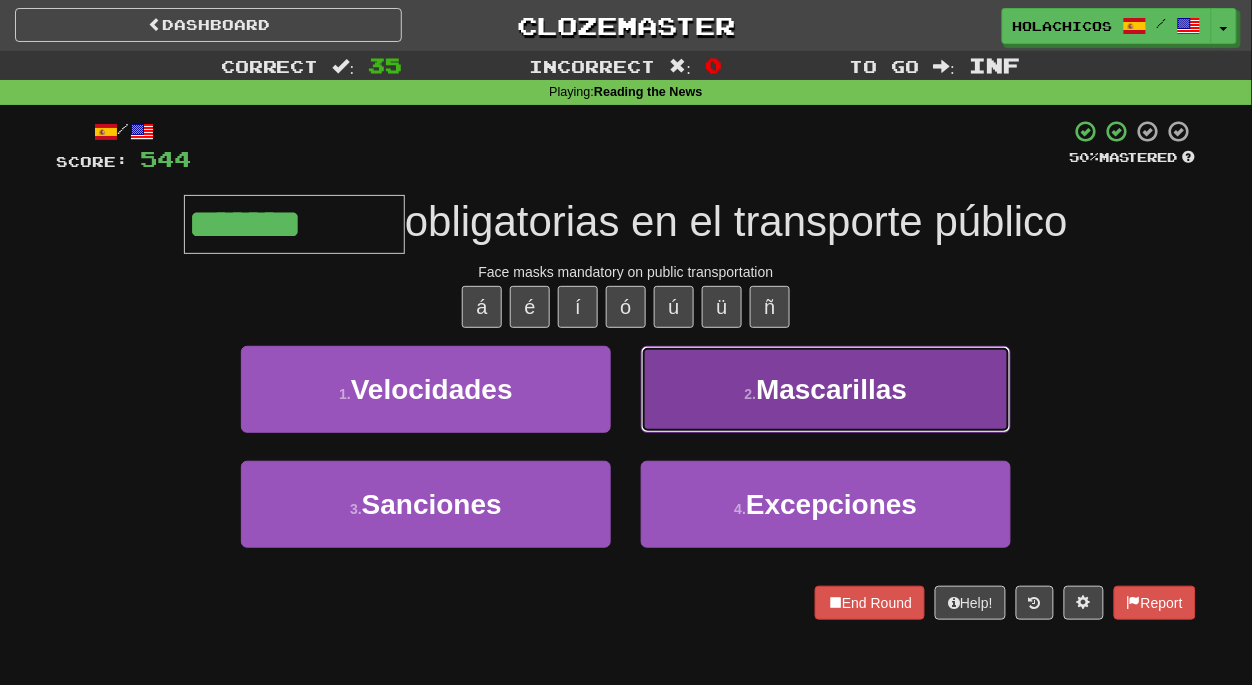 click on "2 .  Mascarillas" at bounding box center [826, 389] 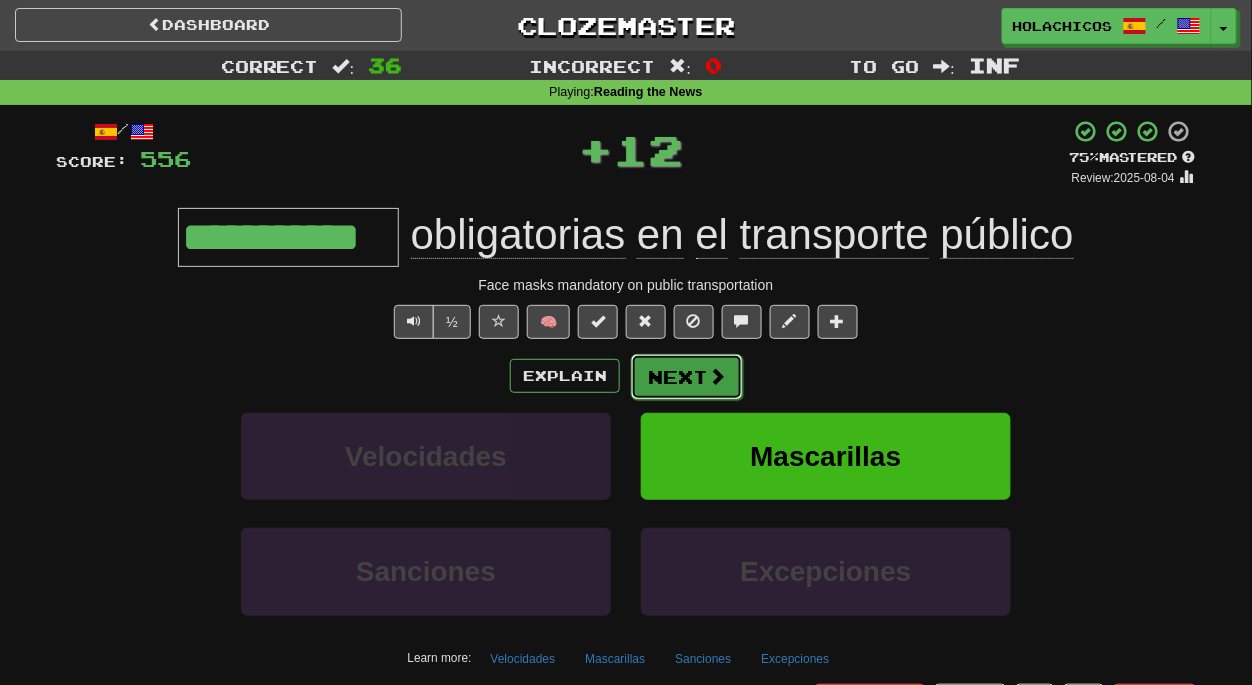 click on "Next" at bounding box center [687, 377] 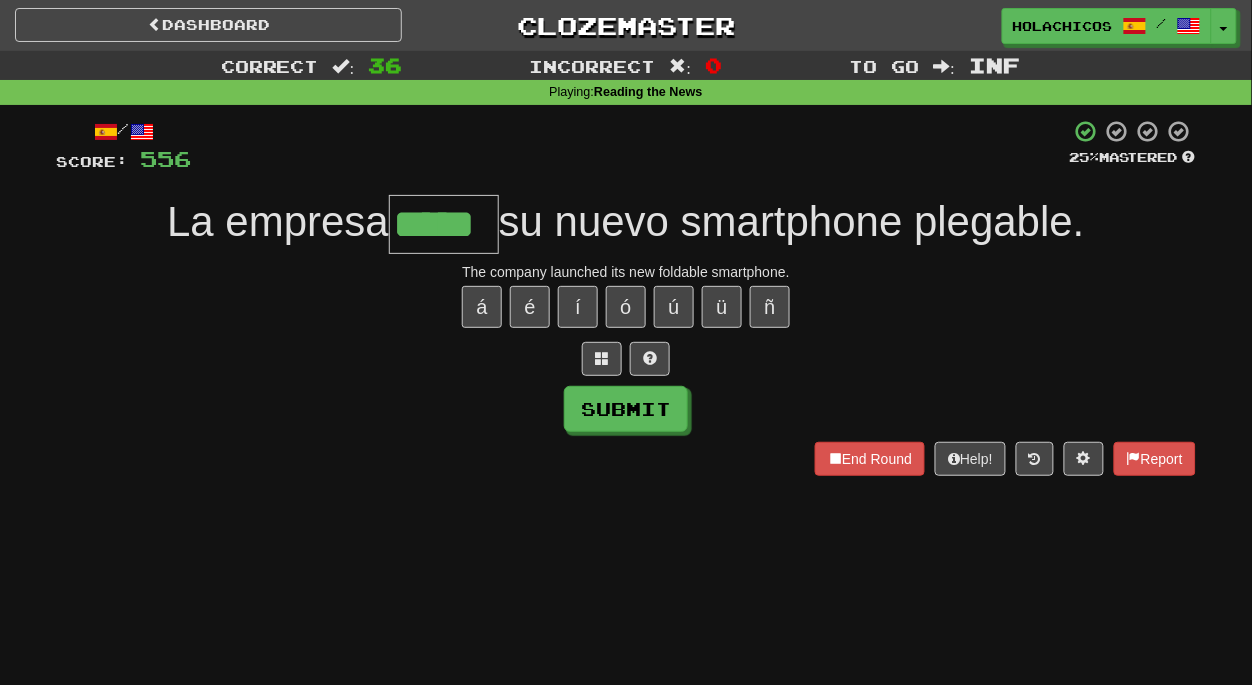 type on "*****" 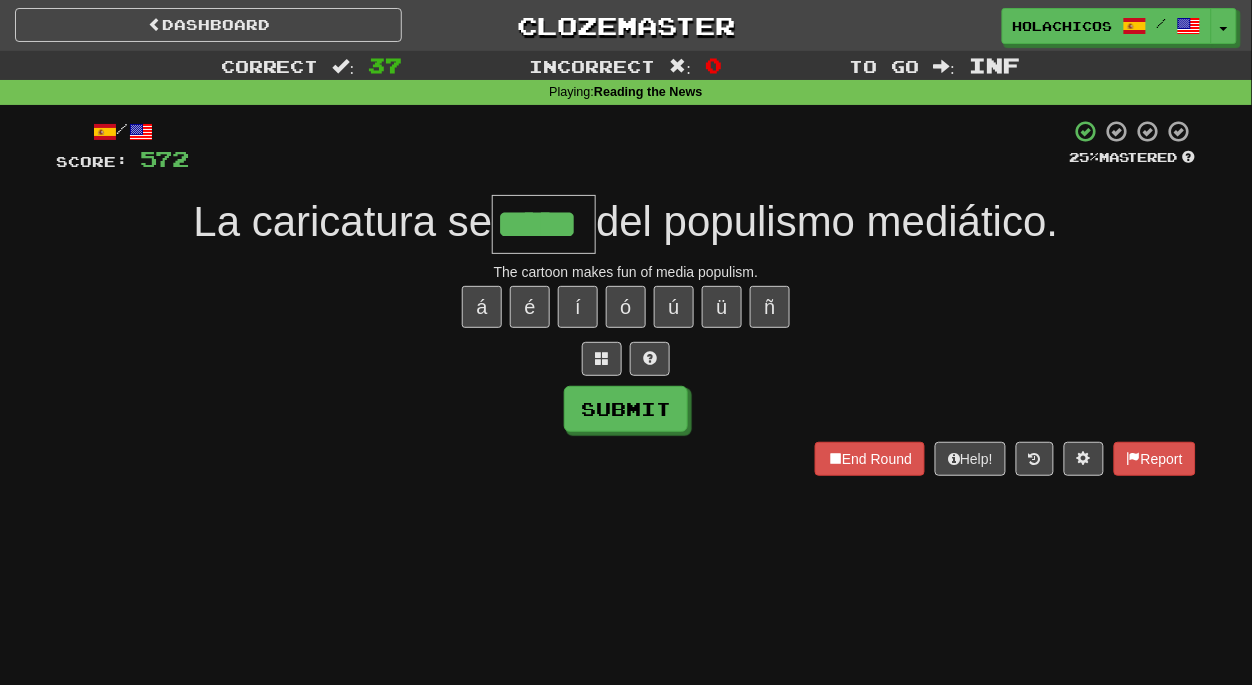 type on "*****" 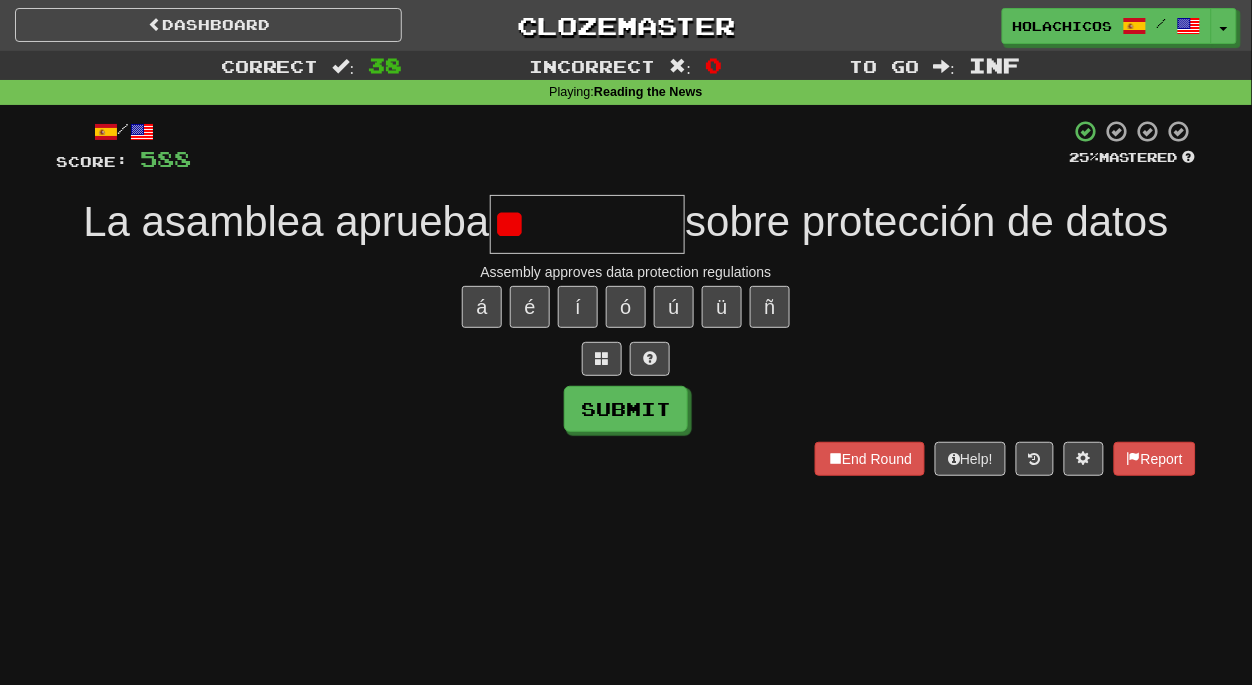 type on "*" 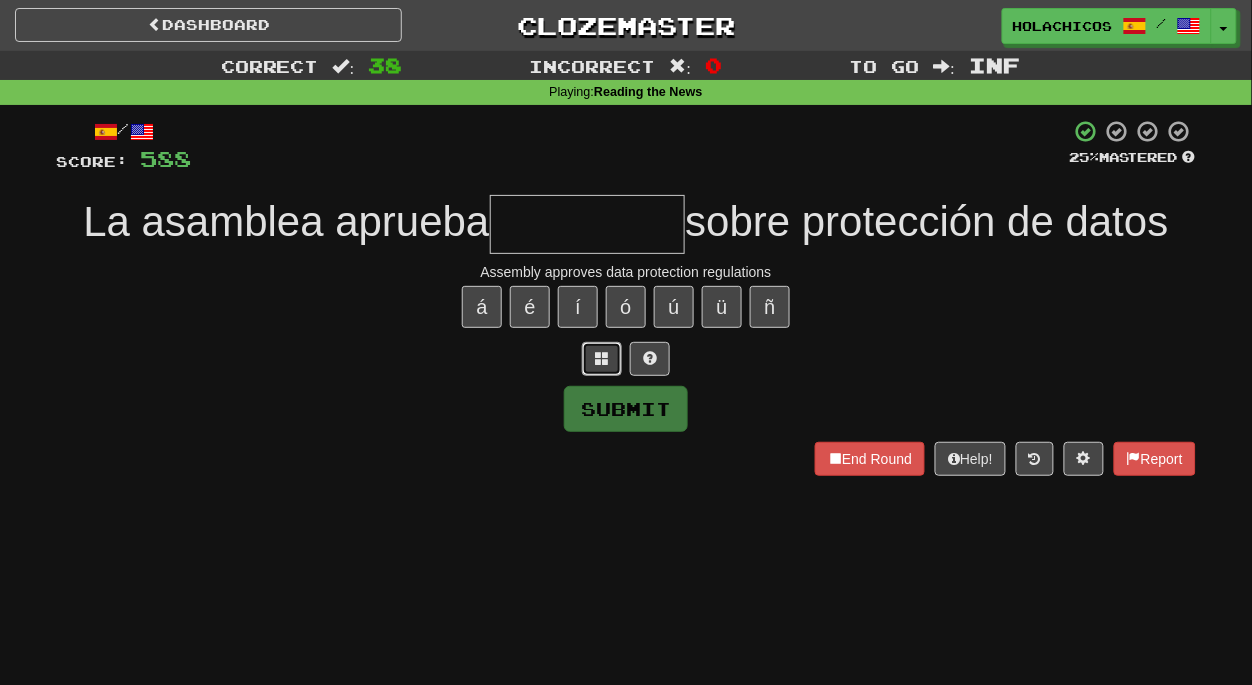 click at bounding box center [602, 358] 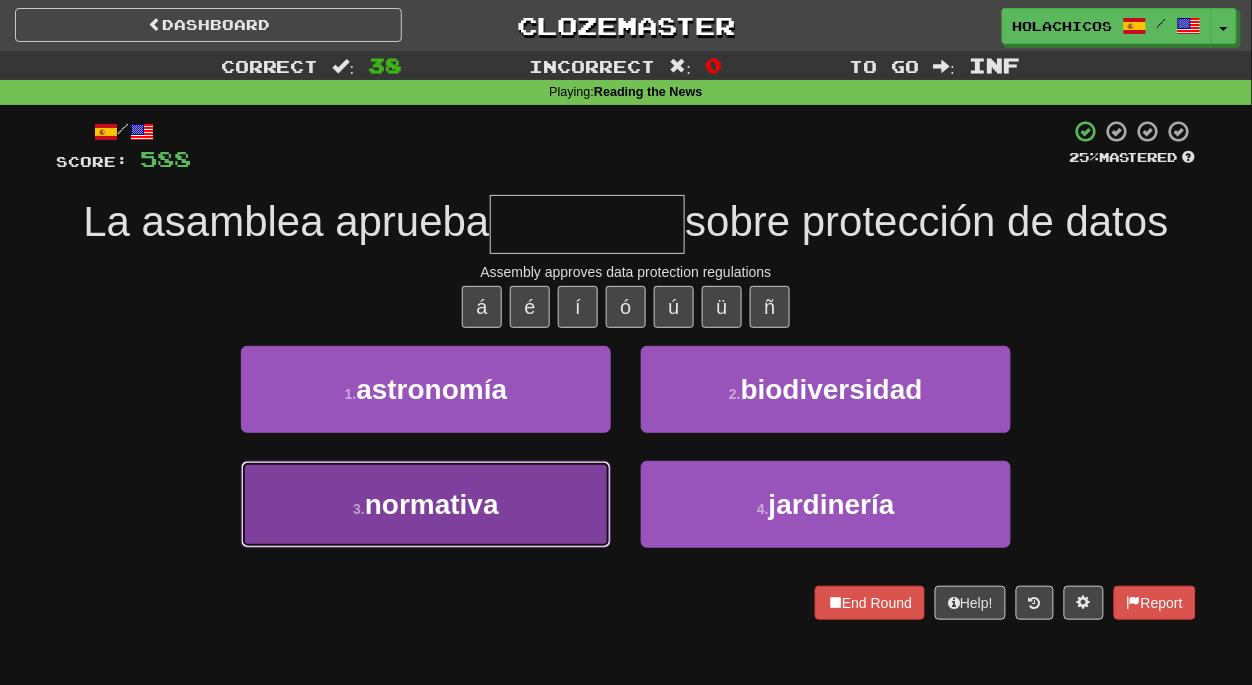 click on "3 .  normativa" at bounding box center (426, 504) 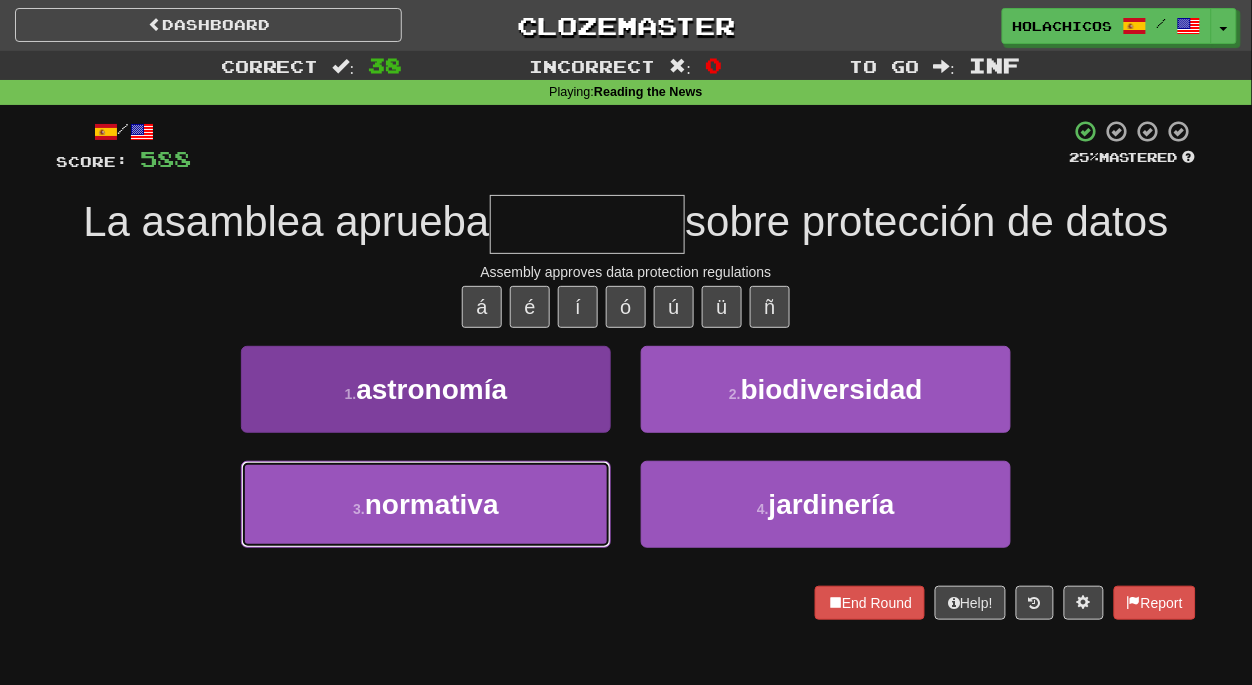 type on "*********" 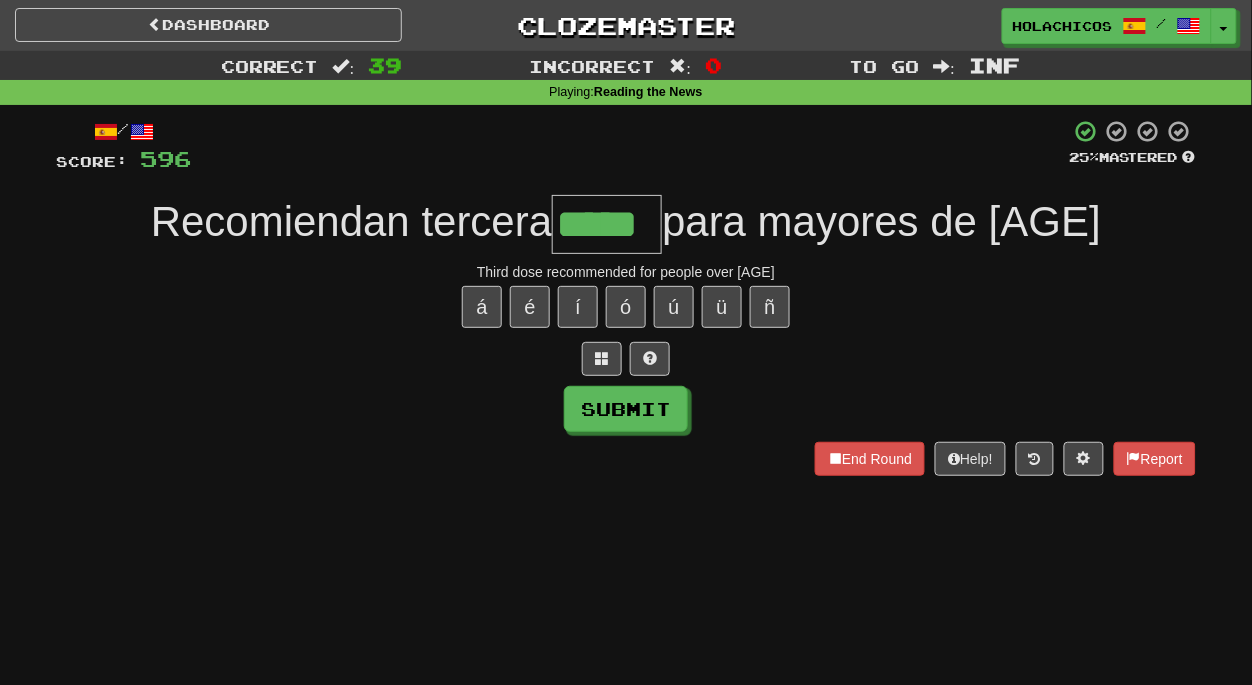 type on "*****" 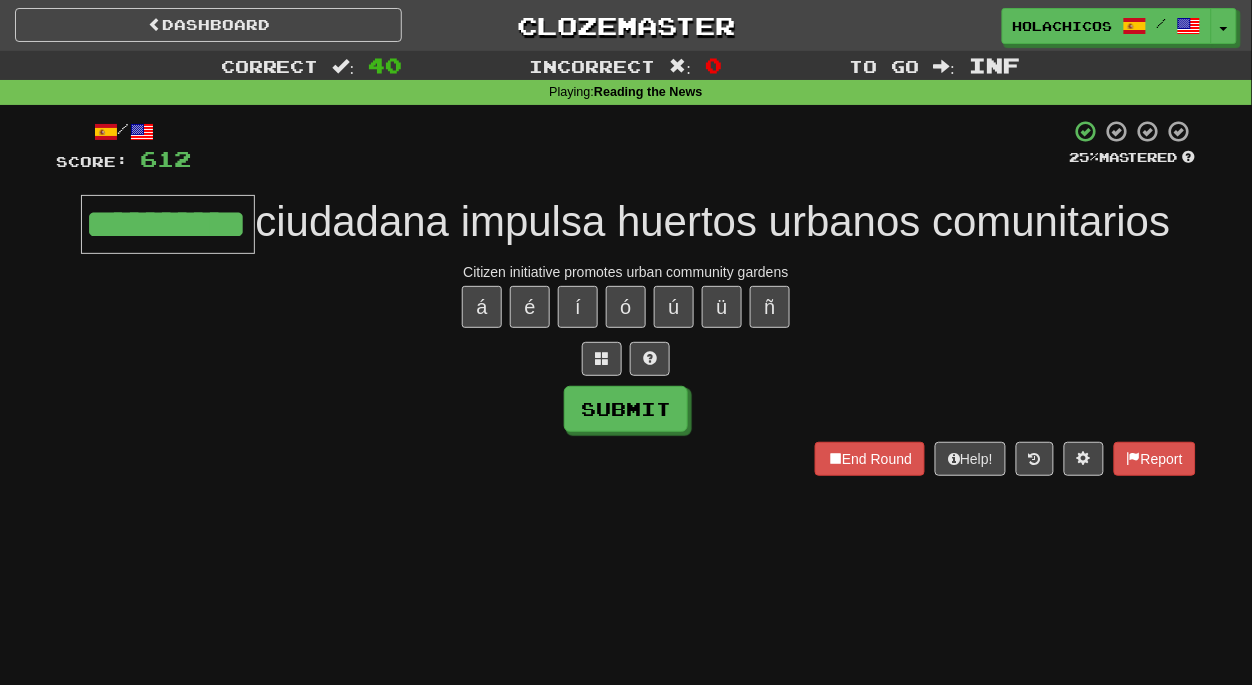 type on "**********" 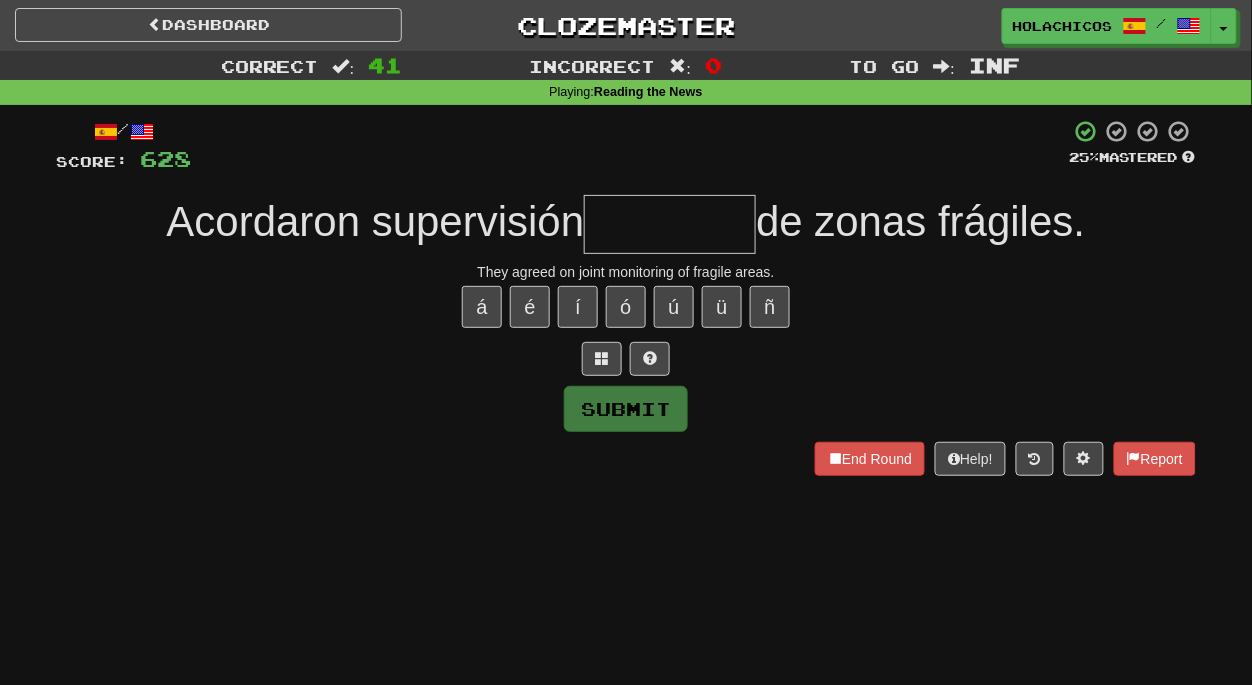 type on "*" 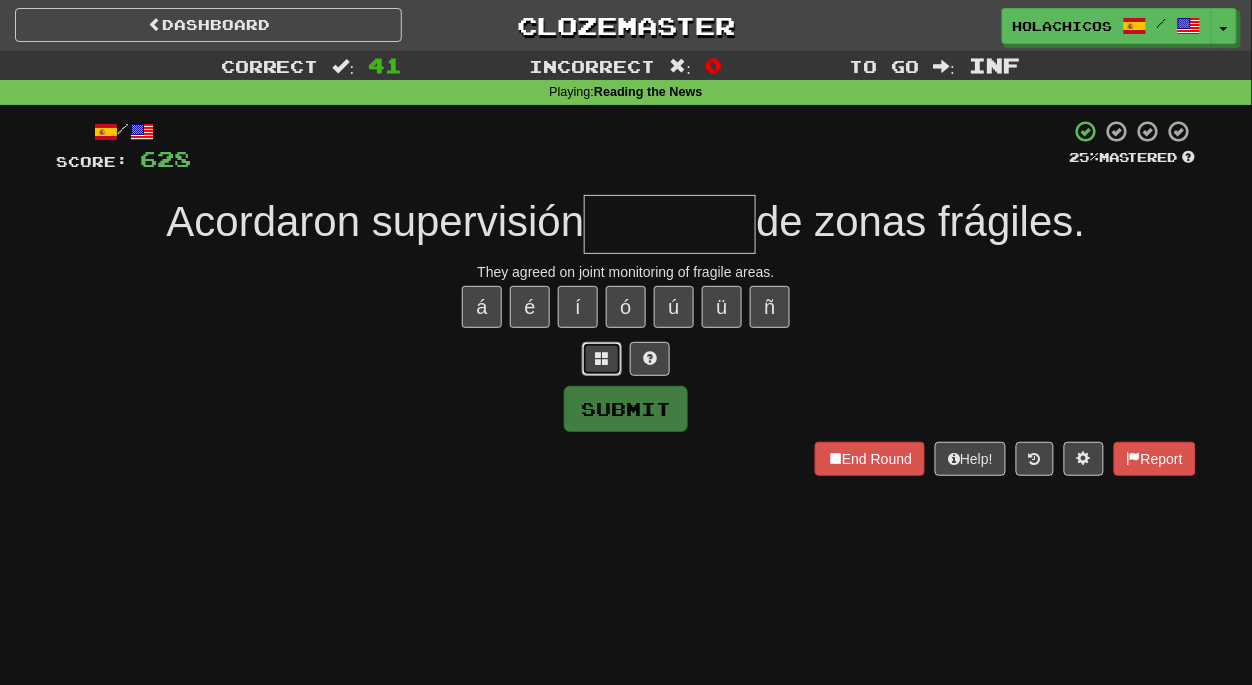 click at bounding box center (602, 359) 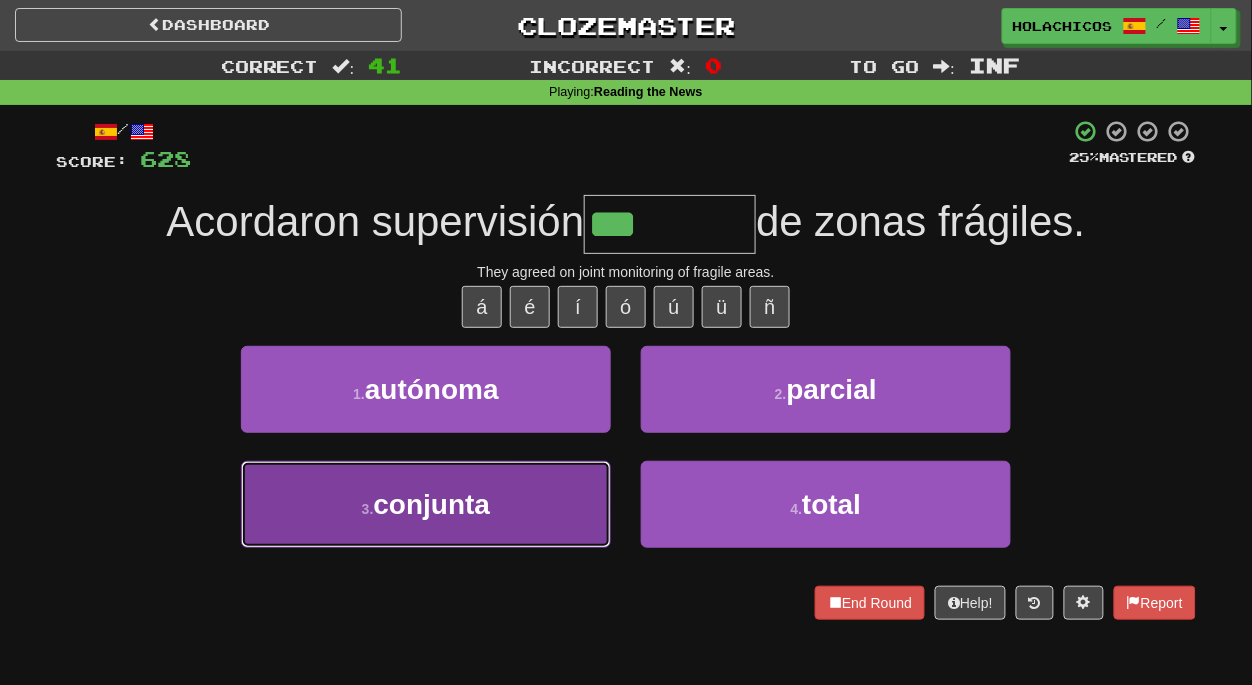 click on "3 .  conjunta" at bounding box center (426, 504) 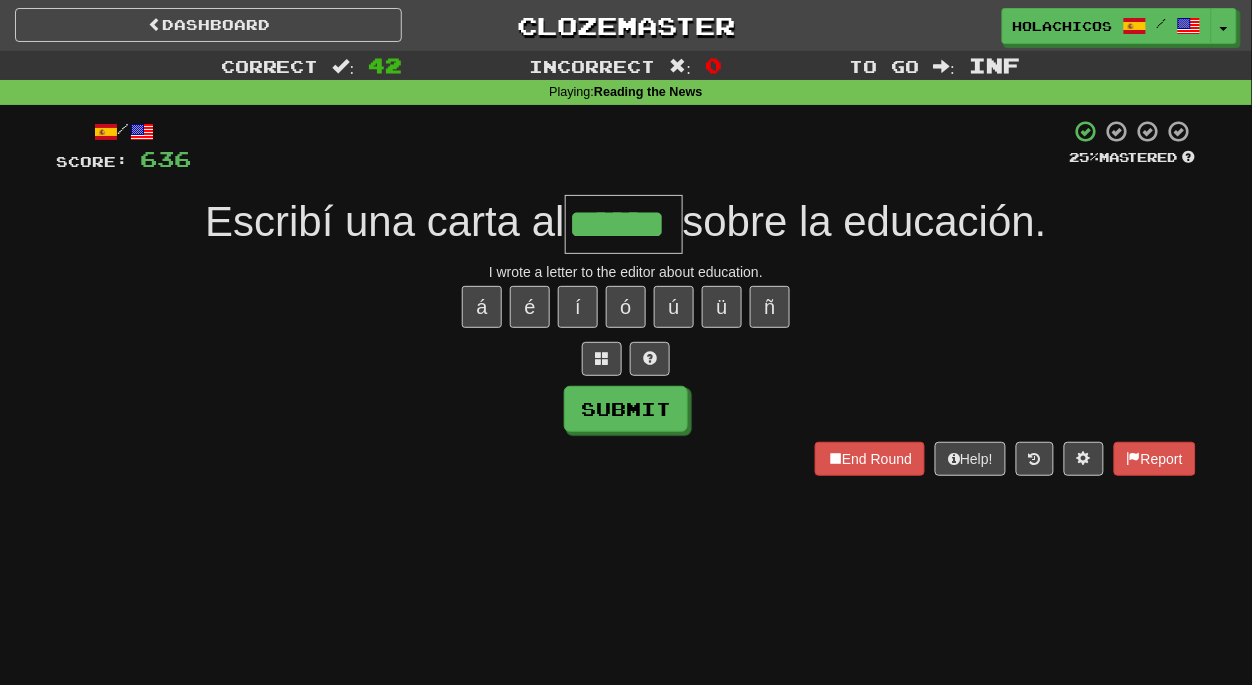 type on "******" 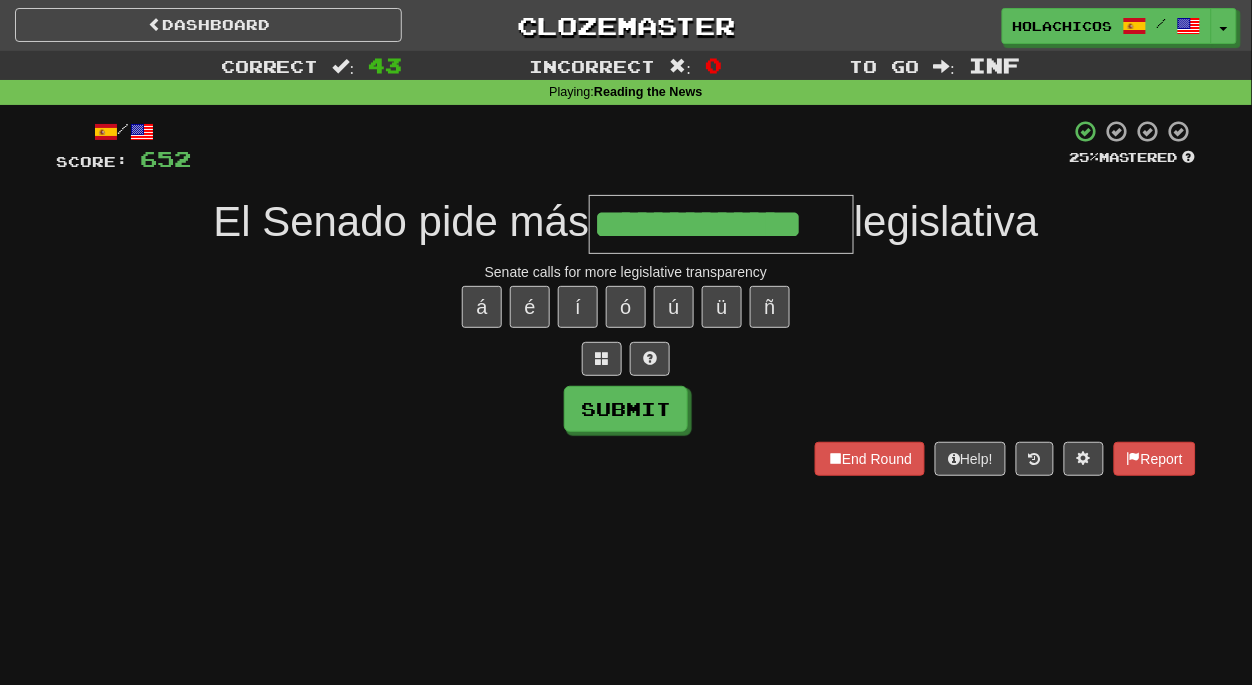 type on "**********" 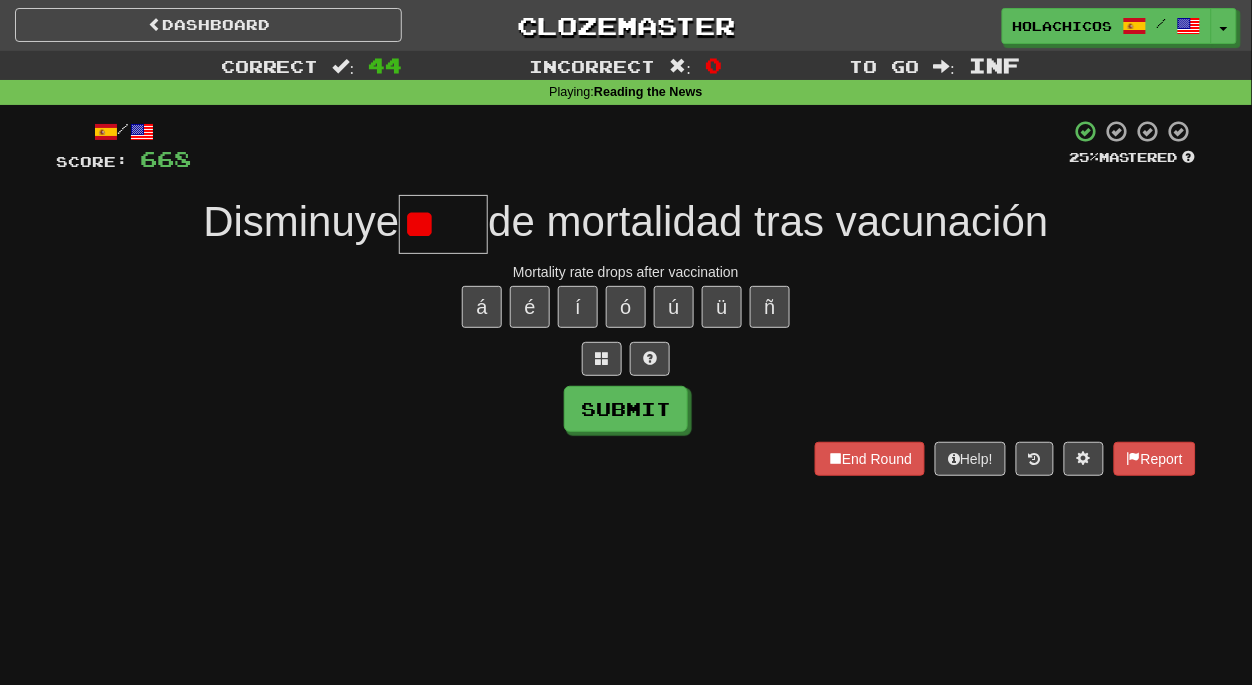 type on "*" 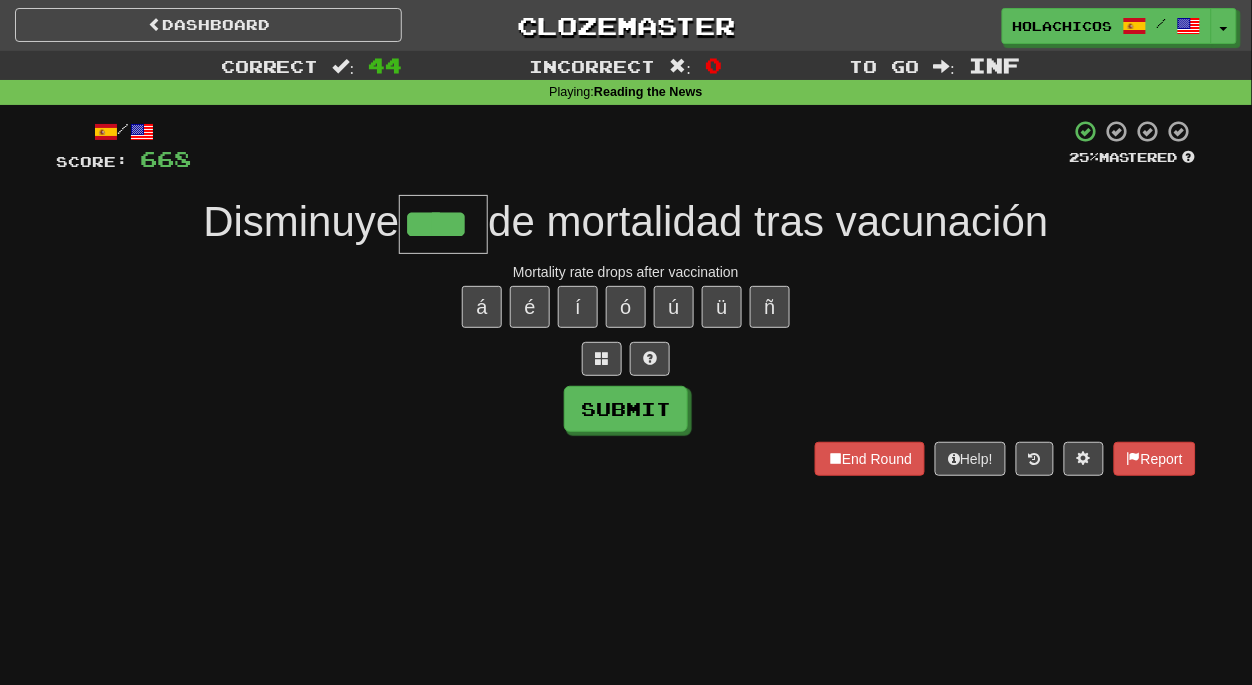 type on "****" 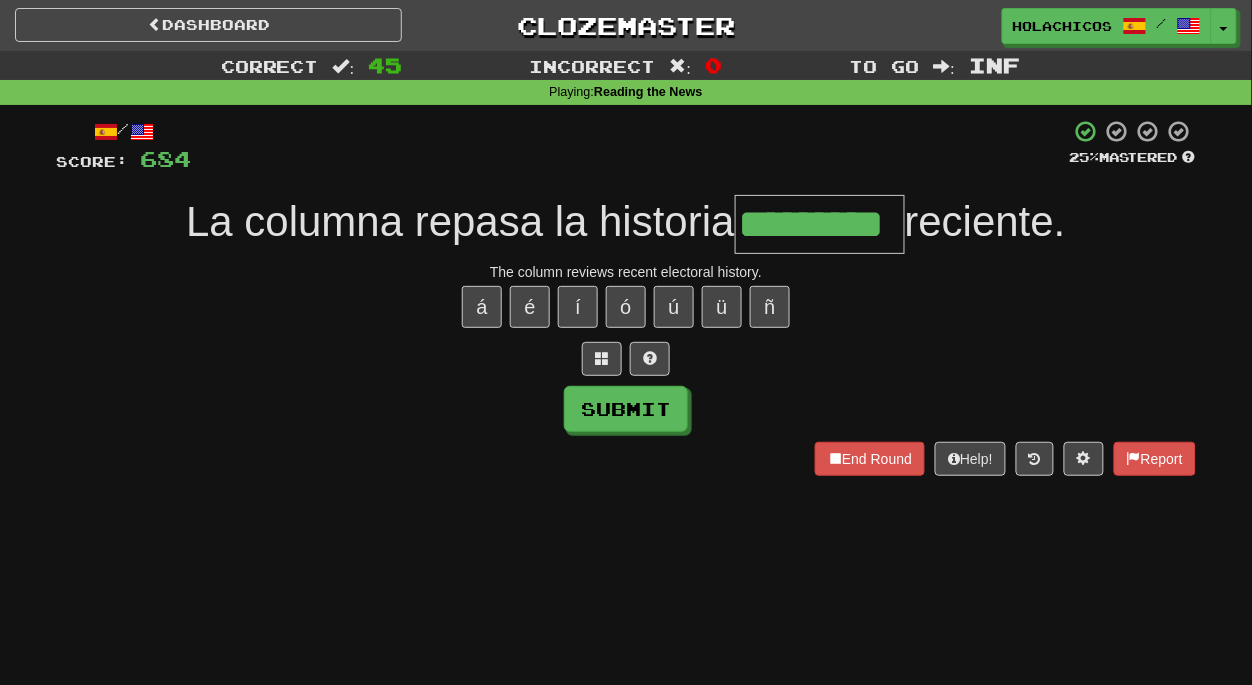 type on "*********" 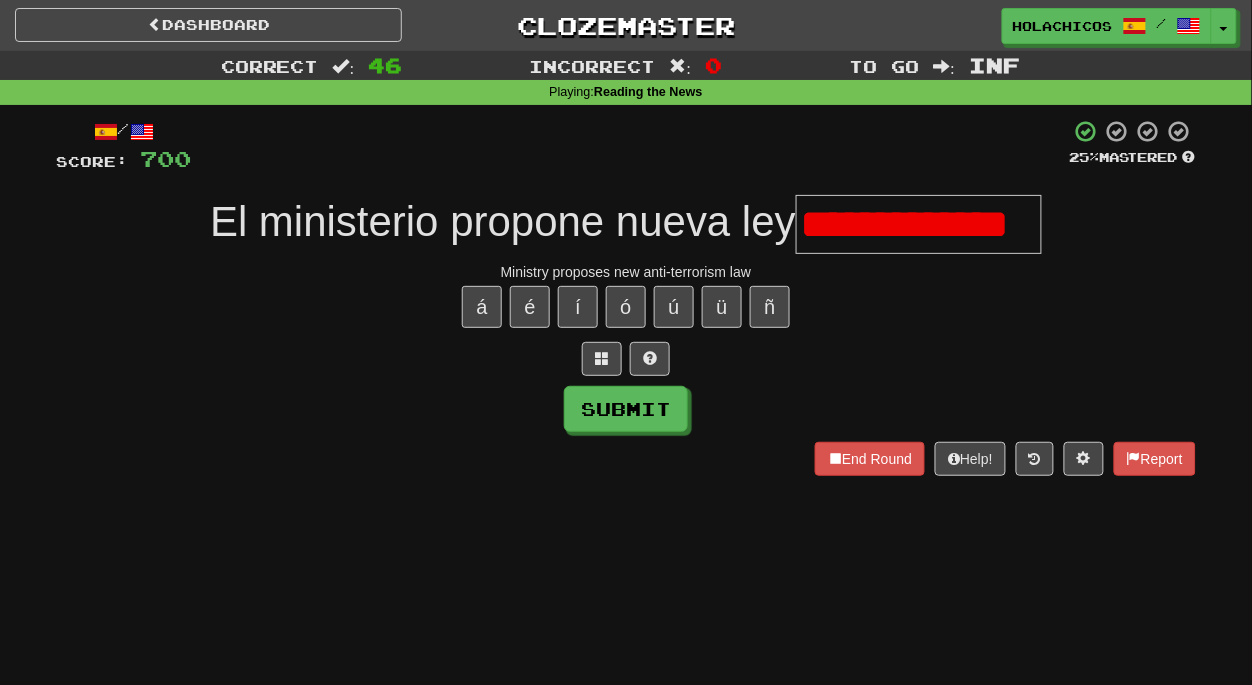 scroll, scrollTop: 0, scrollLeft: 0, axis: both 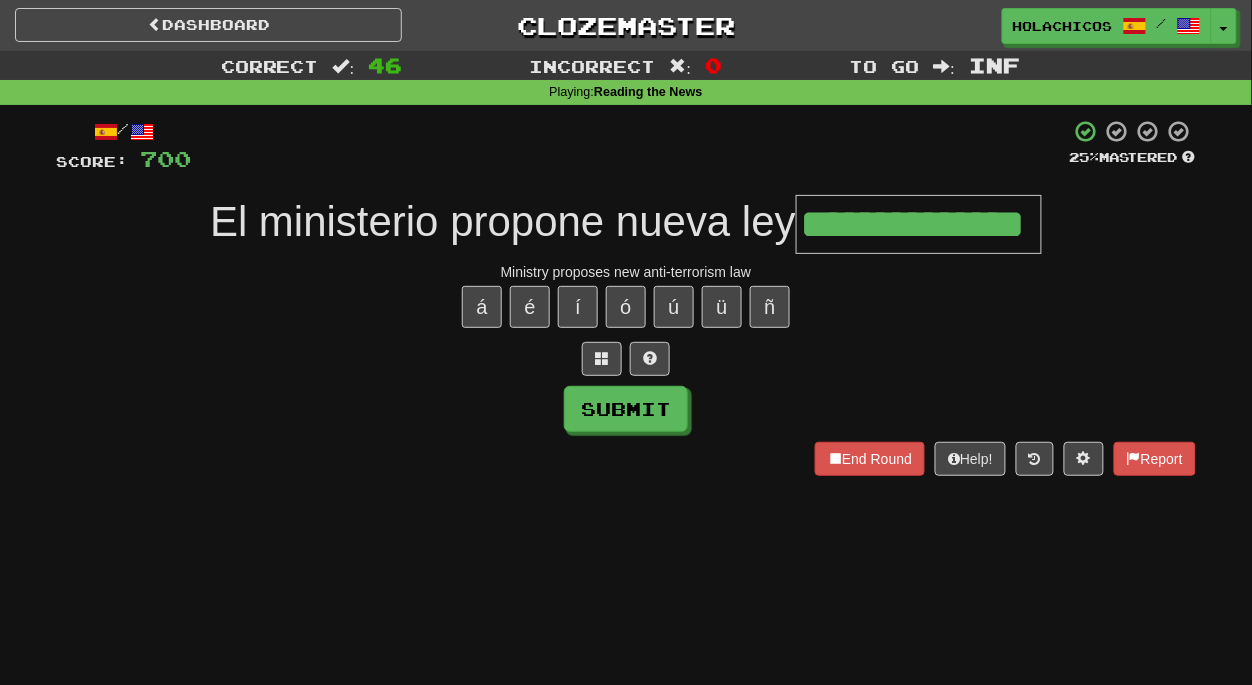 type on "**********" 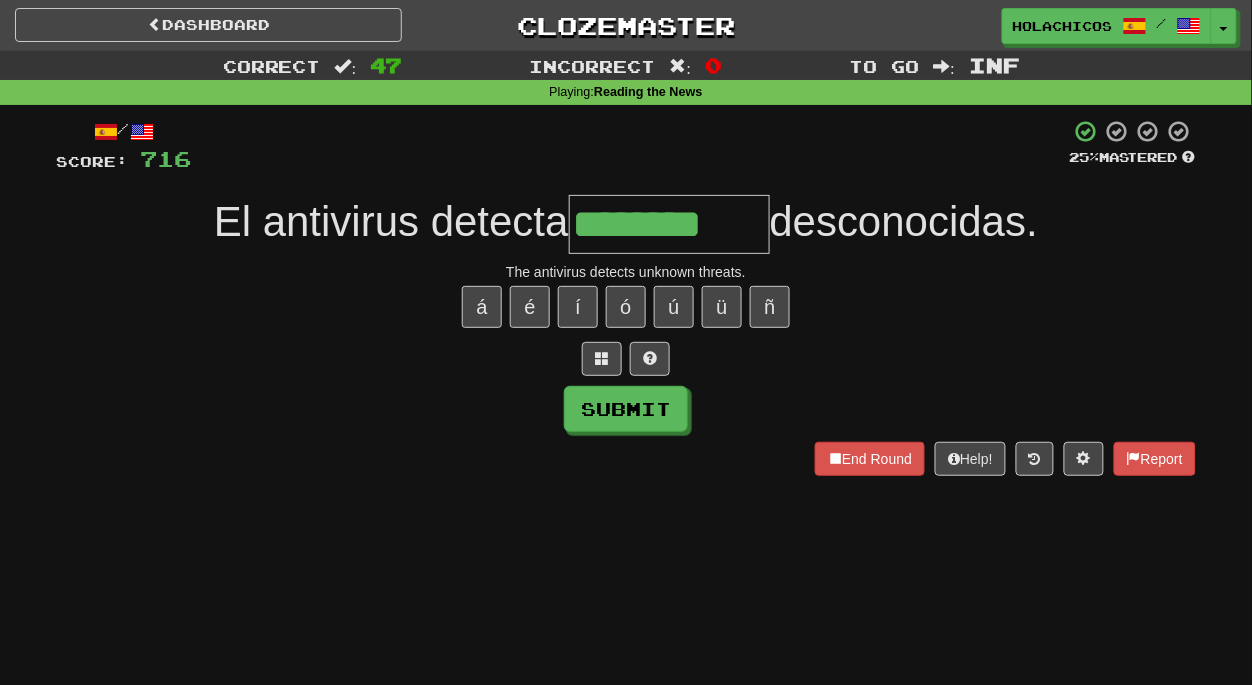 type on "********" 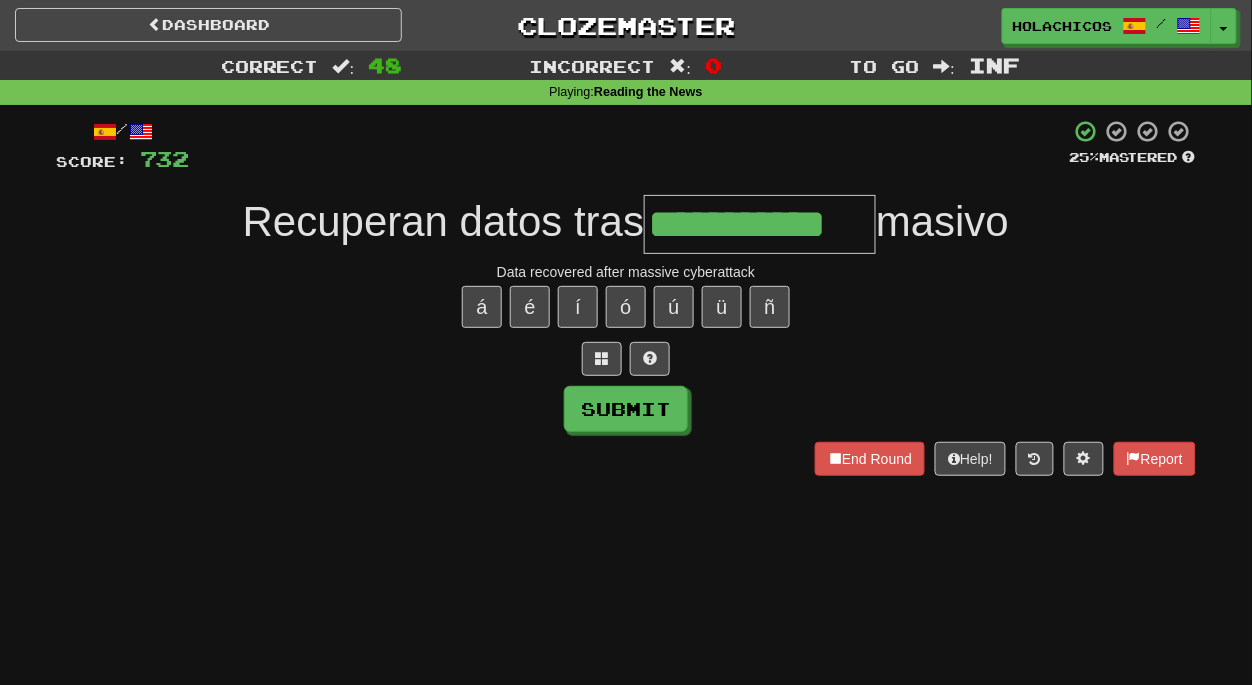 type on "**********" 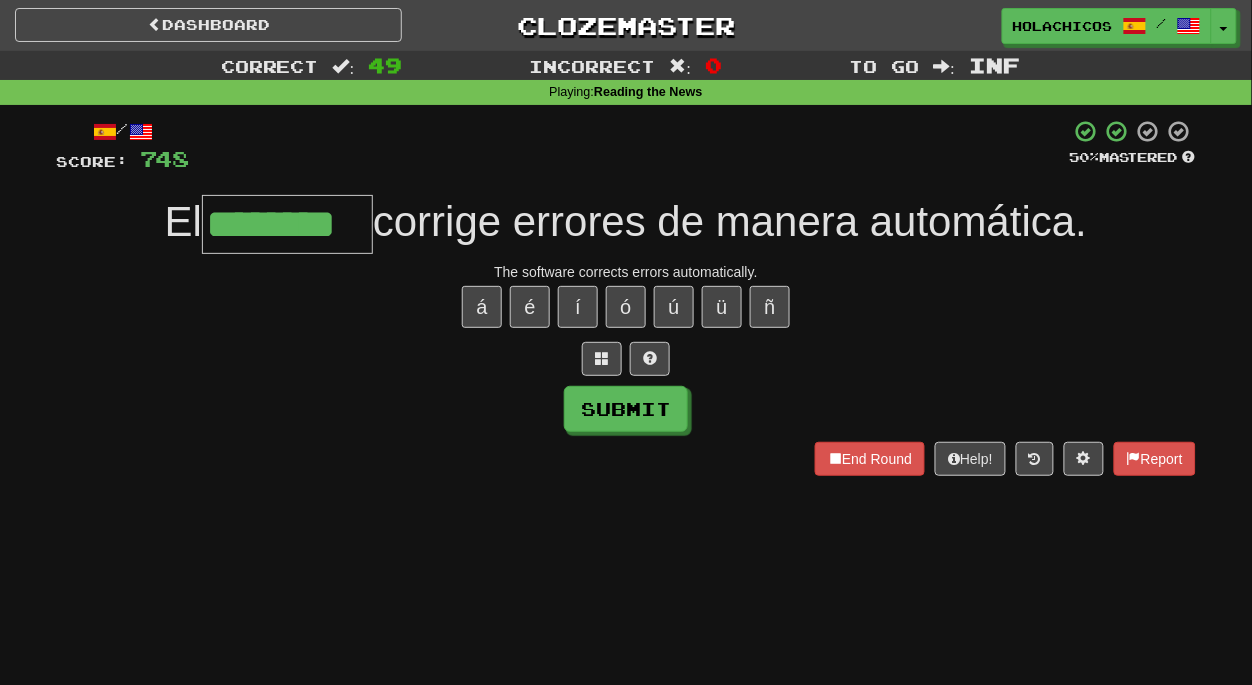 type on "********" 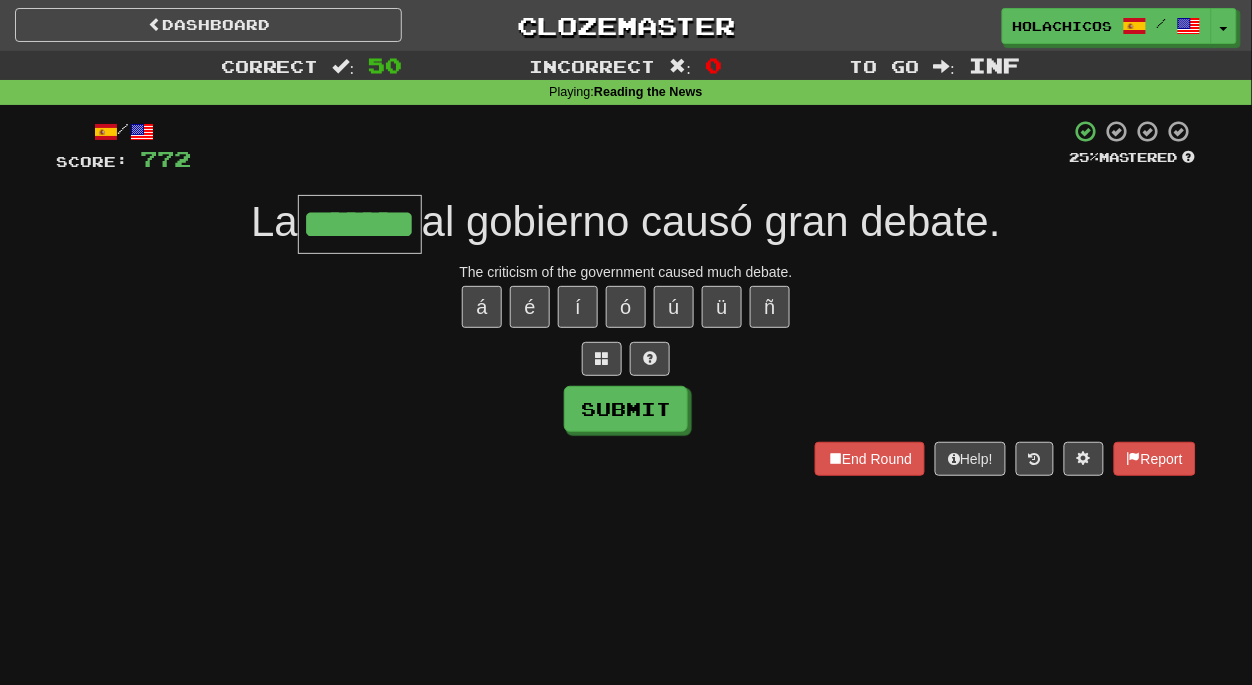type on "*******" 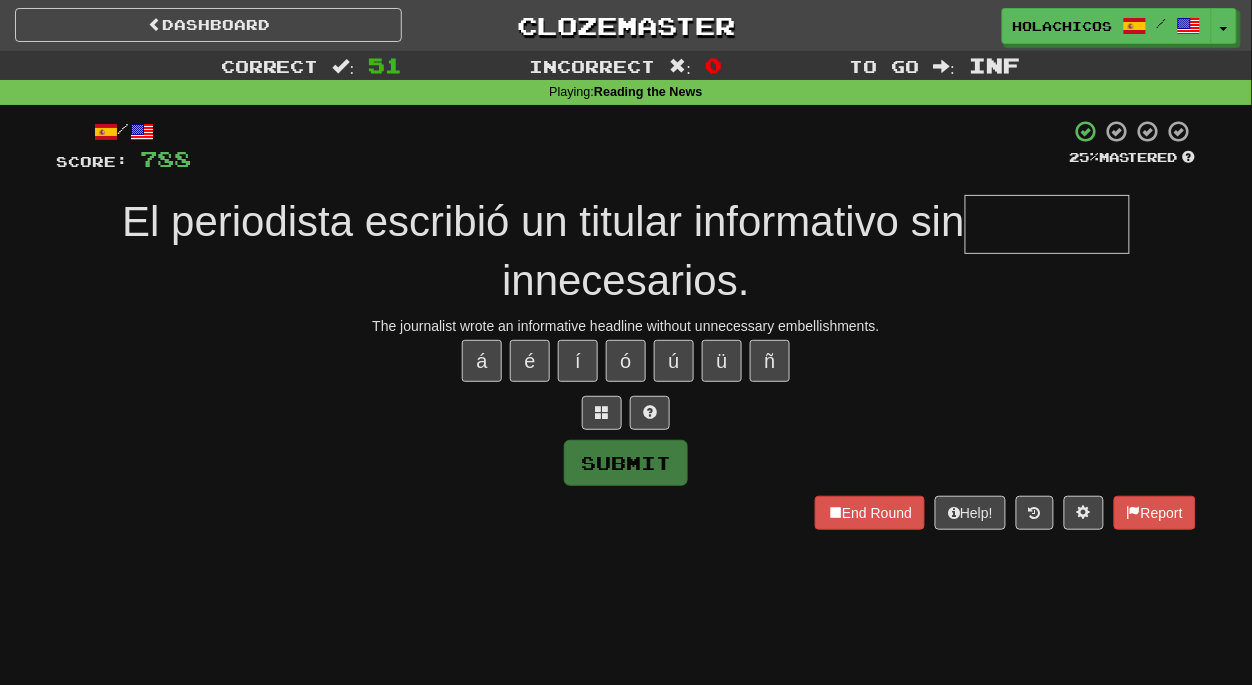 type on "*" 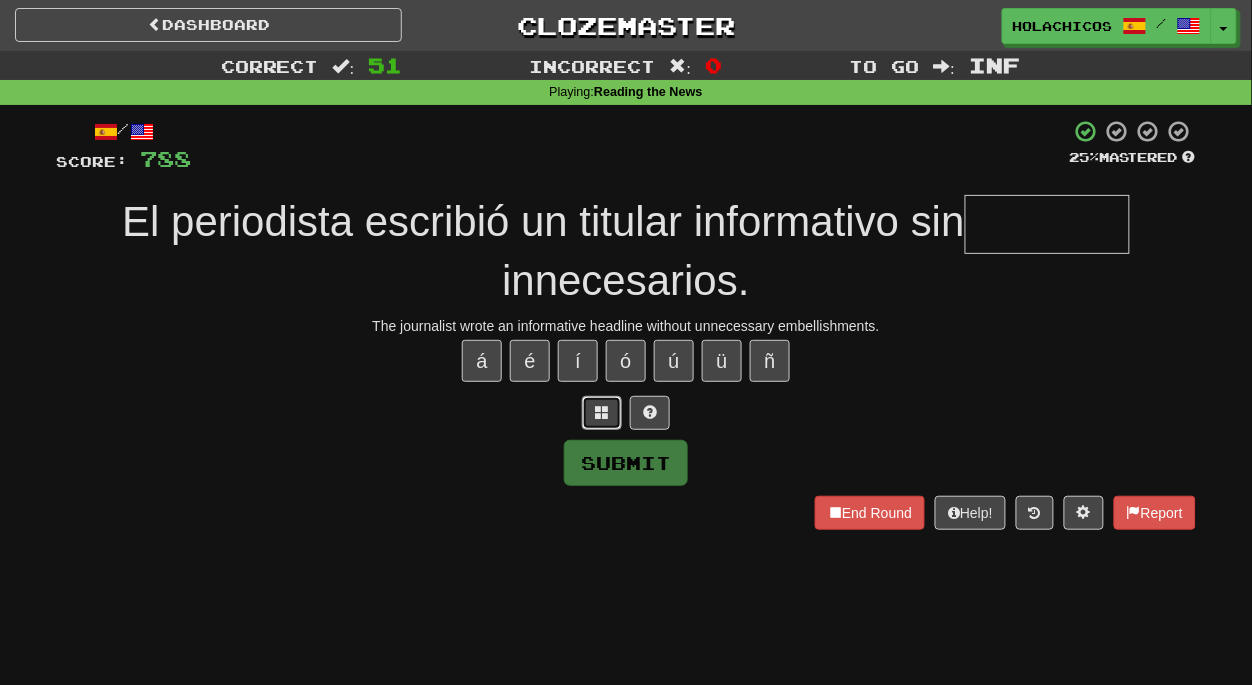 click at bounding box center (602, 412) 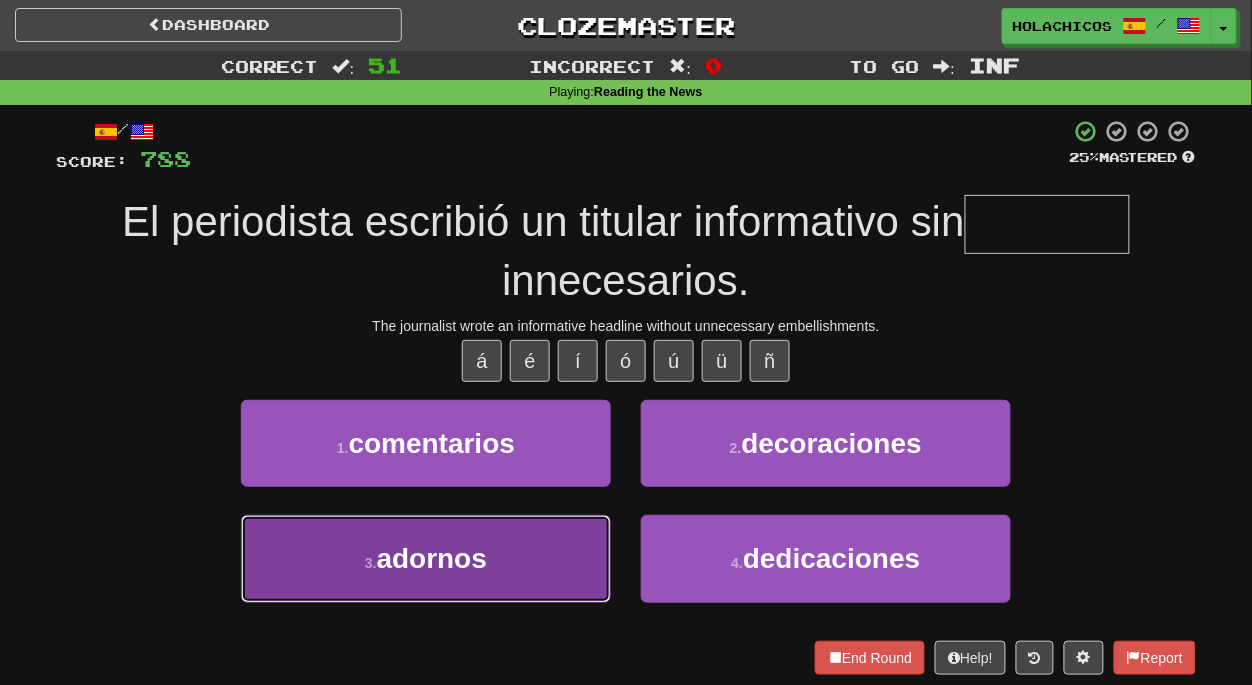 click on "3 .  adornos" at bounding box center [426, 558] 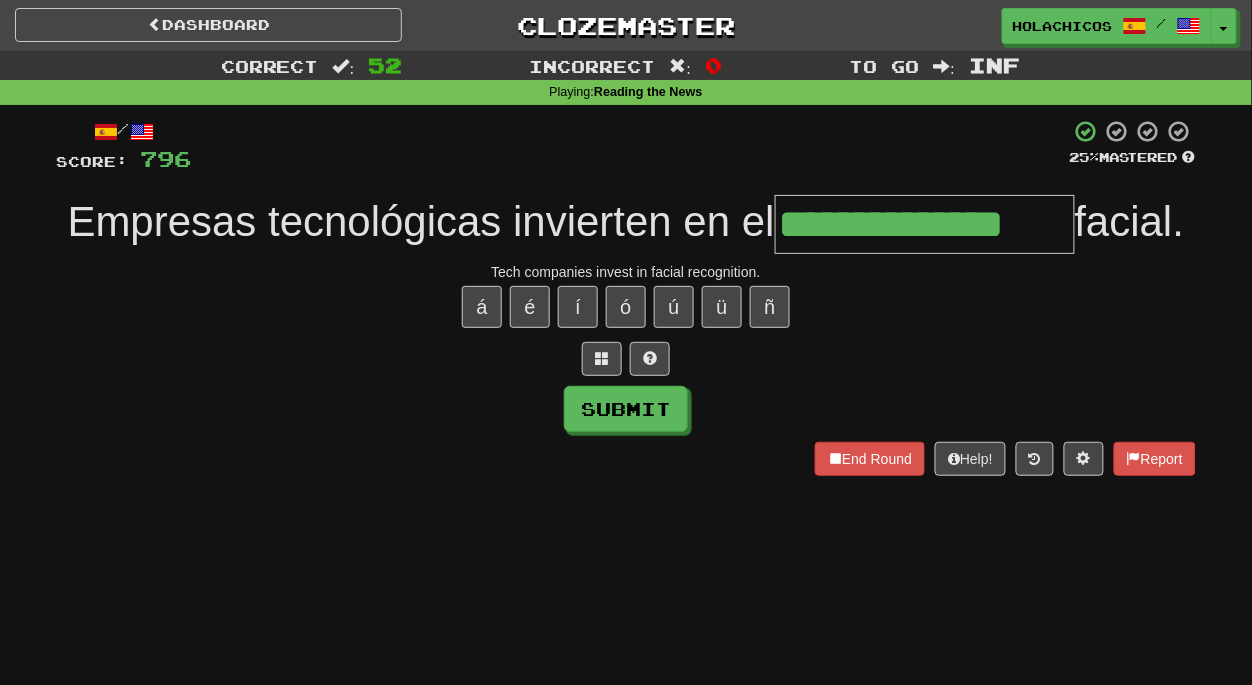 type on "**********" 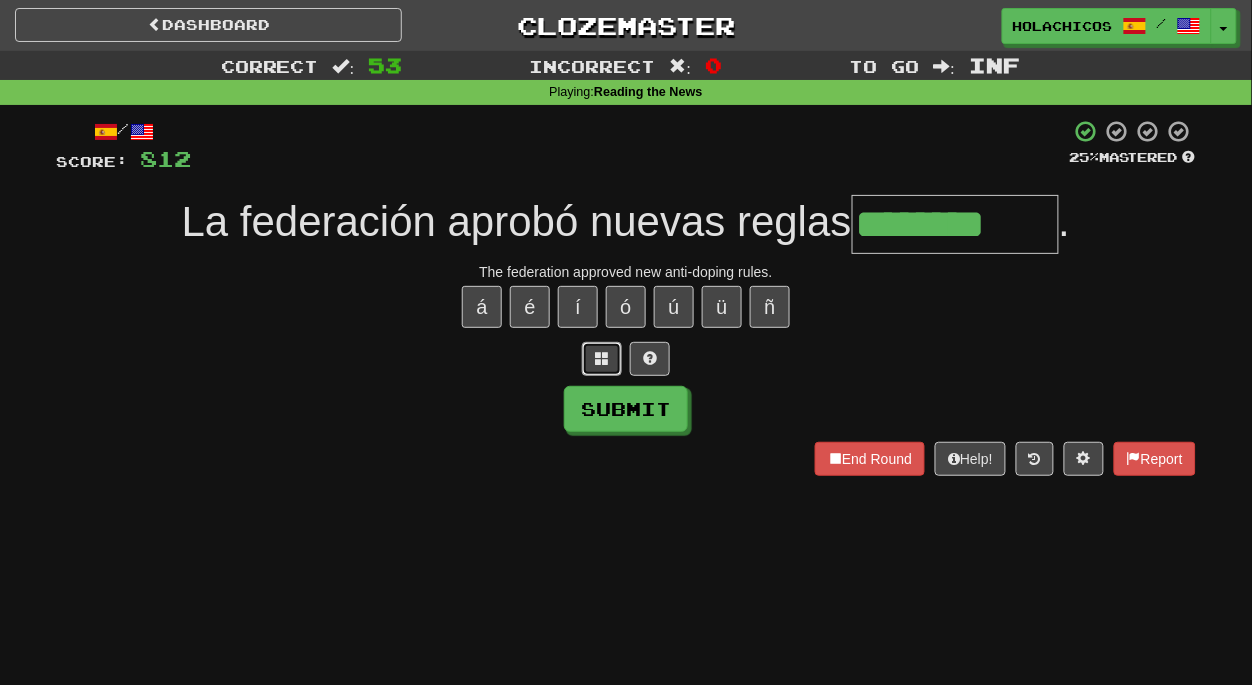 click at bounding box center [602, 358] 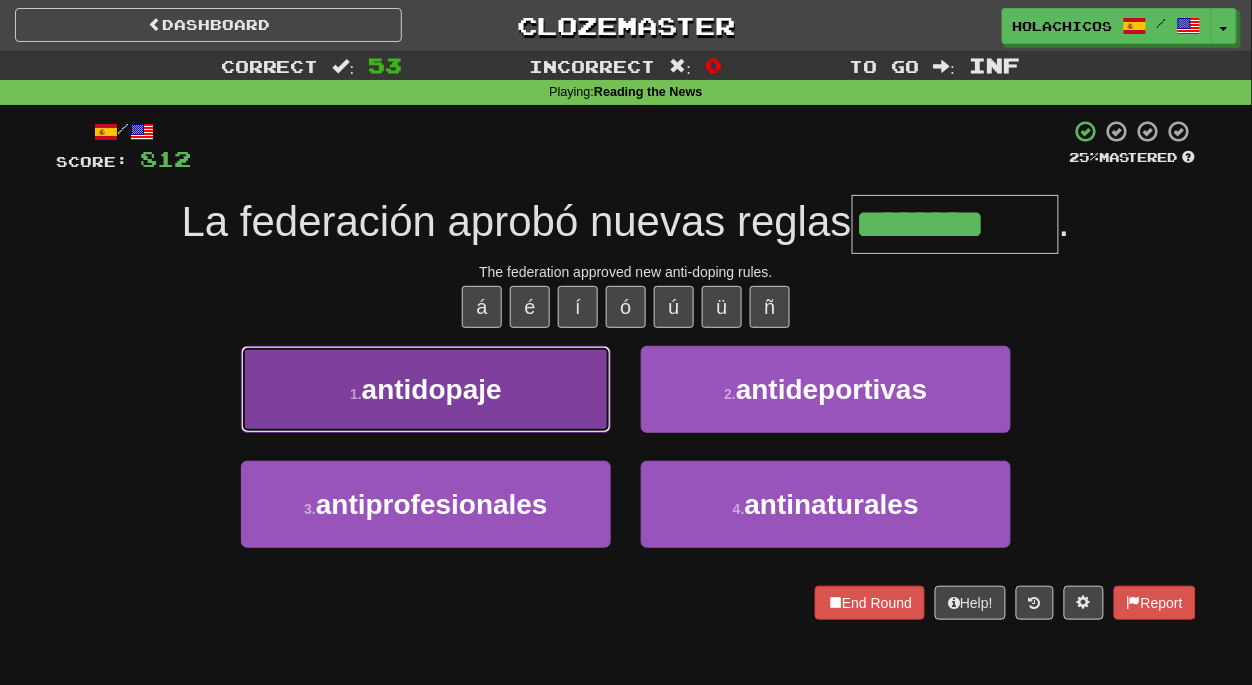 click on "1 .  antidopaje" at bounding box center (426, 389) 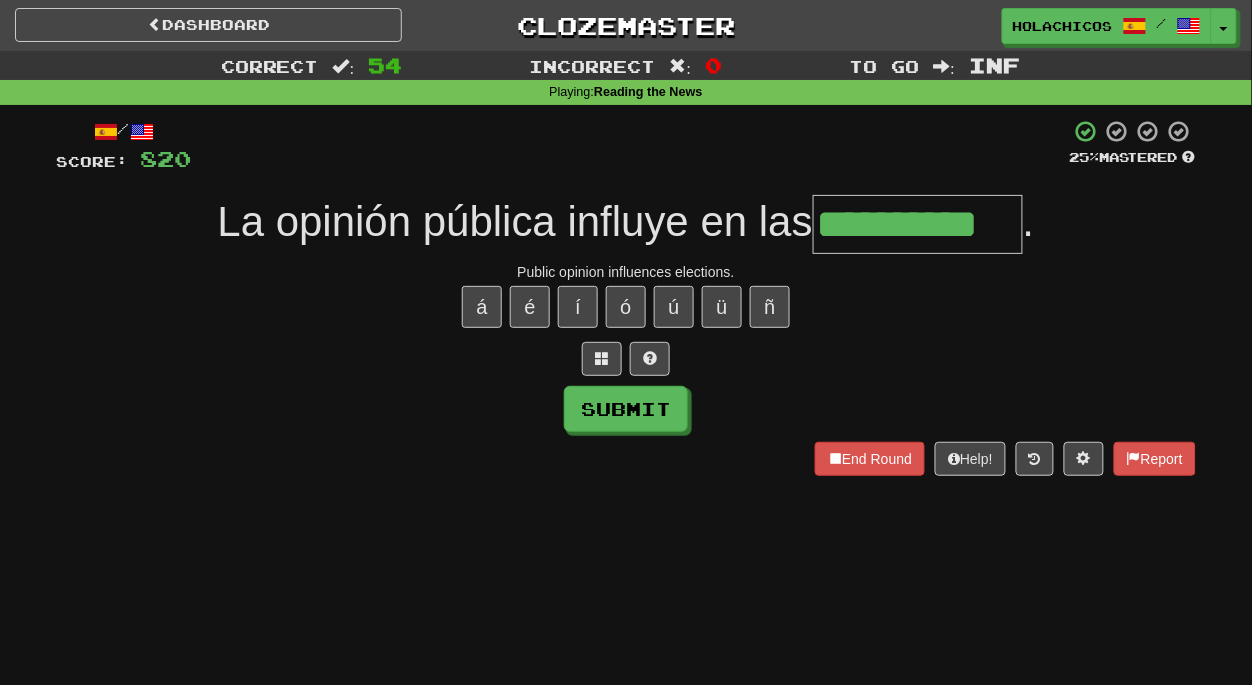 type on "**********" 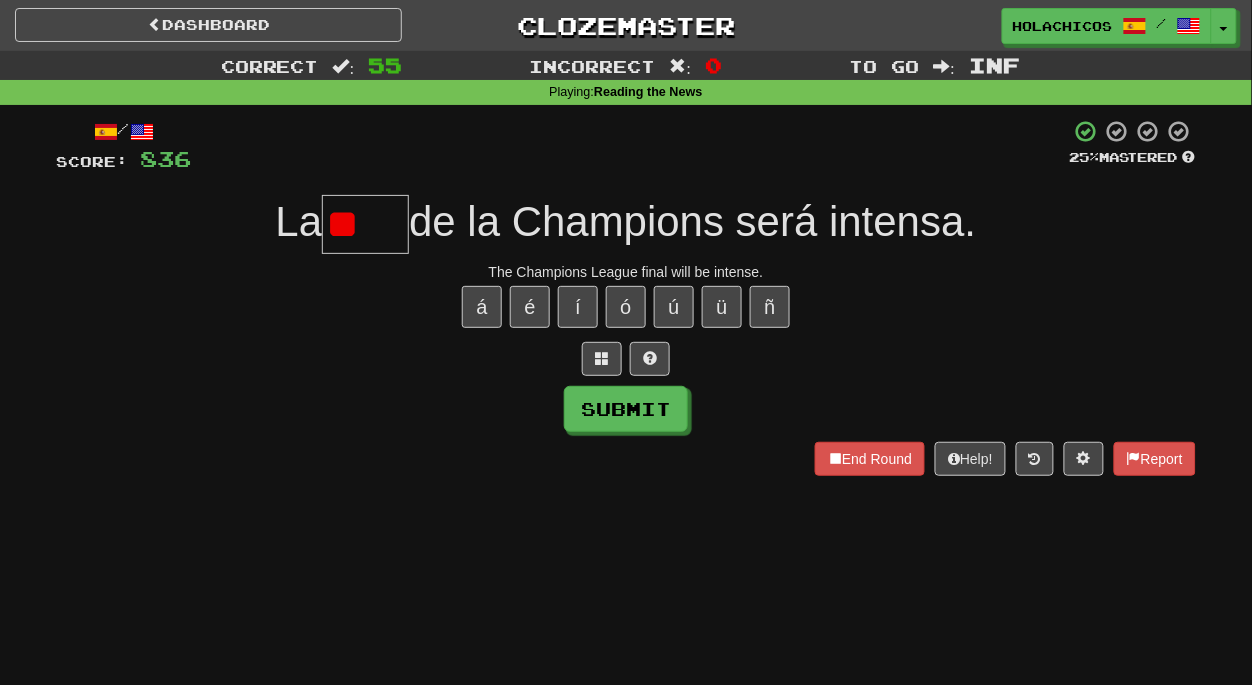 type on "*" 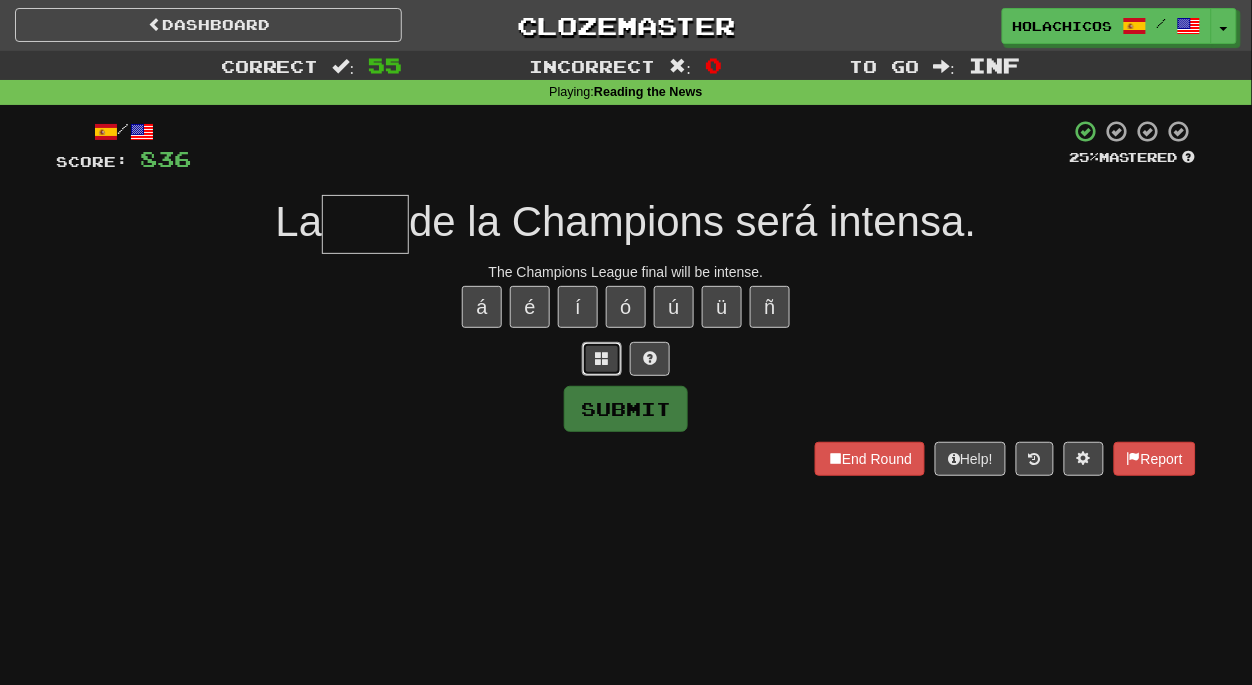 click at bounding box center [602, 359] 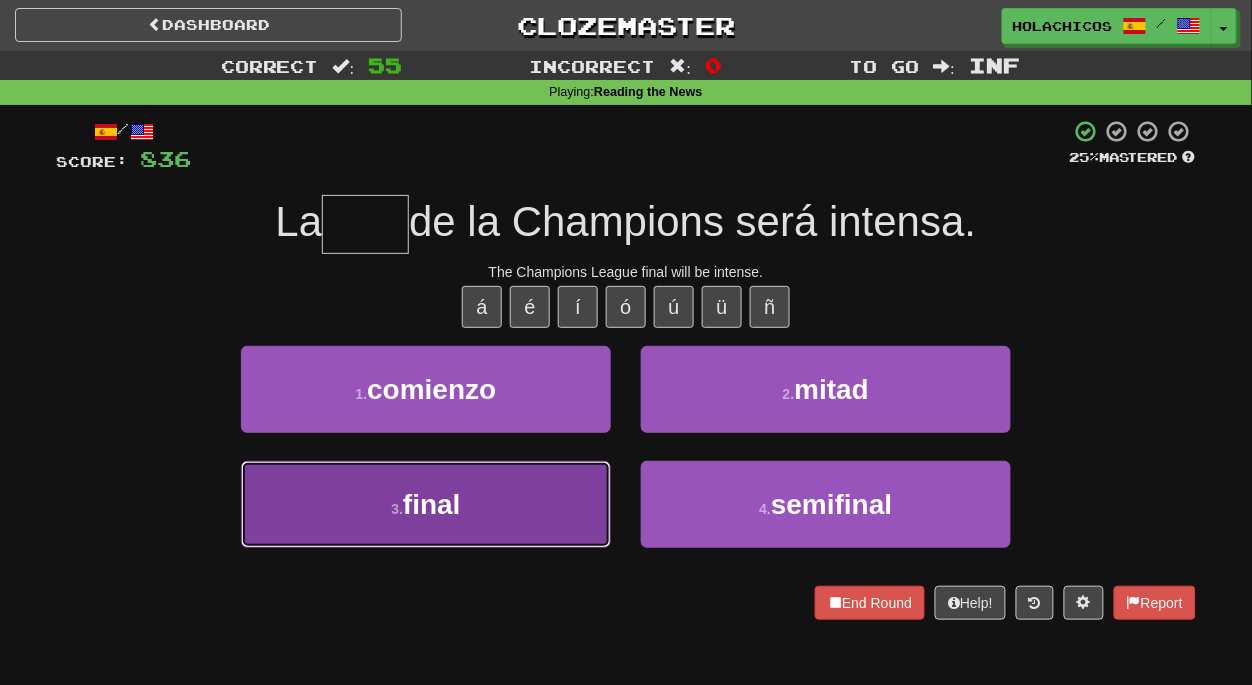 click on "3 .  final" at bounding box center [426, 504] 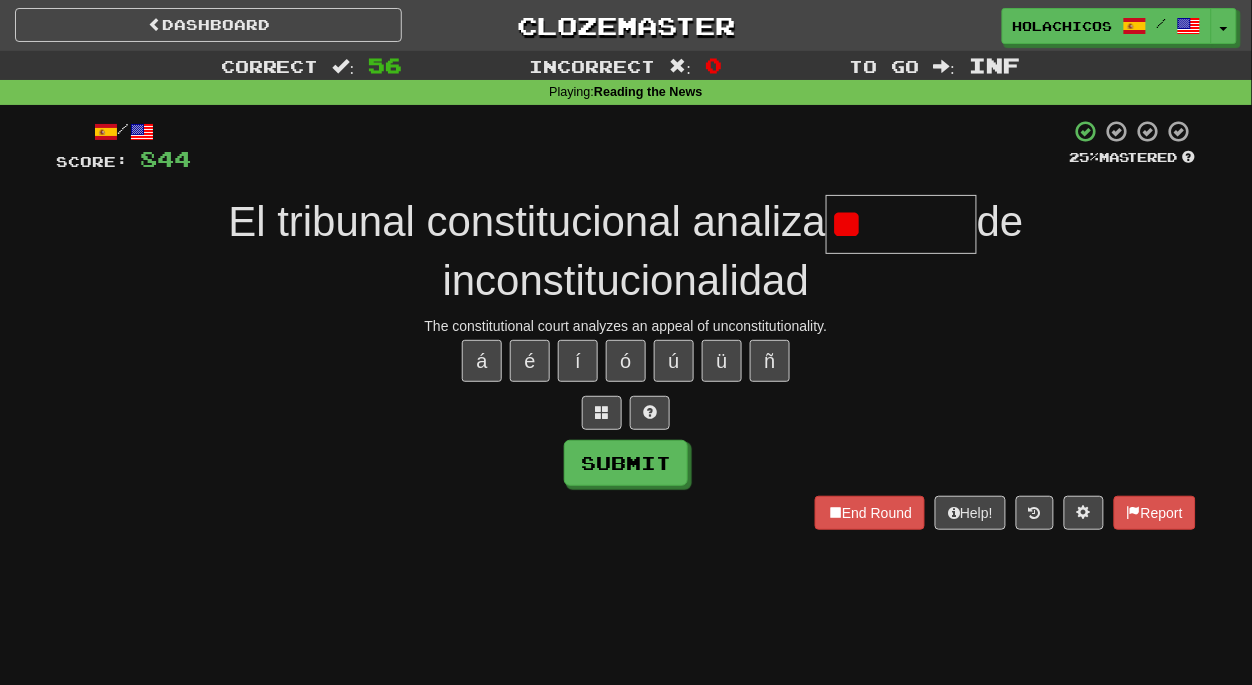 type on "*" 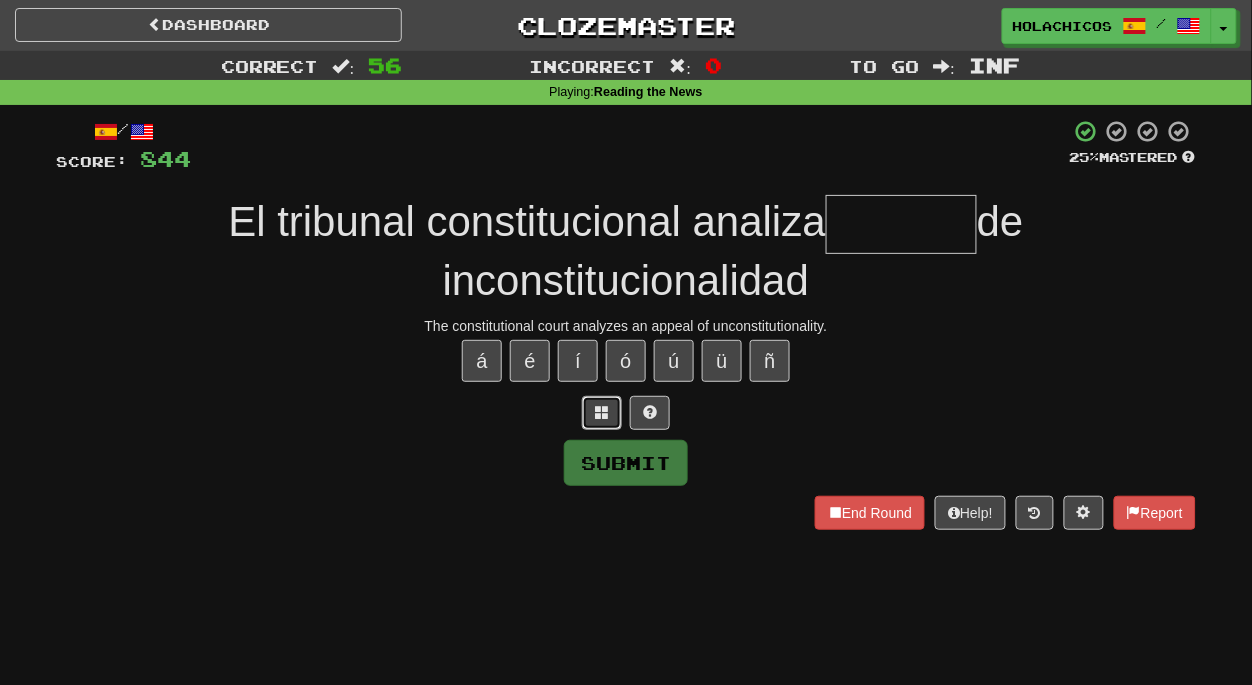 click at bounding box center (602, 412) 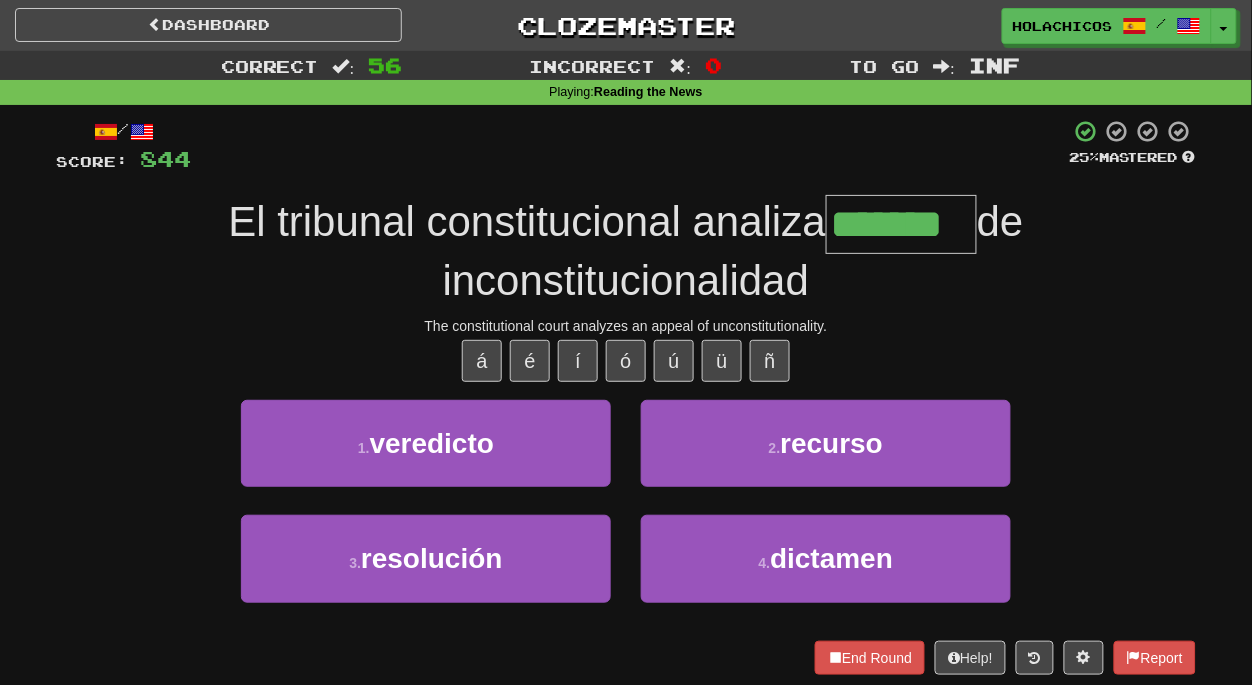 type on "*******" 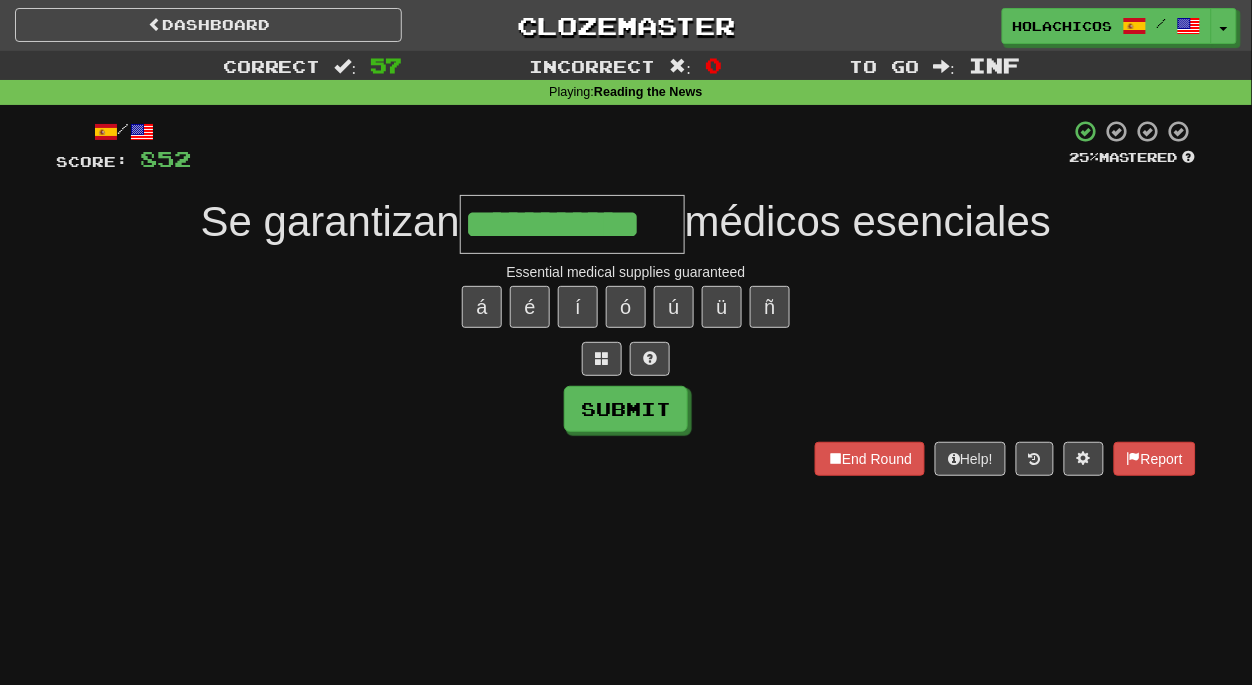 type on "**********" 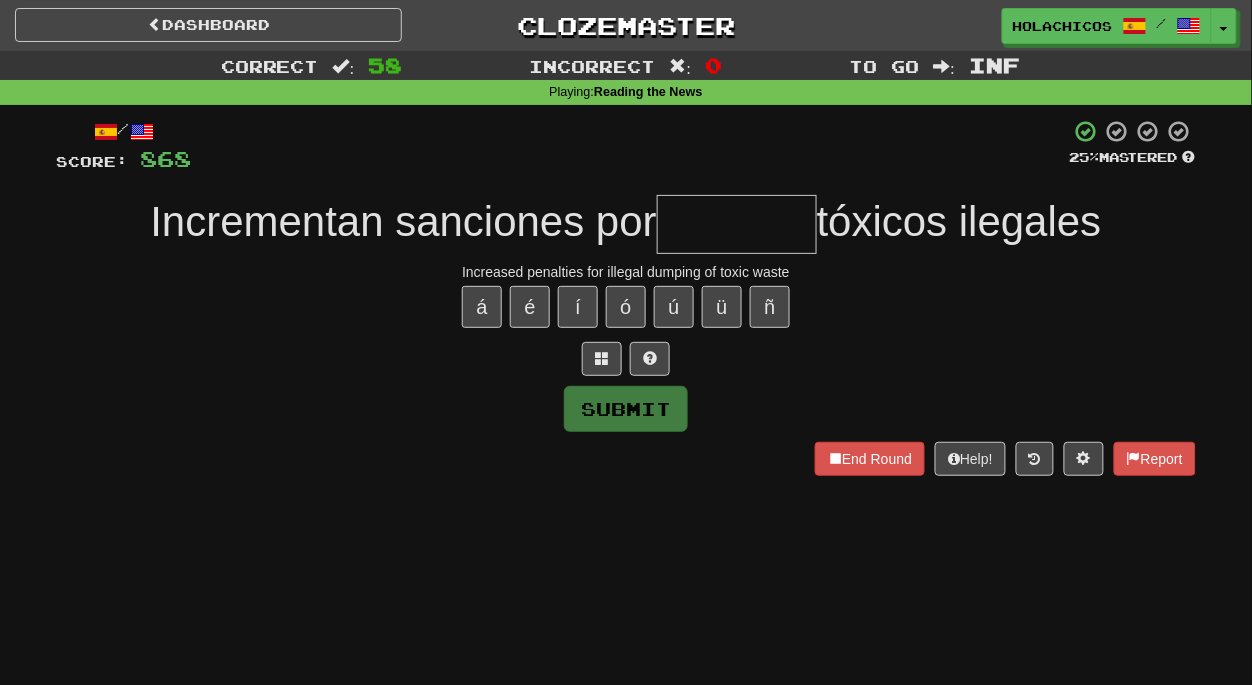 type on "*" 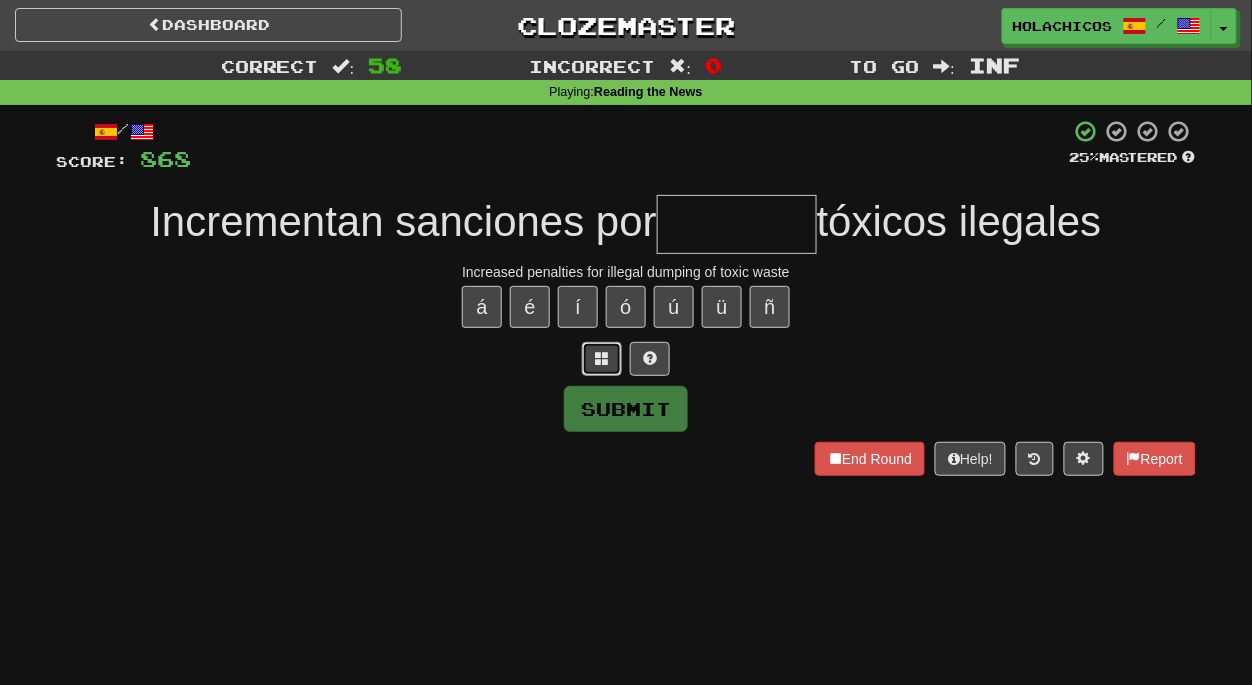 click at bounding box center [602, 358] 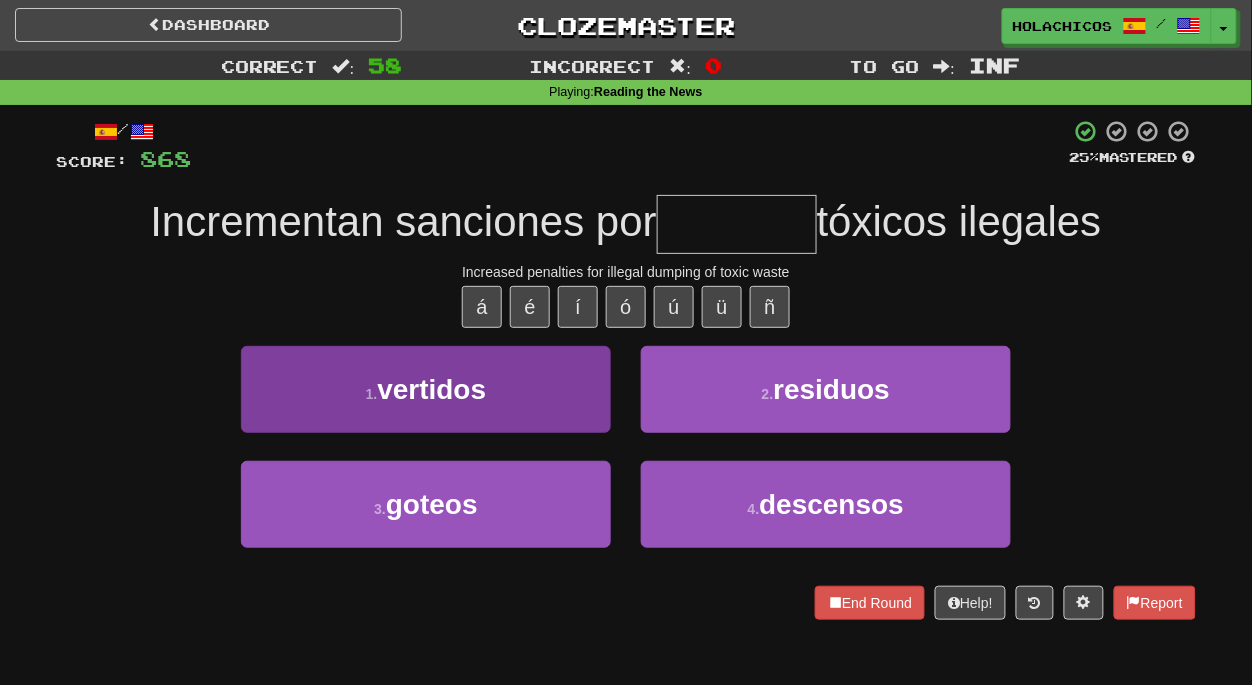 type on "*" 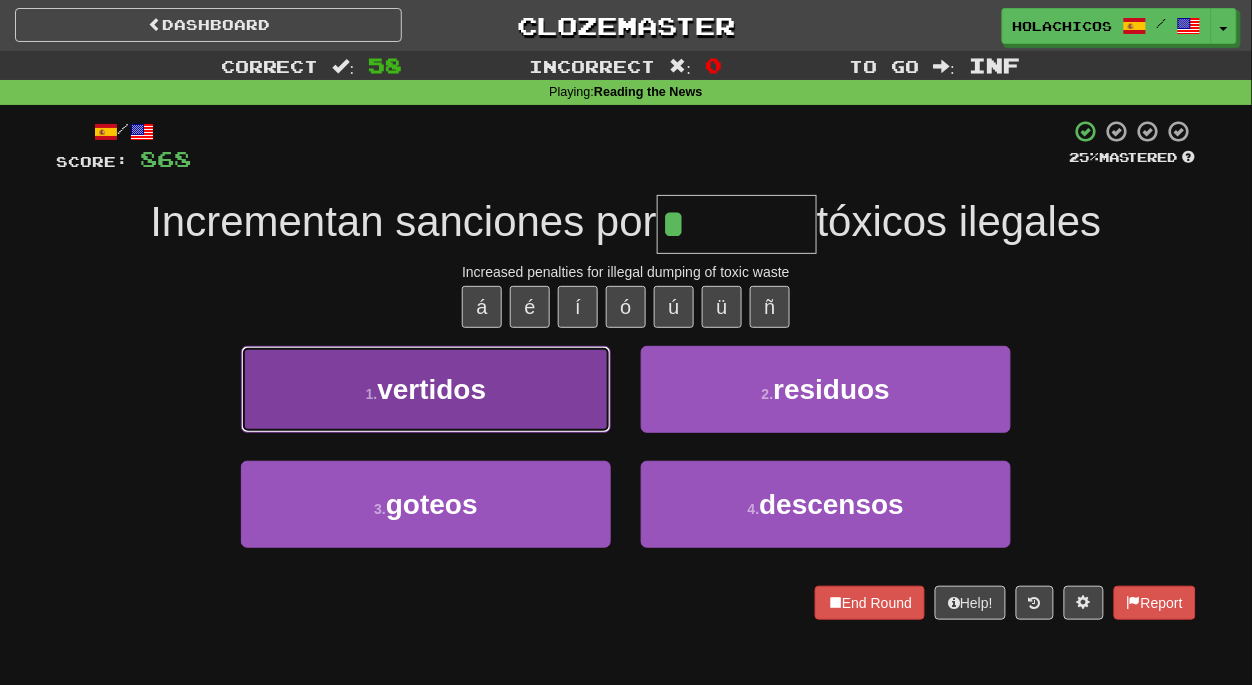 click on "vertidos" at bounding box center [431, 389] 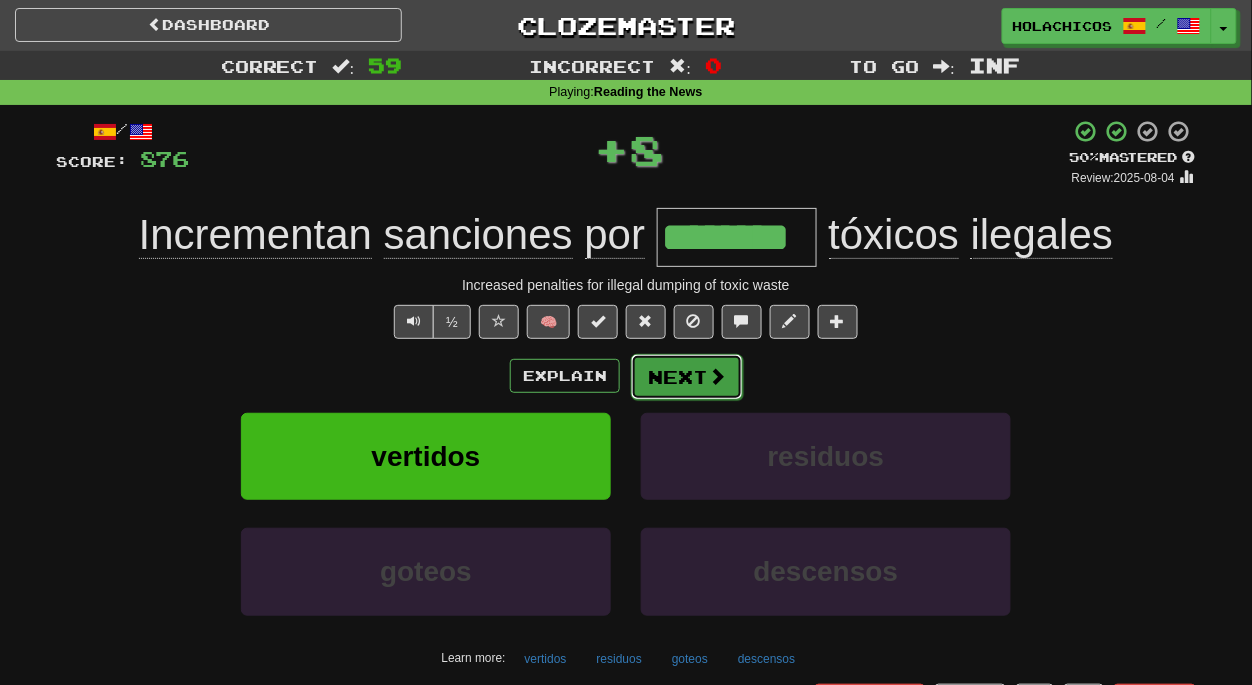 click on "Next" at bounding box center [687, 377] 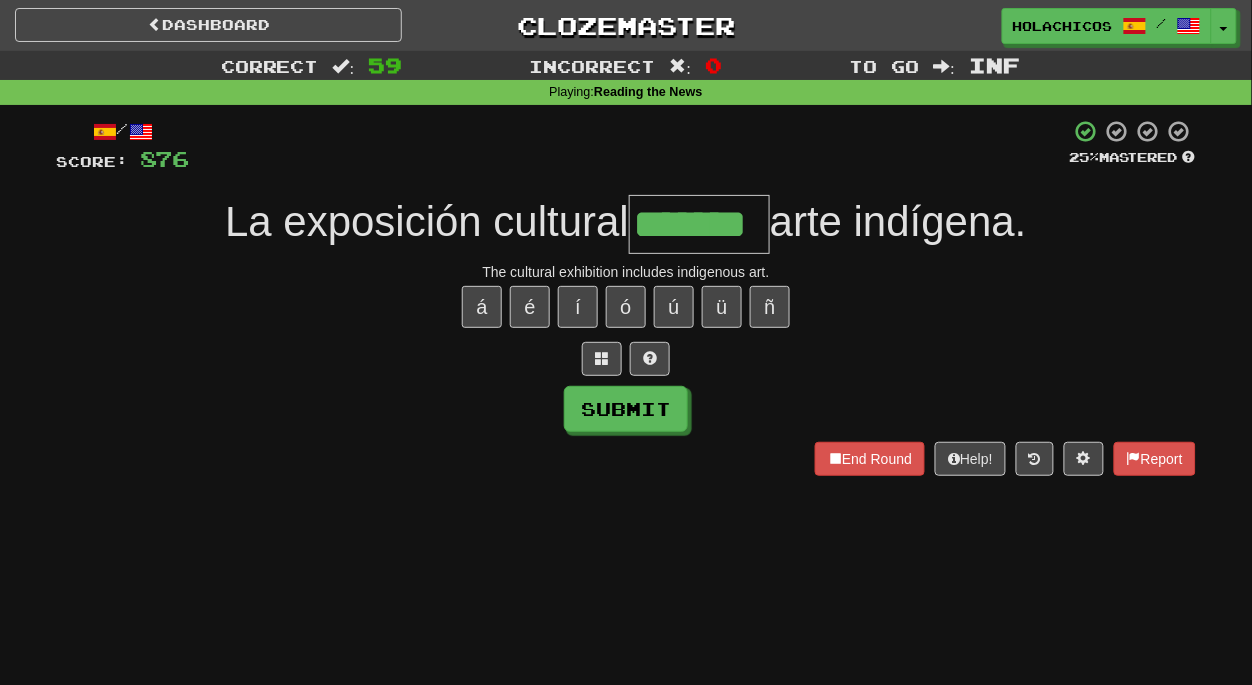 type on "*******" 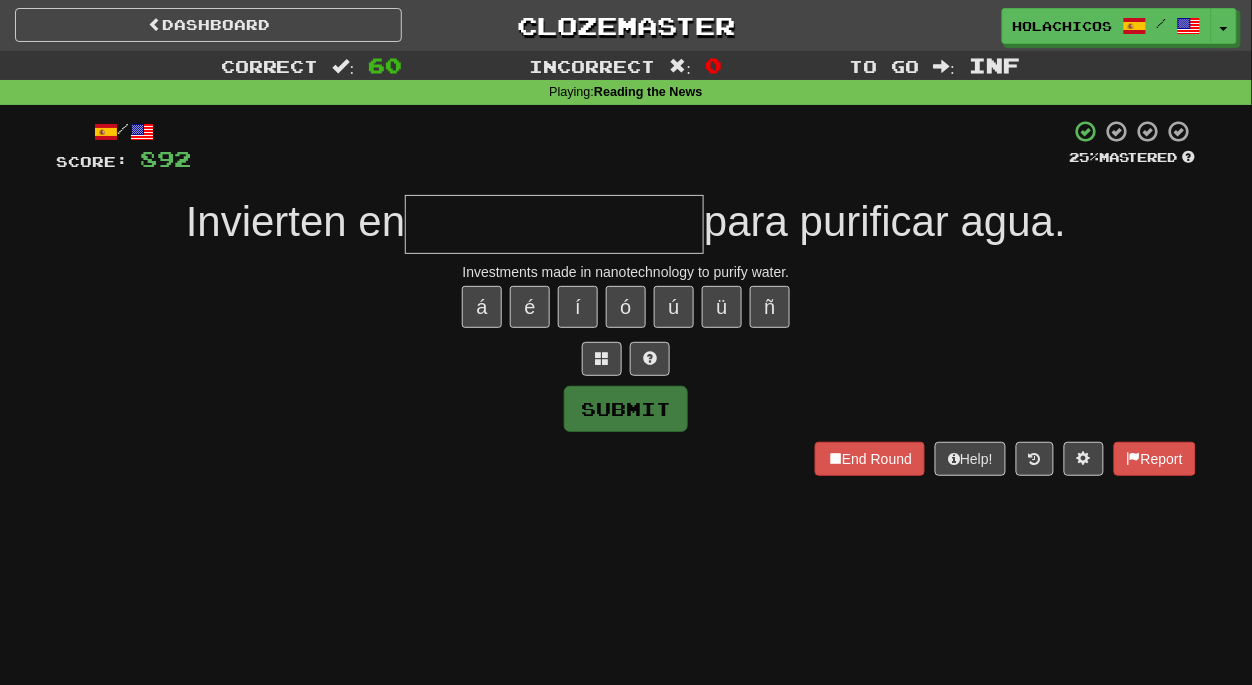 type on "*" 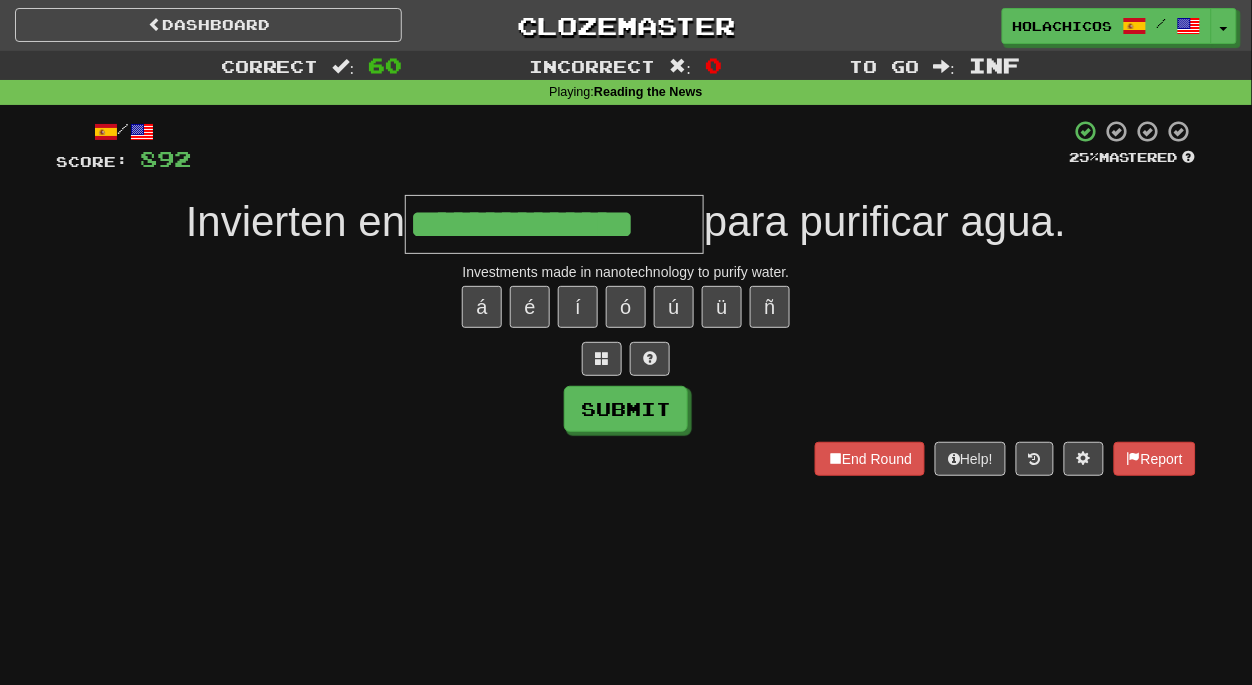 type on "**********" 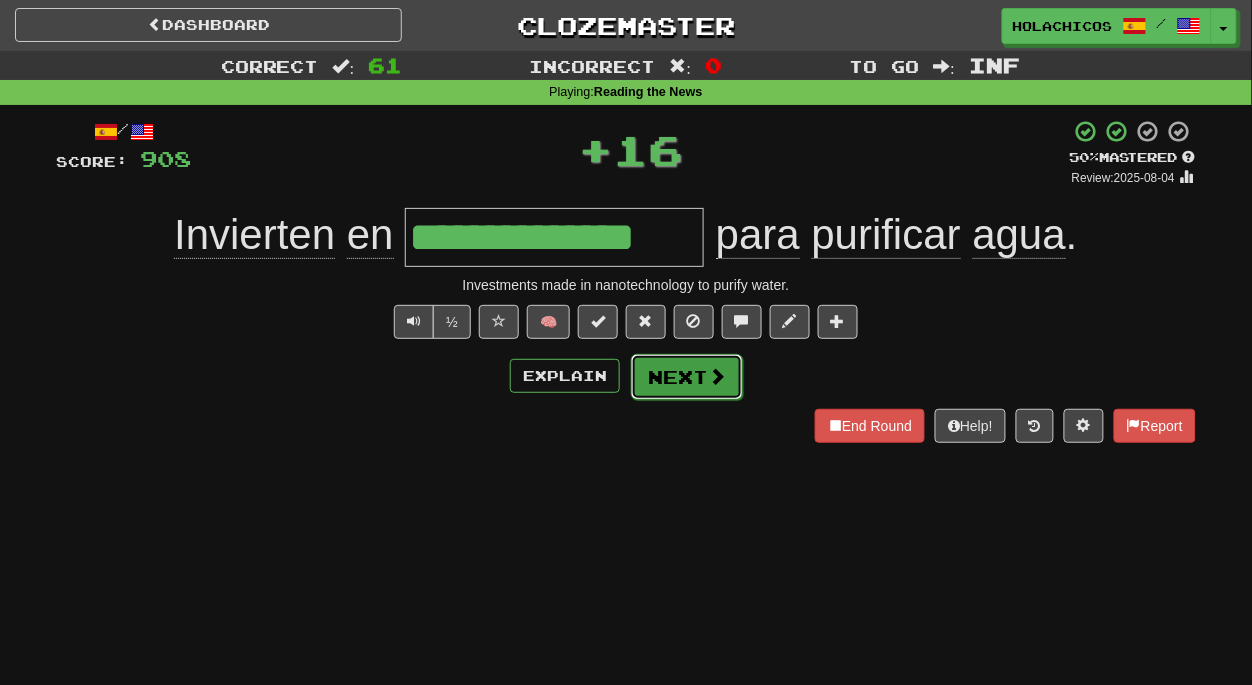 click on "Next" at bounding box center [687, 377] 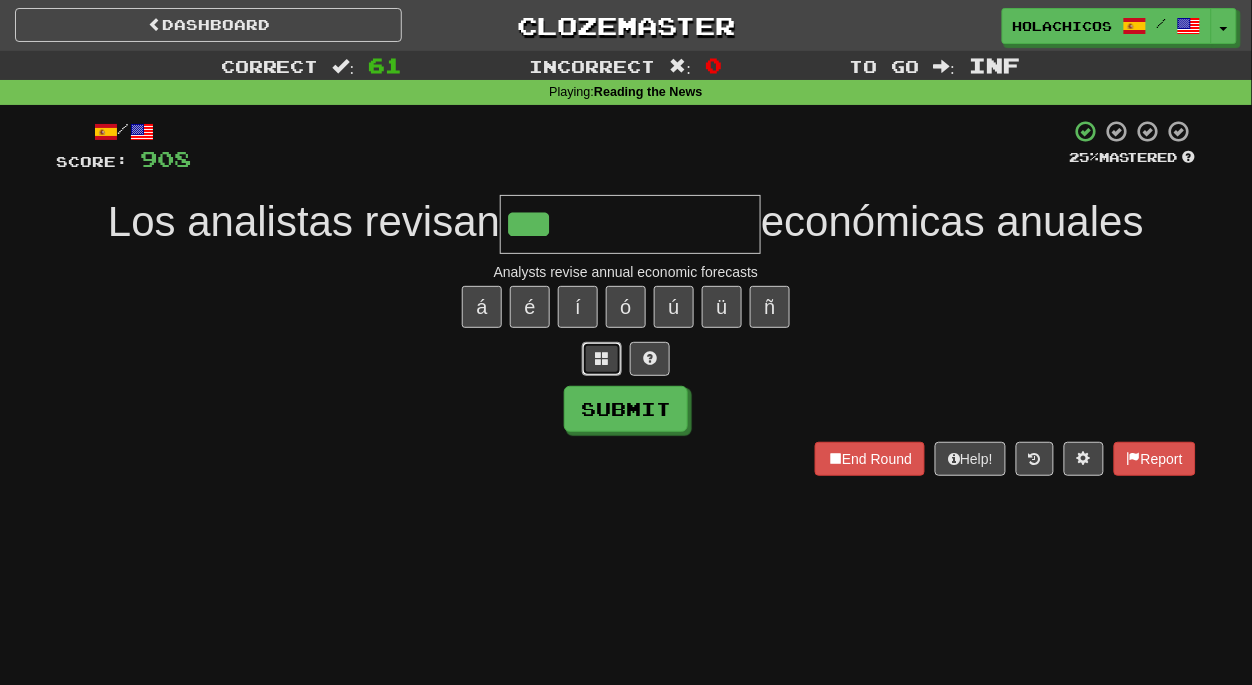 click at bounding box center [602, 358] 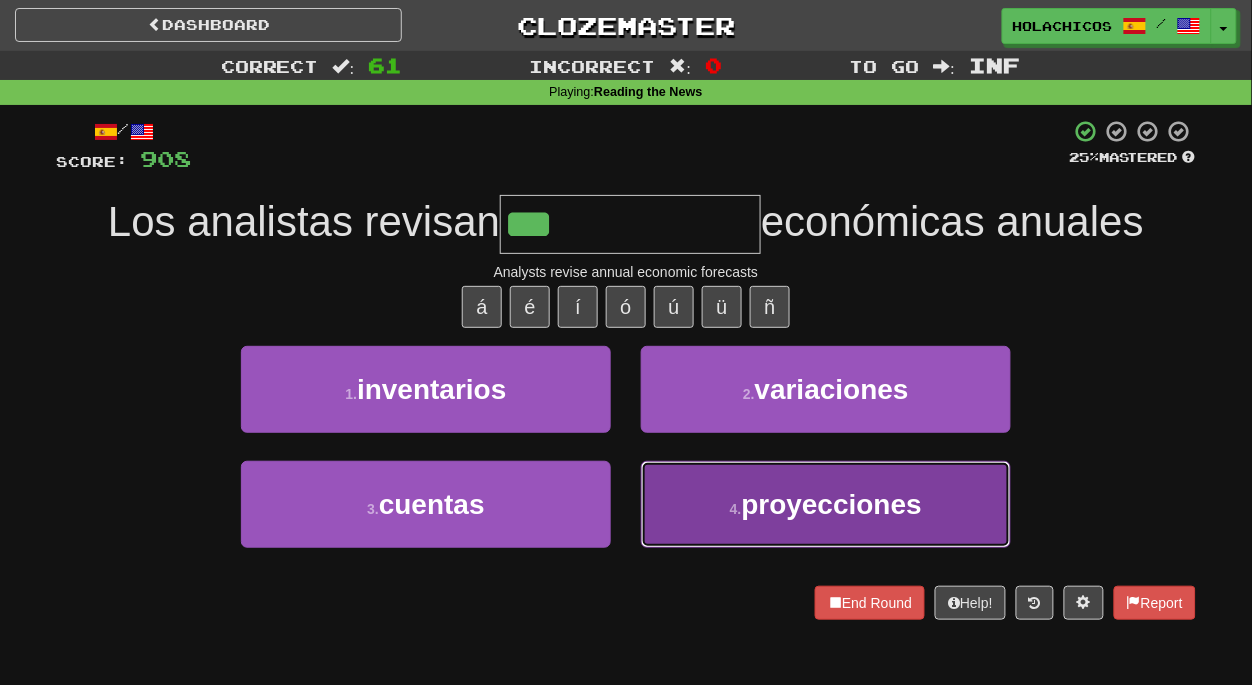 click on "4 .  proyecciones" at bounding box center [826, 504] 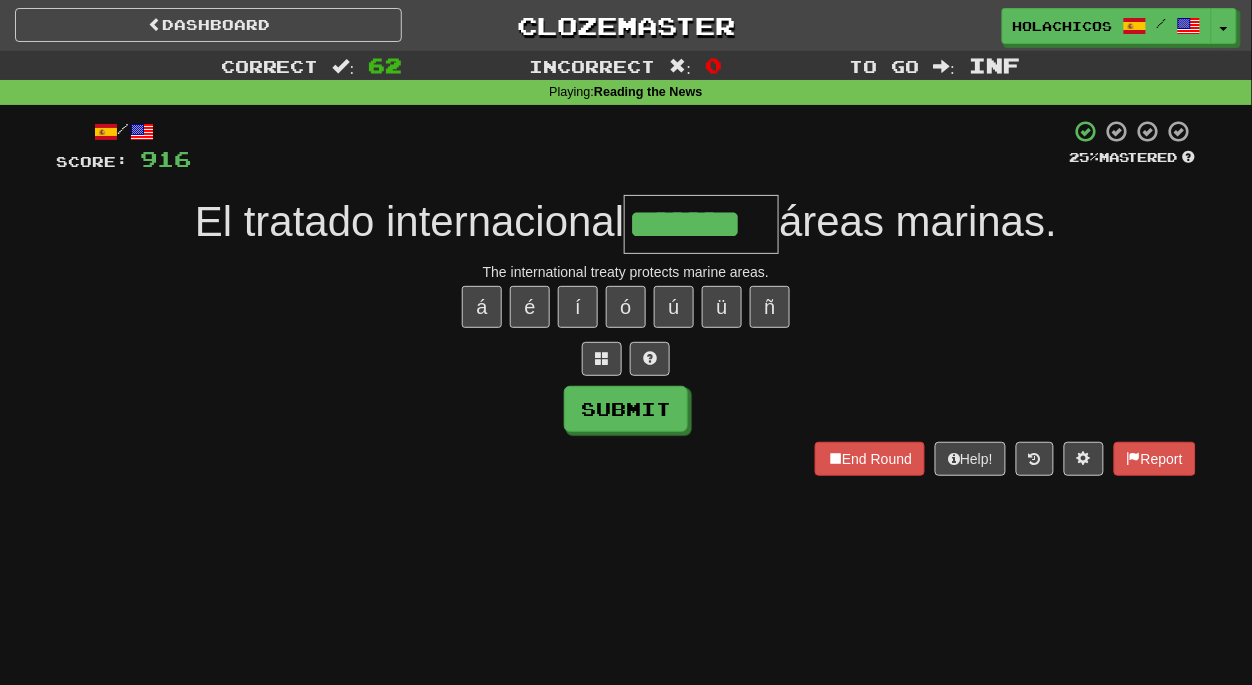 type on "*******" 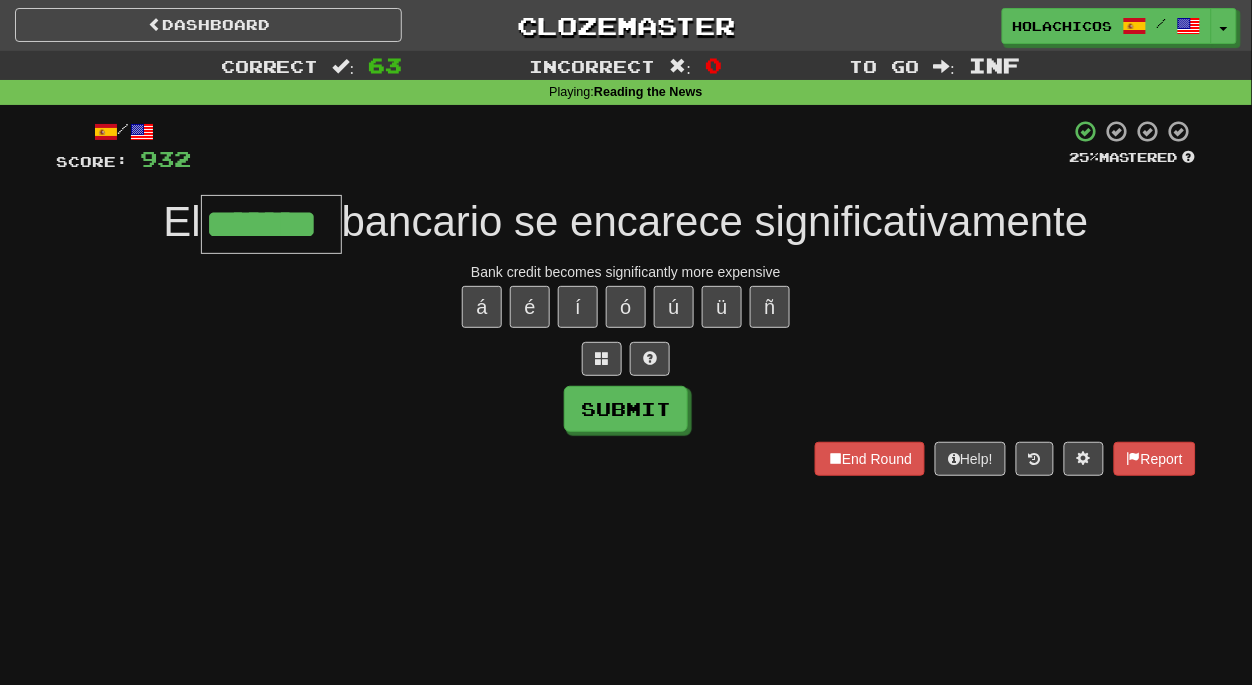 type on "*******" 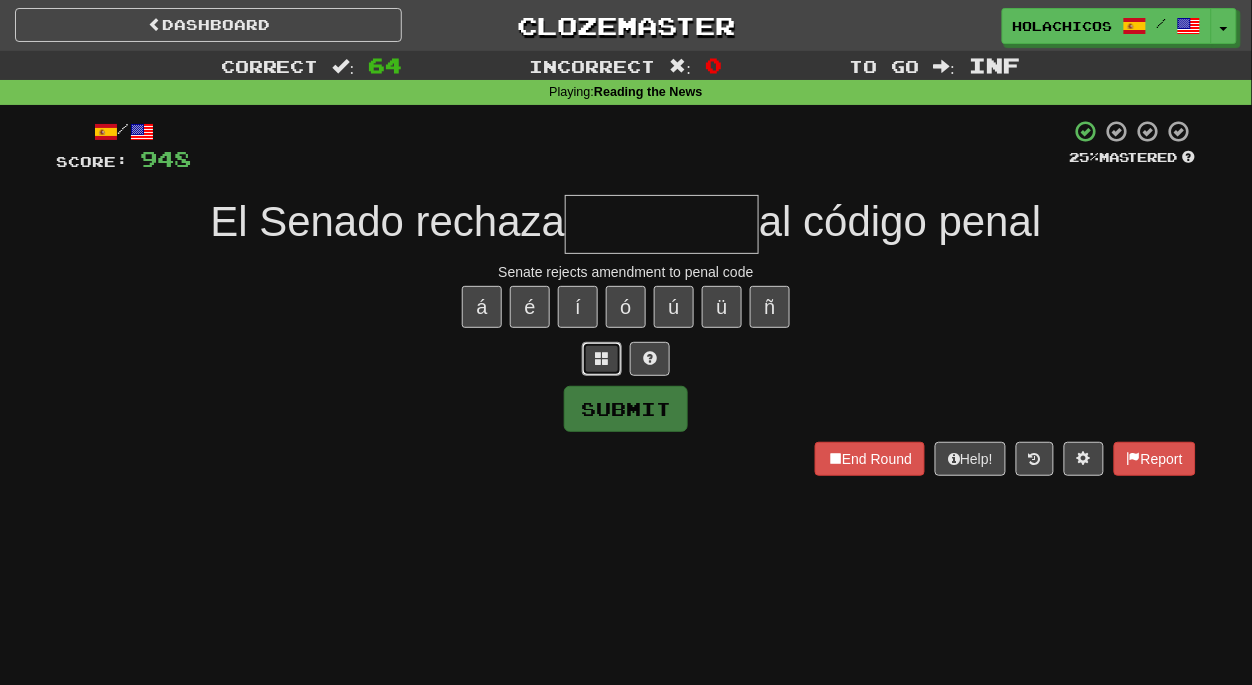 click at bounding box center (602, 359) 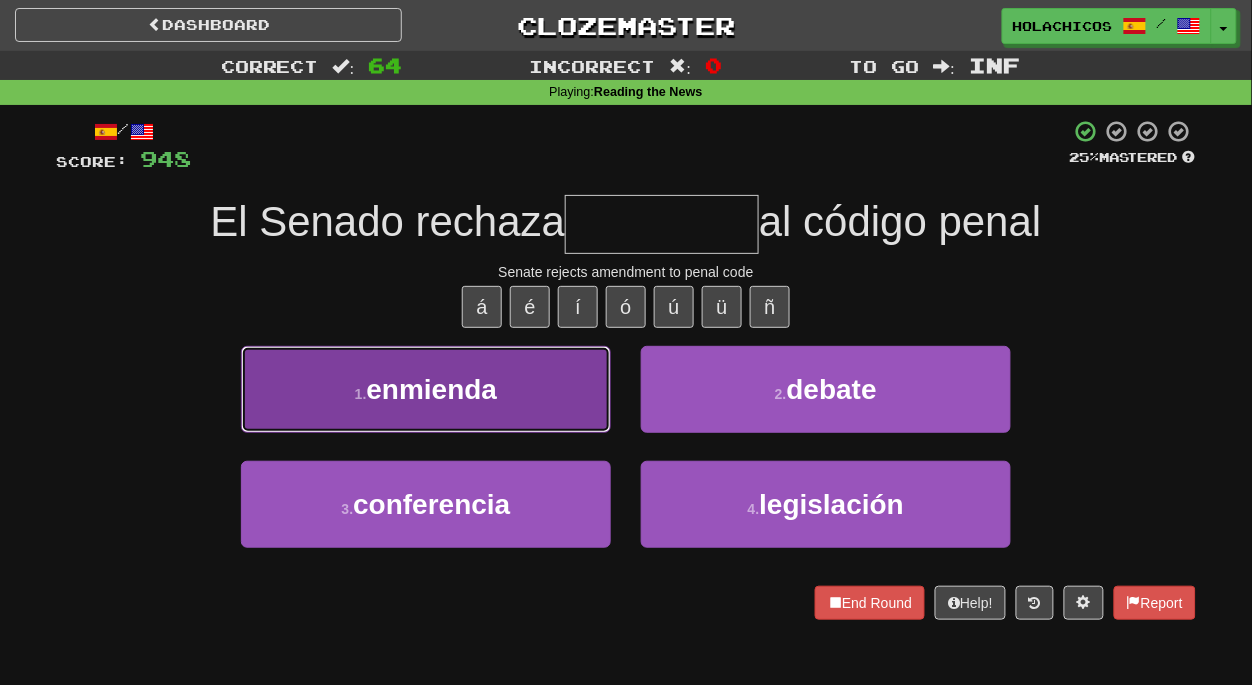 click on "1 .  enmienda" at bounding box center (426, 389) 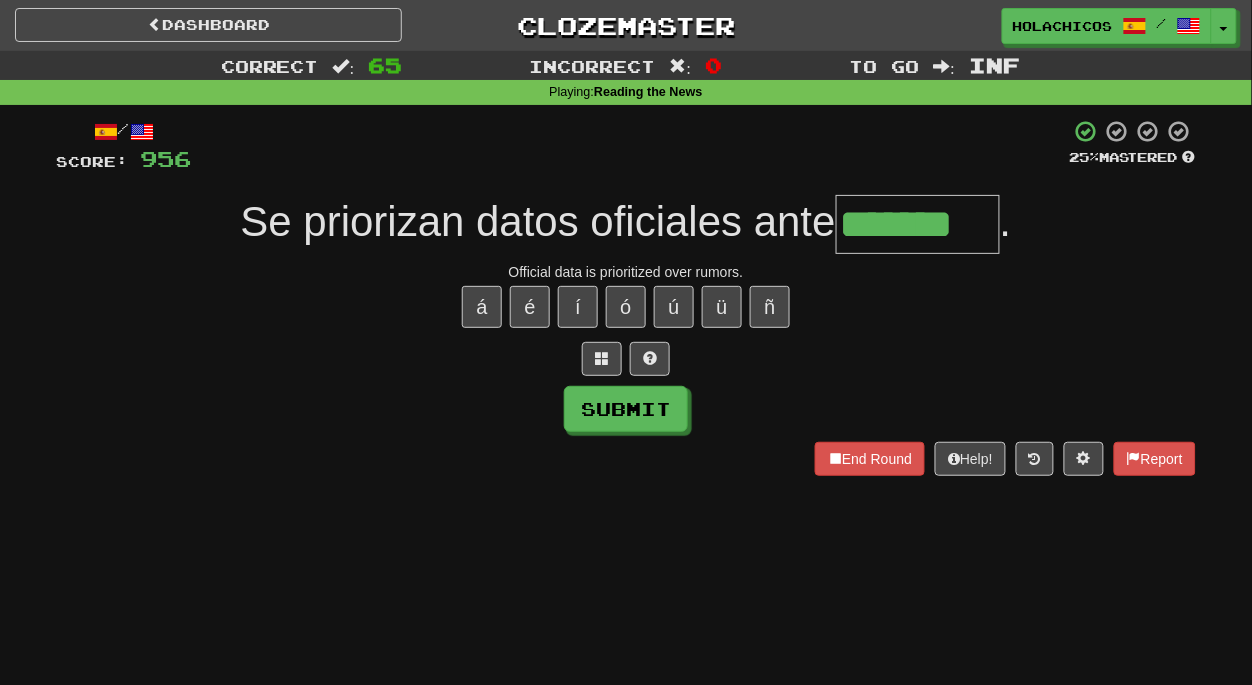 type on "*******" 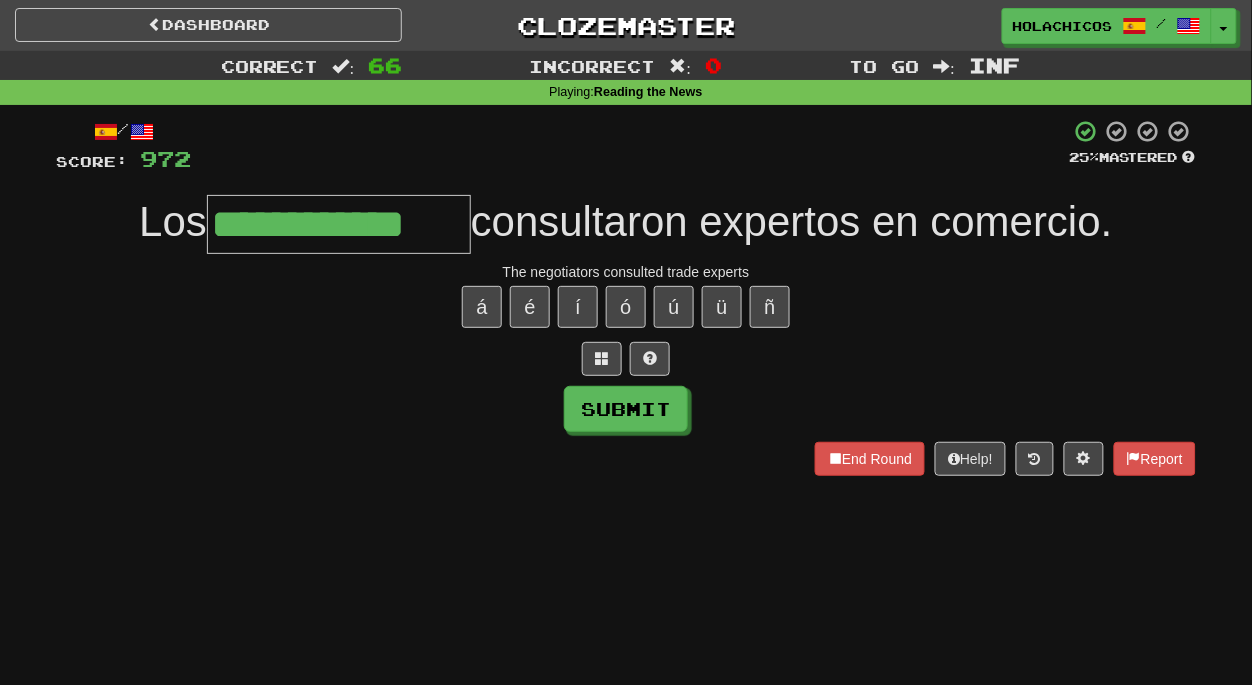 type on "**********" 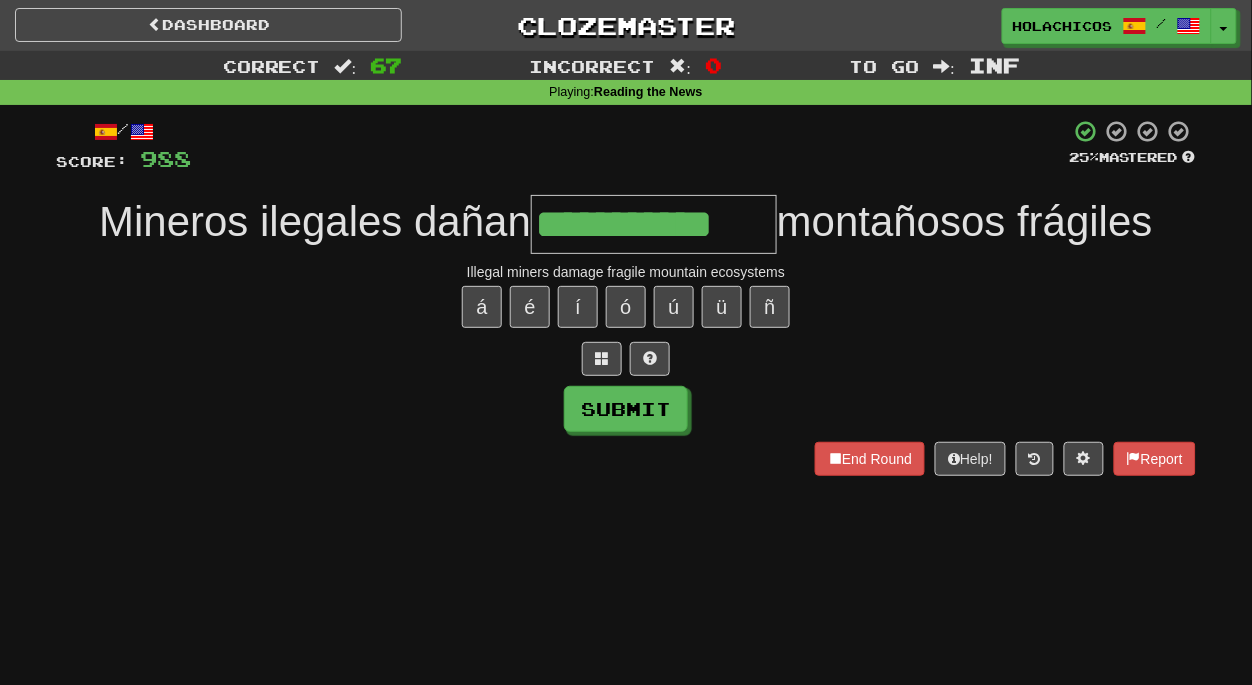 type on "**********" 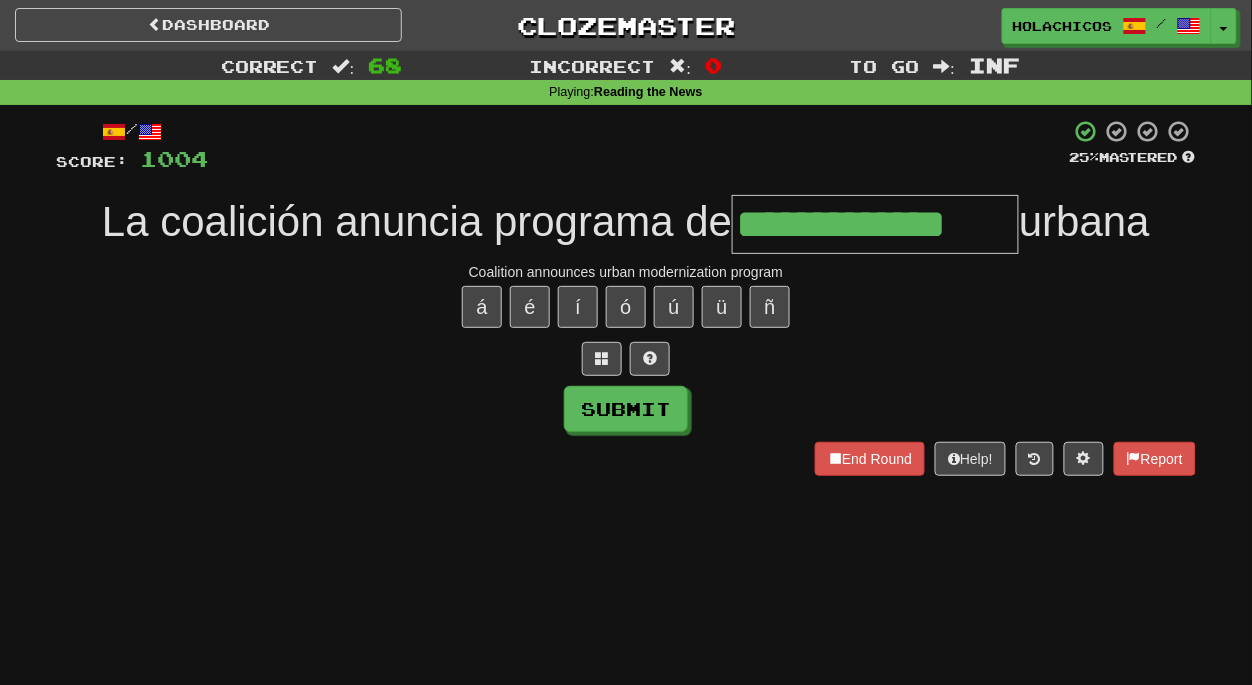 type on "**********" 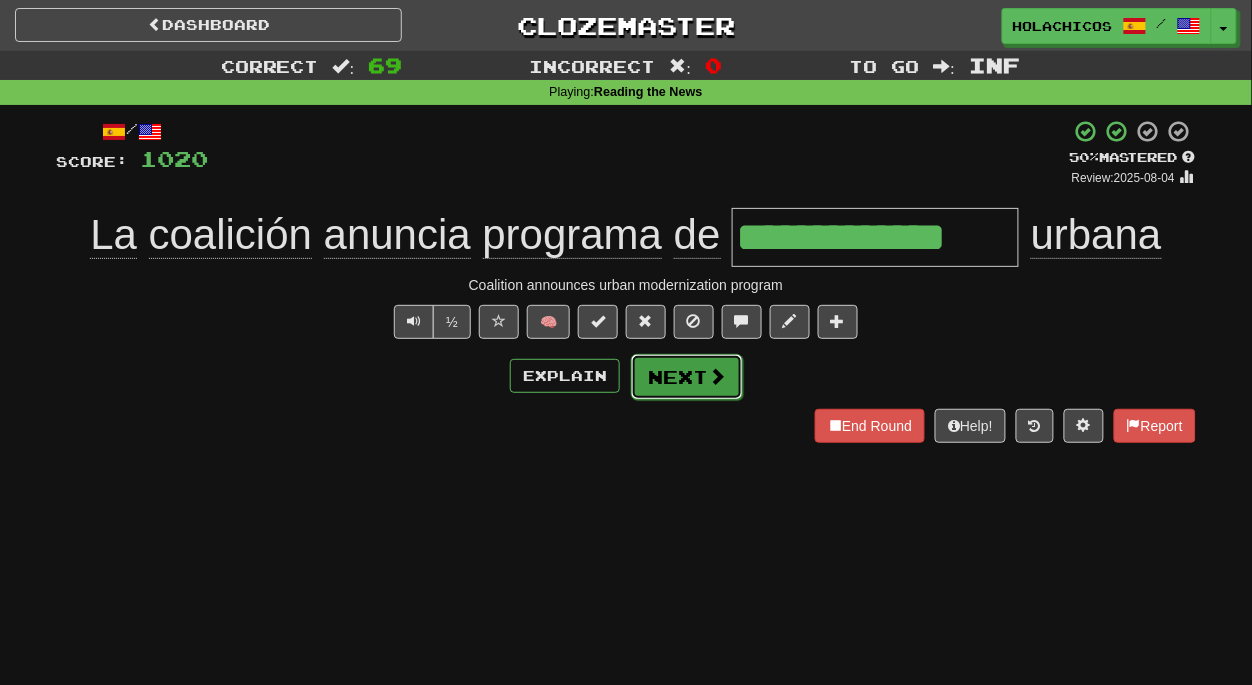 click on "Next" at bounding box center [687, 377] 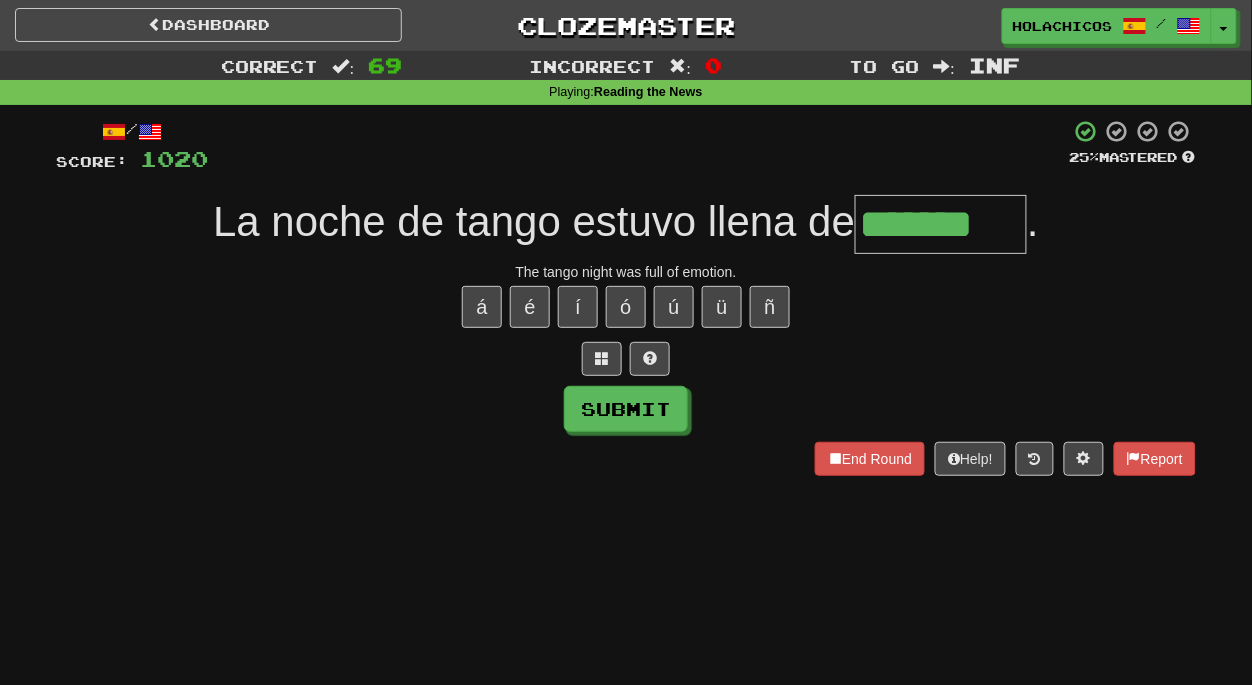 type on "*******" 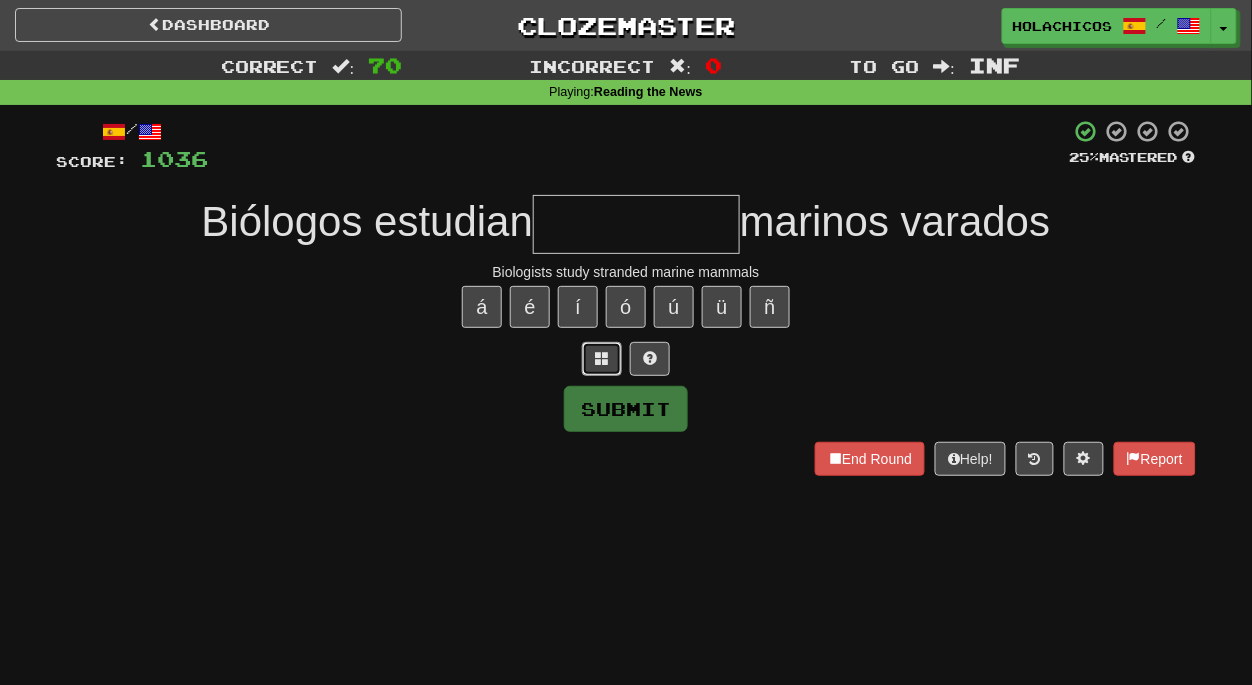 click at bounding box center (602, 358) 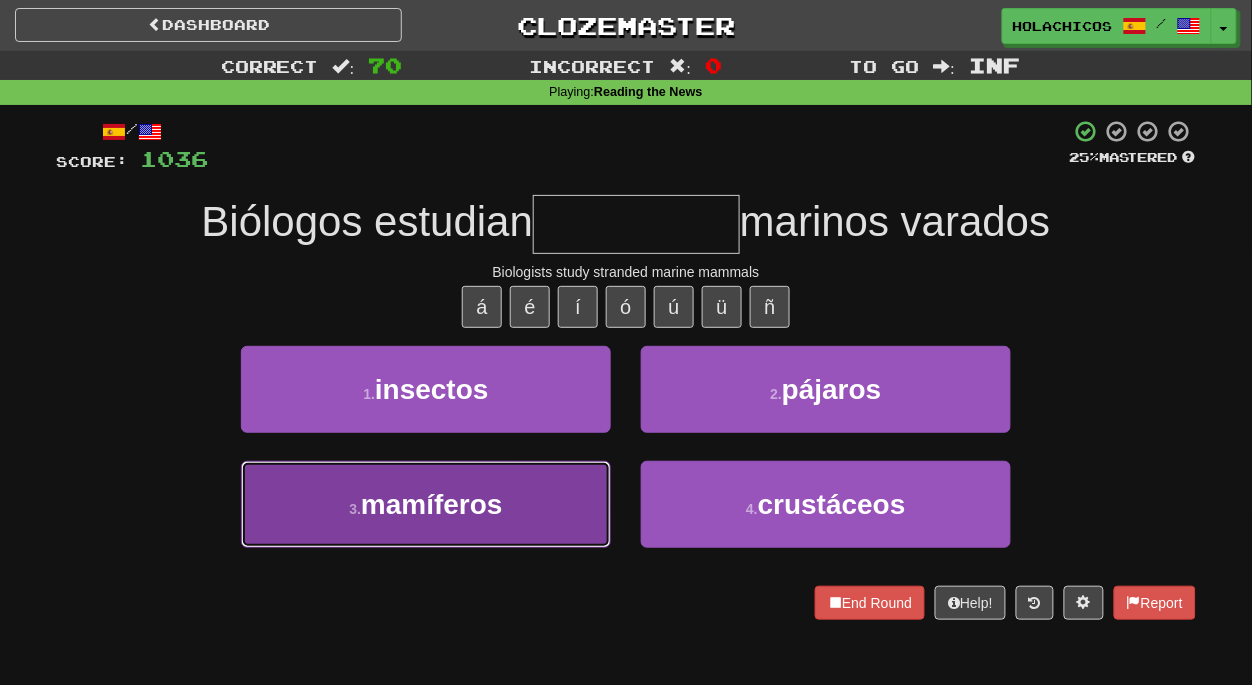 click on "3 .  mamíferos" at bounding box center [426, 504] 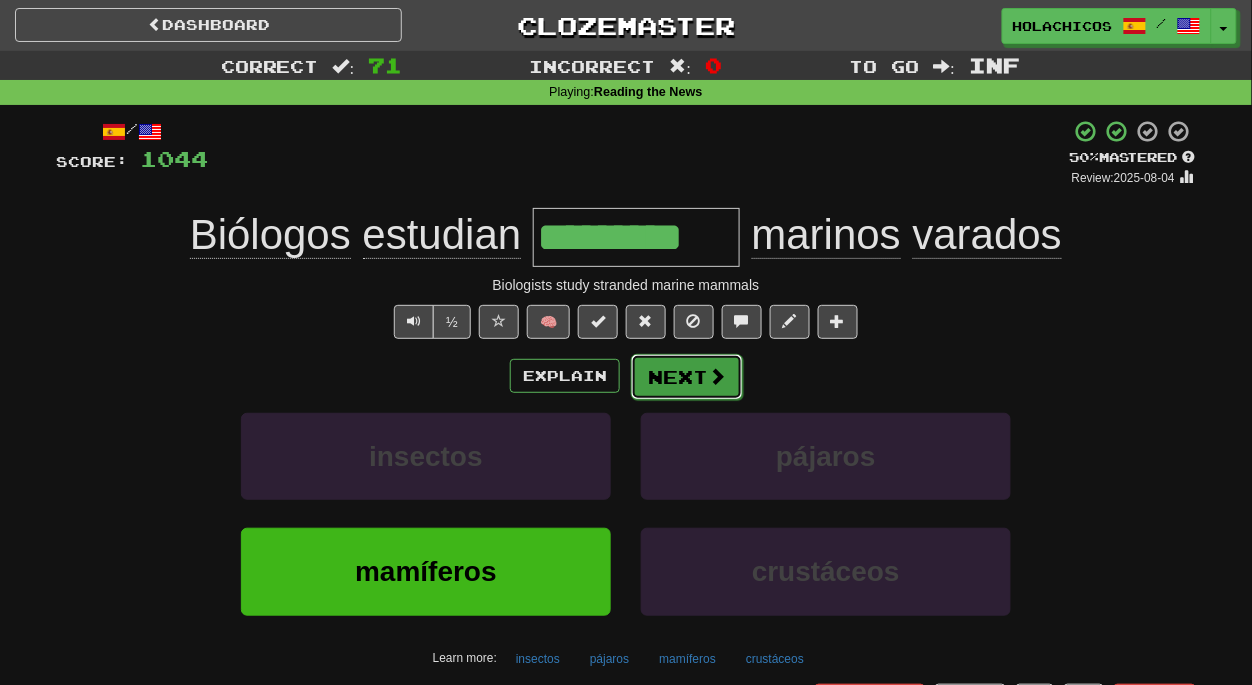 click on "Next" at bounding box center (687, 377) 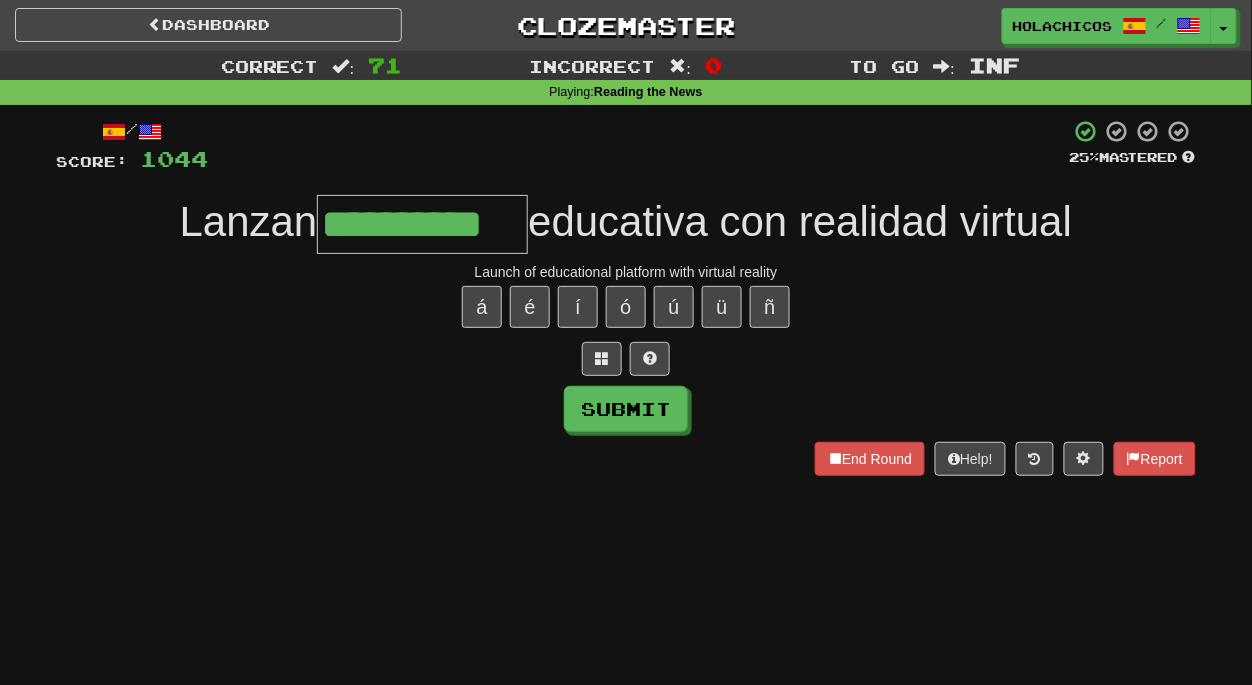 type on "**********" 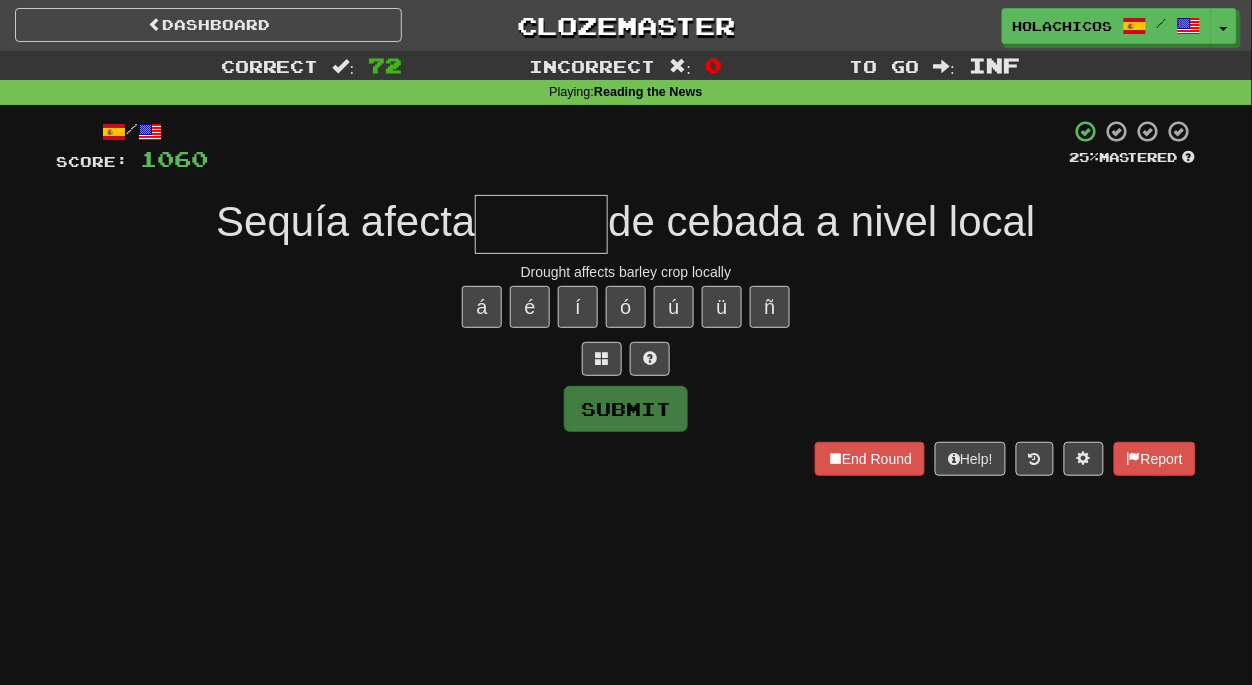 type on "*" 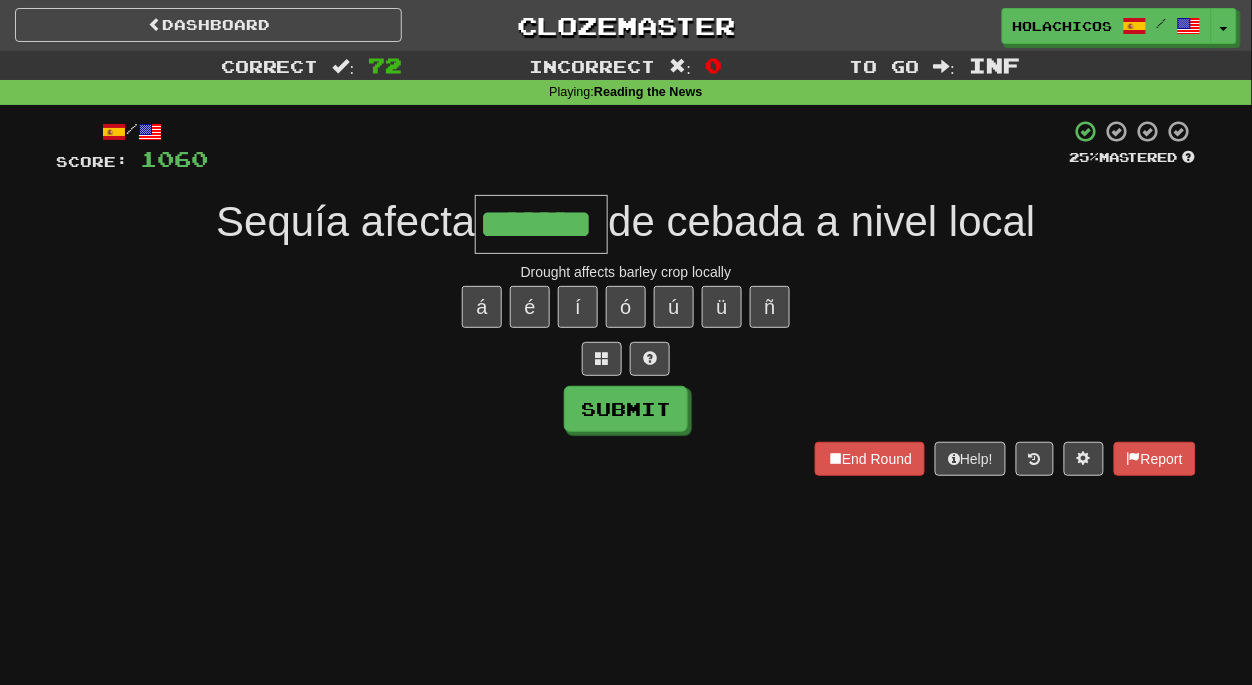 type on "*******" 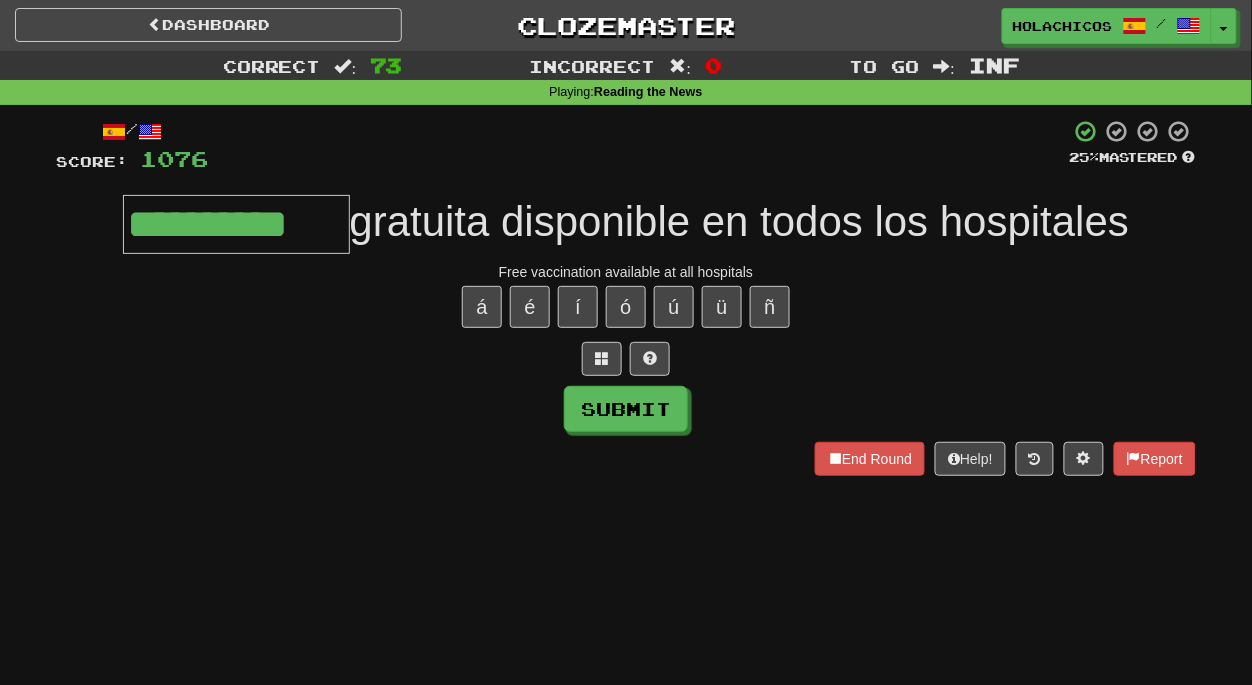 type on "**********" 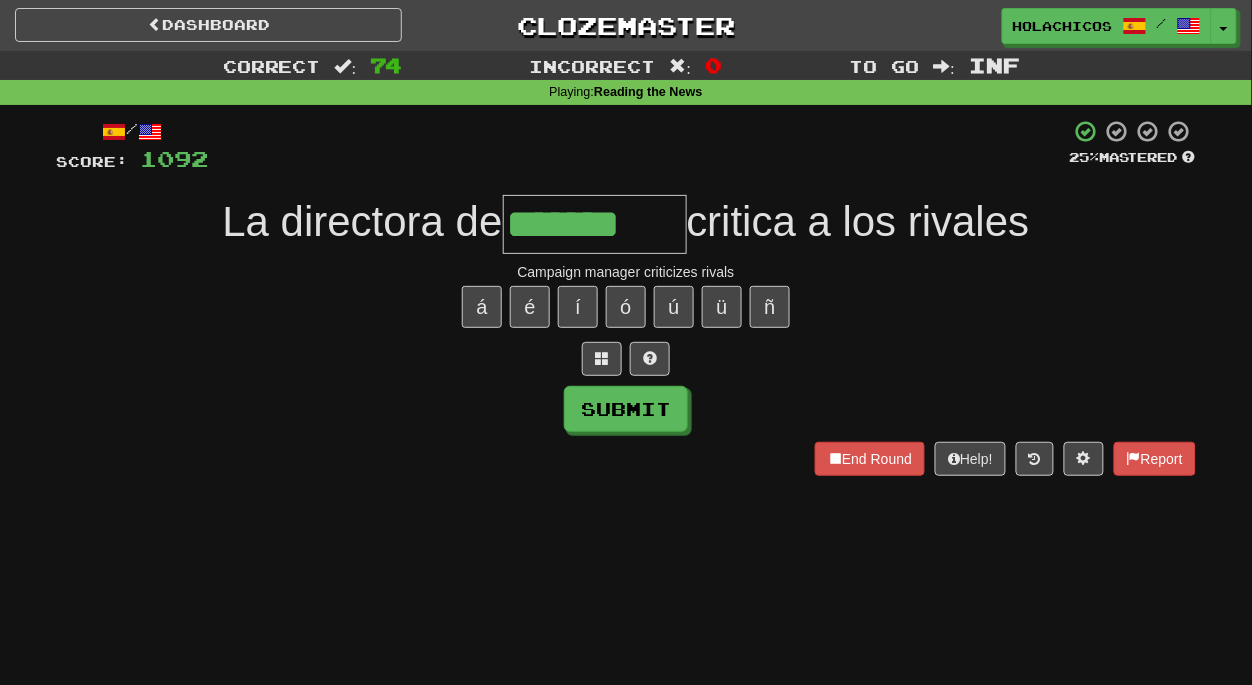 type on "*******" 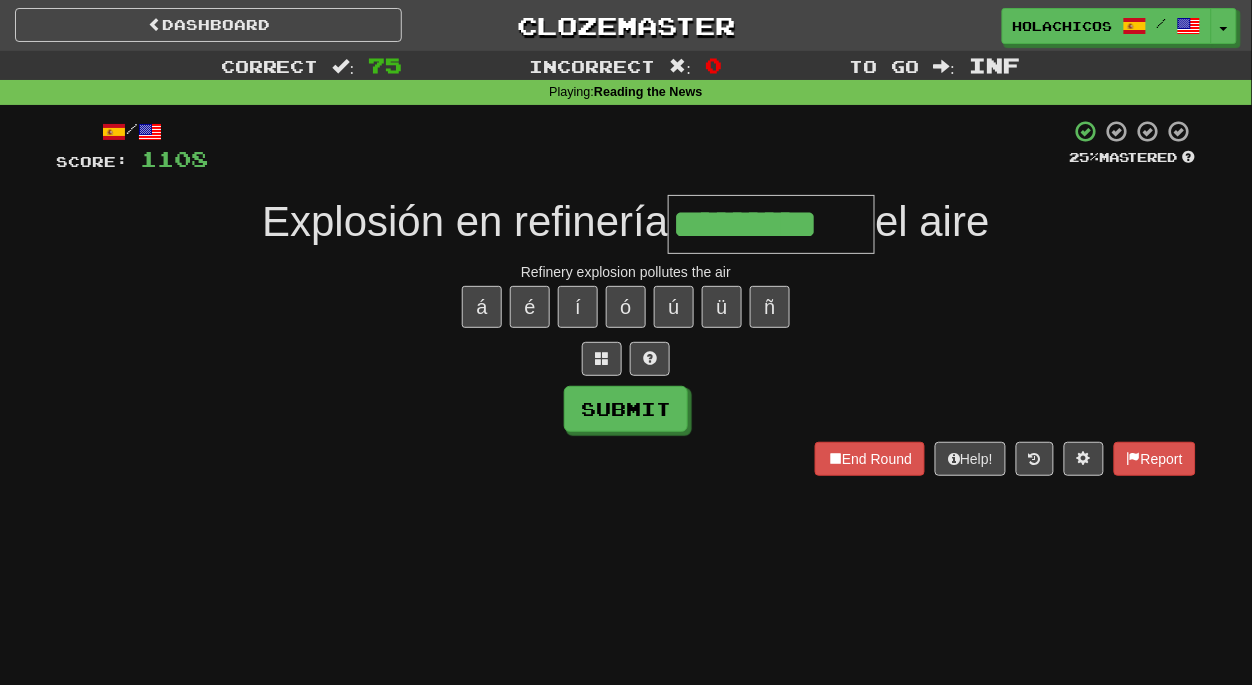 type on "*********" 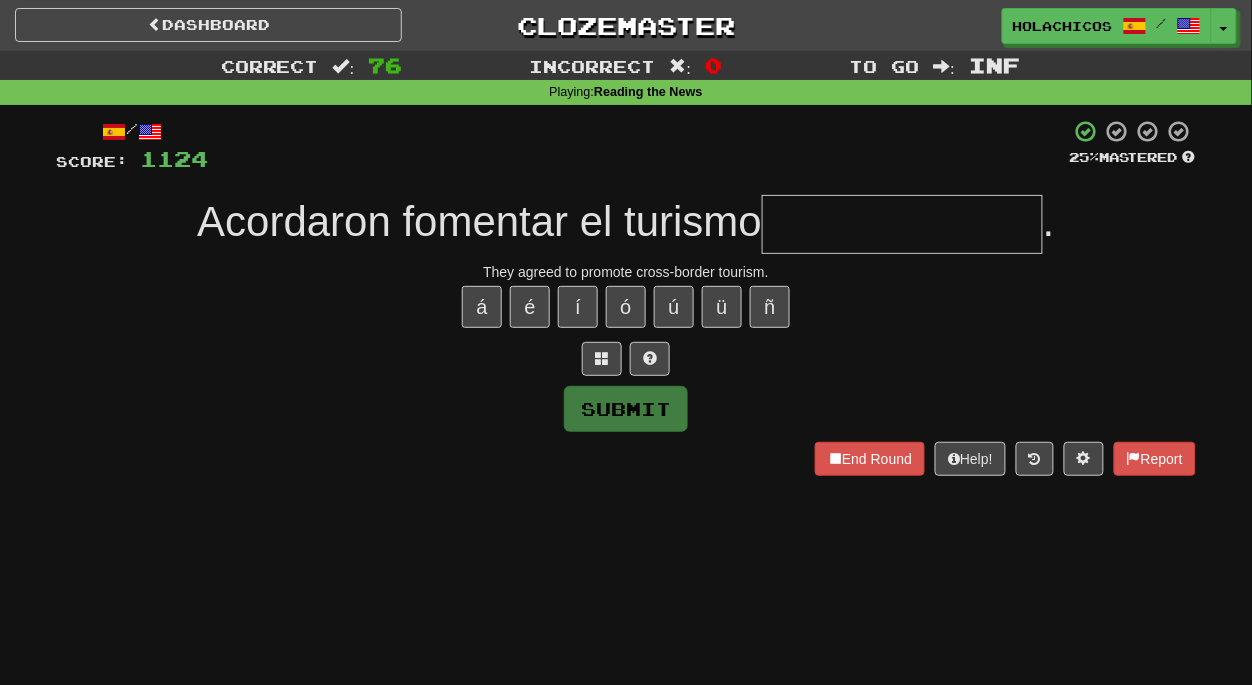 type on "*" 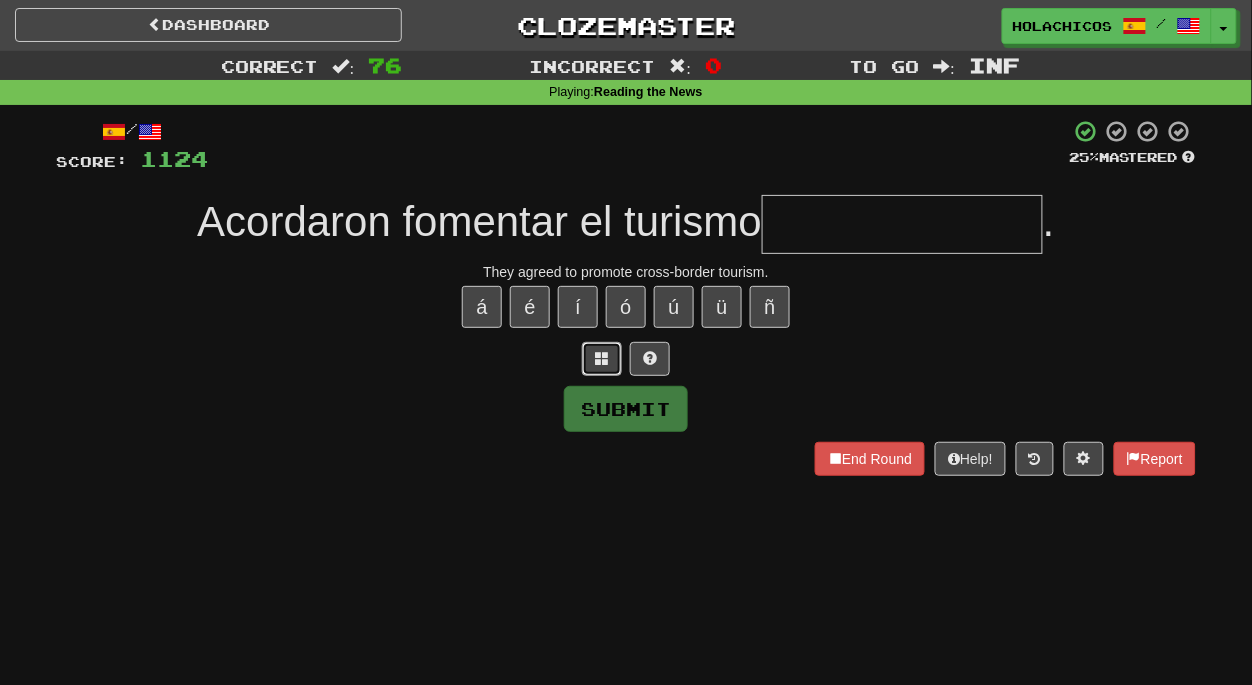 click at bounding box center (602, 358) 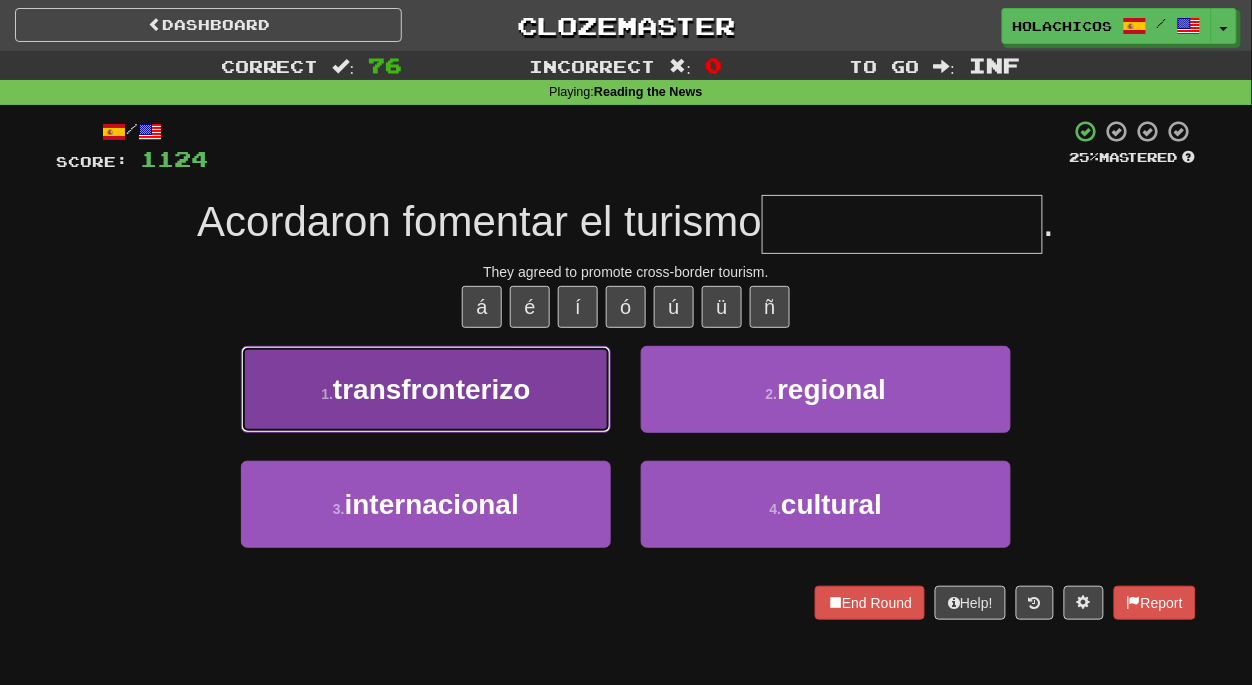 click on "transfronterizo" at bounding box center [432, 389] 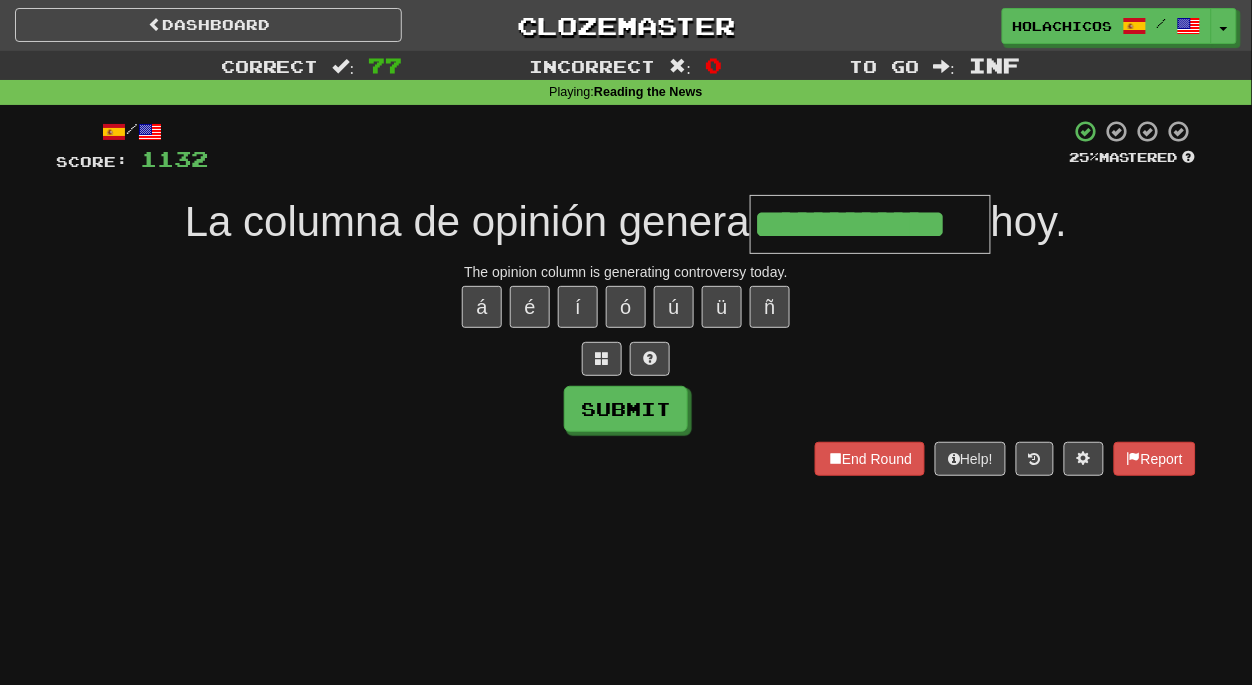 type on "**********" 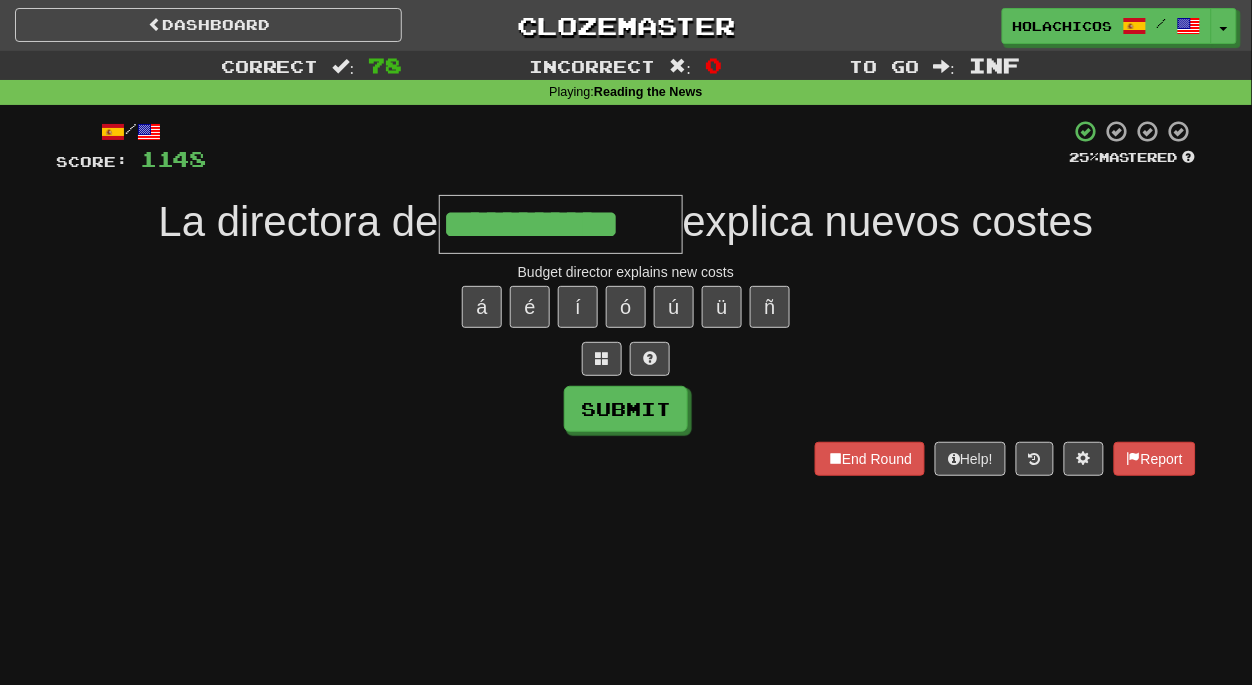 type on "**********" 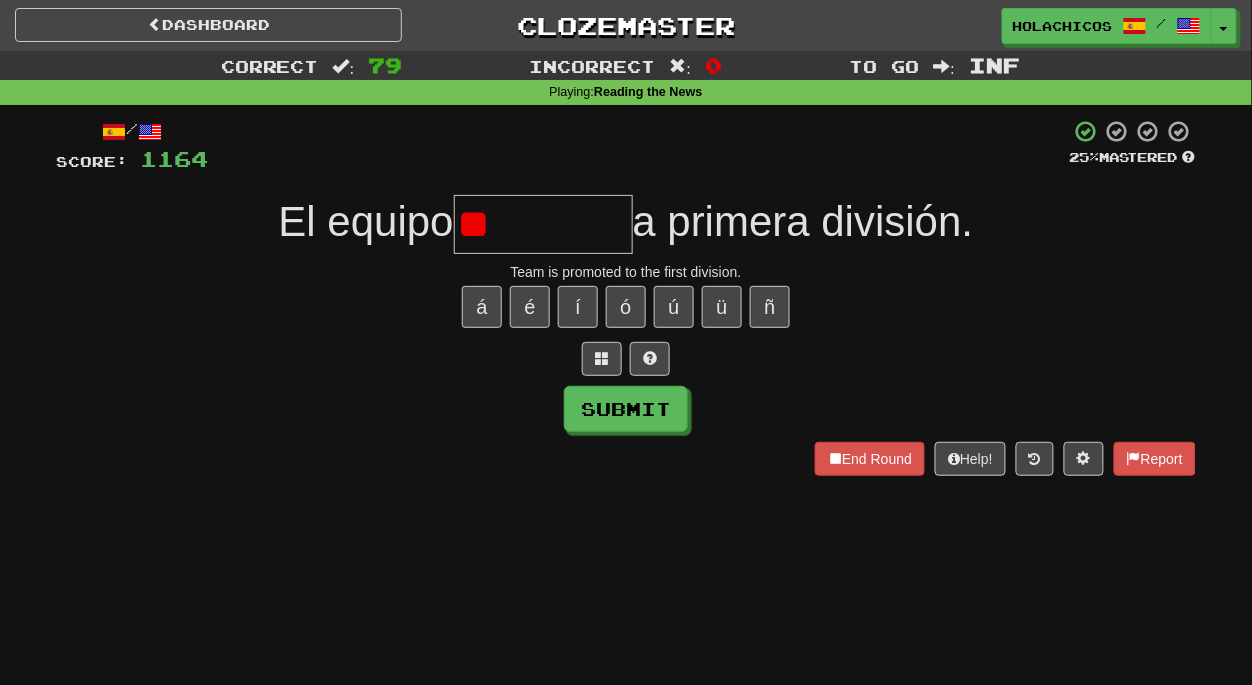 type on "*" 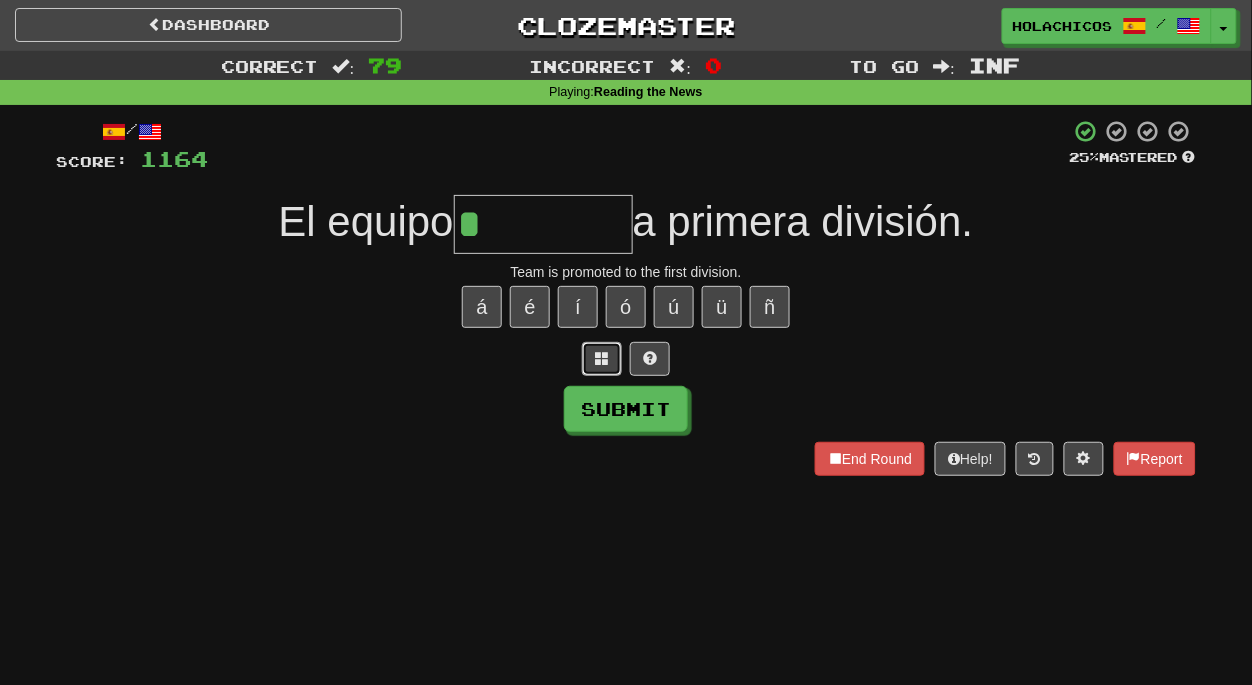 click at bounding box center [602, 358] 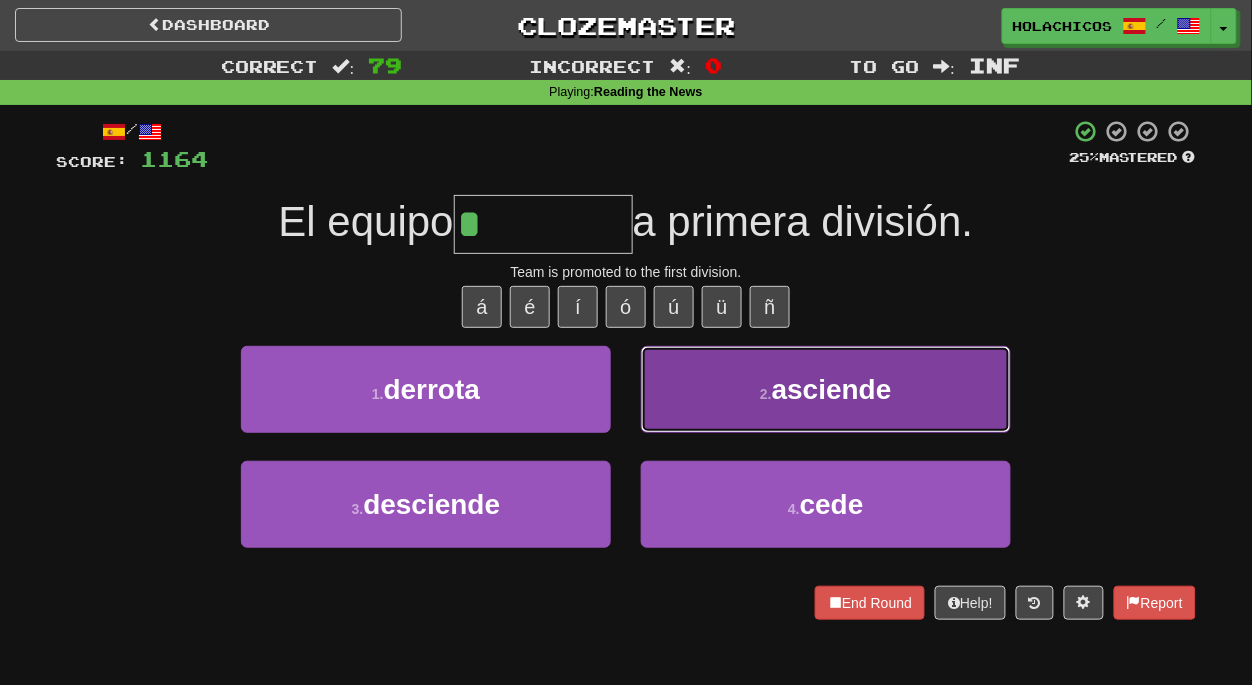 click on "asciende" at bounding box center [832, 389] 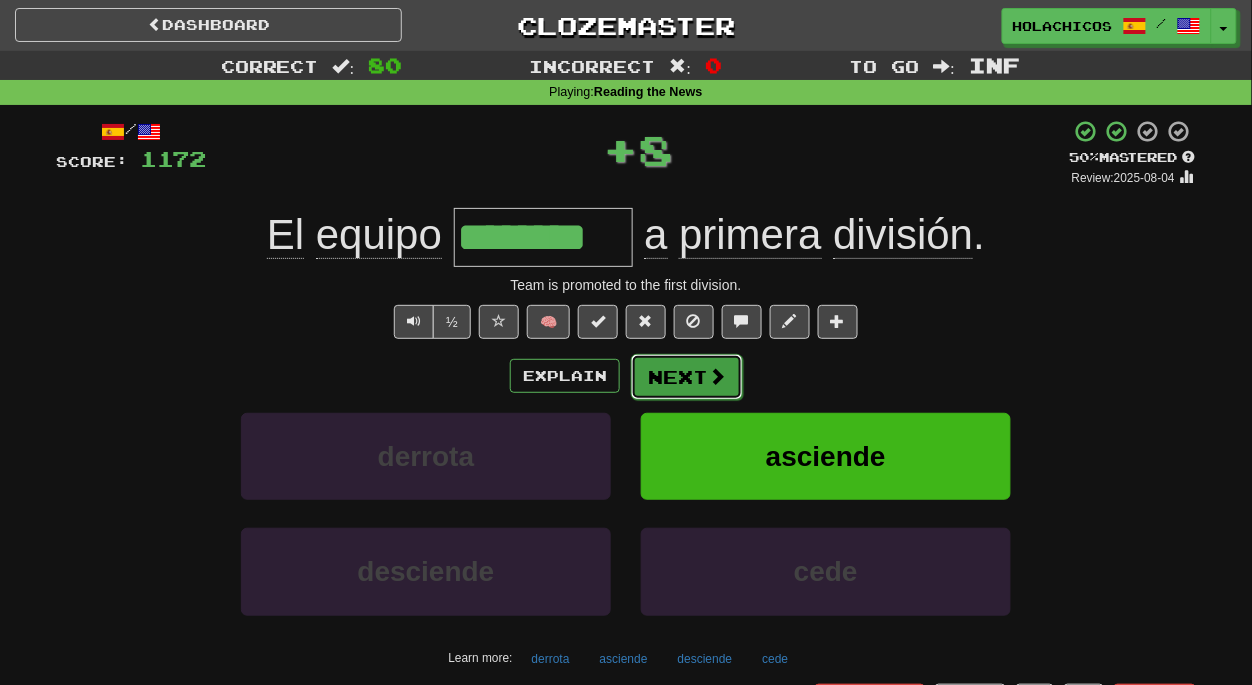 click on "Next" at bounding box center (687, 377) 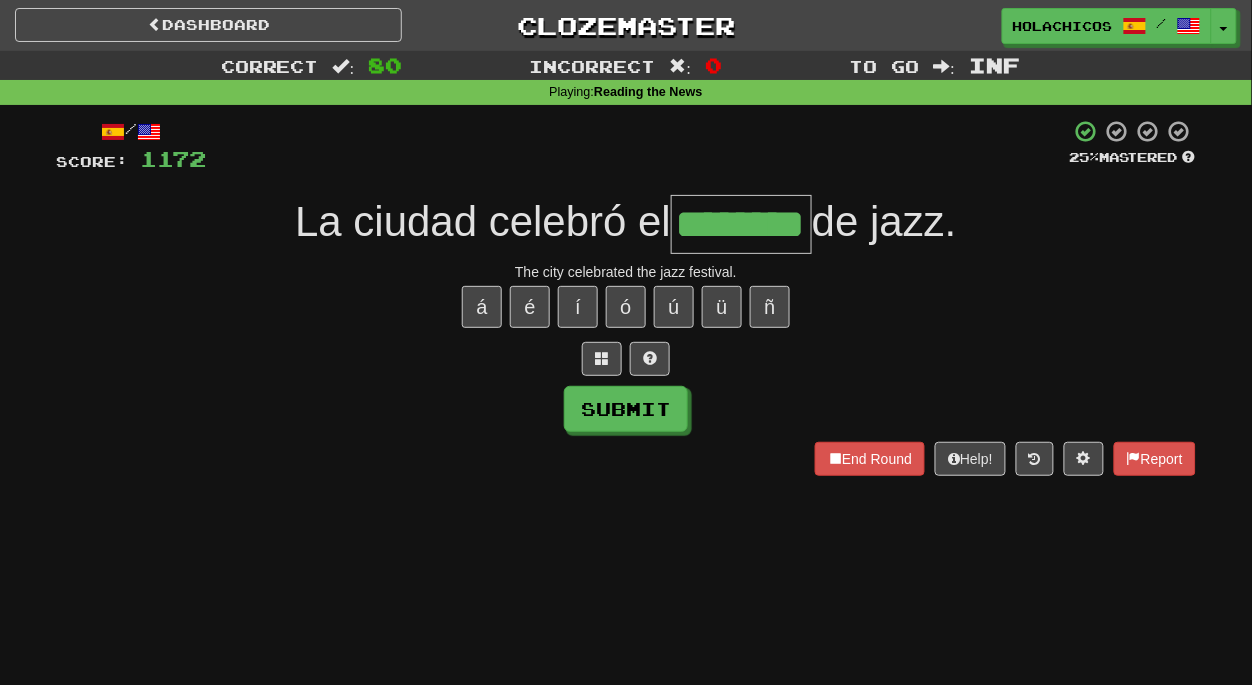 type on "********" 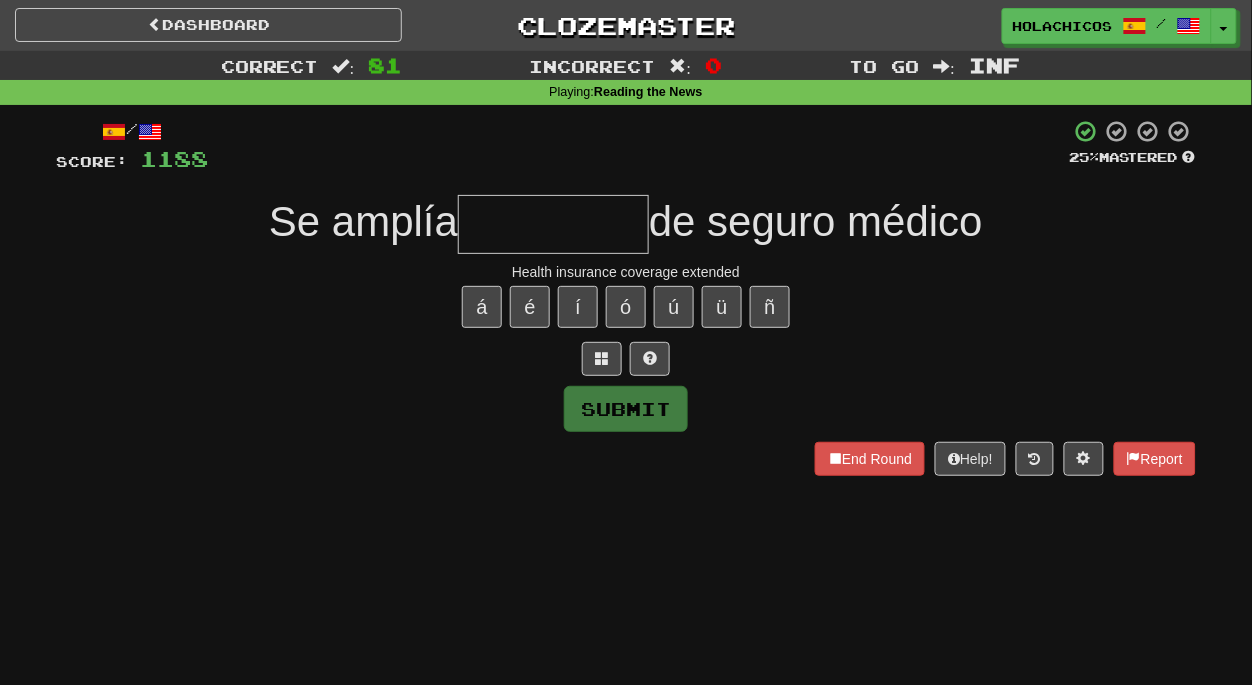 type on "*" 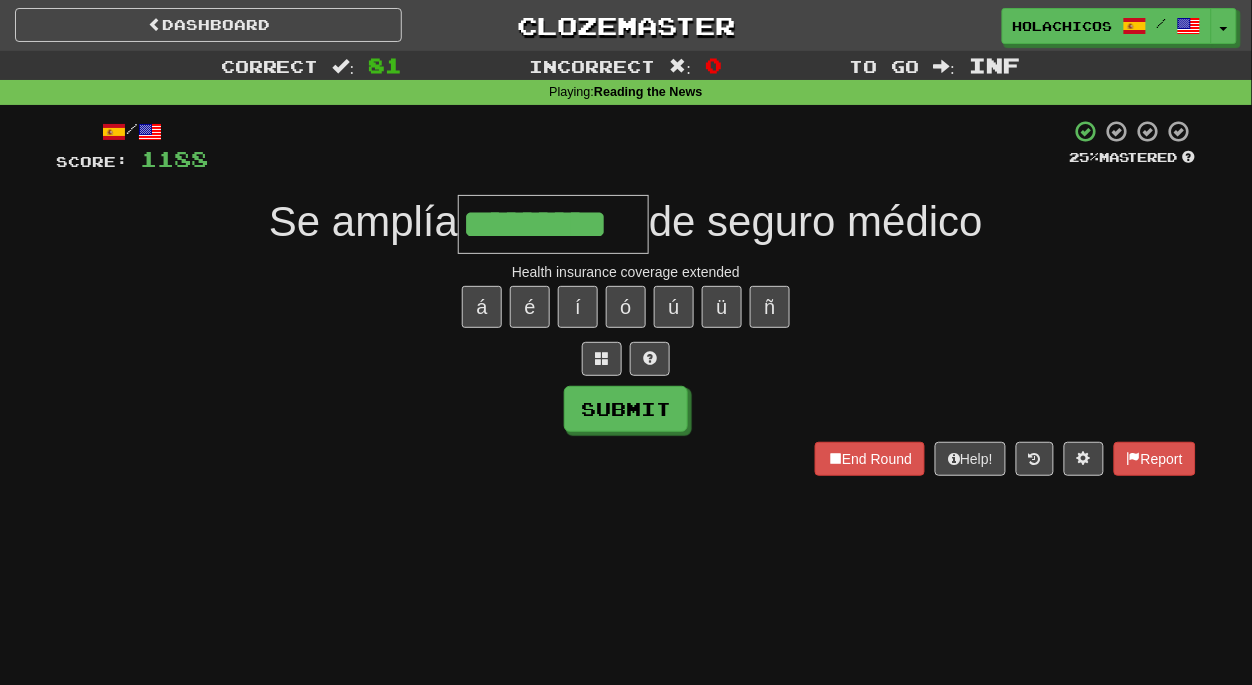 type on "*********" 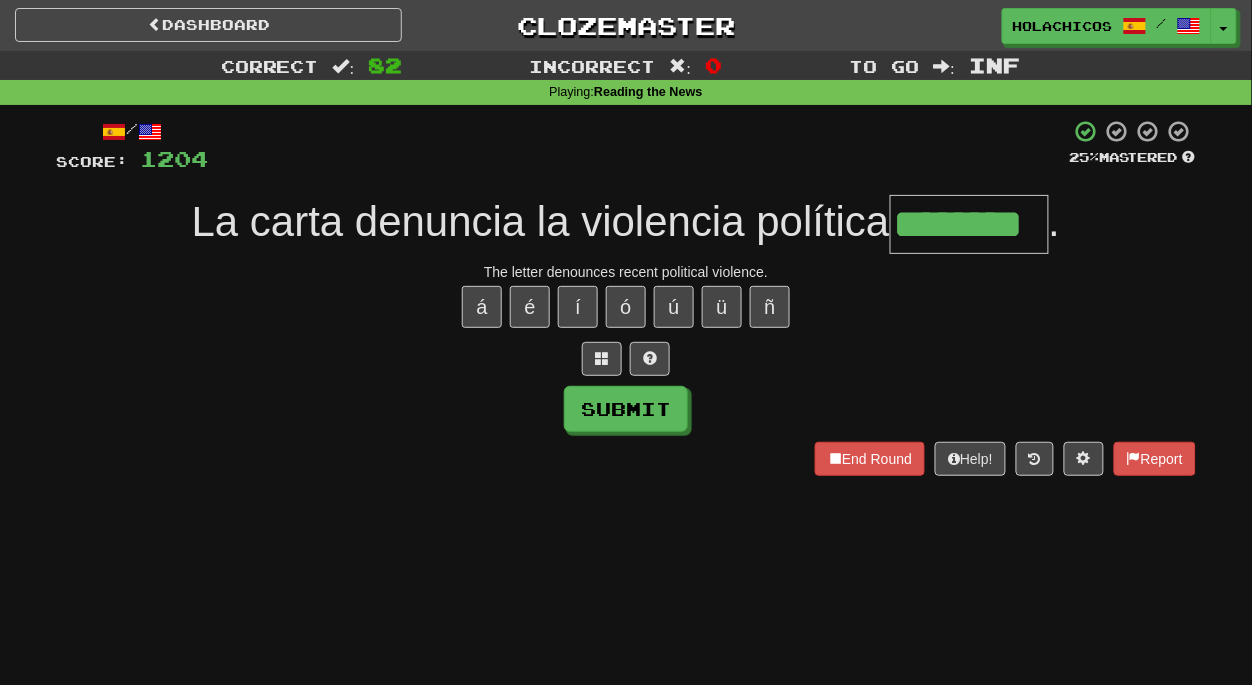 type on "********" 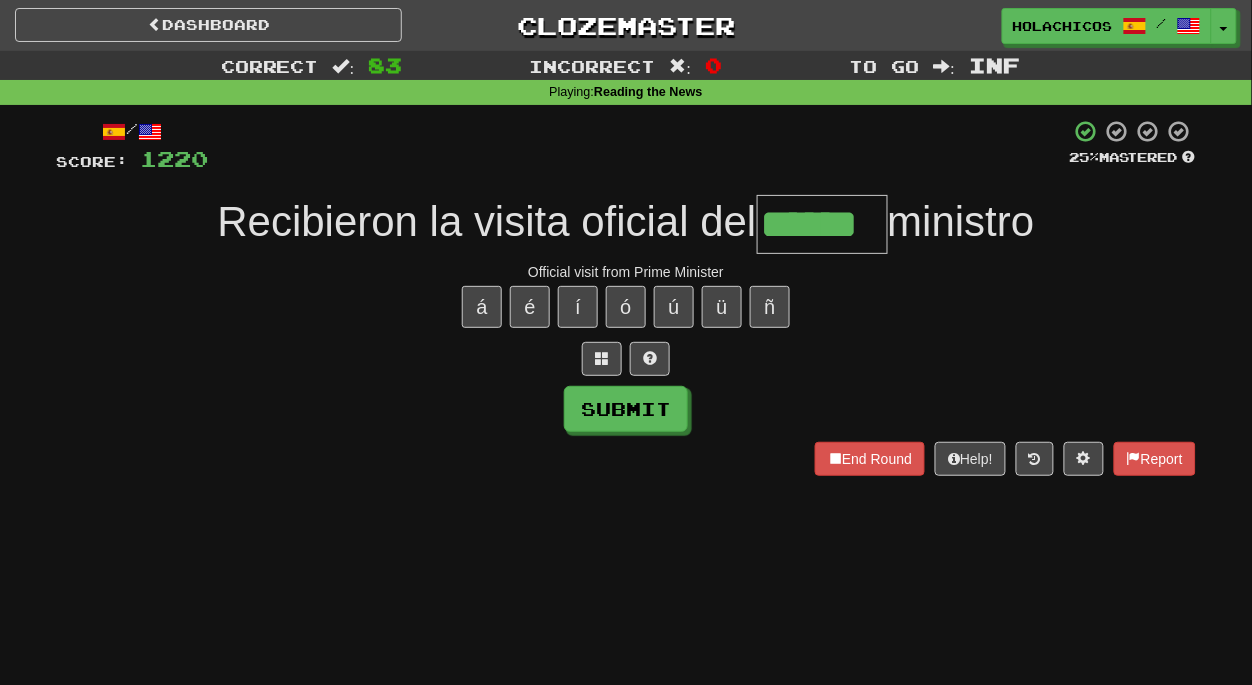 type on "******" 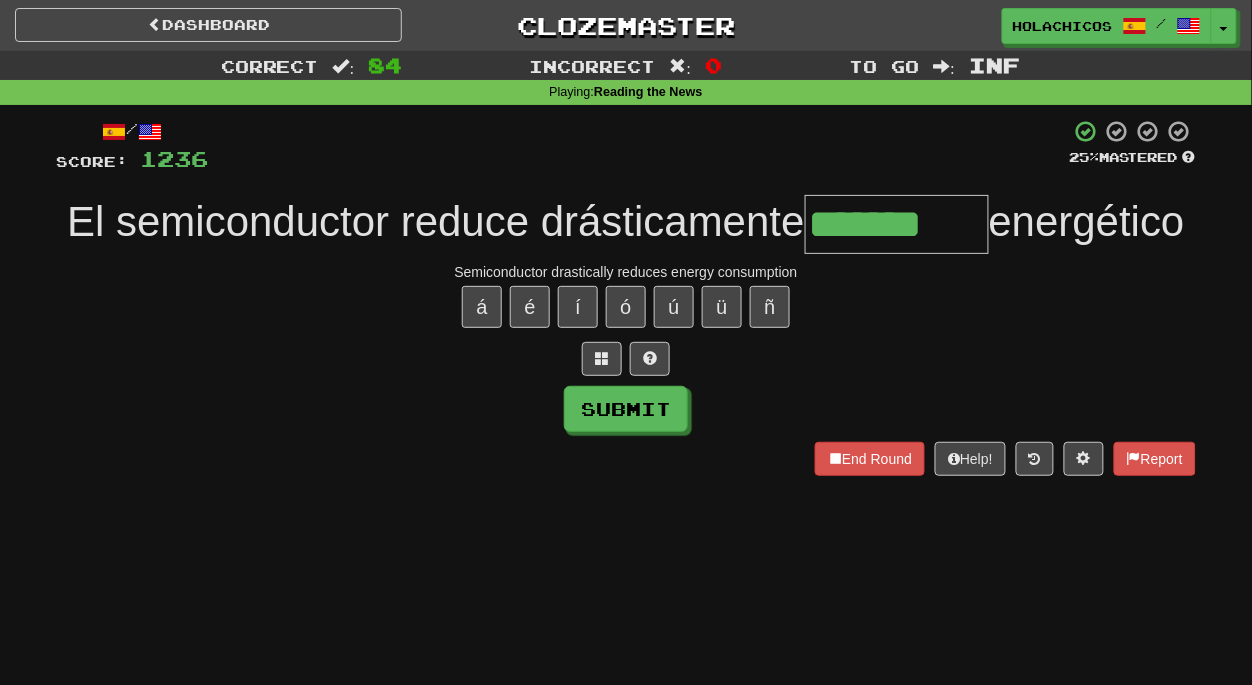 type on "*******" 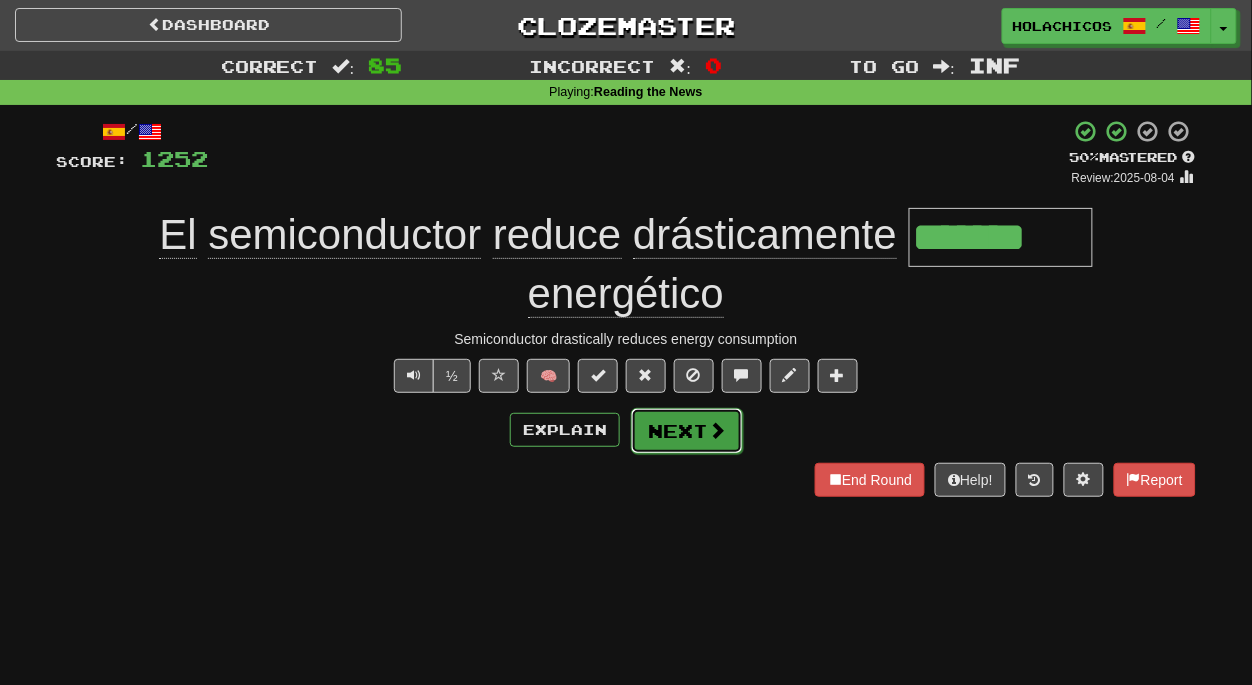 click on "Next" at bounding box center (687, 431) 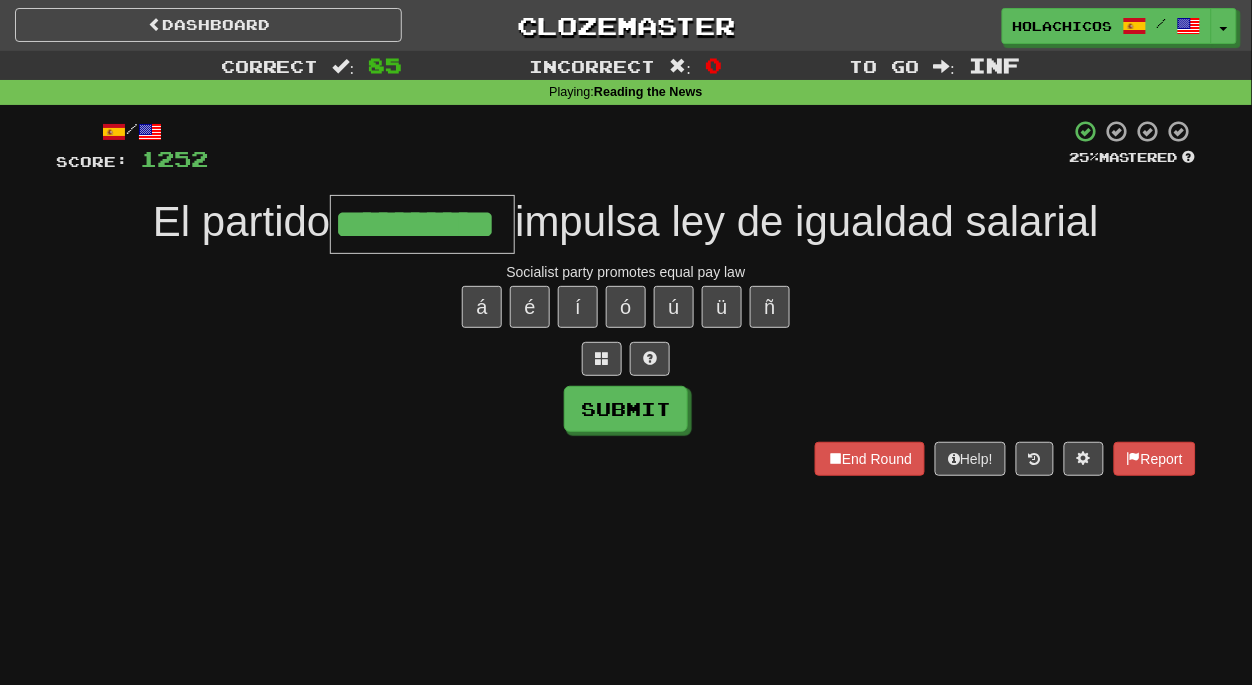 type on "**********" 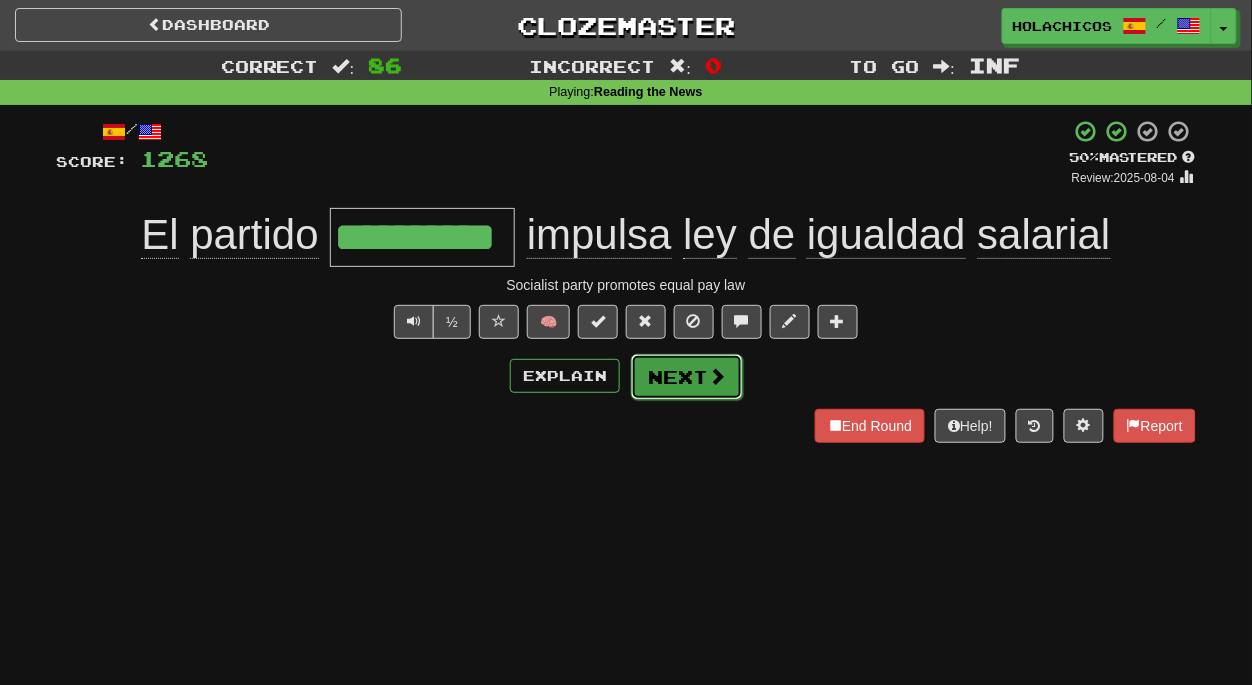 click on "Next" at bounding box center (687, 377) 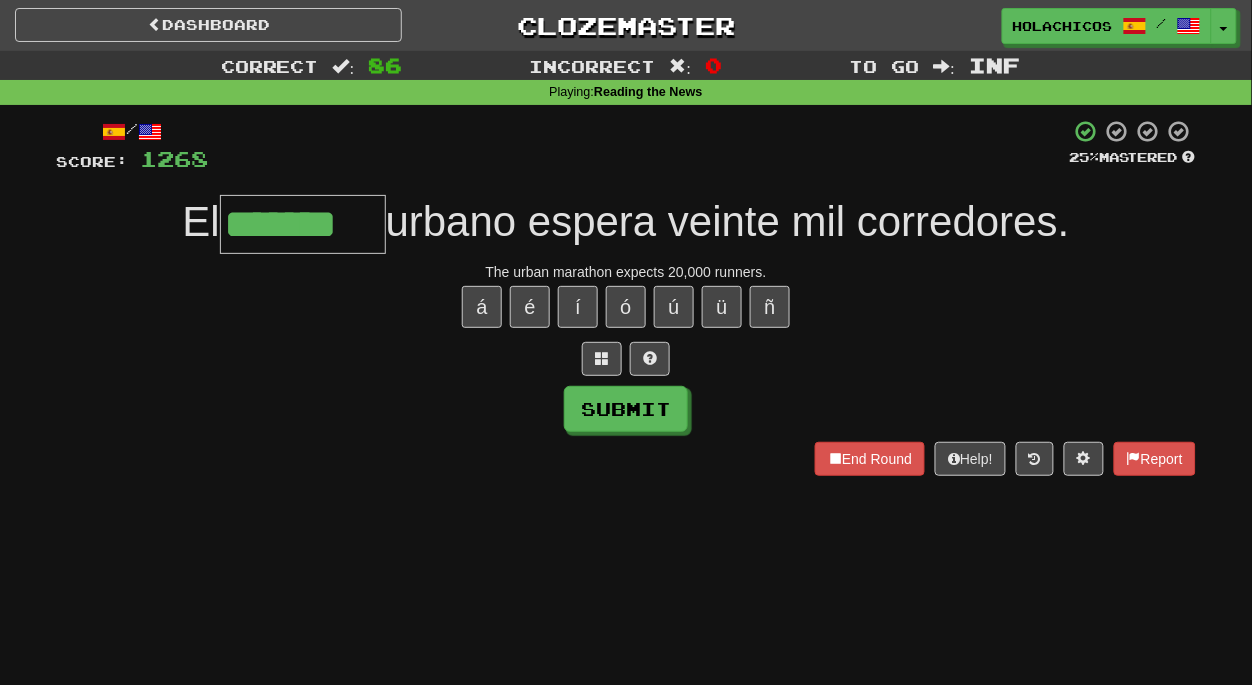type on "*******" 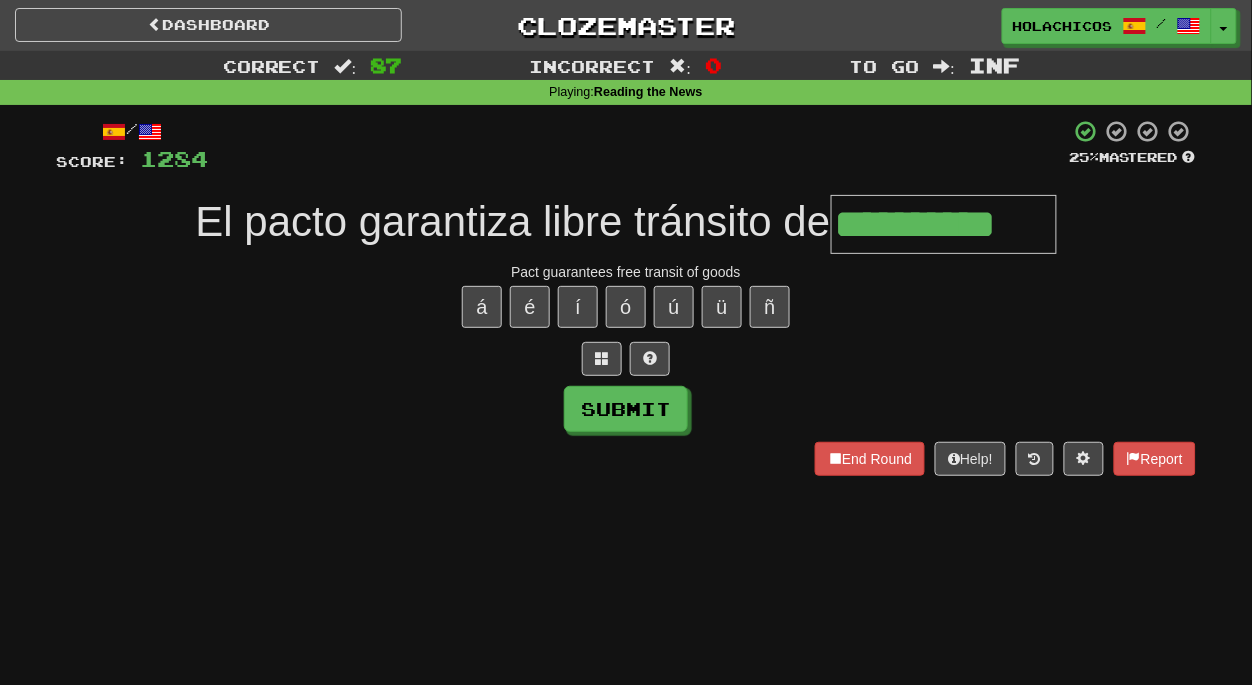 type on "**********" 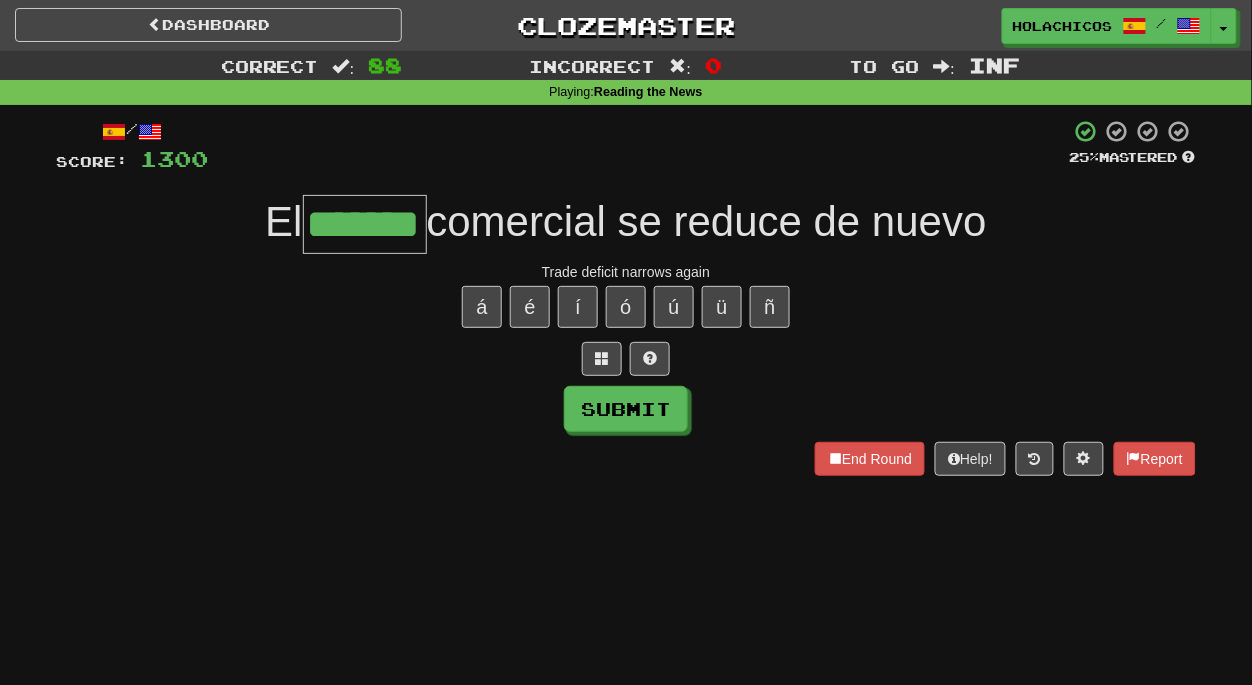 type on "*******" 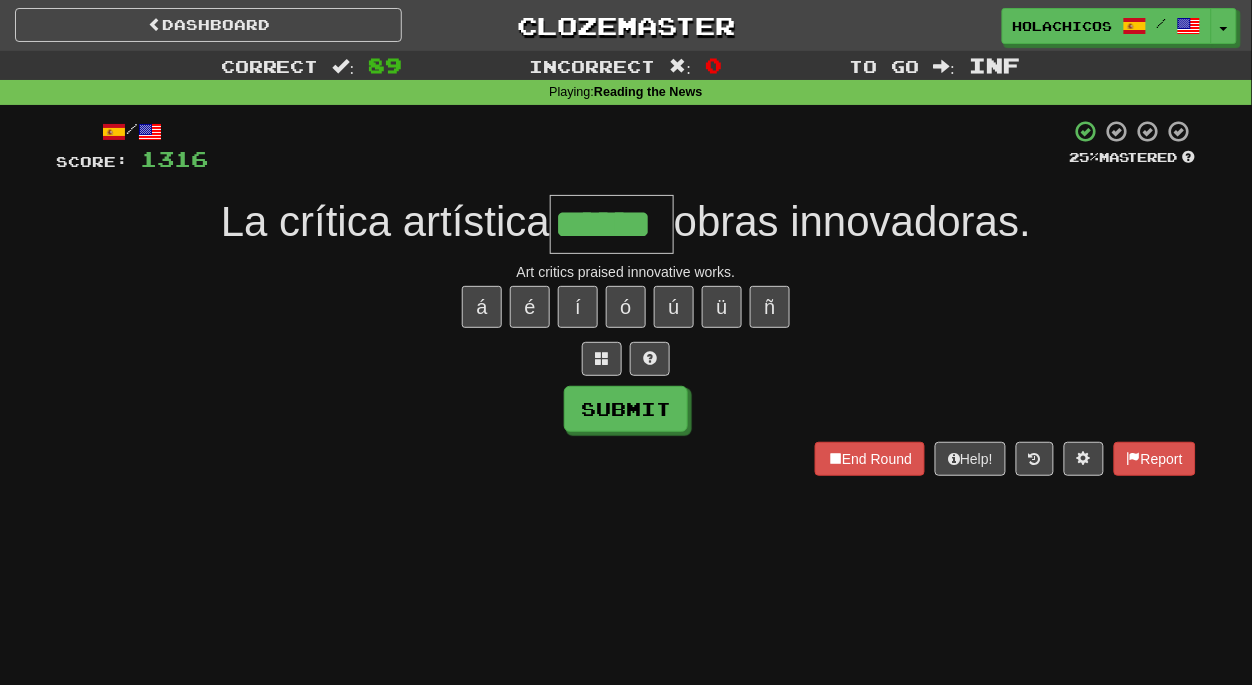 type on "******" 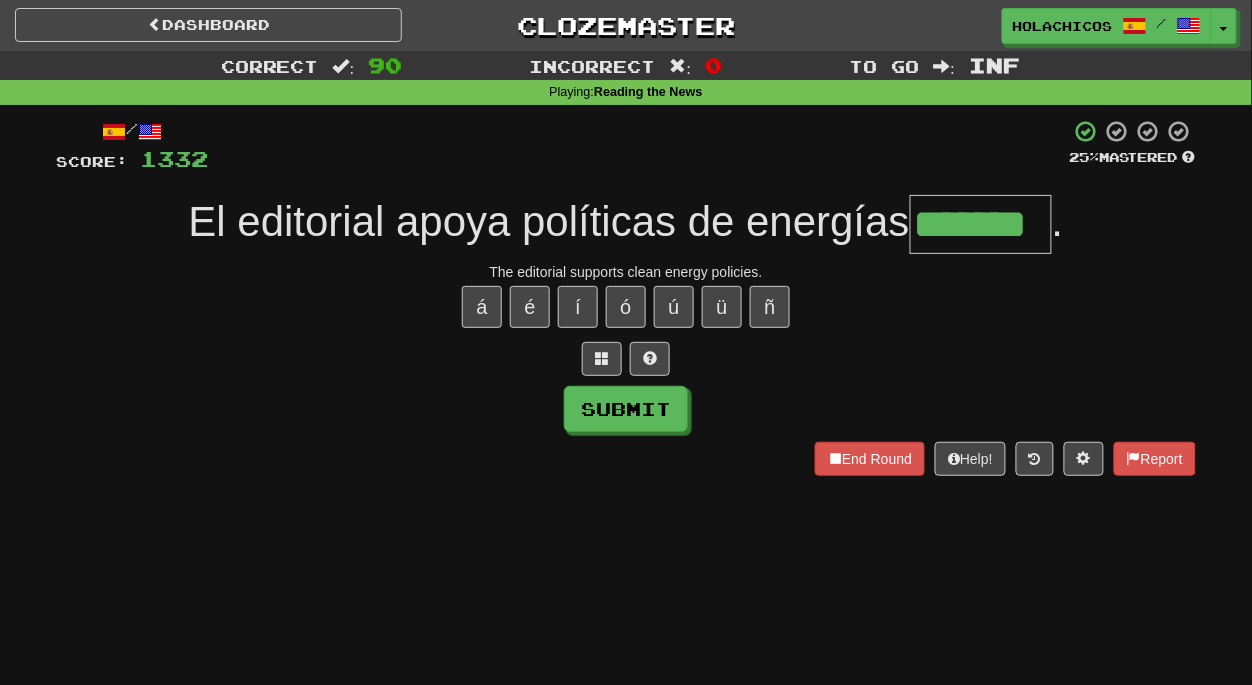 type on "*******" 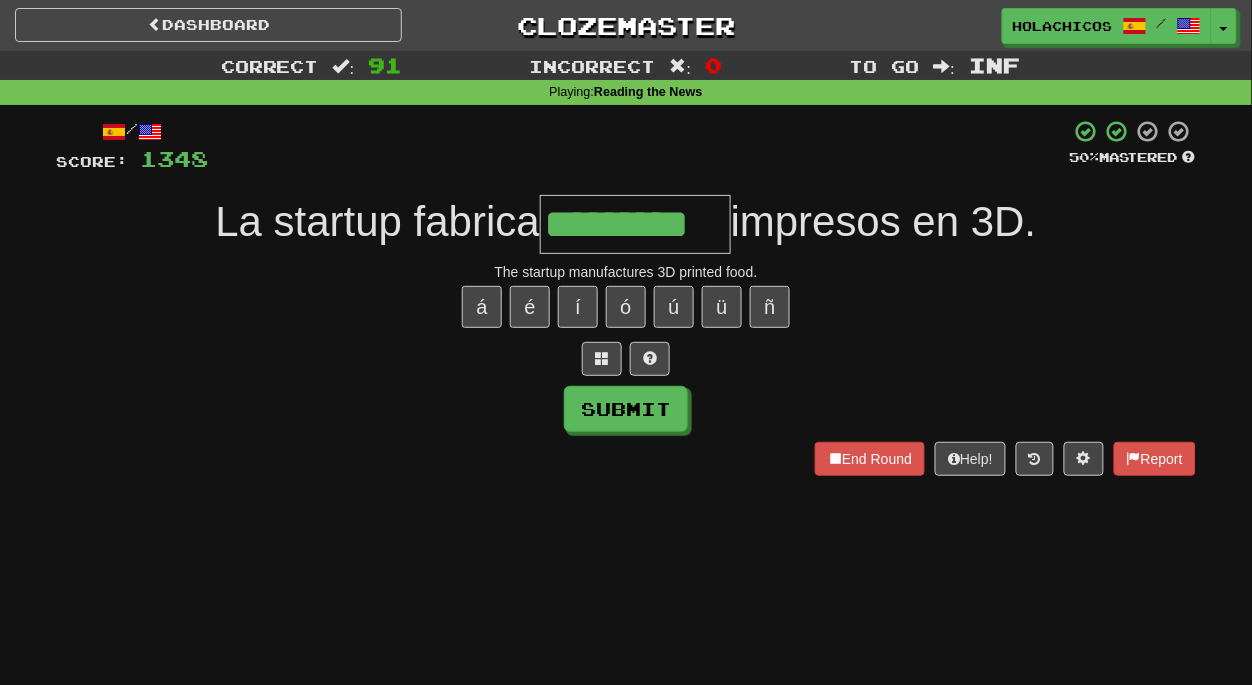 type on "*********" 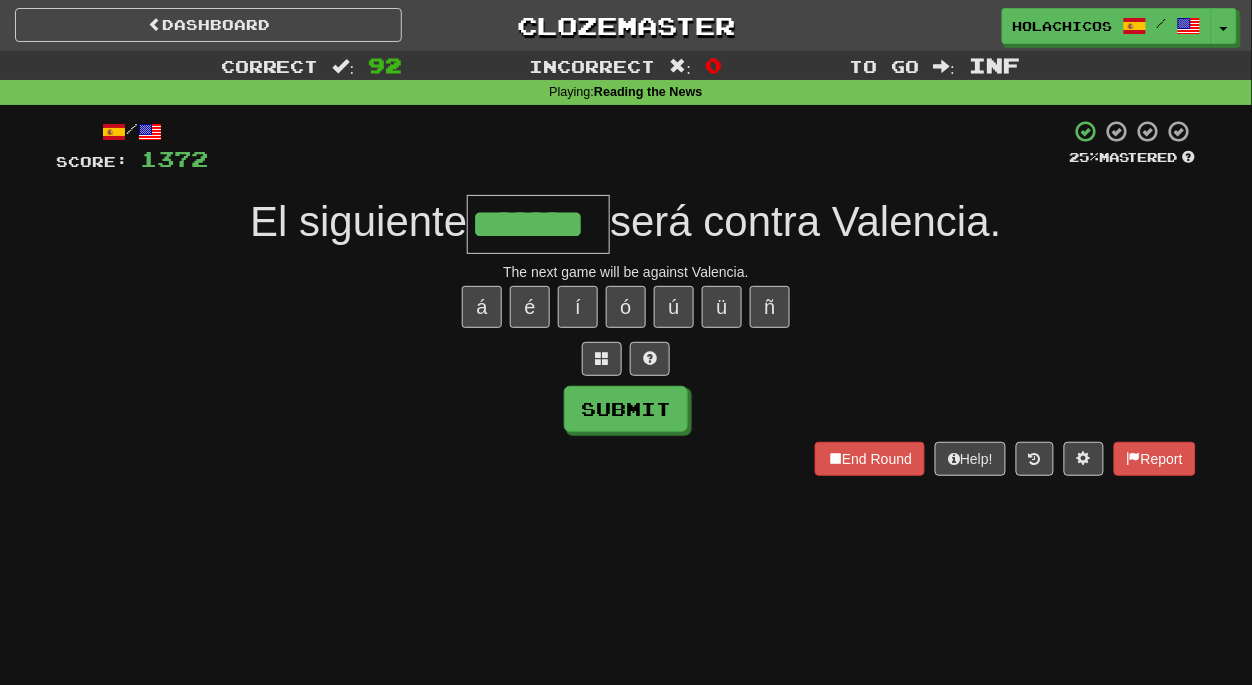 type on "*******" 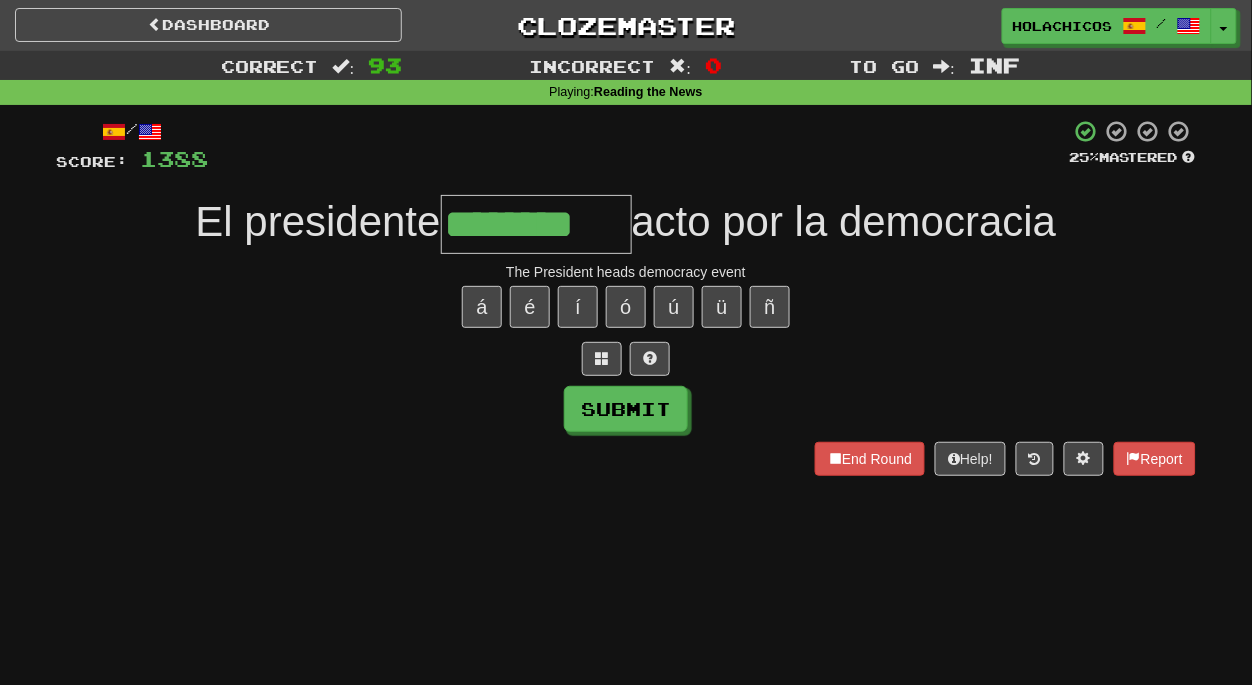 type on "********" 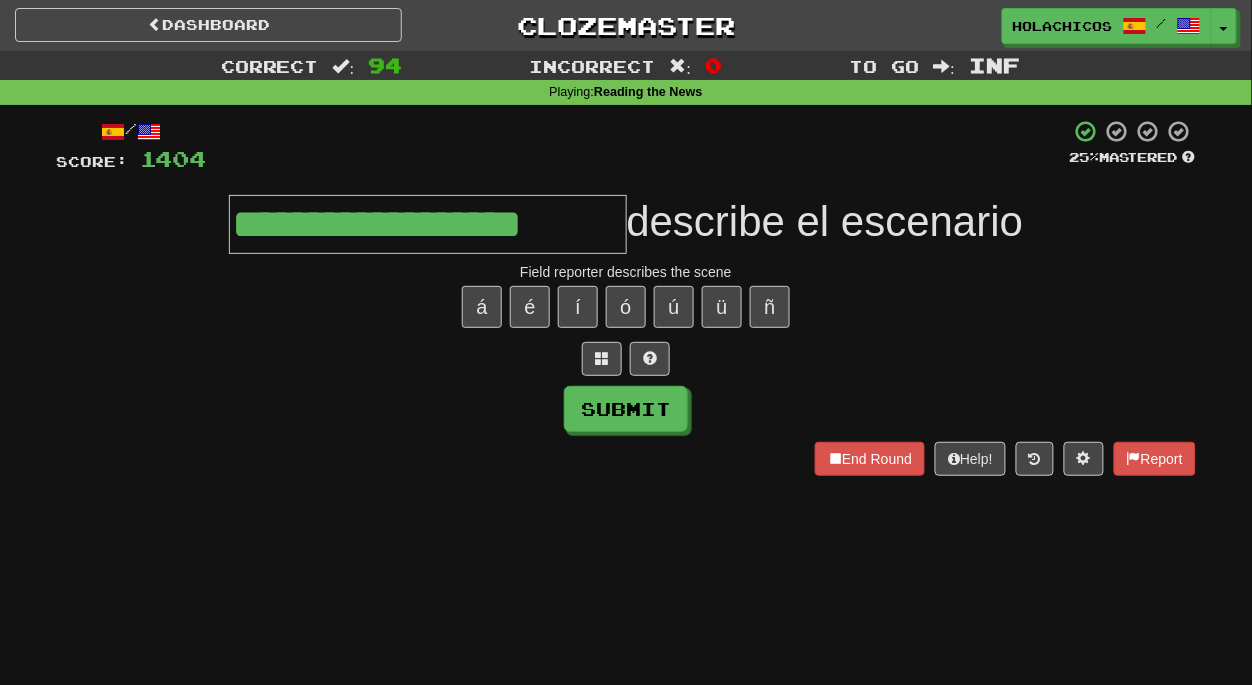scroll, scrollTop: 0, scrollLeft: 0, axis: both 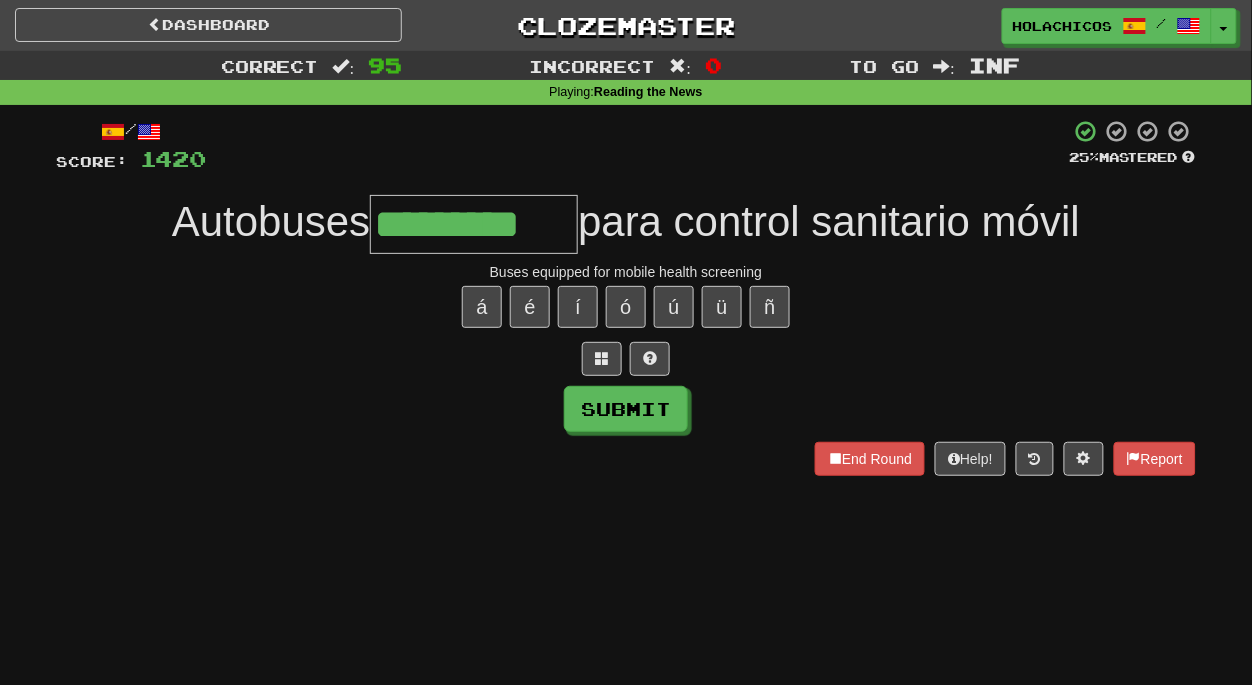 type on "*********" 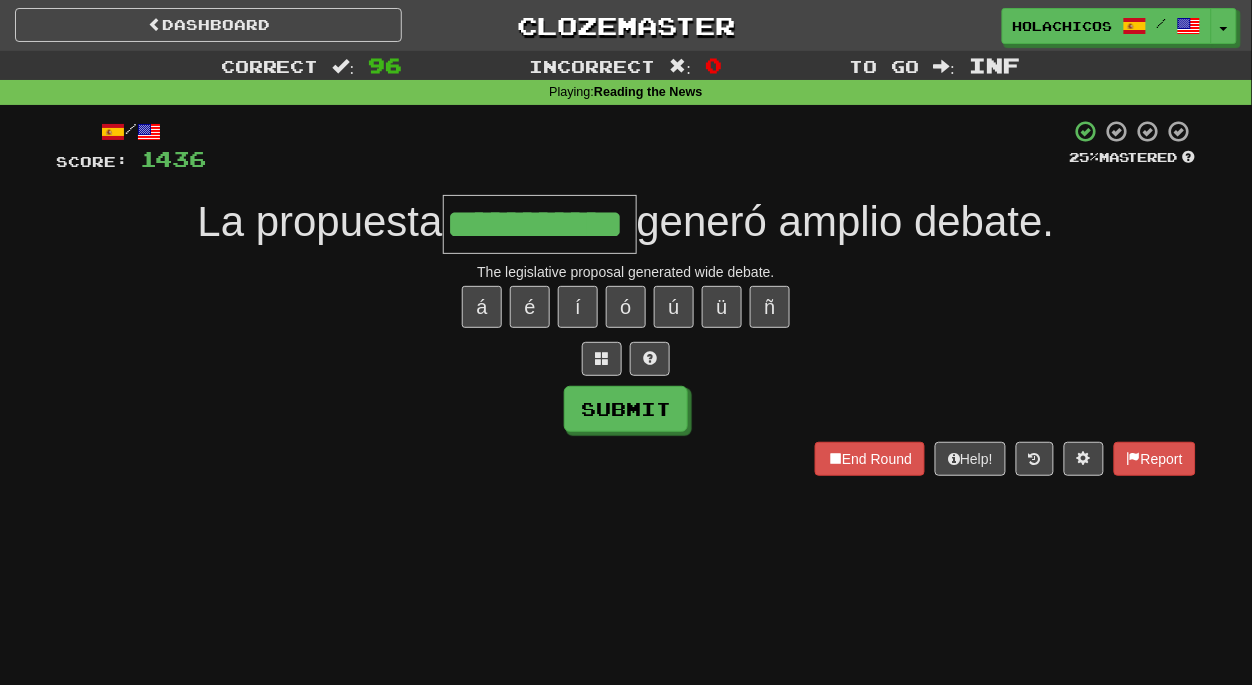 type on "**********" 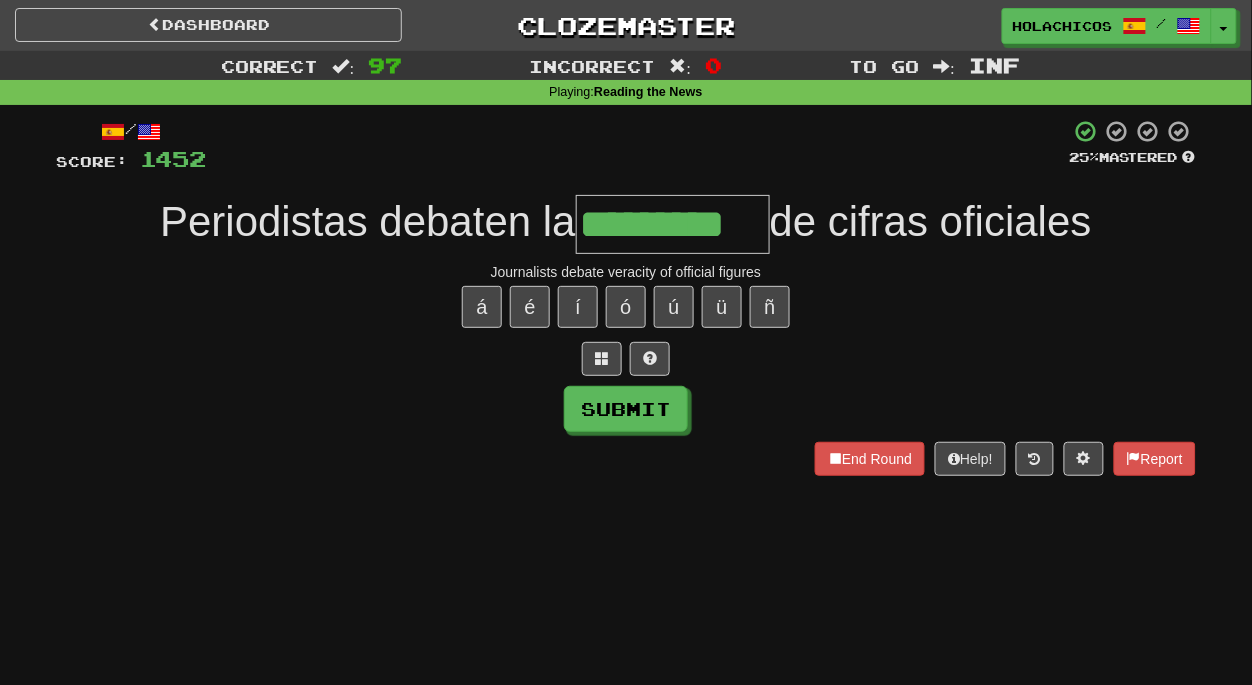 type on "*********" 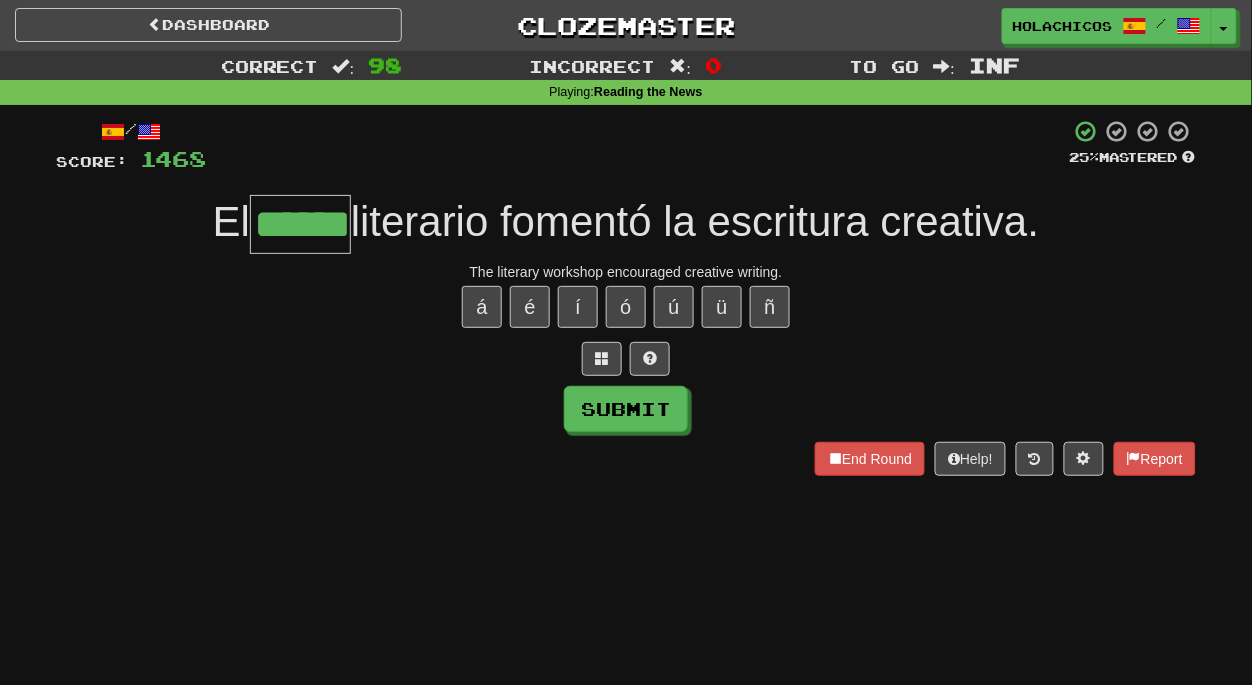 type on "******" 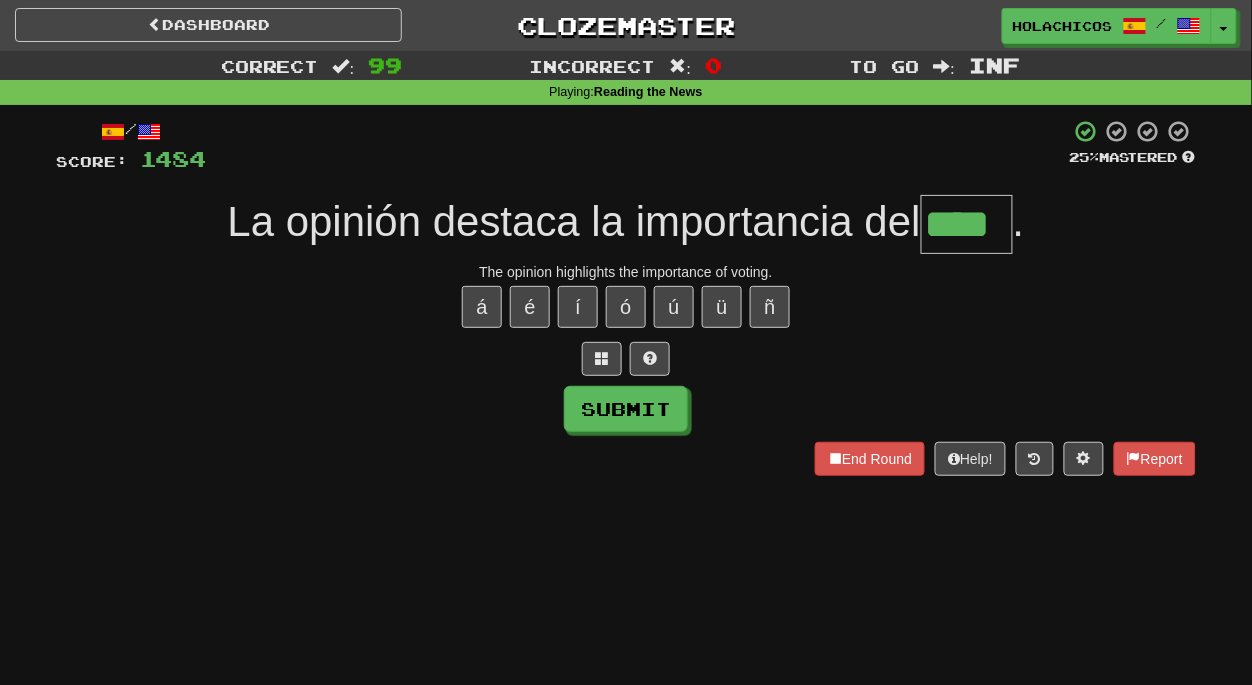 type on "****" 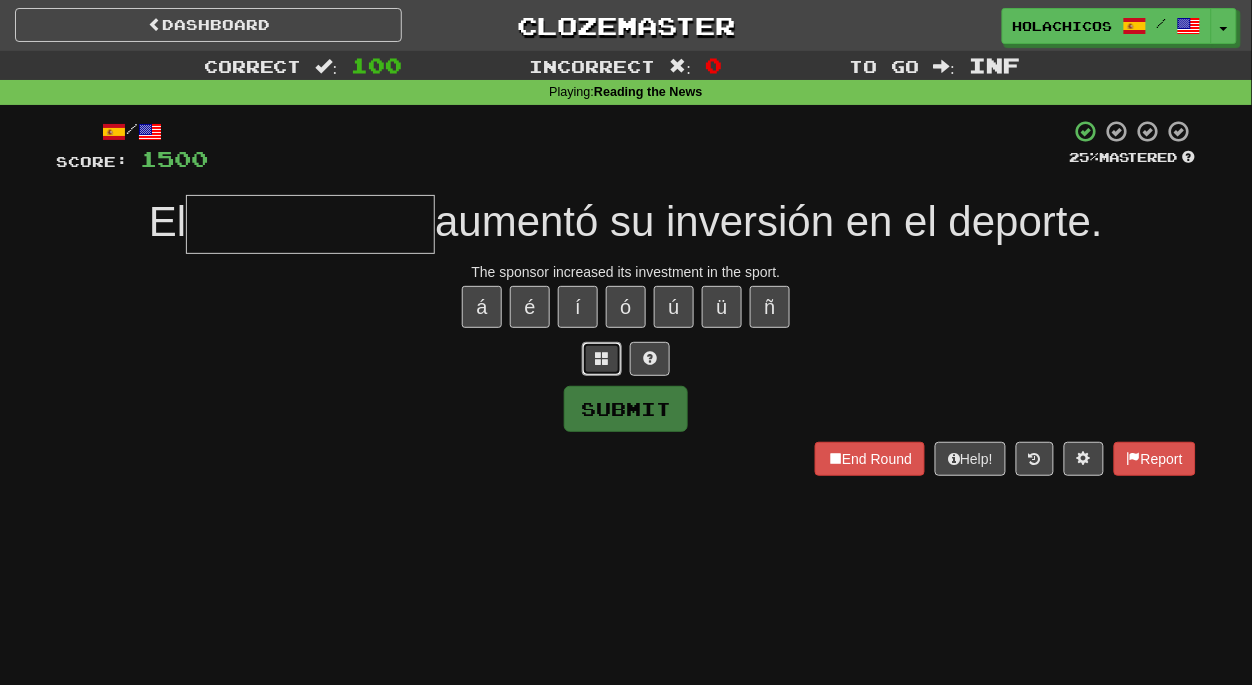 click at bounding box center [602, 358] 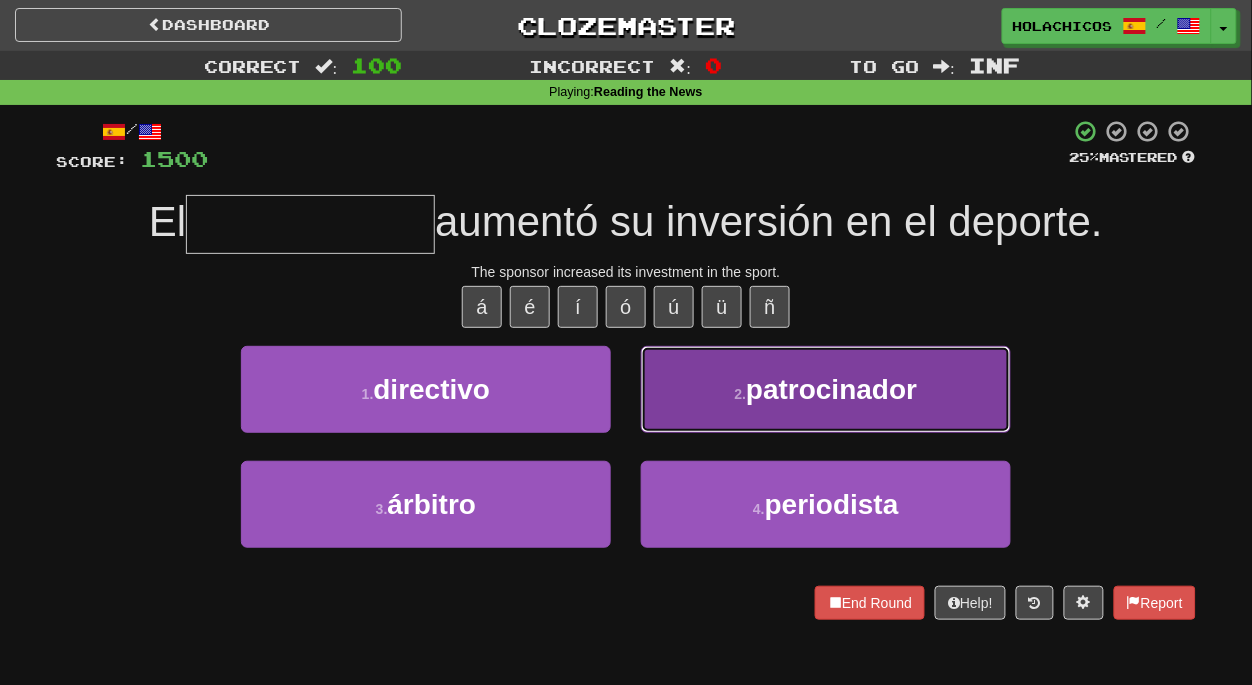 click on "patrocinador" at bounding box center [831, 389] 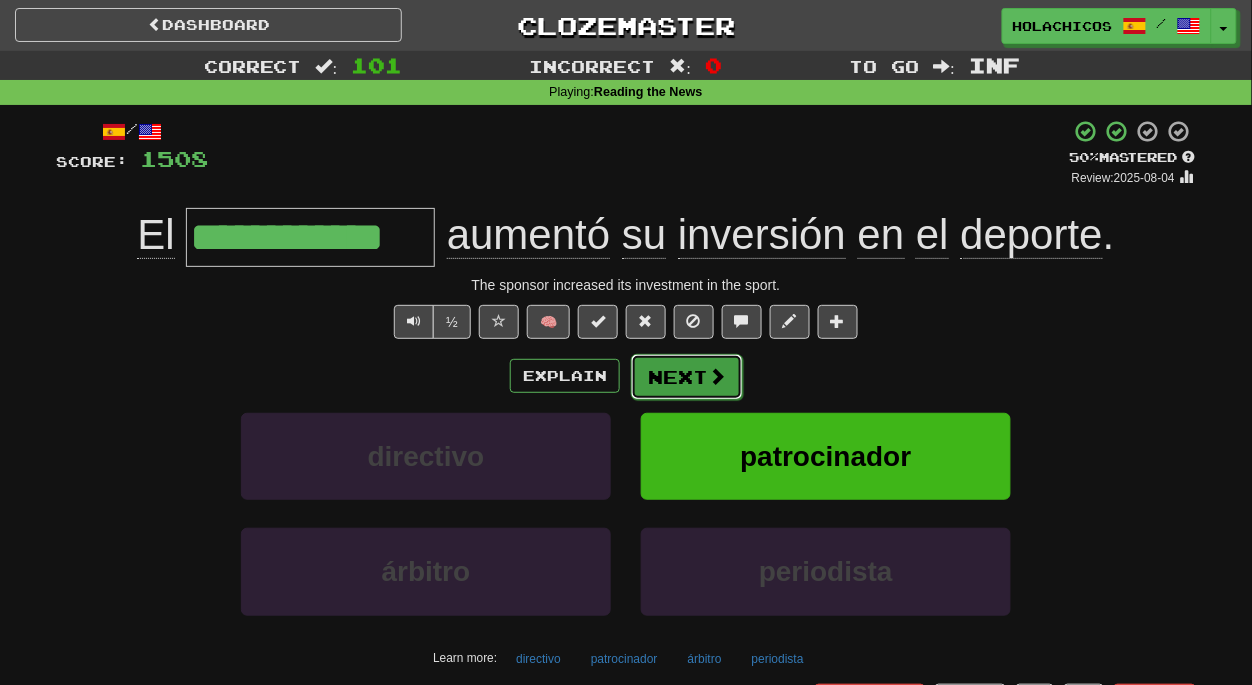 click on "Next" at bounding box center [687, 377] 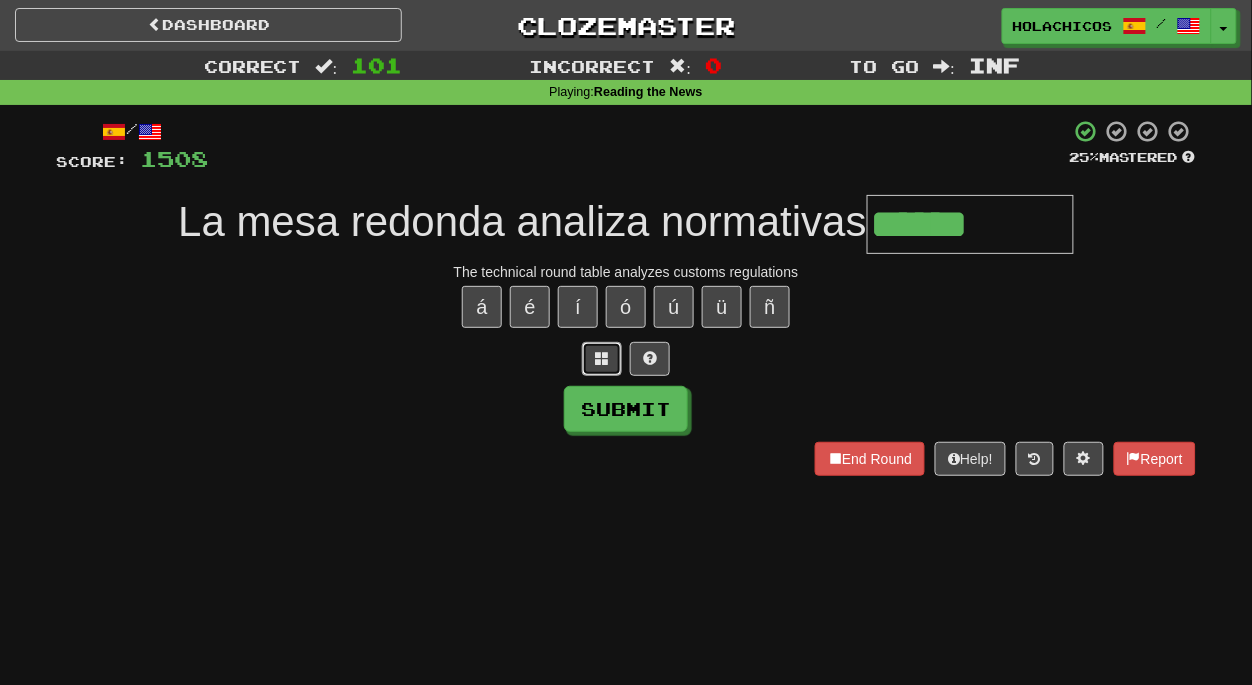 click at bounding box center [602, 358] 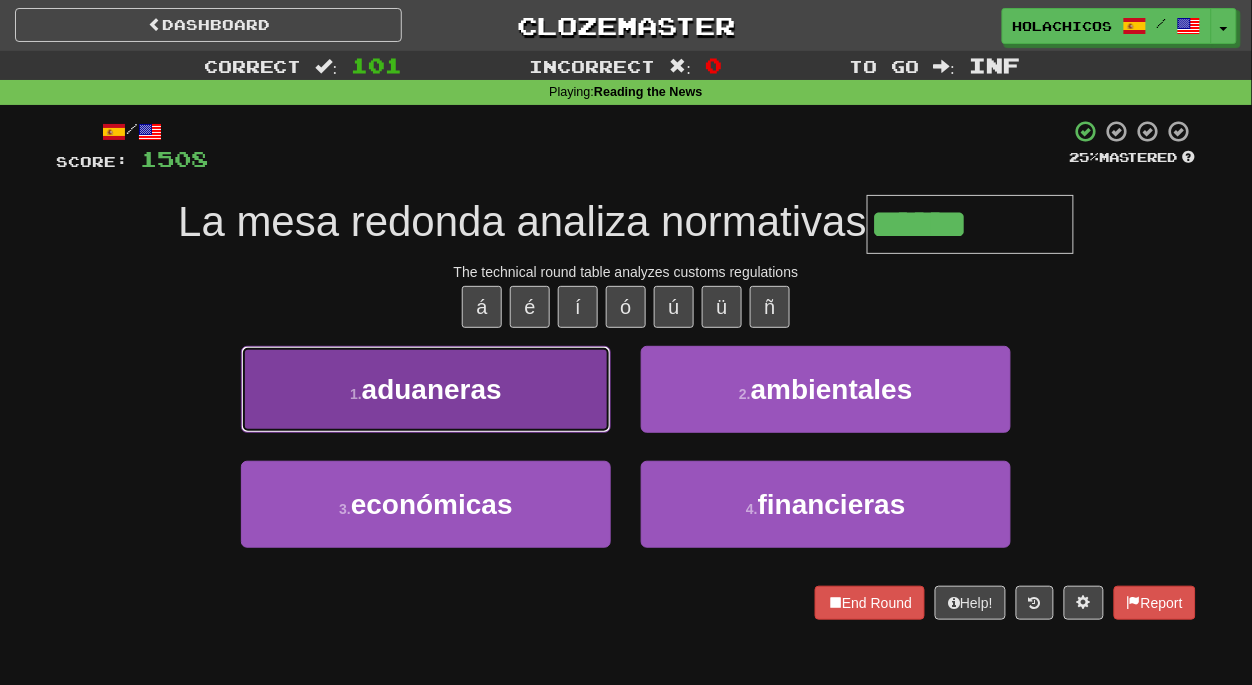 click on "aduaneras" at bounding box center [432, 389] 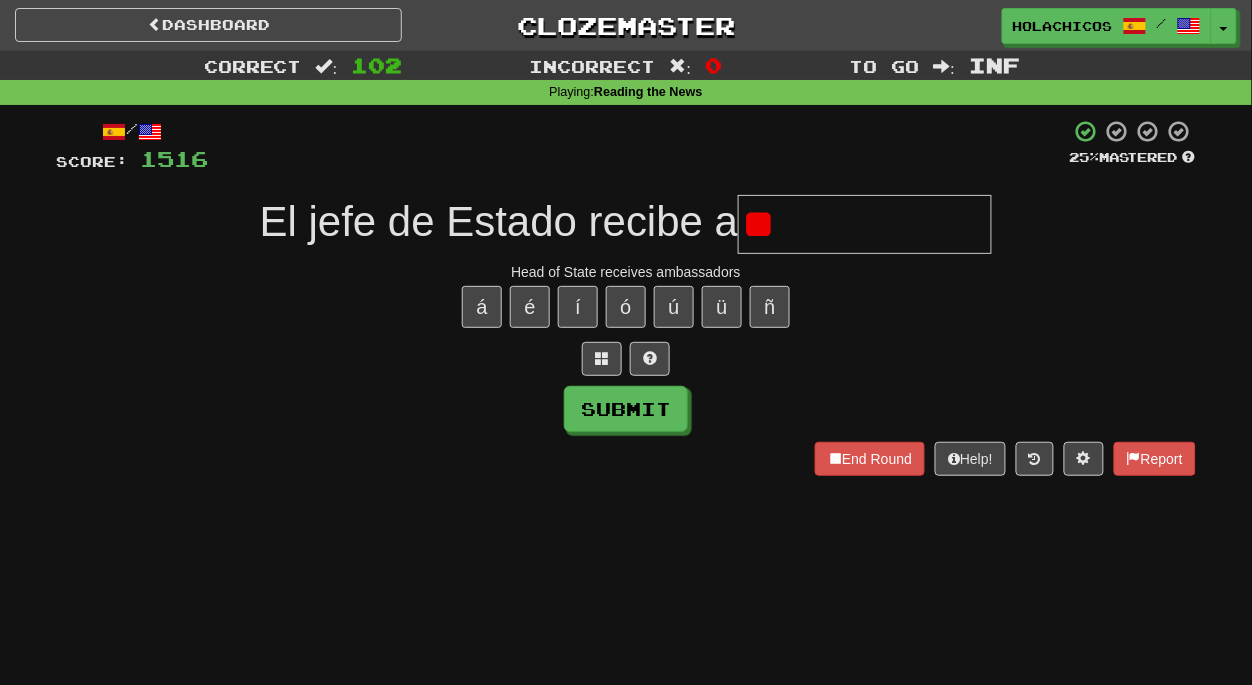 type on "*" 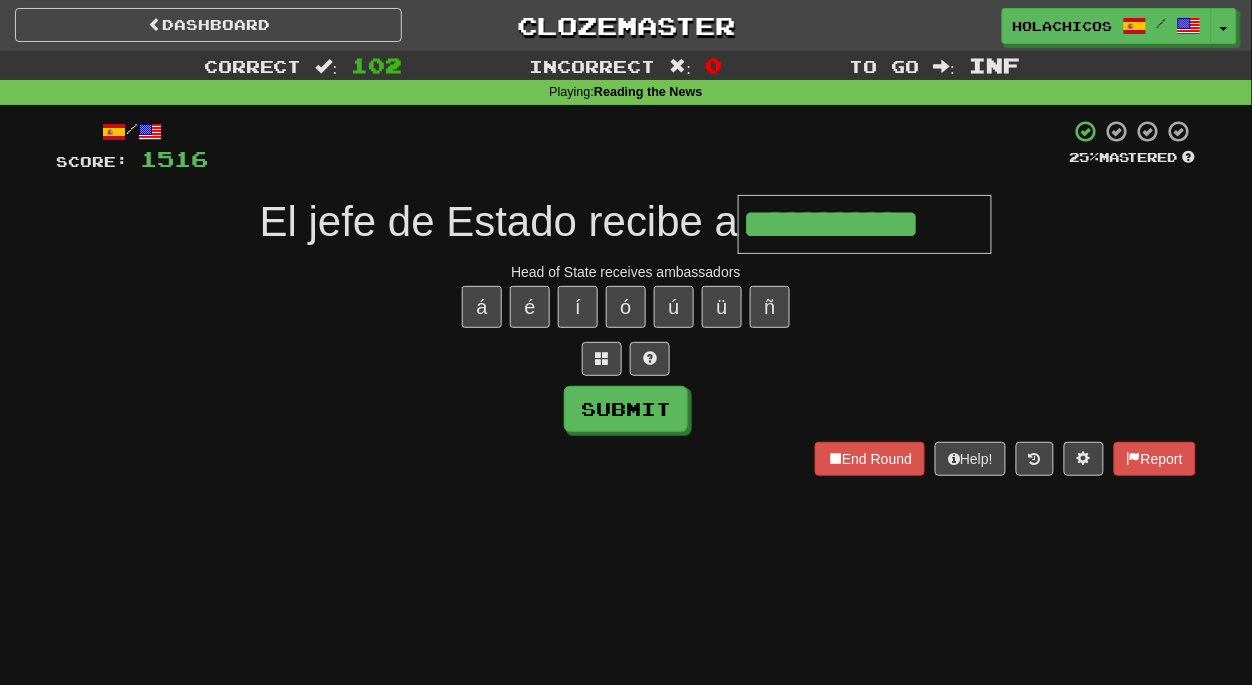 type on "**********" 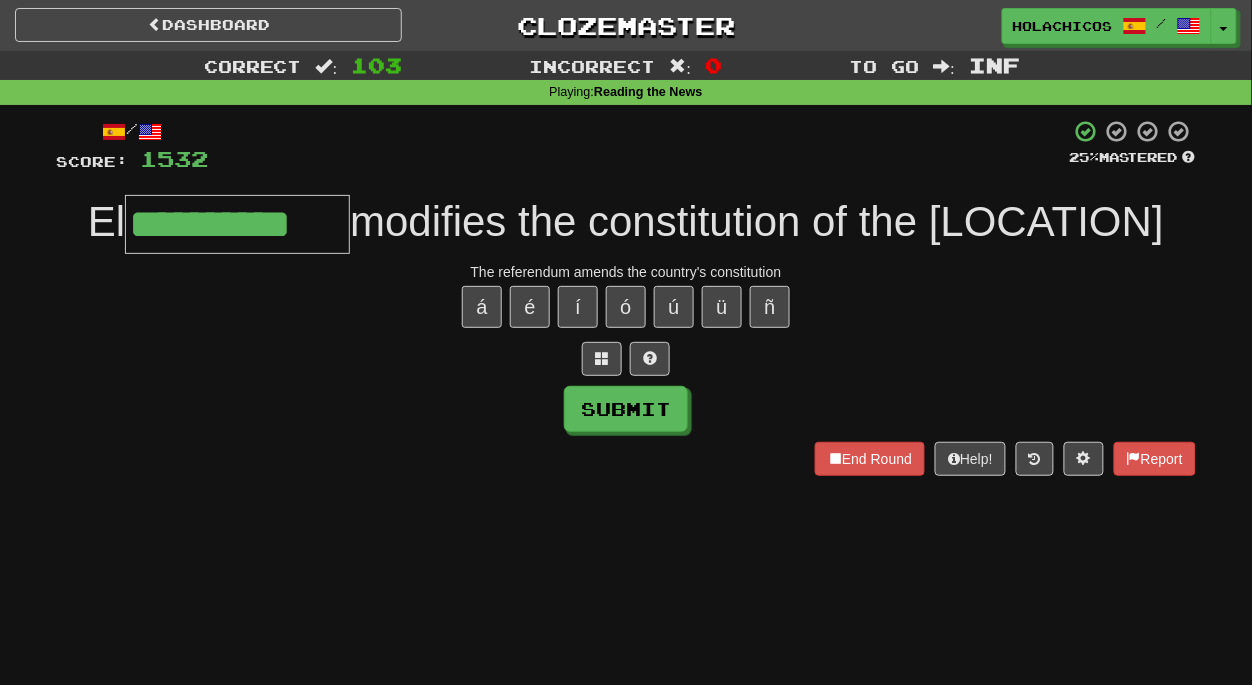 type on "**********" 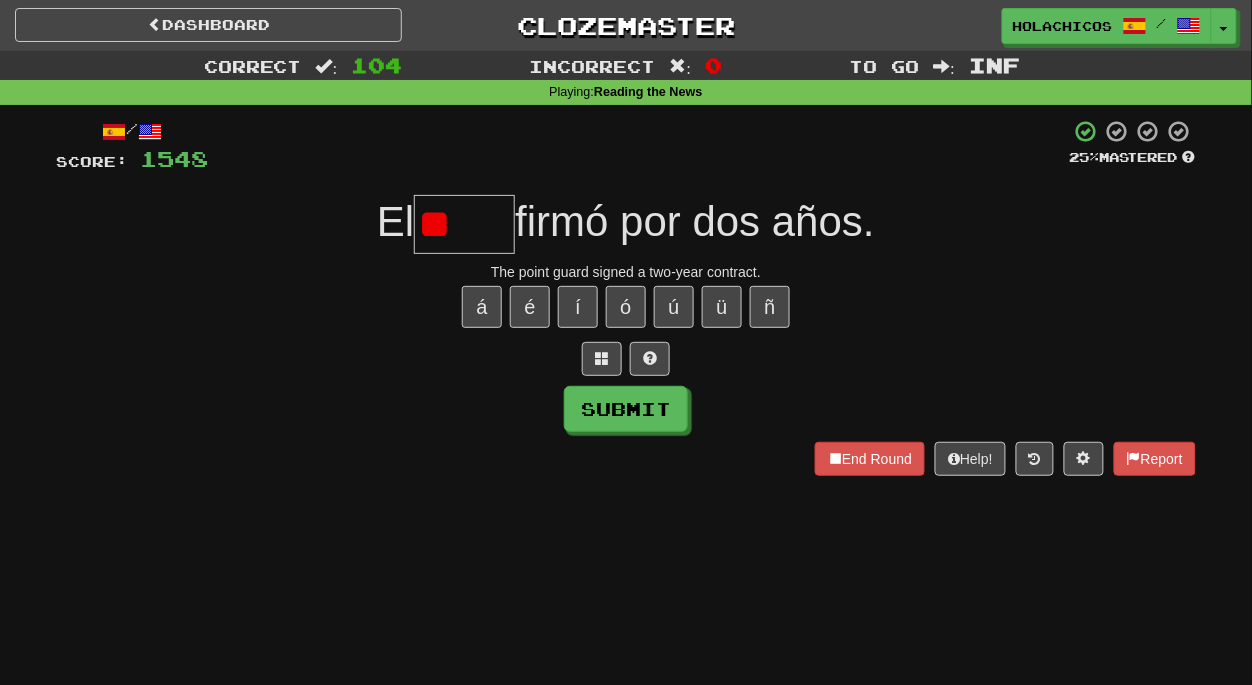type on "*" 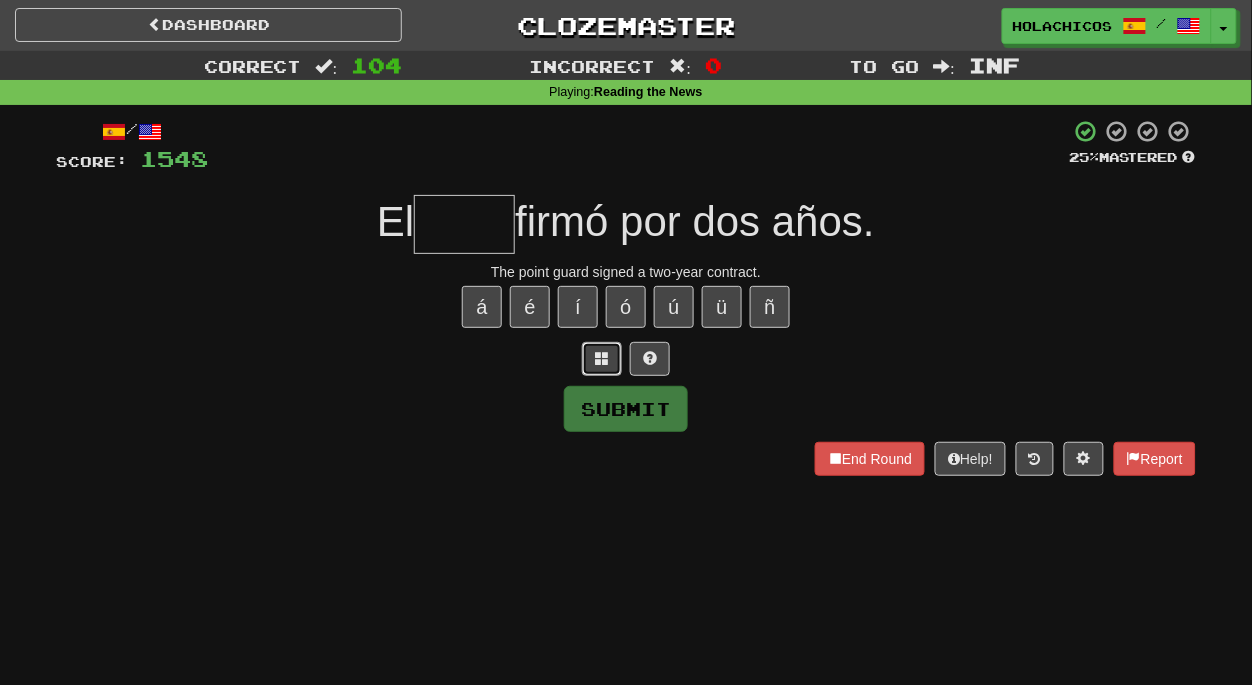click at bounding box center [602, 359] 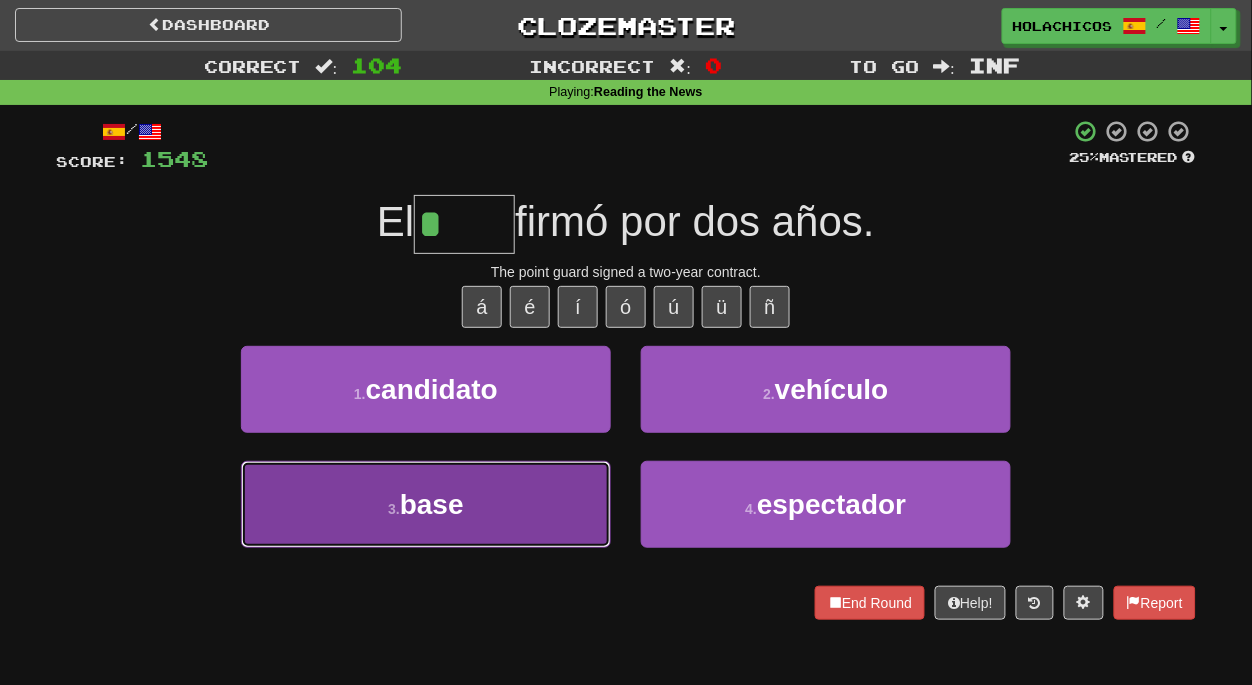 click on "3 .  base" at bounding box center [426, 504] 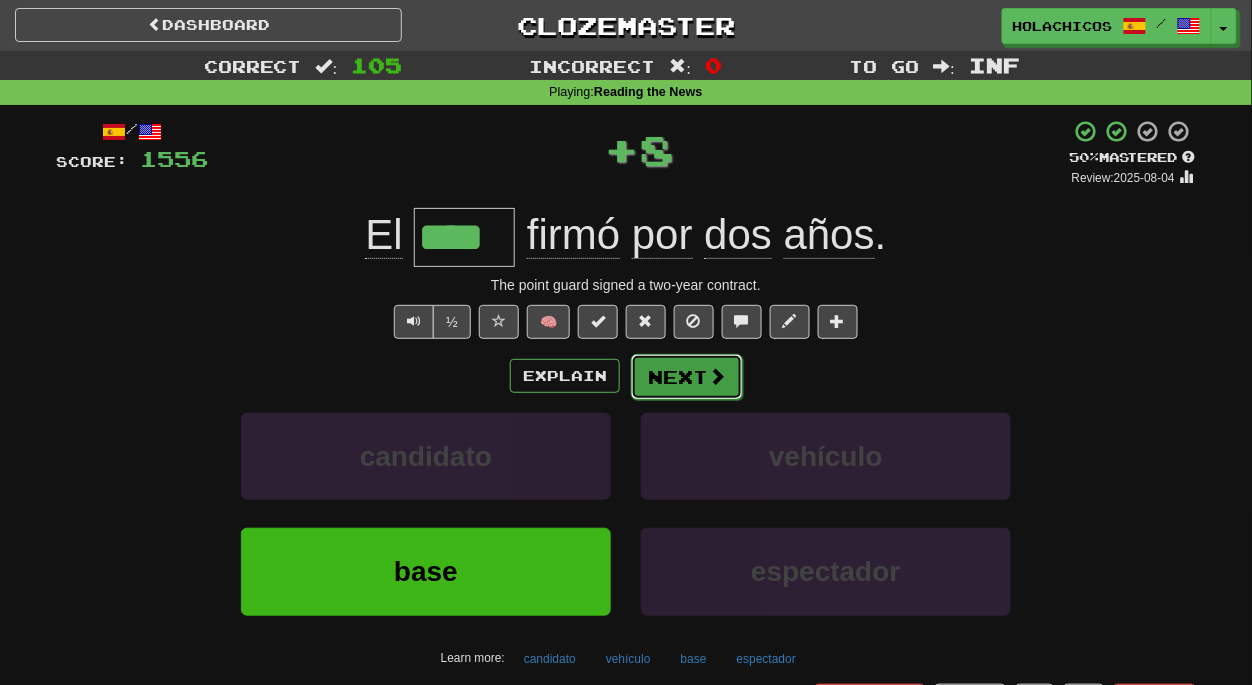 click on "Next" at bounding box center (687, 377) 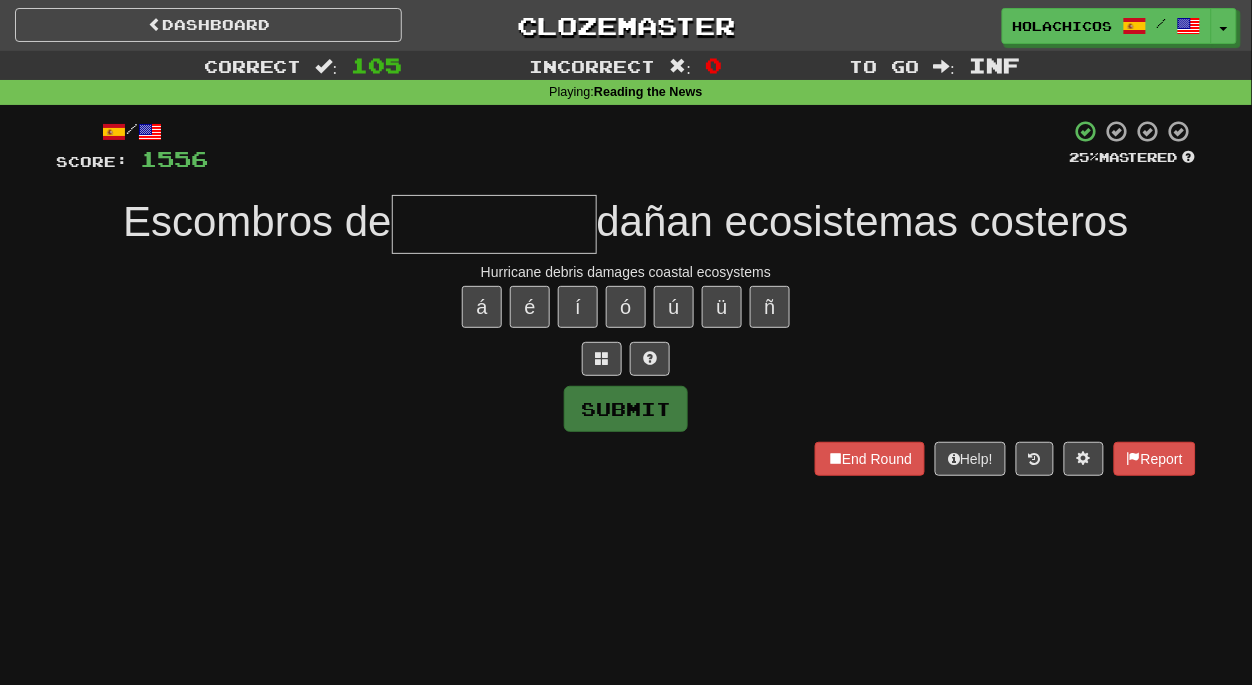 type on "*" 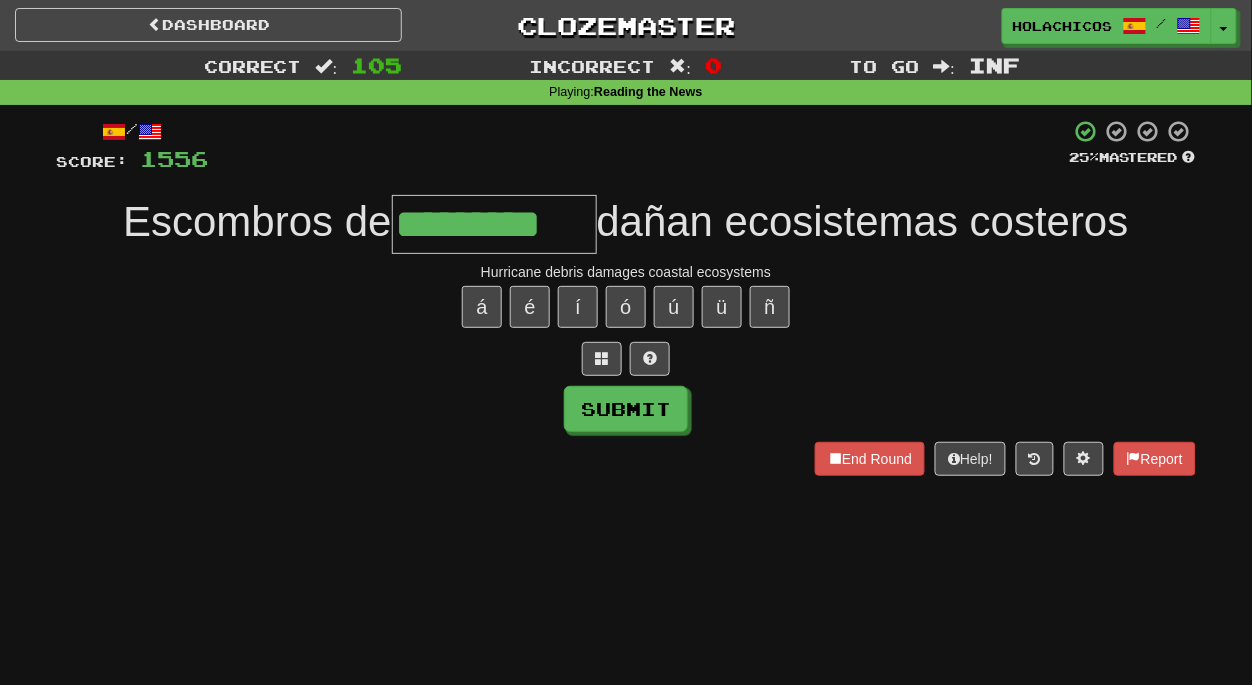 type on "*********" 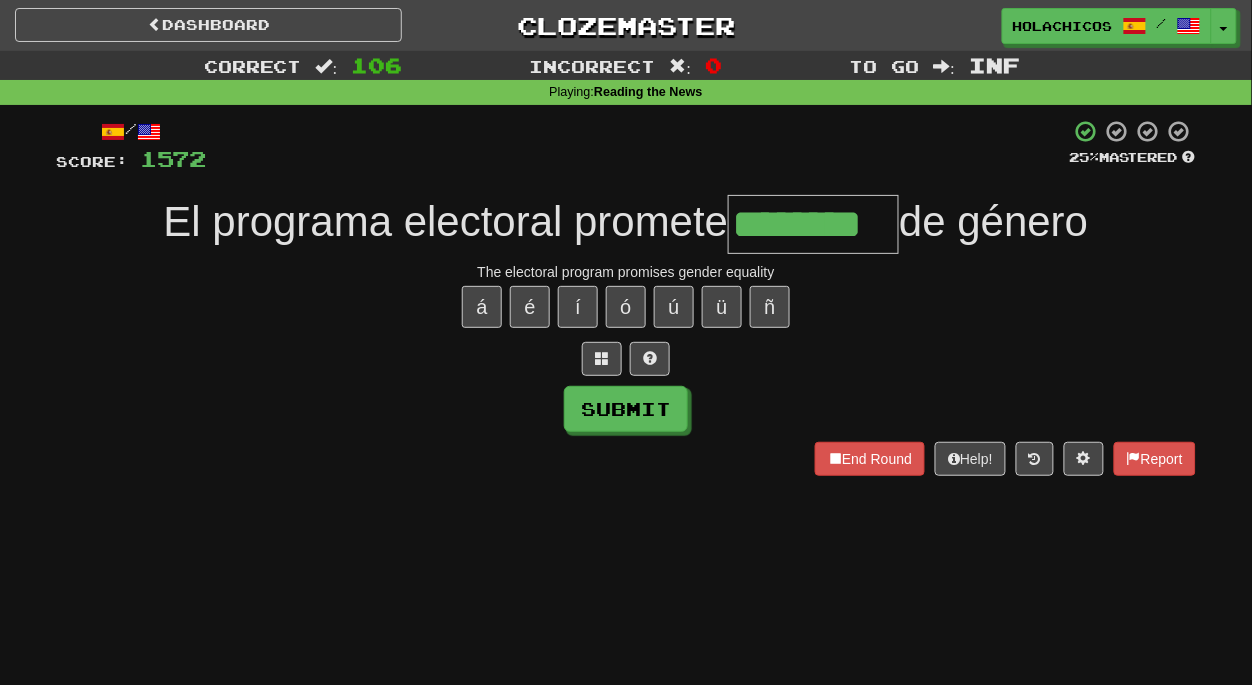 type on "********" 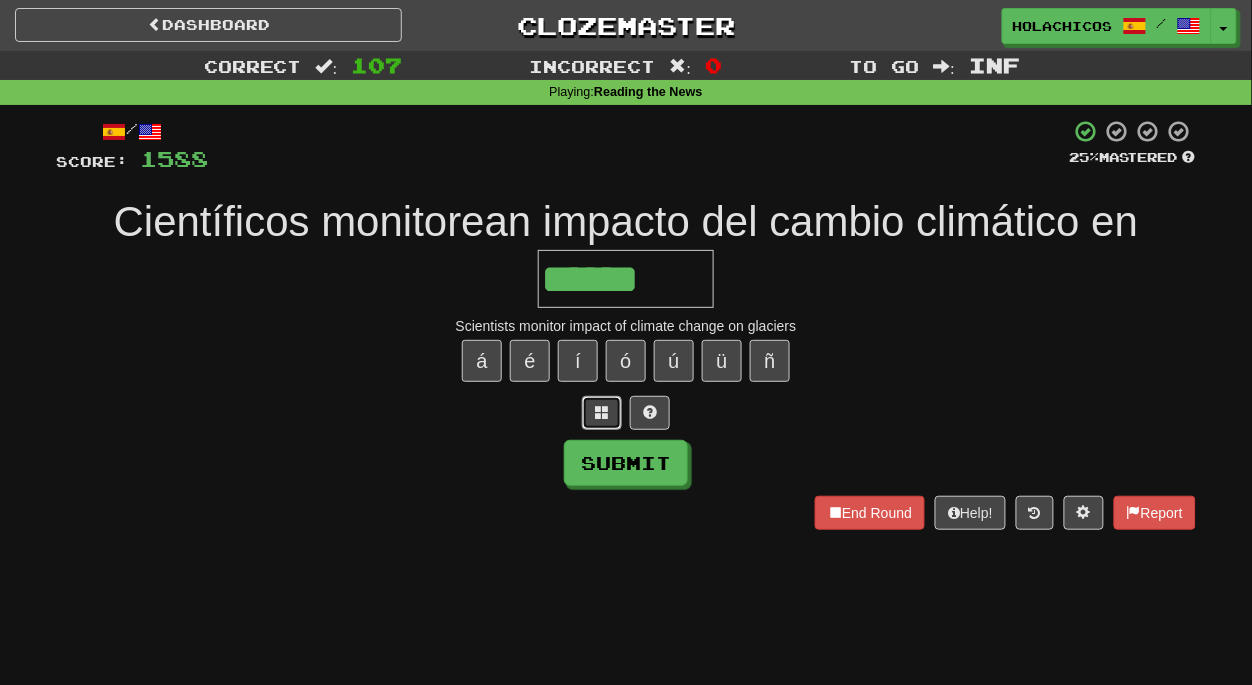 click at bounding box center (602, 412) 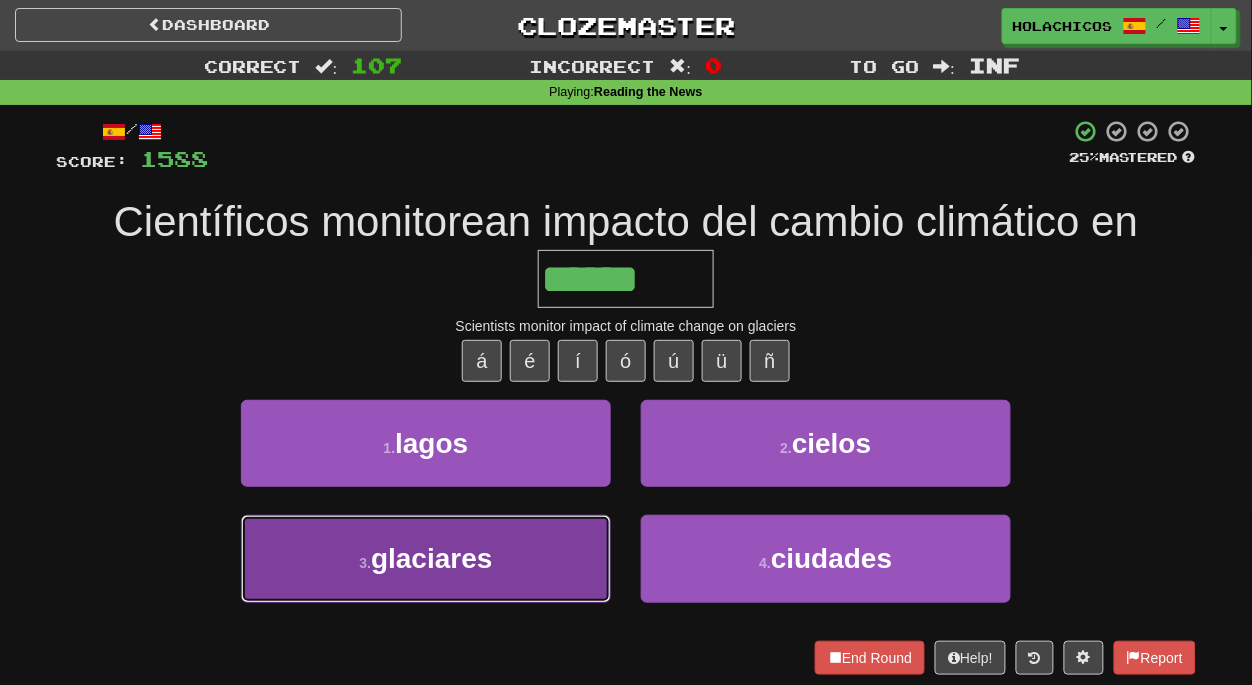 click on "3 .  glaciares" at bounding box center (426, 558) 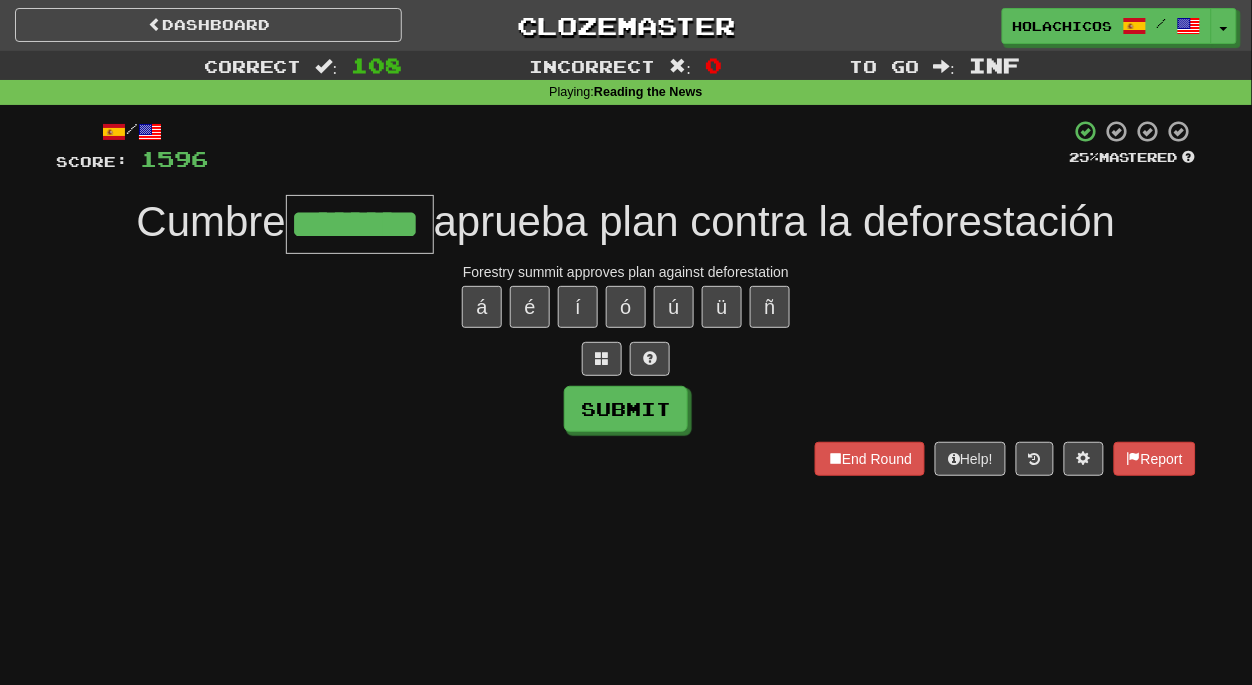 type on "********" 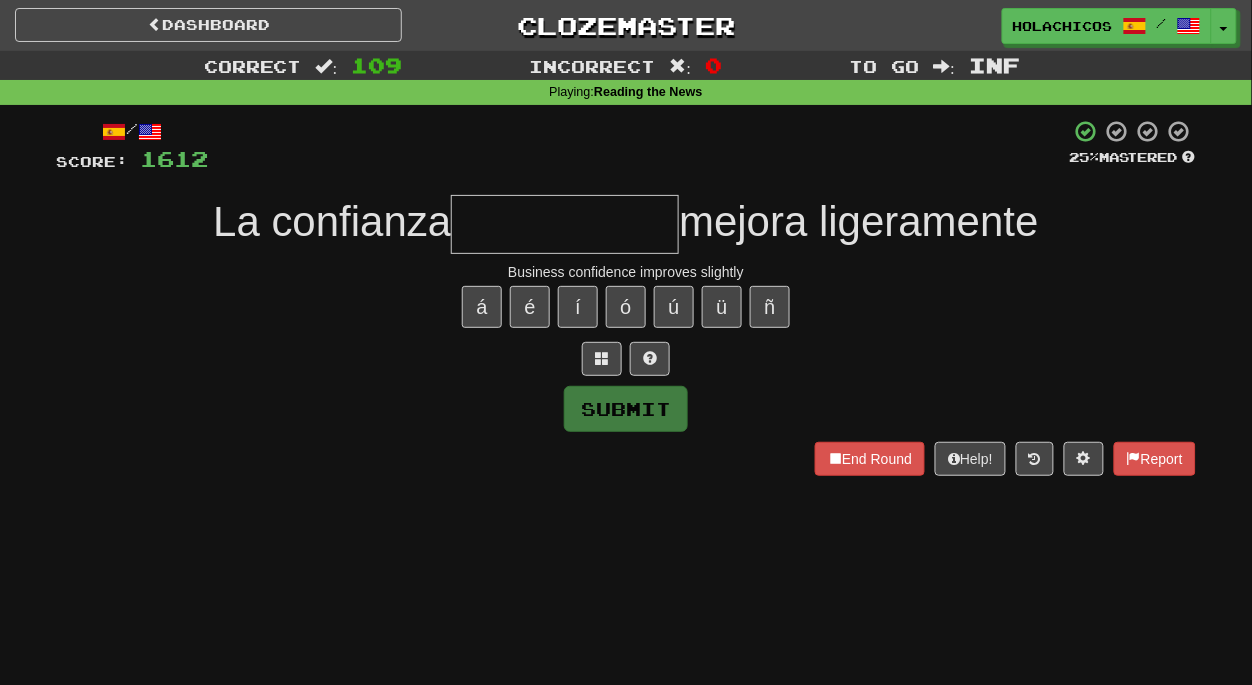 type on "*" 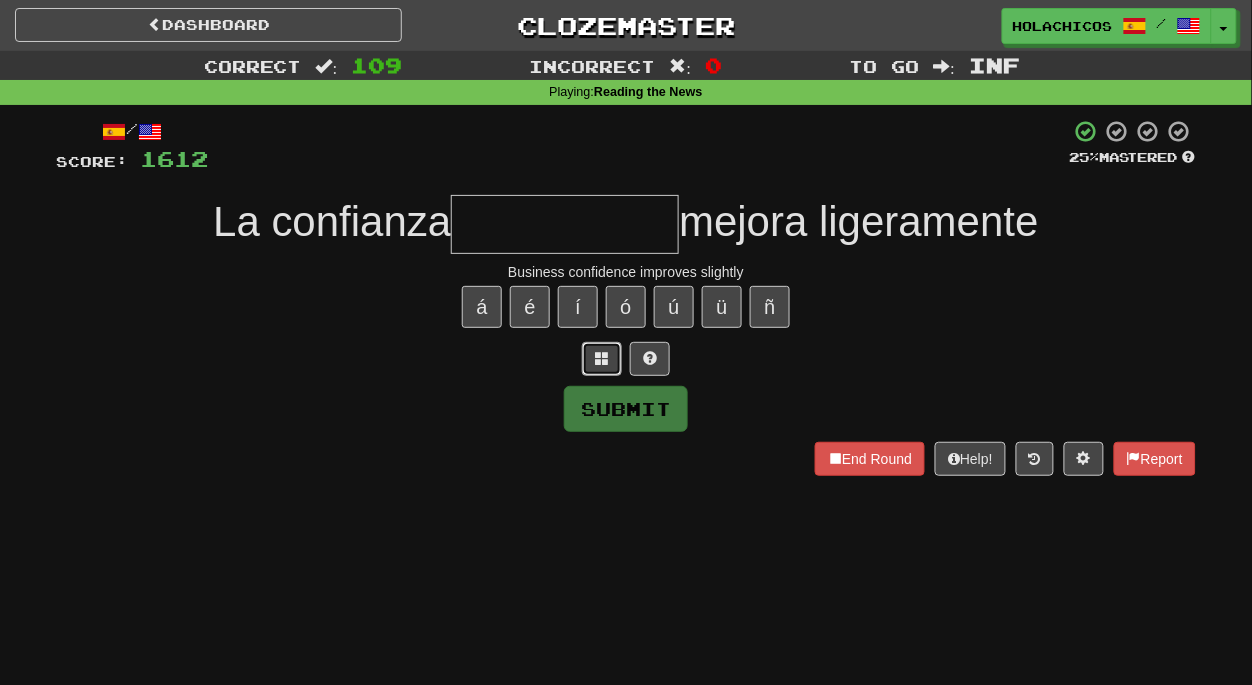 click at bounding box center (602, 359) 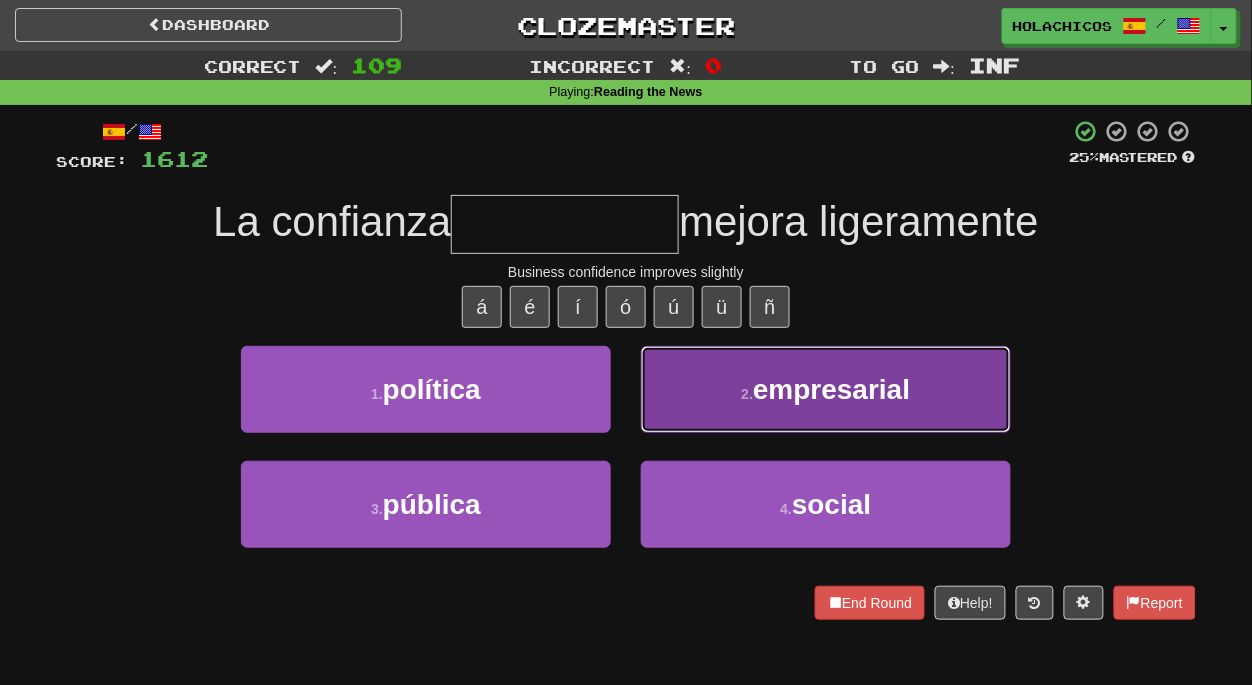 click on "2 .  empresarial" at bounding box center (826, 389) 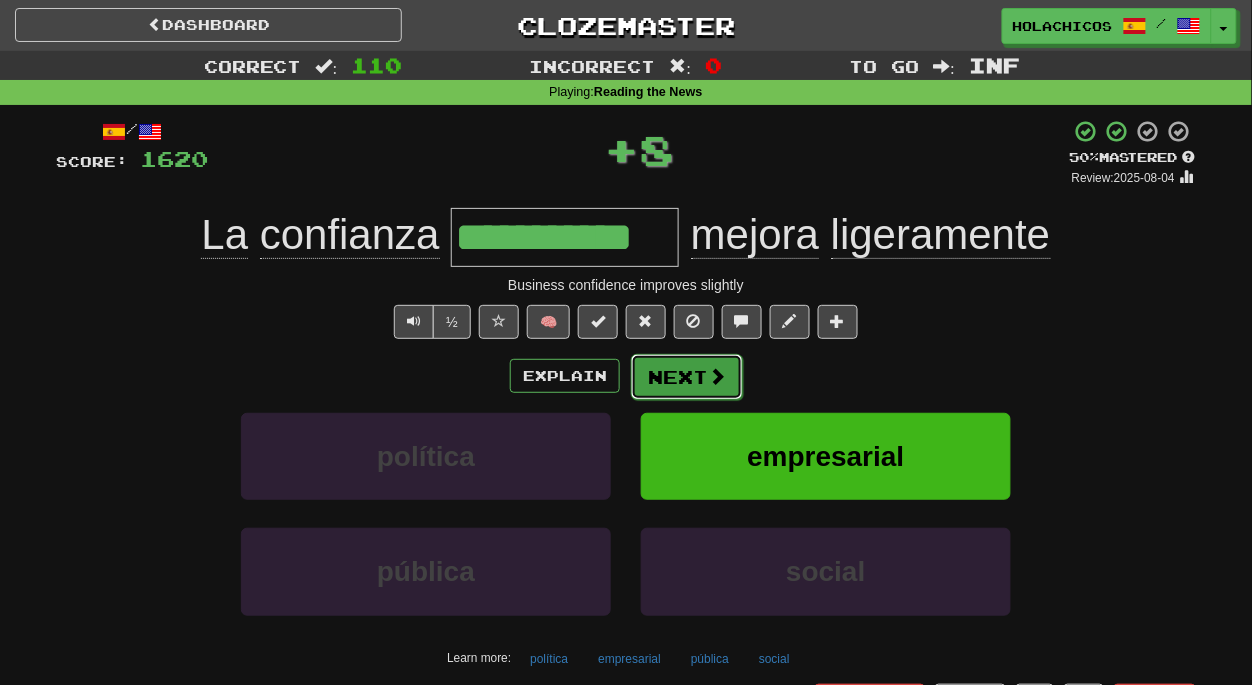 click on "Next" at bounding box center (687, 377) 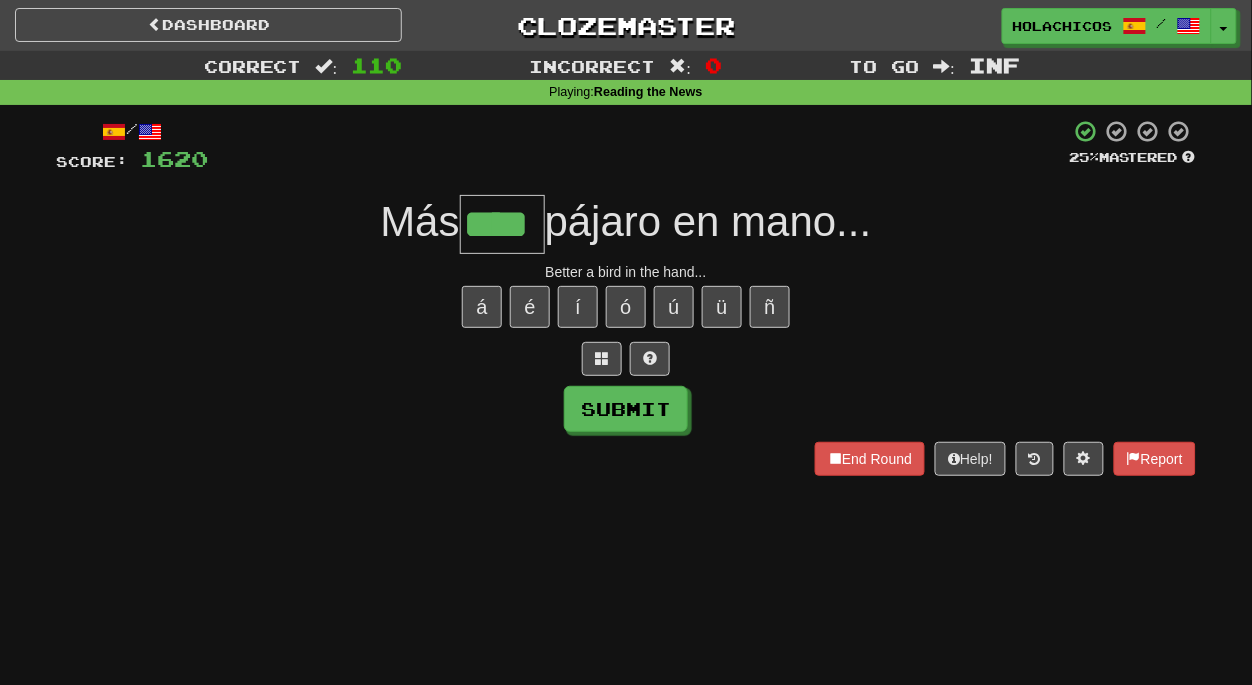 type on "****" 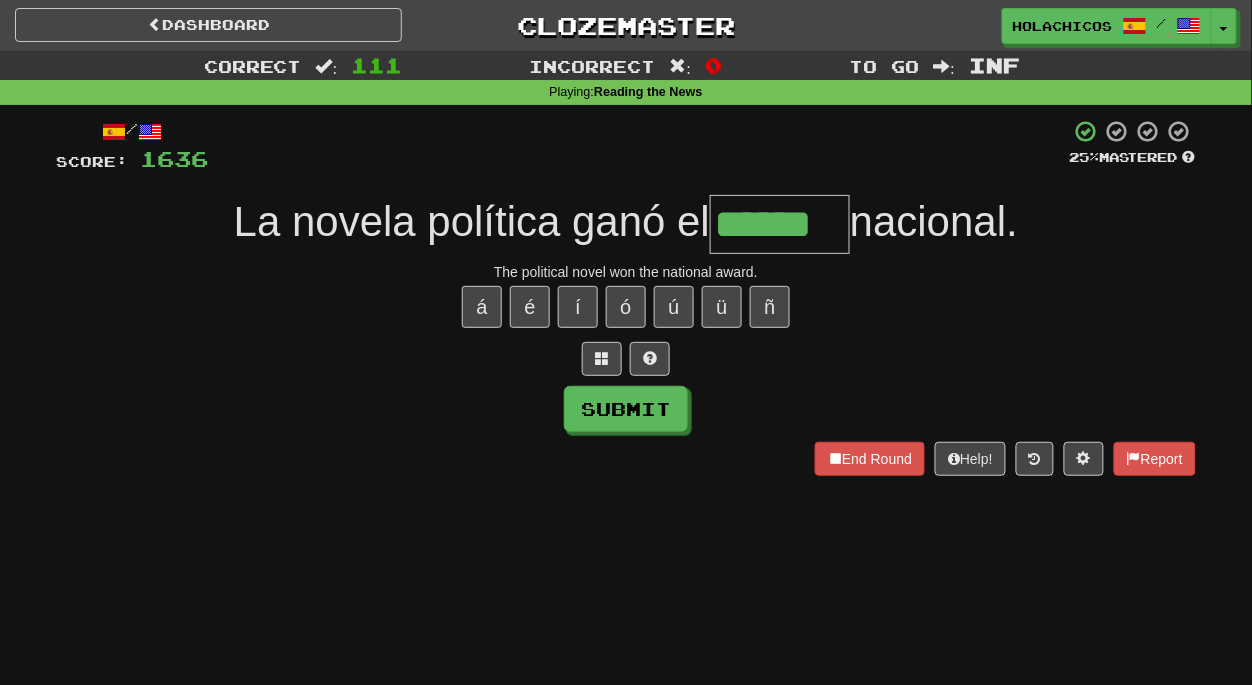 type on "******" 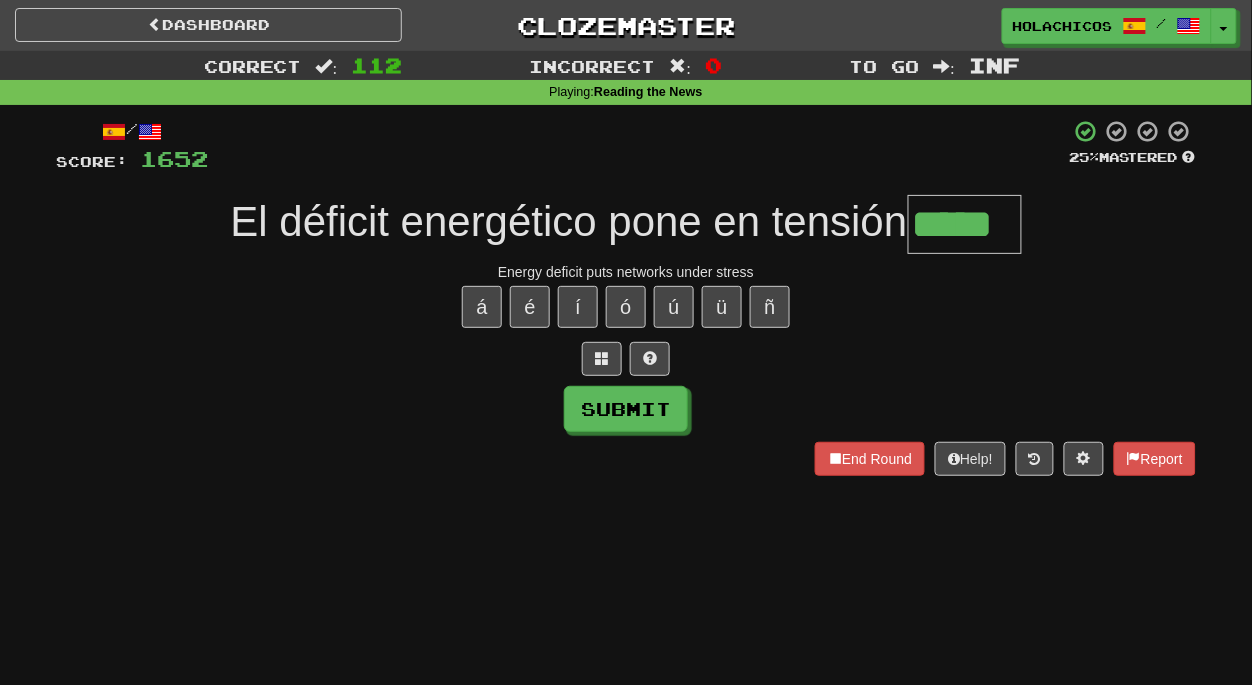 type on "*****" 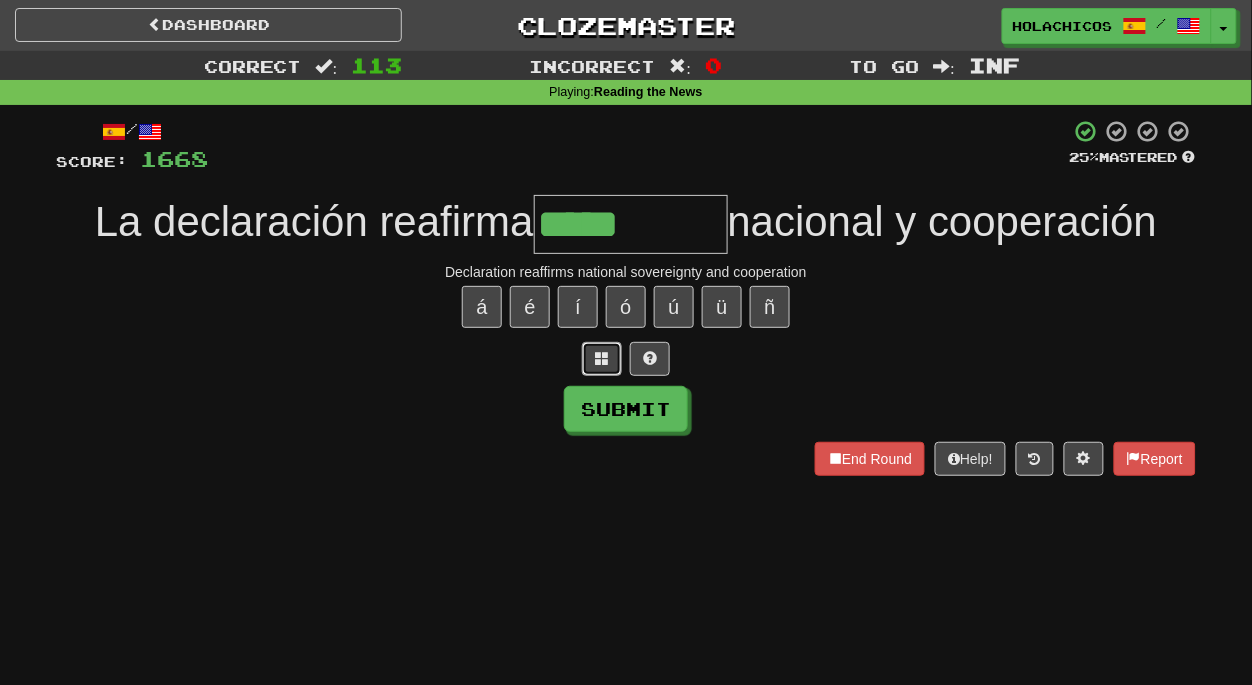 click at bounding box center (602, 358) 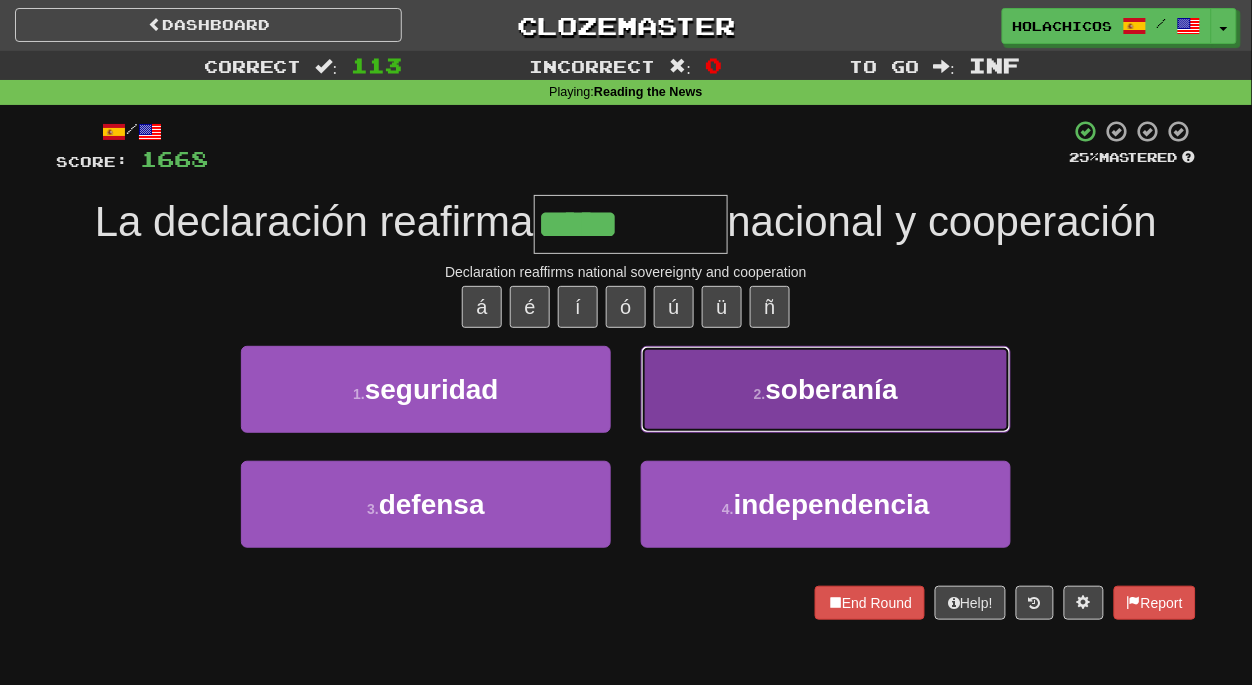 click on "2 .  soberanía" at bounding box center [826, 389] 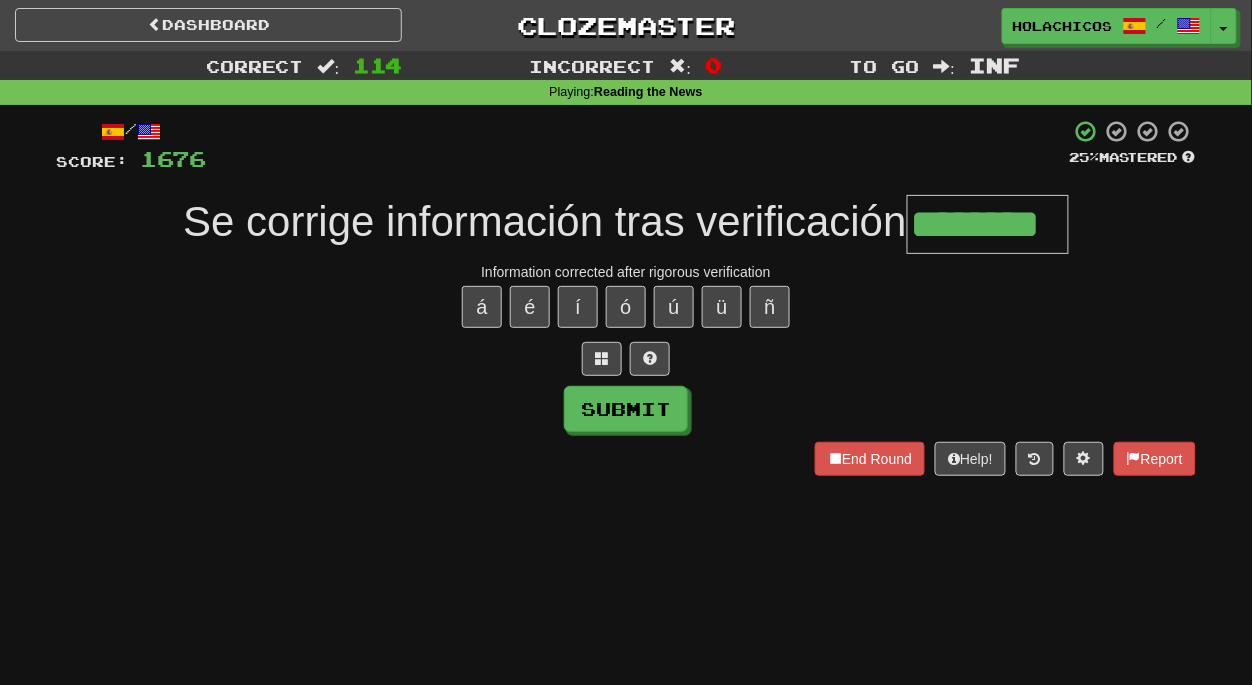 type on "********" 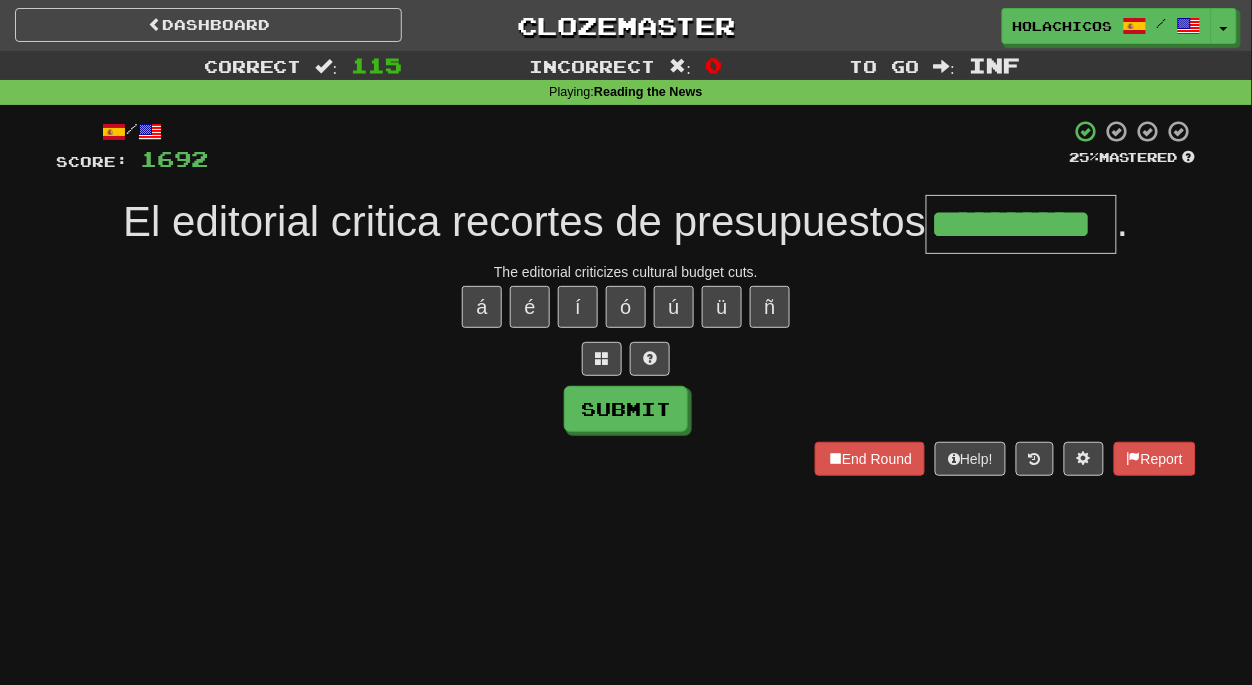 type on "**********" 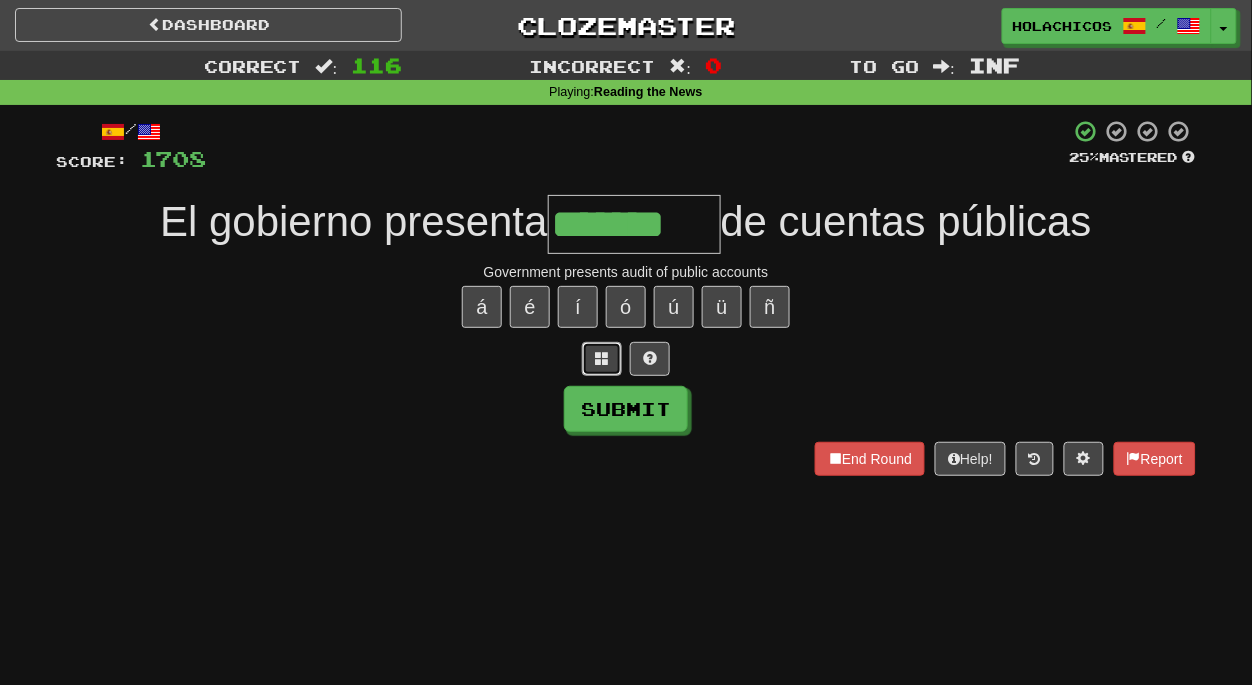 click at bounding box center (602, 358) 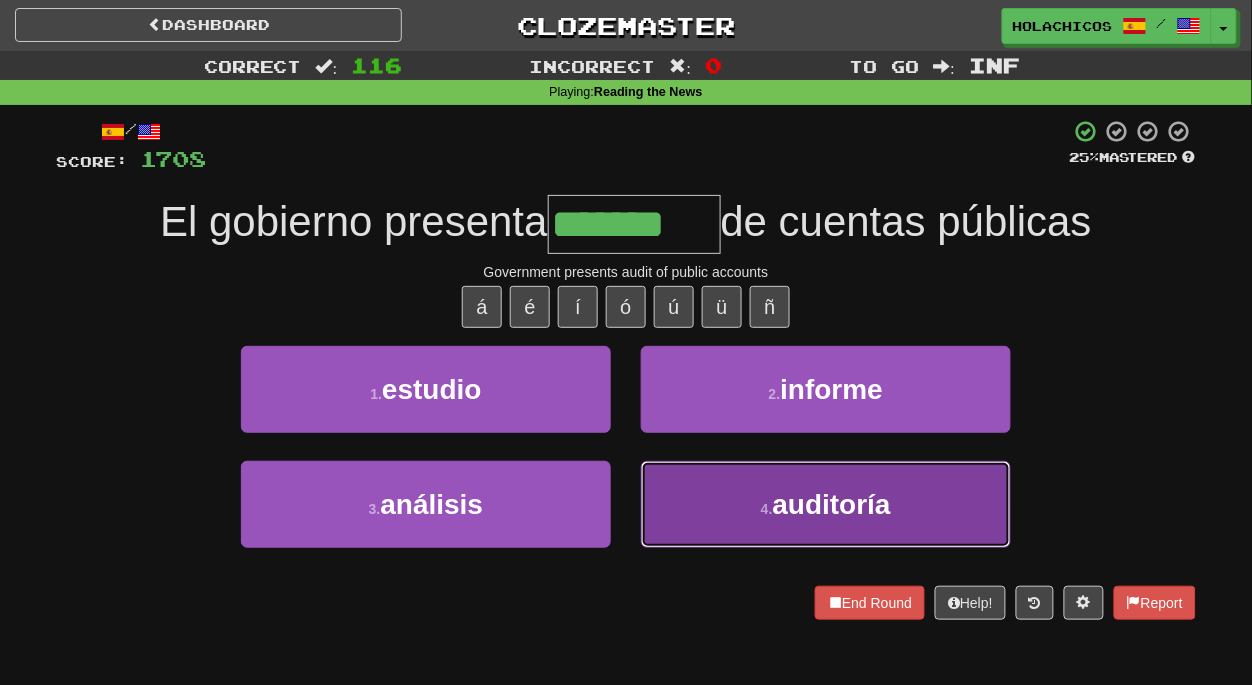click on "auditoría" at bounding box center (832, 504) 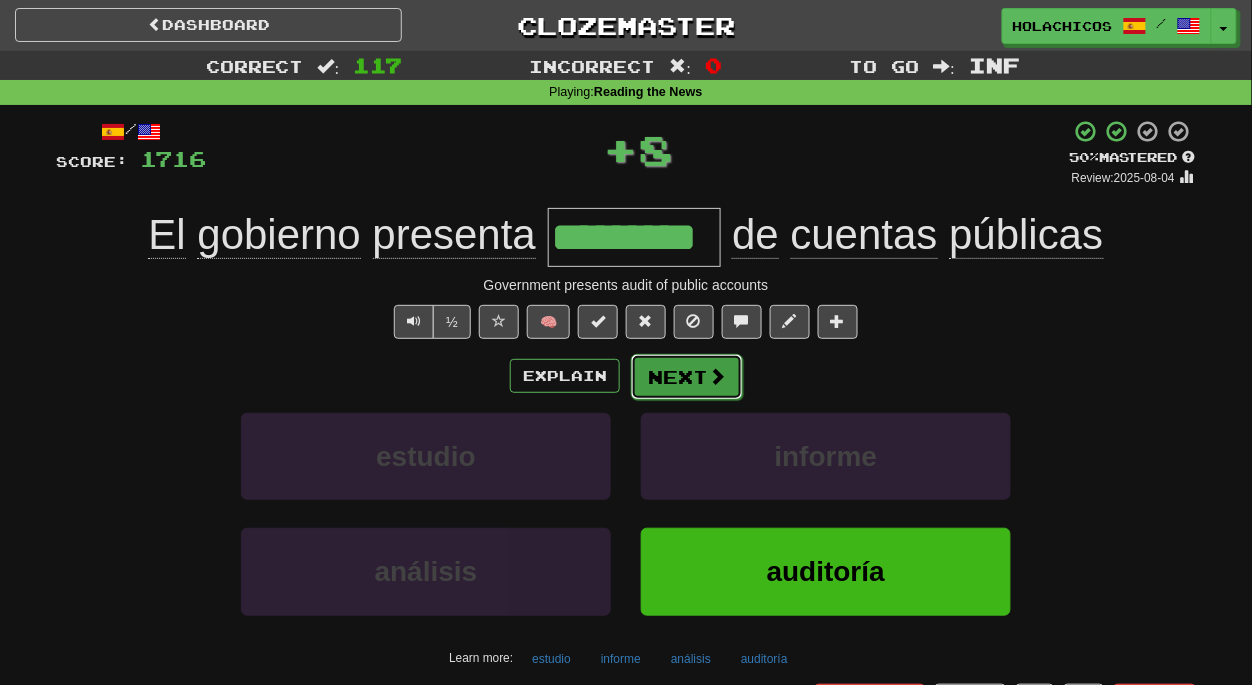 click on "Next" at bounding box center (687, 377) 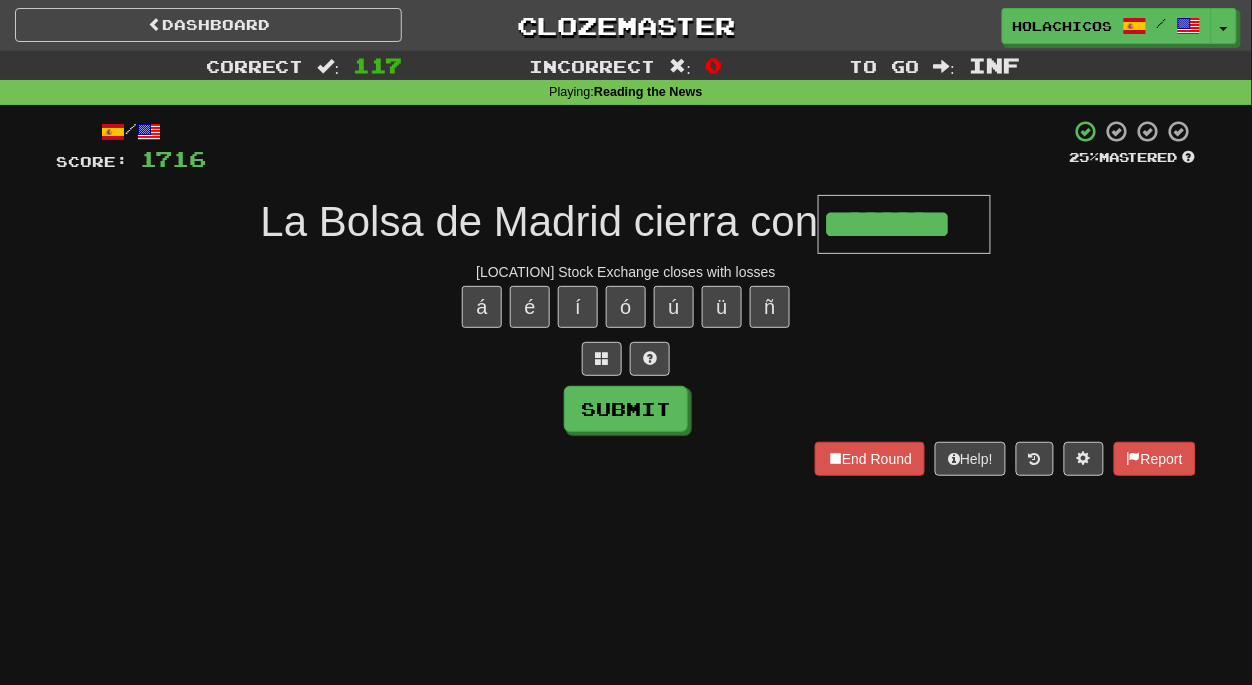 type on "********" 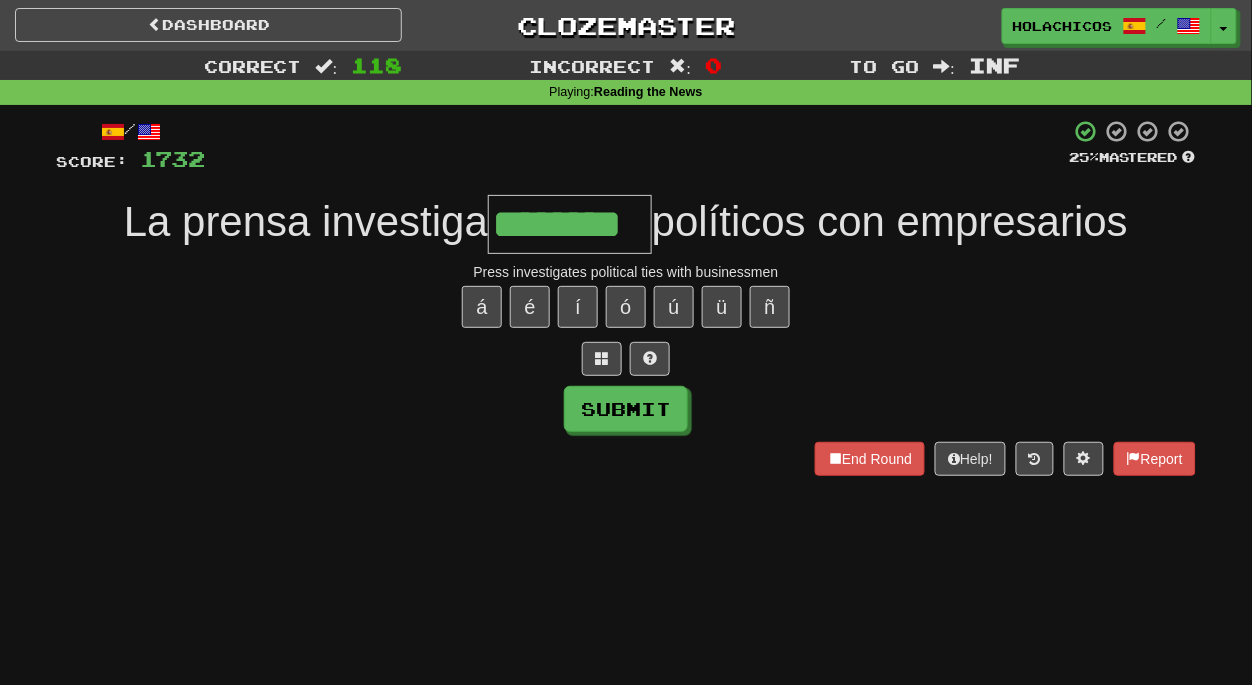 type on "********" 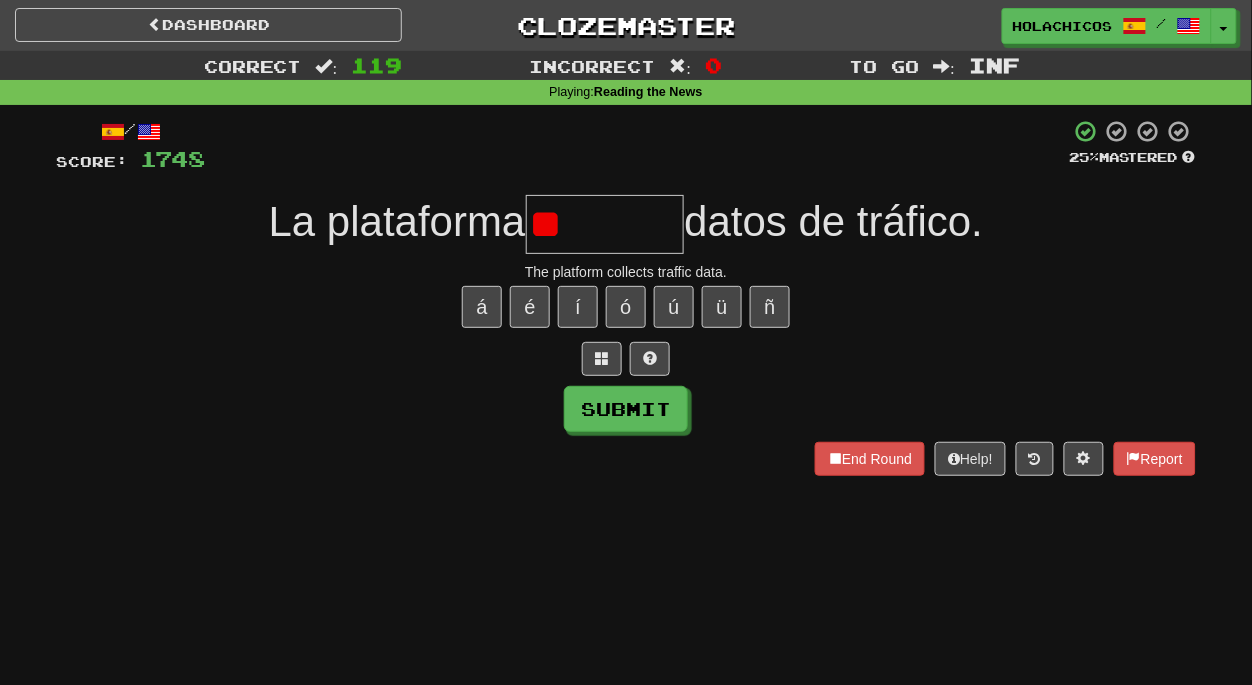 type on "*" 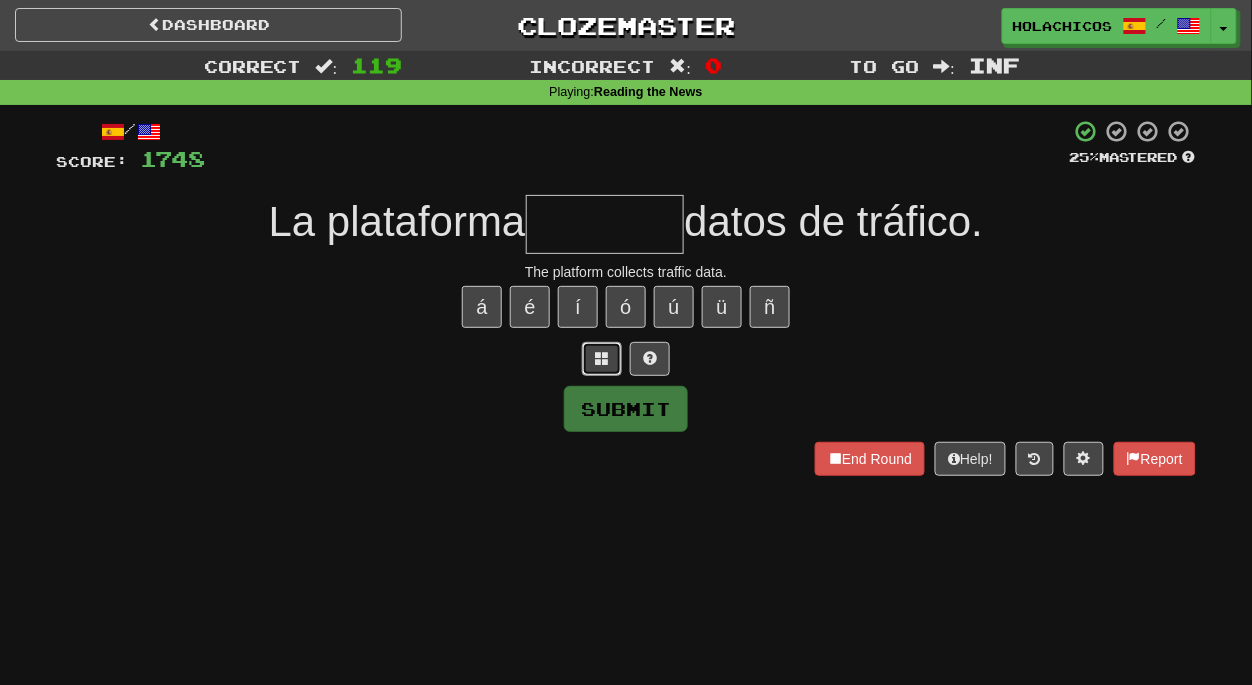click at bounding box center [602, 359] 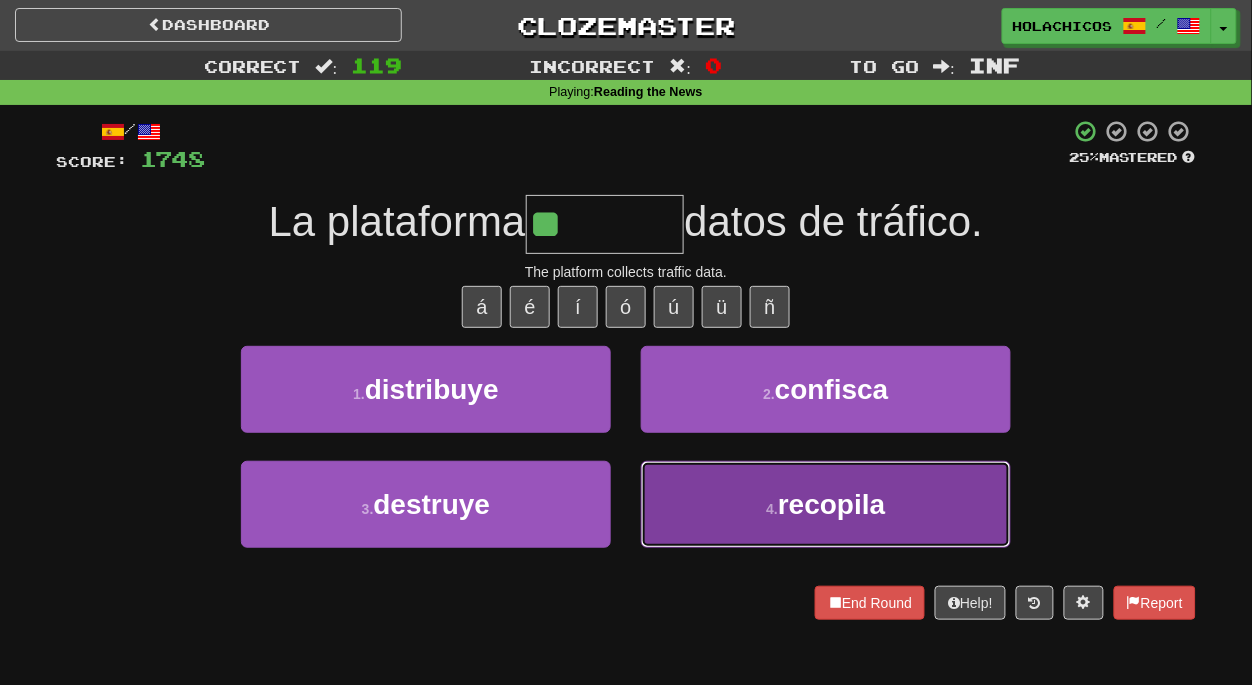 click on "recopila" at bounding box center (831, 504) 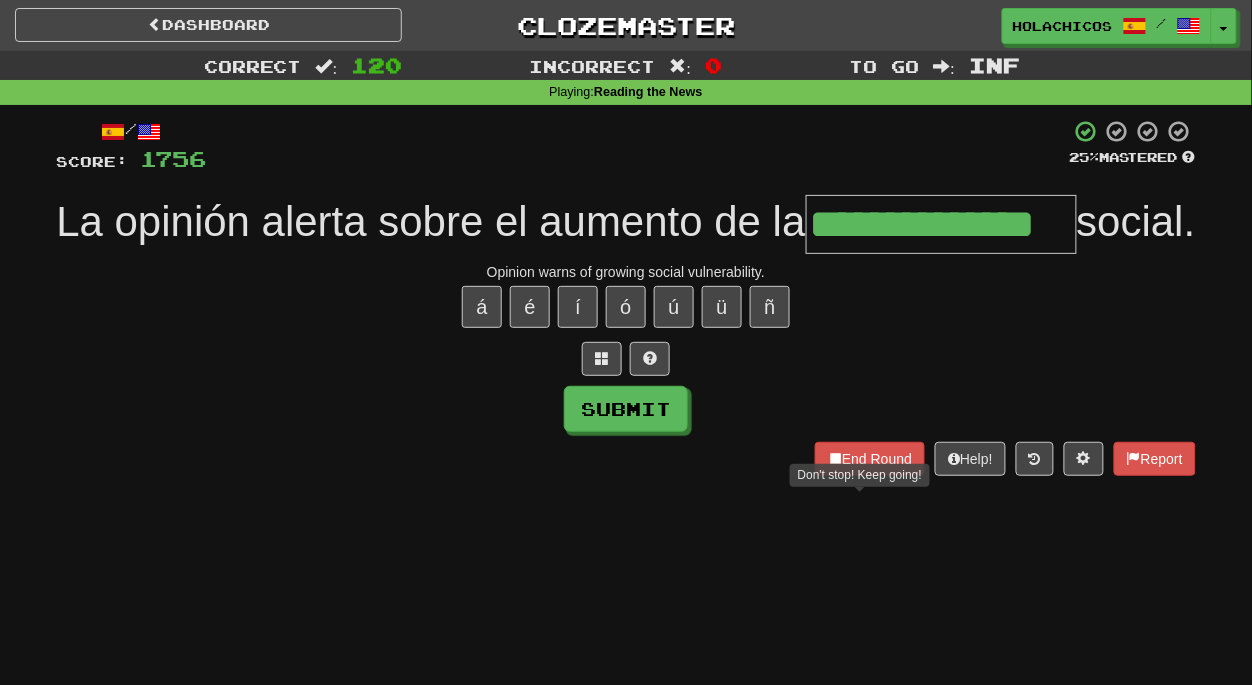 type on "**********" 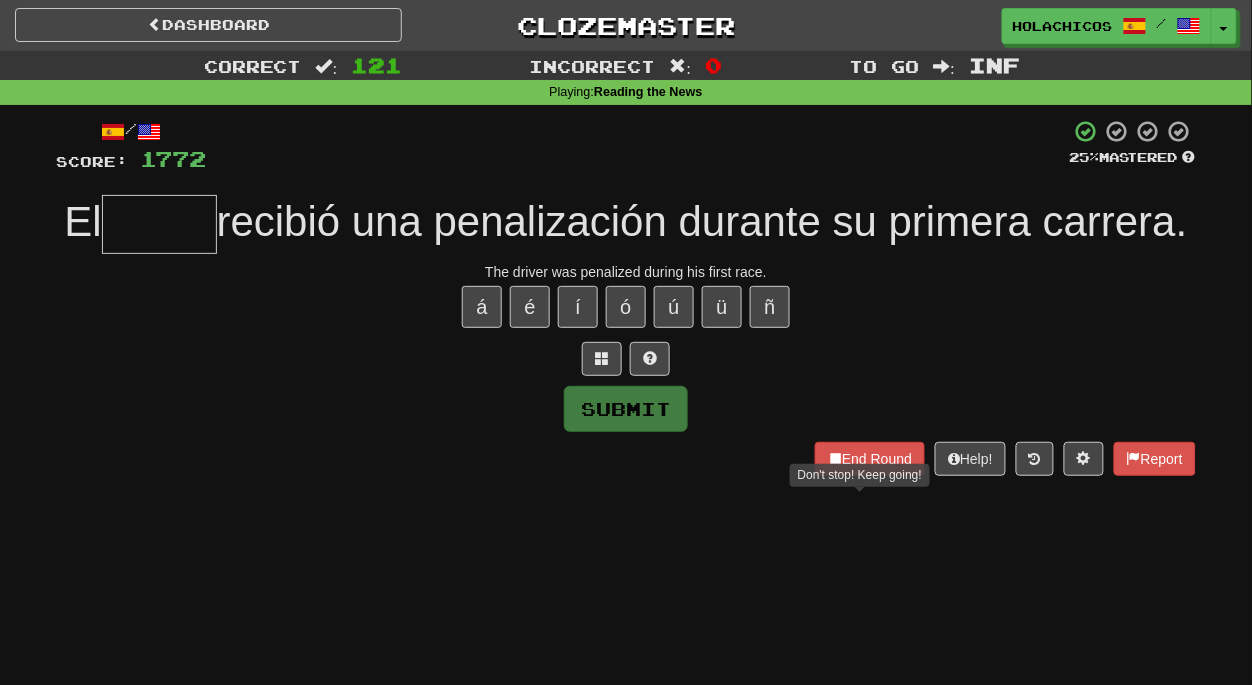 type on "*" 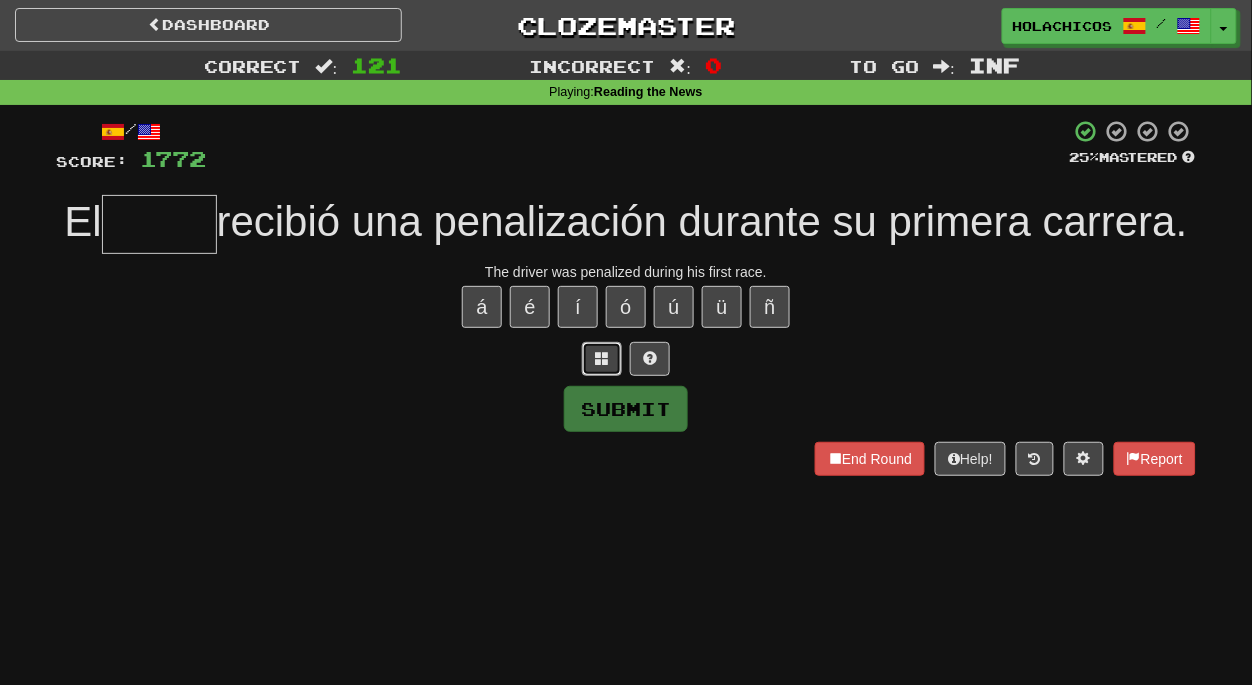 click at bounding box center [602, 358] 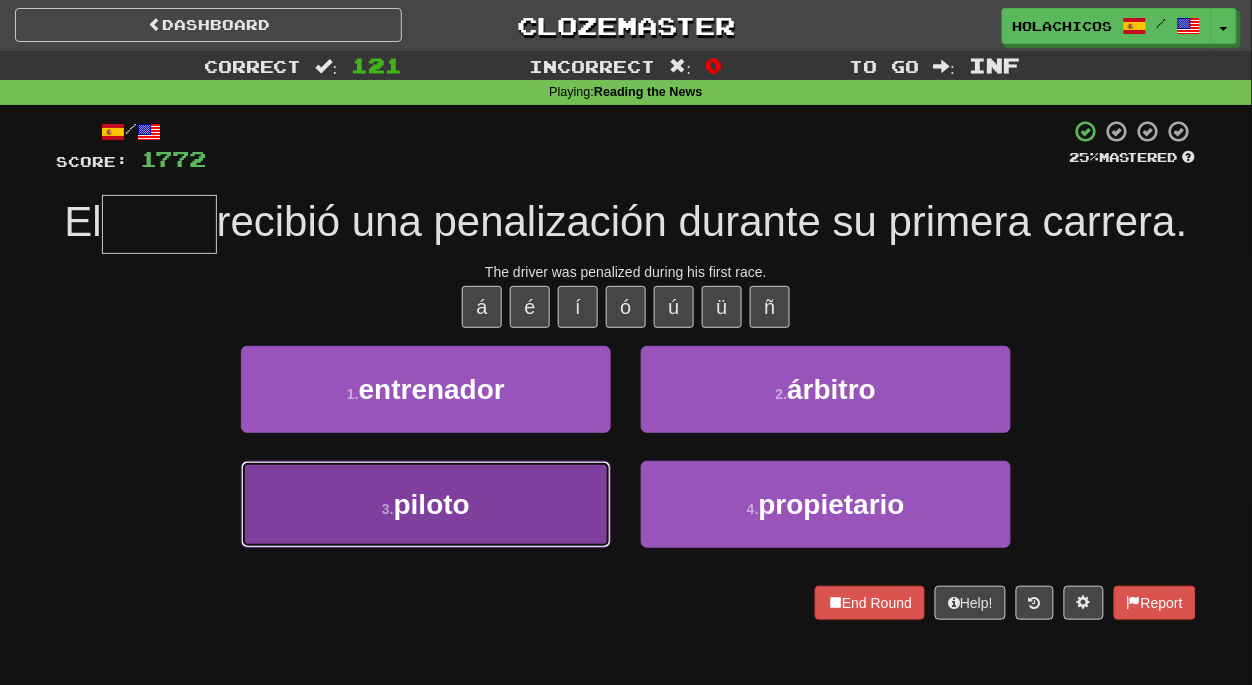 click on "3 .  piloto" at bounding box center [426, 504] 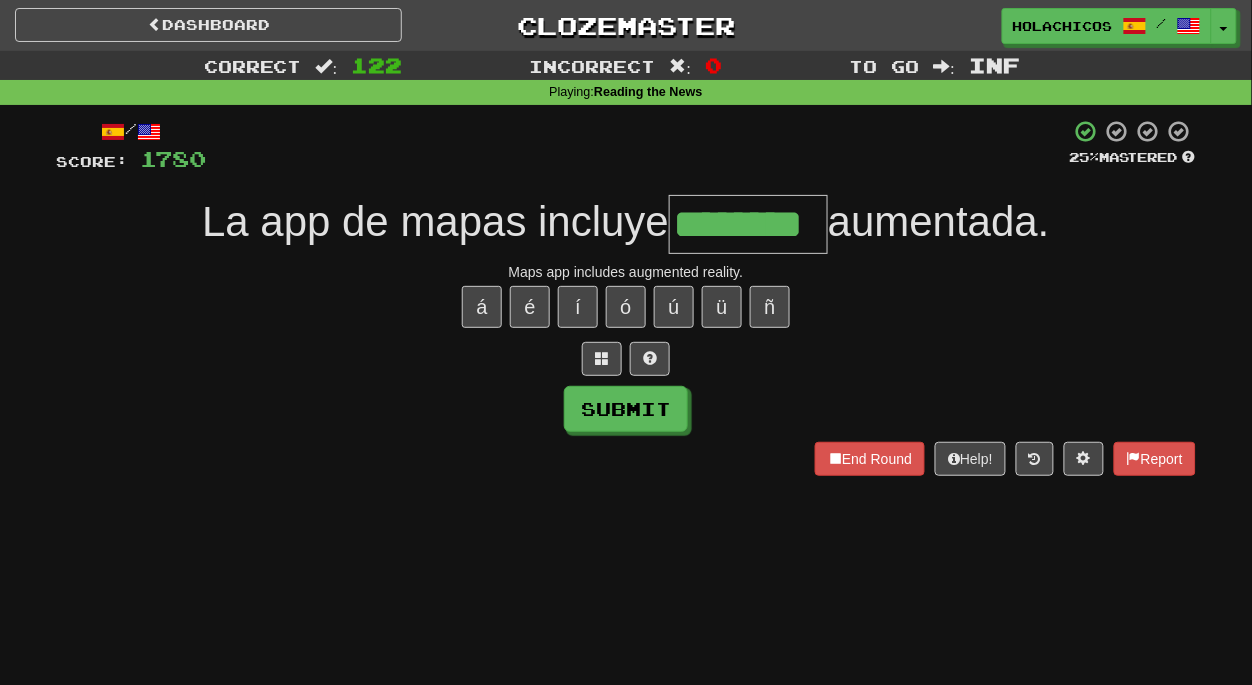 type on "********" 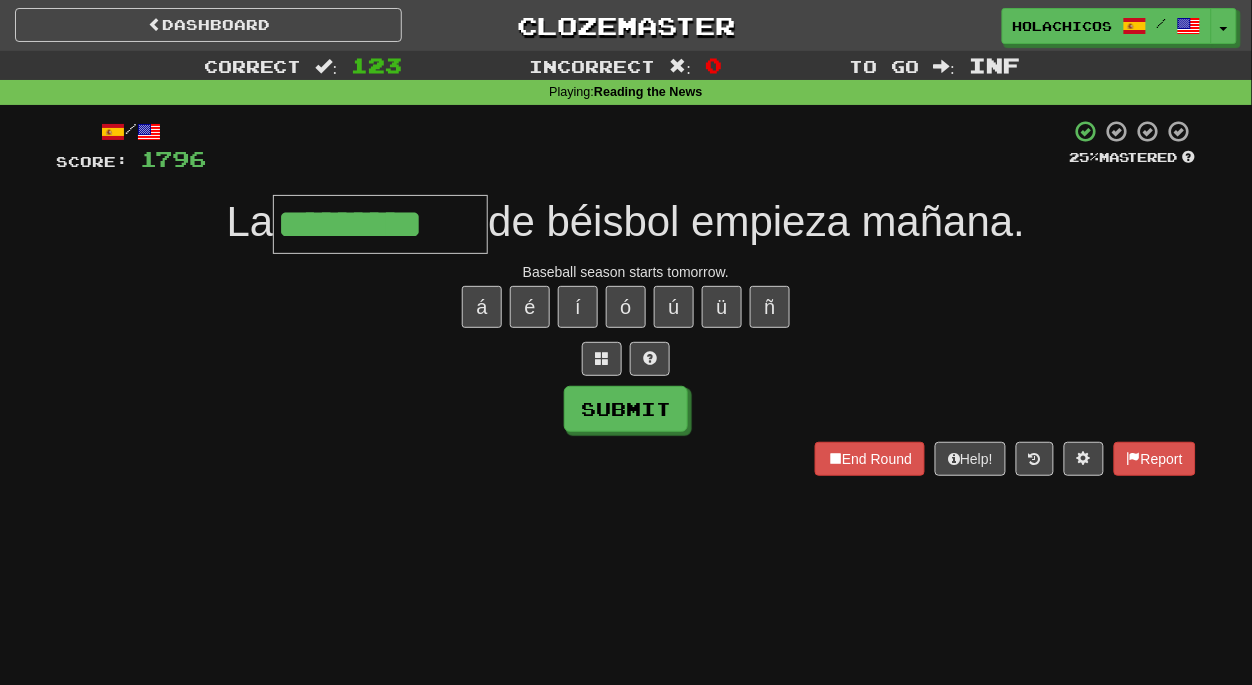 type on "*********" 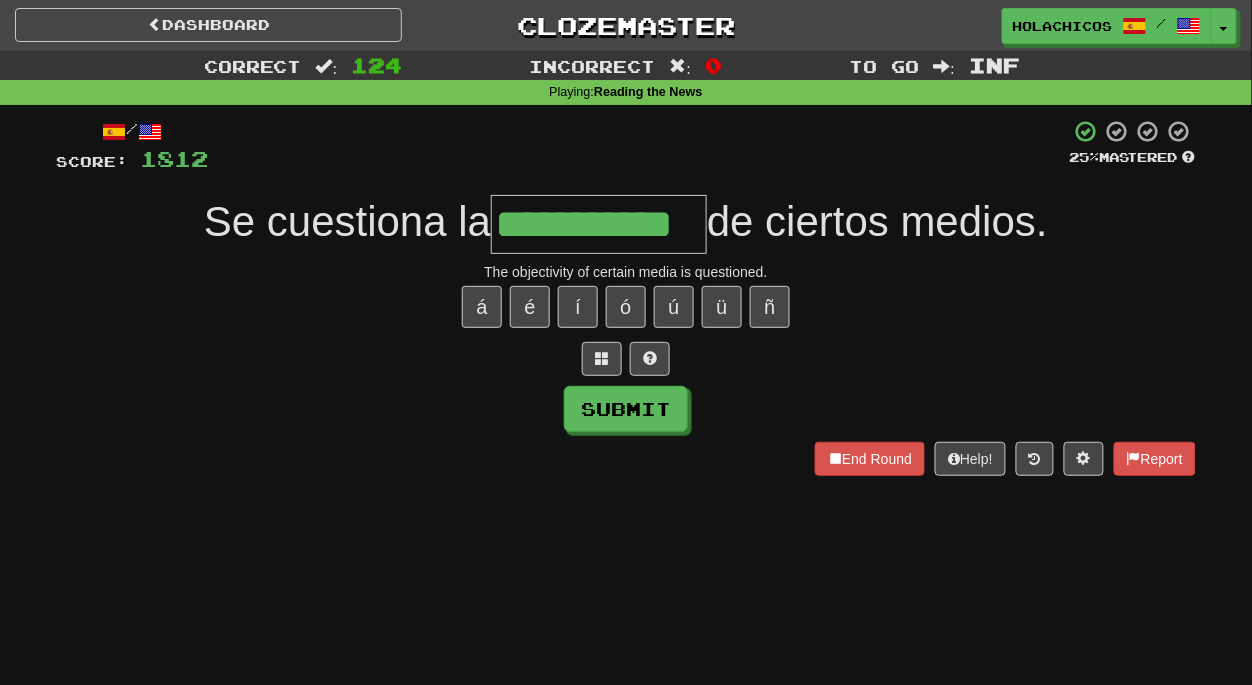 type on "**********" 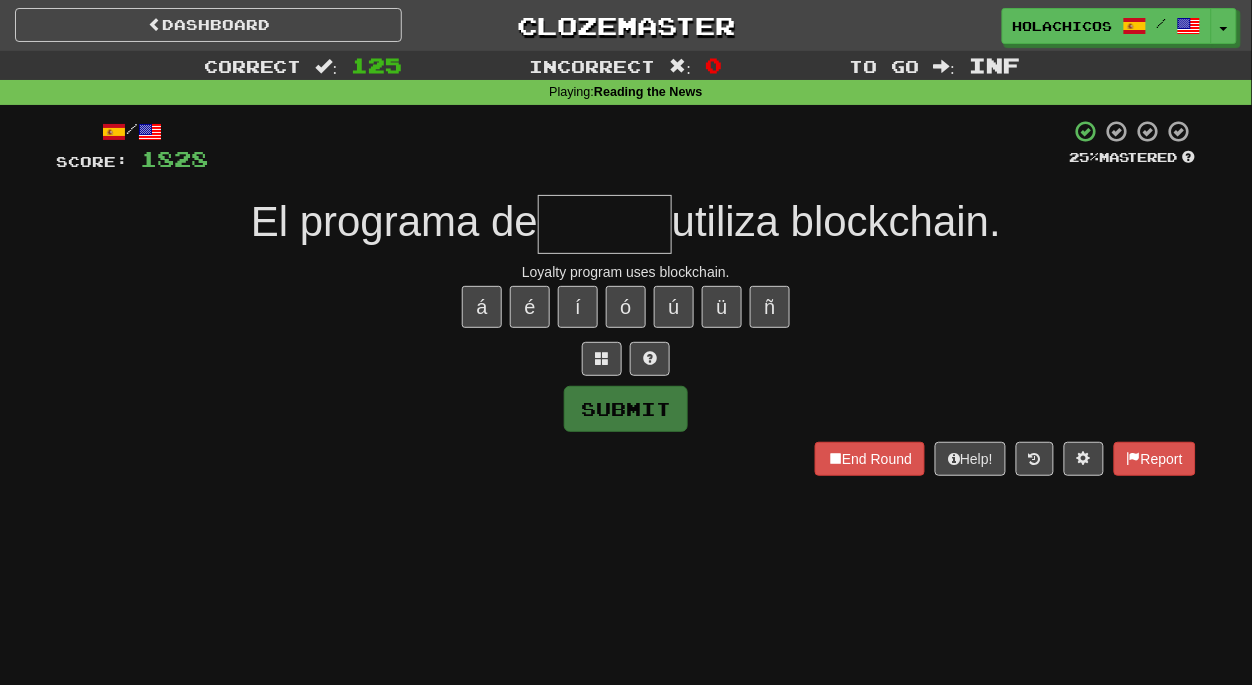 type on "*" 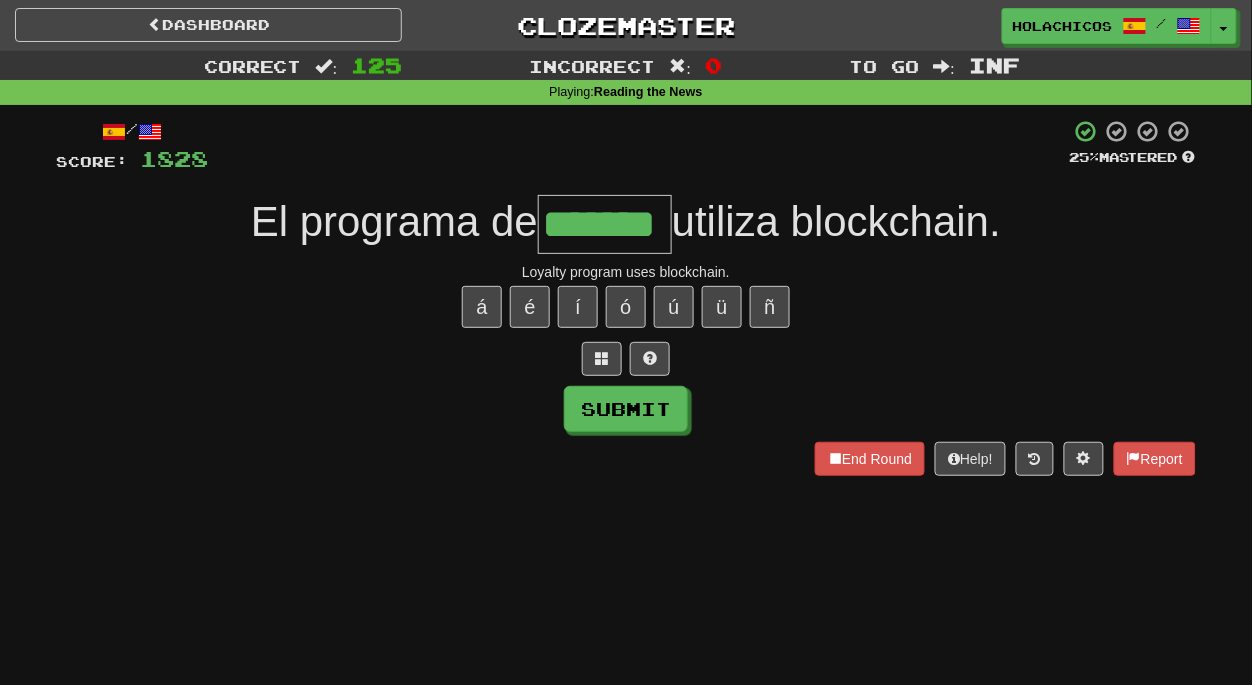 type on "*******" 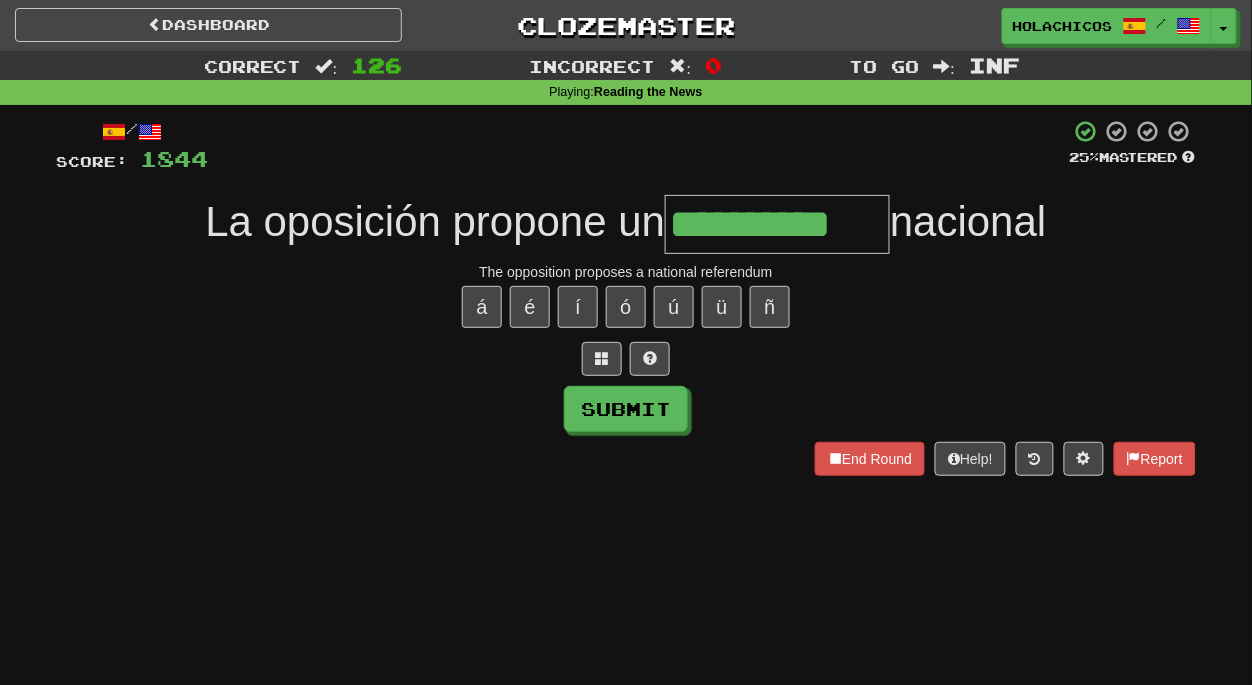 type on "**********" 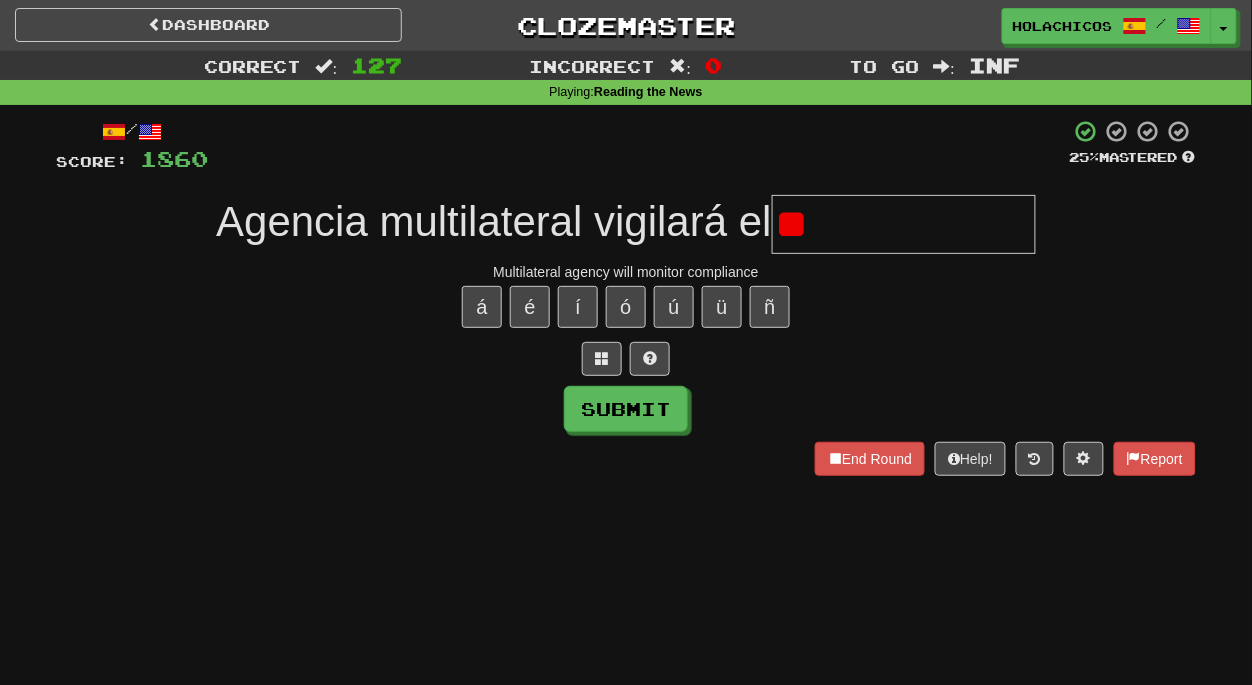 type on "*" 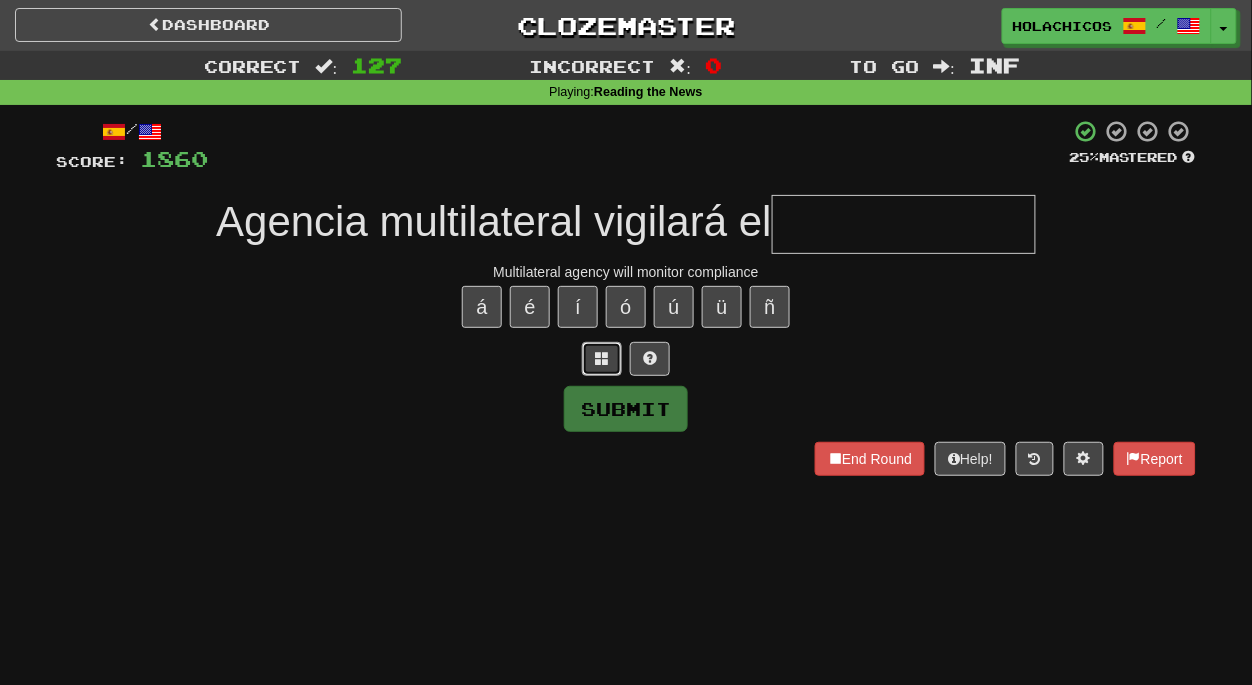 click at bounding box center (602, 358) 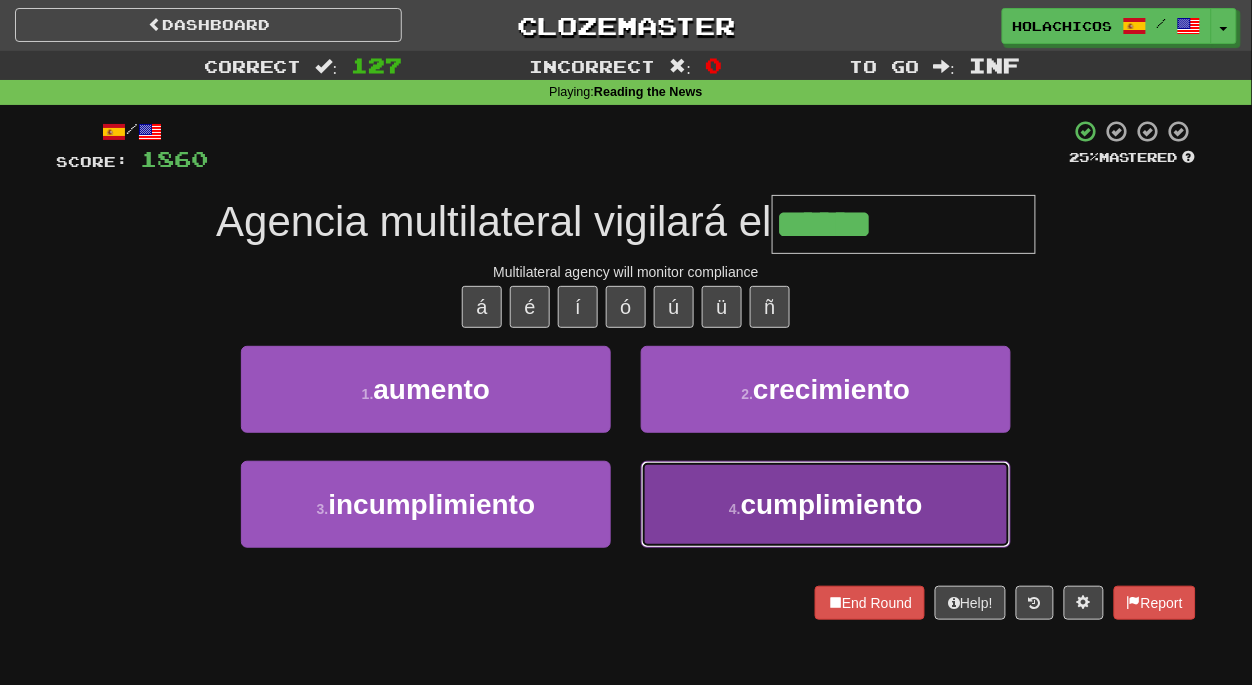 click on "4 .  cumplimiento" at bounding box center [826, 504] 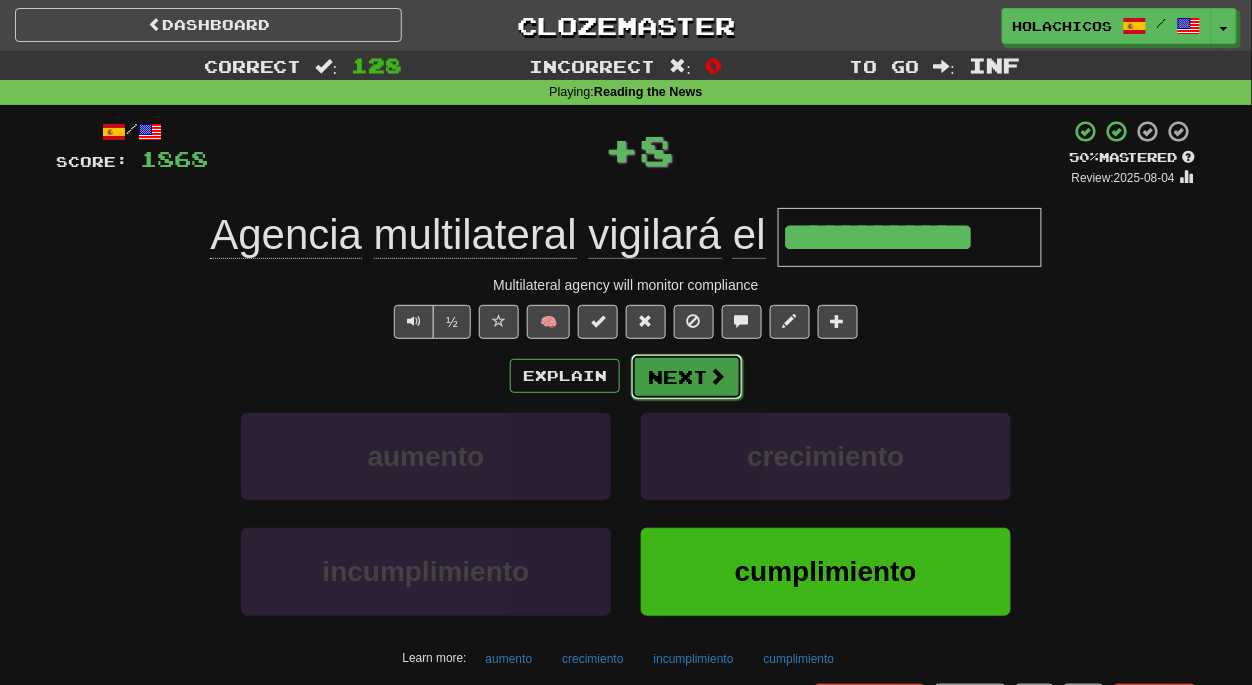 click on "Next" at bounding box center [687, 377] 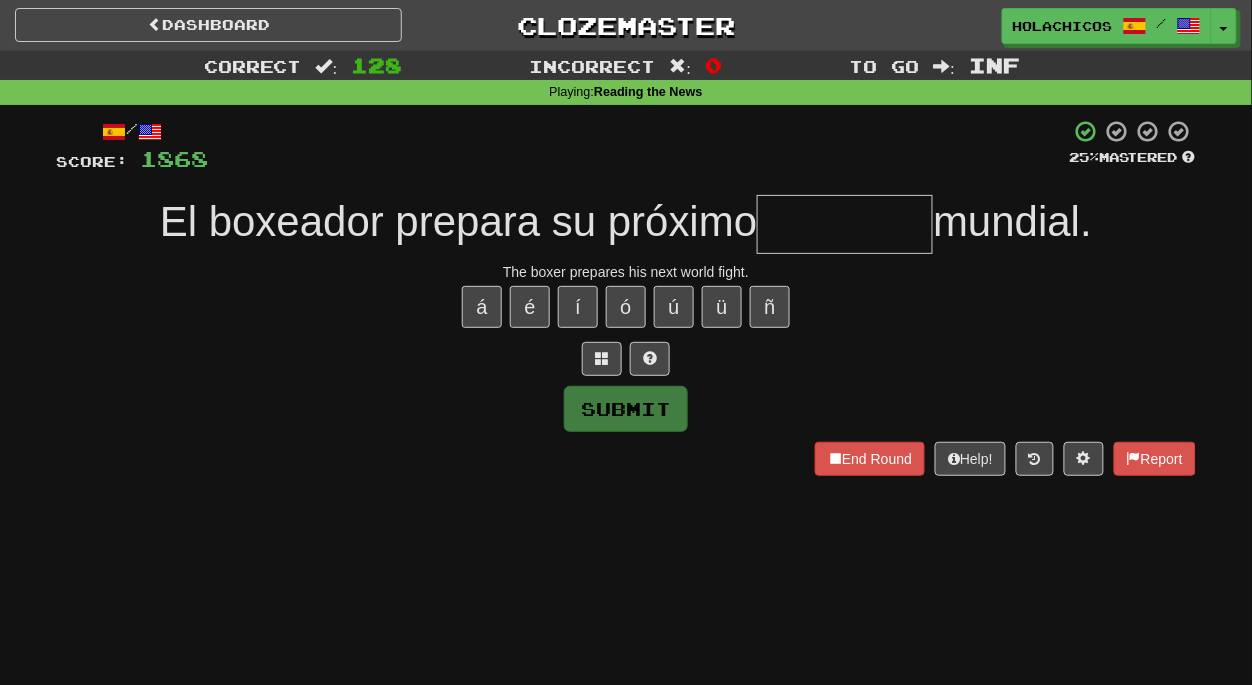 type on "*" 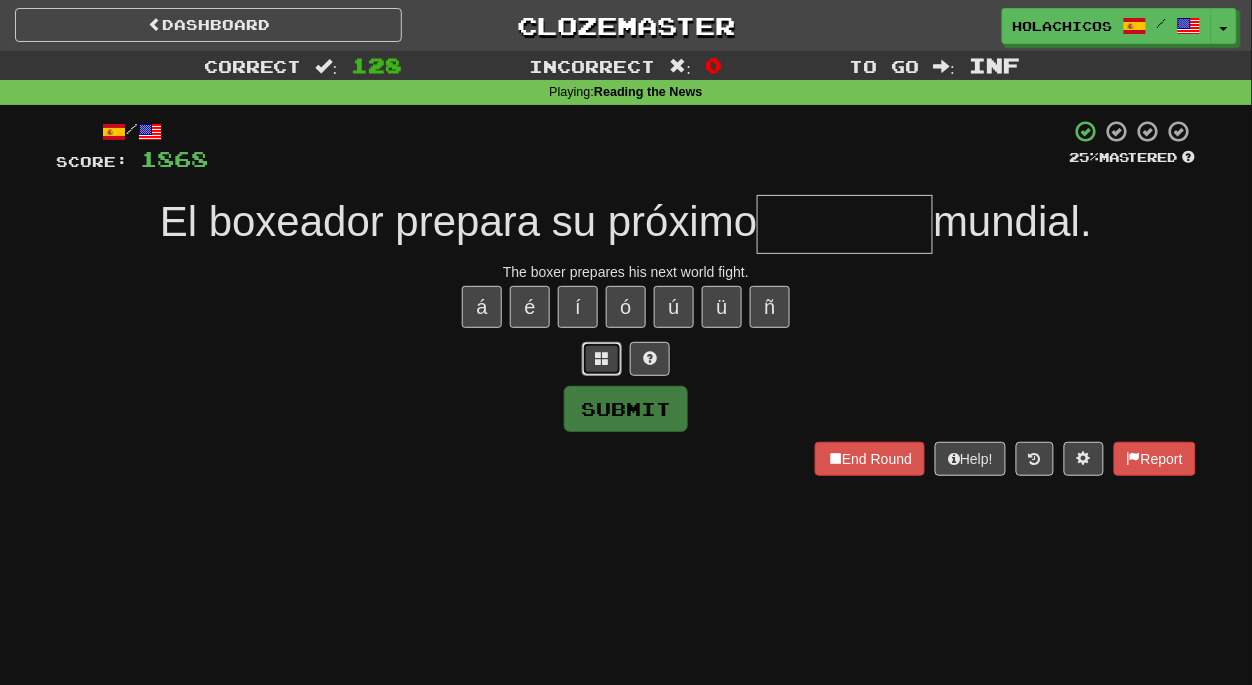 click at bounding box center [602, 358] 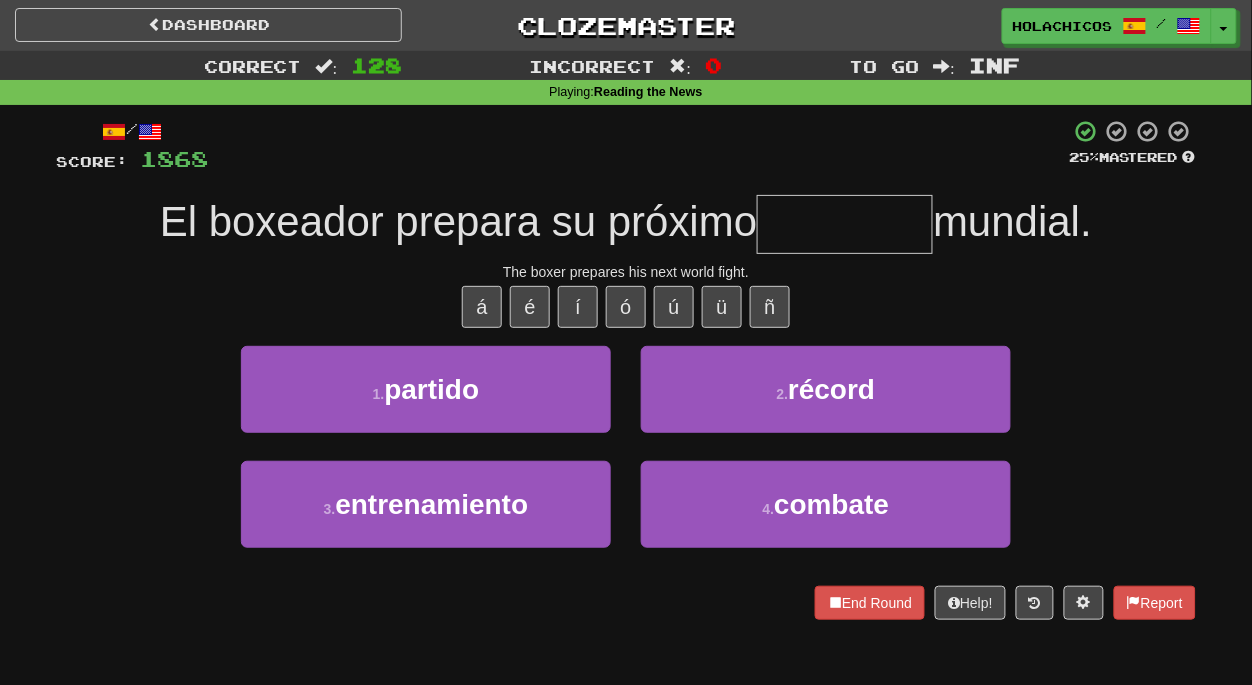 type on "*" 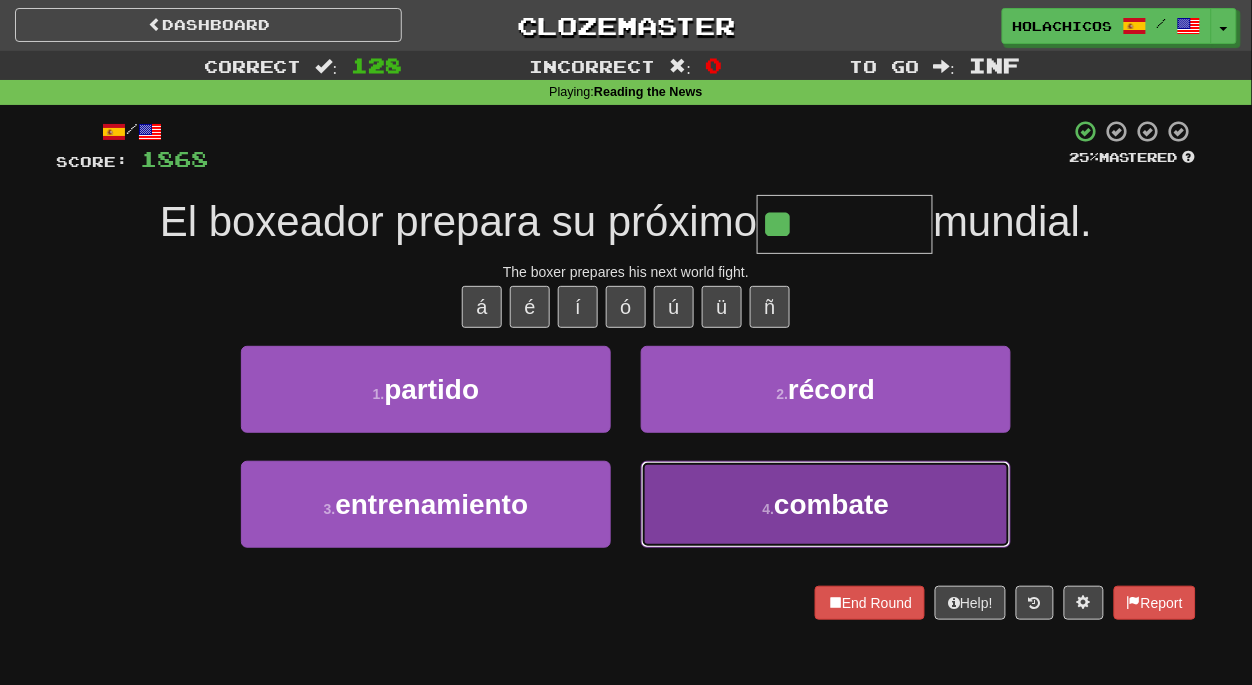 click on "4 .  combate" at bounding box center (826, 504) 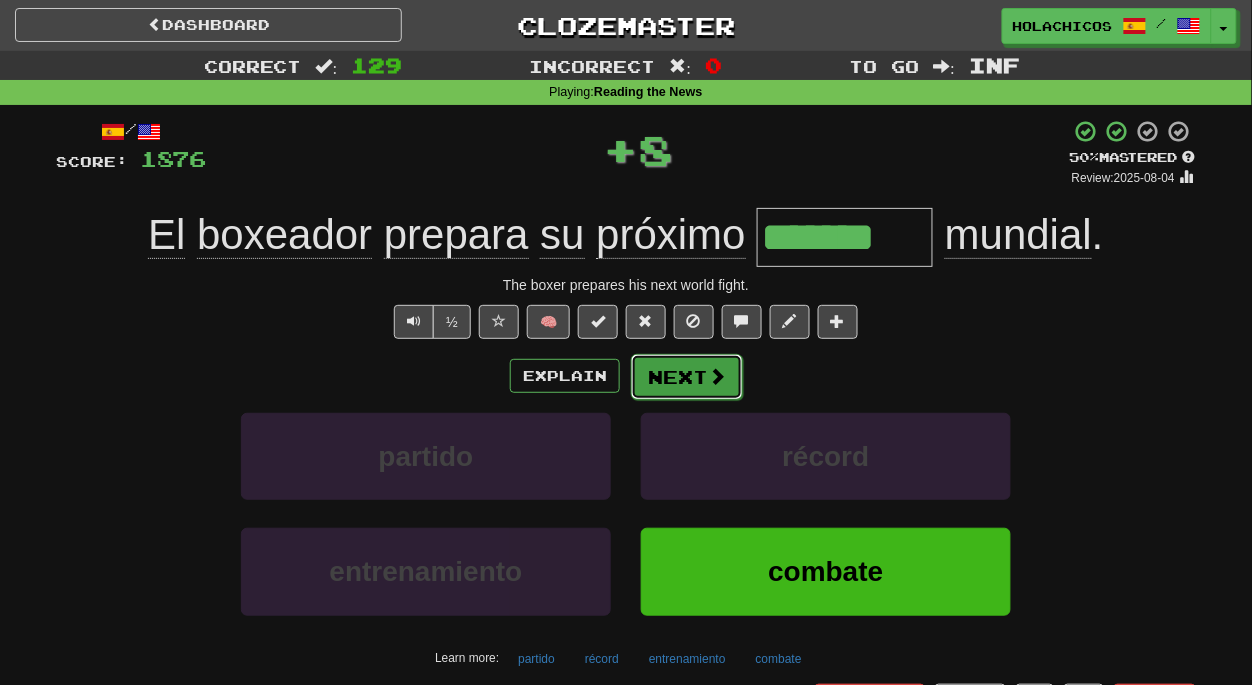 click on "Next" at bounding box center [687, 377] 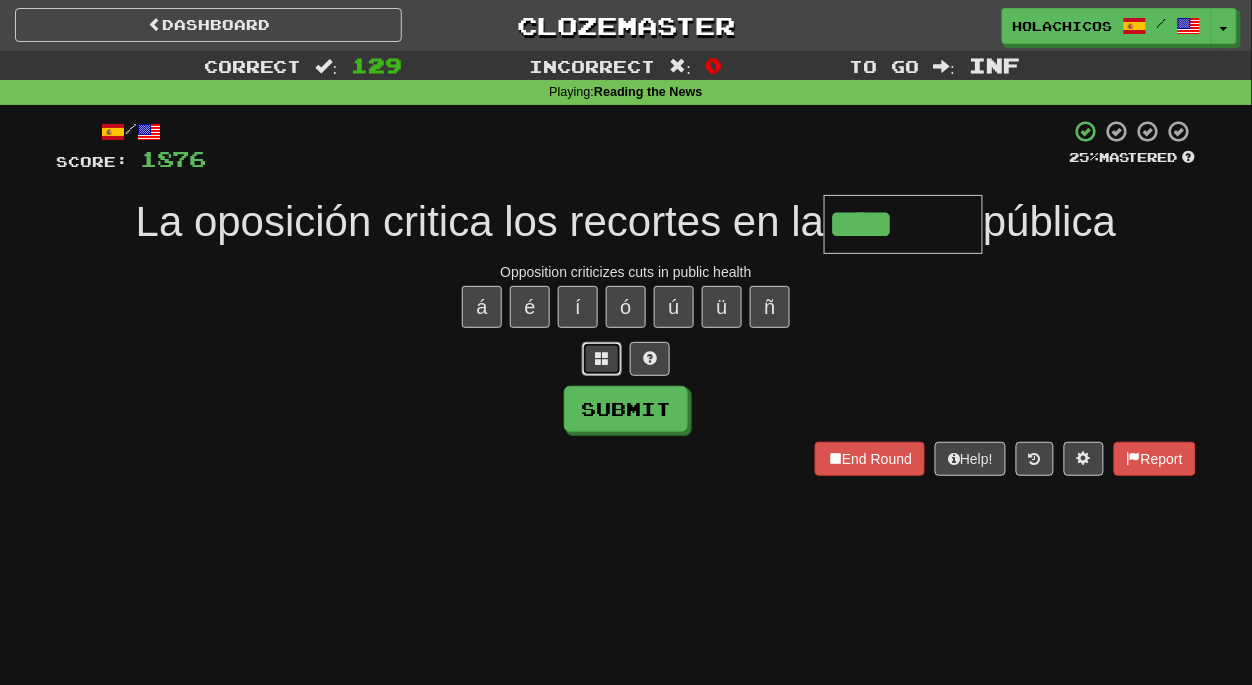click at bounding box center (602, 359) 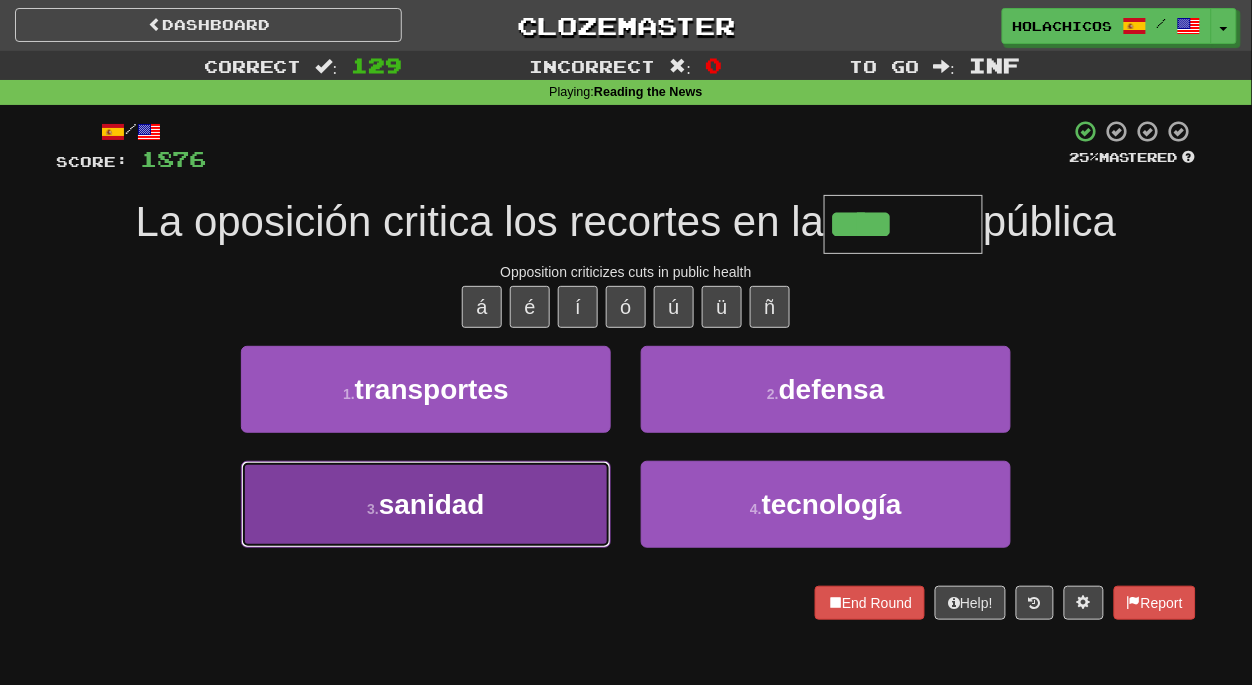 click on "3 .  sanidad" at bounding box center (426, 504) 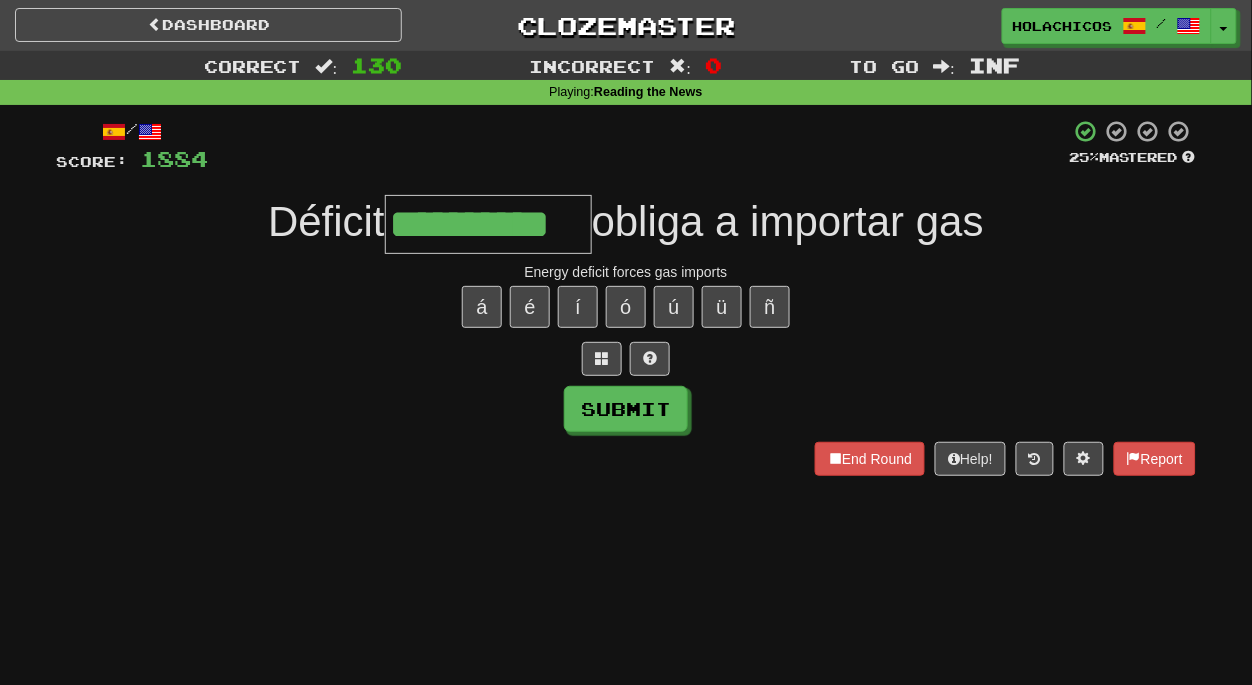 type on "**********" 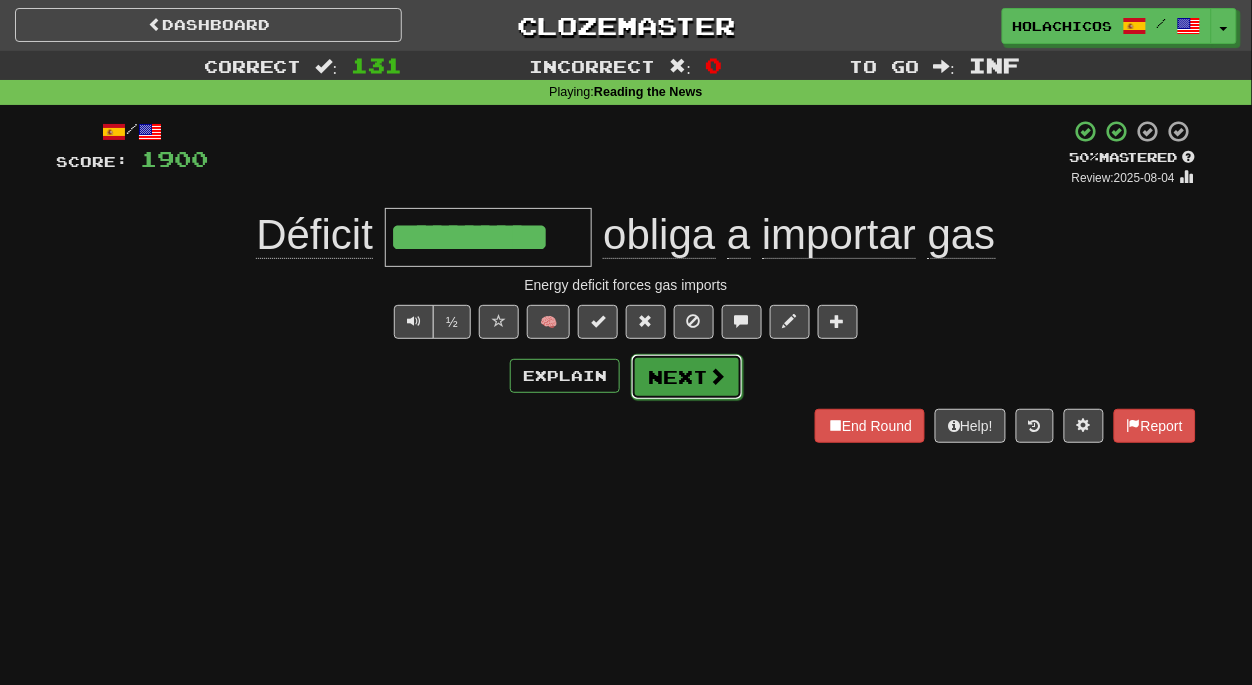 click on "Next" at bounding box center (687, 377) 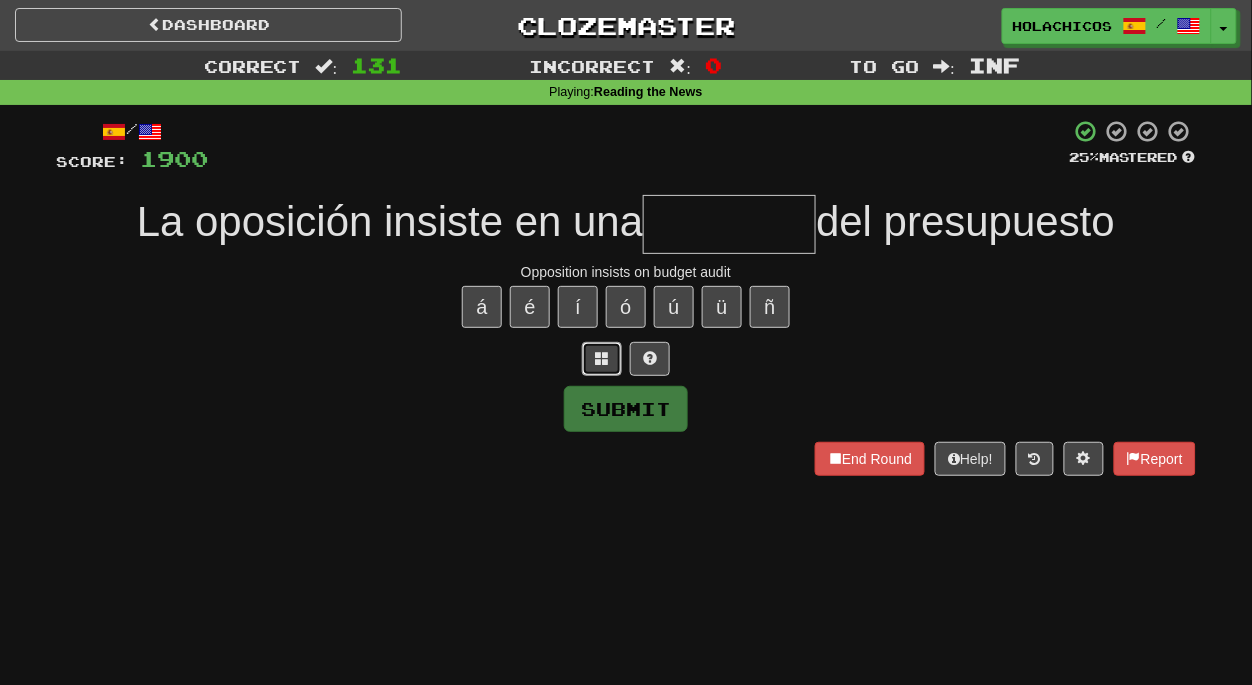 click at bounding box center [602, 358] 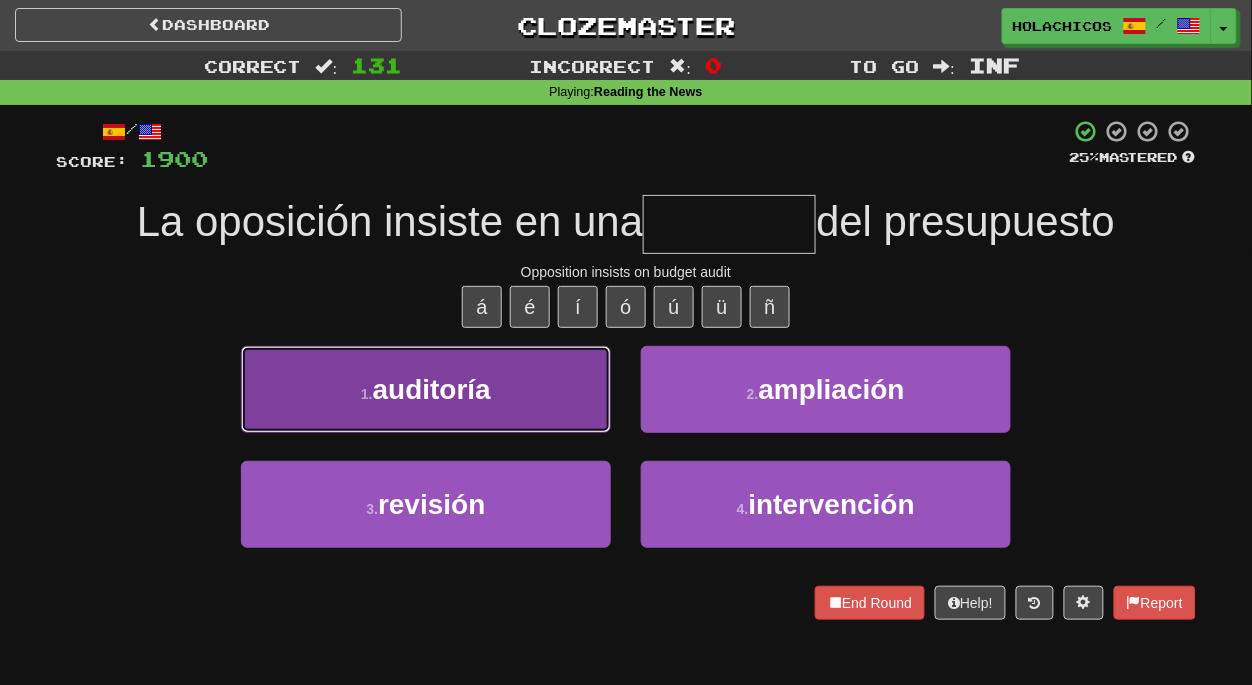 click on "1 .  auditoría" at bounding box center (426, 389) 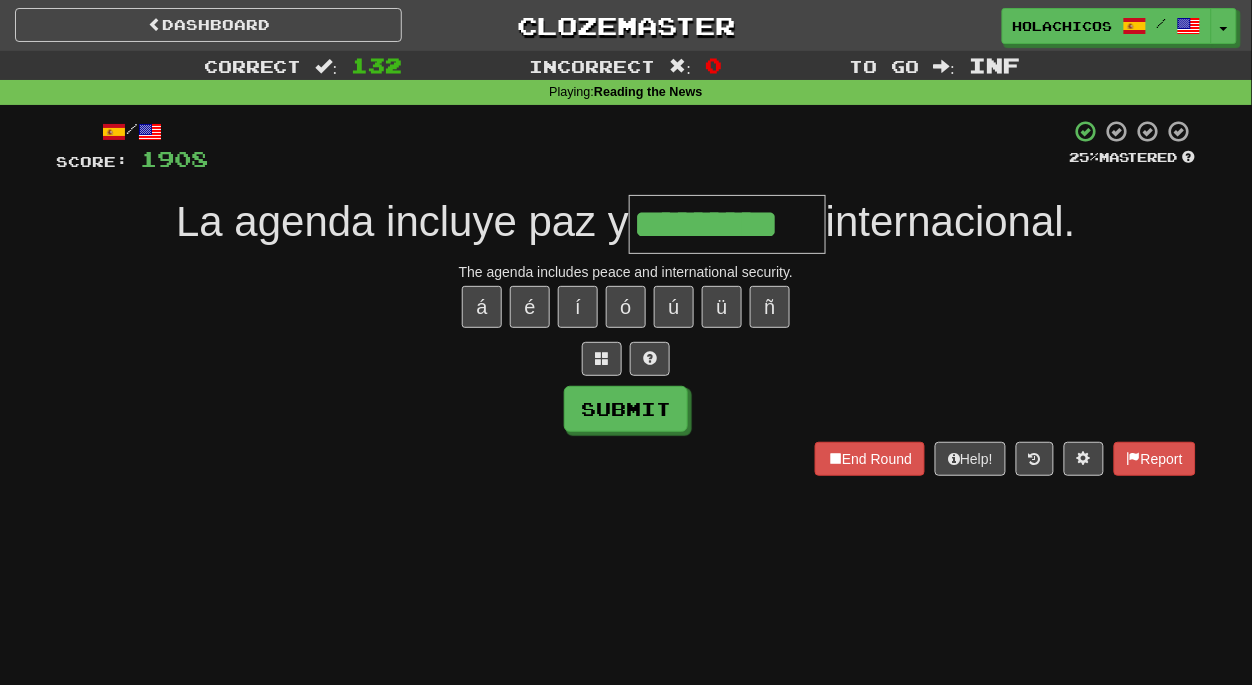 type on "*********" 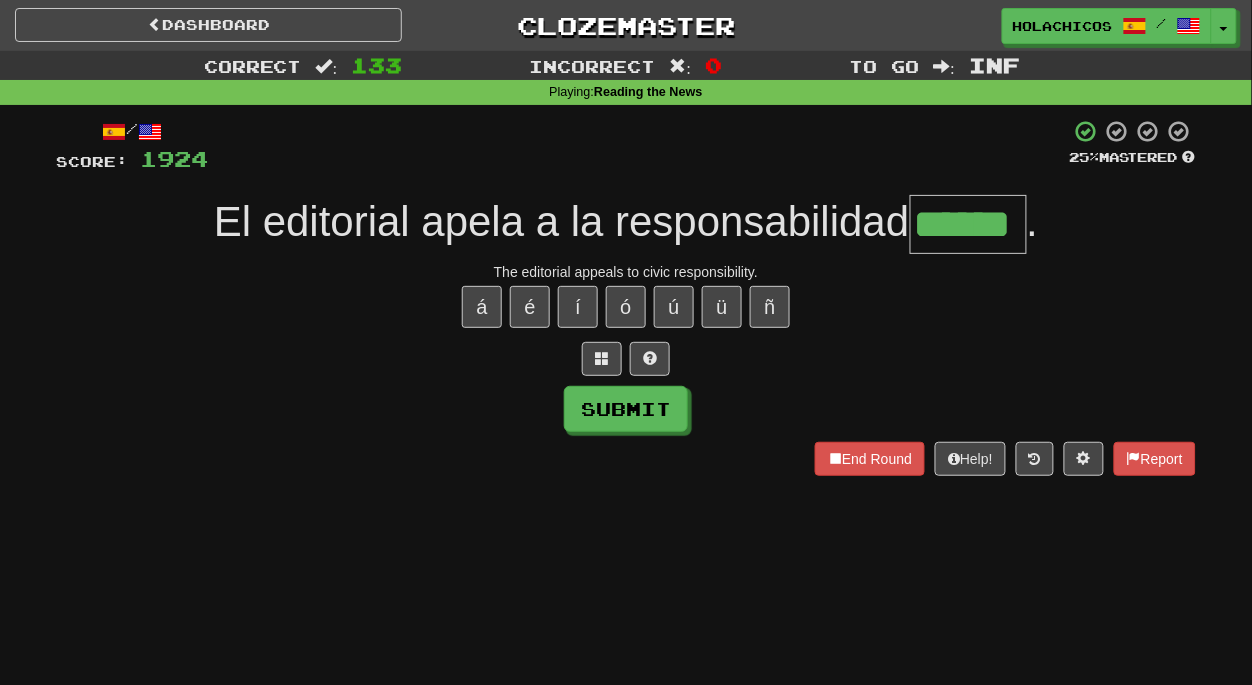 type on "******" 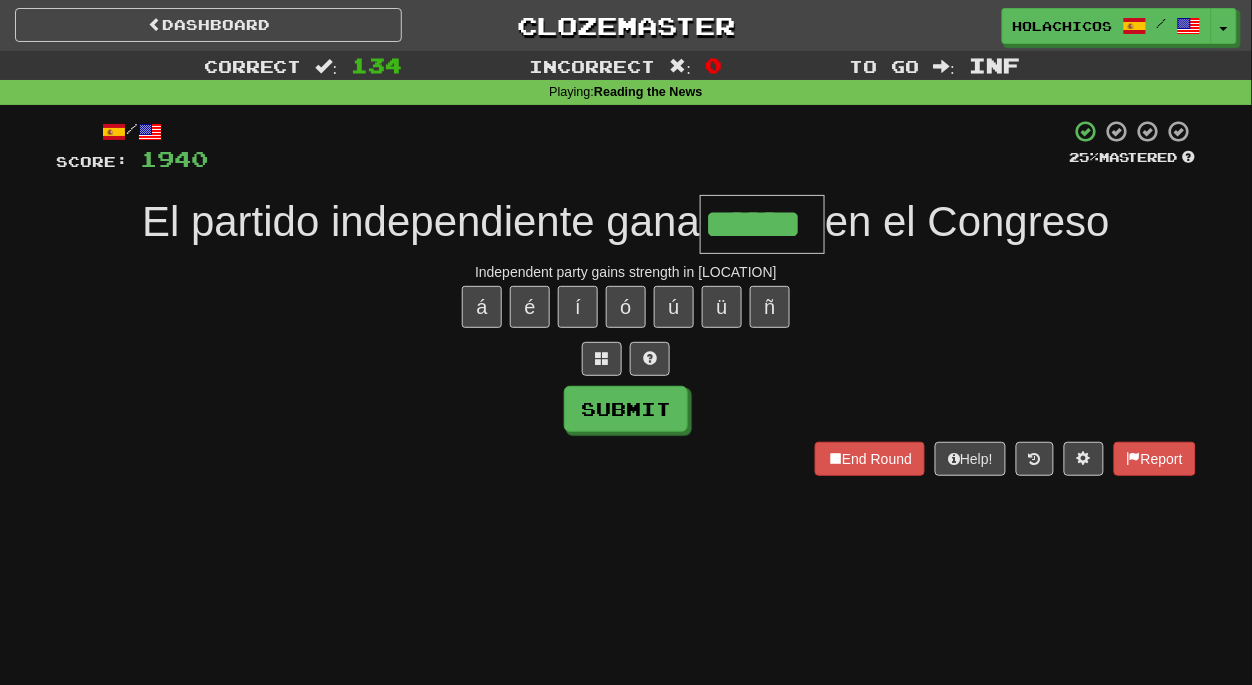 type on "******" 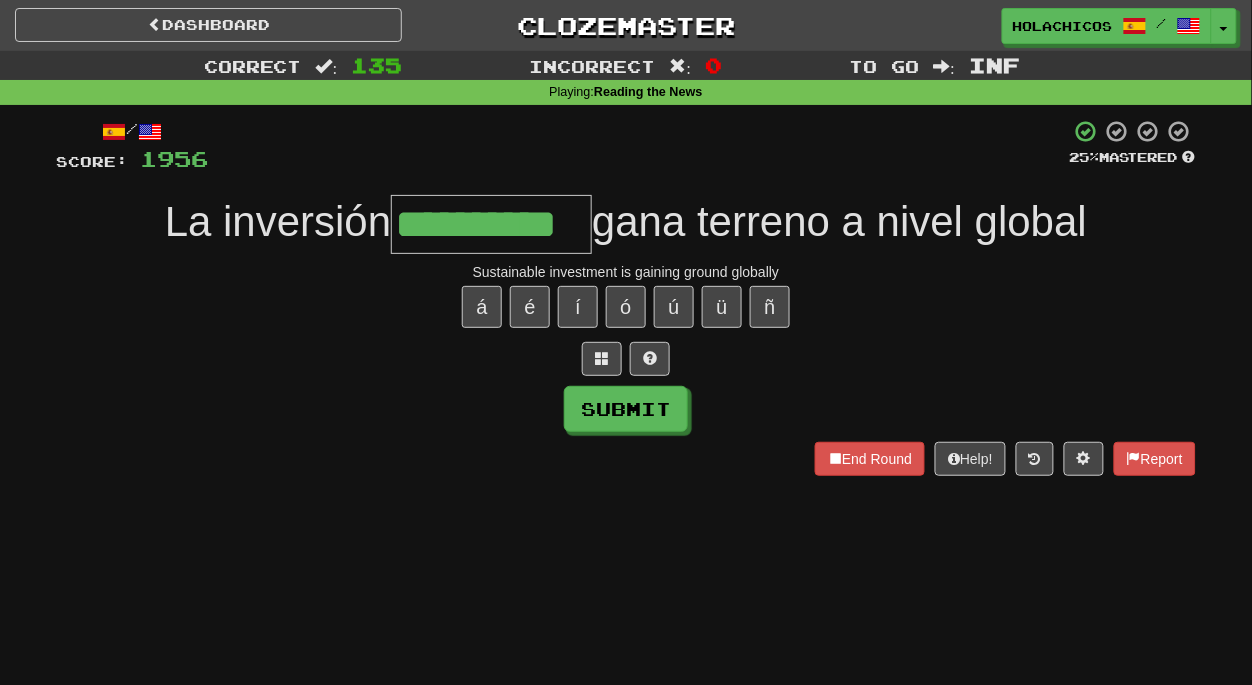 type on "**********" 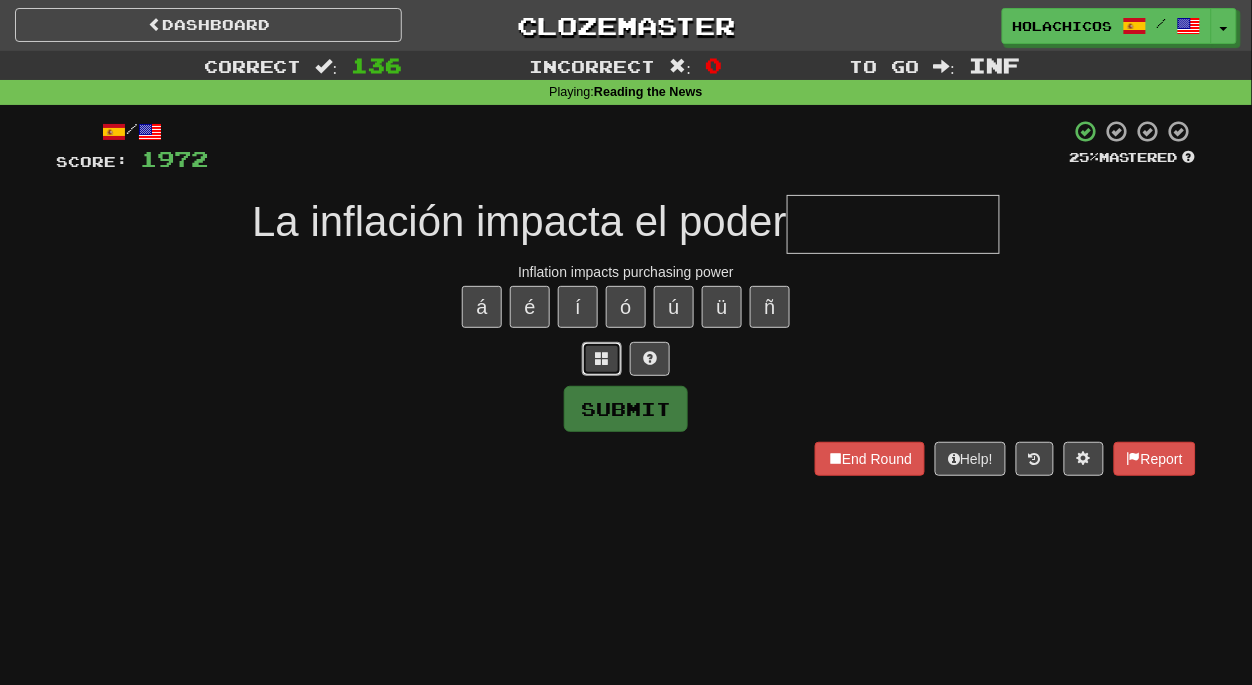 click at bounding box center (602, 358) 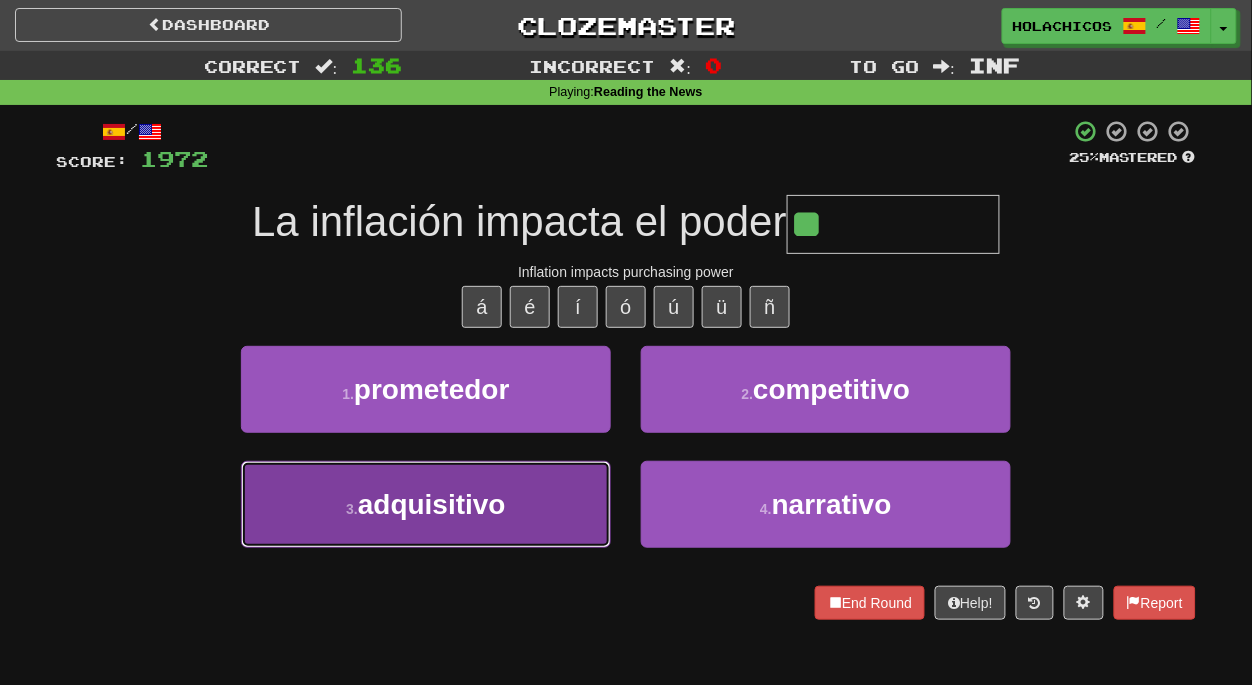 click on "adquisitivo" at bounding box center (432, 504) 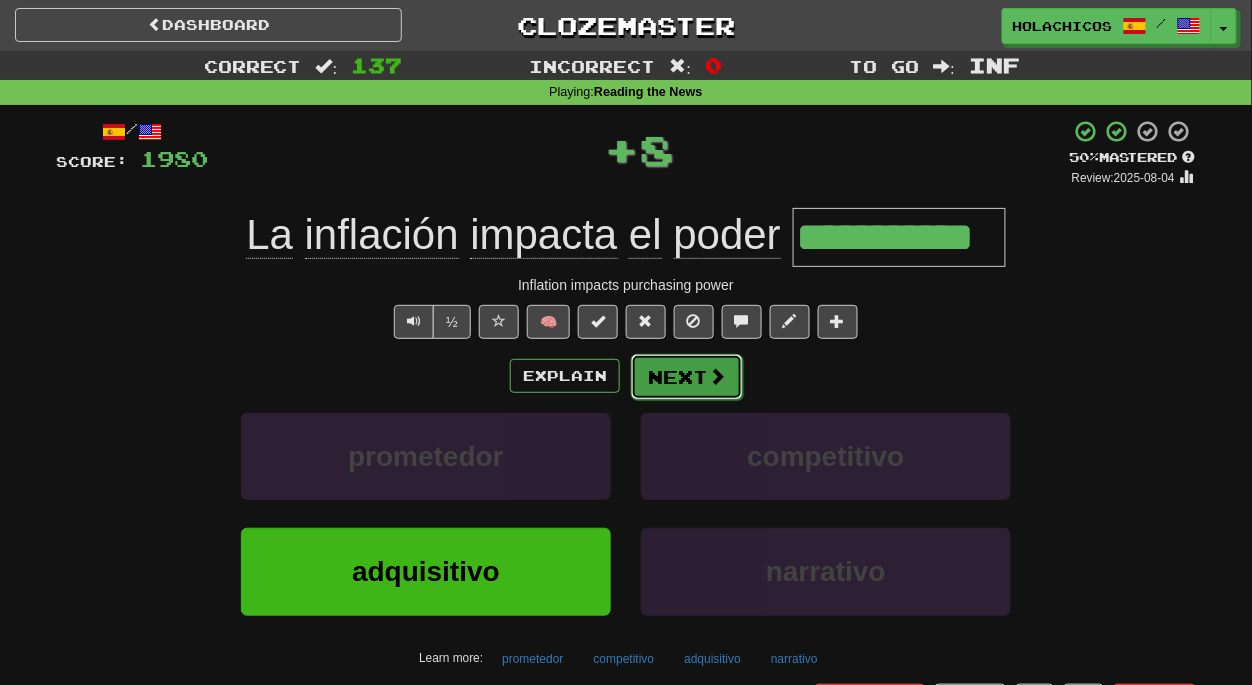 click on "Next" at bounding box center (687, 377) 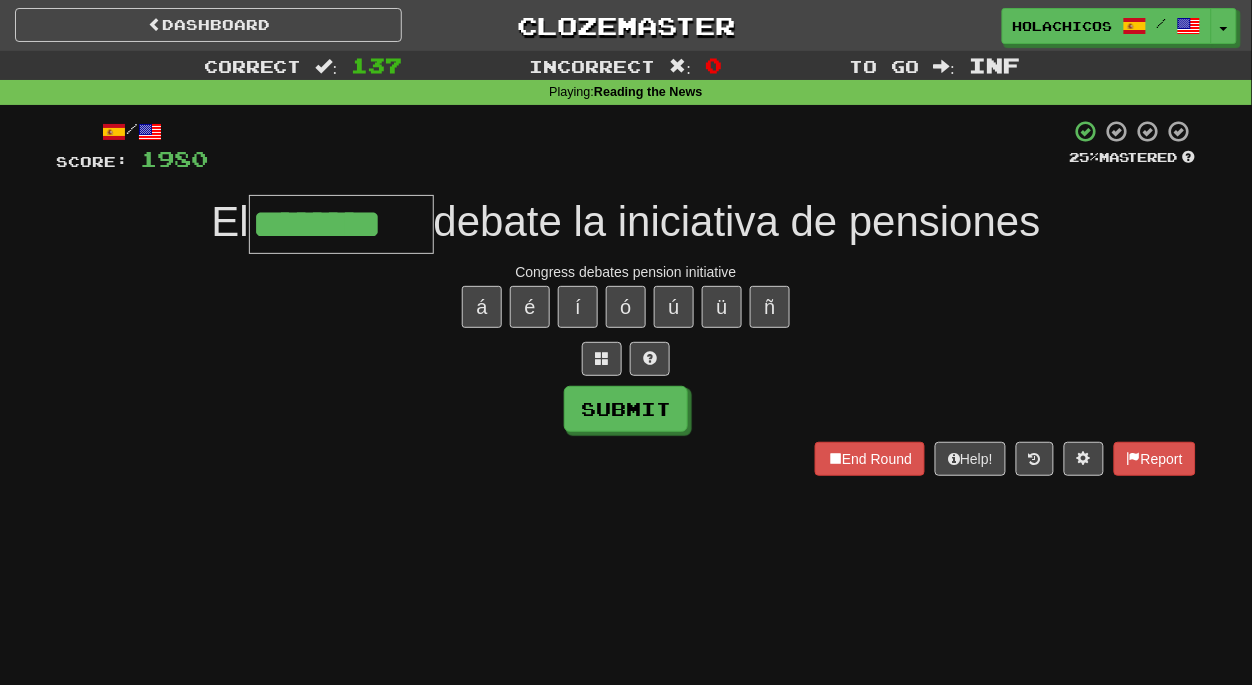 type on "********" 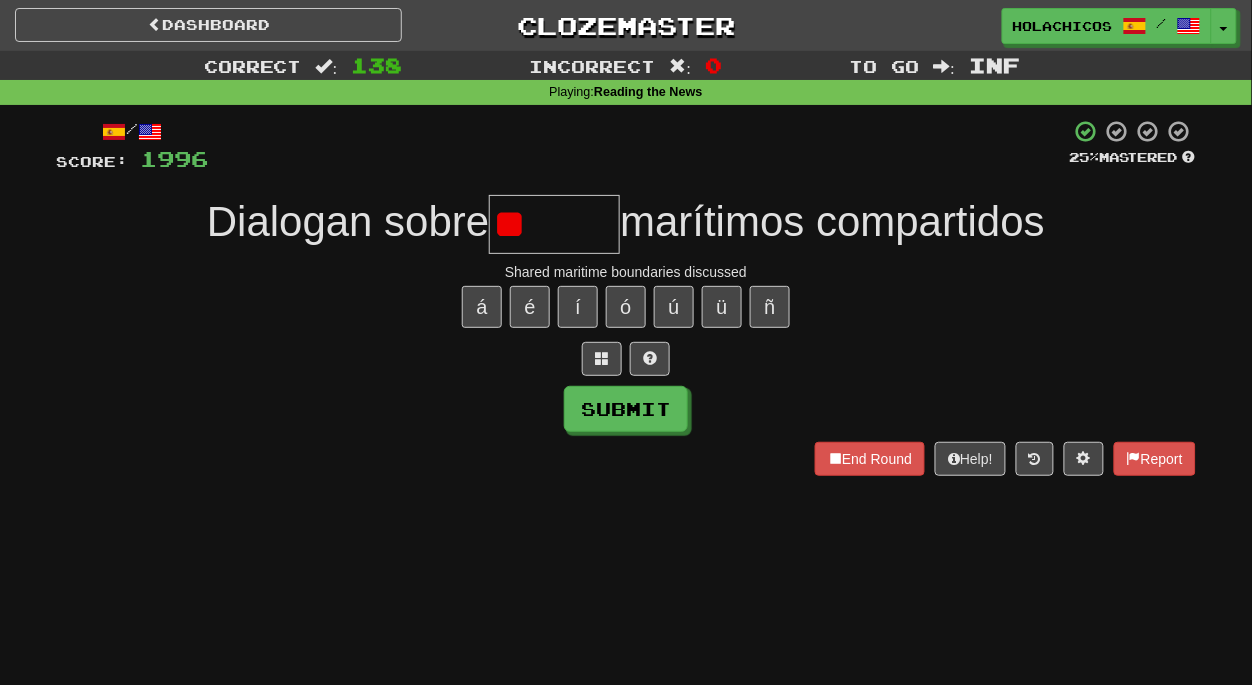 type on "*" 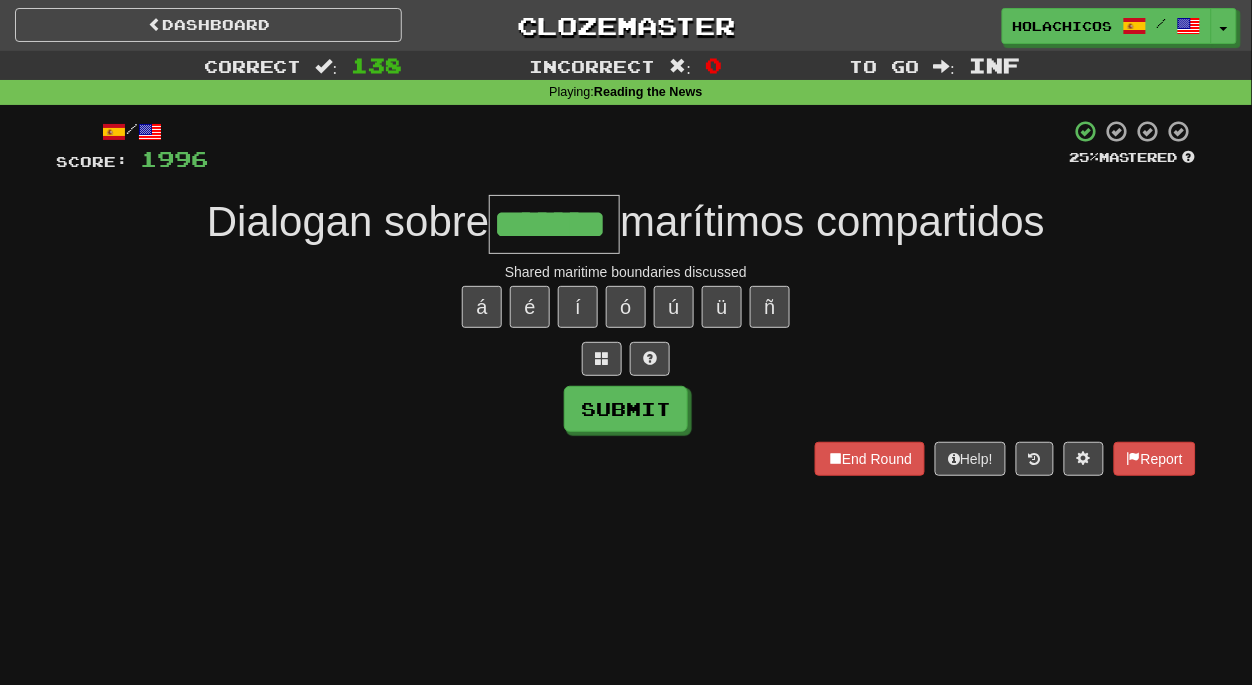 type on "*******" 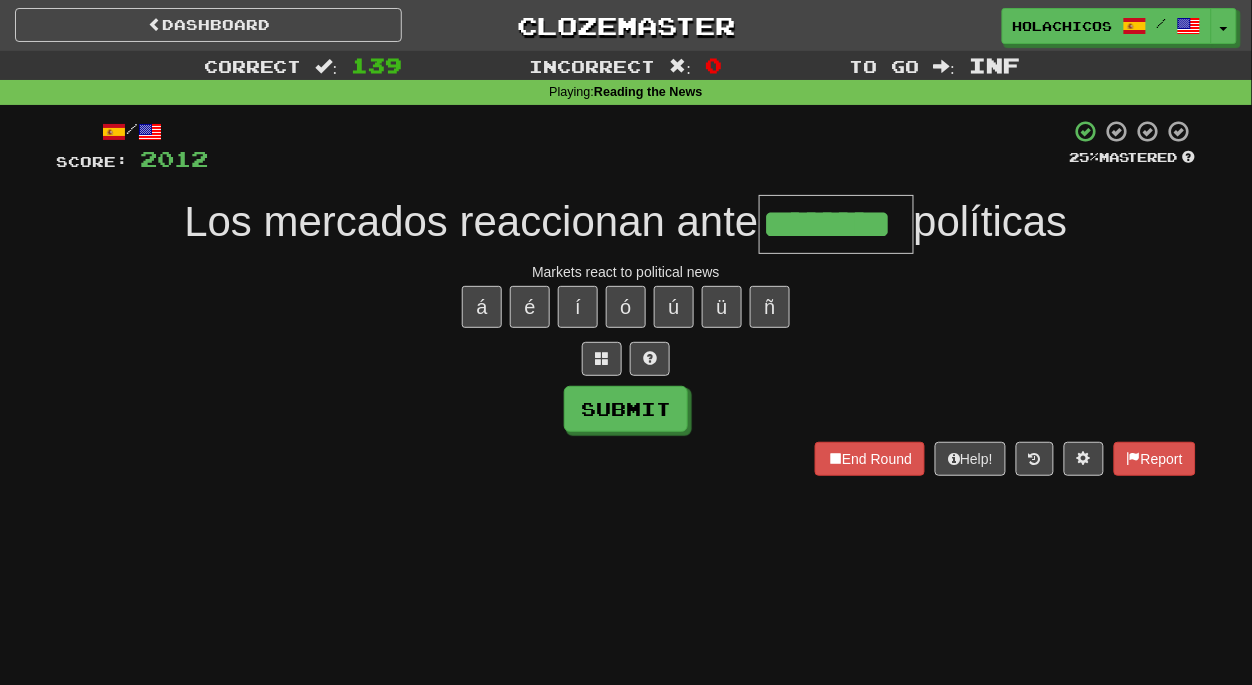 type on "********" 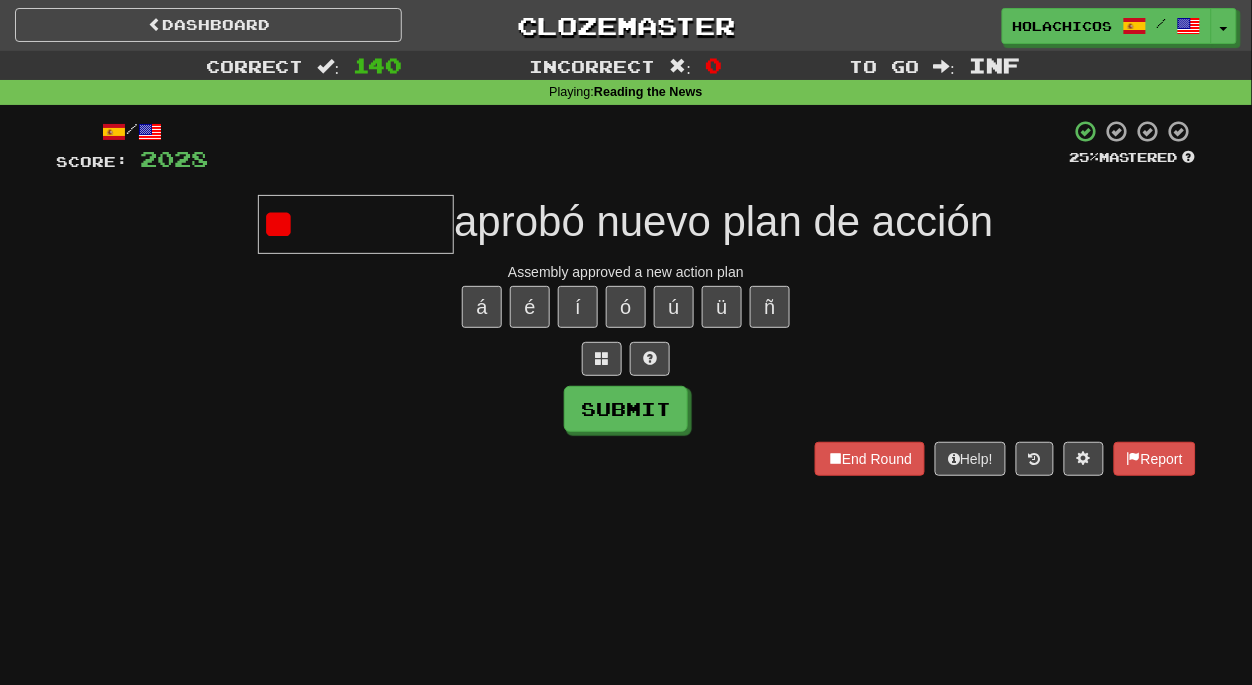 type on "*" 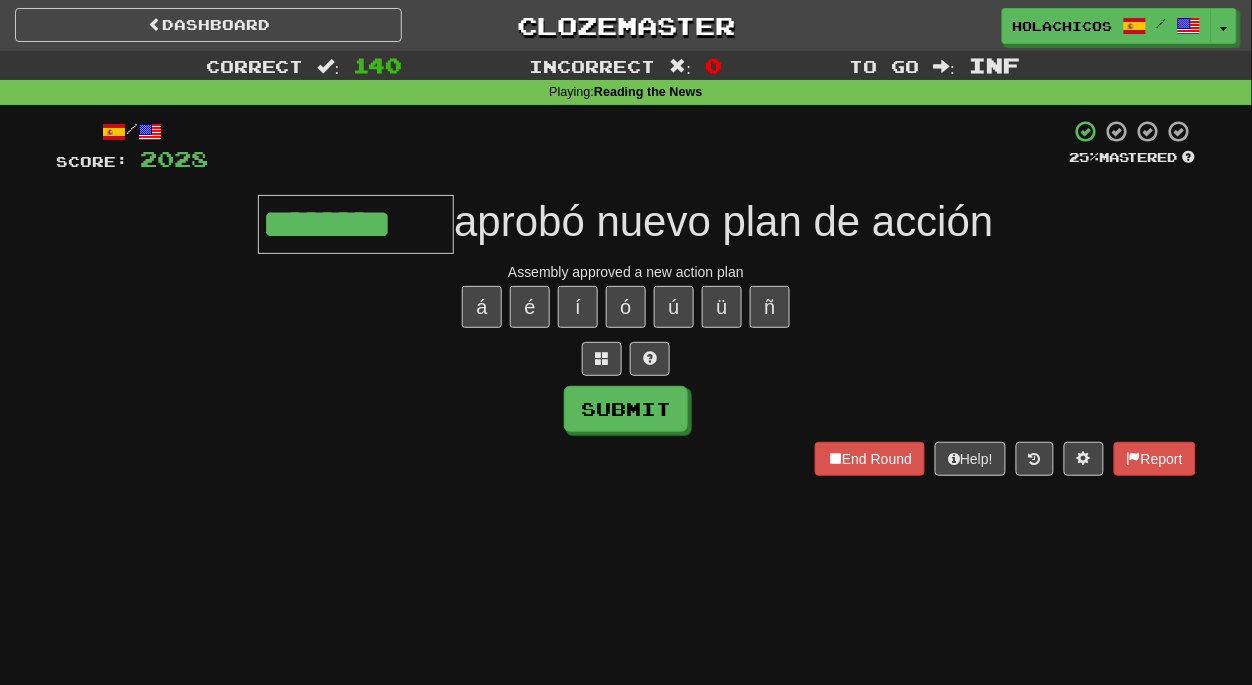 type on "********" 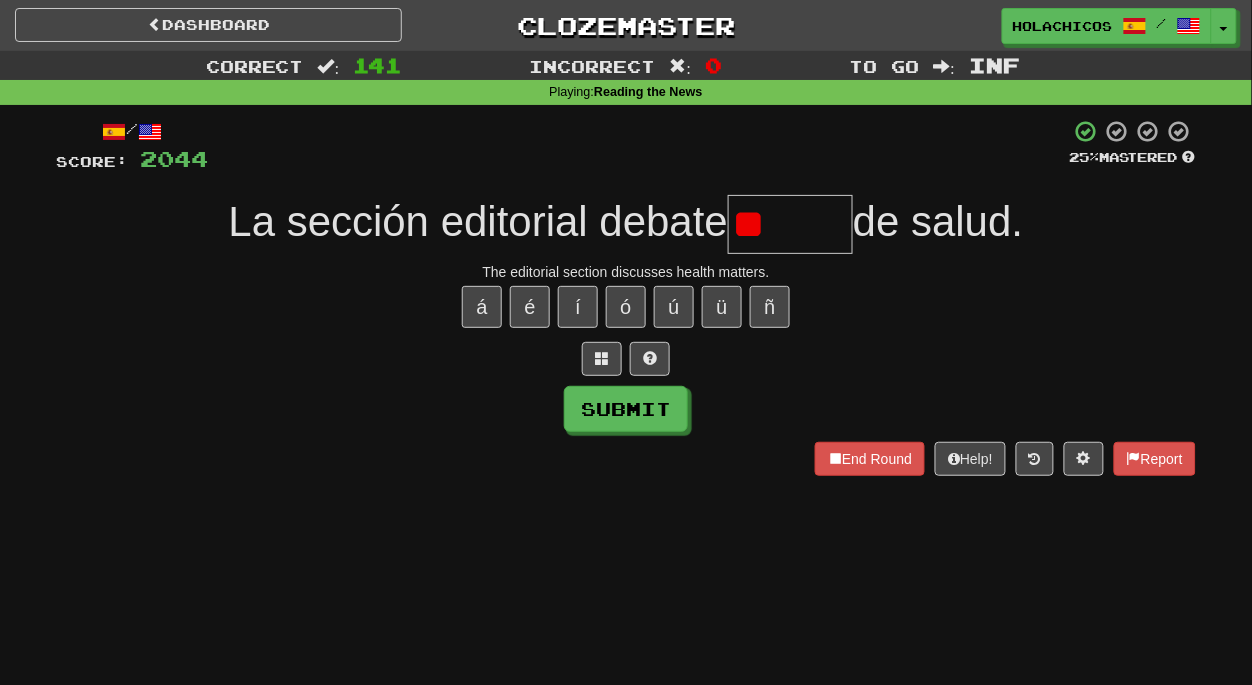 type on "*" 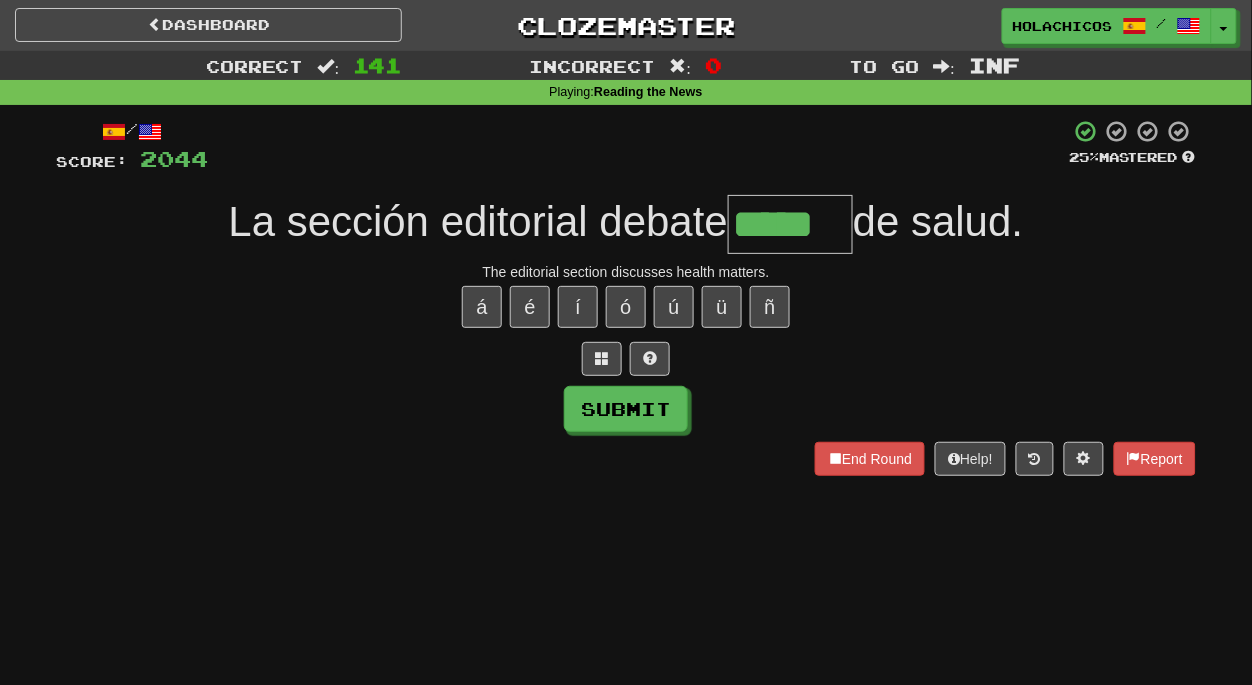 type on "*****" 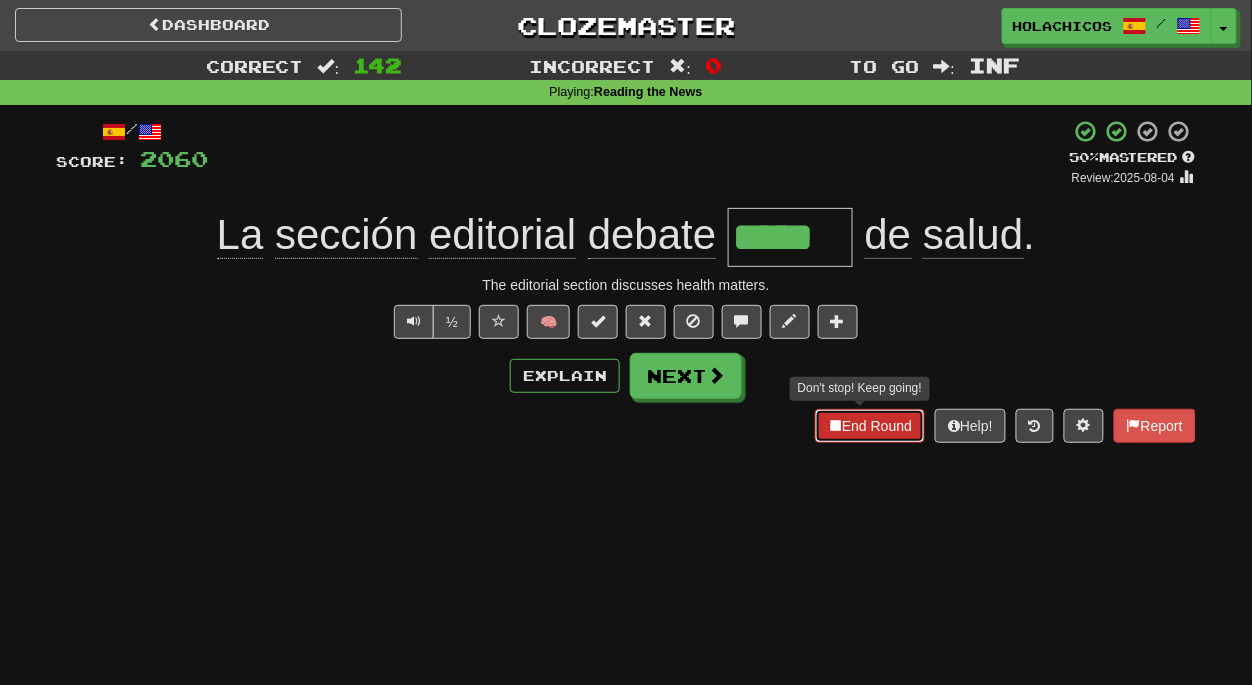 click on "End Round" at bounding box center (870, 426) 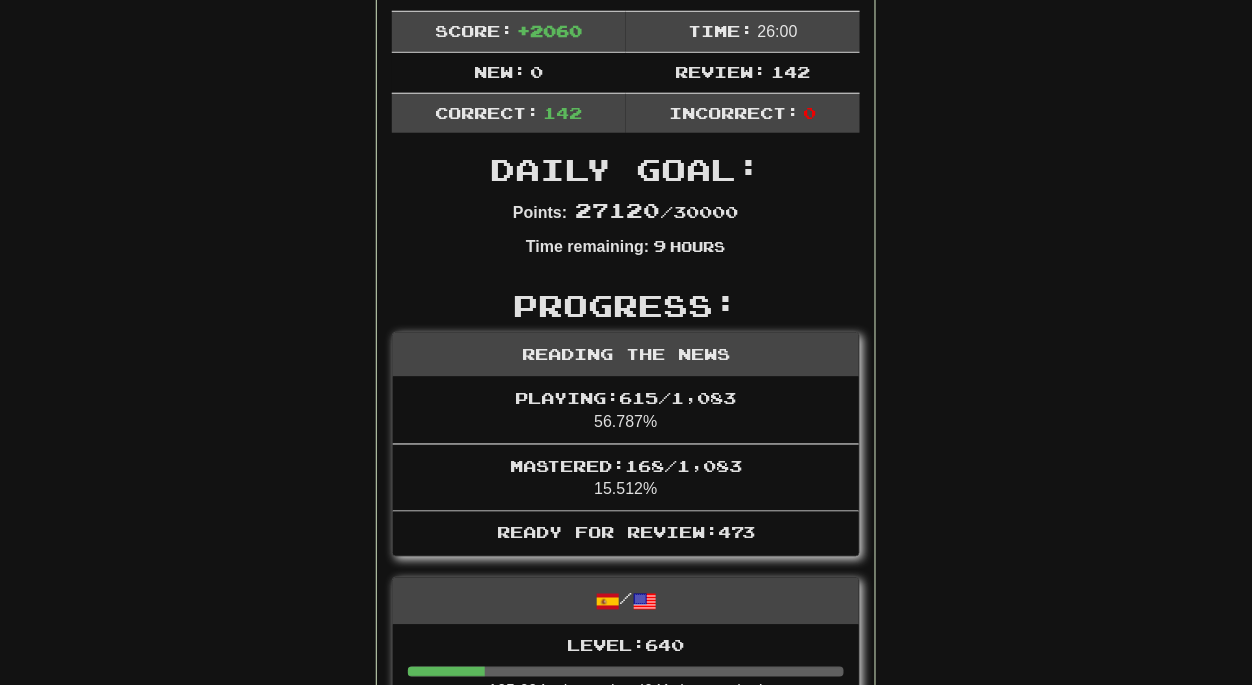 scroll, scrollTop: 0, scrollLeft: 0, axis: both 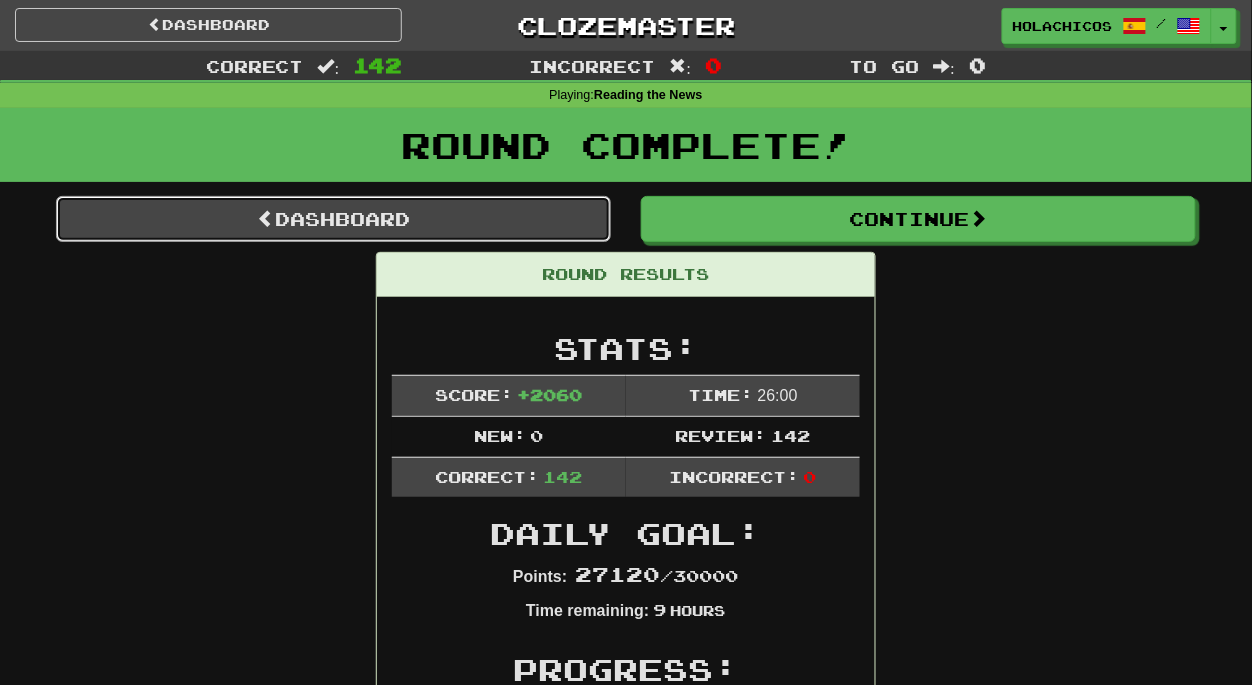 click on "Dashboard" at bounding box center (333, 219) 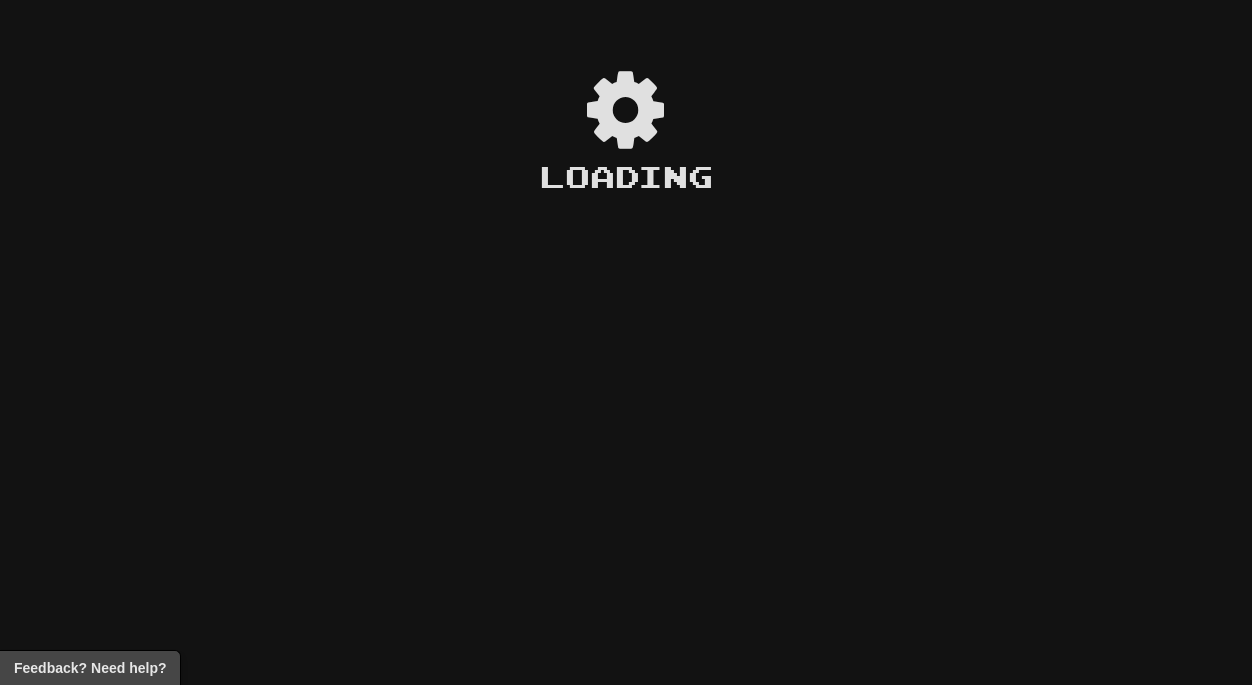 scroll, scrollTop: 0, scrollLeft: 0, axis: both 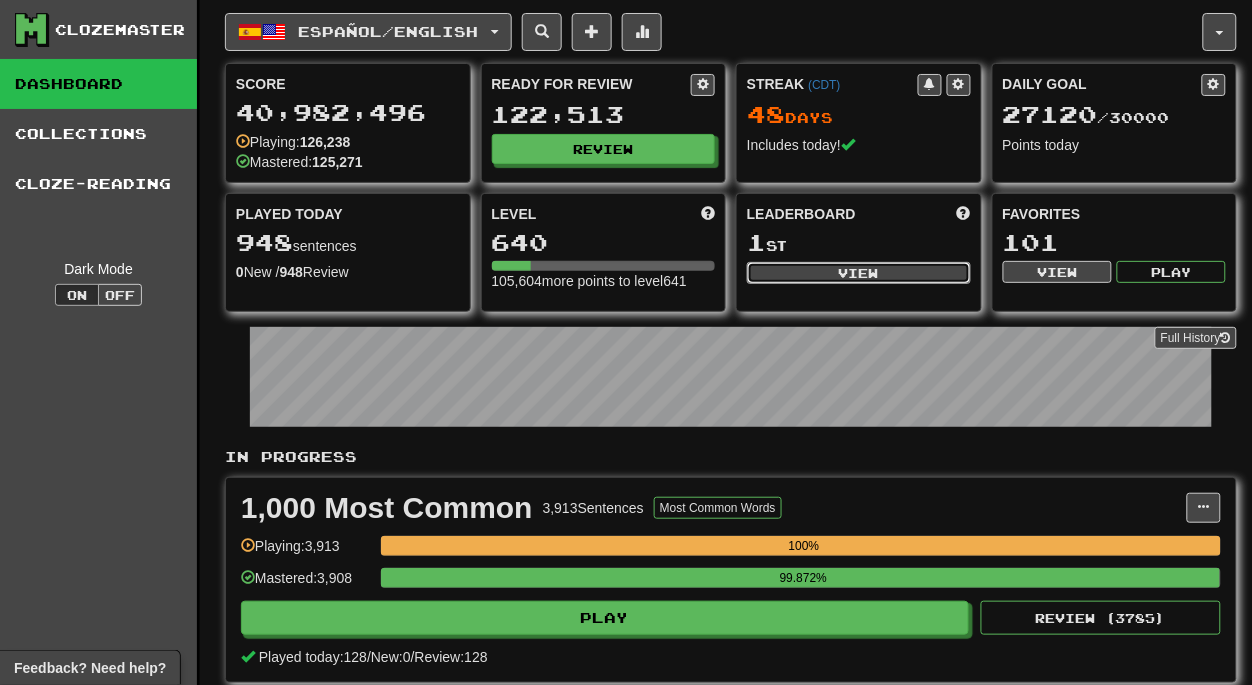 click on "View" at bounding box center [859, 273] 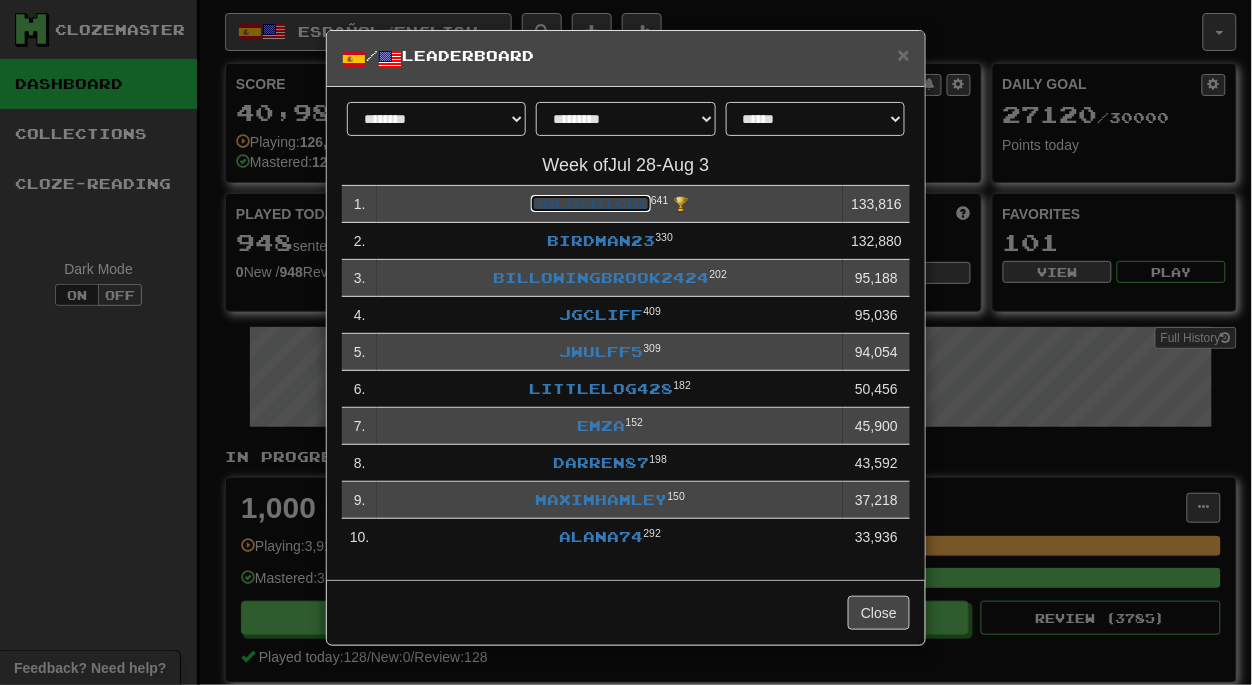 click on "Holachicos" at bounding box center [591, 203] 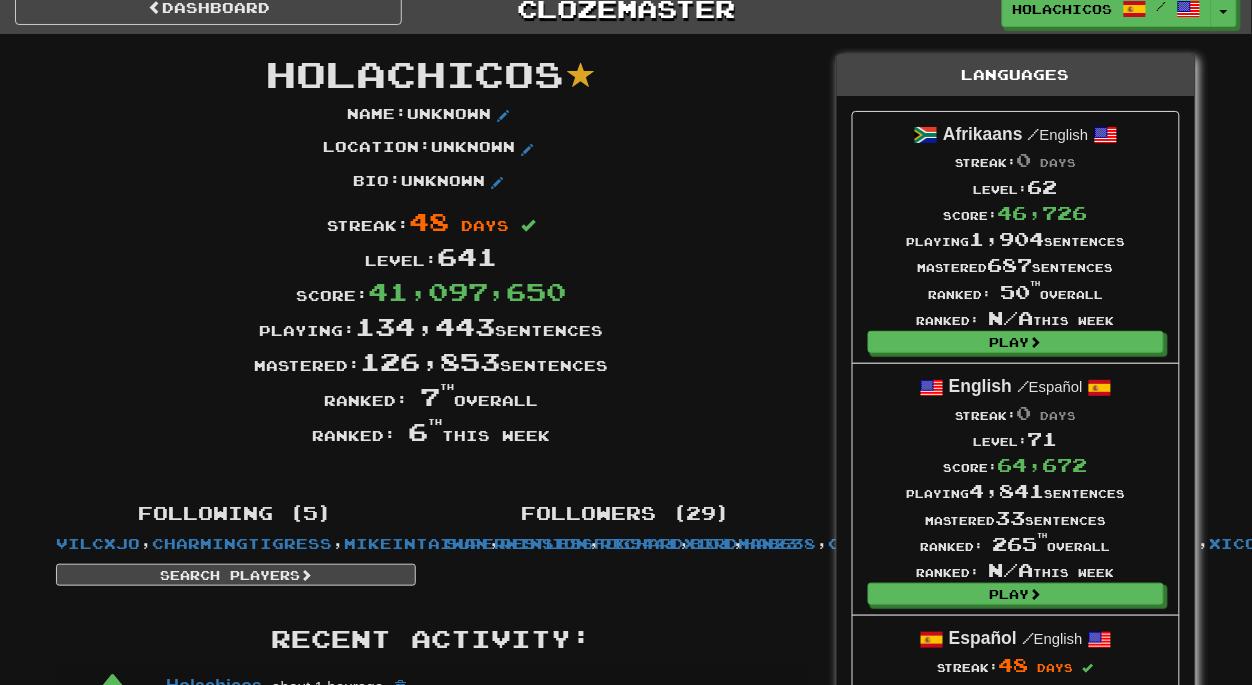 scroll, scrollTop: 0, scrollLeft: 0, axis: both 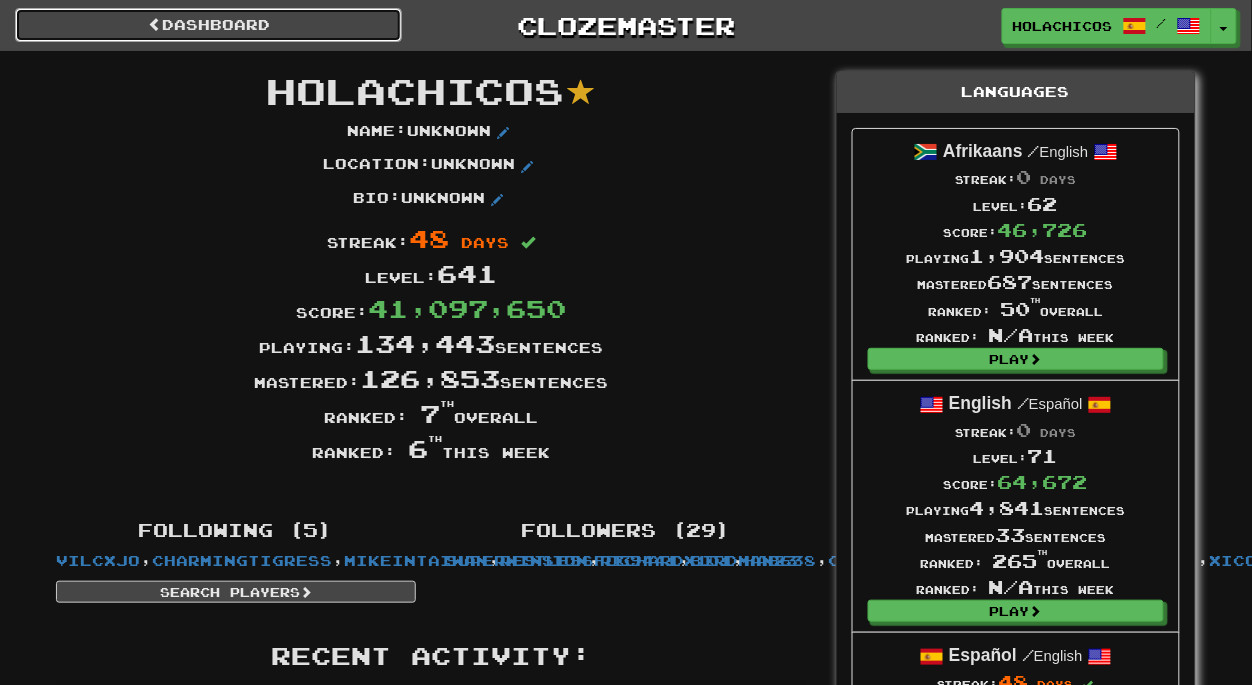 click on "Dashboard" at bounding box center [208, 25] 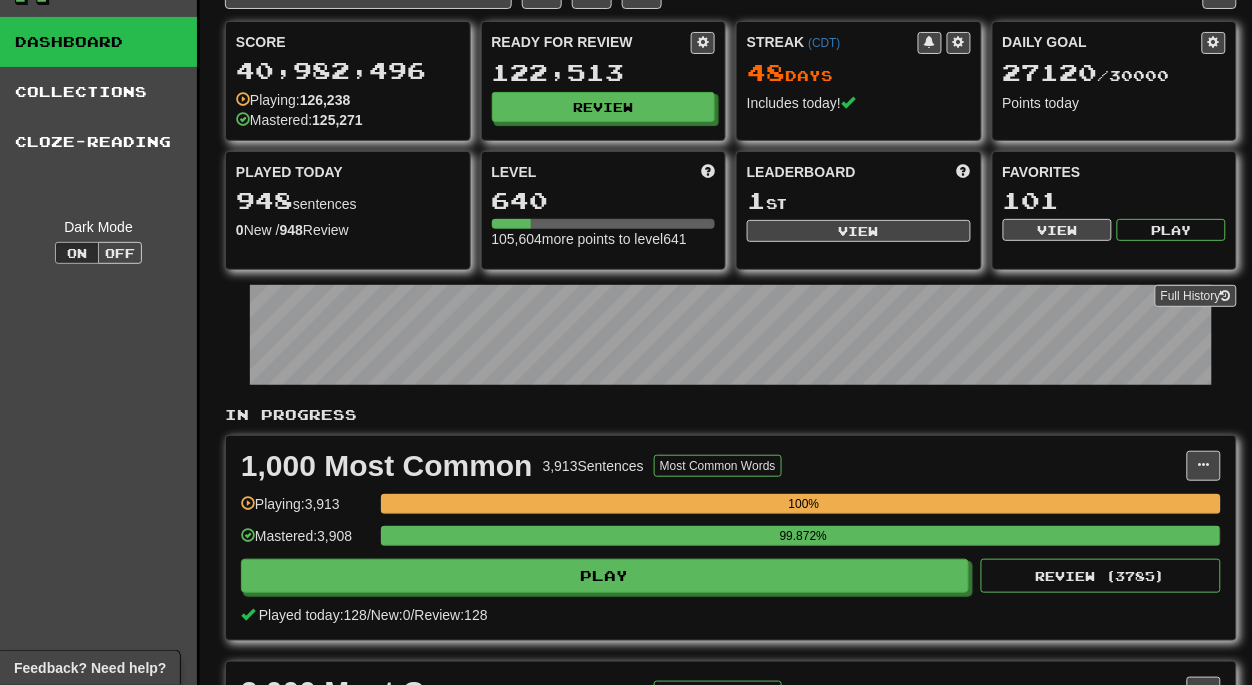 scroll, scrollTop: 0, scrollLeft: 0, axis: both 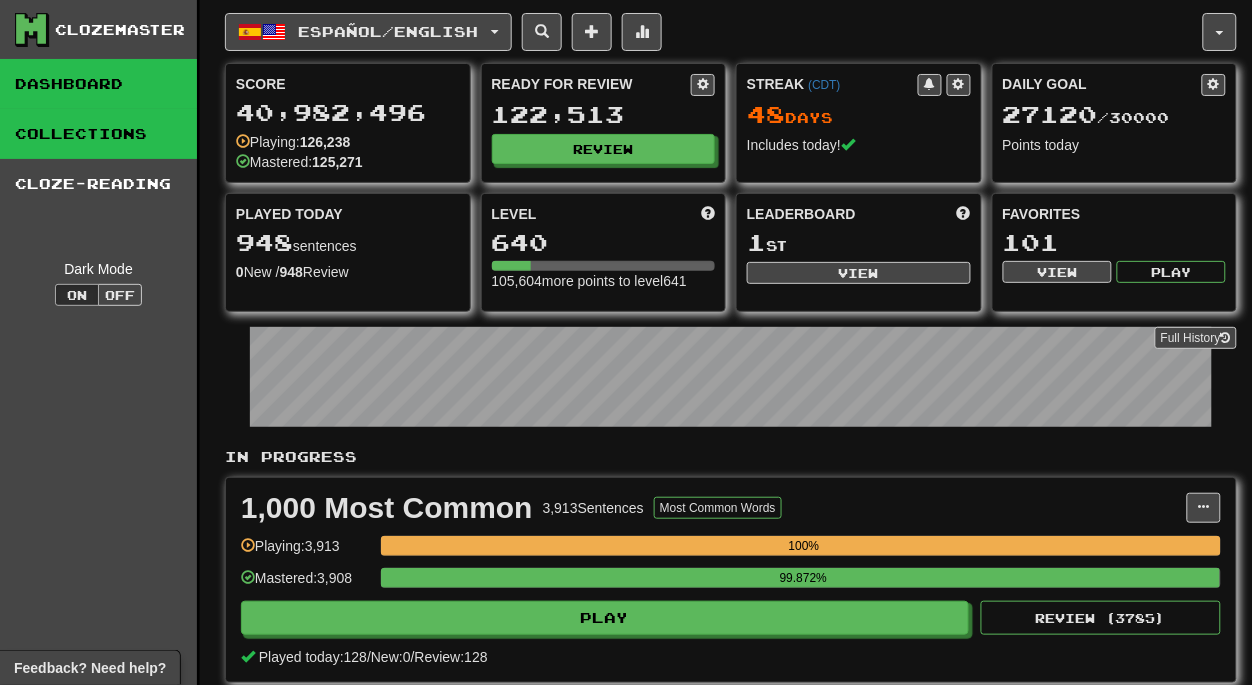 click on "Collections" at bounding box center (98, 134) 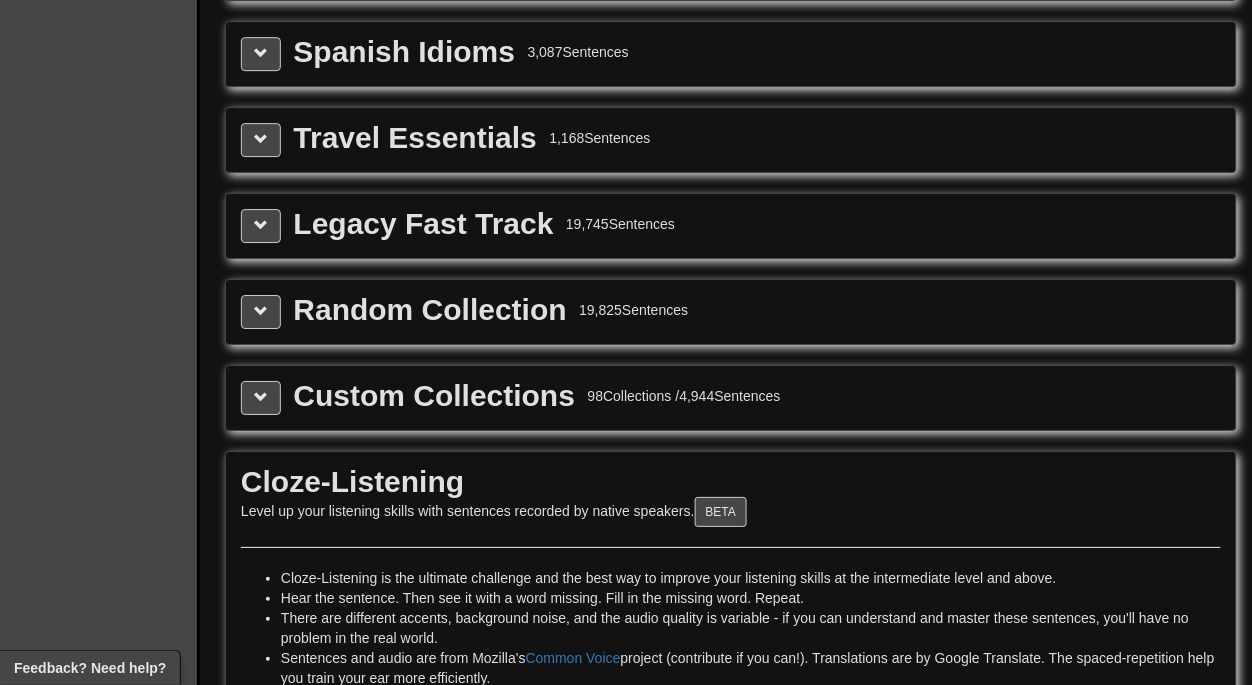 scroll, scrollTop: 3129, scrollLeft: 0, axis: vertical 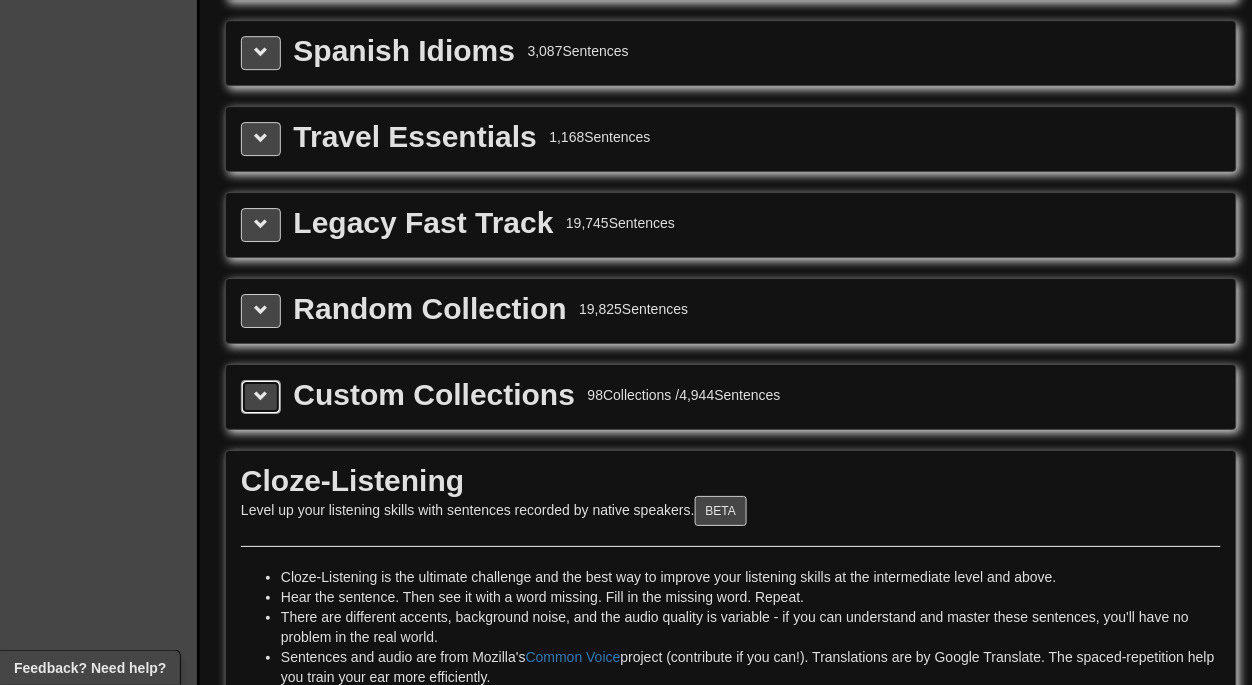 click at bounding box center [261, 396] 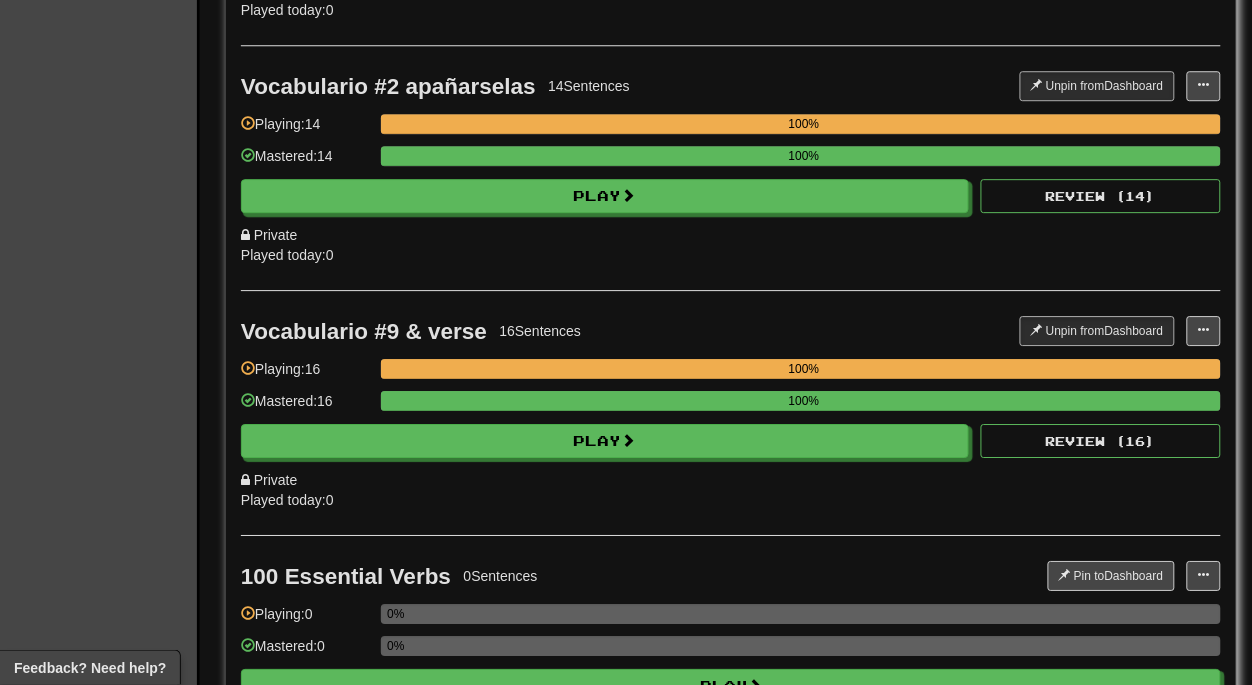 scroll, scrollTop: 27087, scrollLeft: 0, axis: vertical 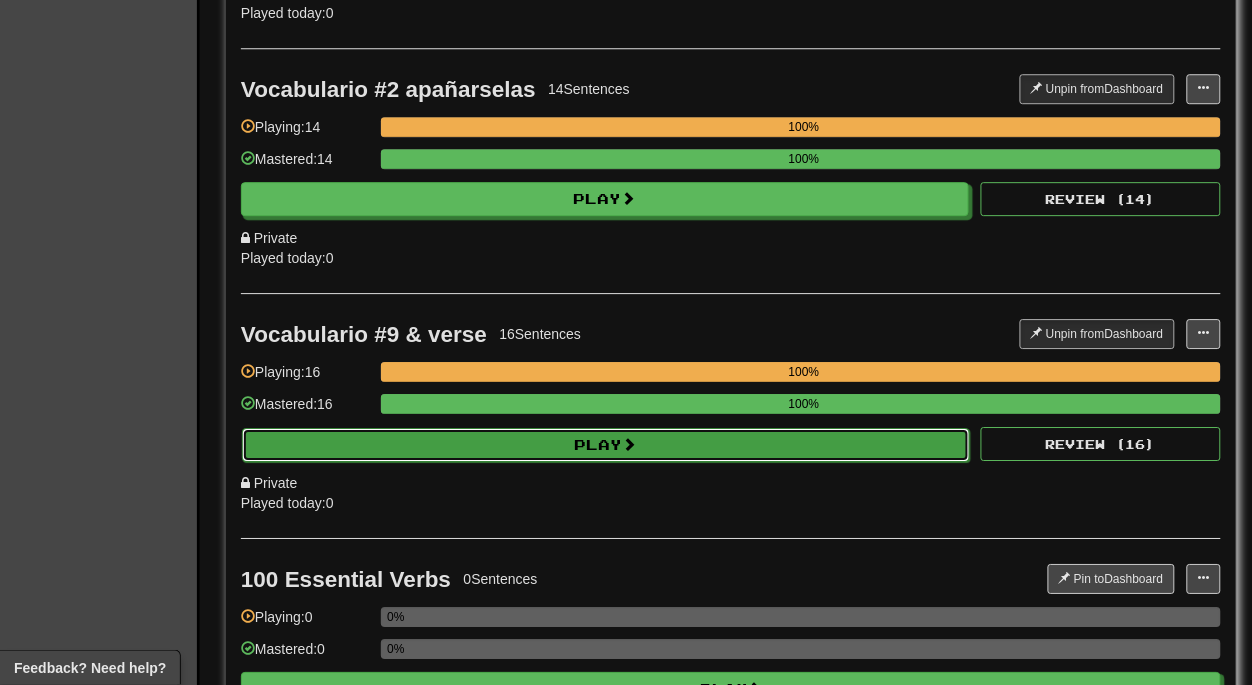 click on "Play" at bounding box center [606, 445] 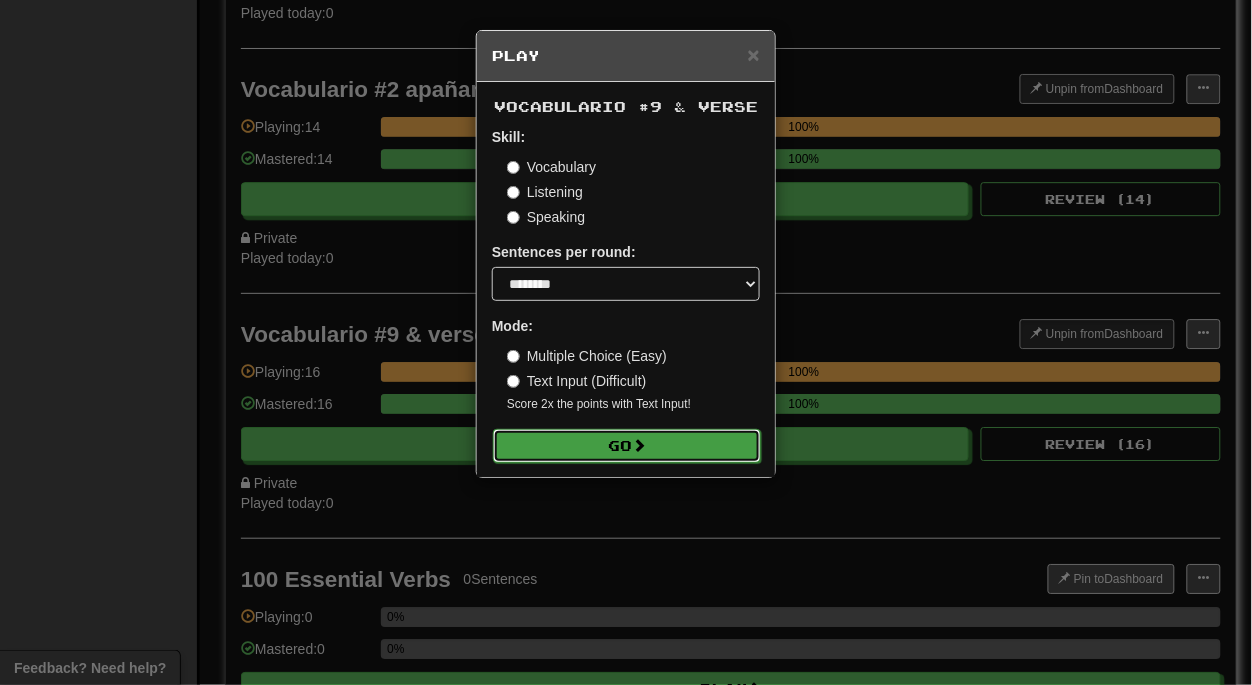 click at bounding box center (639, 445) 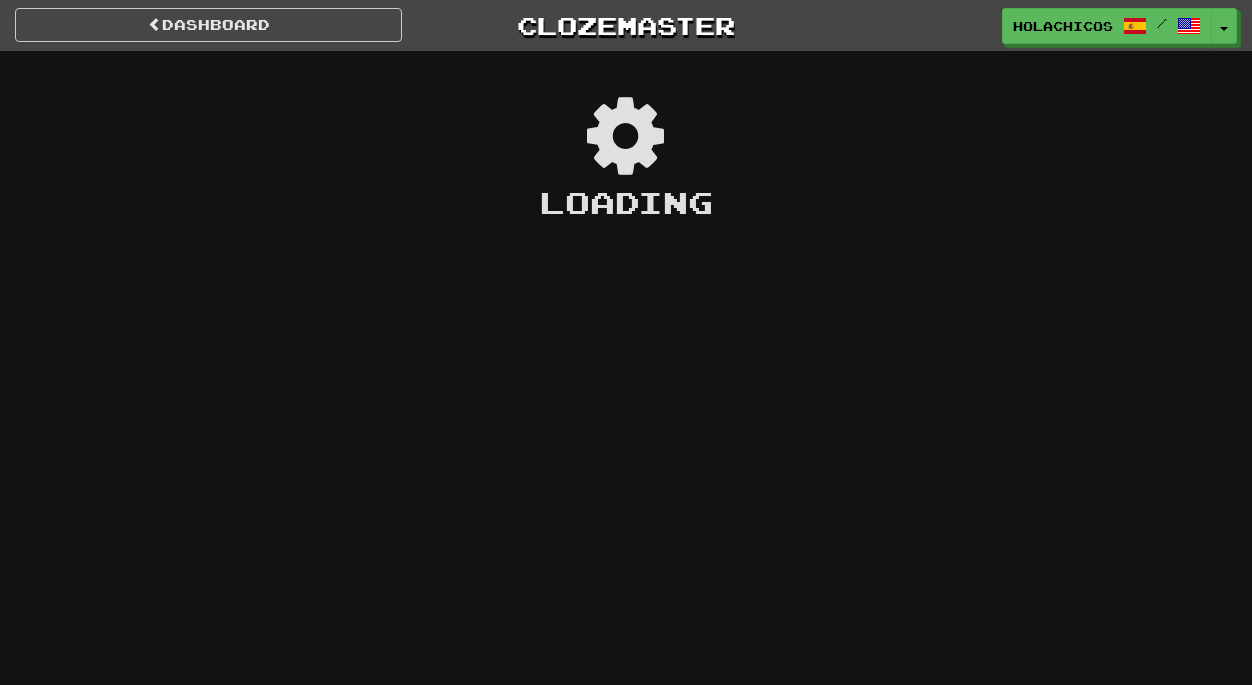 scroll, scrollTop: 0, scrollLeft: 0, axis: both 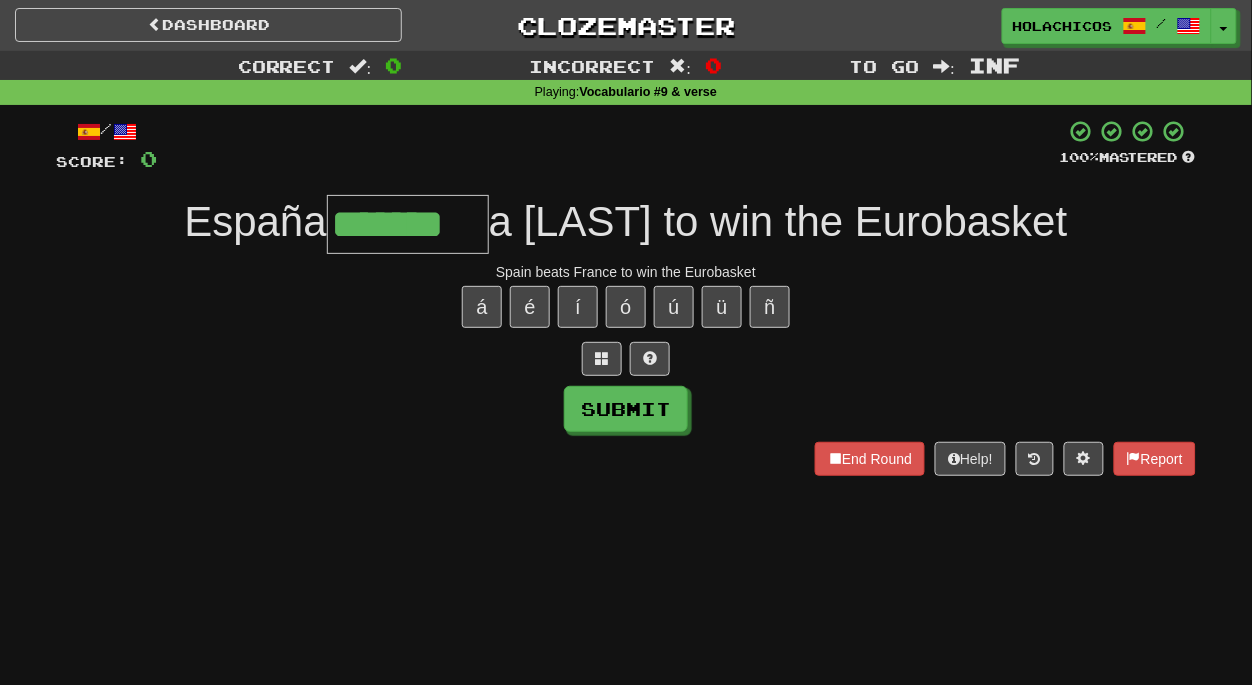type on "*******" 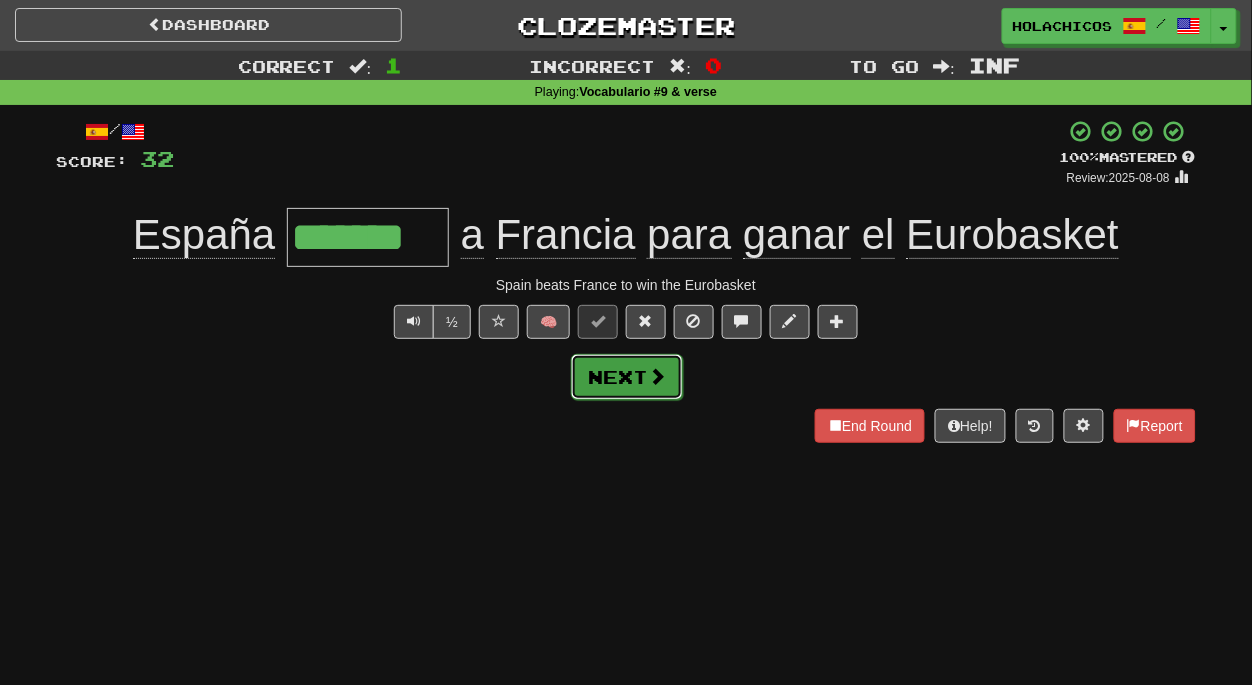 click on "Next" at bounding box center (627, 377) 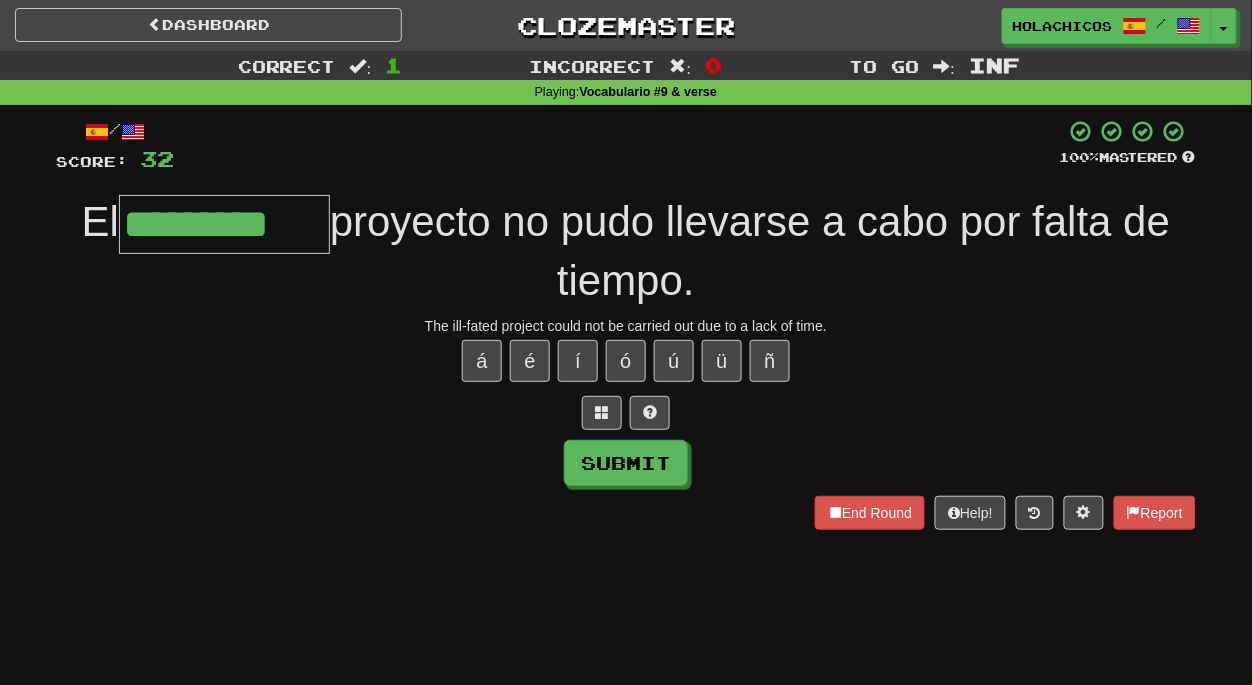 type on "*********" 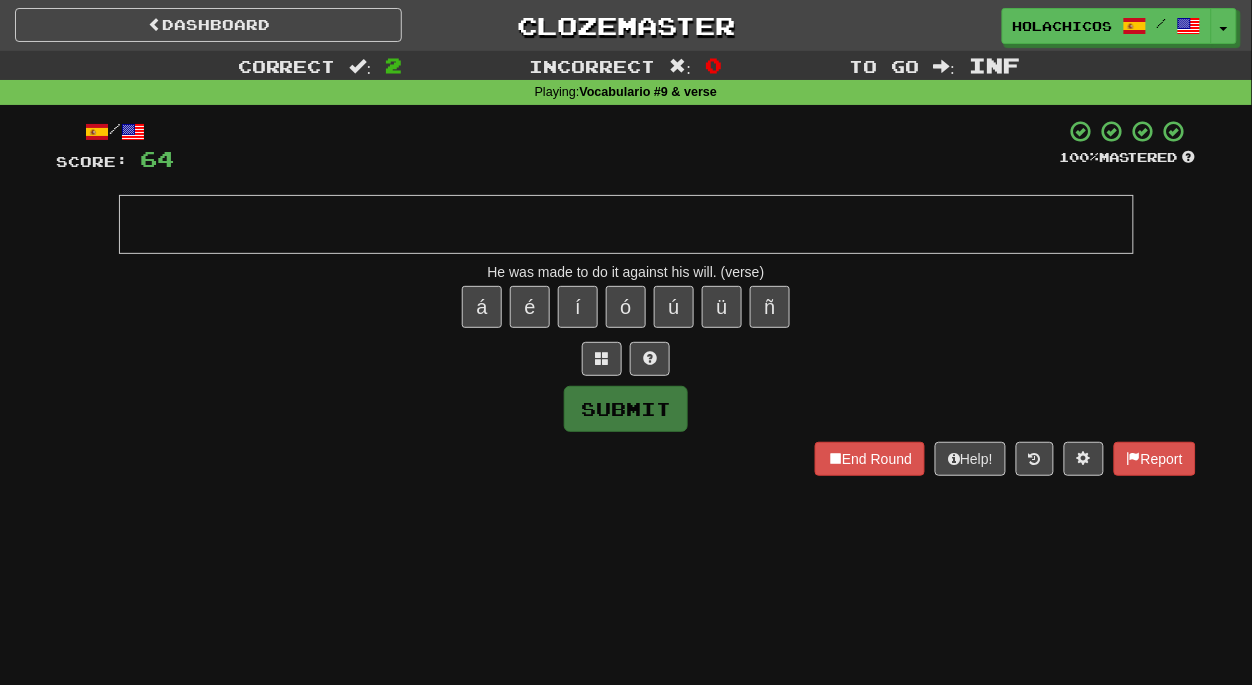 type on "*" 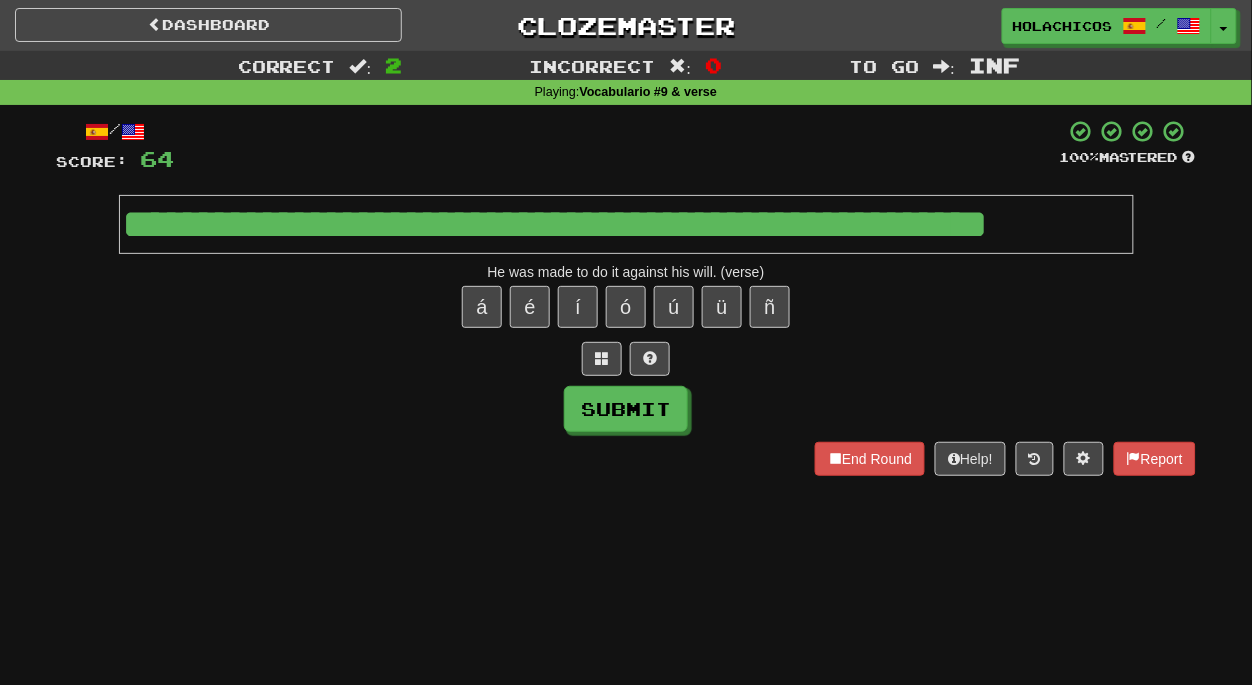 type on "**********" 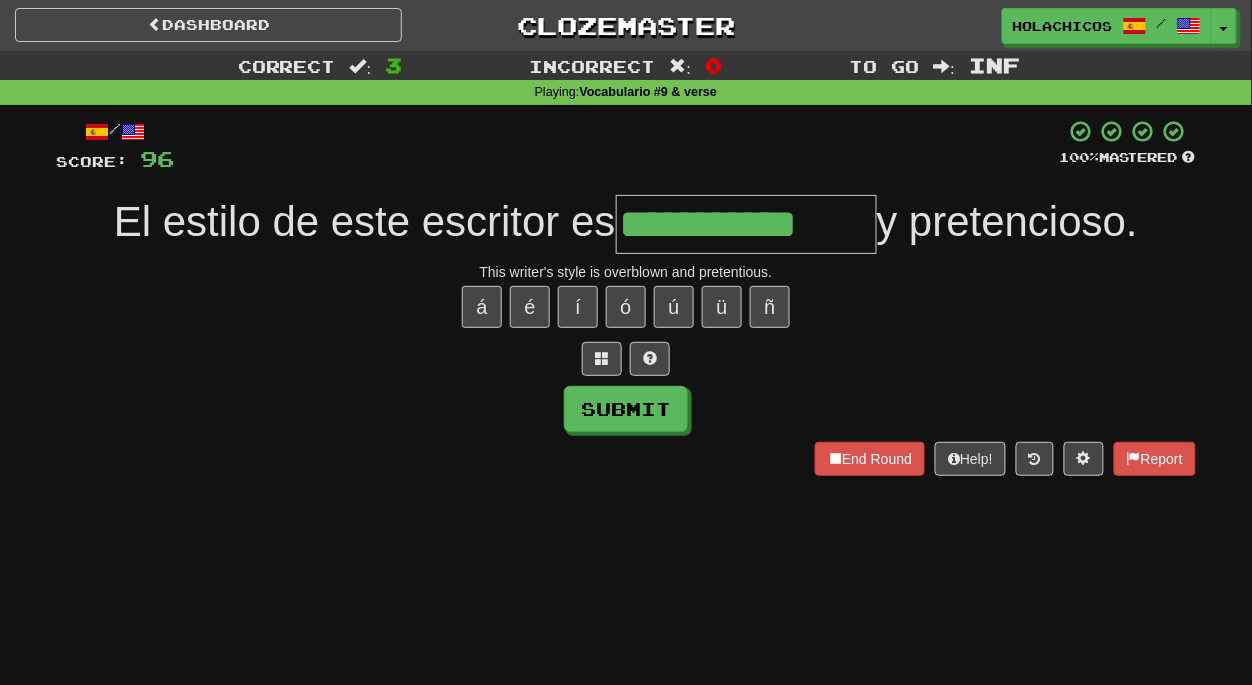 type on "**********" 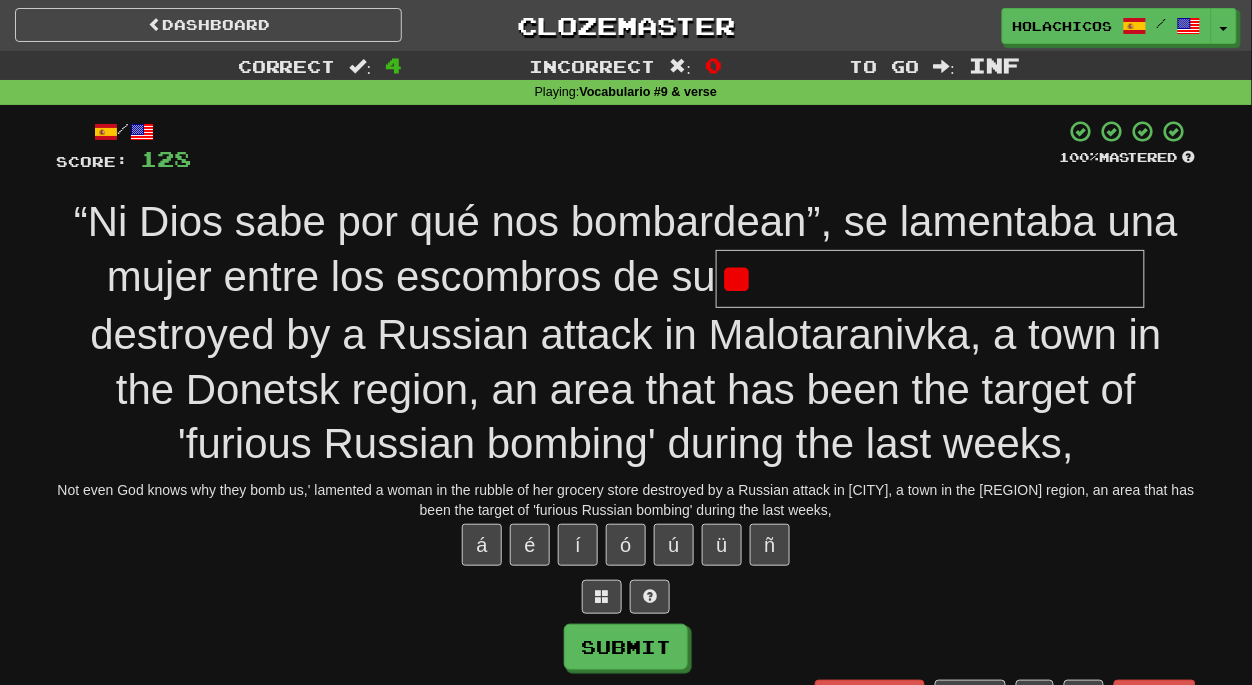 type on "*" 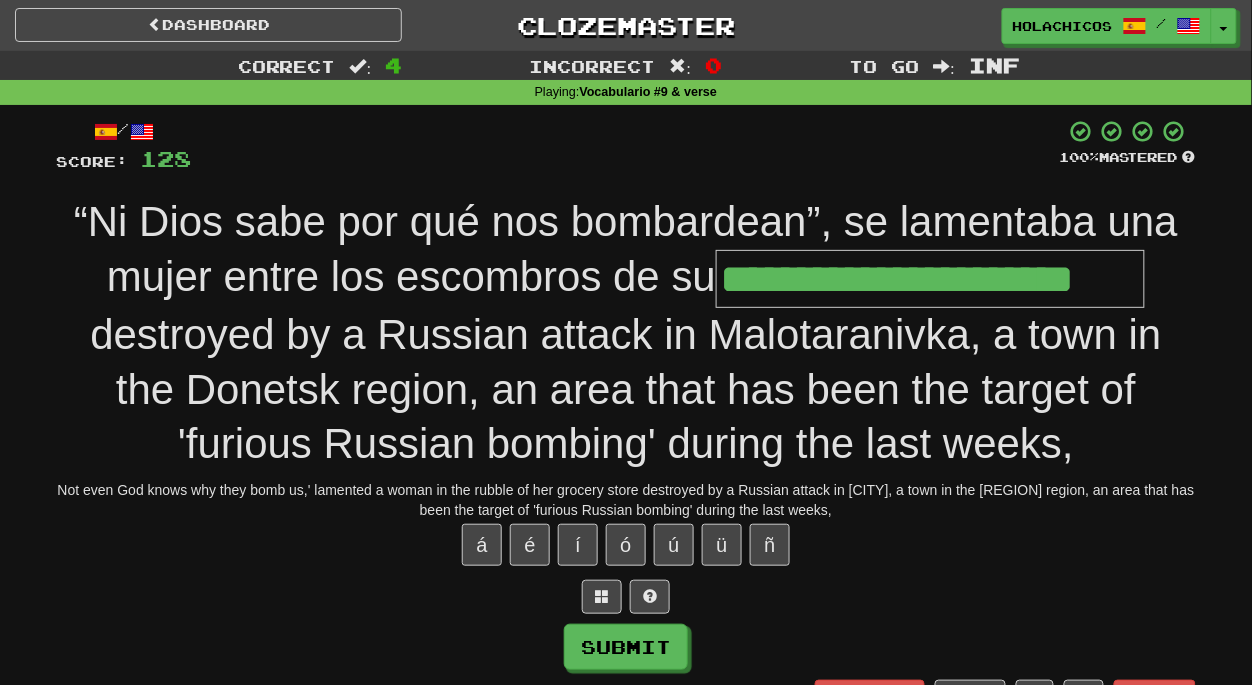 type on "**********" 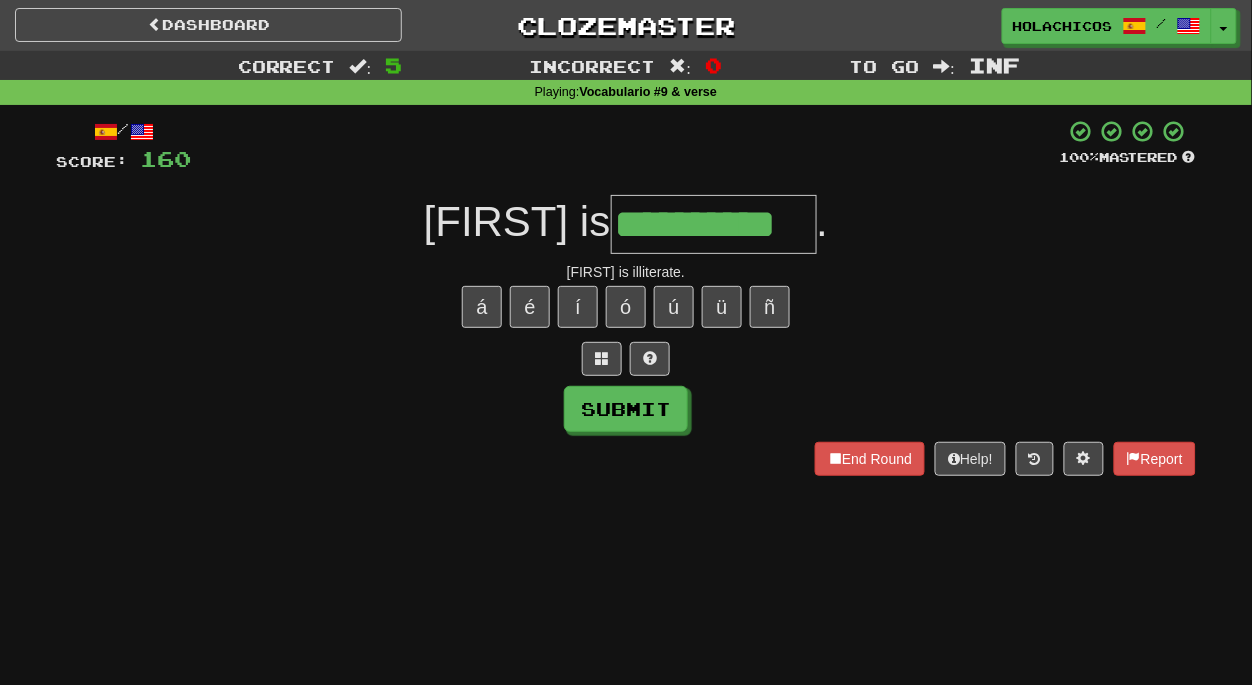 type on "**********" 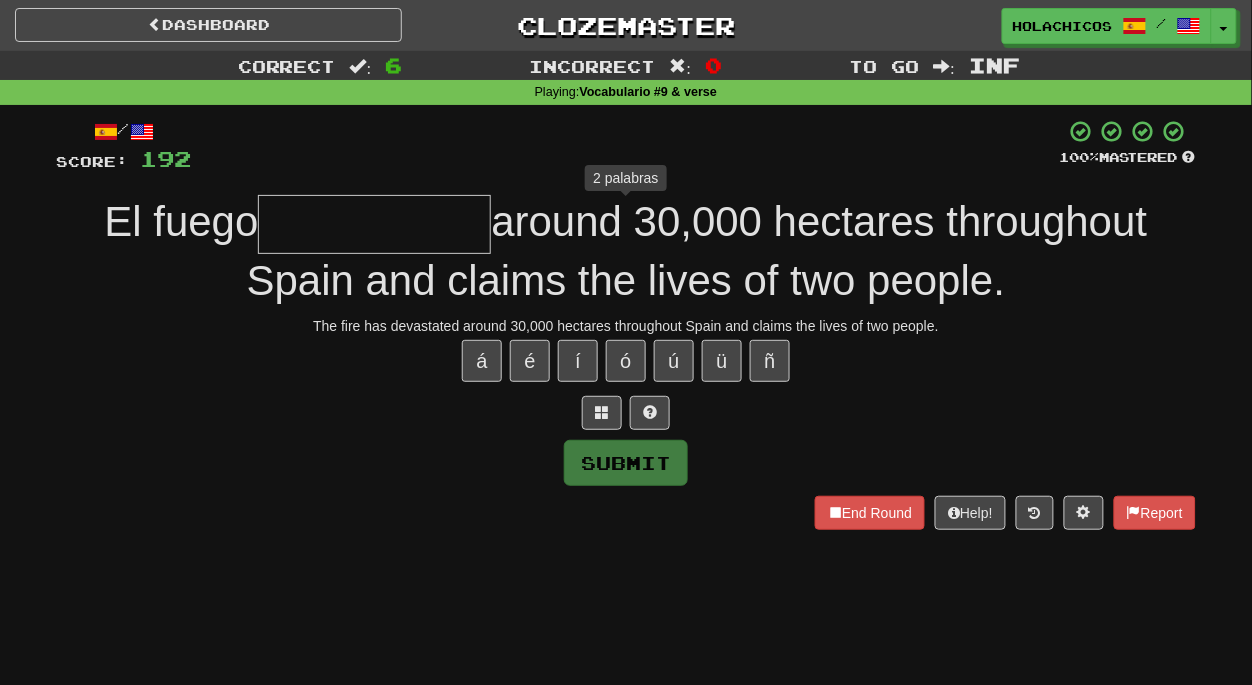 type on "*" 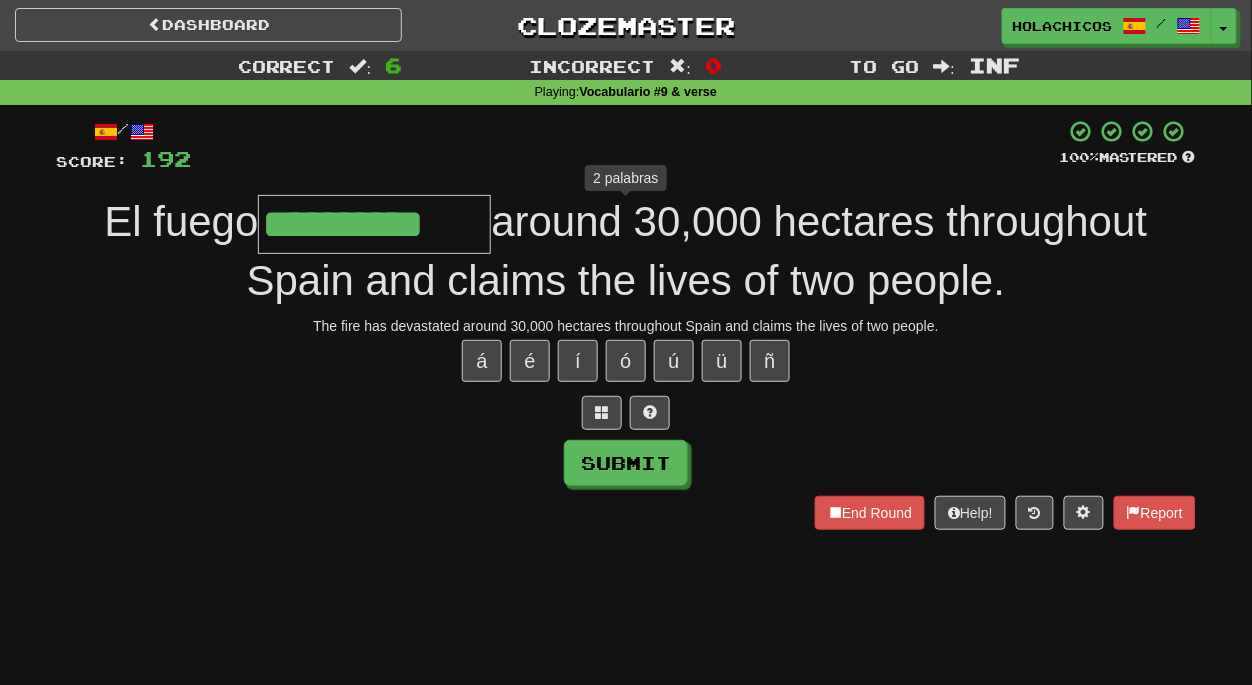 type on "**********" 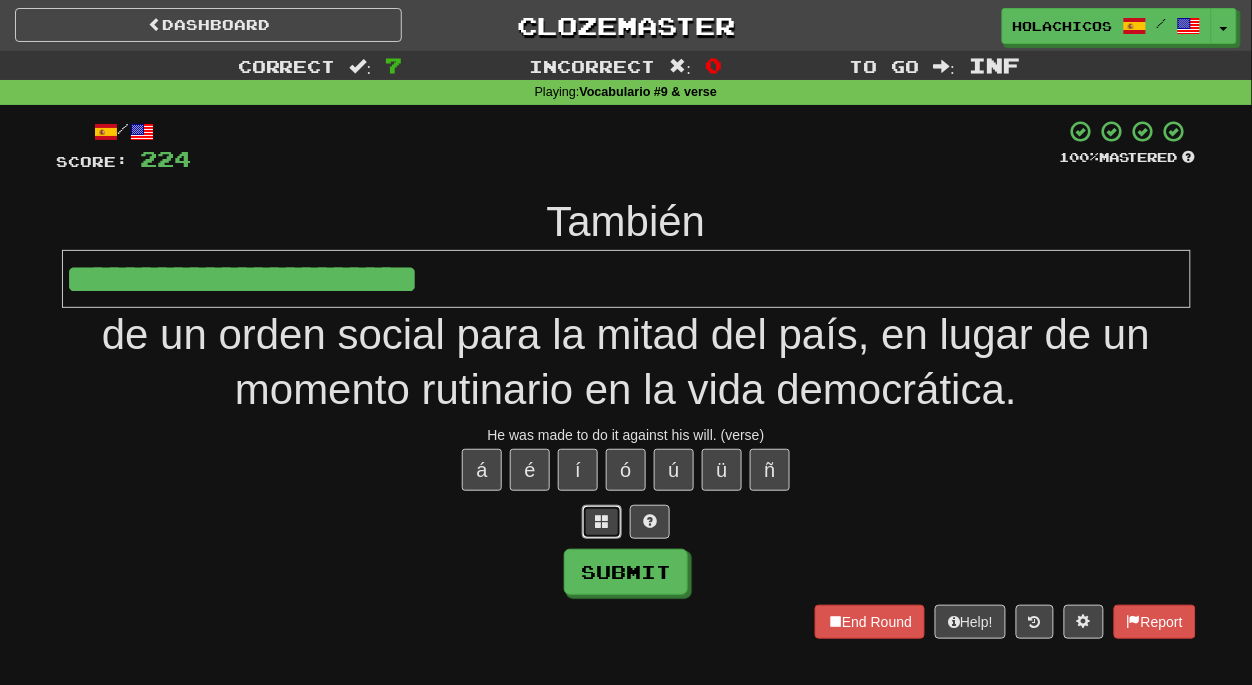 click at bounding box center [602, 521] 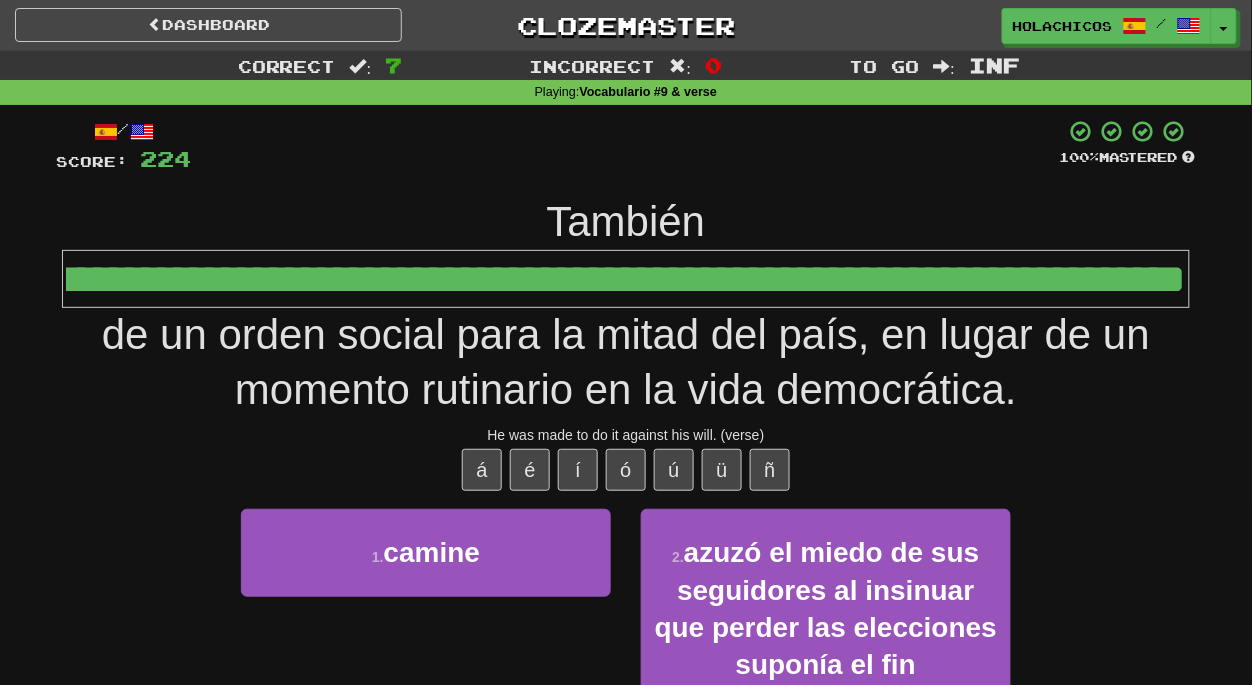 scroll, scrollTop: 0, scrollLeft: 220, axis: horizontal 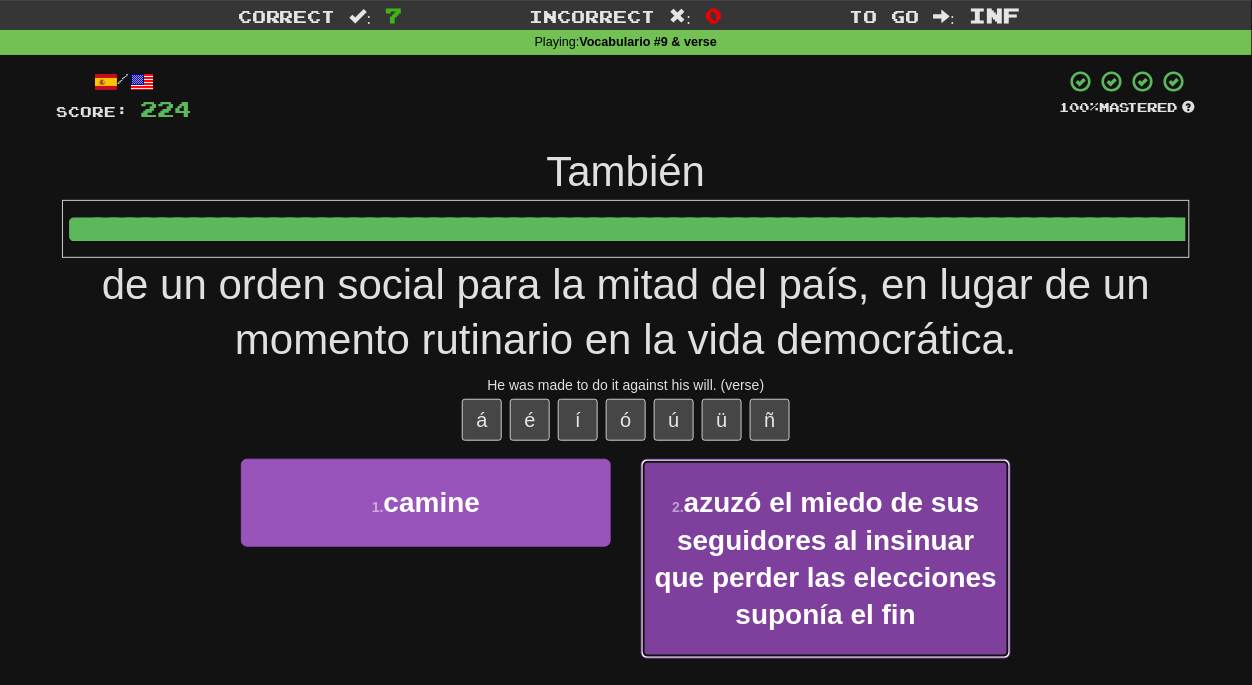 click on "azuzó el miedo de sus seguidores al insinuar que perder las elecciones suponía el fin" at bounding box center (826, 558) 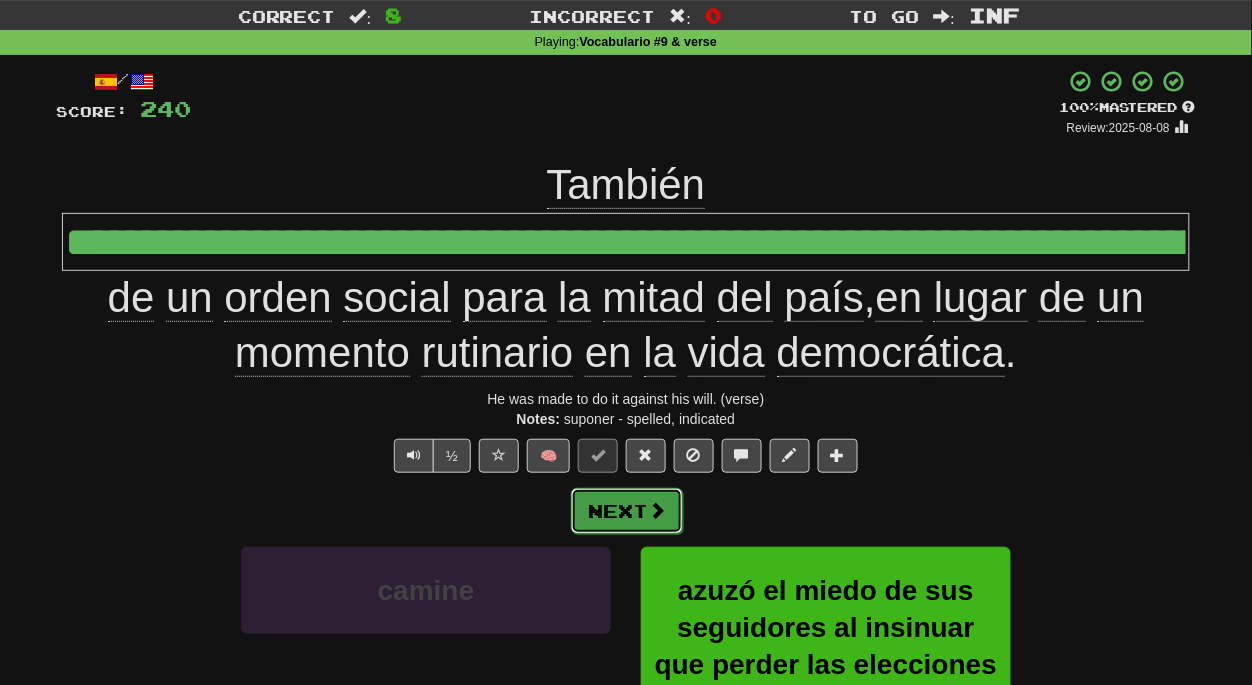 click on "Next" at bounding box center [627, 511] 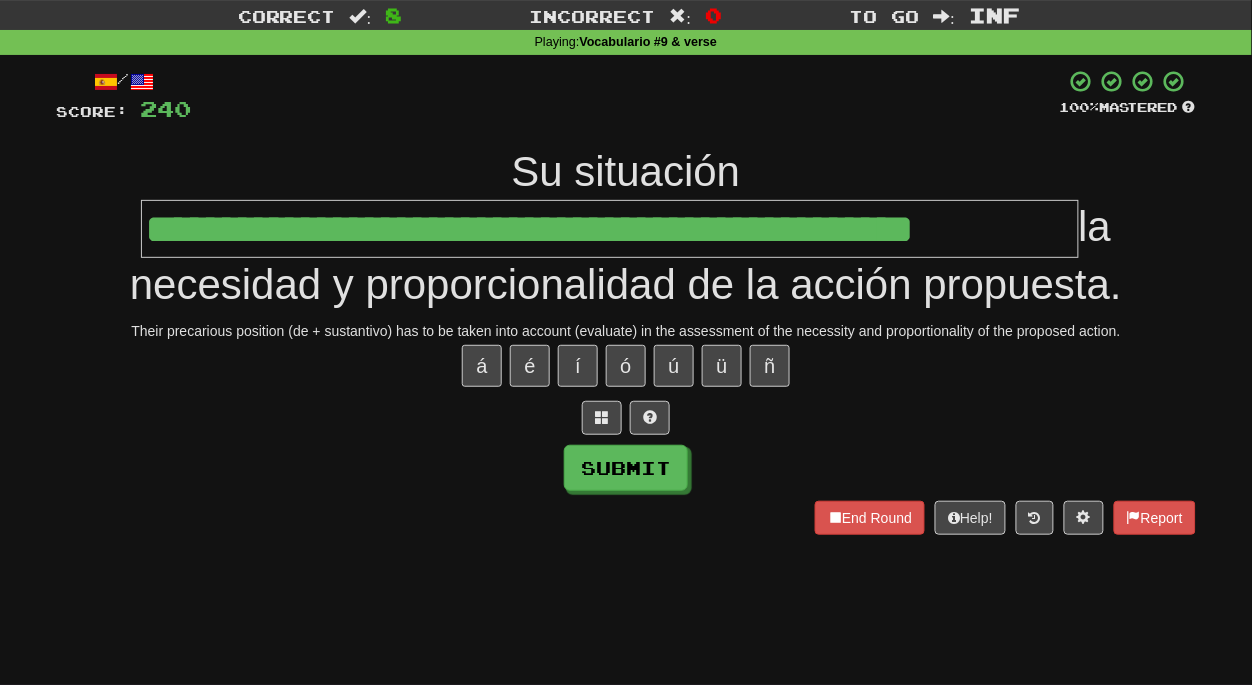 type on "**********" 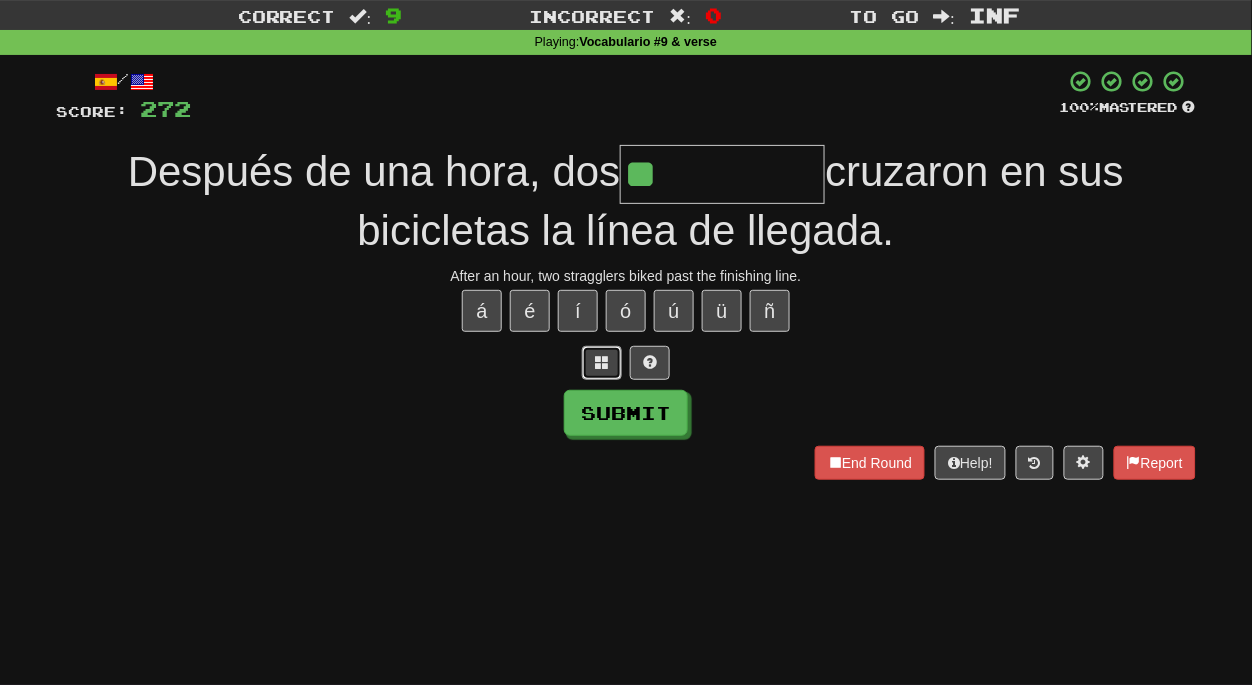 click at bounding box center [602, 362] 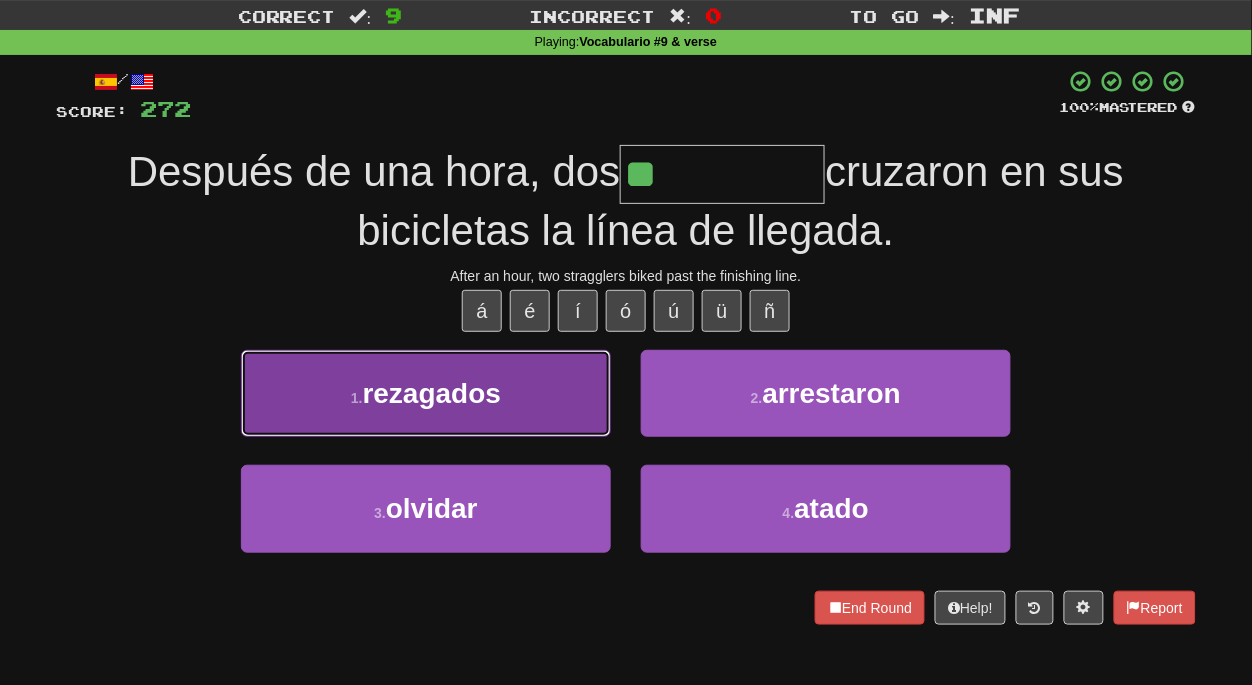 click on "rezagados" at bounding box center (432, 393) 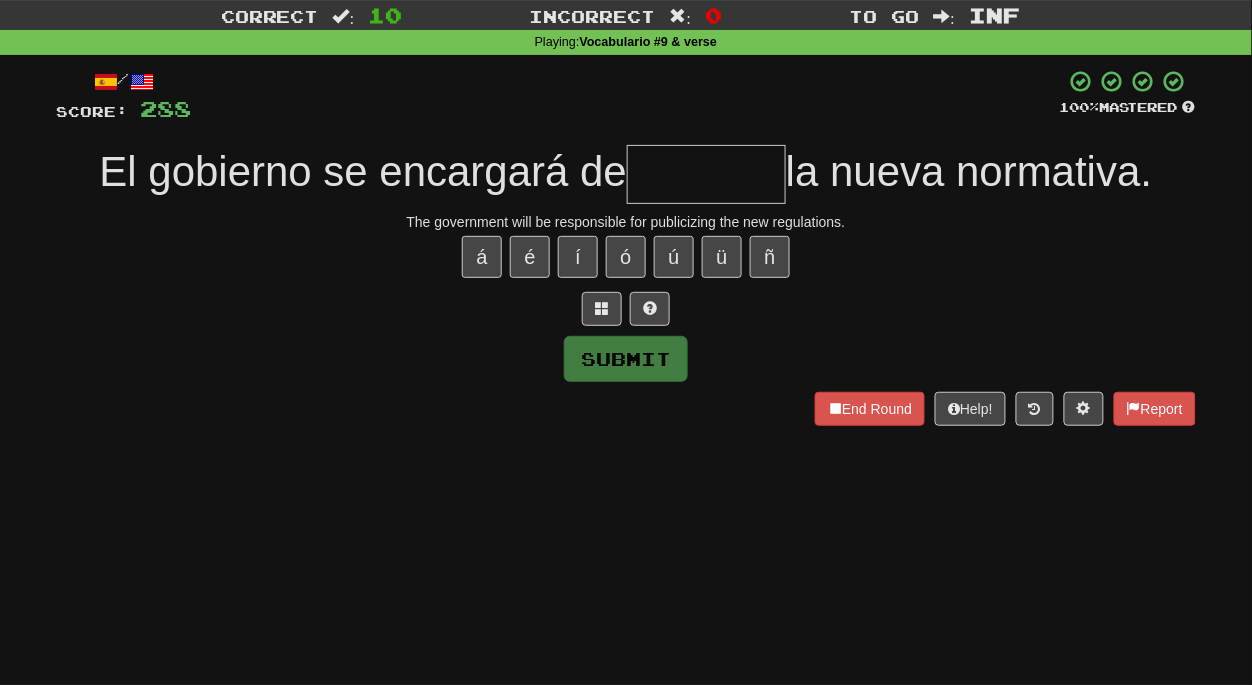 type on "*" 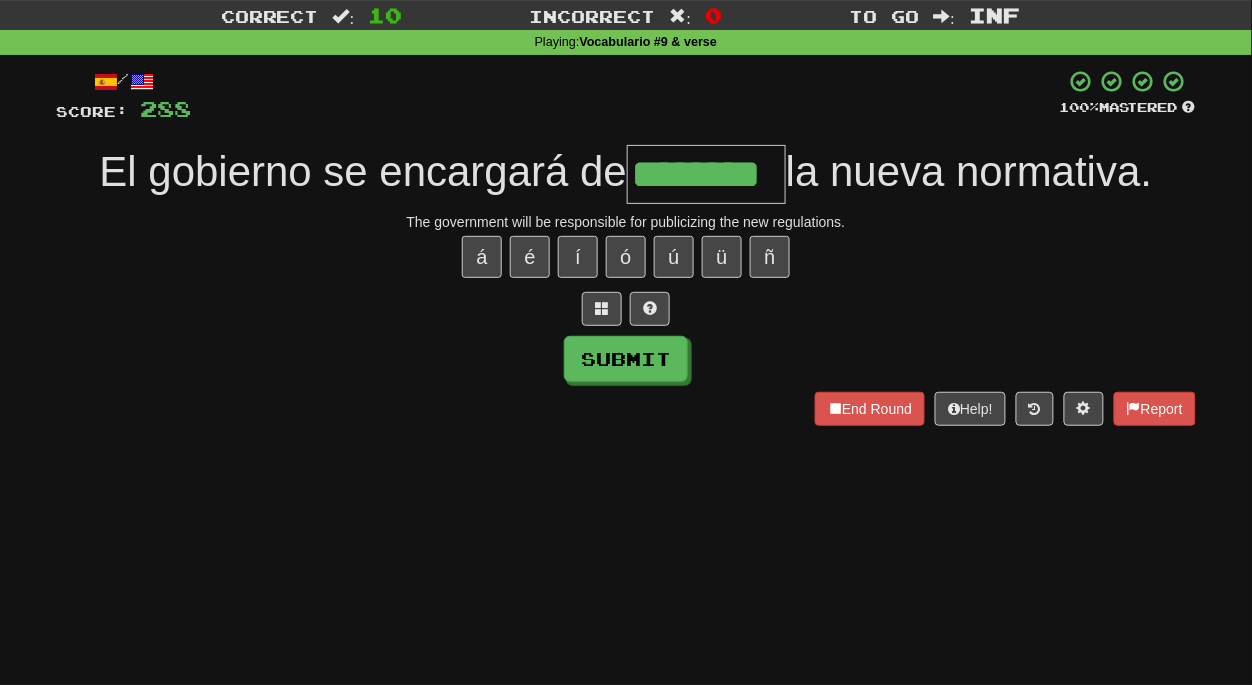 type on "********" 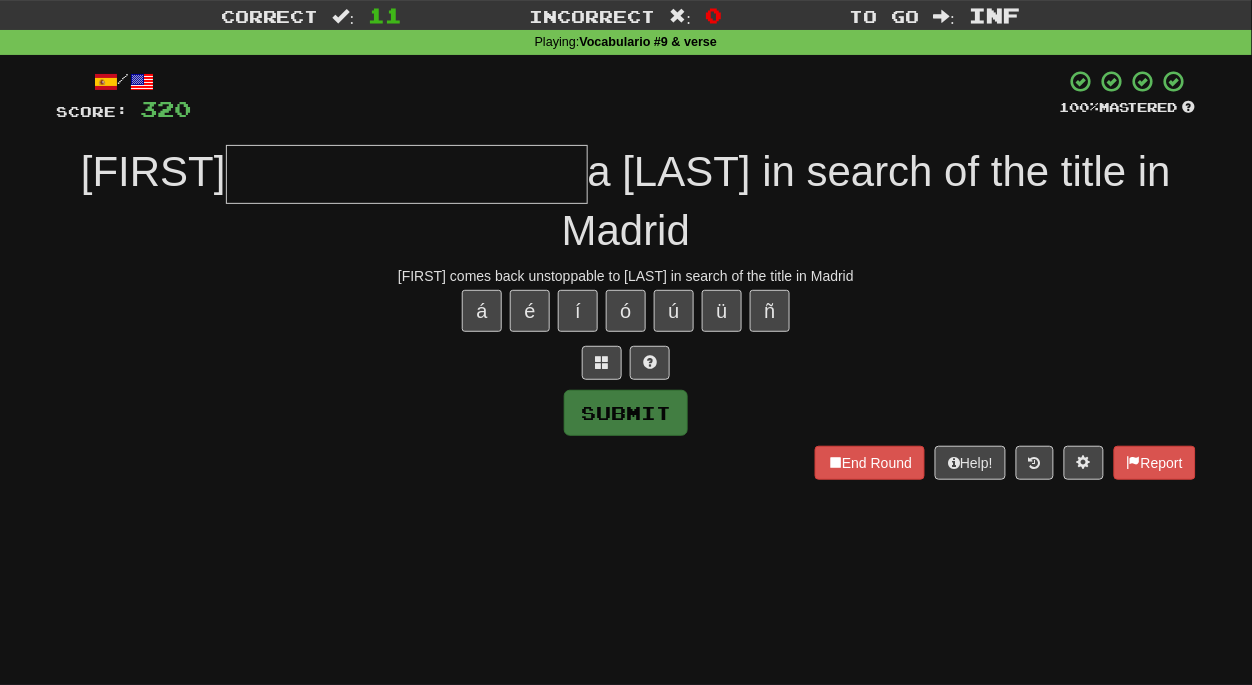 type on "*" 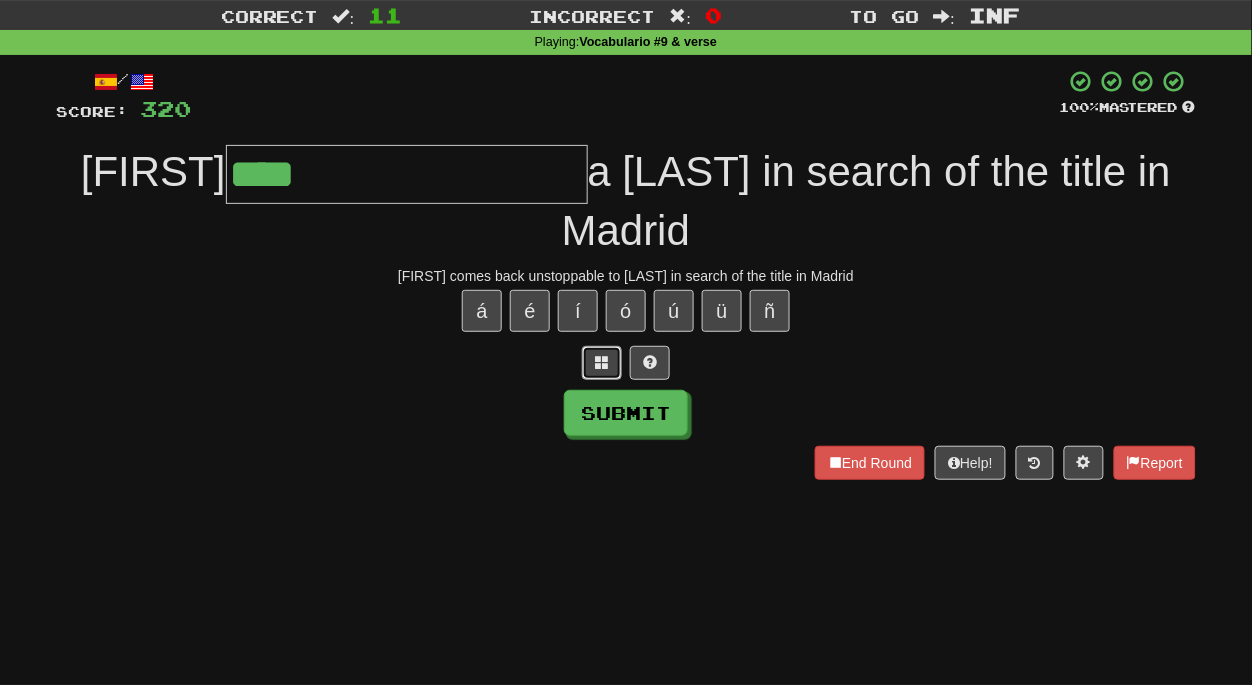 click at bounding box center (602, 362) 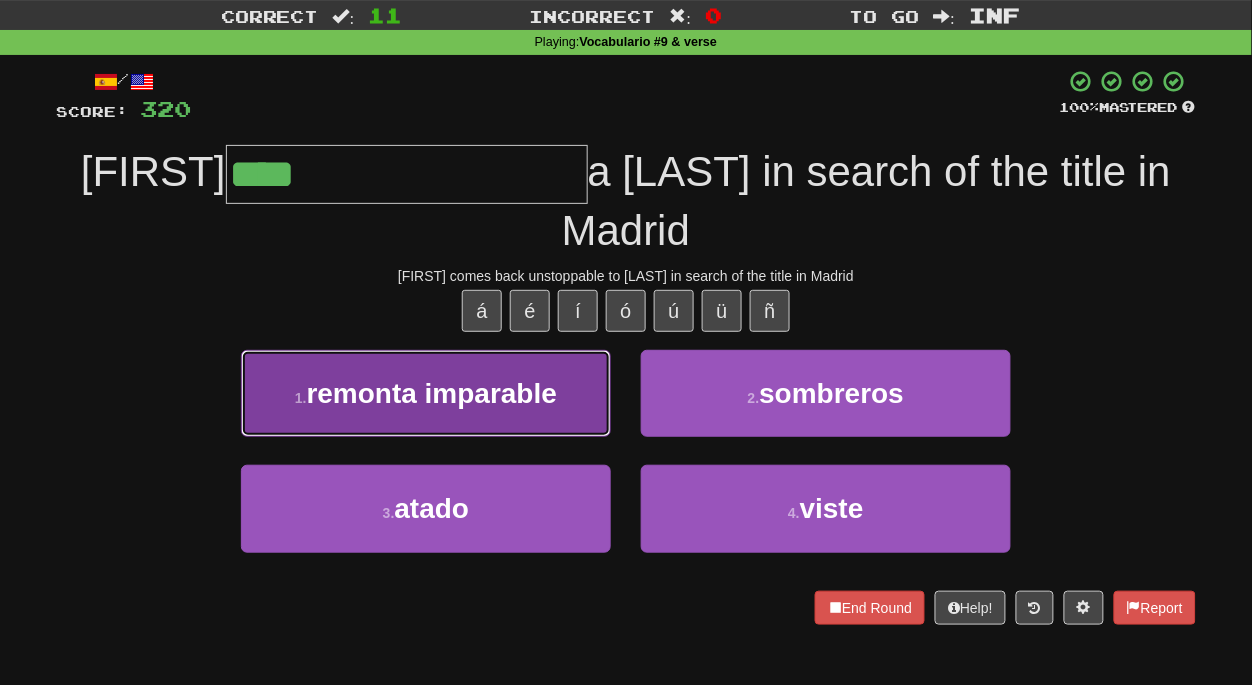 click on "remonta imparable" at bounding box center (432, 393) 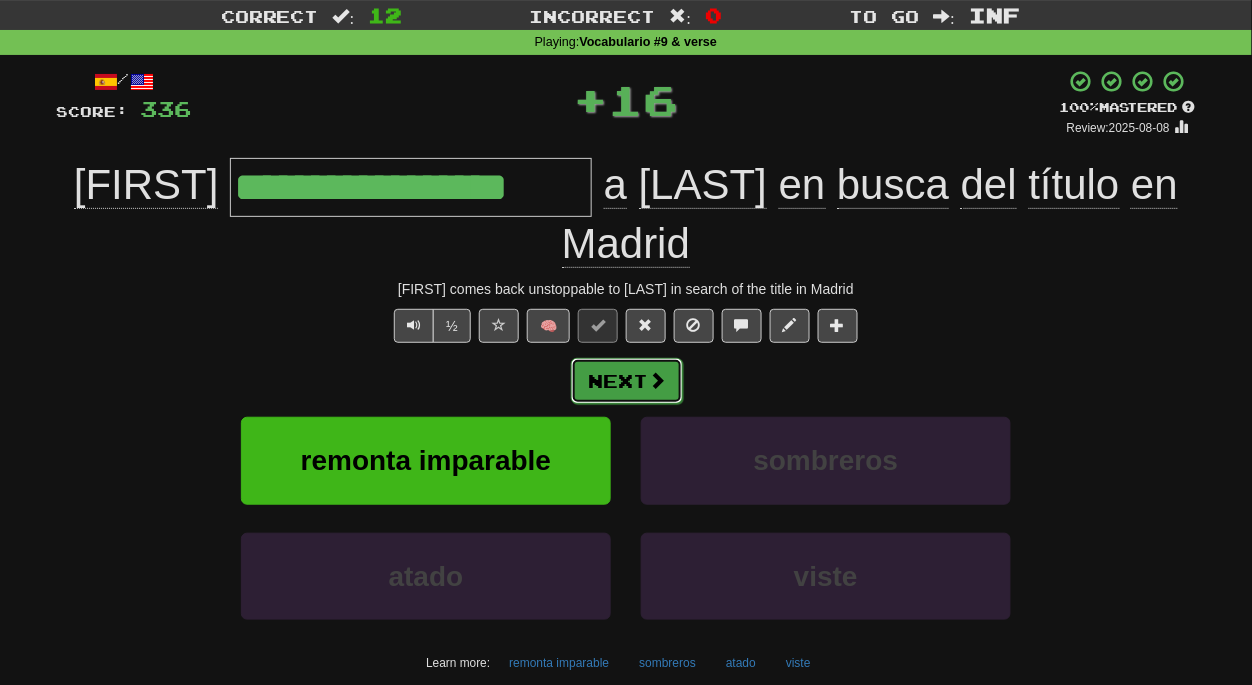 click on "Next" at bounding box center [627, 381] 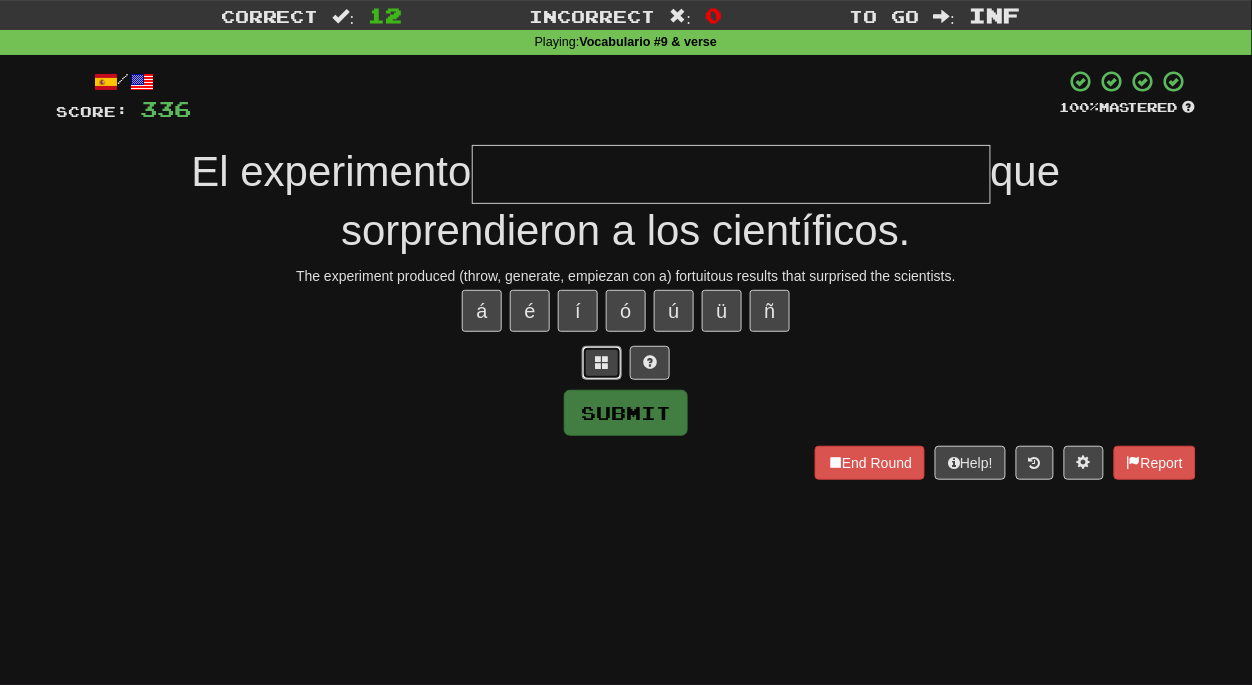click at bounding box center (602, 362) 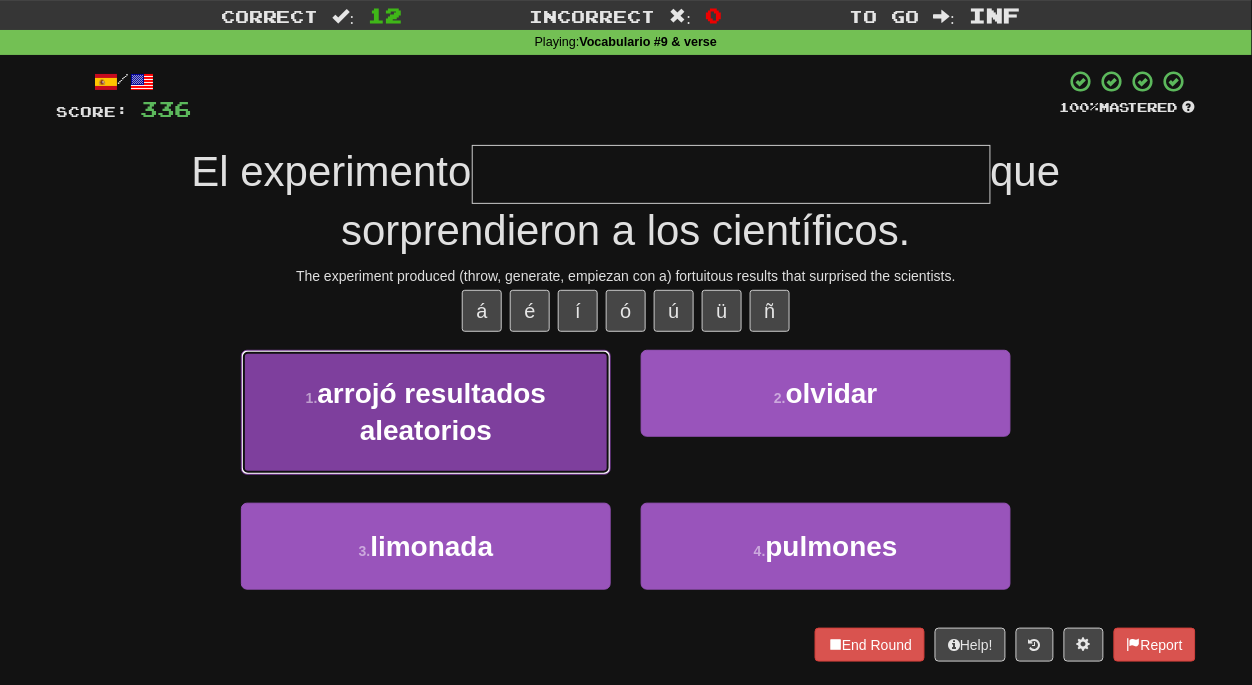 click on "arrojó resultados aleatorios" at bounding box center (431, 412) 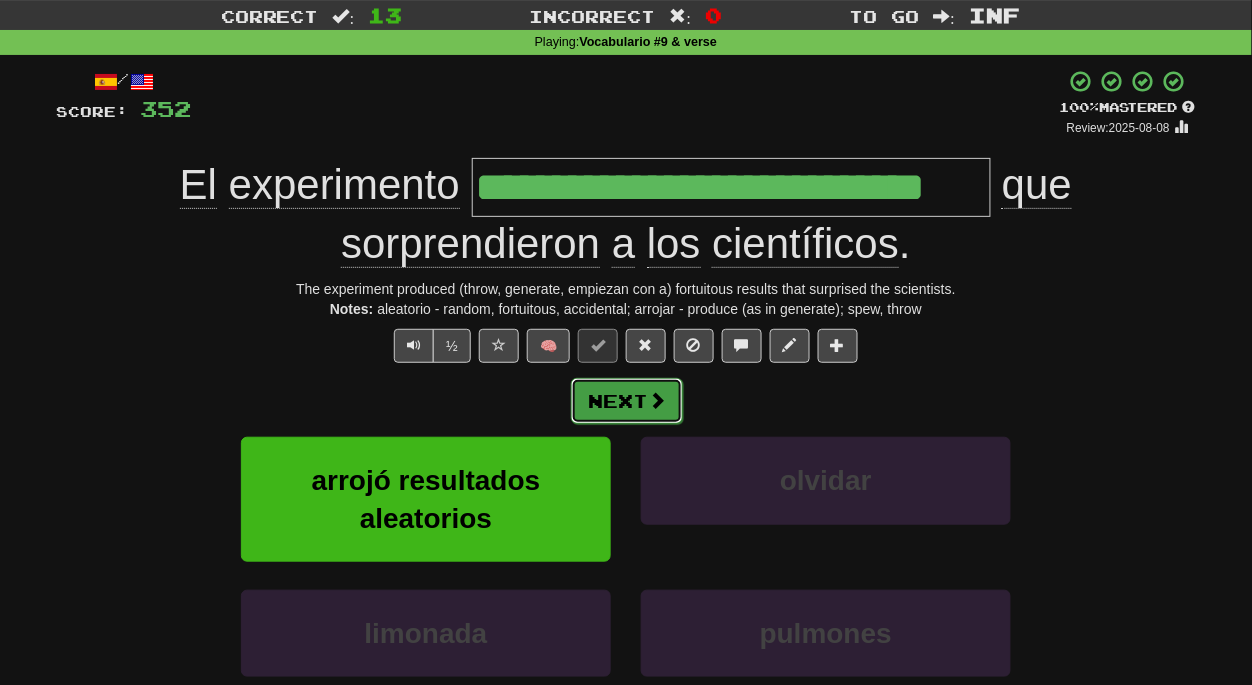 click on "Next" at bounding box center [627, 401] 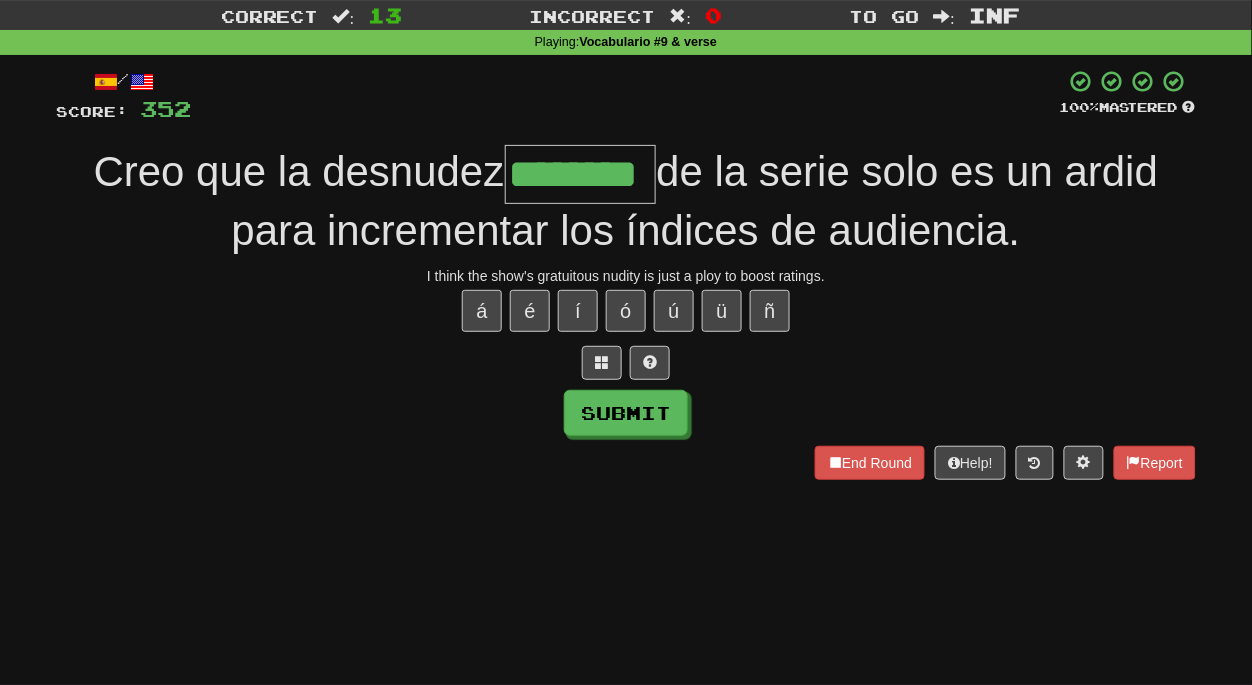 type on "********" 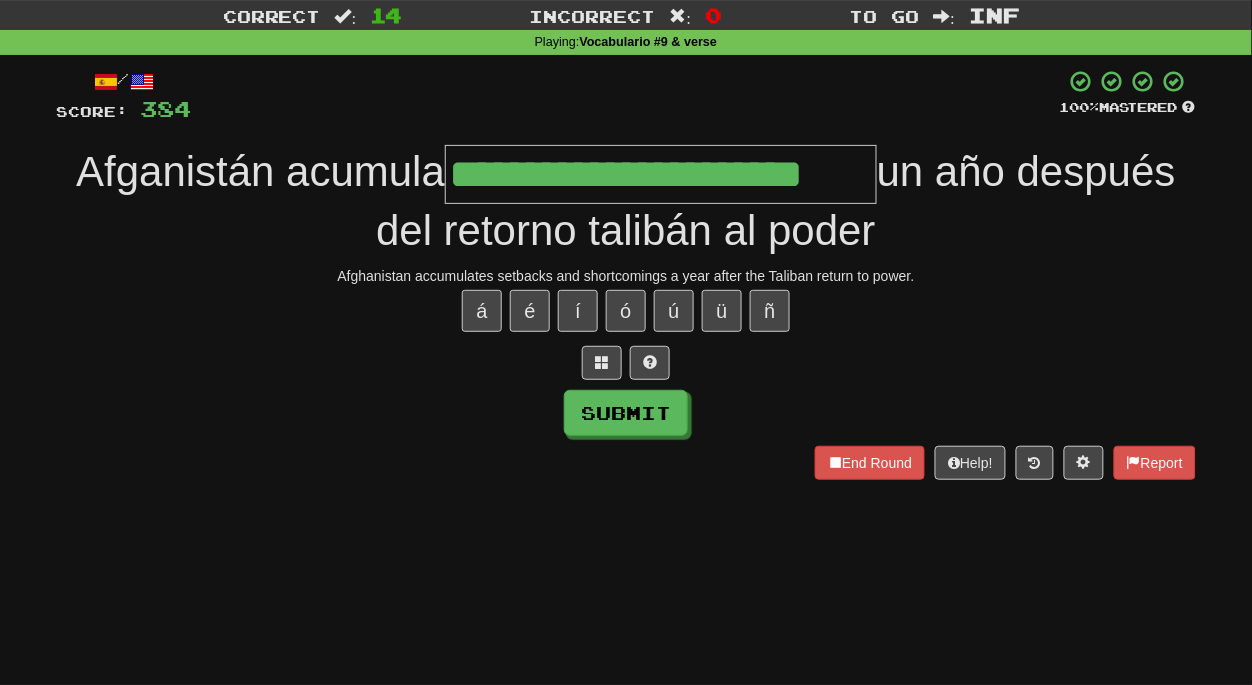 type on "**********" 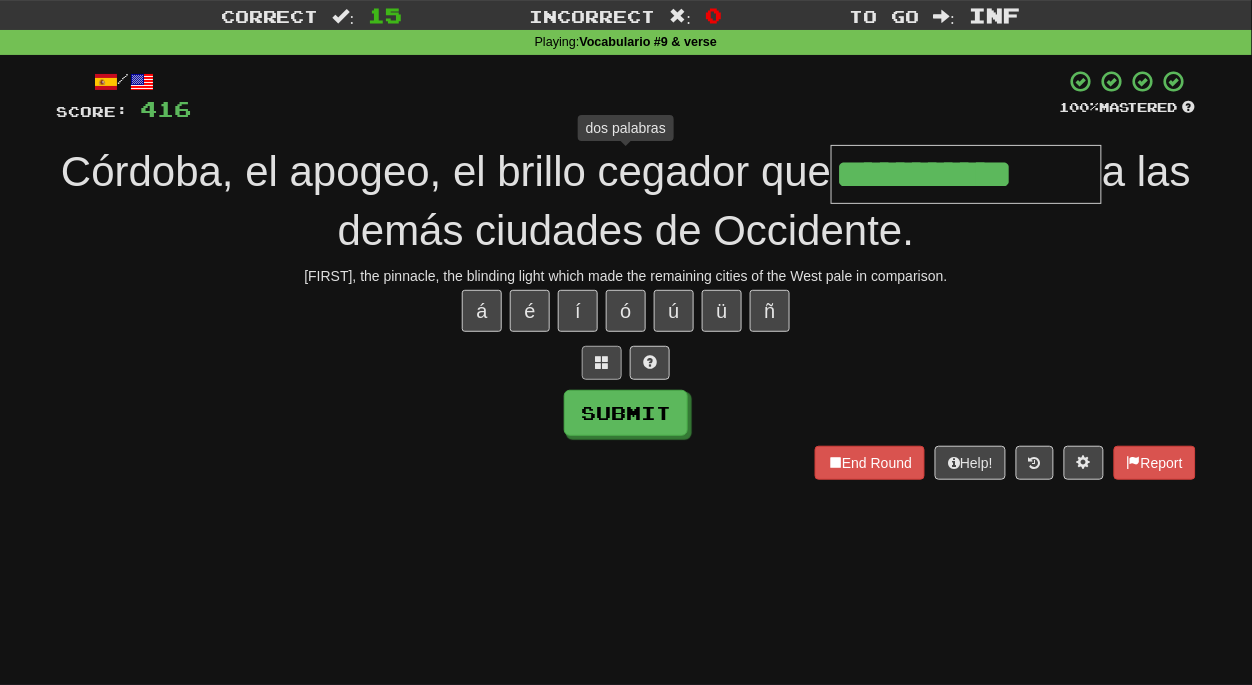 type on "**********" 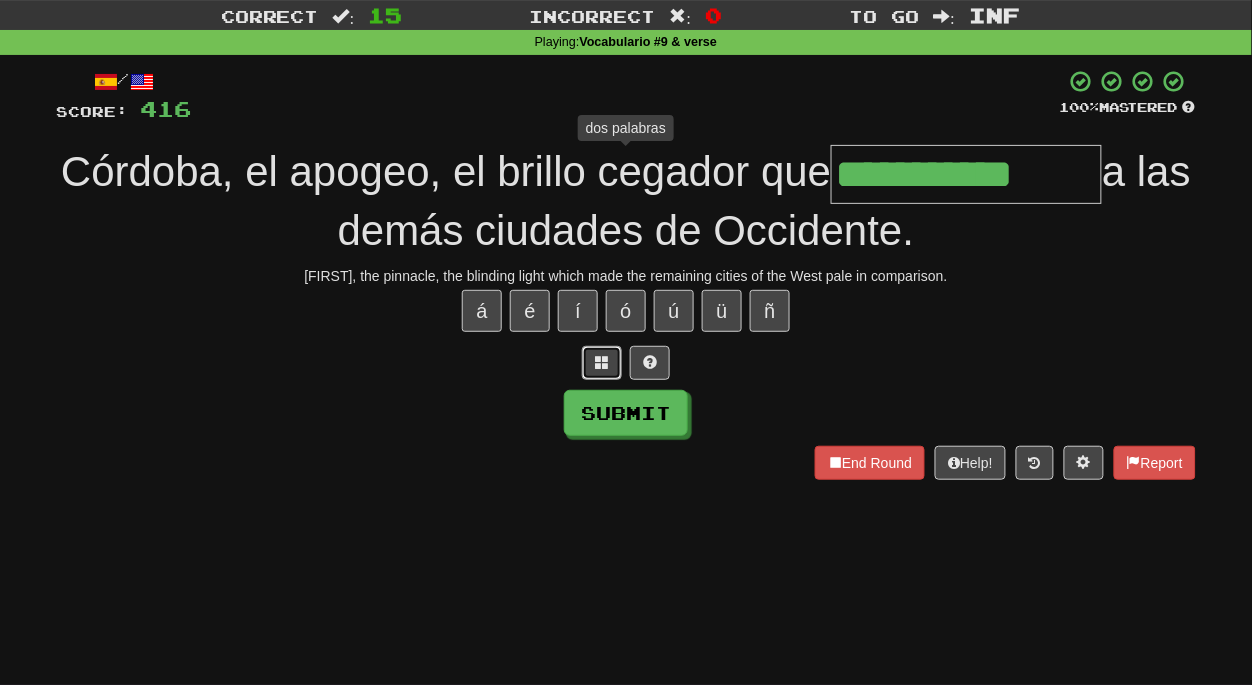 click at bounding box center [602, 362] 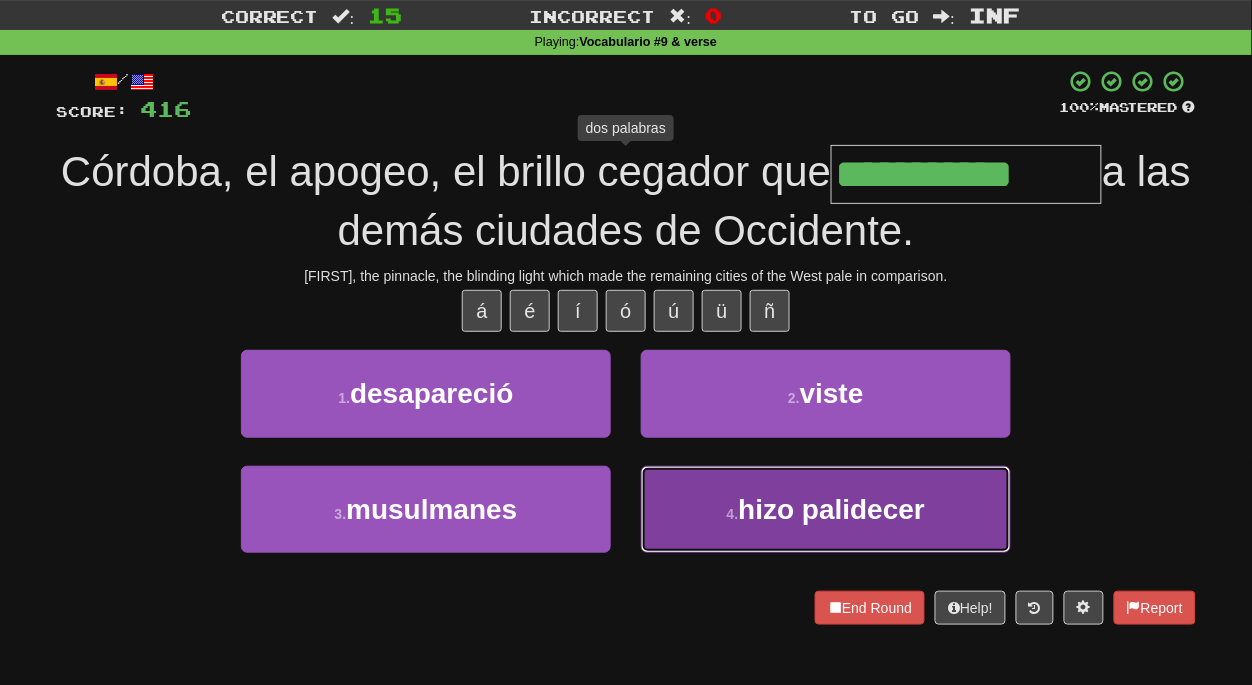 click on "hizo palidecer" at bounding box center [831, 509] 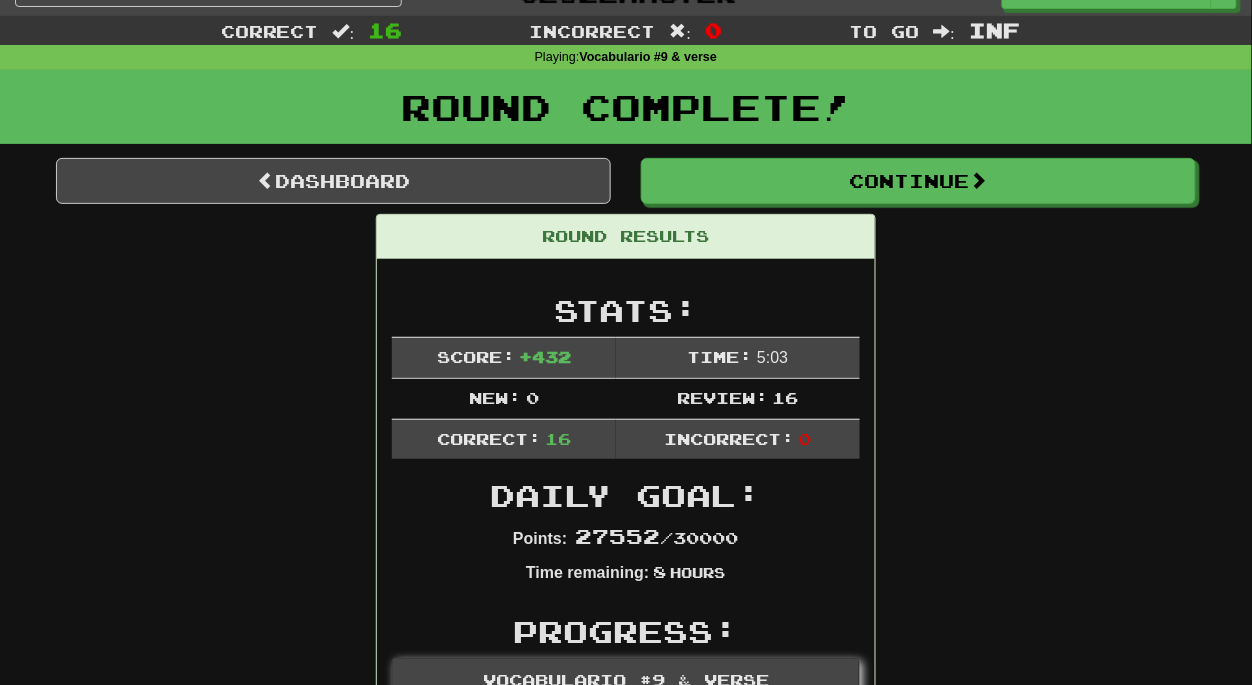 scroll, scrollTop: 0, scrollLeft: 0, axis: both 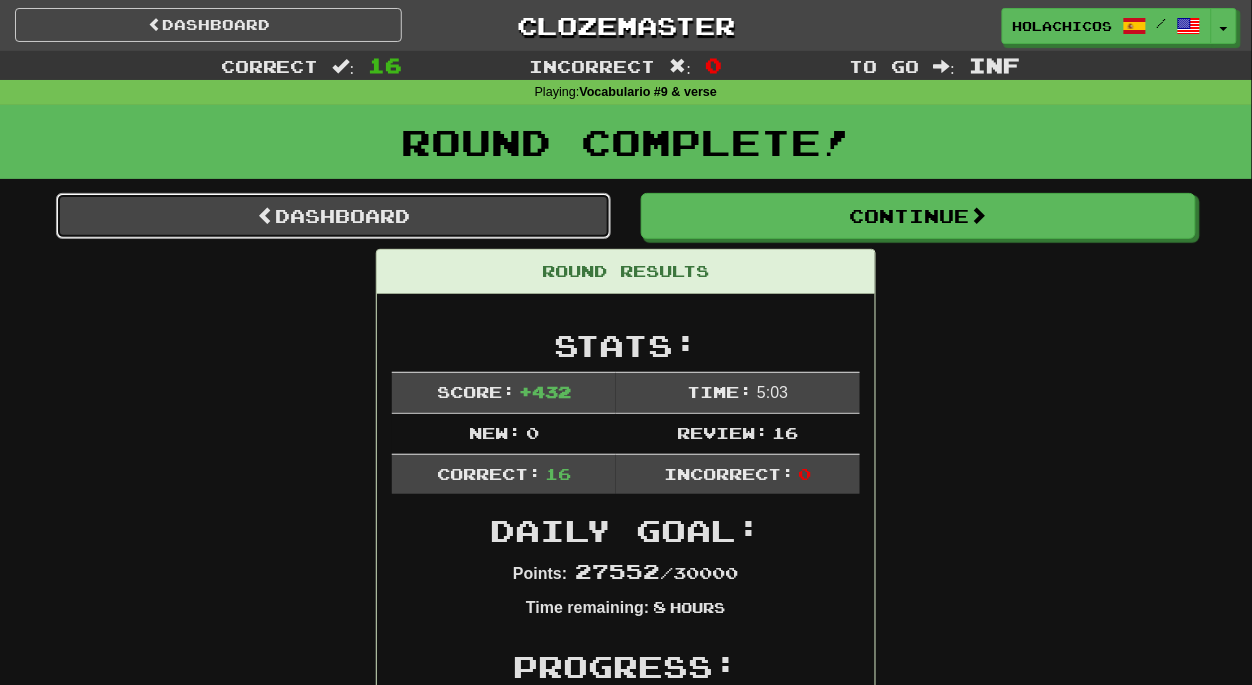click on "Dashboard" at bounding box center (333, 216) 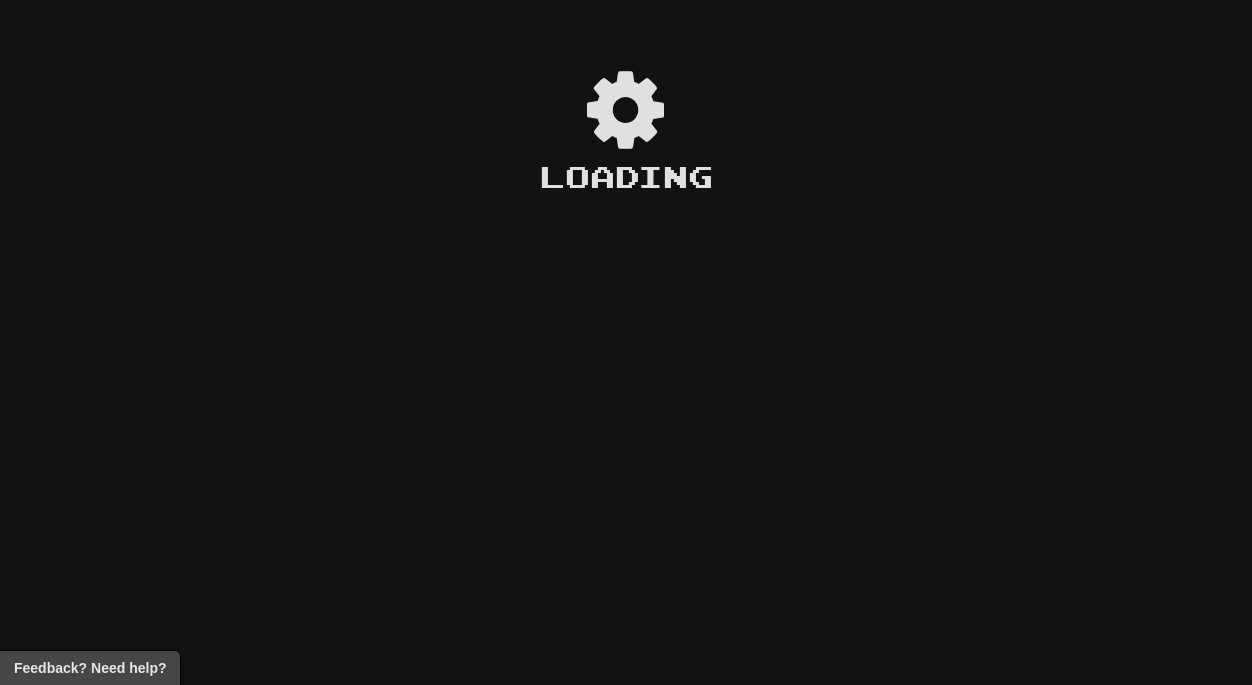 scroll, scrollTop: 0, scrollLeft: 0, axis: both 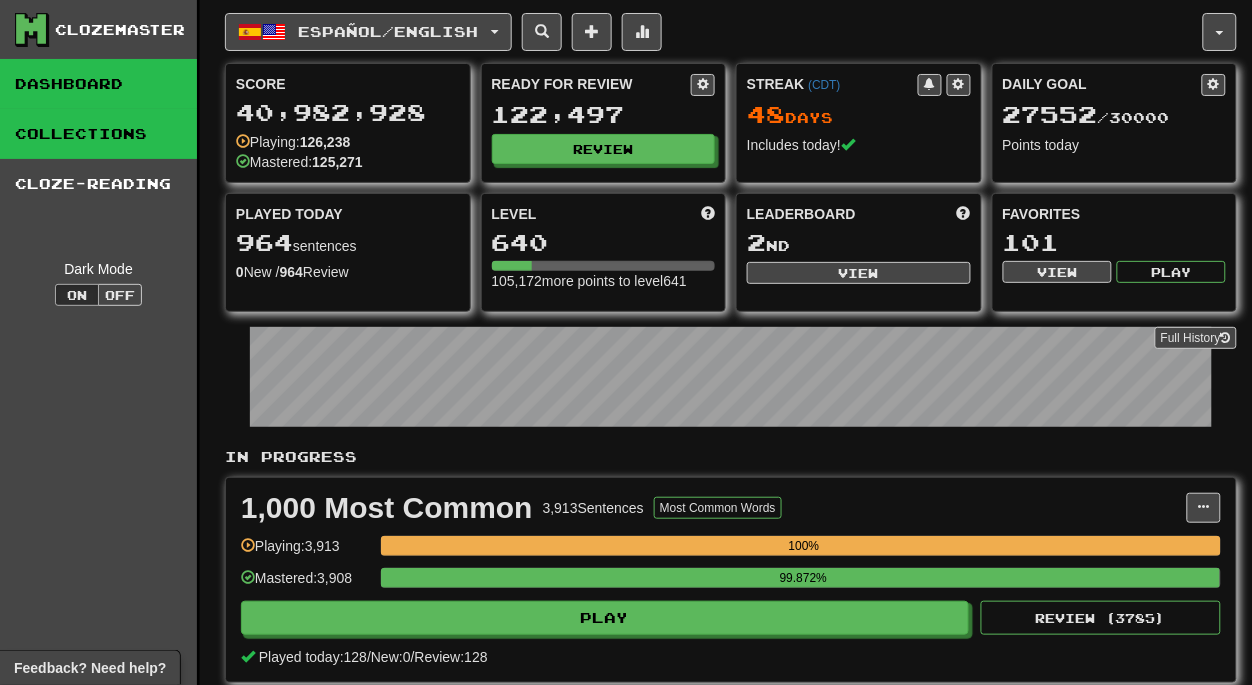 click on "Collections" at bounding box center [98, 134] 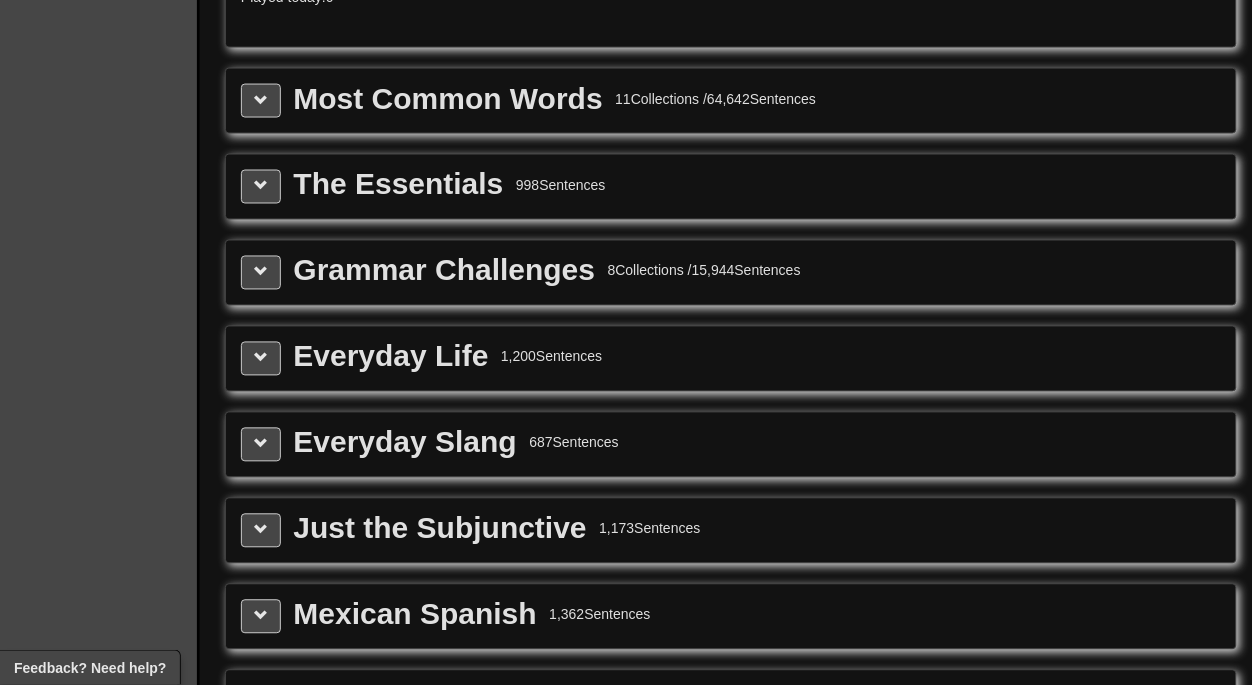 scroll, scrollTop: 2391, scrollLeft: 0, axis: vertical 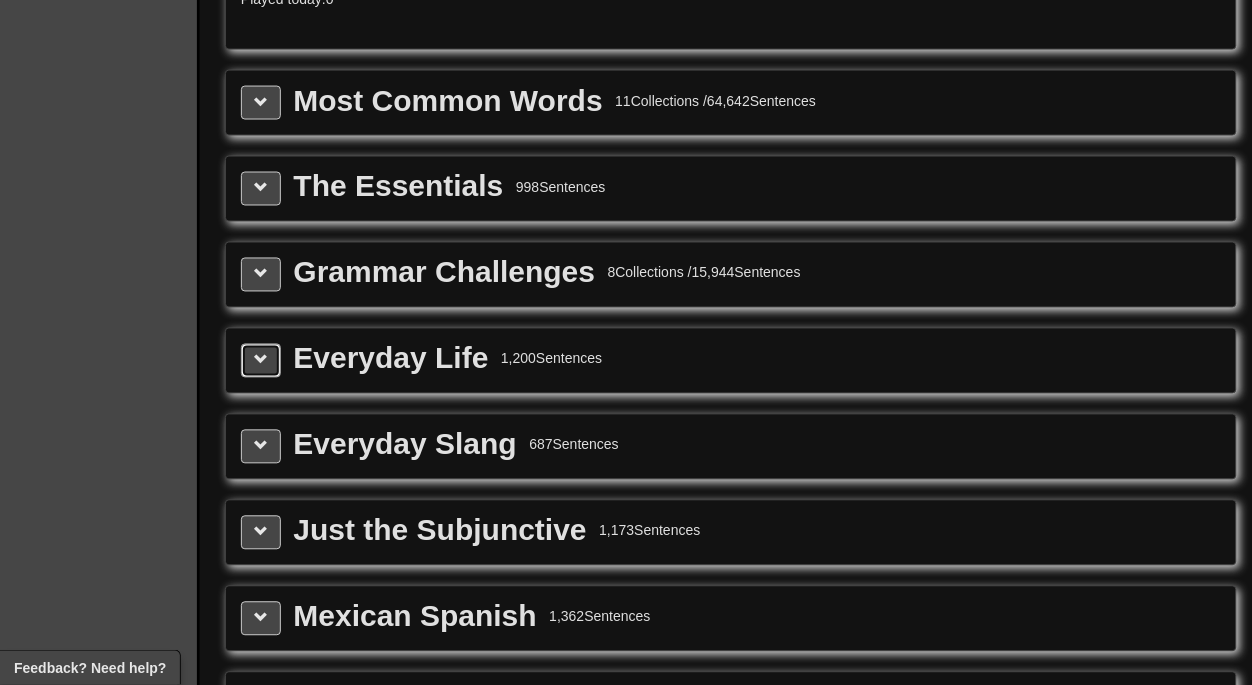 click at bounding box center [261, 360] 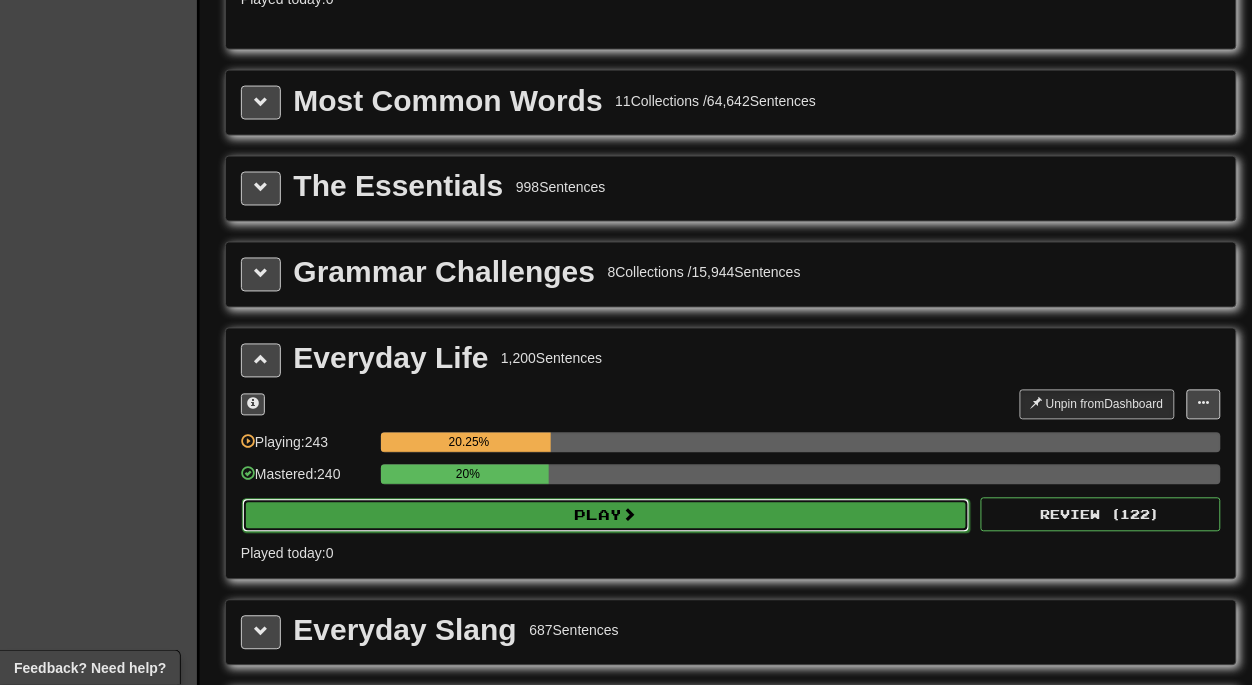 click on "Play" at bounding box center (606, 516) 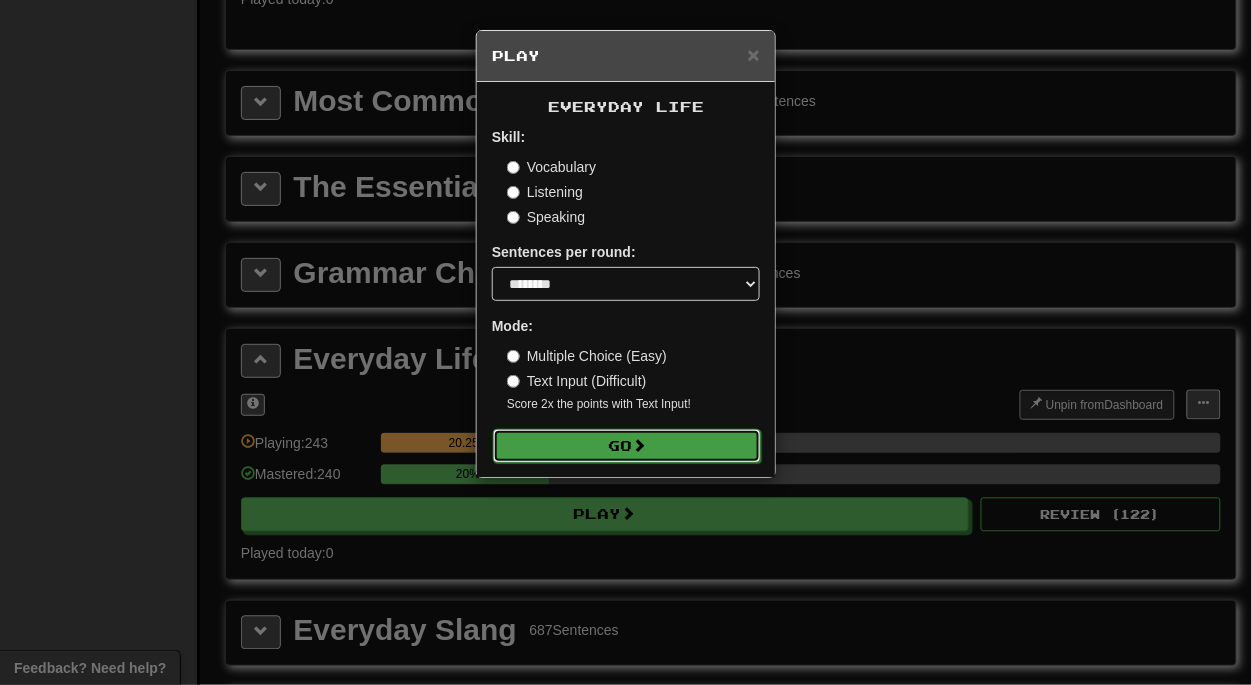 click on "Go" at bounding box center (627, 446) 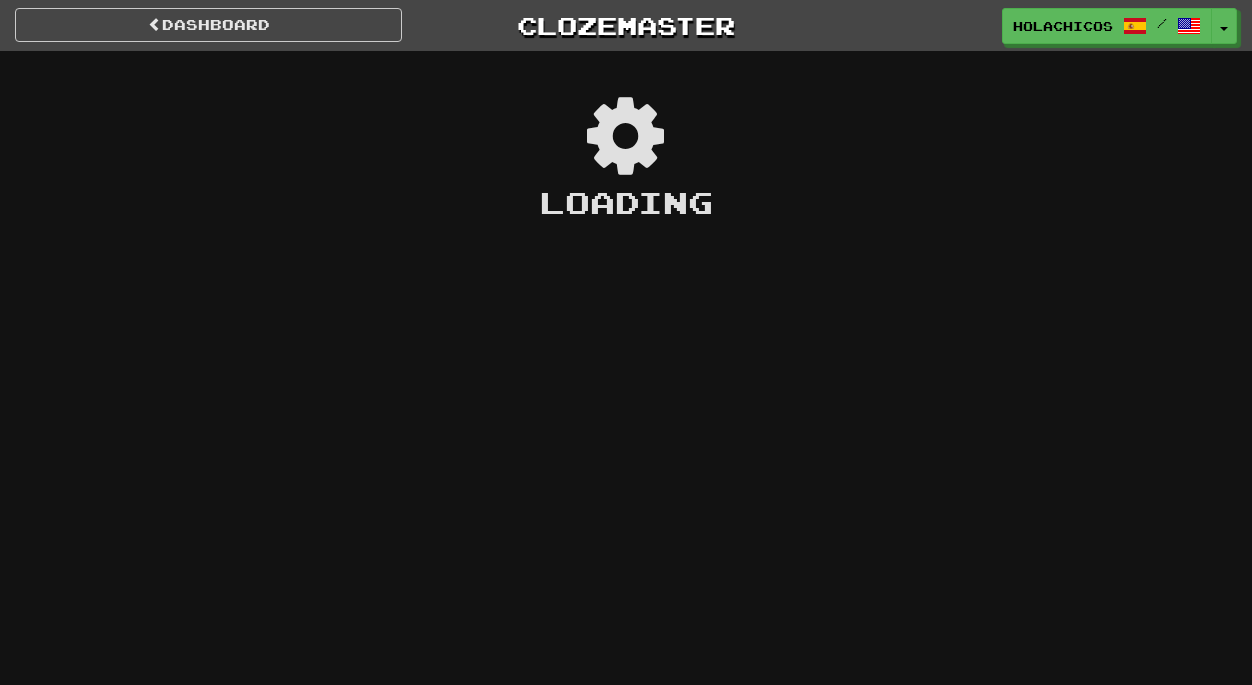 scroll, scrollTop: 0, scrollLeft: 0, axis: both 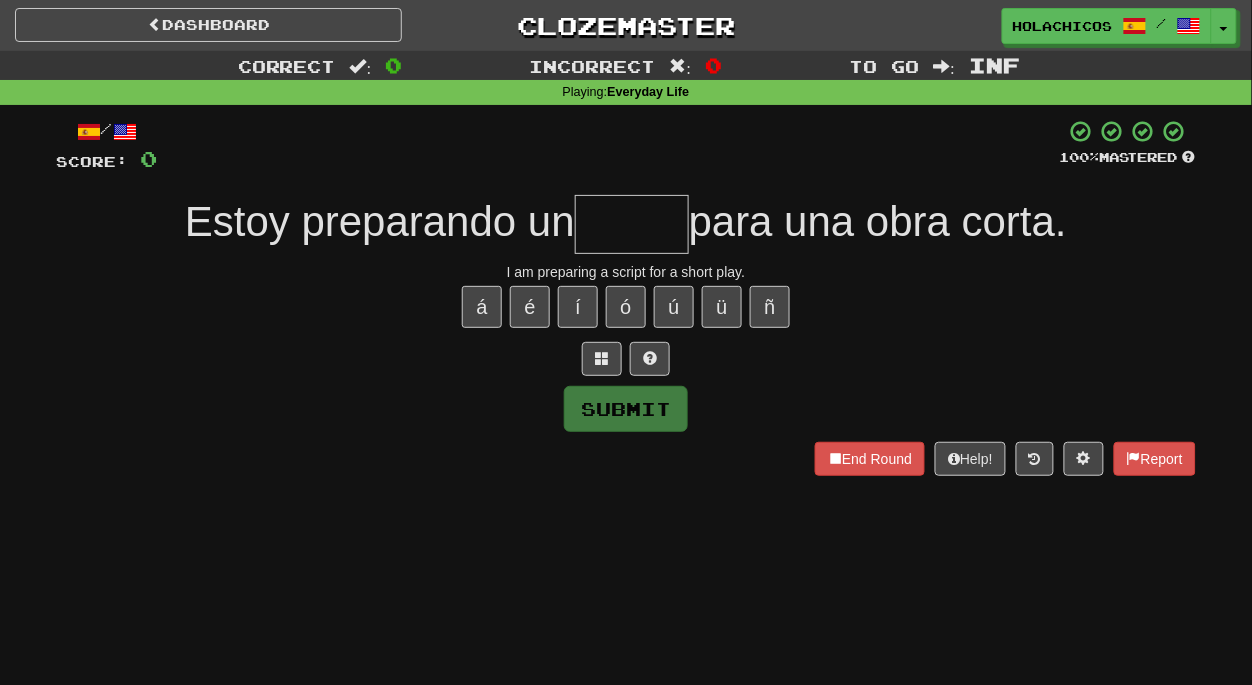 type on "*" 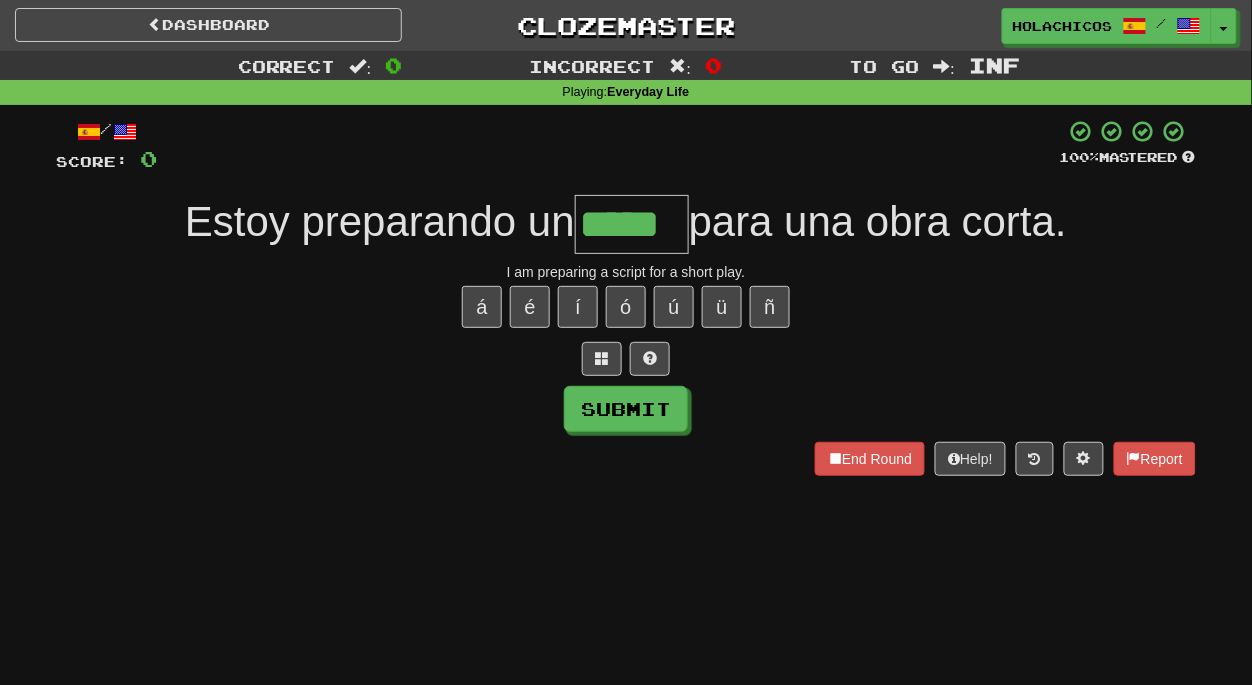 type on "*****" 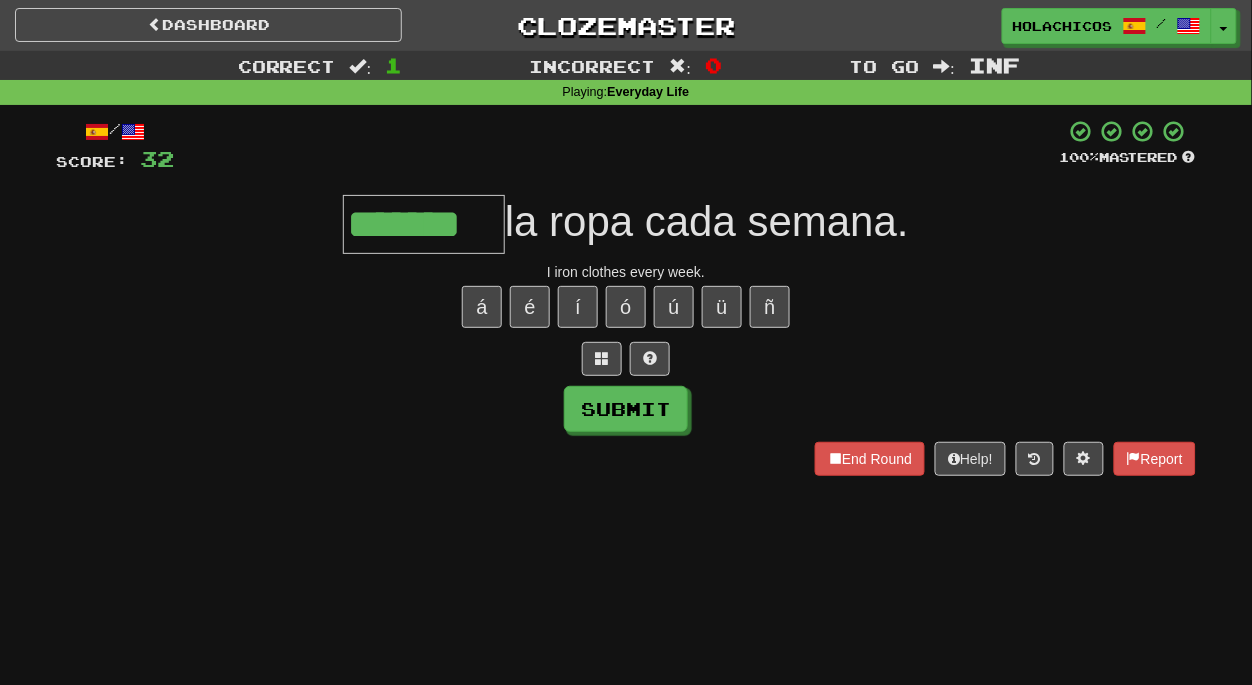 type on "*******" 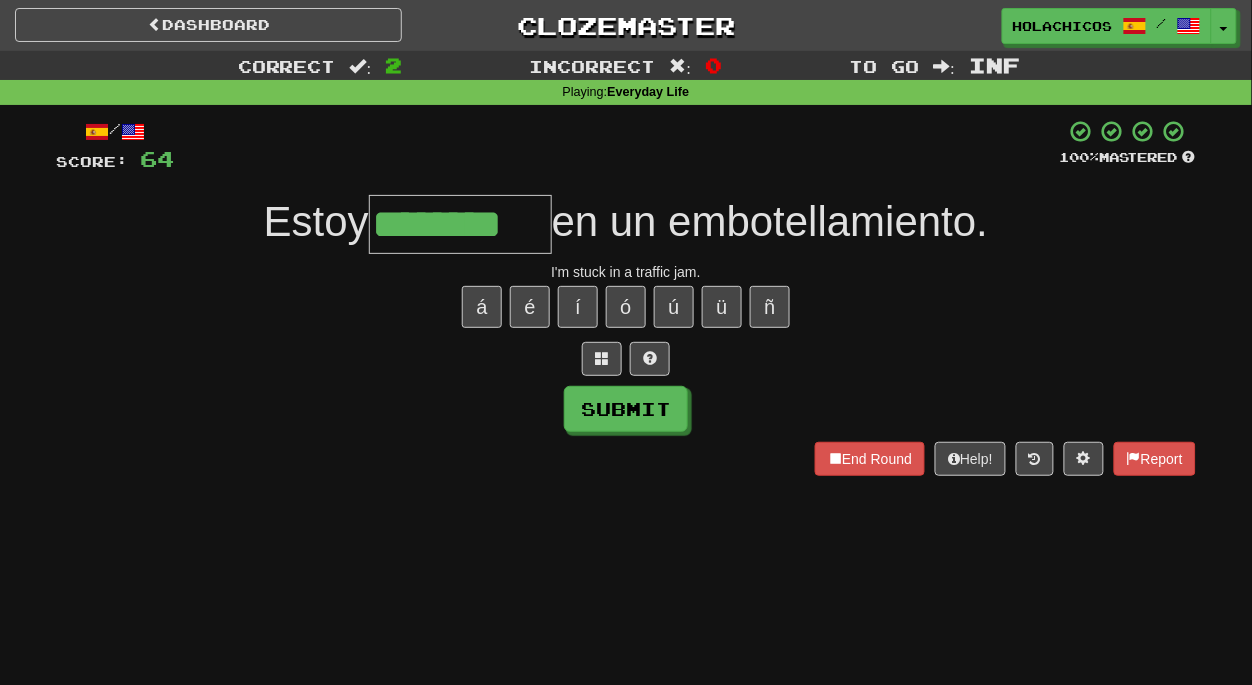 type on "********" 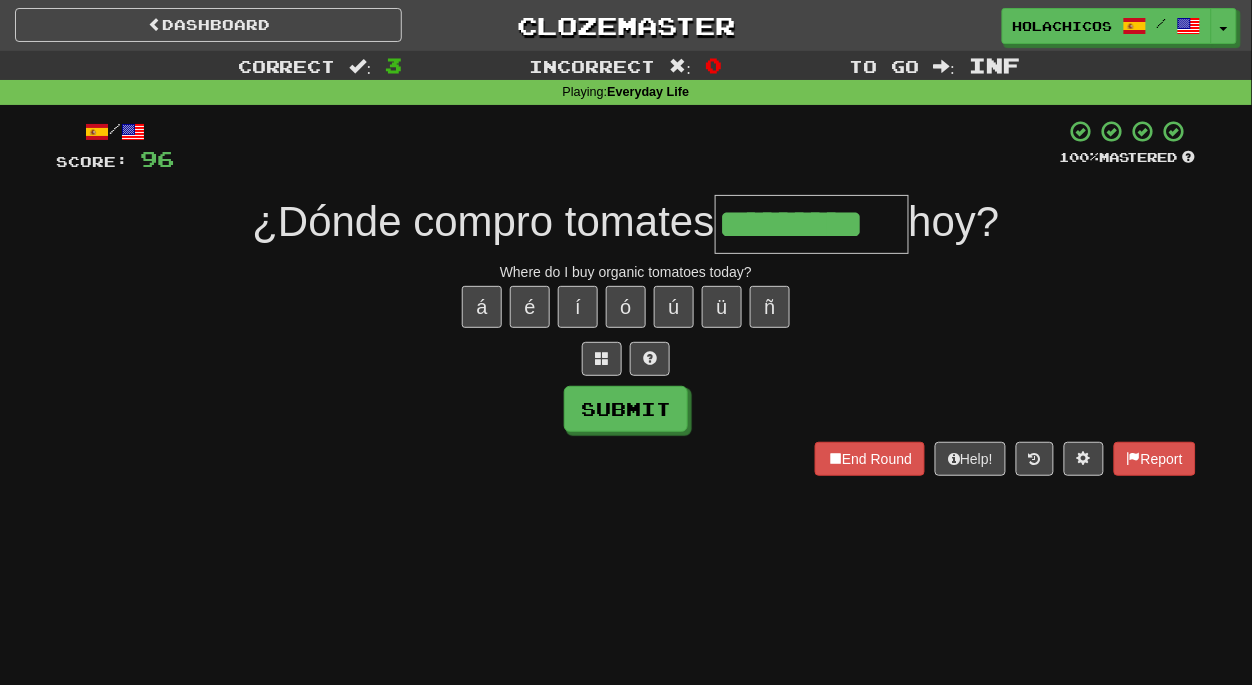type on "*********" 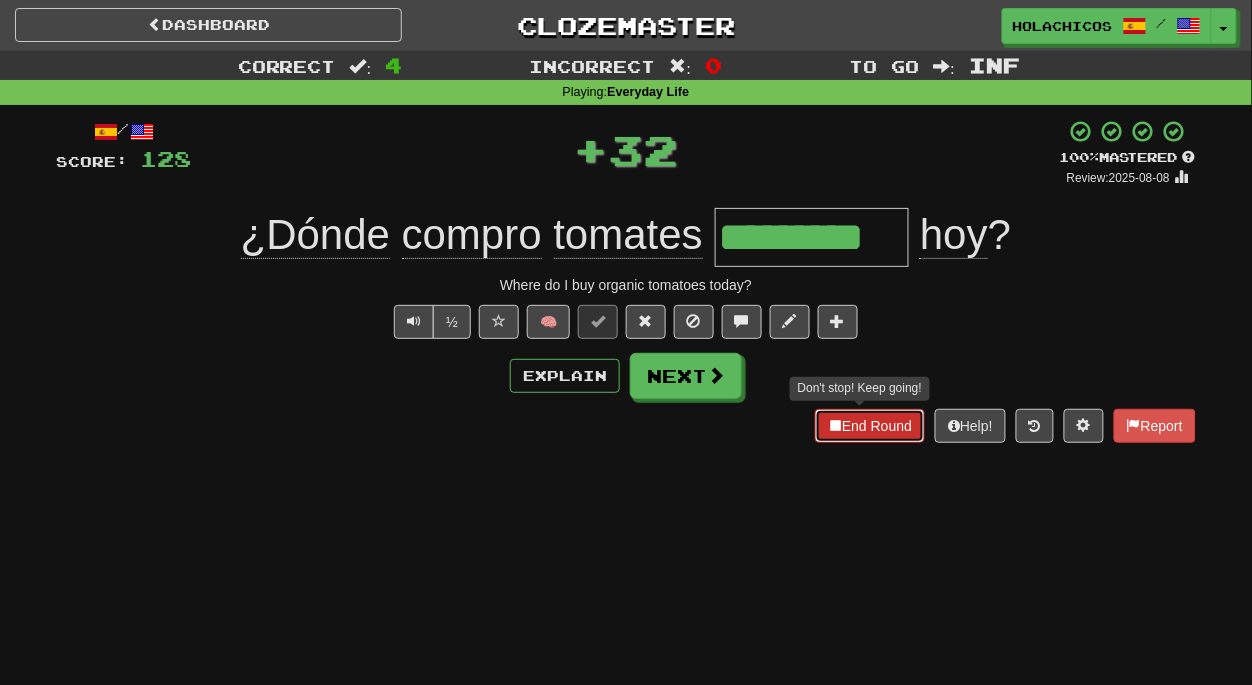 click on "End Round" at bounding box center [870, 426] 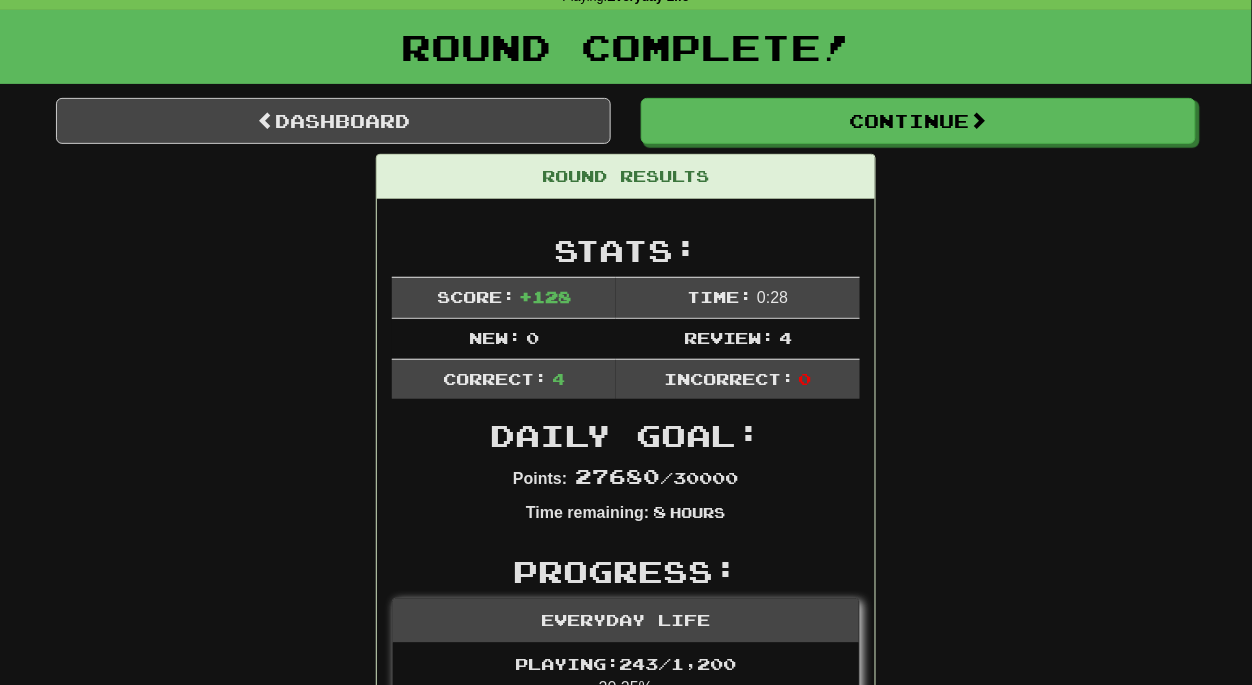 scroll, scrollTop: 94, scrollLeft: 0, axis: vertical 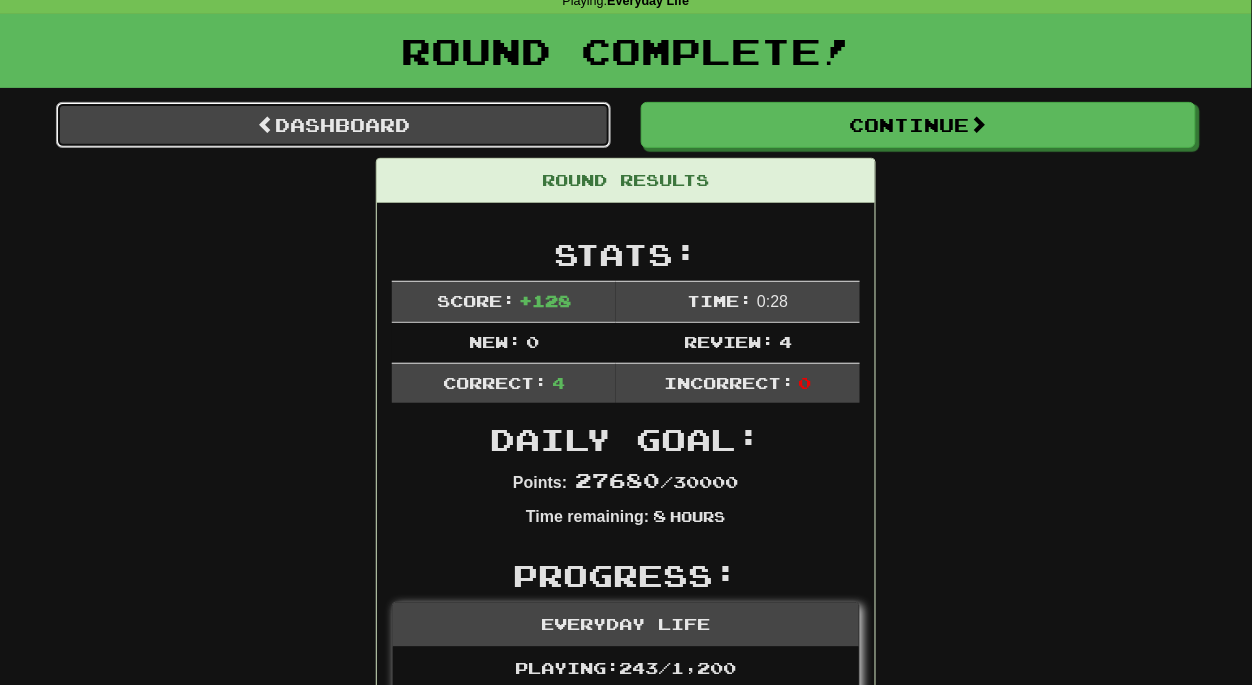 click on "Dashboard" at bounding box center (333, 125) 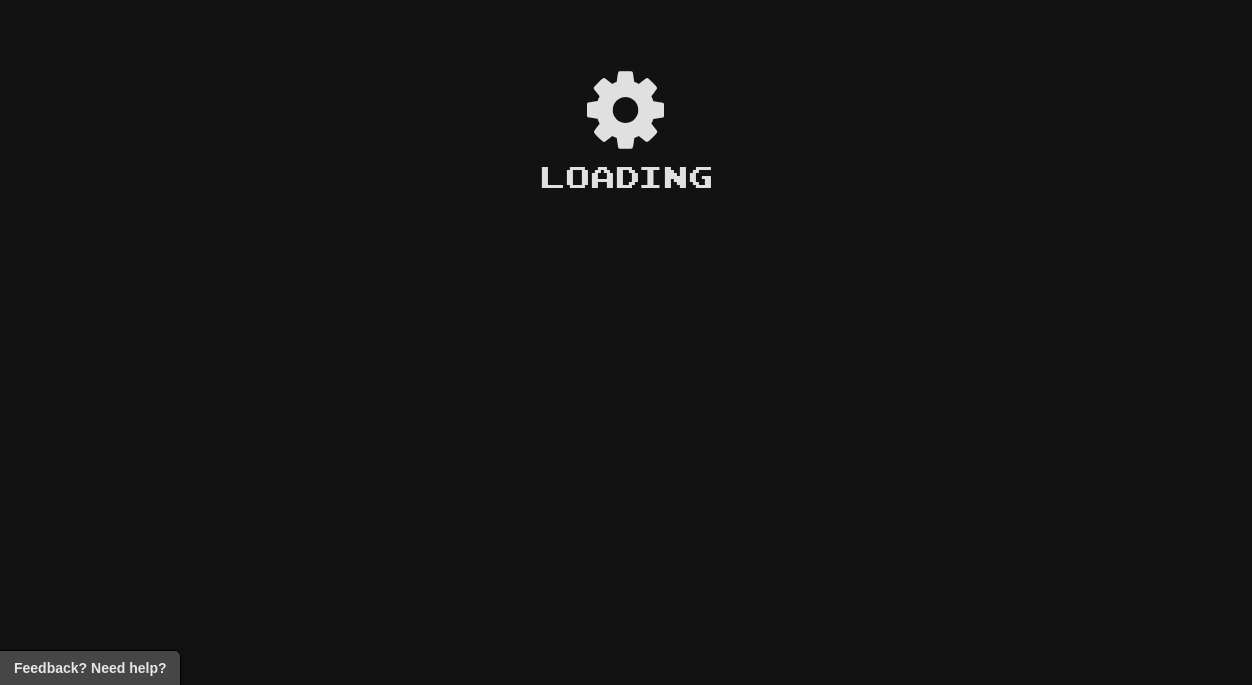scroll, scrollTop: 0, scrollLeft: 0, axis: both 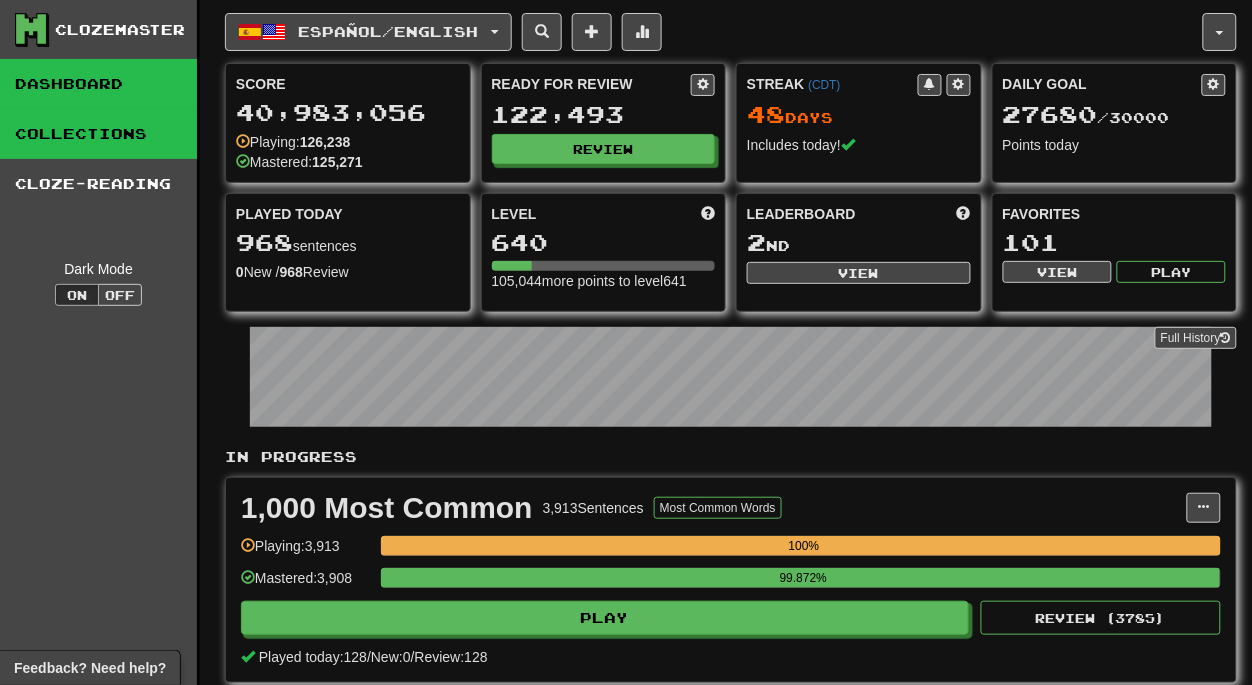 click on "Collections" at bounding box center (98, 134) 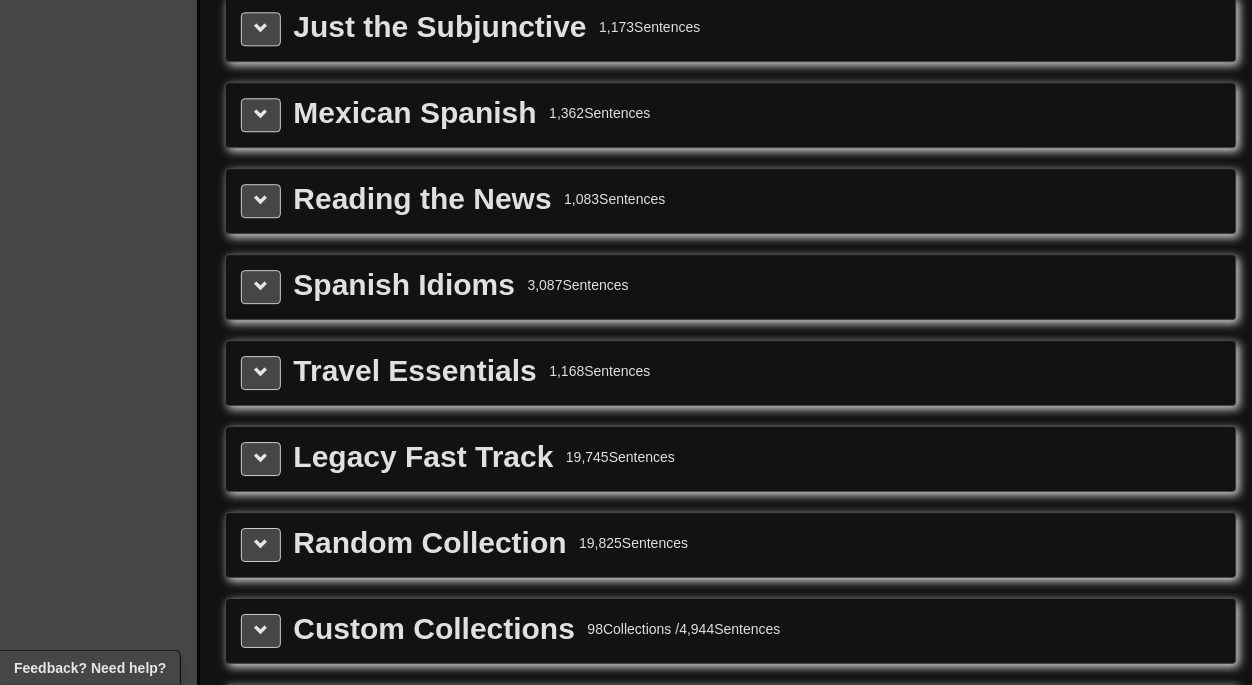 scroll, scrollTop: 2896, scrollLeft: 0, axis: vertical 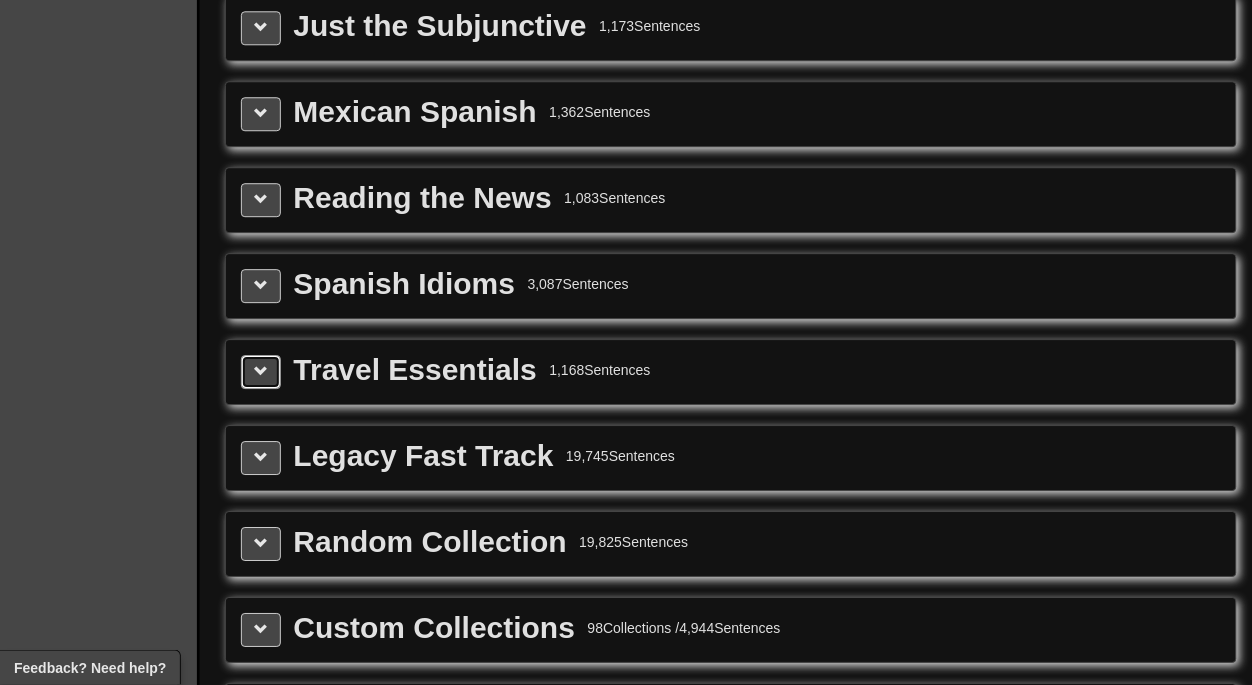 click at bounding box center [261, 371] 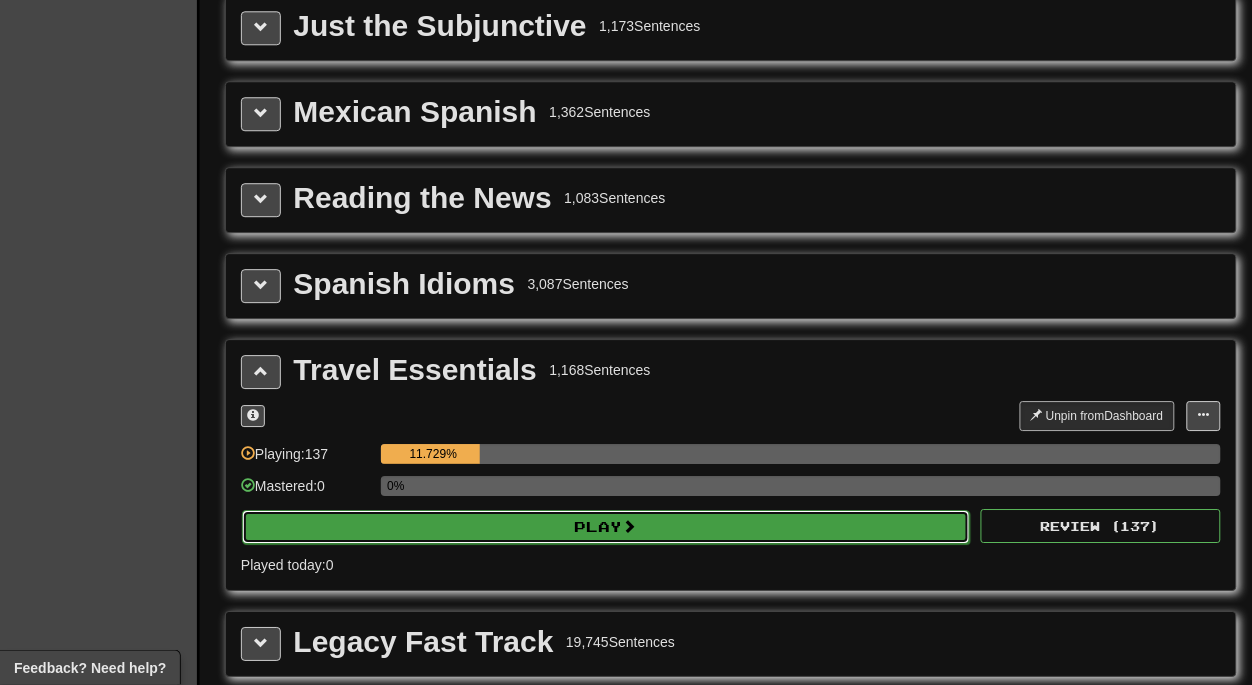 click on "Play" at bounding box center [606, 527] 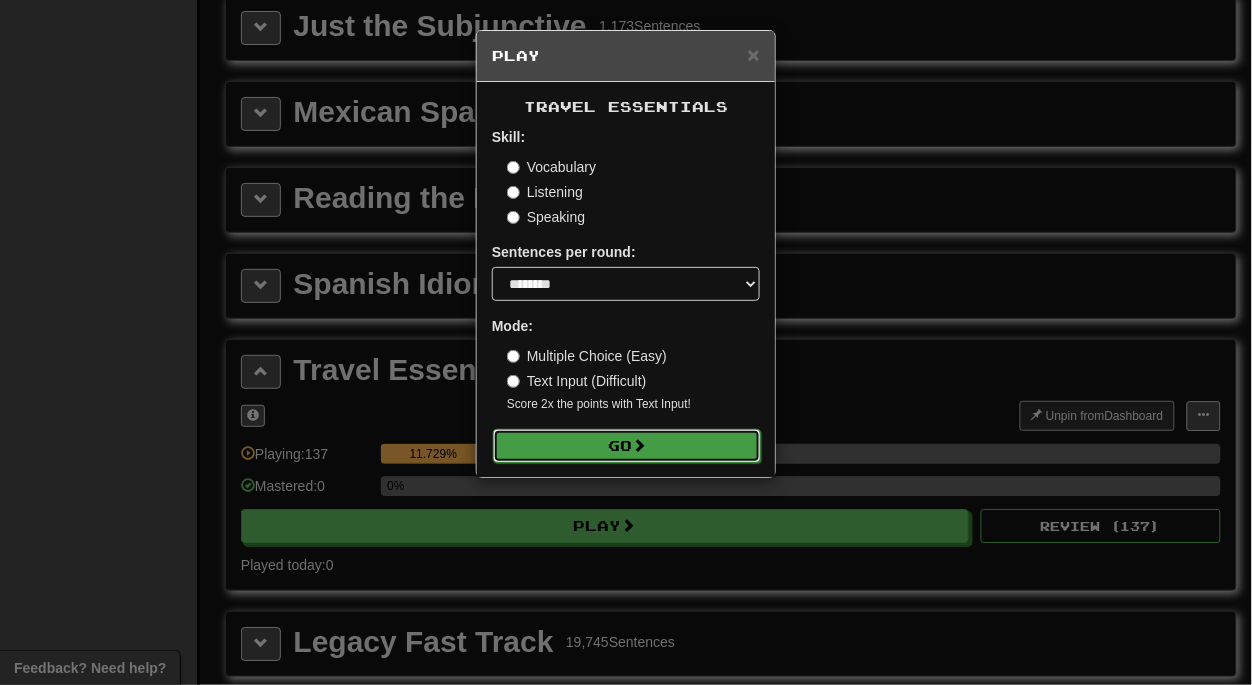 click on "Go" at bounding box center [627, 446] 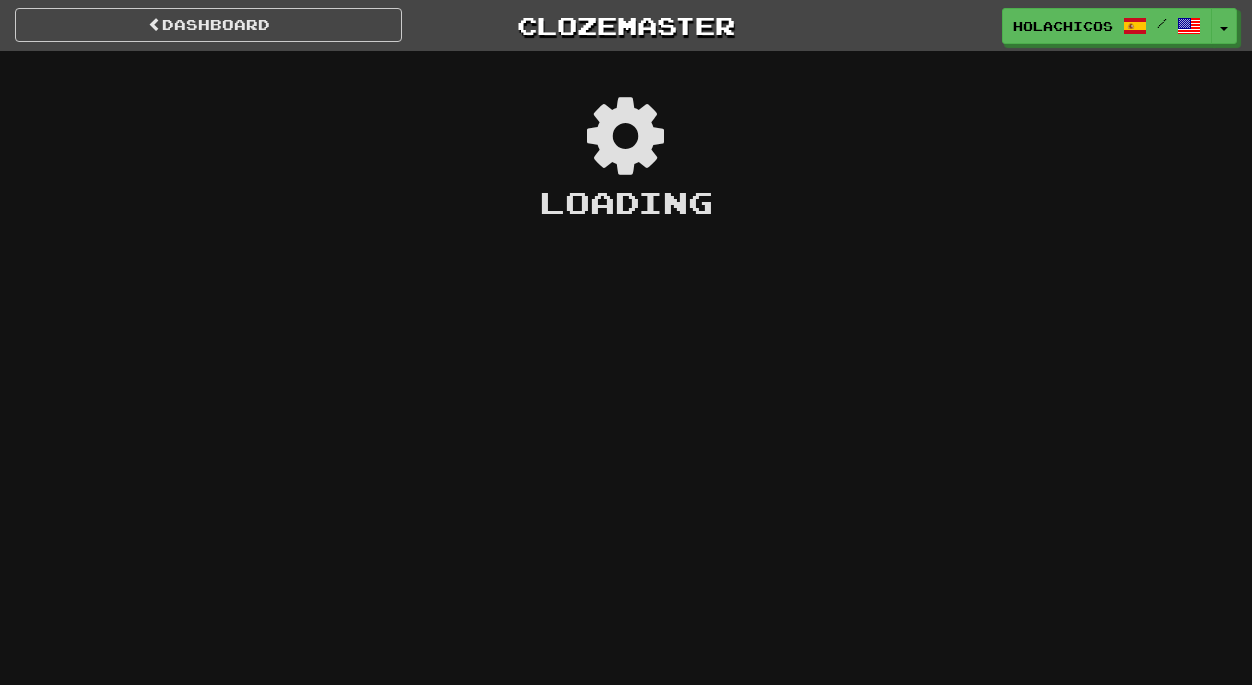 scroll, scrollTop: 0, scrollLeft: 0, axis: both 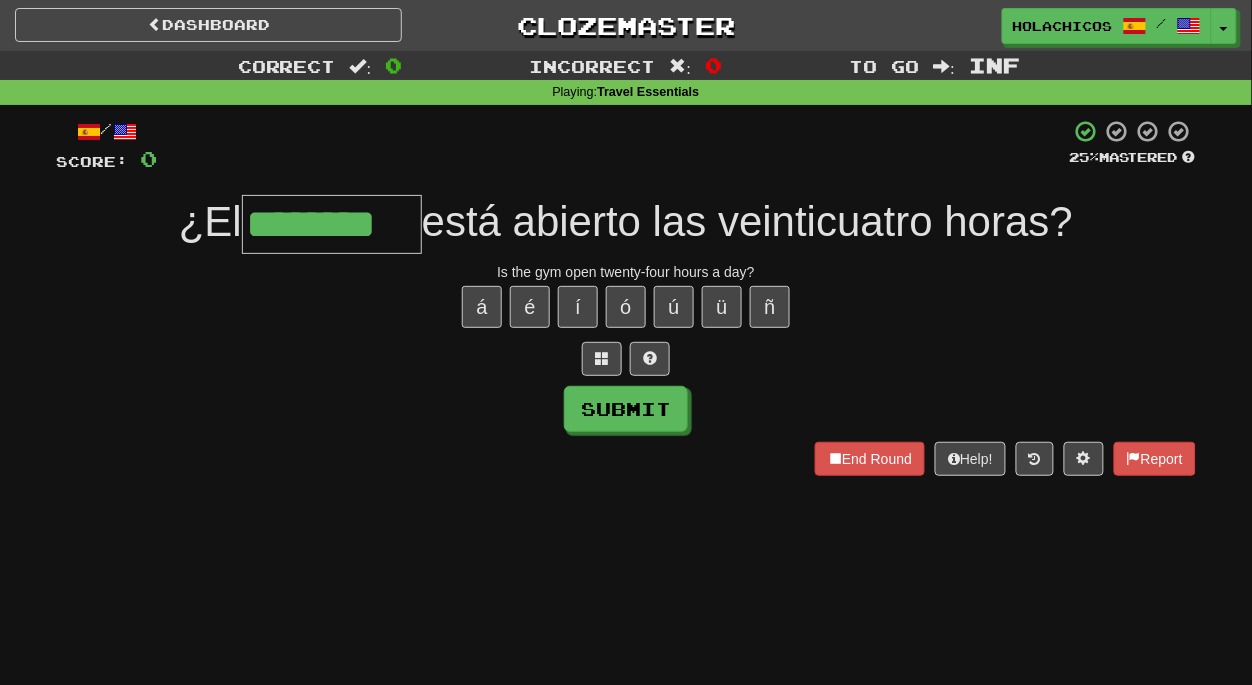type on "********" 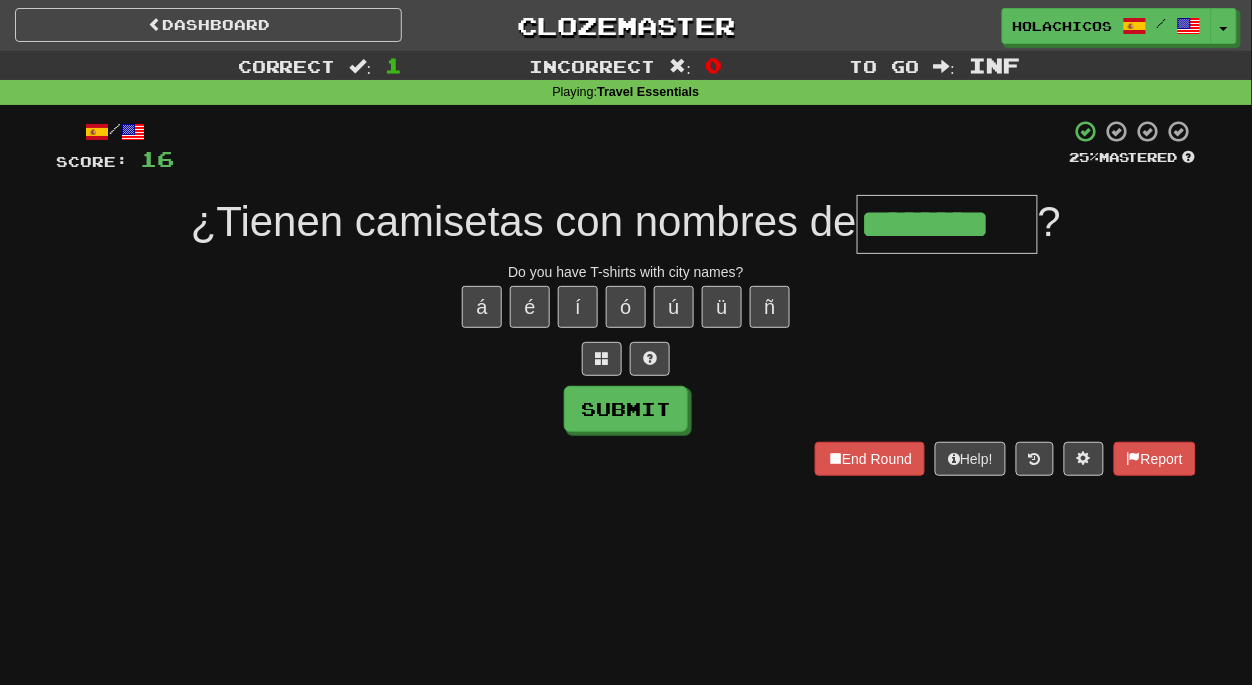 type on "********" 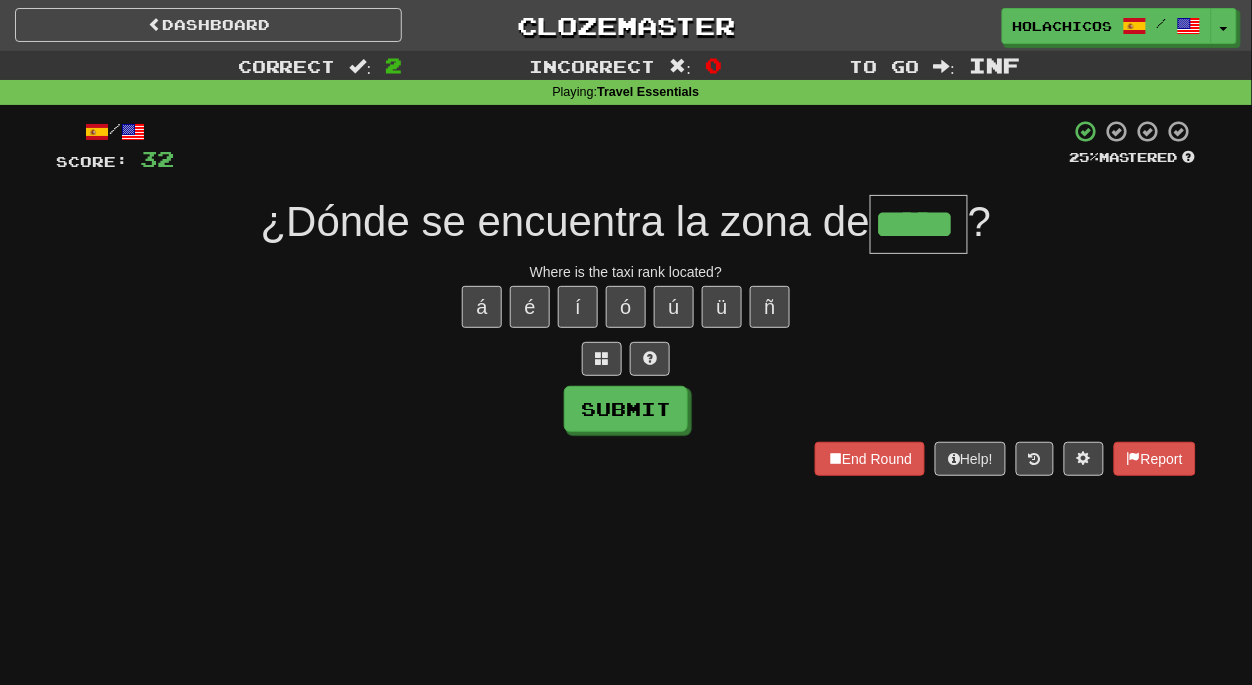 type on "*****" 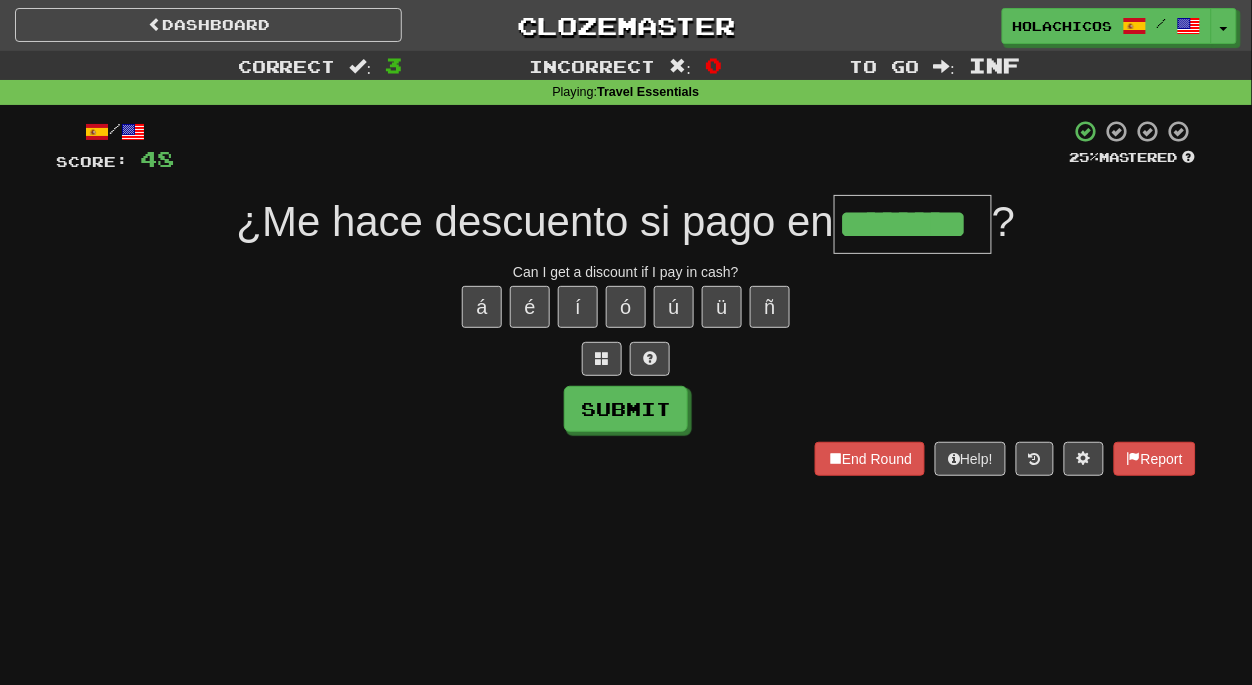 type on "********" 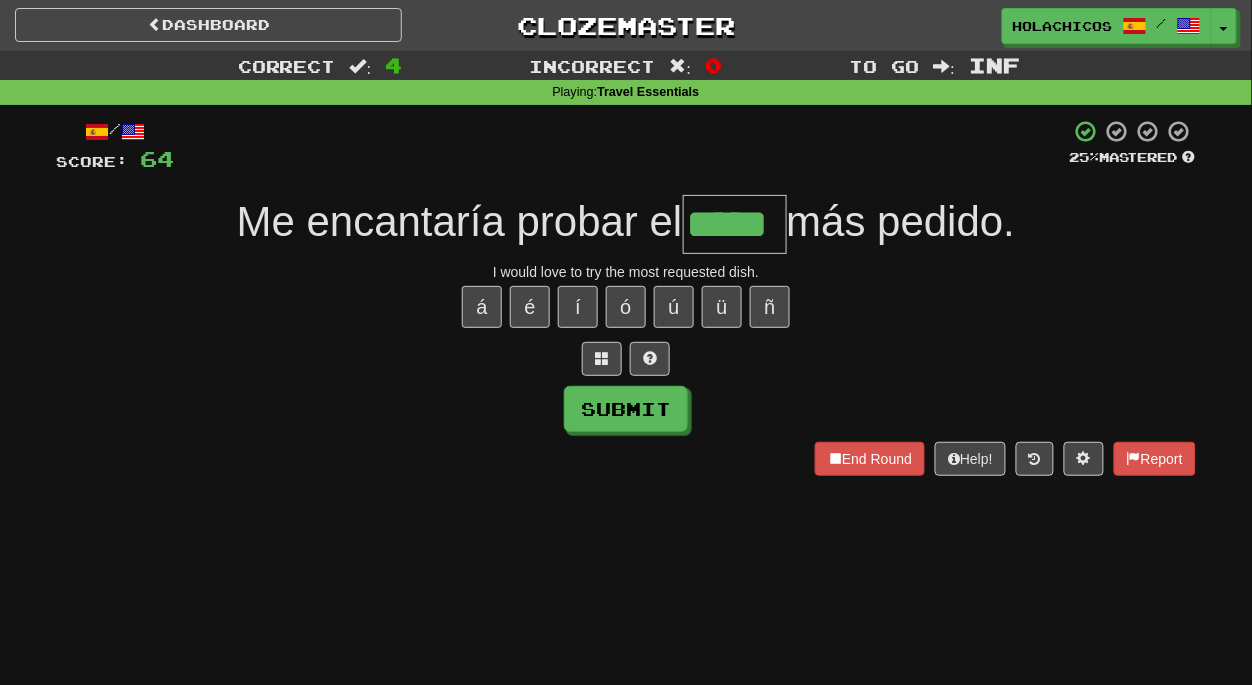 type on "*****" 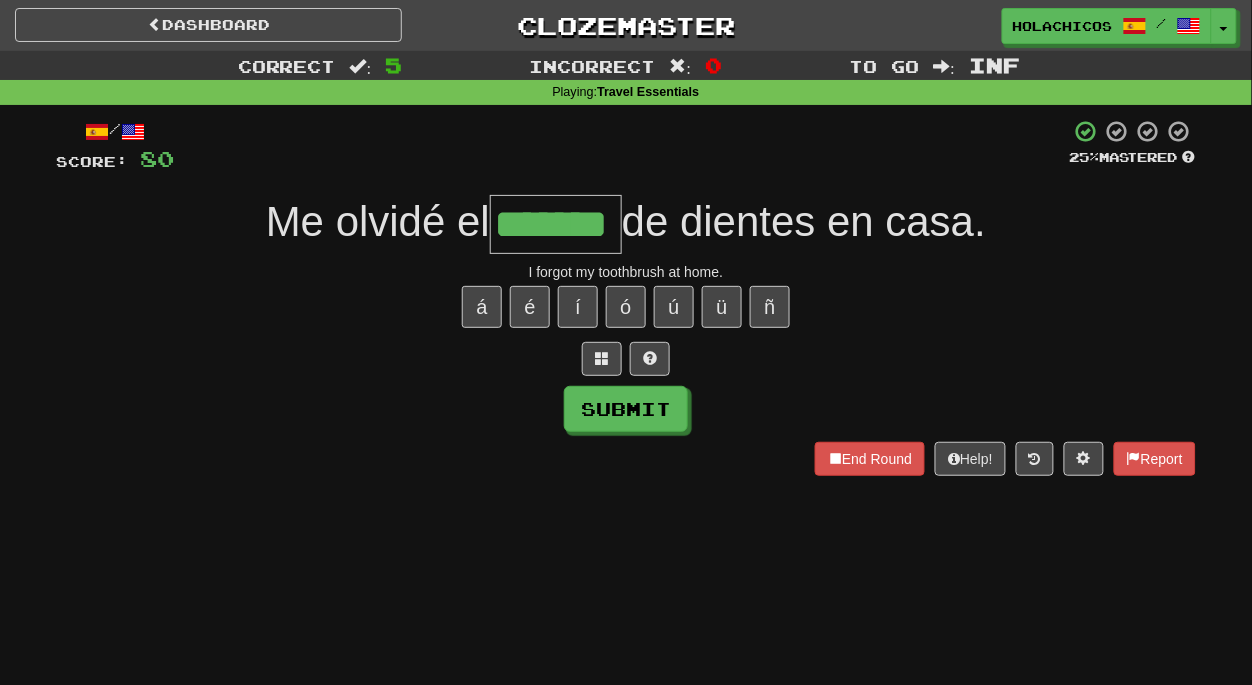 type on "*******" 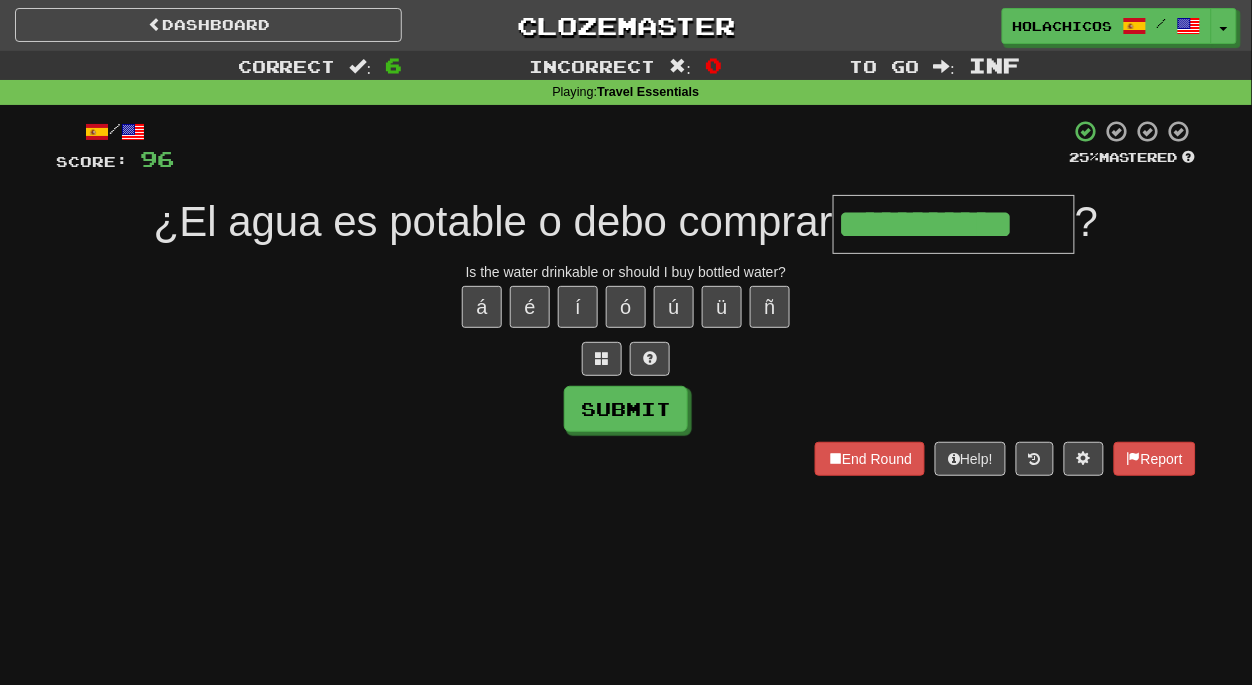 type on "**********" 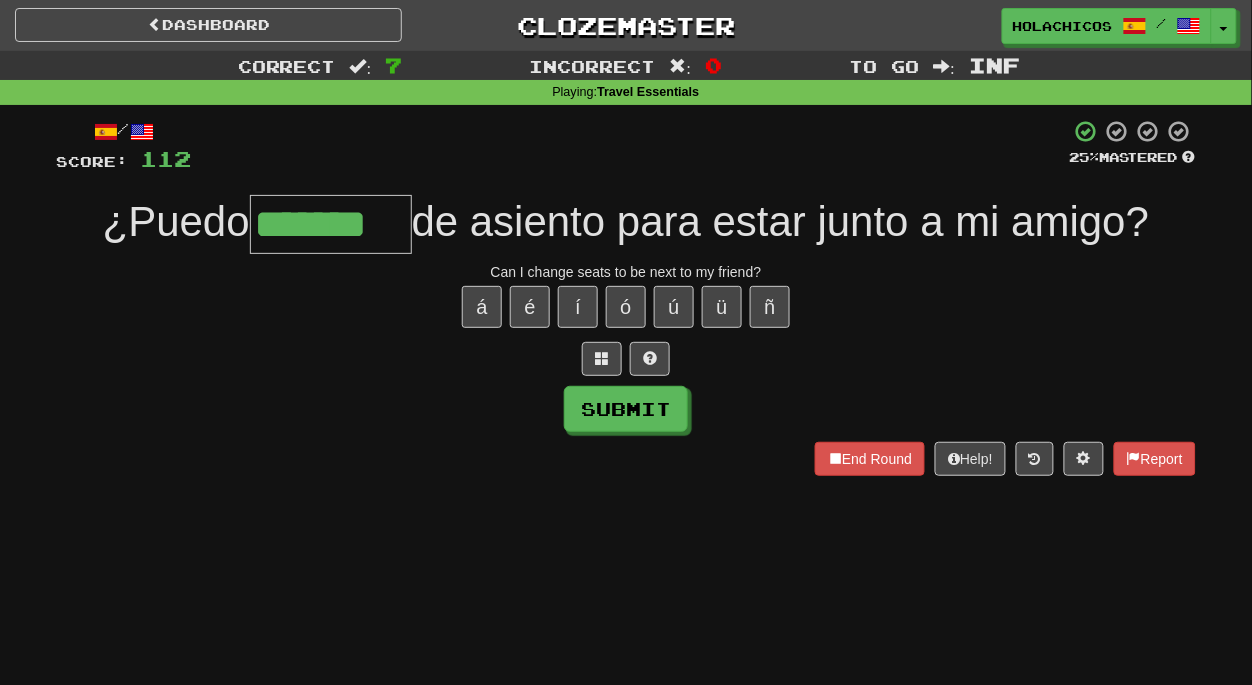 type on "*******" 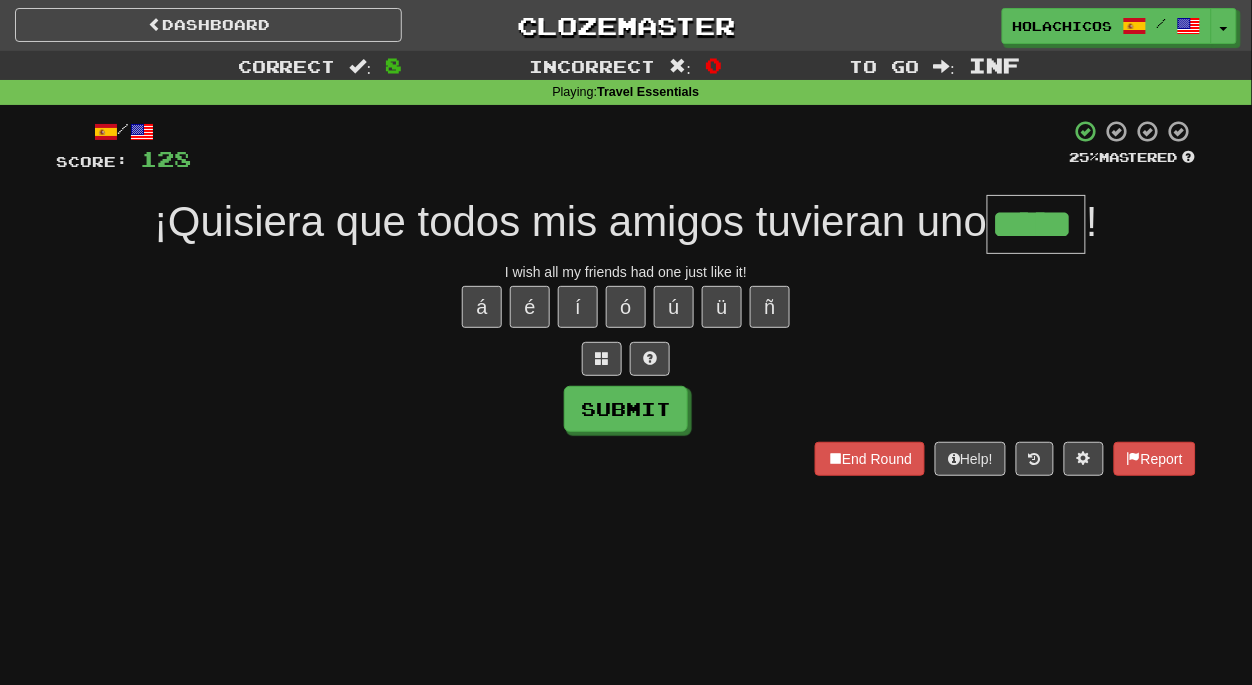 type on "*****" 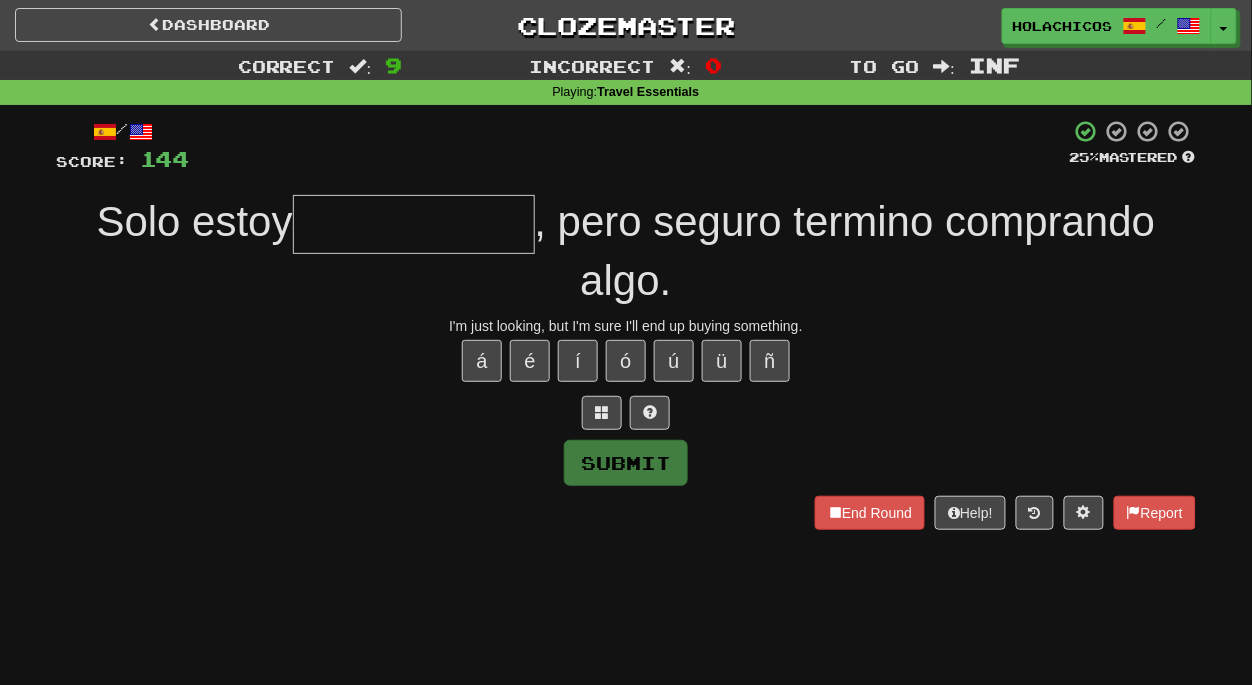 type on "*" 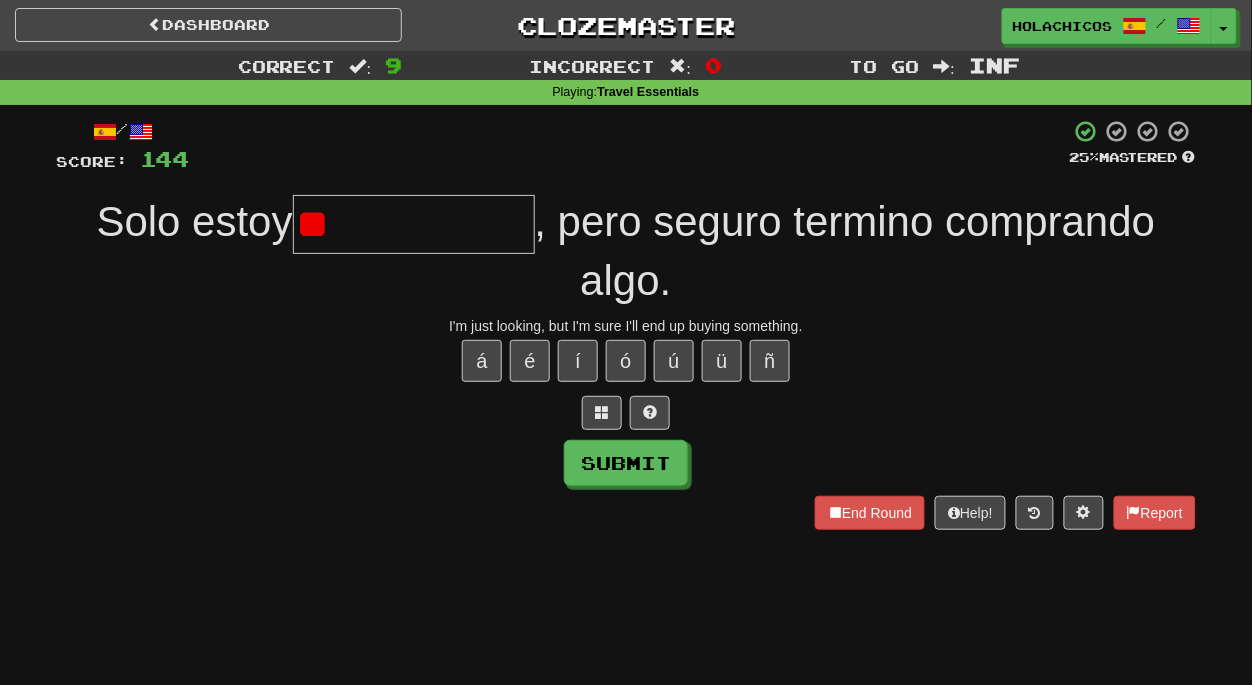 type on "*" 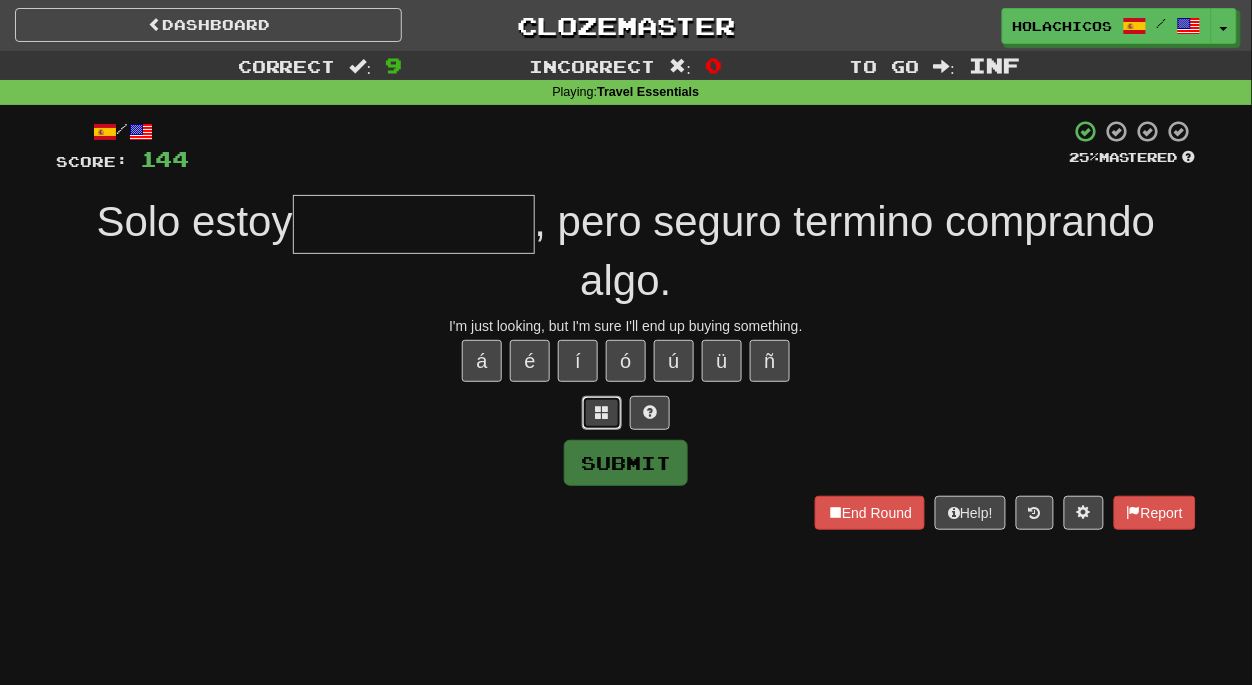 click at bounding box center (602, 412) 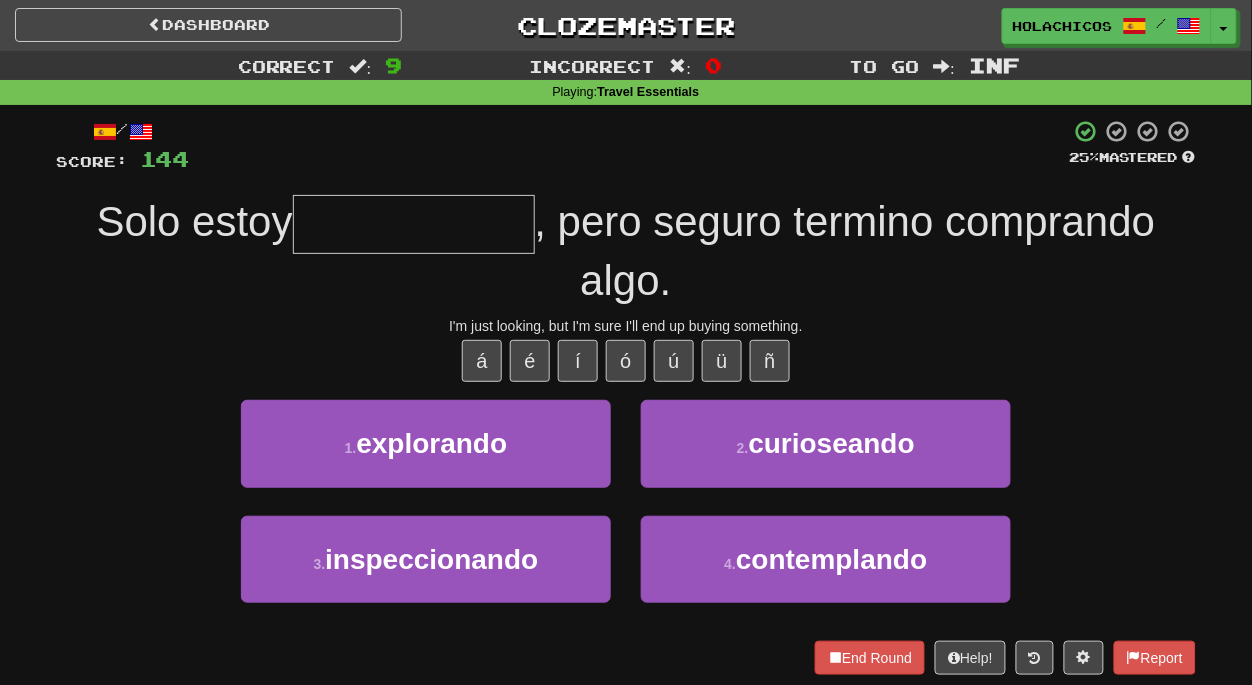 type on "*" 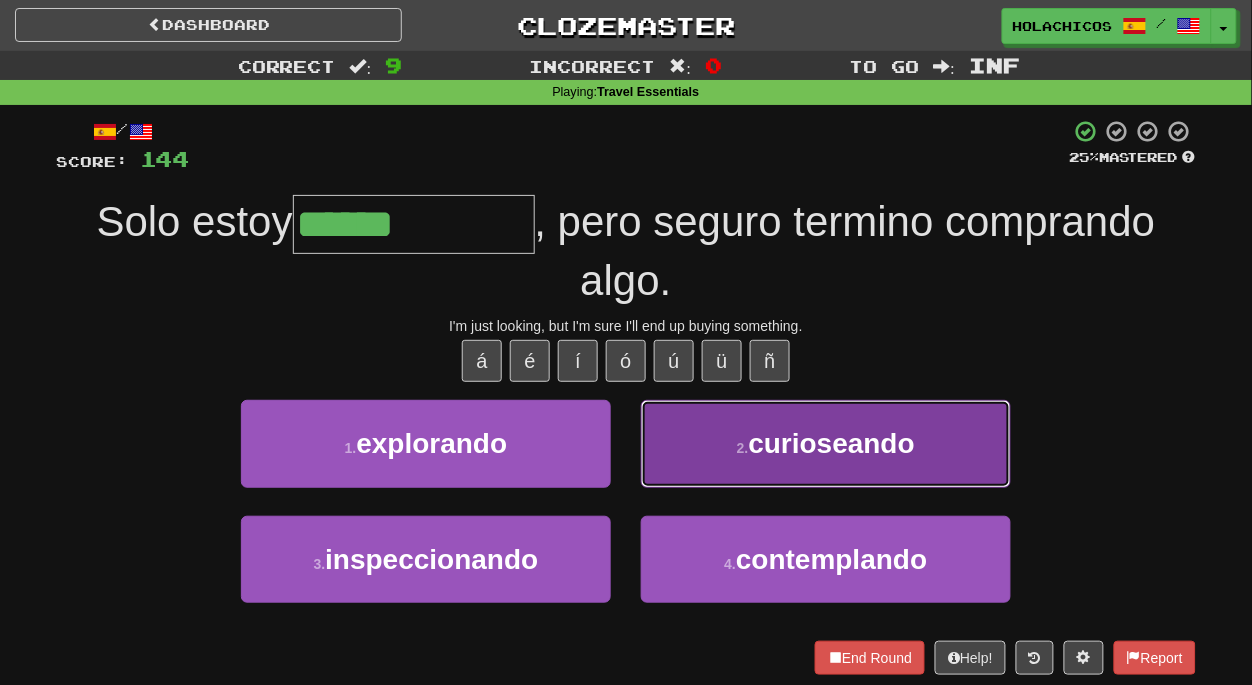 click on "curioseando" at bounding box center (832, 443) 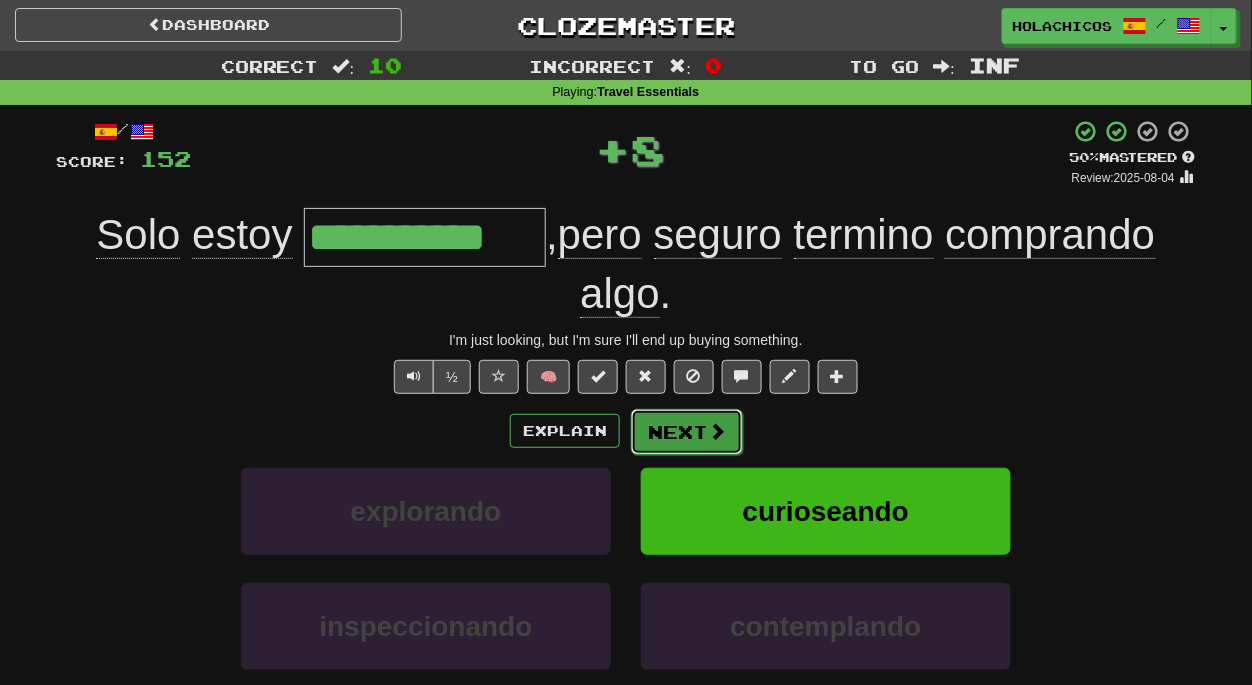 click on "Next" at bounding box center [687, 432] 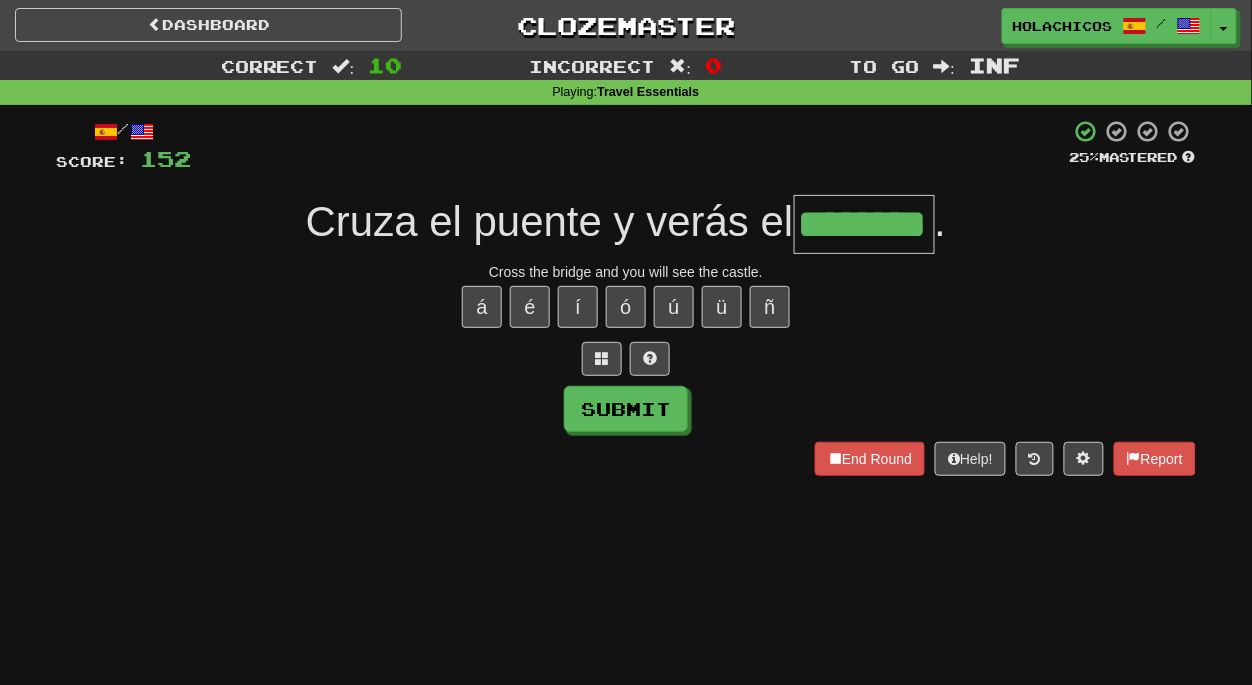 type on "********" 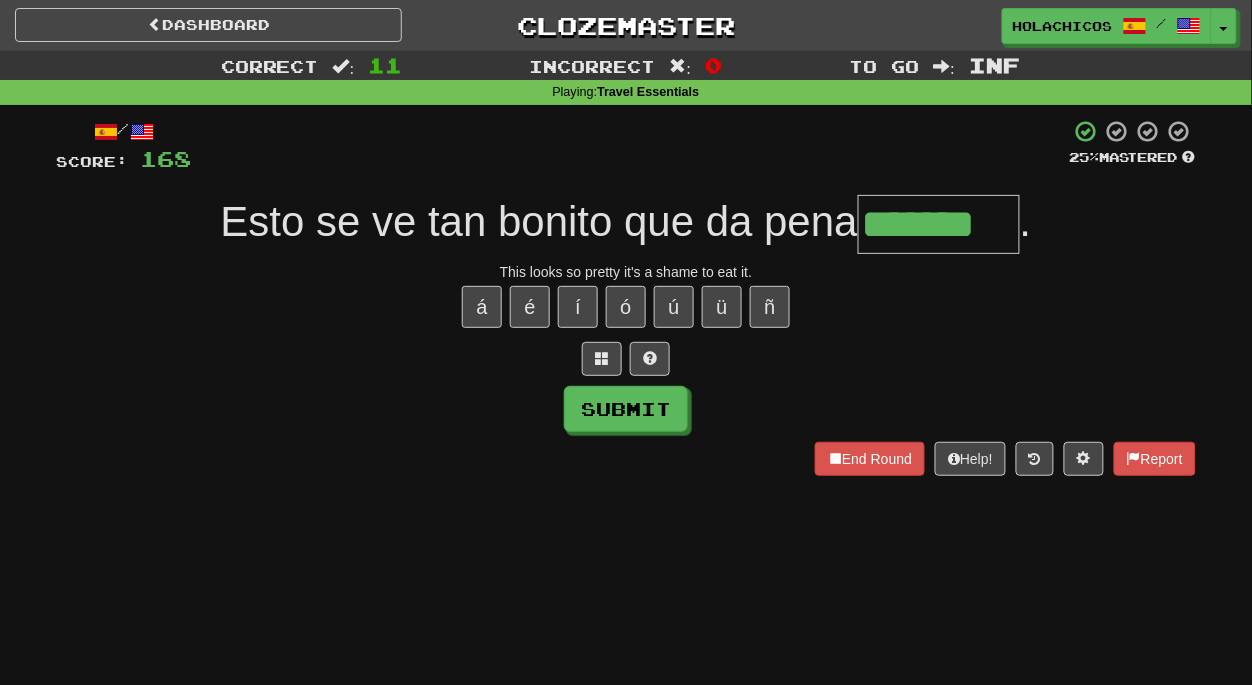 type on "*******" 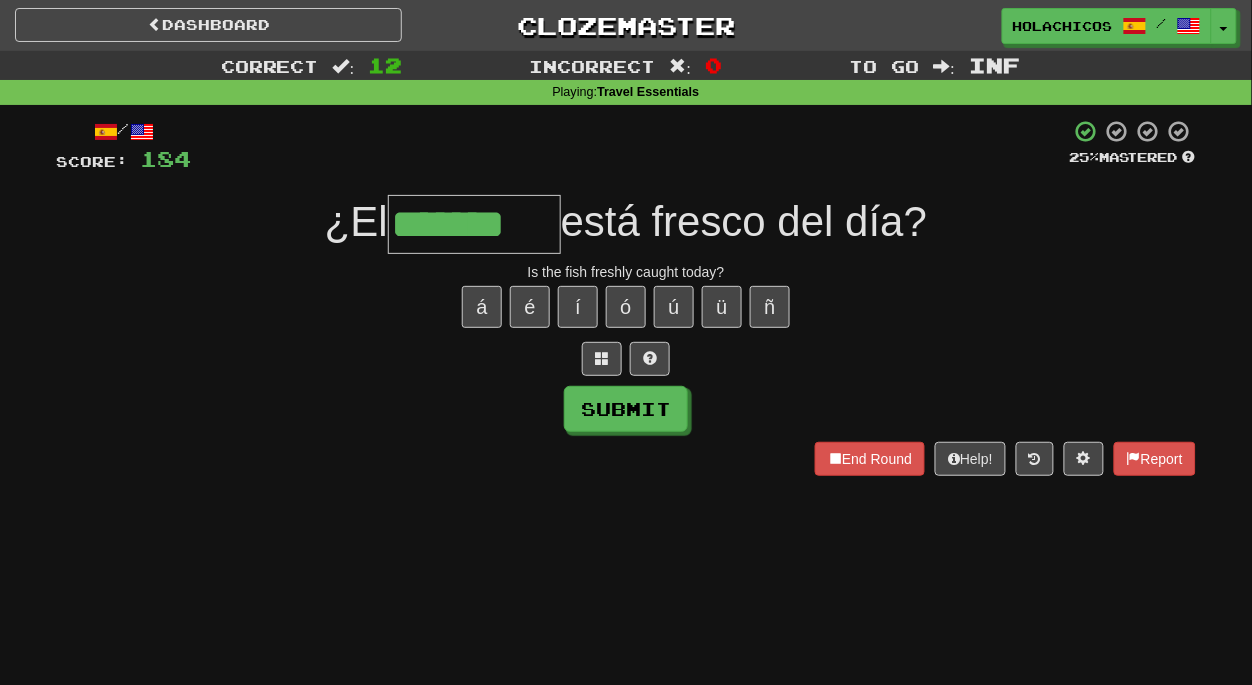 type on "*******" 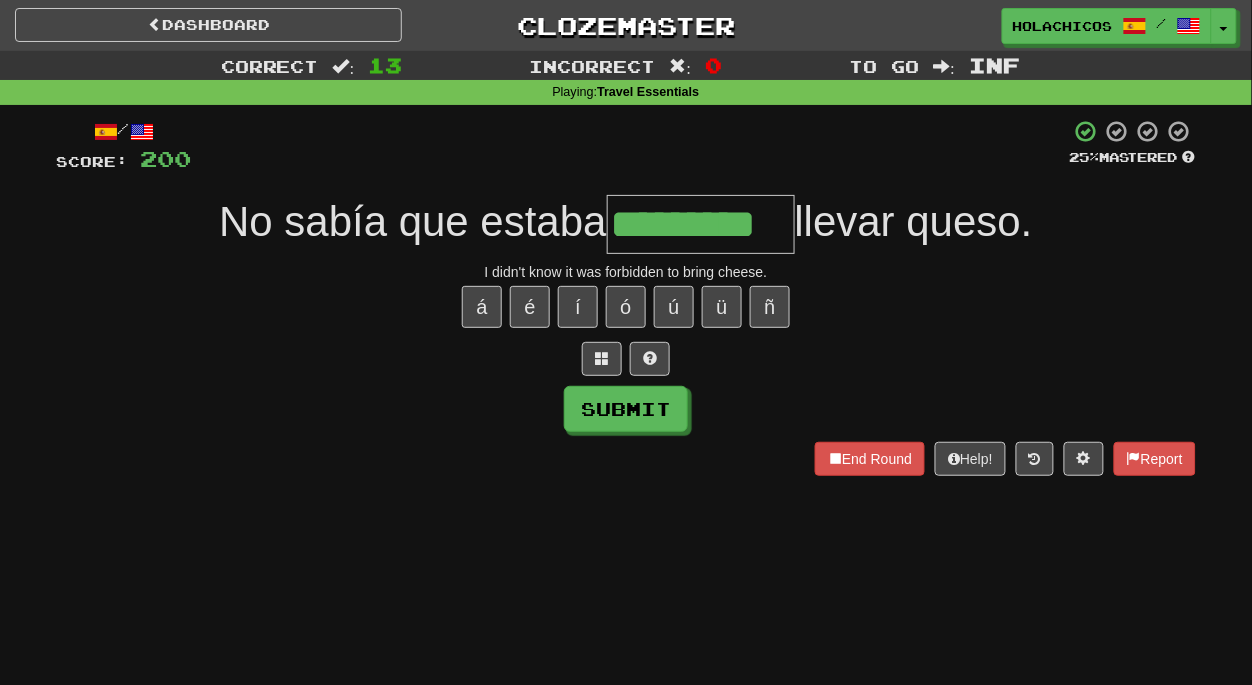 type on "*********" 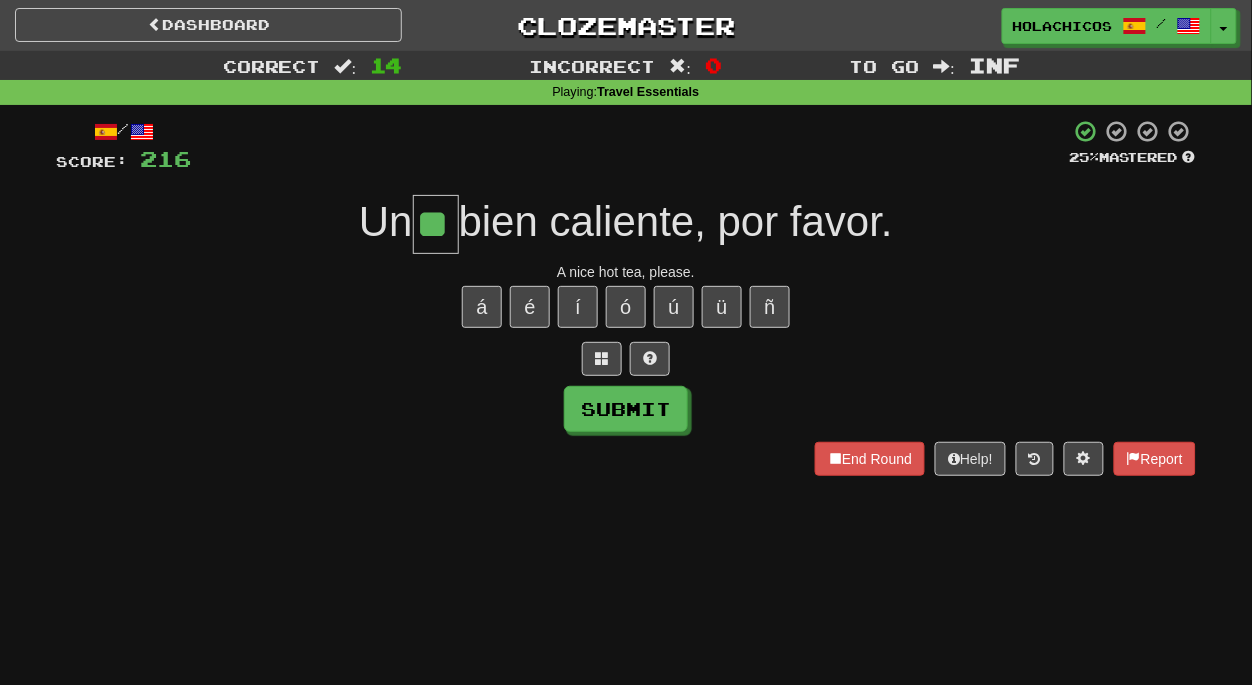 type on "**" 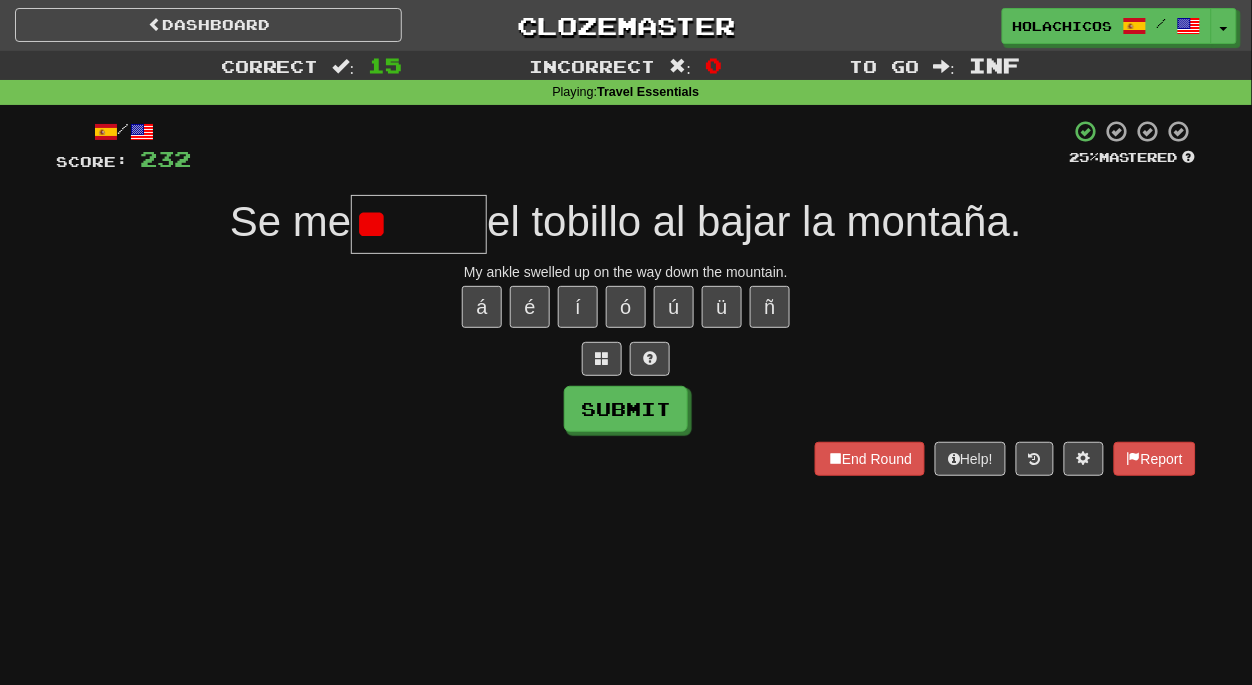 type on "*" 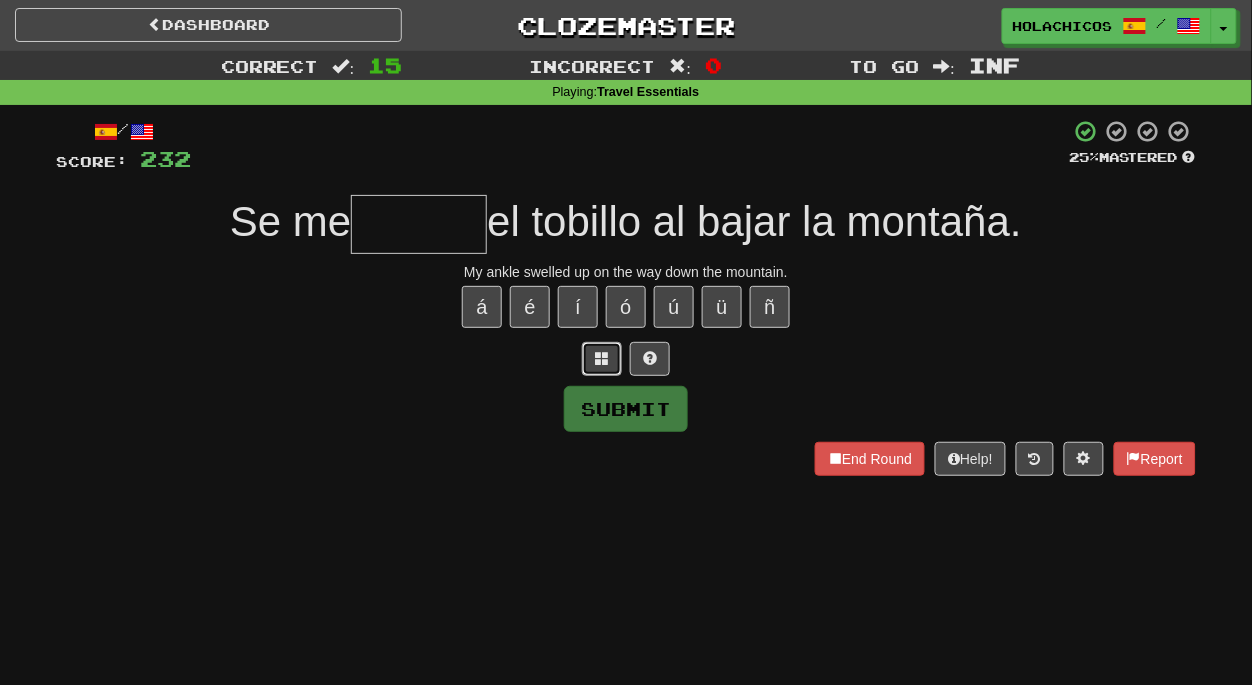 click at bounding box center (602, 358) 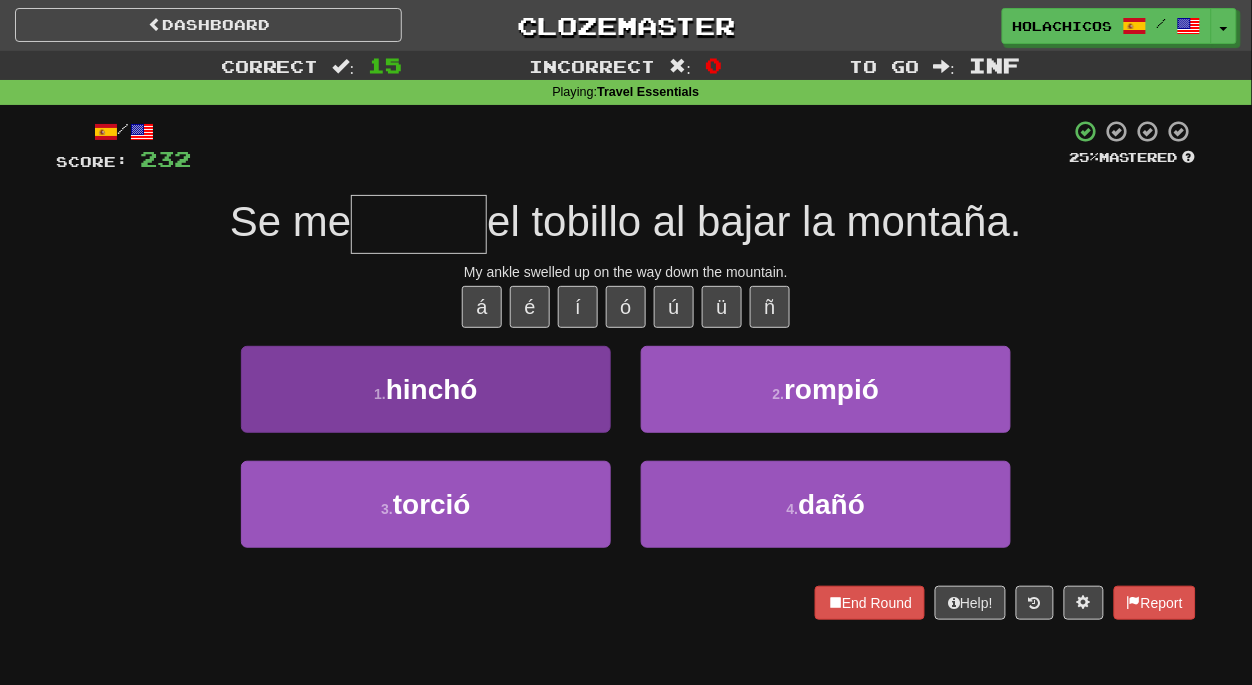 type on "*" 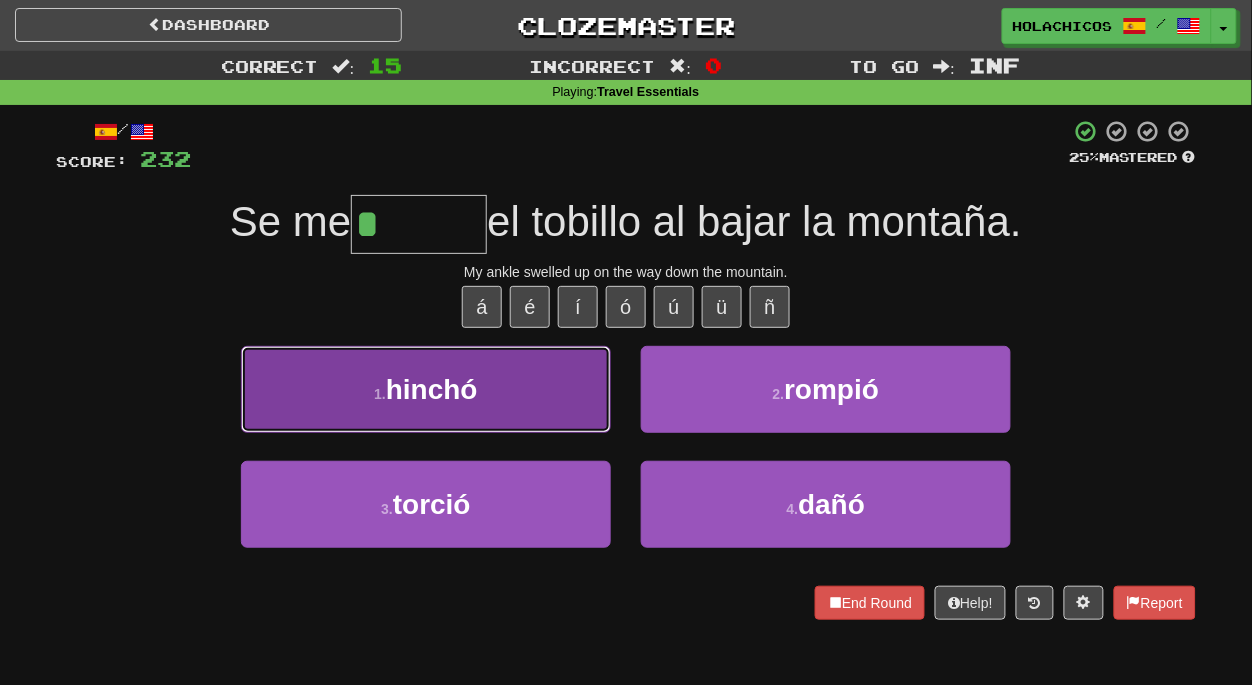 click on "1 .  hinchó" at bounding box center (426, 389) 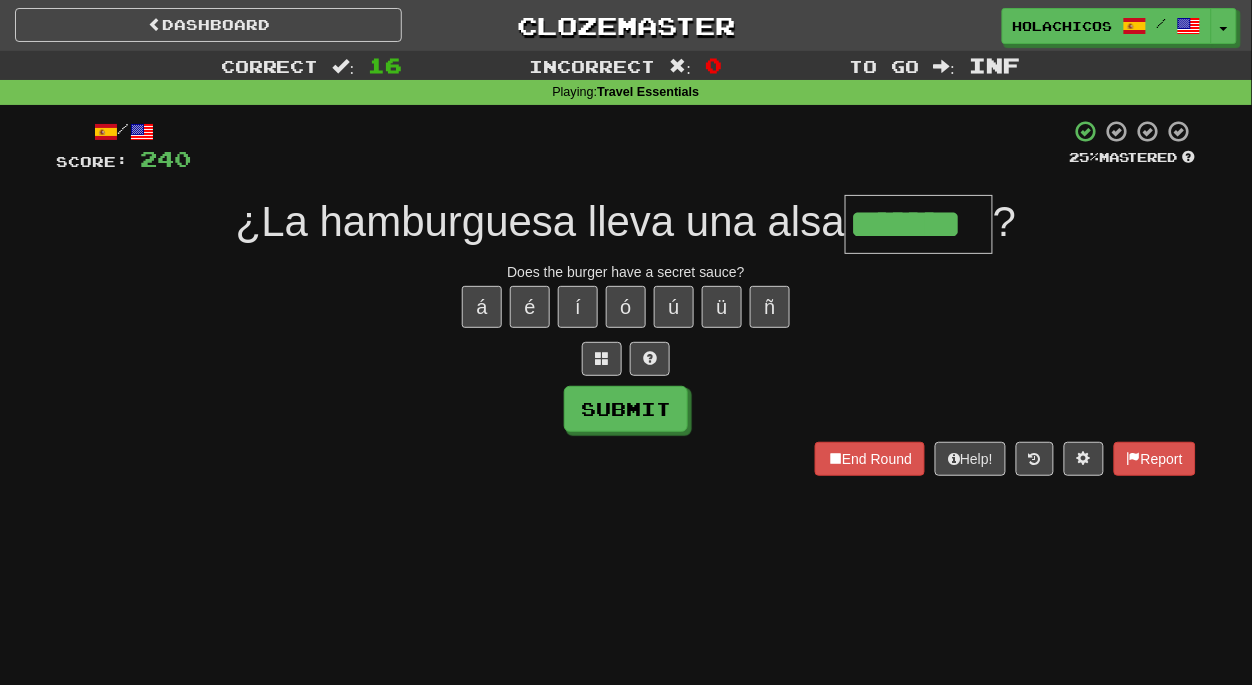 type on "*******" 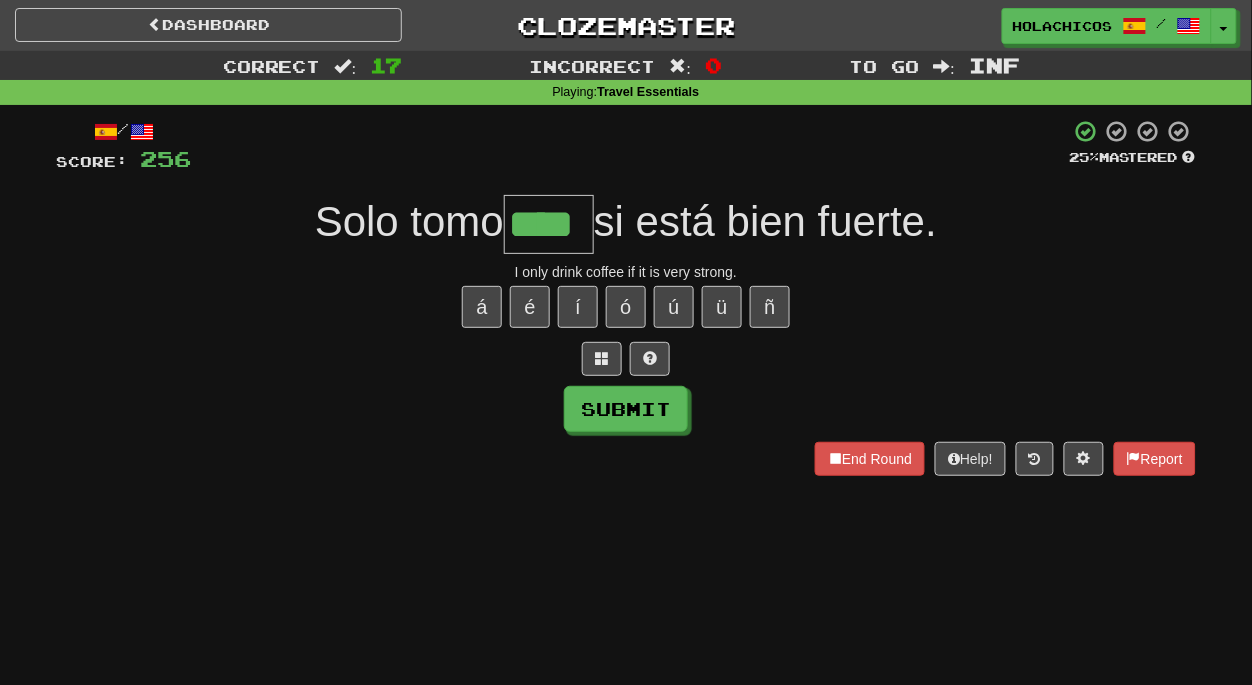 type on "****" 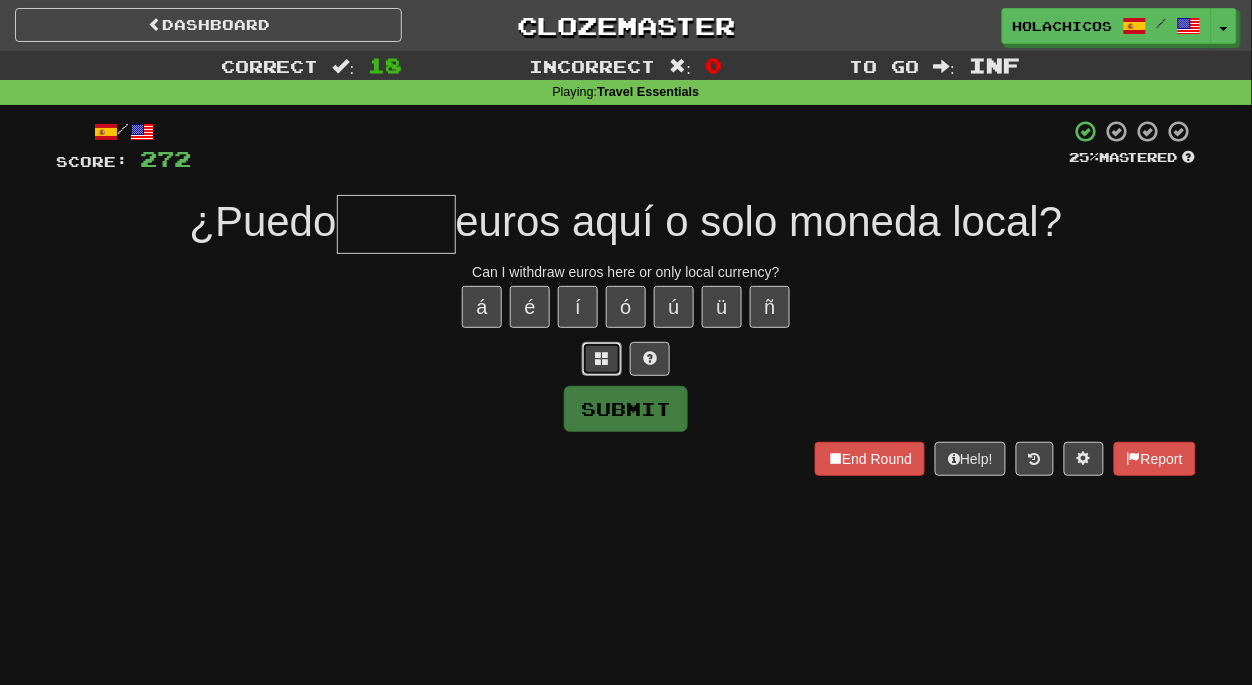 click at bounding box center (602, 359) 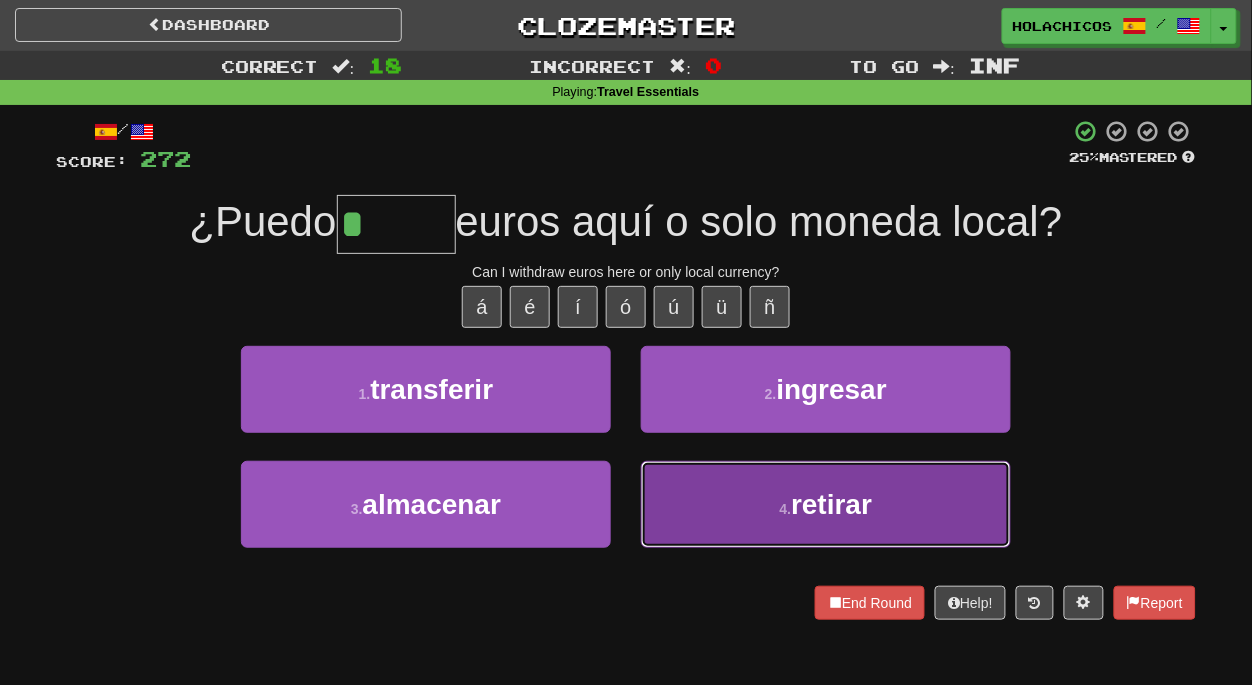 click on "retirar" at bounding box center (831, 504) 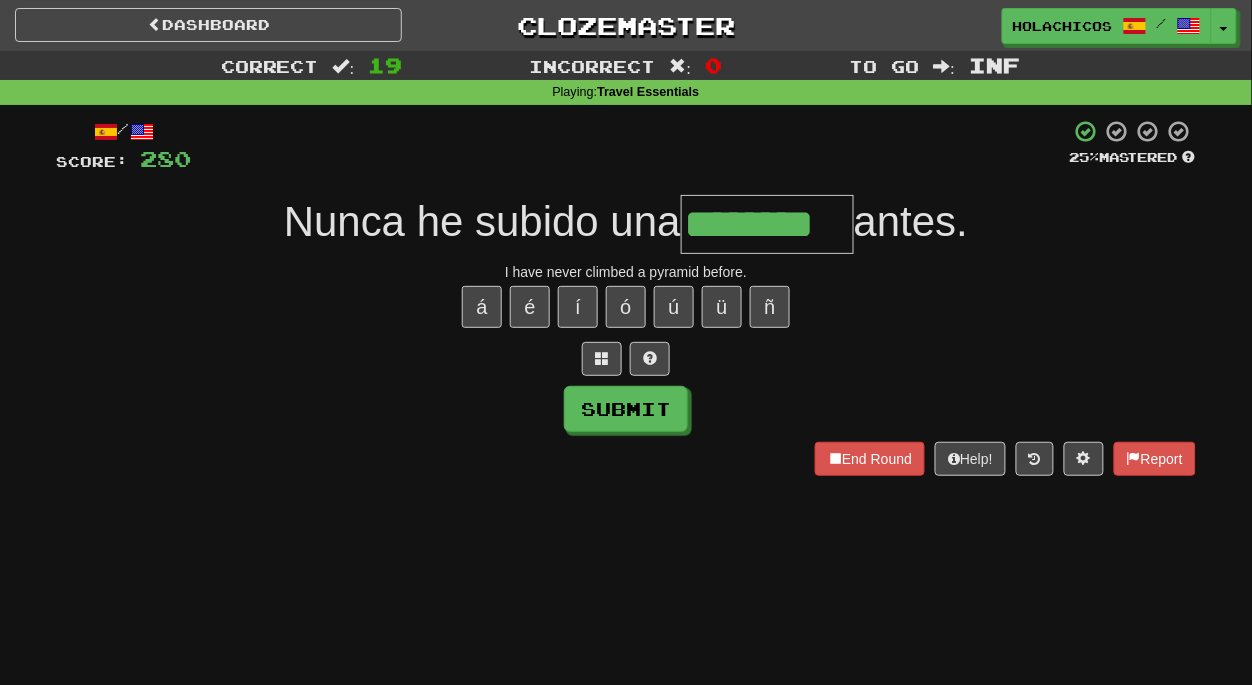 type on "********" 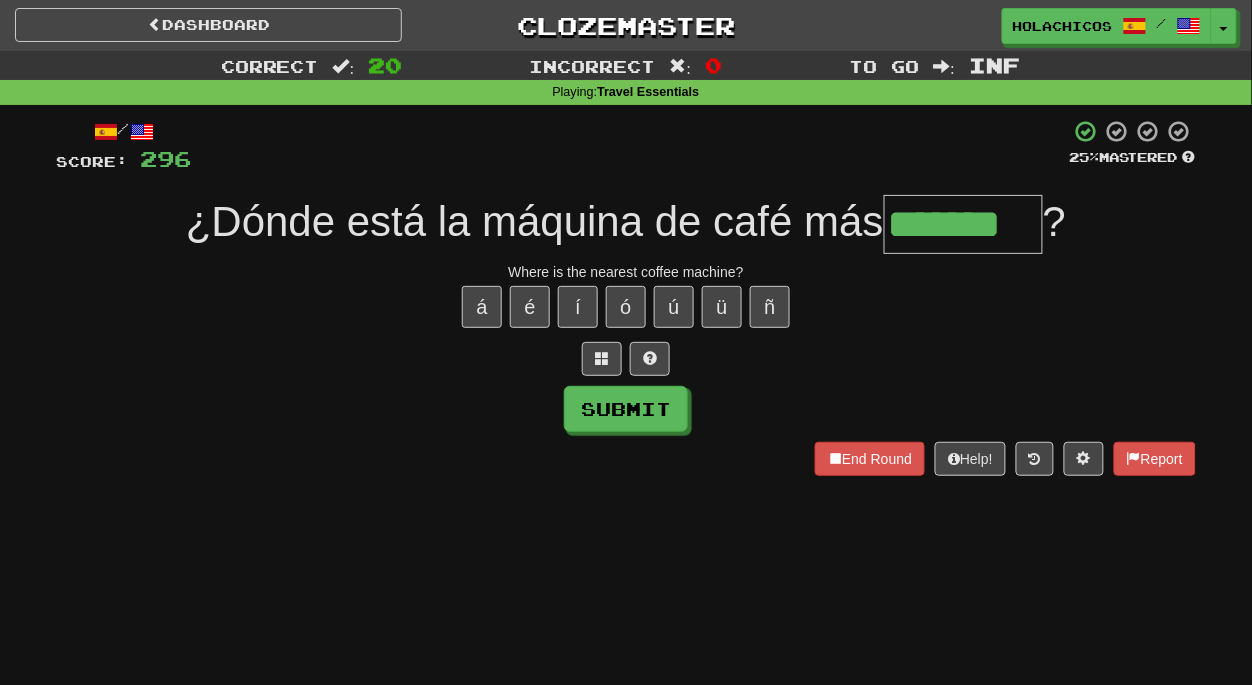 type on "*******" 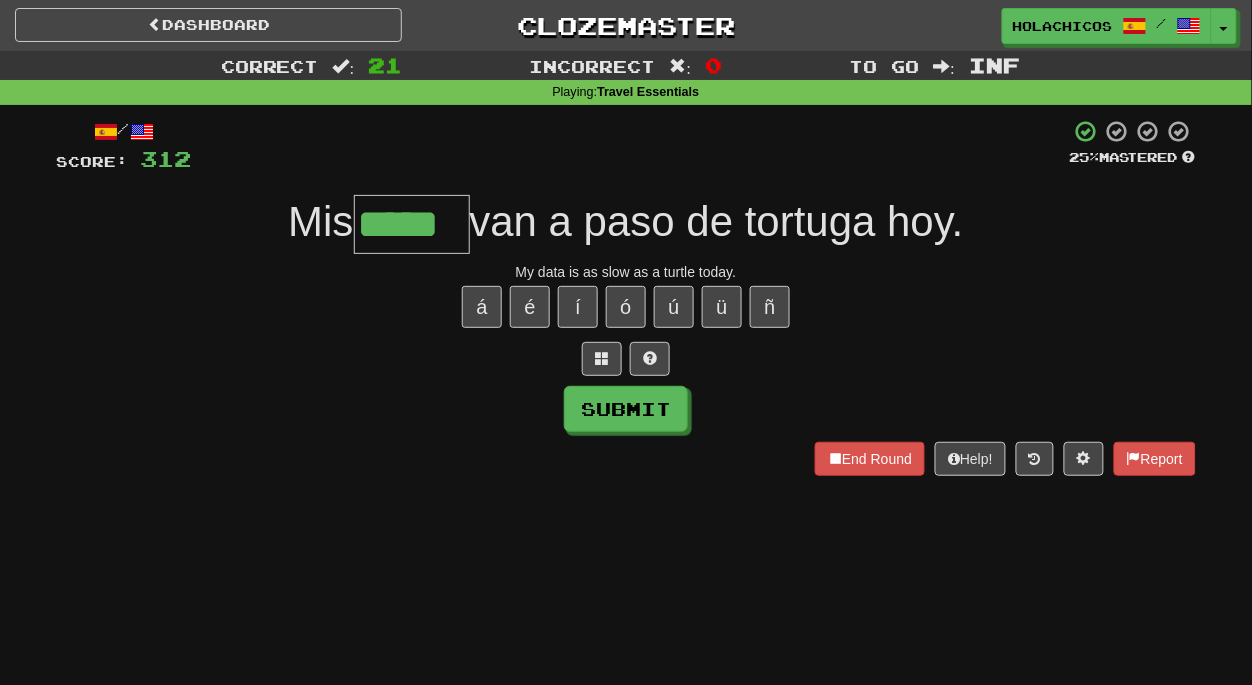 type on "*****" 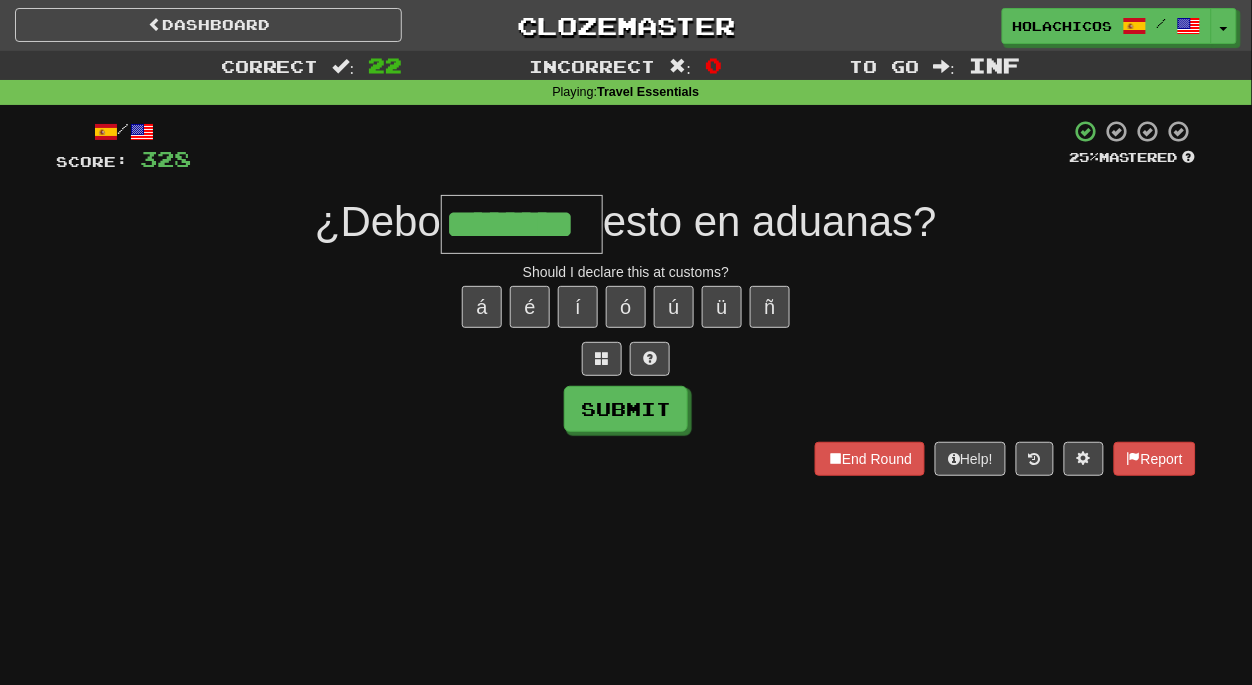 type on "********" 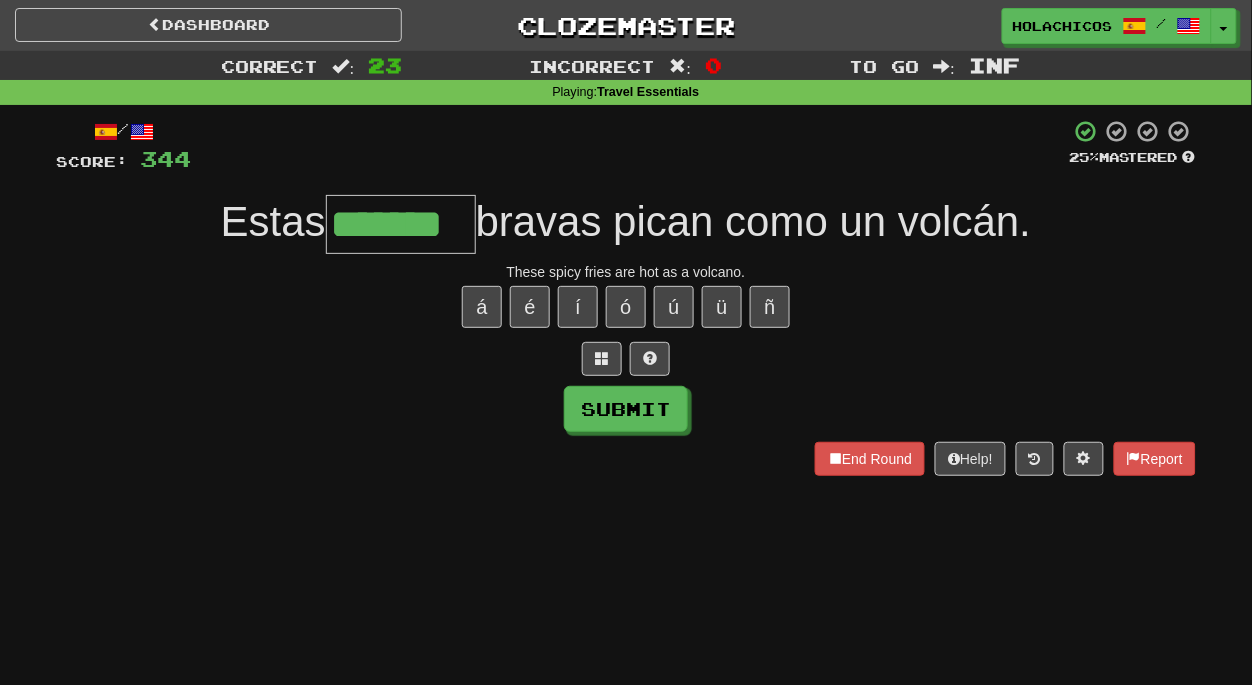 type on "*******" 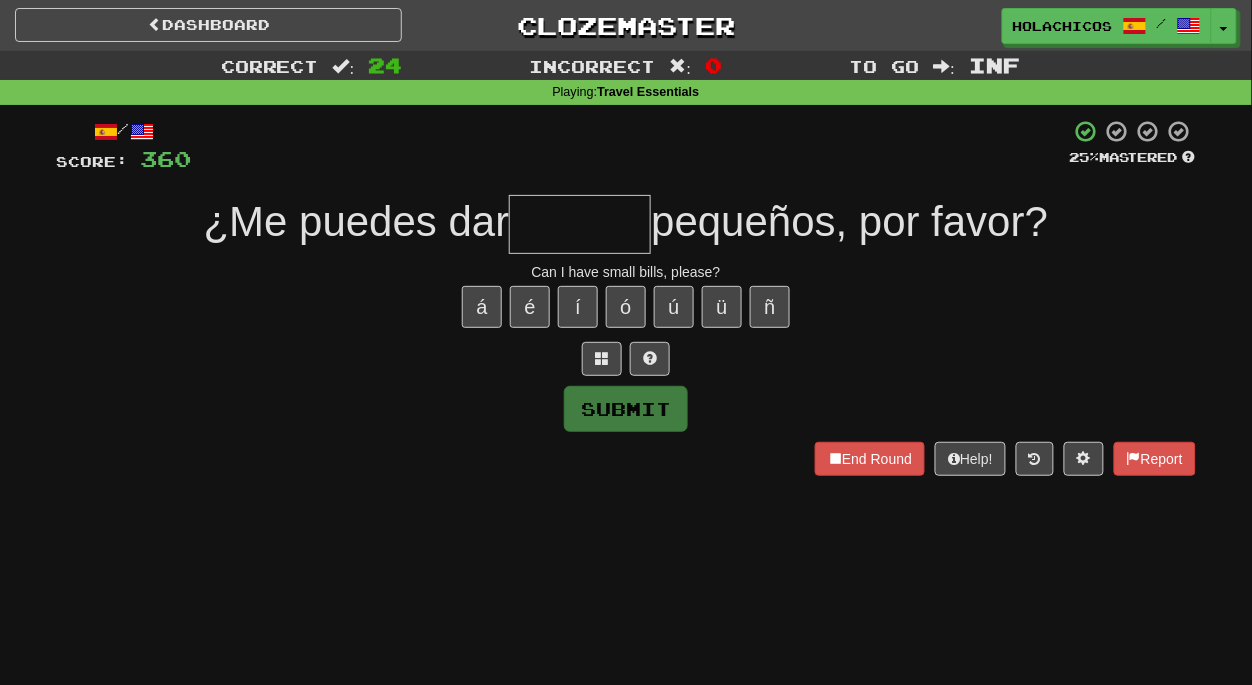 type on "*" 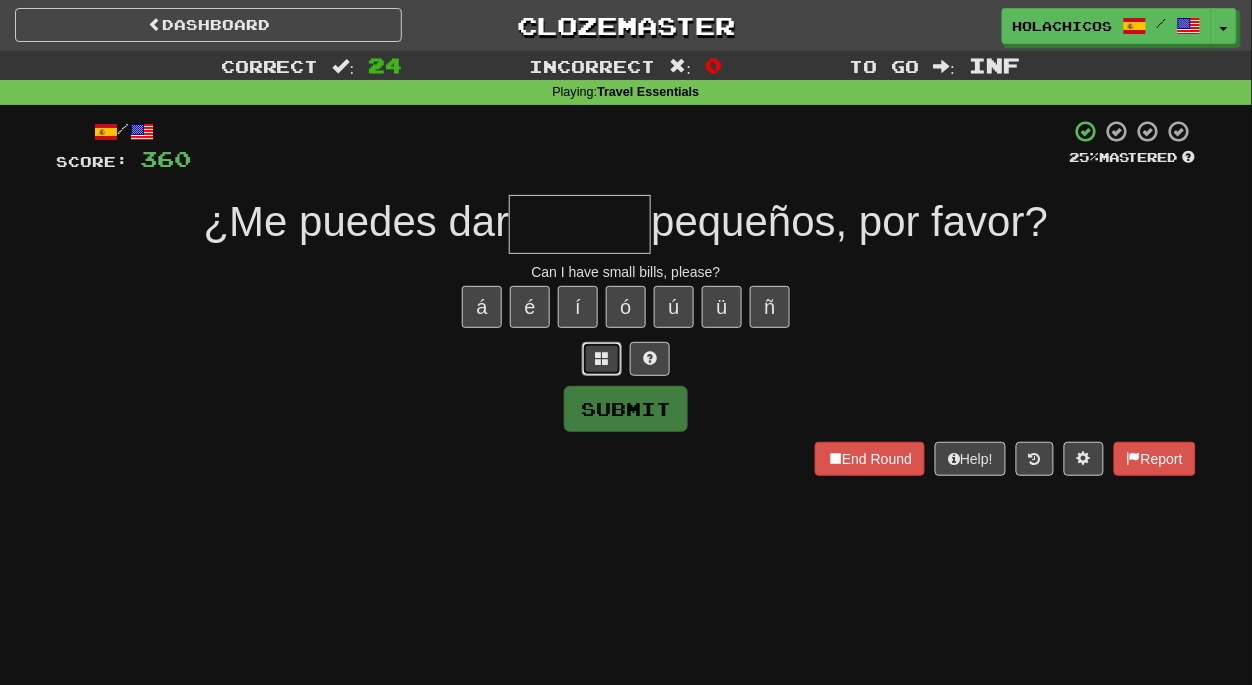 click at bounding box center [602, 358] 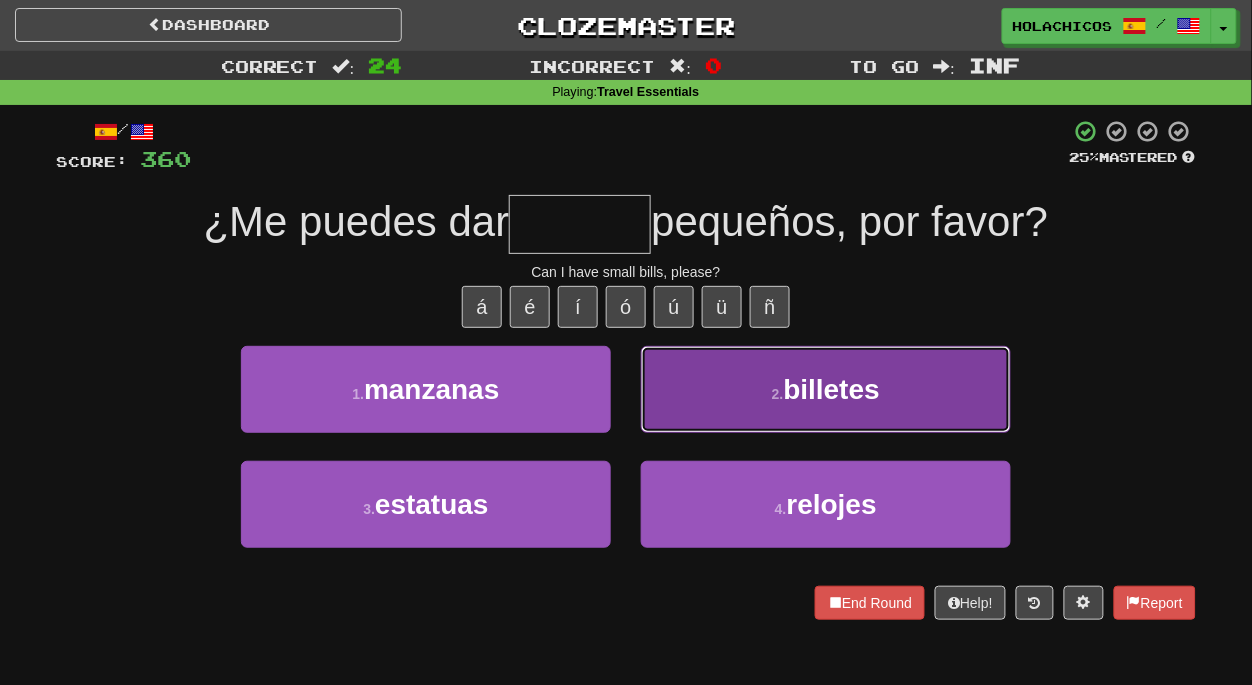 click on "2 .  billetes" at bounding box center [826, 389] 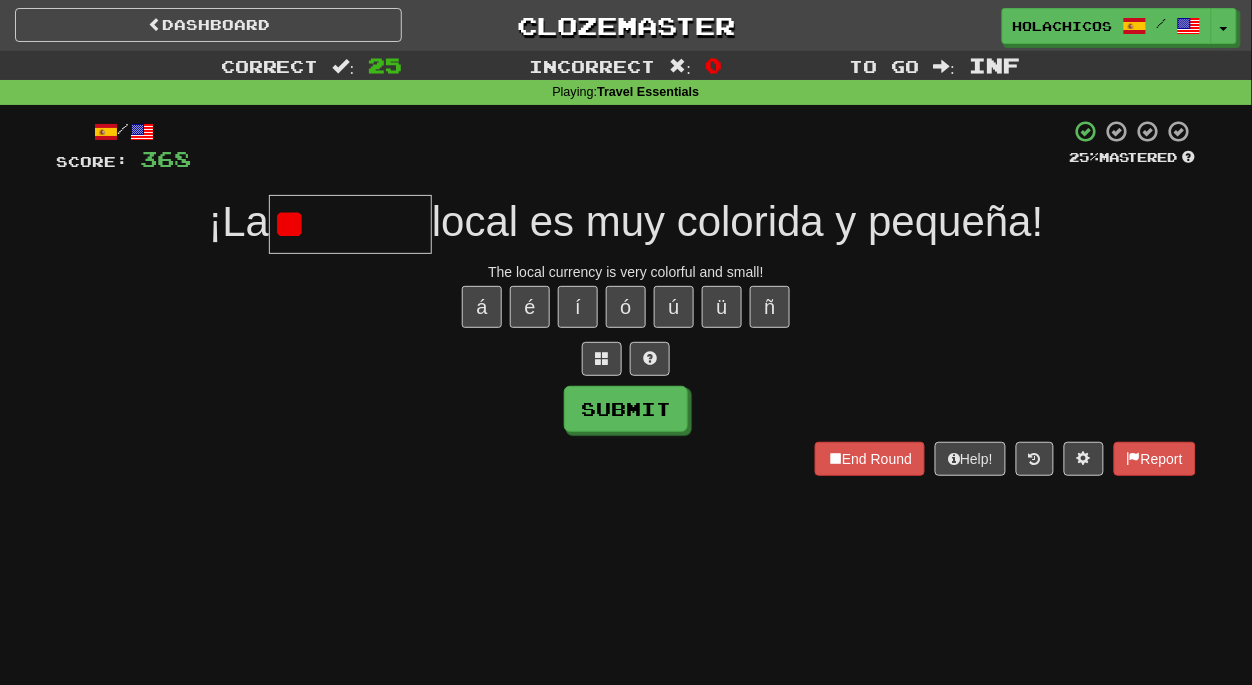 type on "*" 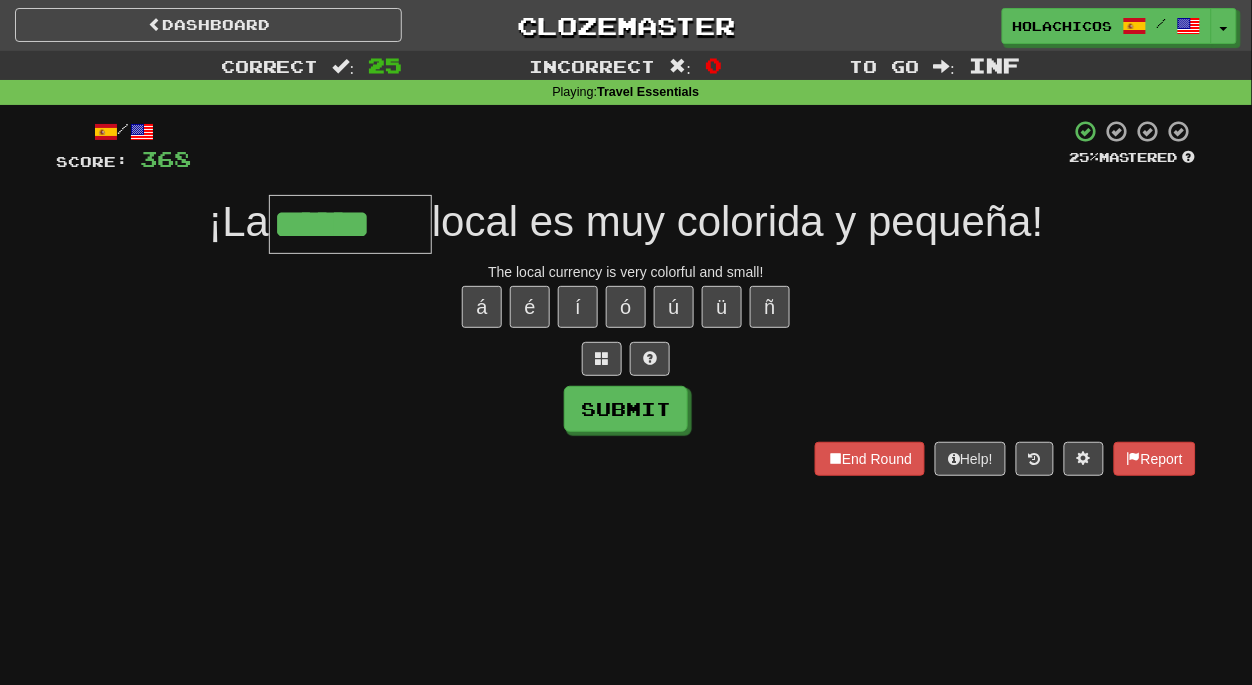 type on "******" 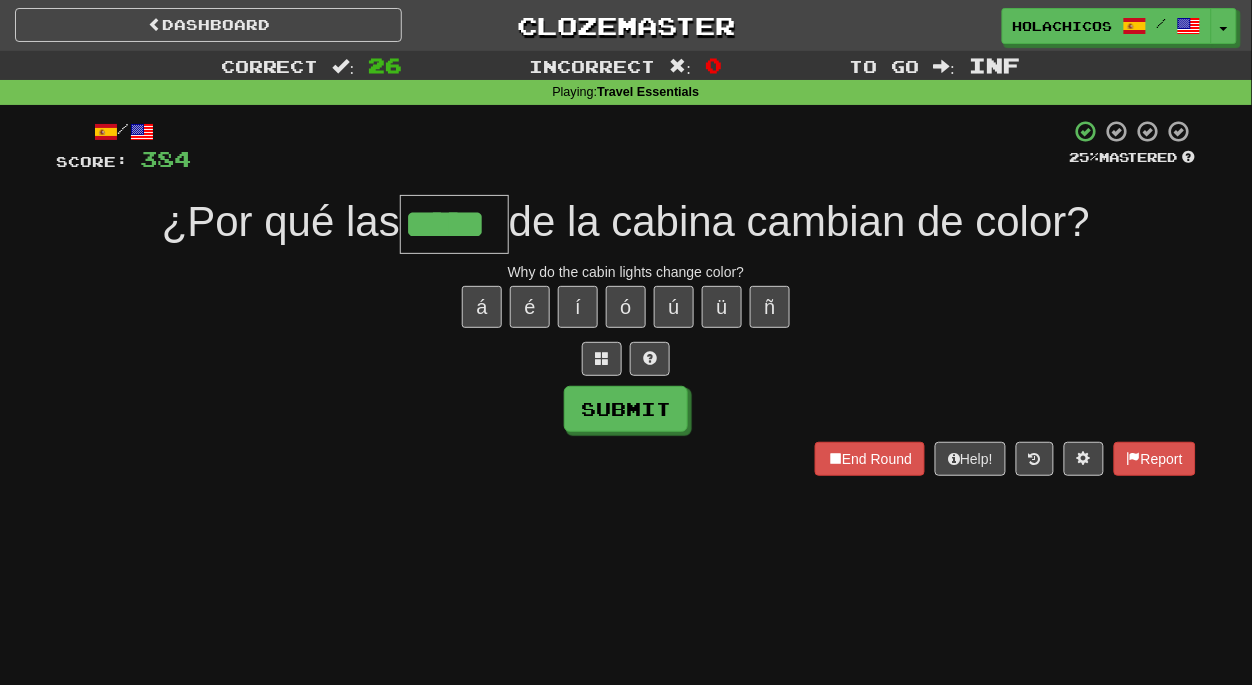 type on "*****" 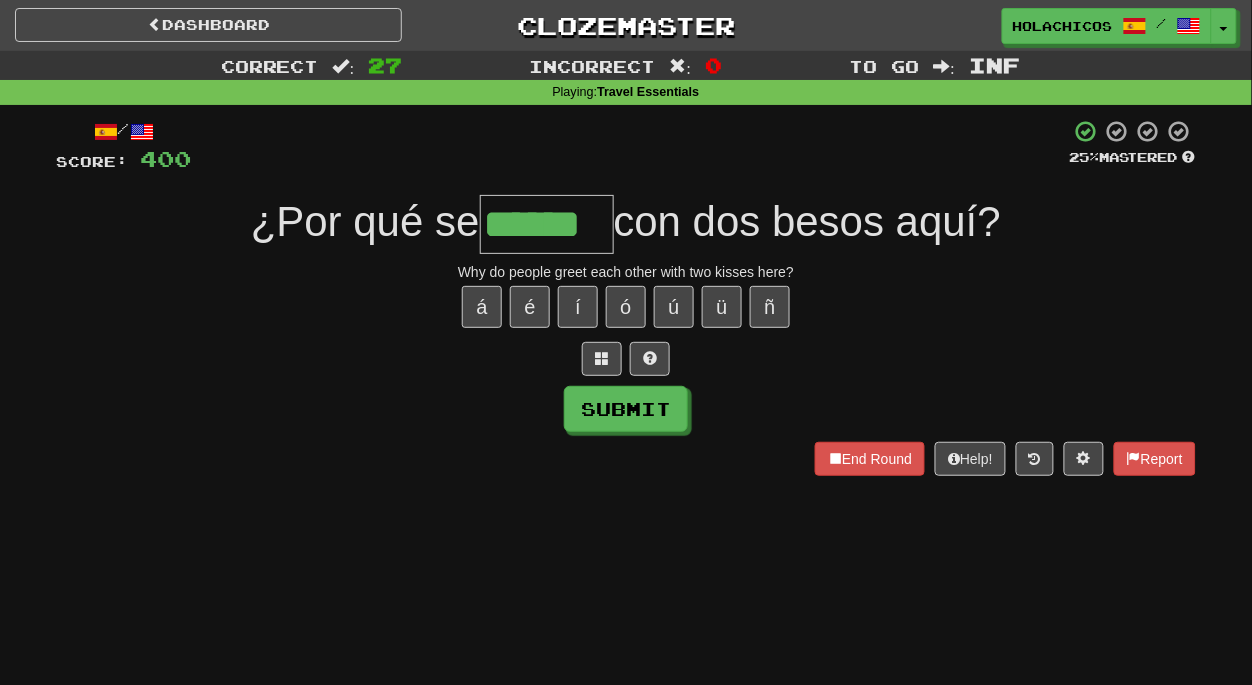 type on "******" 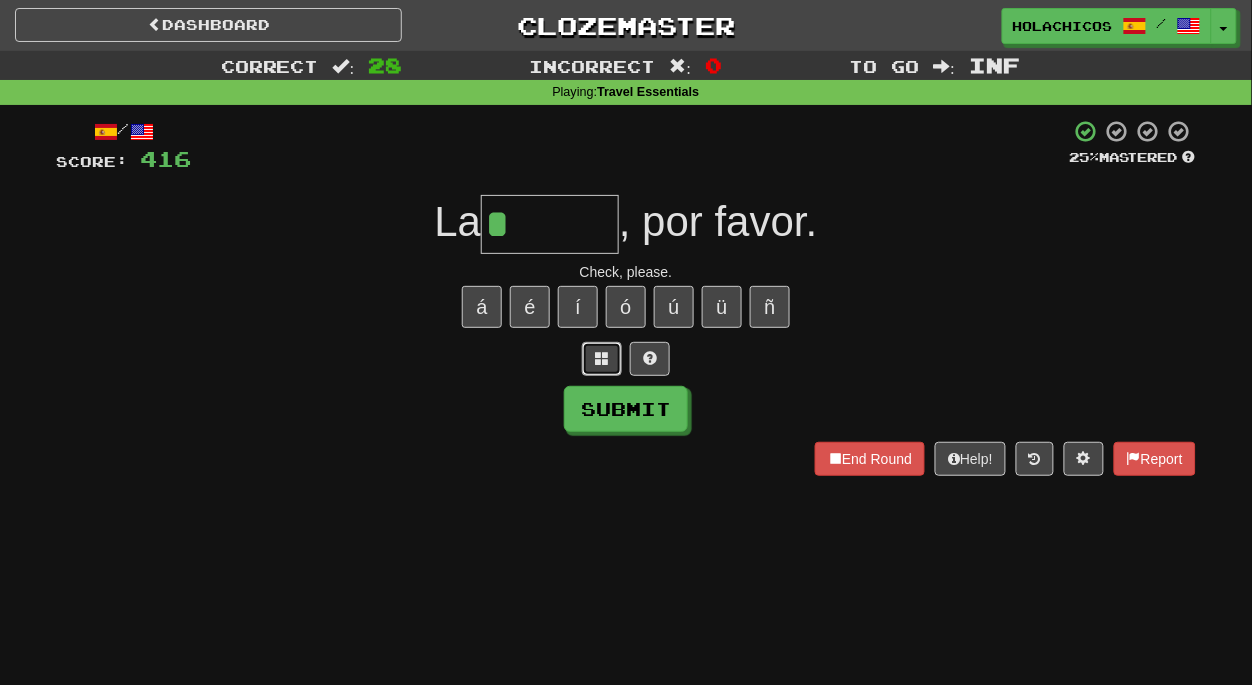 click at bounding box center [602, 359] 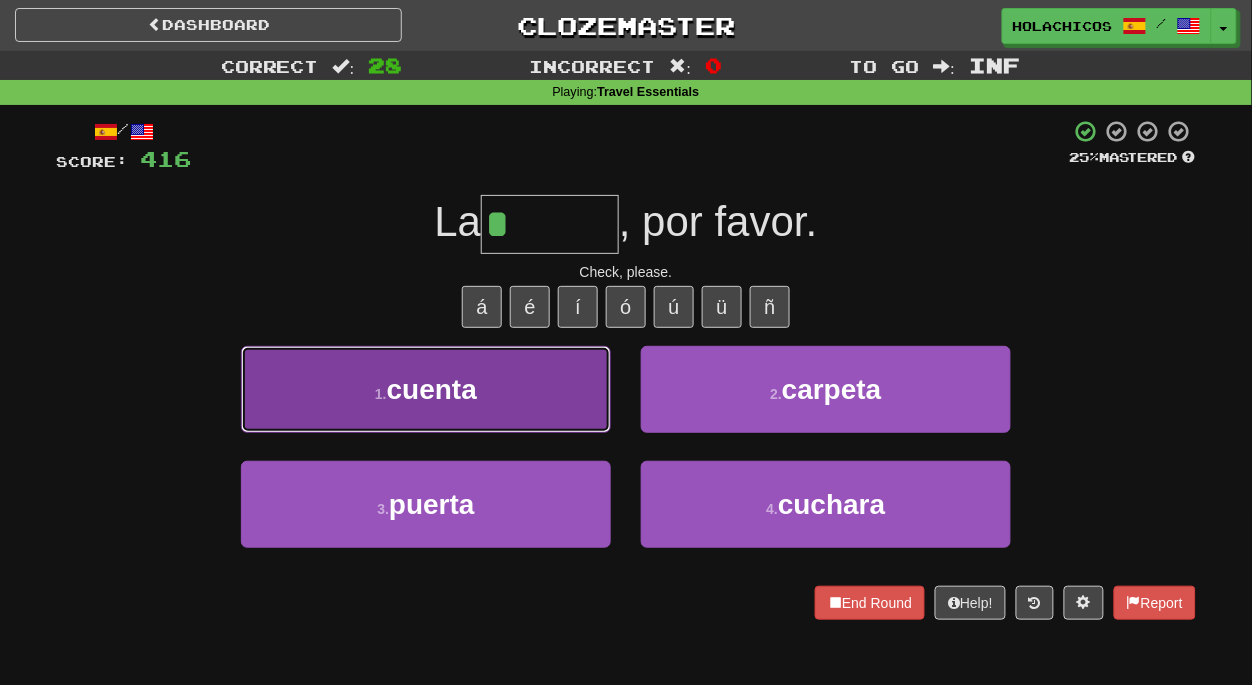 click on "1 .  cuenta" at bounding box center (426, 389) 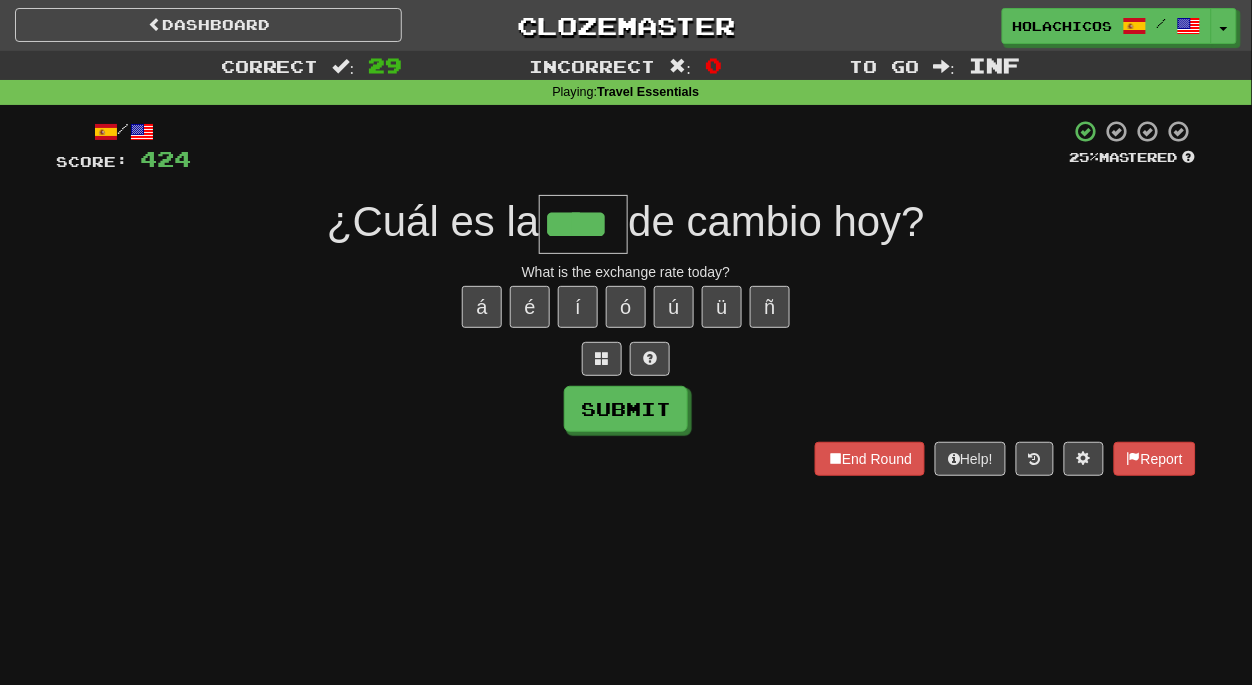 type on "****" 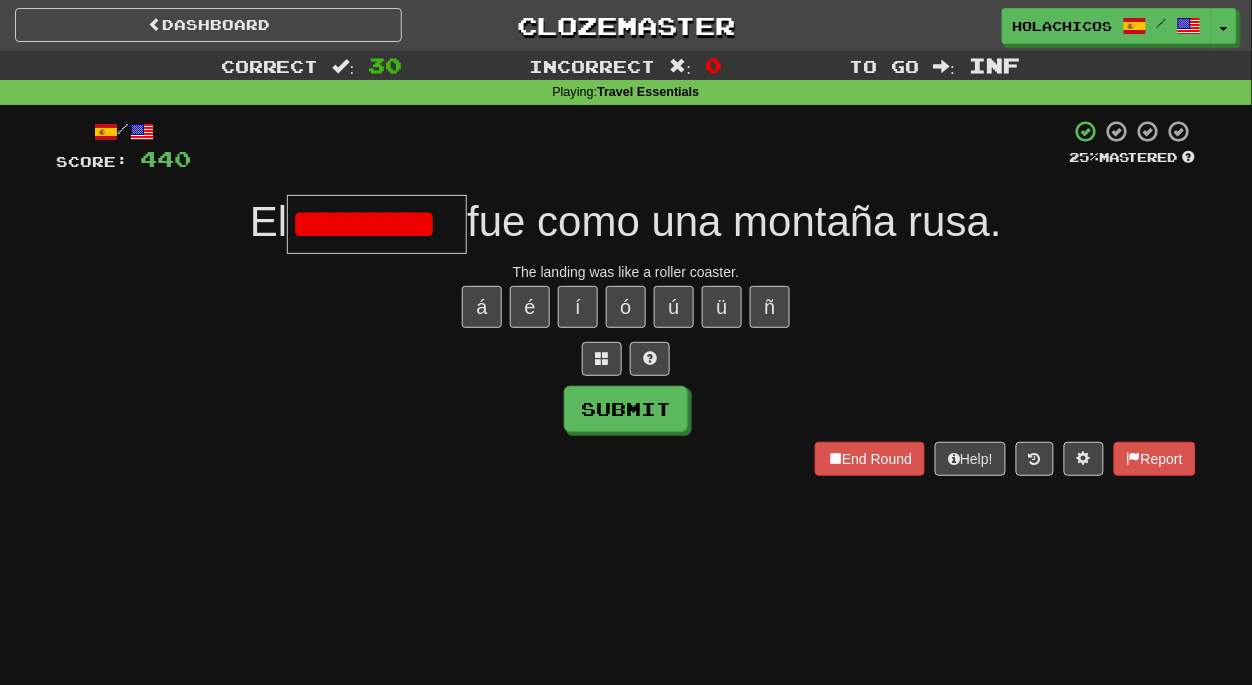 scroll, scrollTop: 0, scrollLeft: 0, axis: both 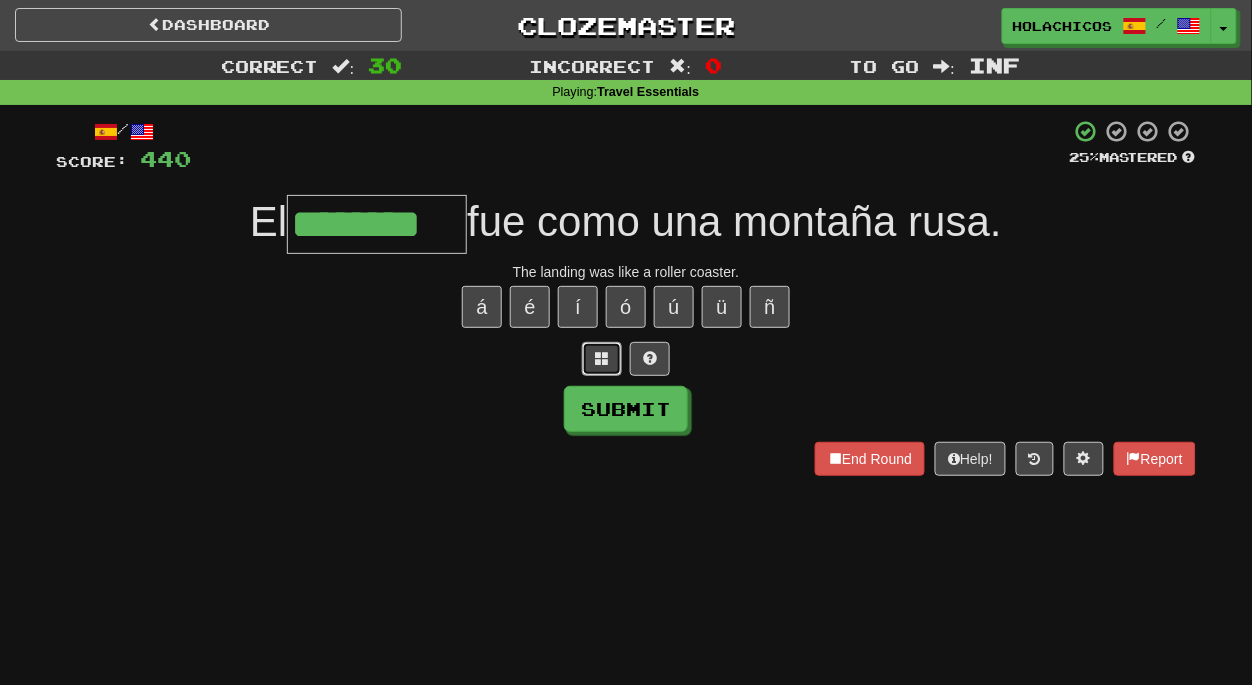 click at bounding box center [602, 359] 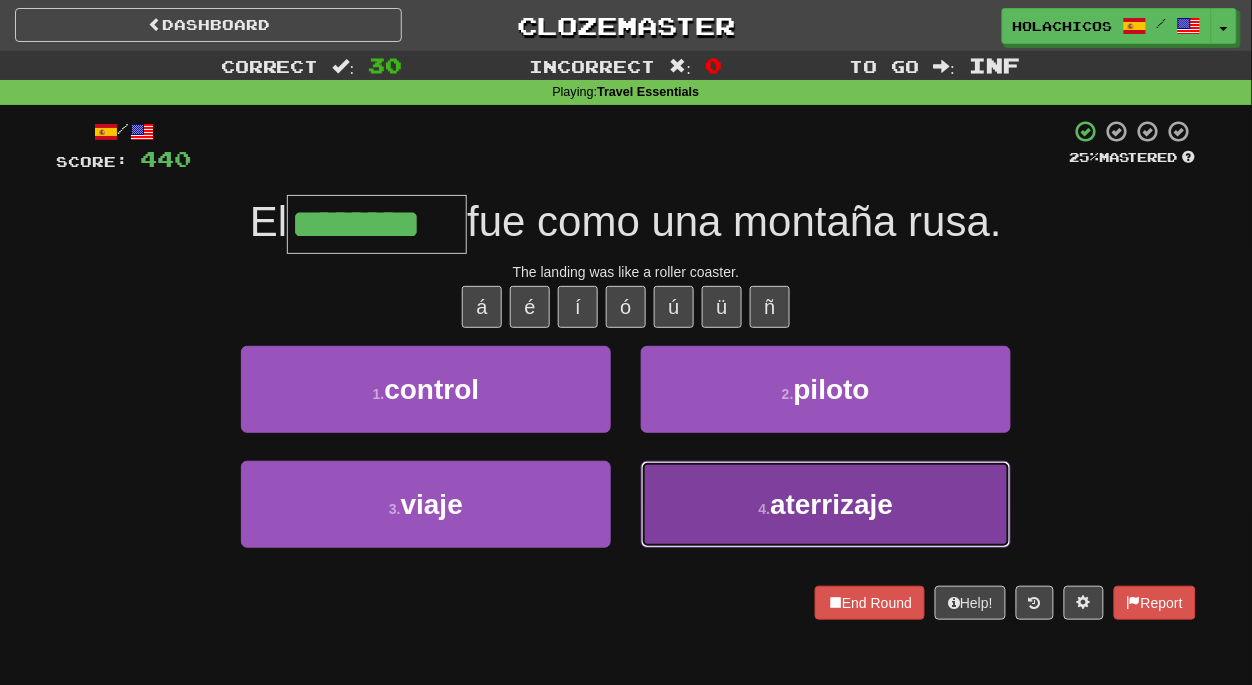 click on "aterrizaje" at bounding box center (831, 504) 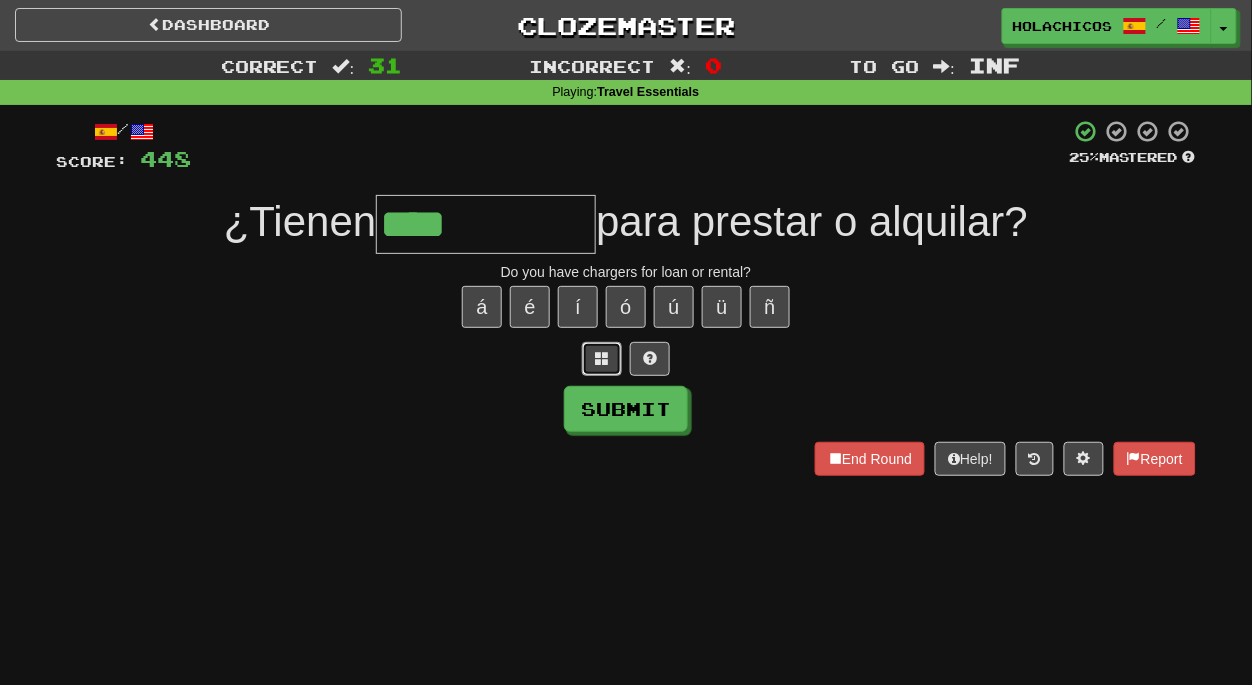 click at bounding box center [602, 358] 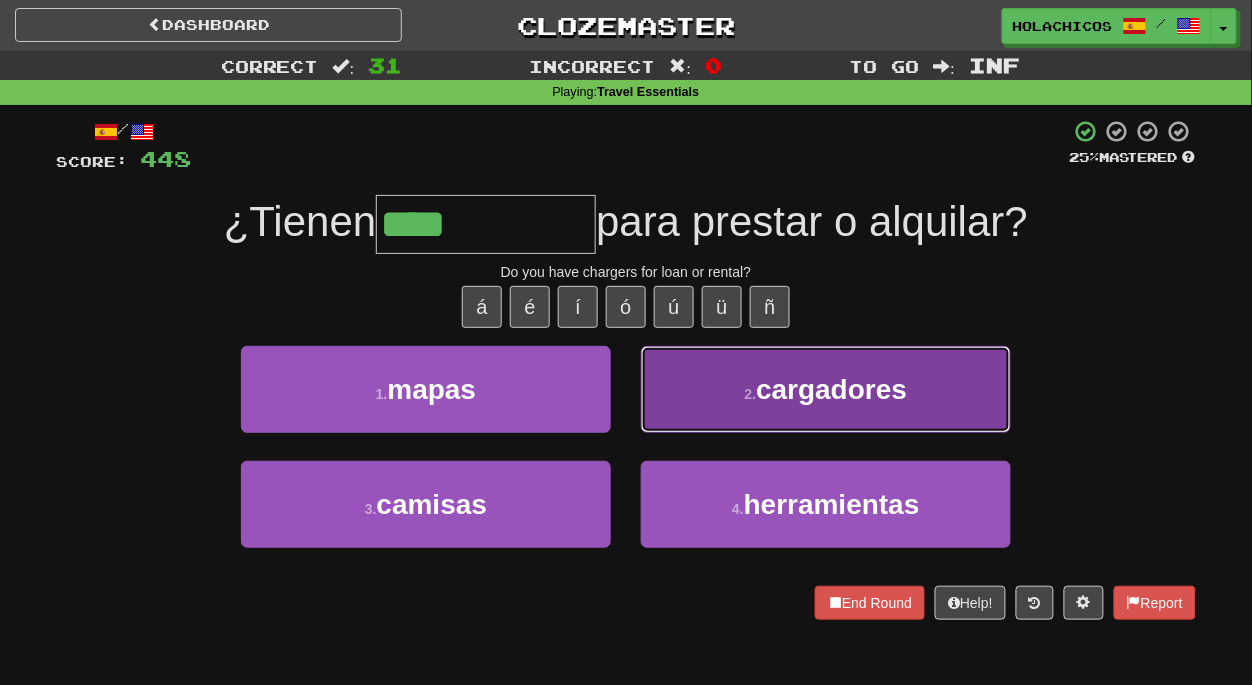 click on "2 .  cargadores" at bounding box center [826, 389] 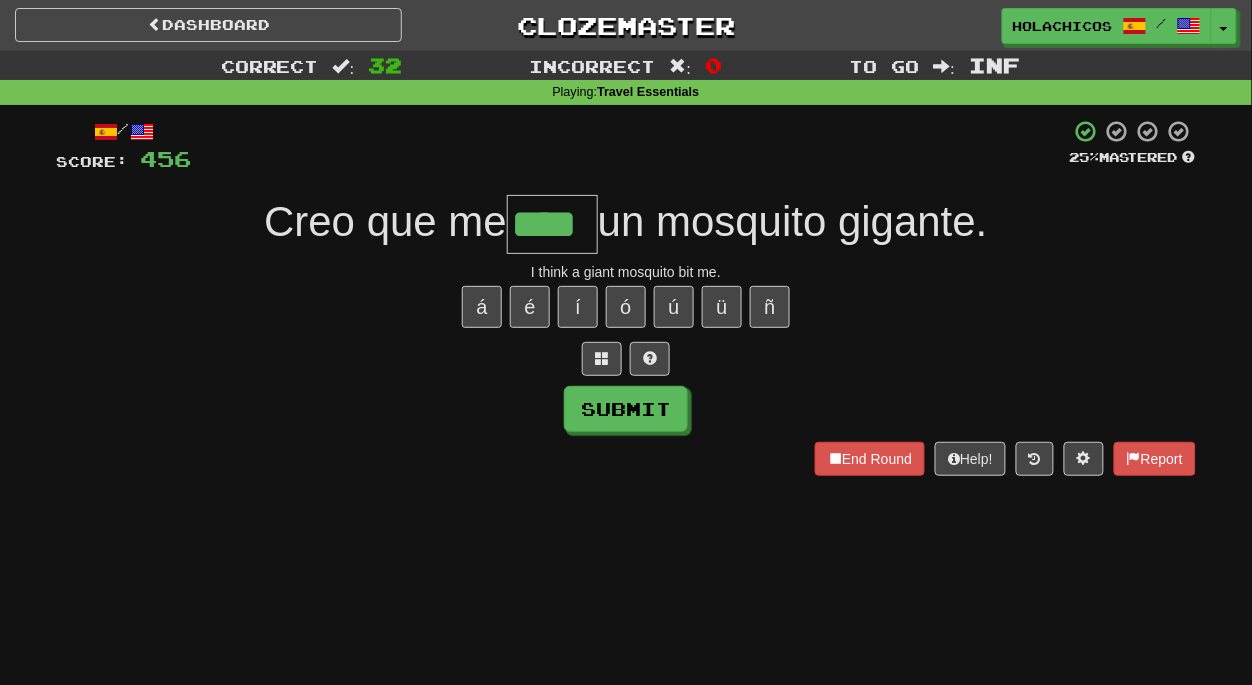 type on "****" 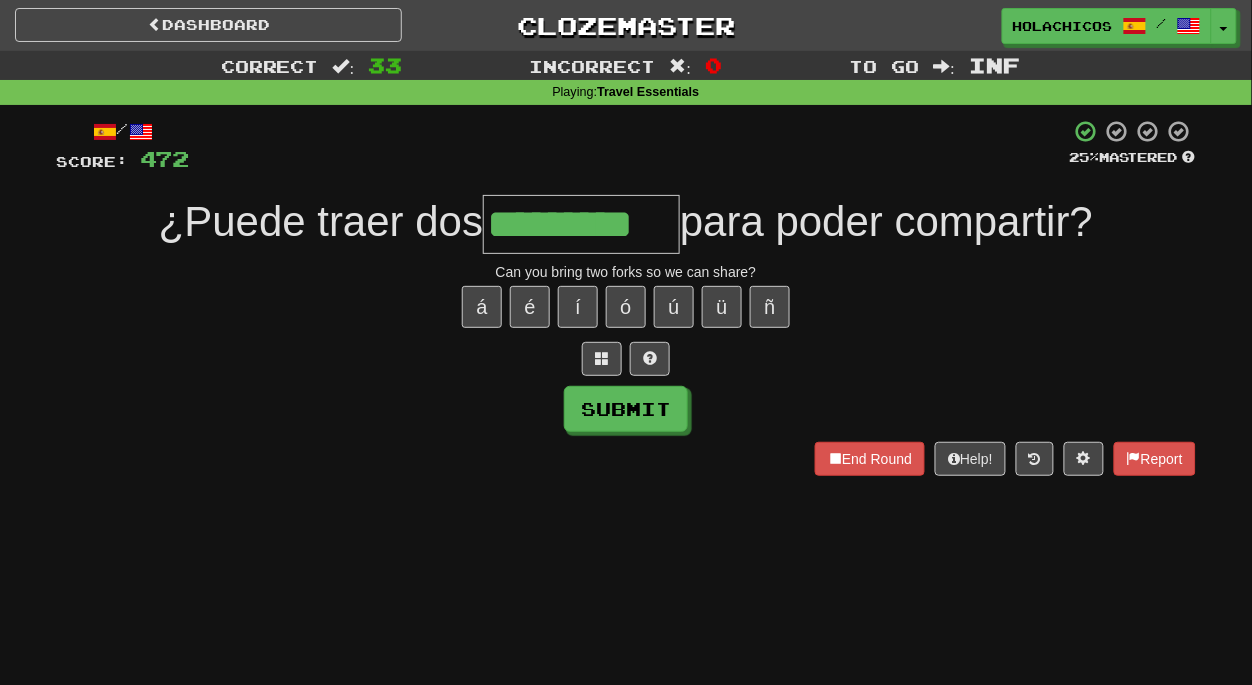 type on "*********" 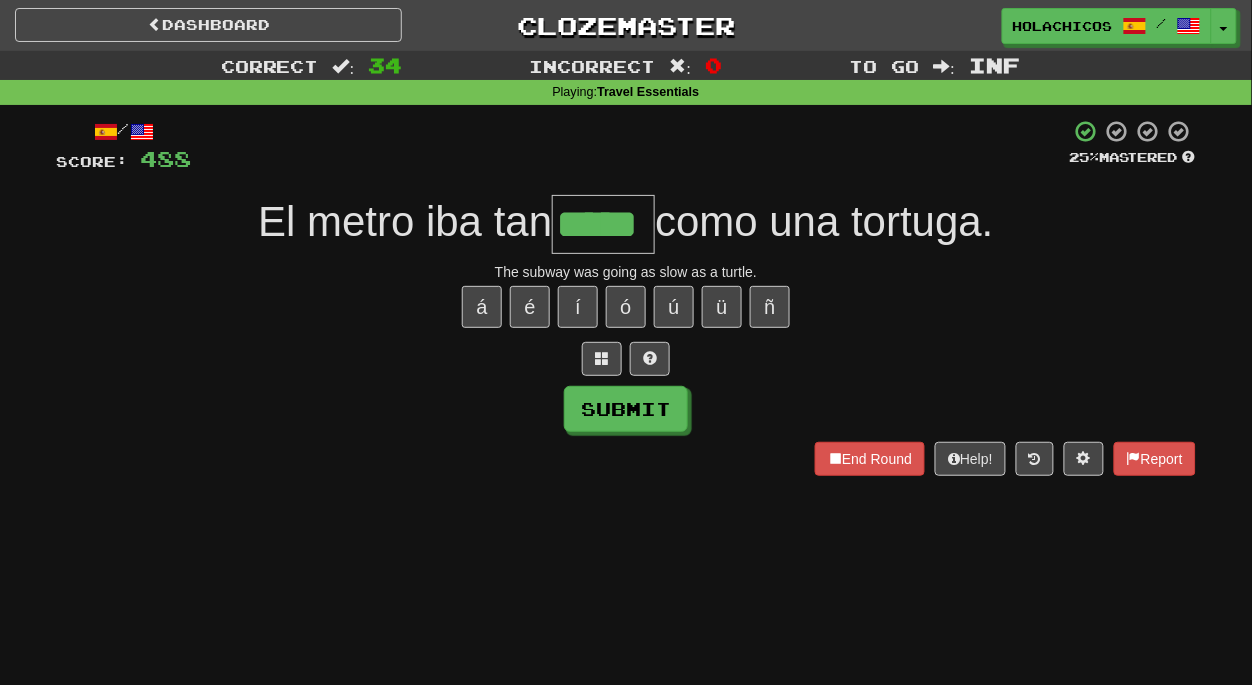 type on "*****" 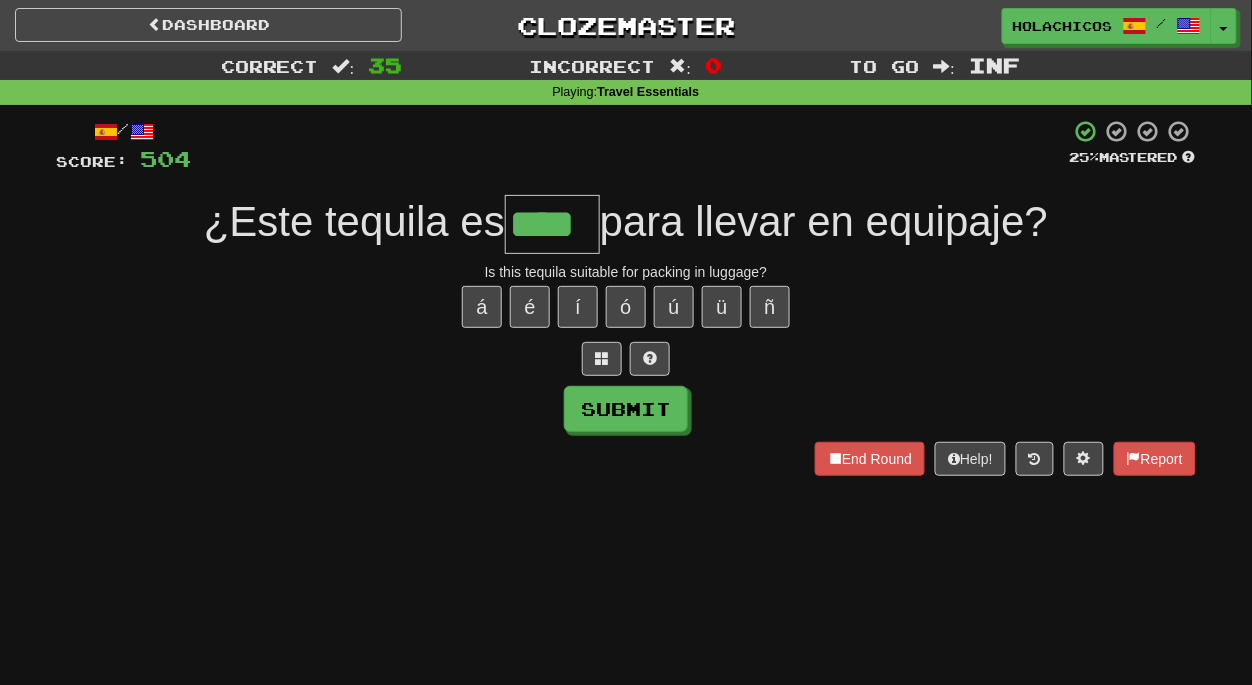 type on "****" 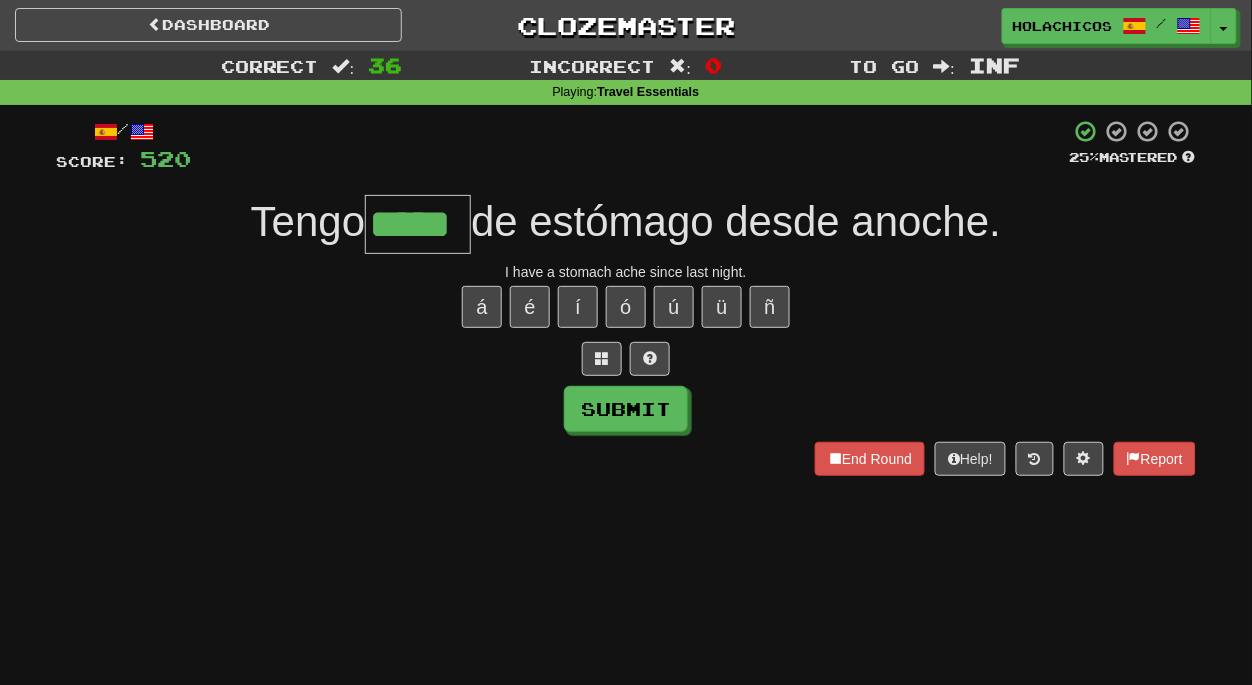 type on "*****" 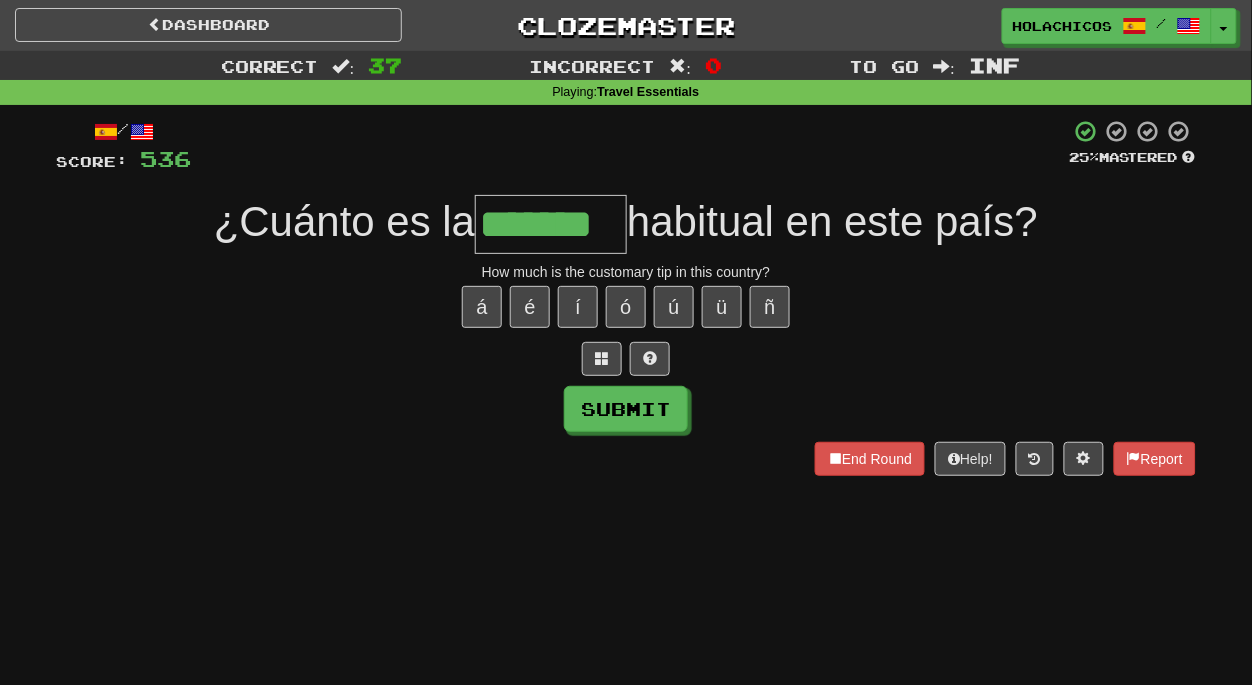 type on "*******" 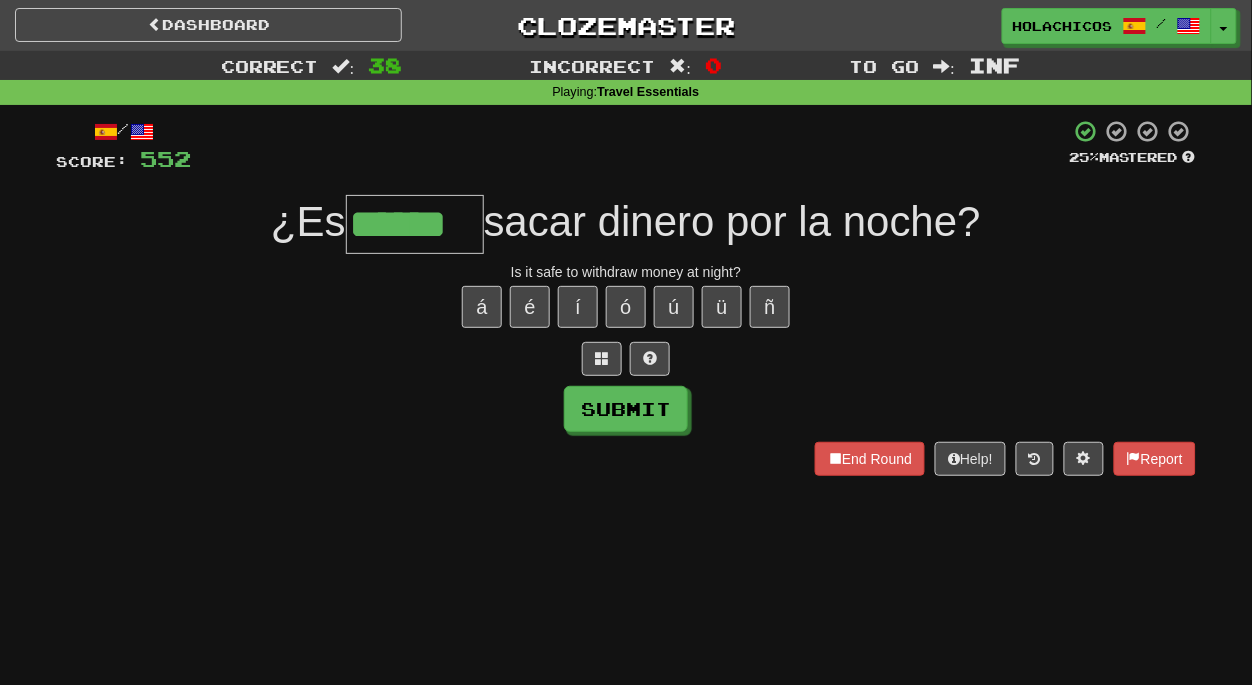 type on "******" 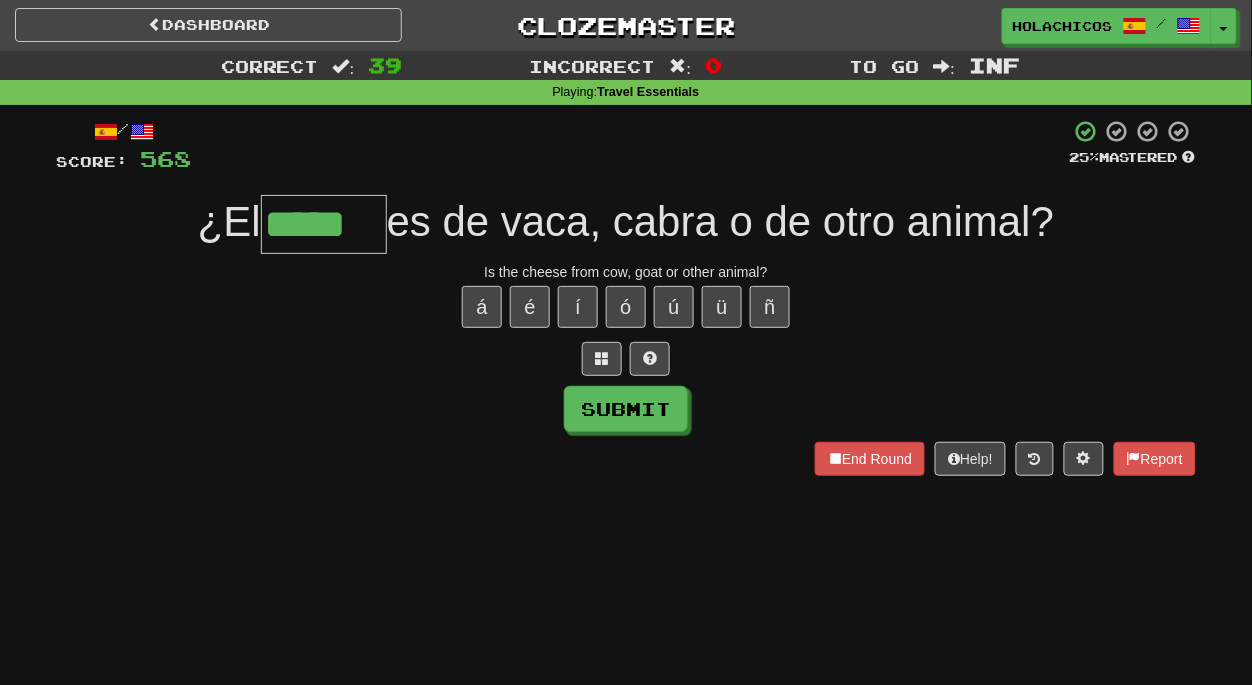 type on "*****" 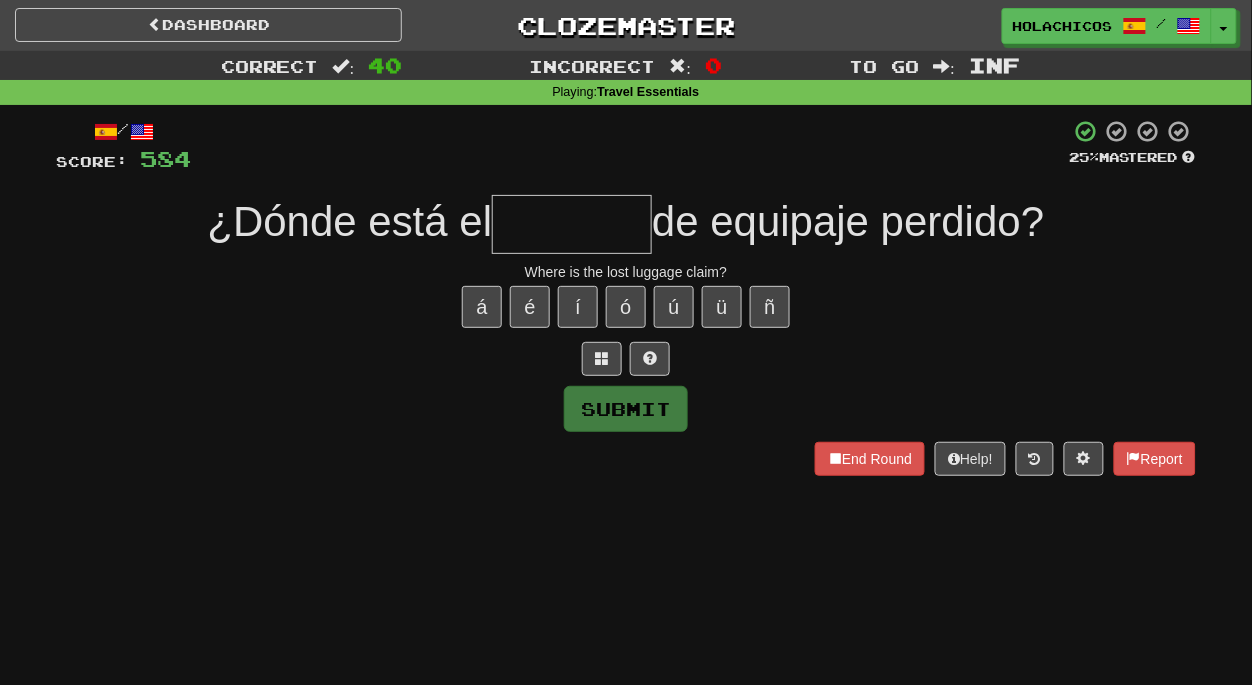 type on "*" 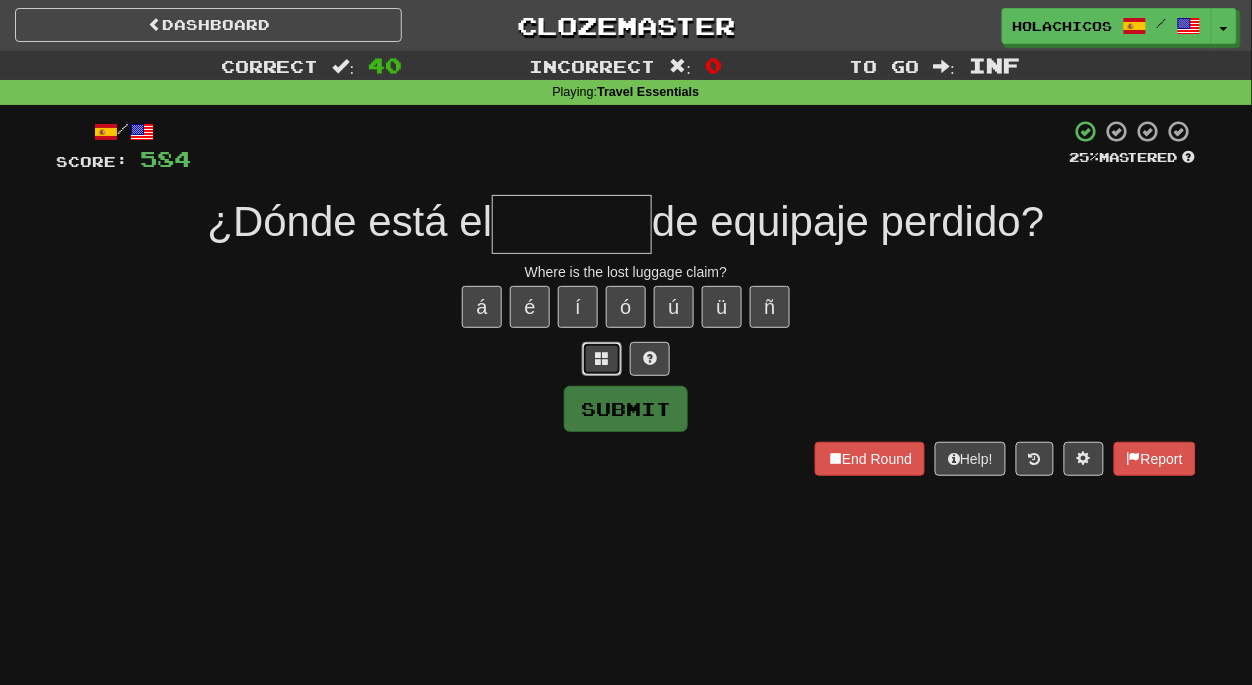 click at bounding box center (602, 359) 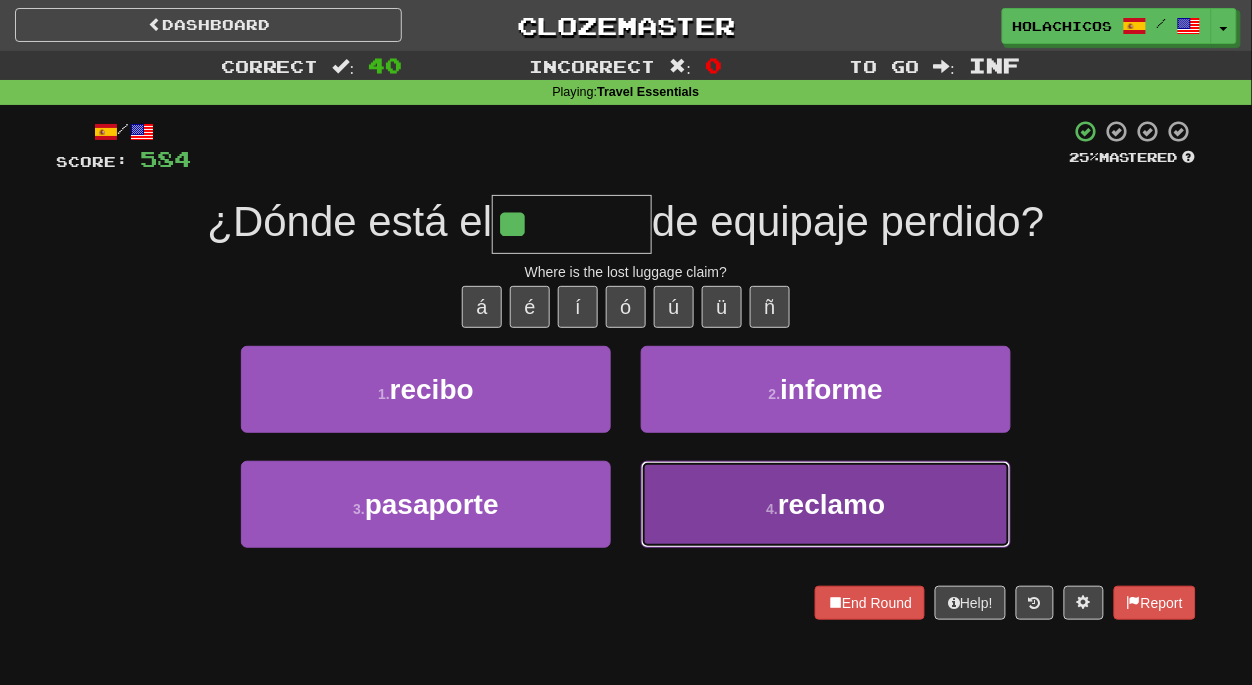 click on "reclamo" at bounding box center (831, 504) 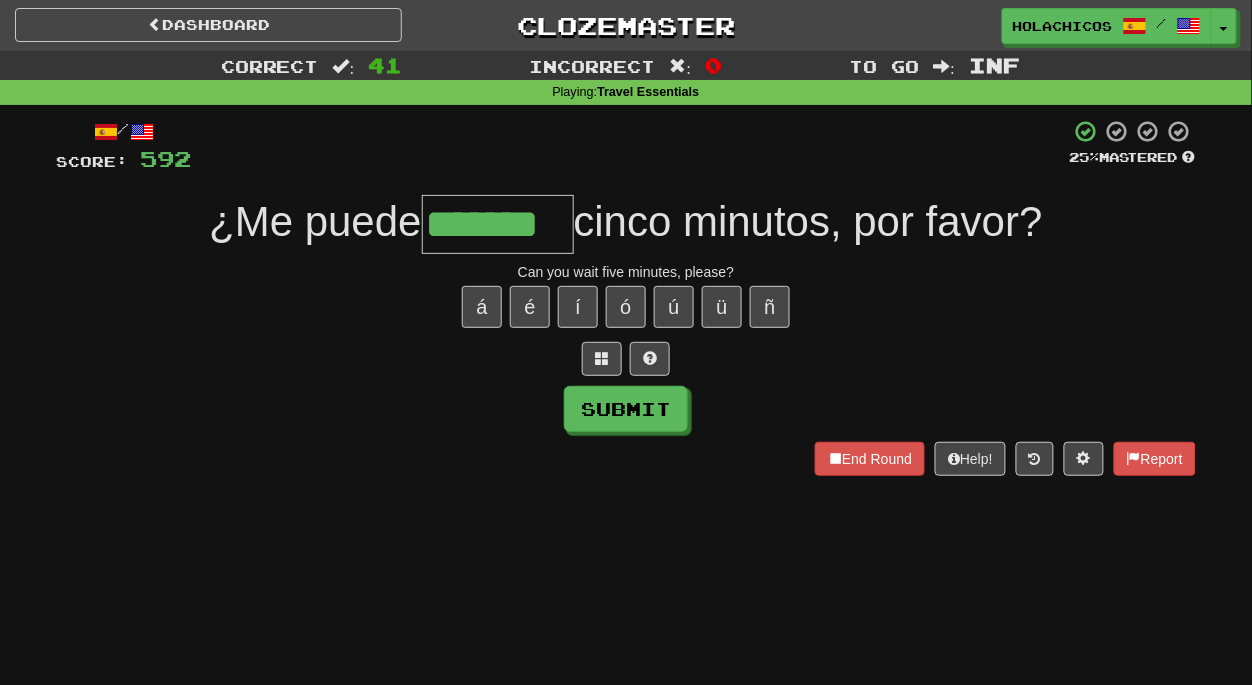 type on "*******" 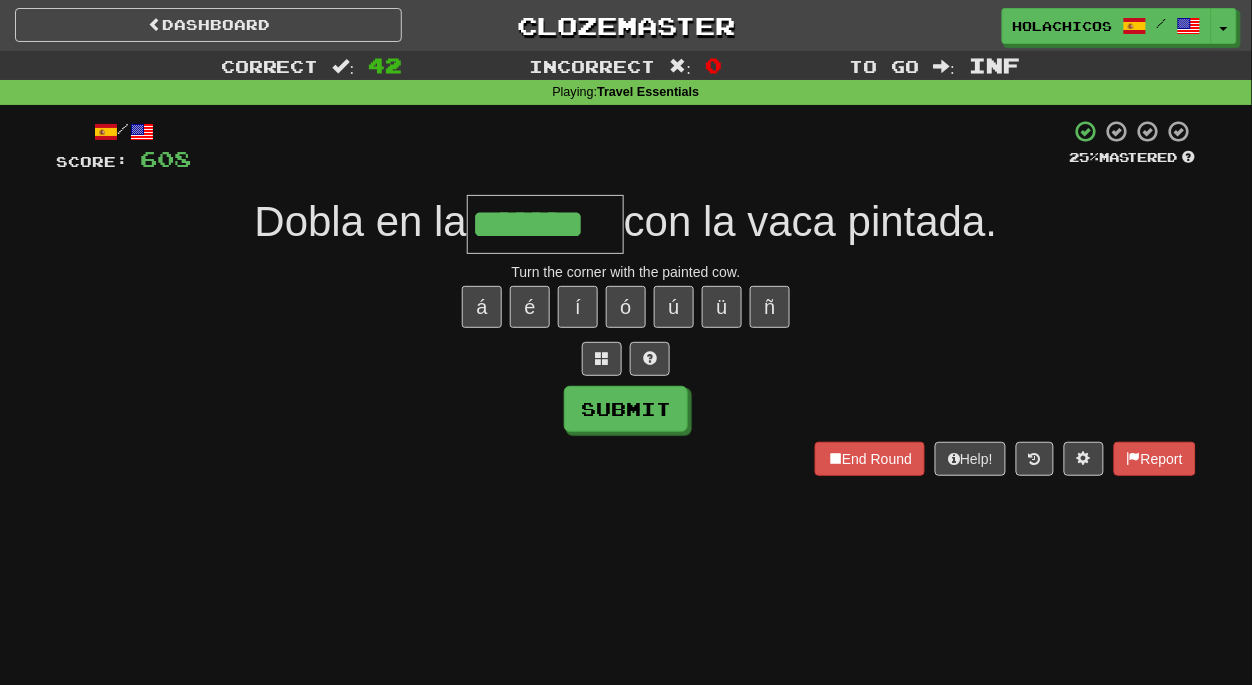 type on "*******" 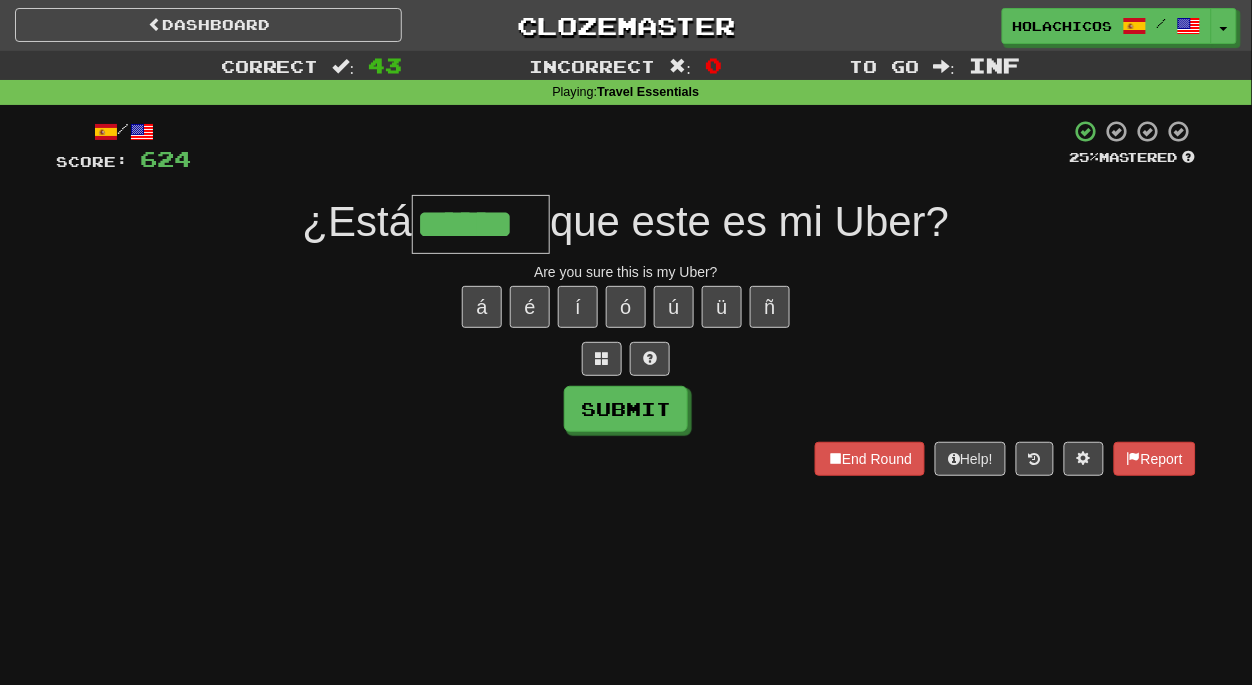 type on "******" 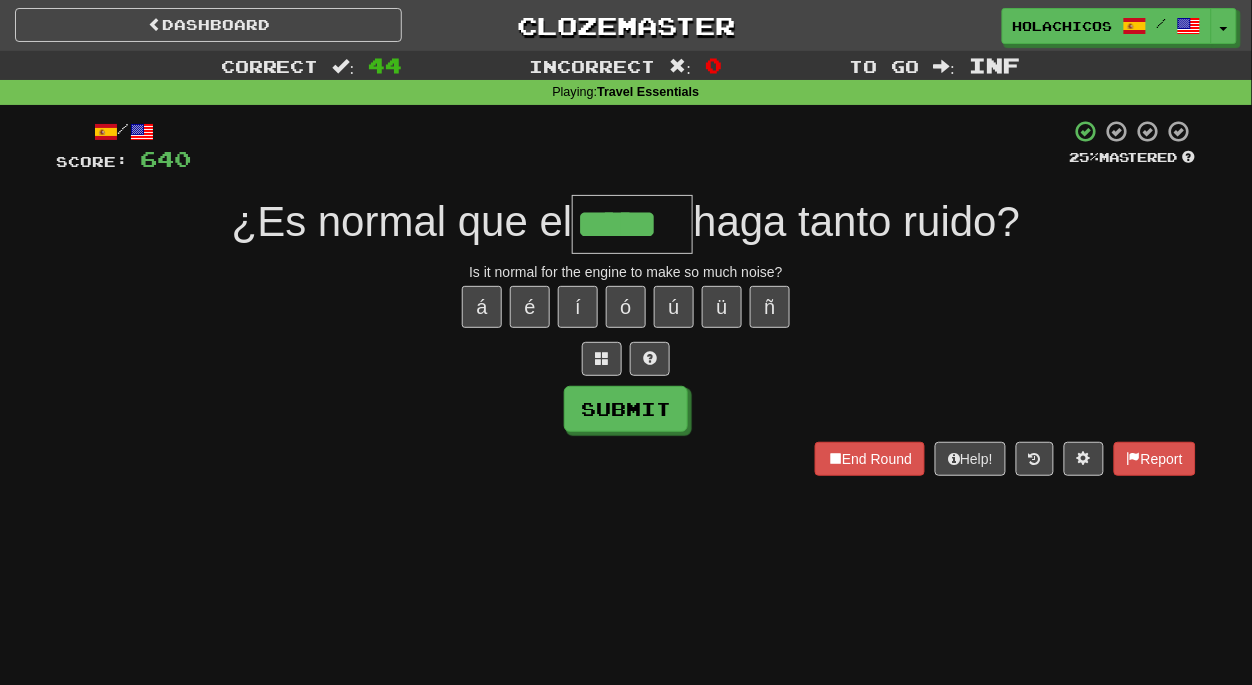 type on "*****" 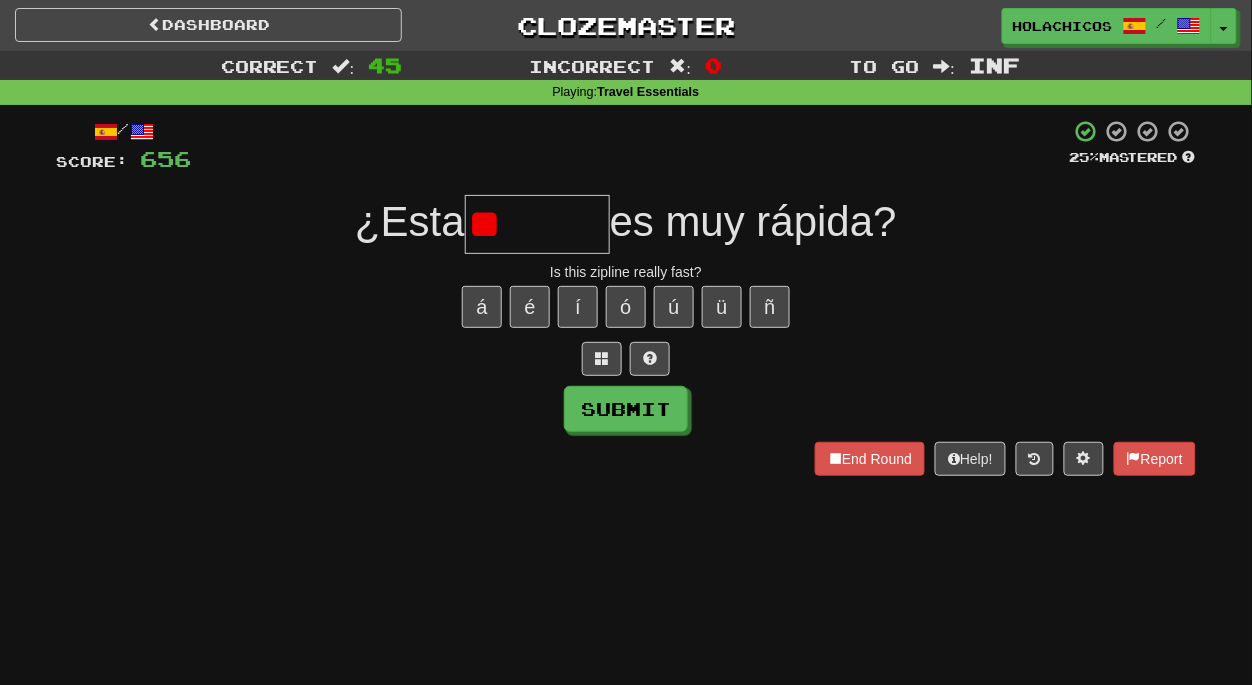 type on "*" 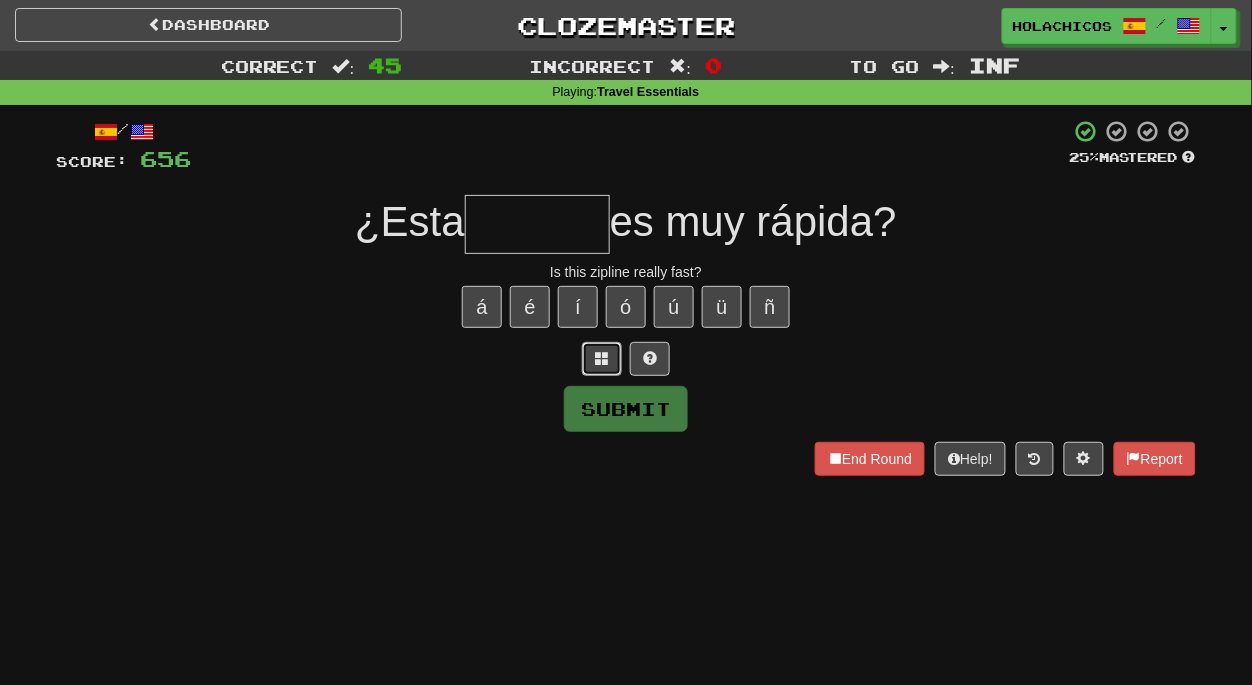 click at bounding box center [602, 359] 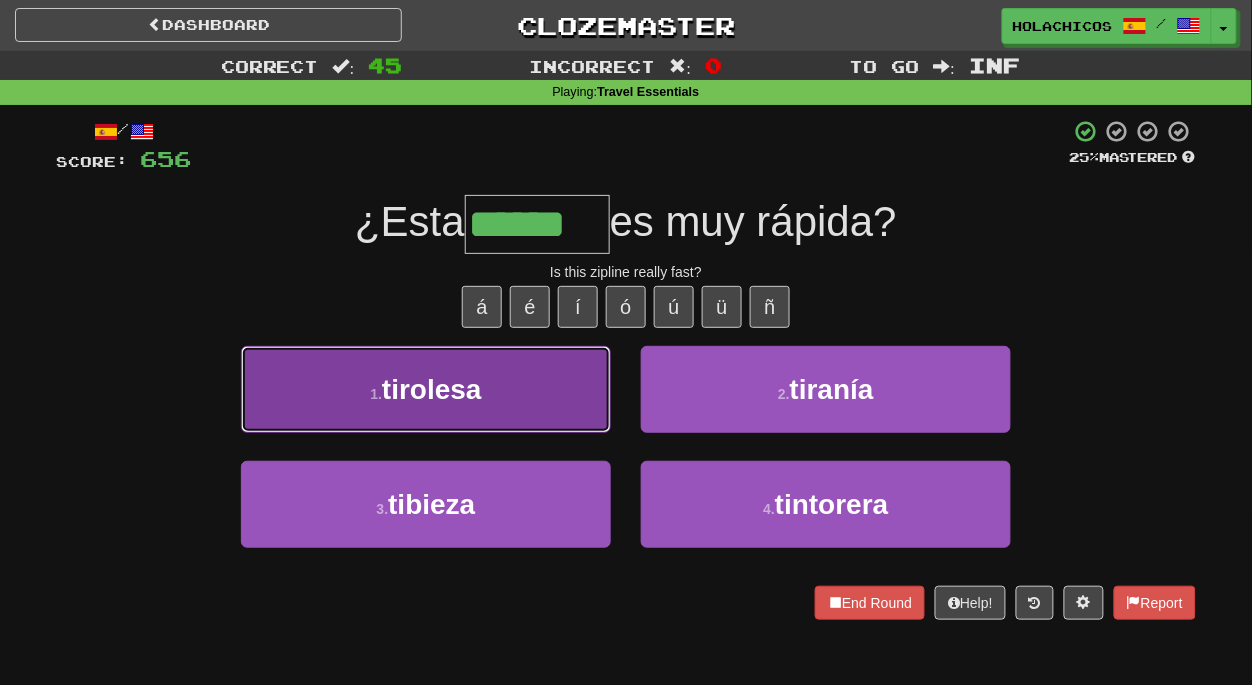 click on "1 .  tirolesa" at bounding box center (426, 389) 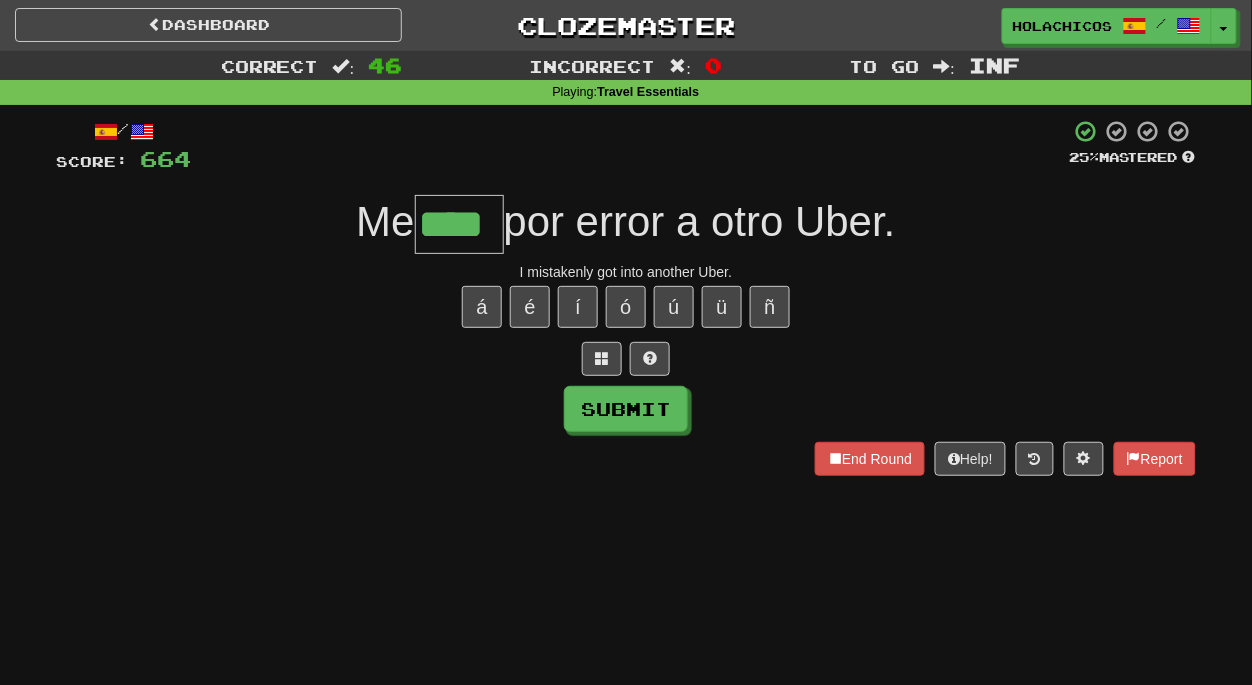 type on "****" 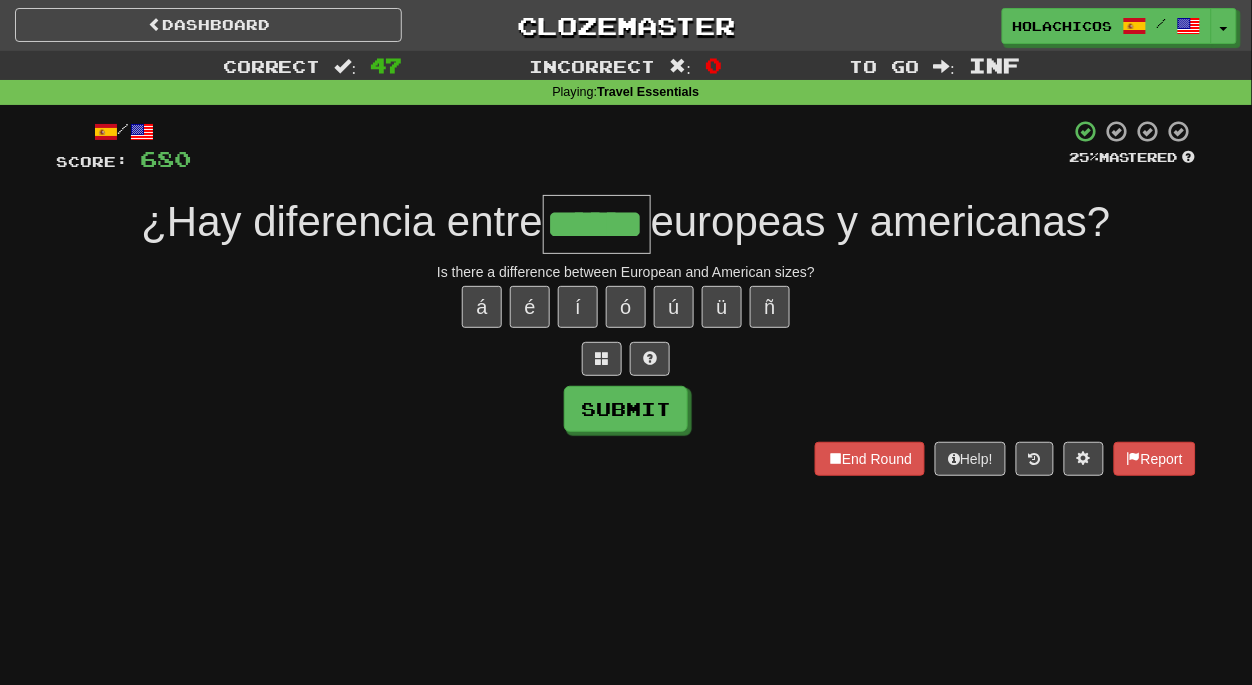 type on "******" 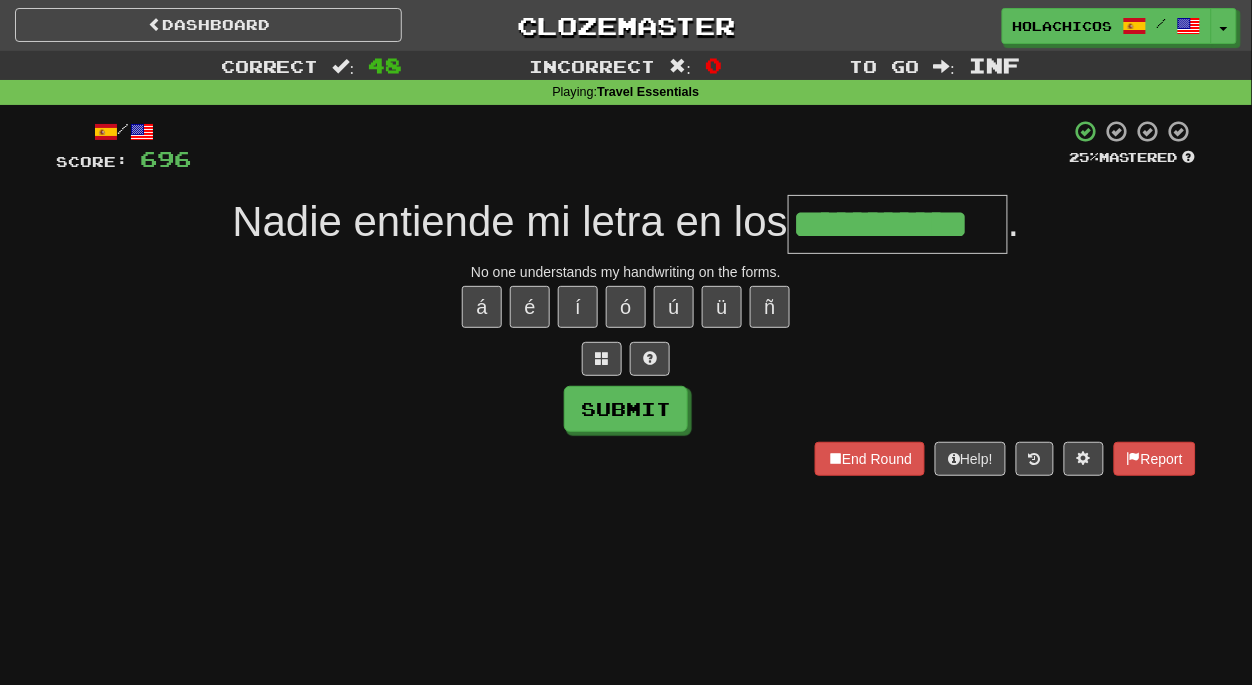type on "**********" 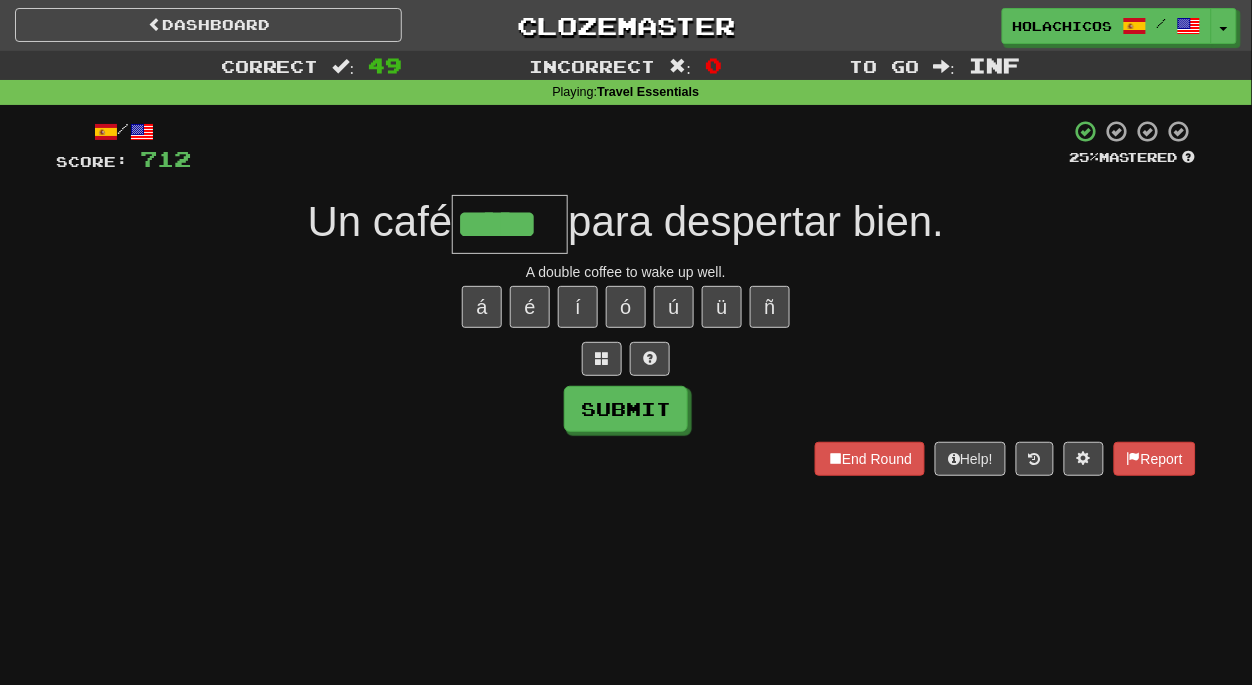 type on "*****" 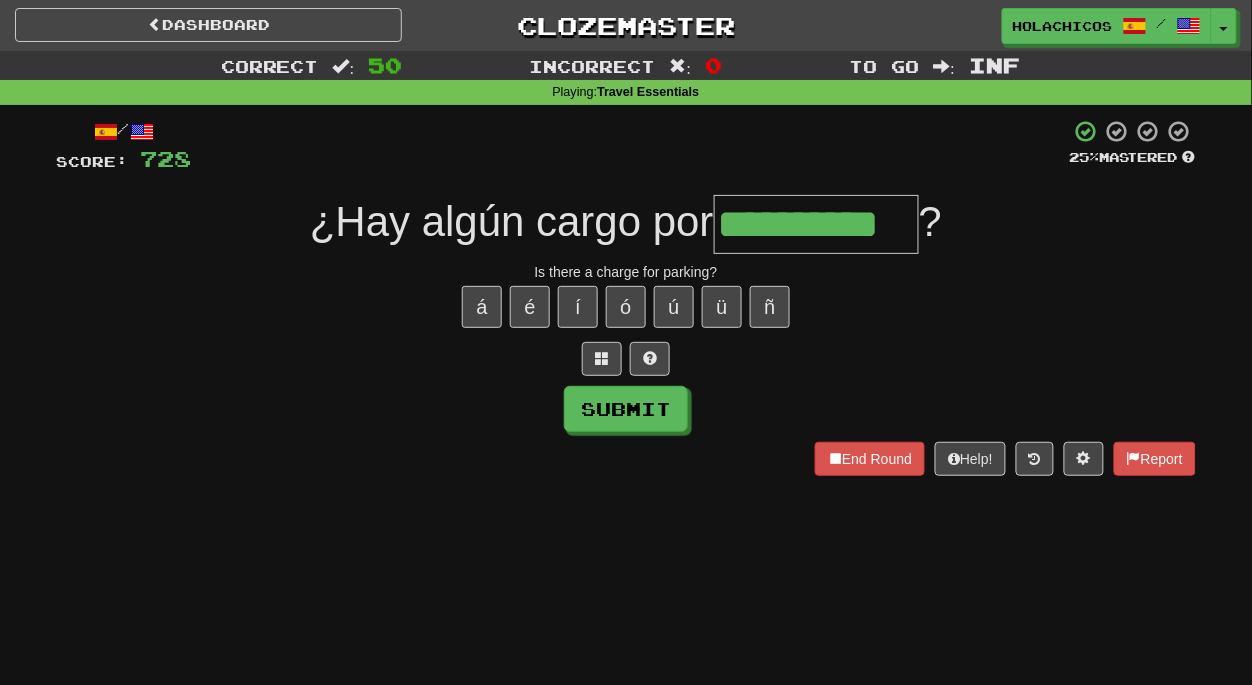 type on "**********" 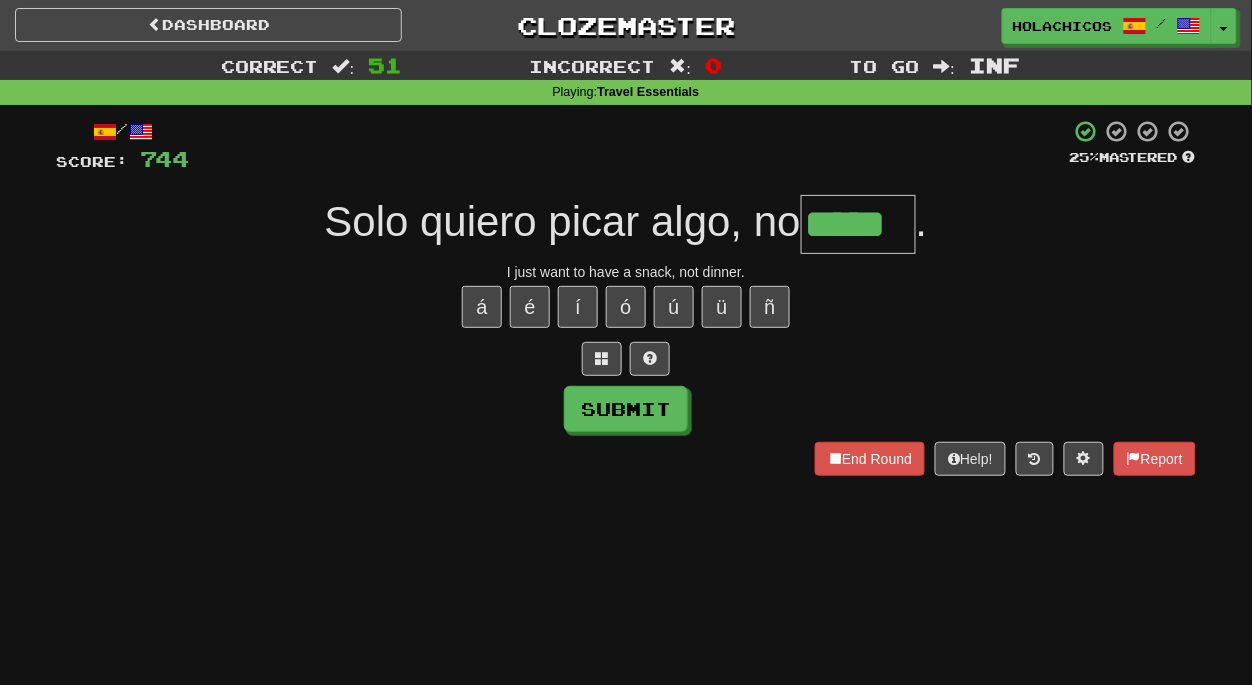 type on "*****" 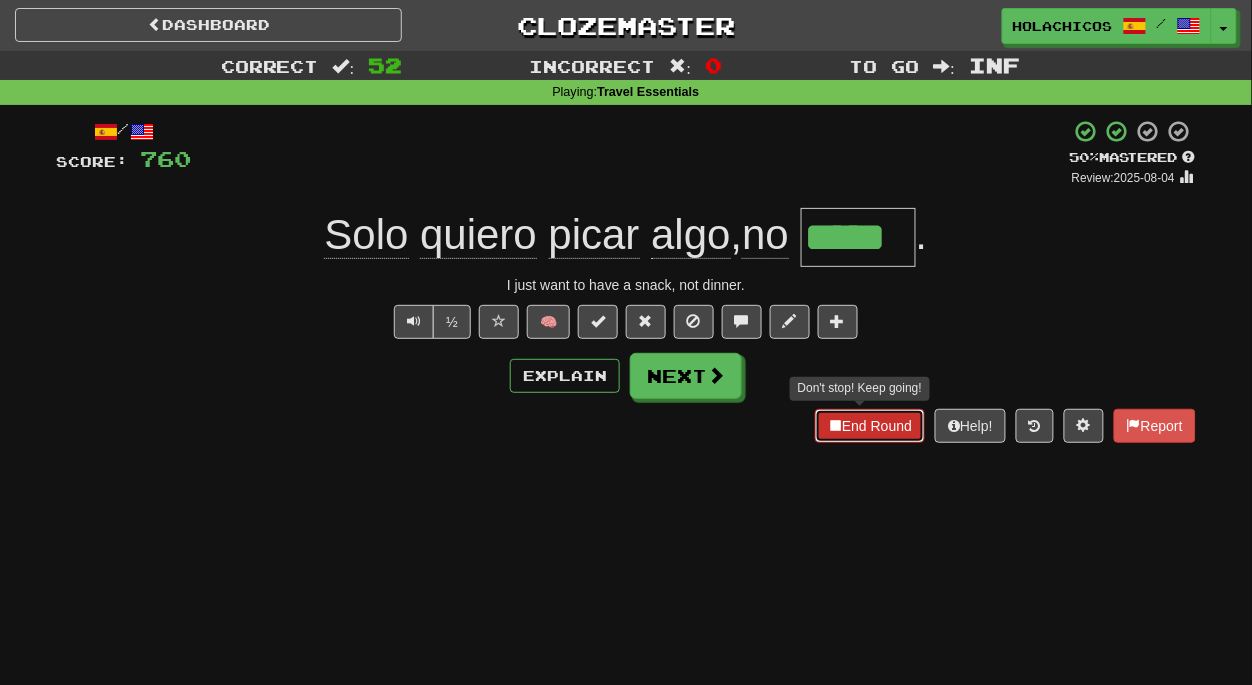click on "End Round" at bounding box center (870, 426) 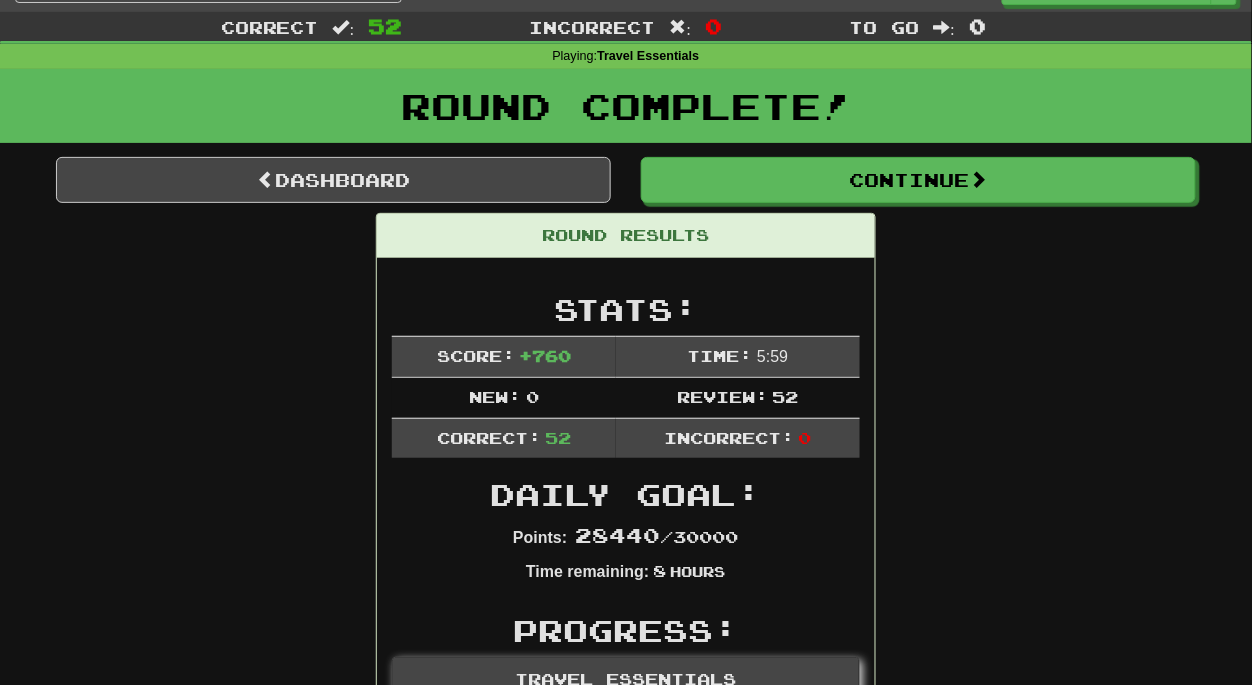 scroll, scrollTop: 0, scrollLeft: 0, axis: both 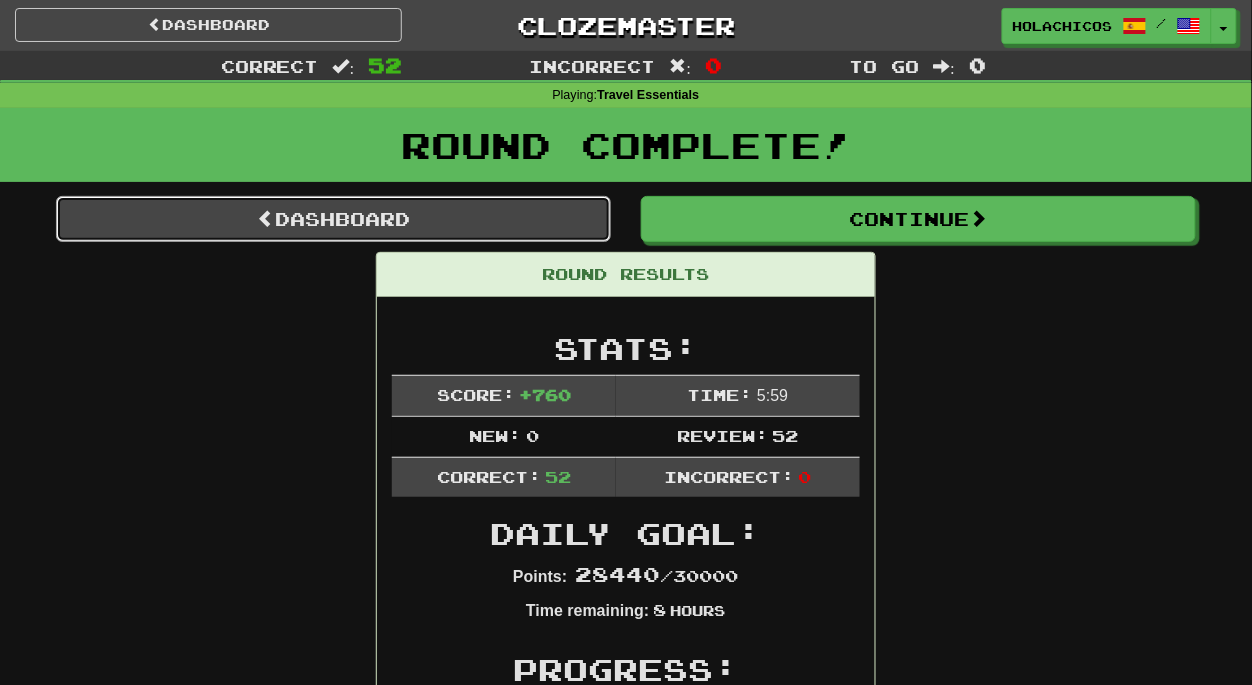click on "Dashboard" at bounding box center [333, 219] 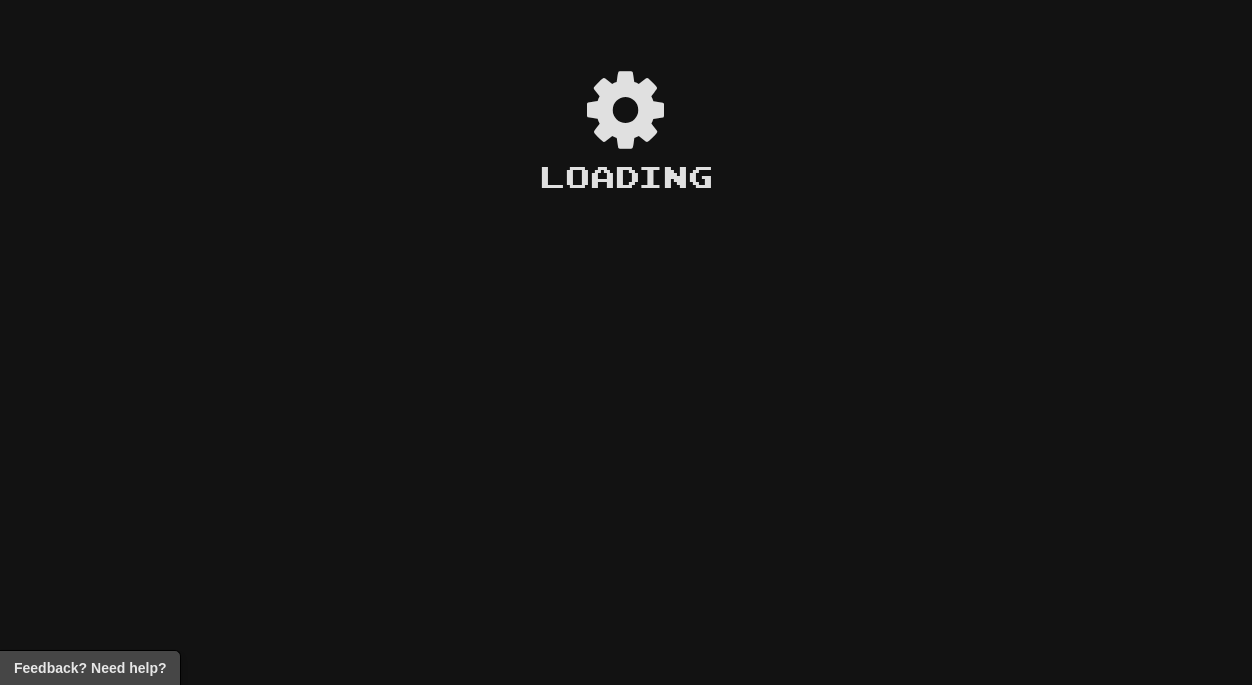 scroll, scrollTop: 0, scrollLeft: 0, axis: both 